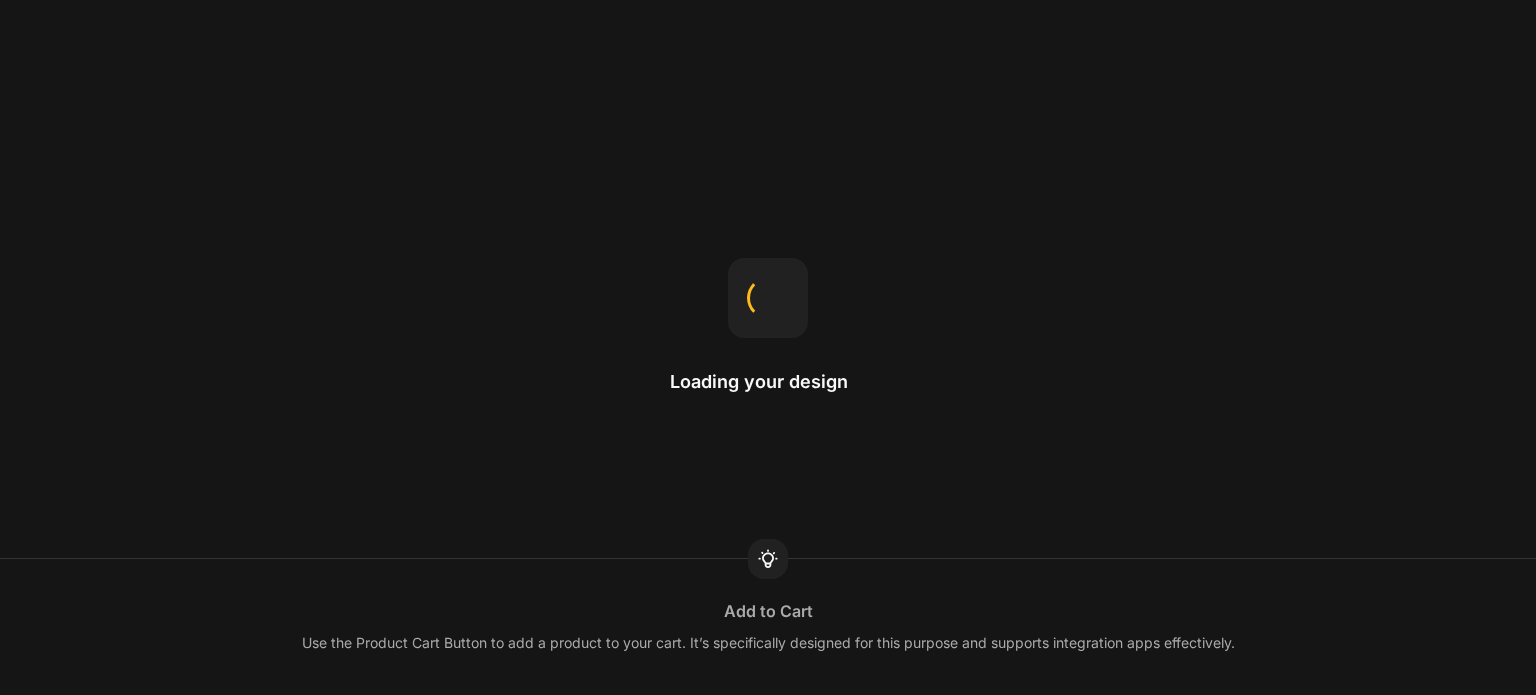 scroll, scrollTop: 0, scrollLeft: 0, axis: both 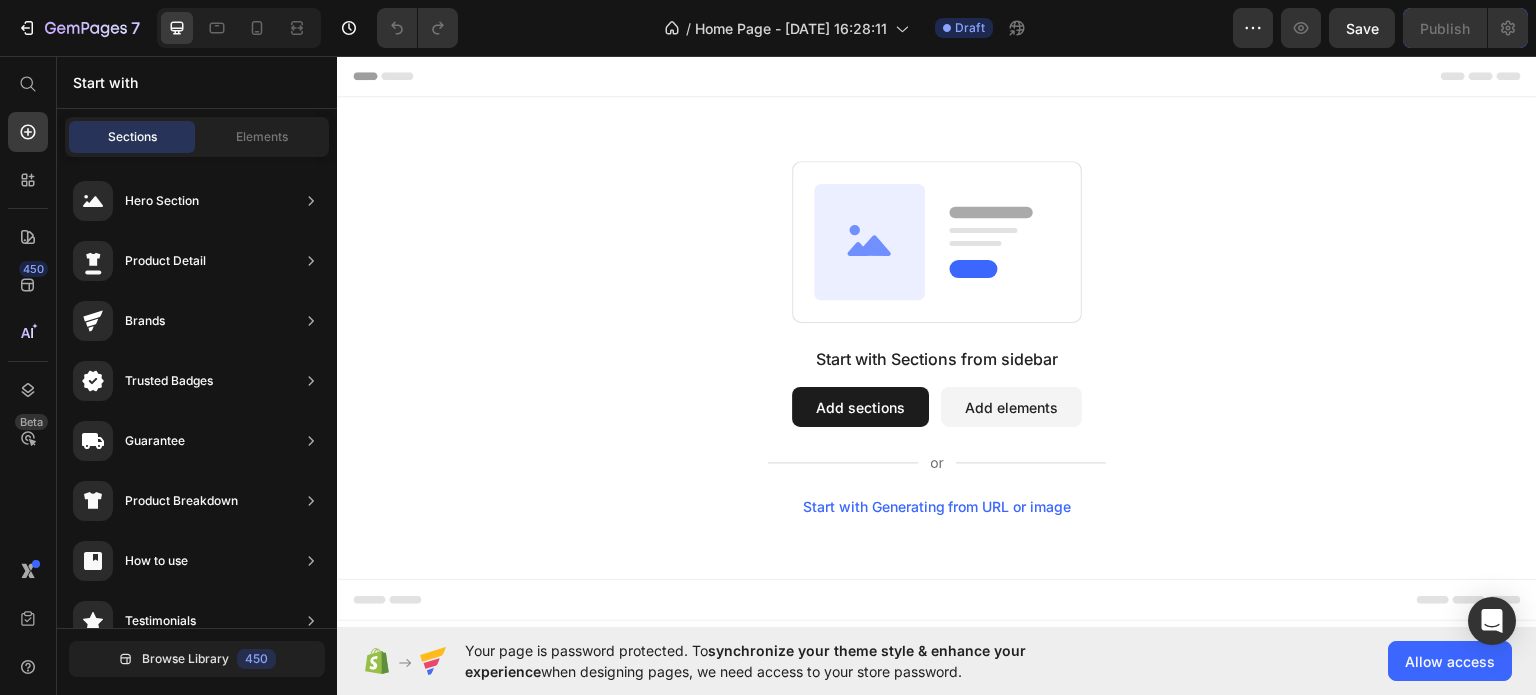 click on "Start with Sections from sidebar Add sections Add elements Start with Generating from URL or image" at bounding box center [937, 337] 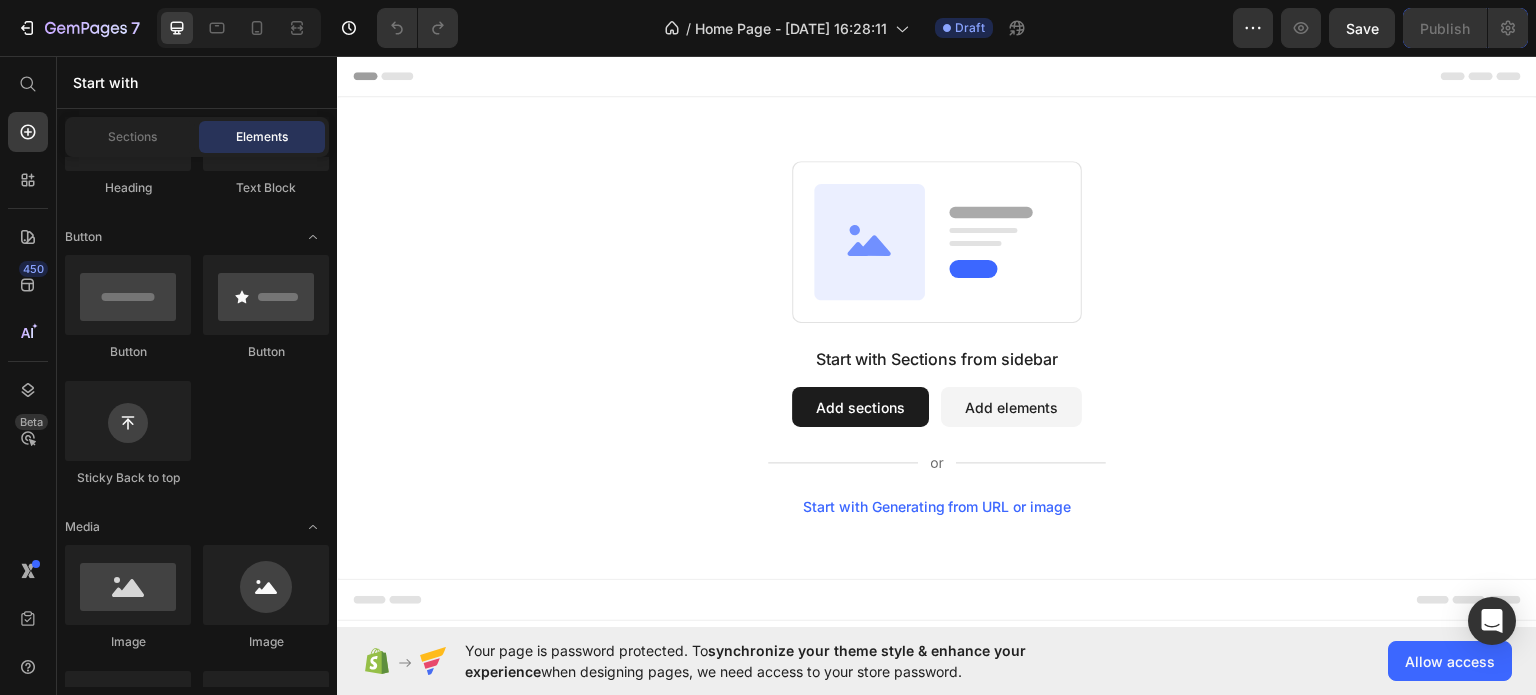 scroll, scrollTop: 0, scrollLeft: 0, axis: both 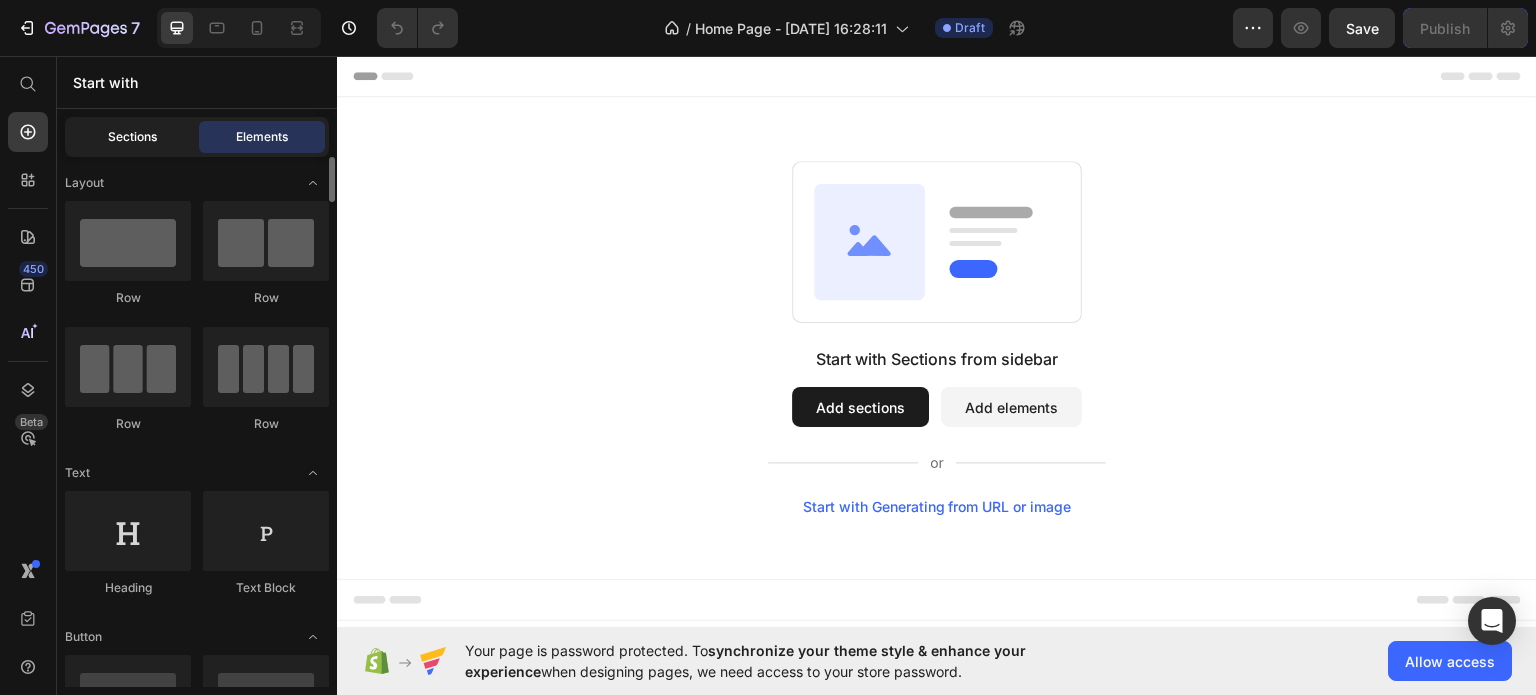 click on "Sections" 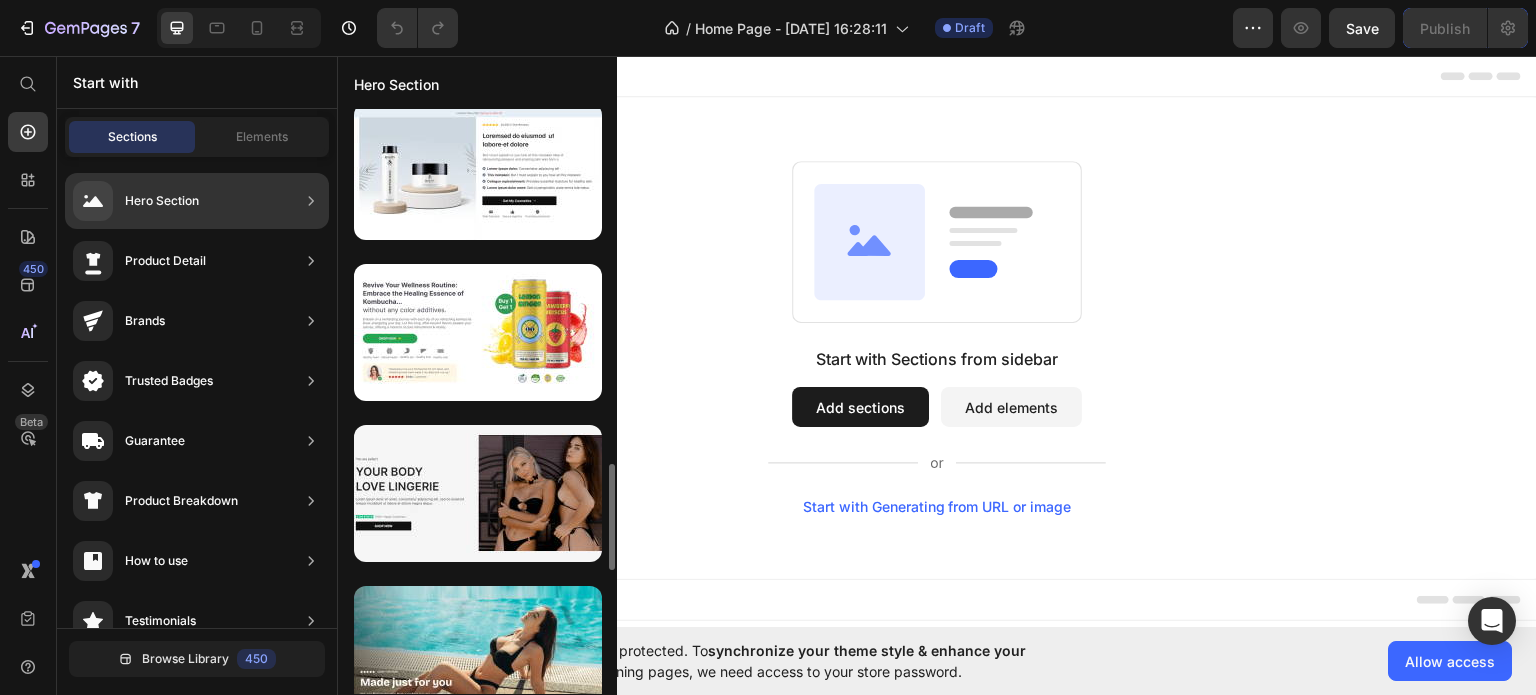 scroll, scrollTop: 1400, scrollLeft: 0, axis: vertical 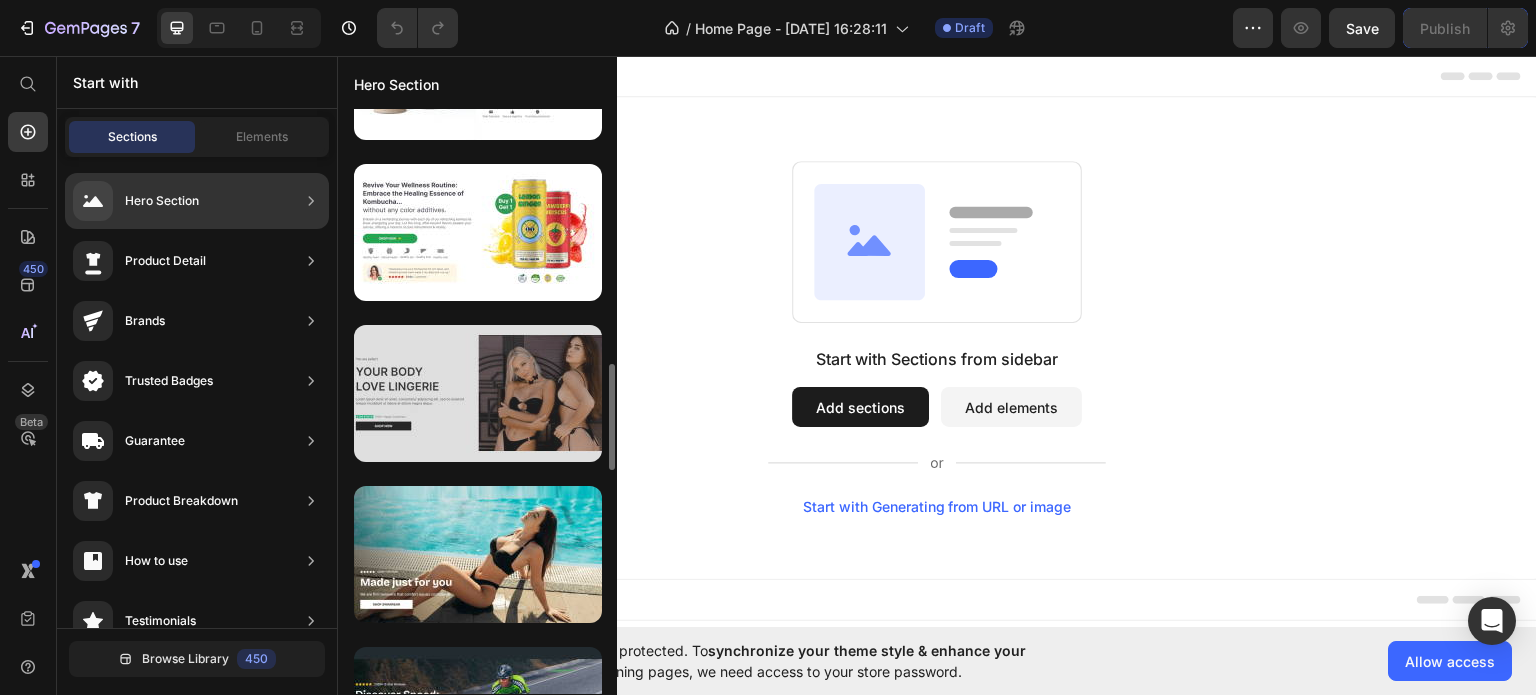 click at bounding box center (478, 393) 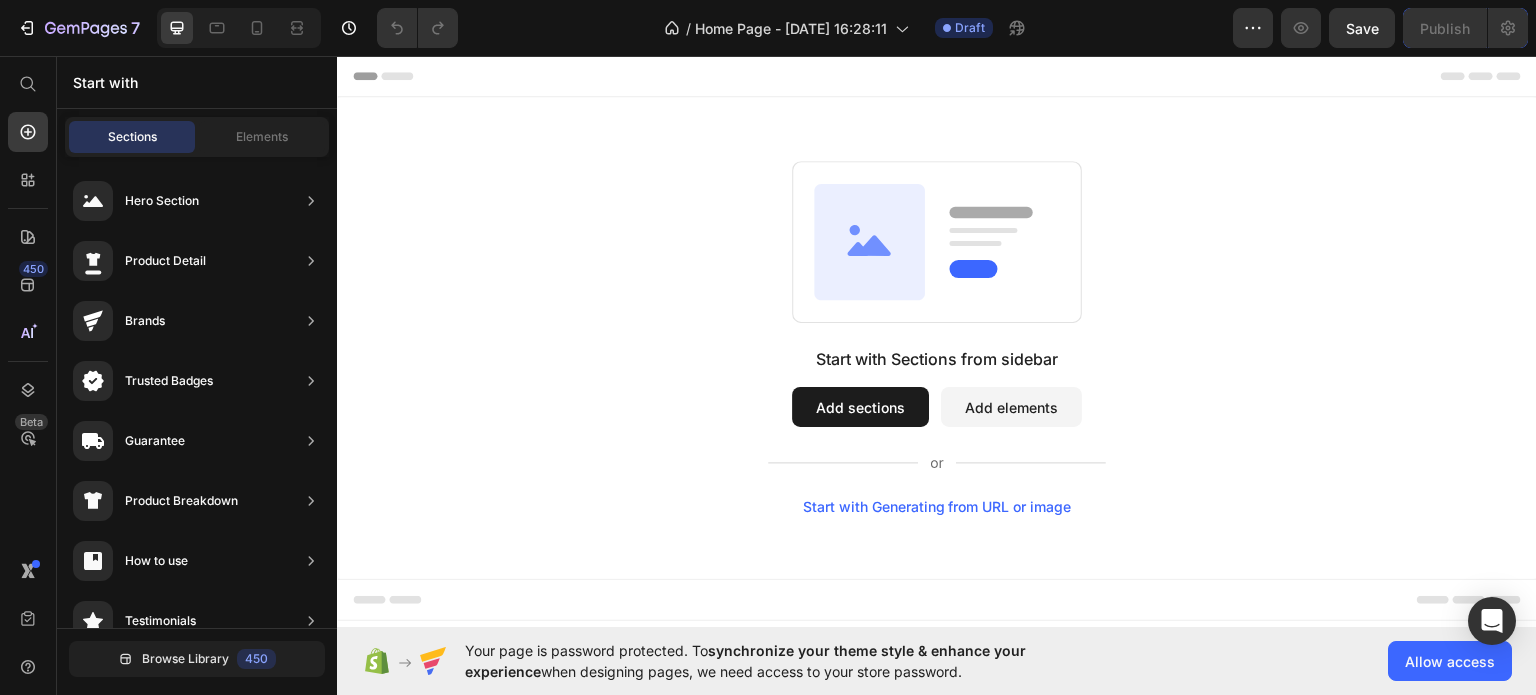 click on "Add sections" at bounding box center (860, 406) 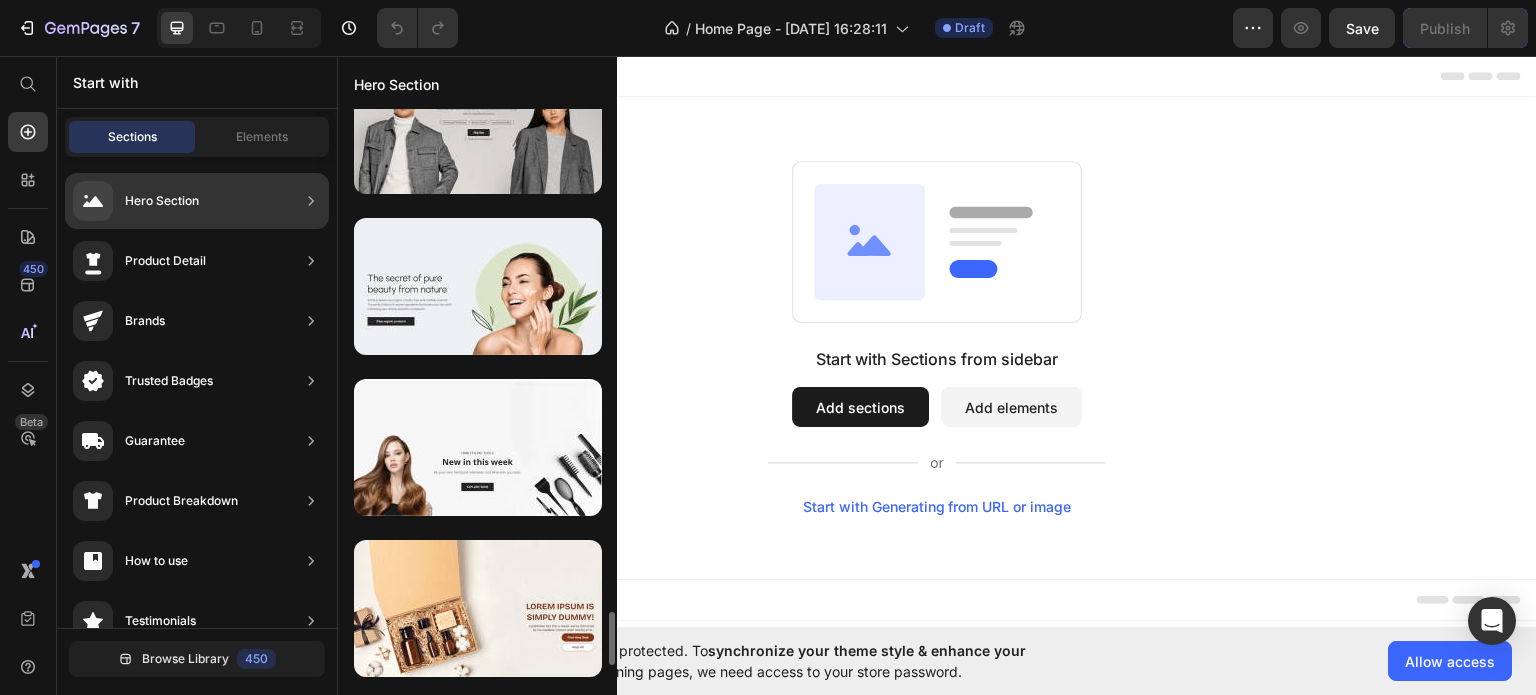 scroll, scrollTop: 5732, scrollLeft: 0, axis: vertical 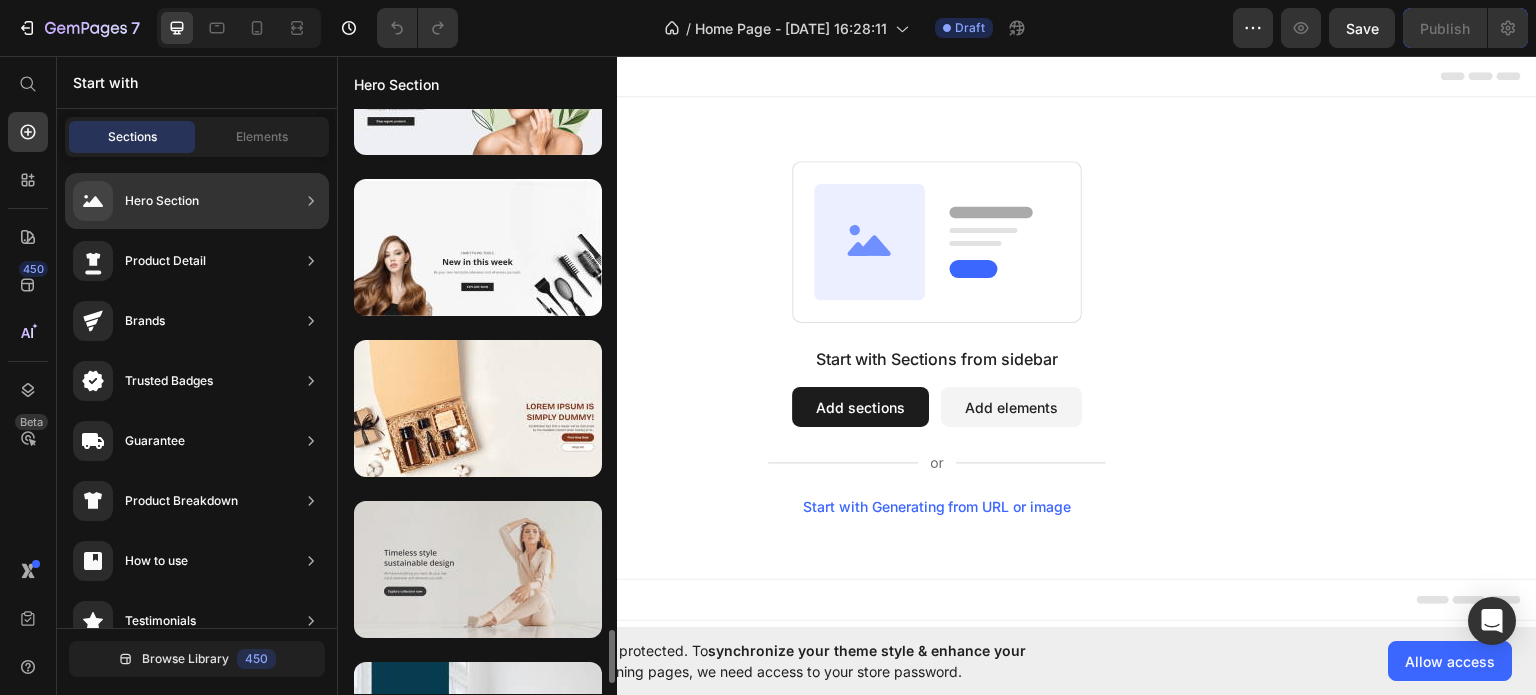 click at bounding box center (478, 569) 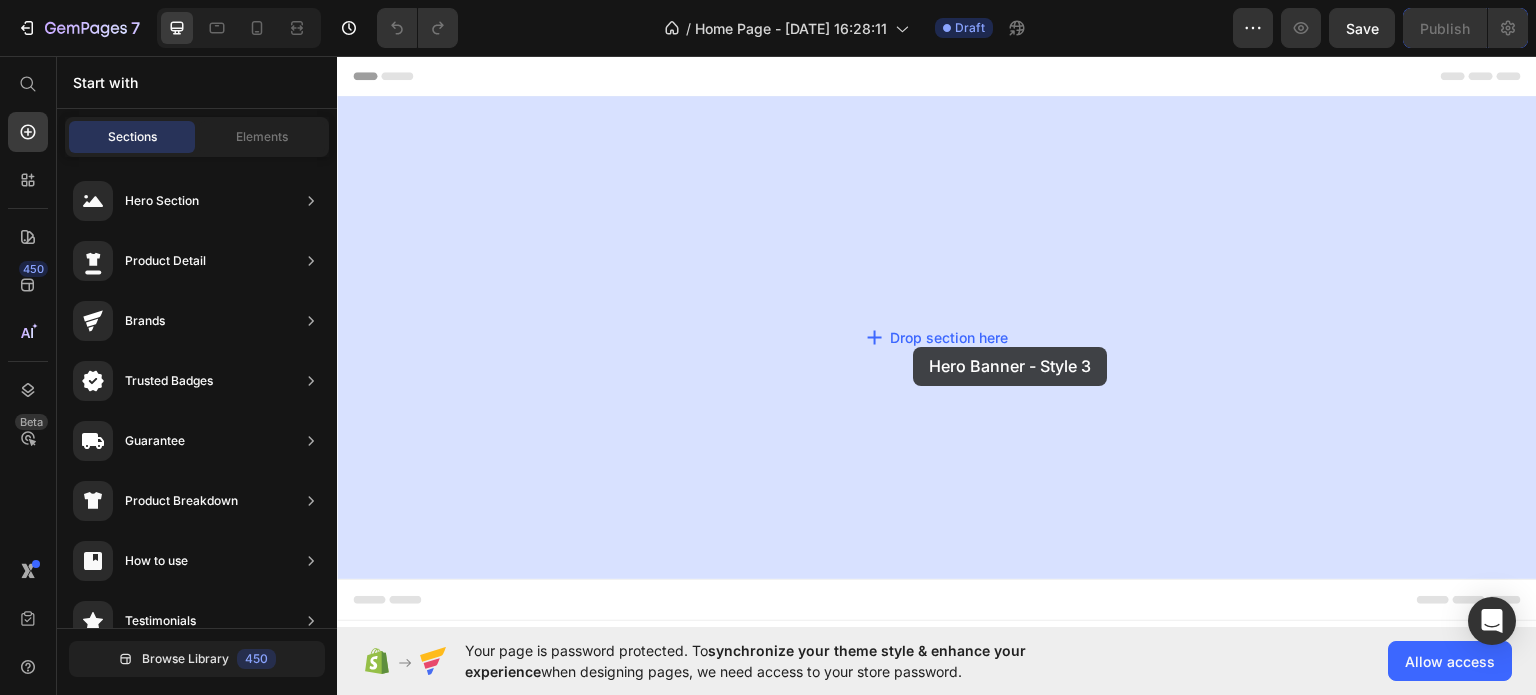 drag, startPoint x: 835, startPoint y: 622, endPoint x: 890, endPoint y: 315, distance: 311.8878 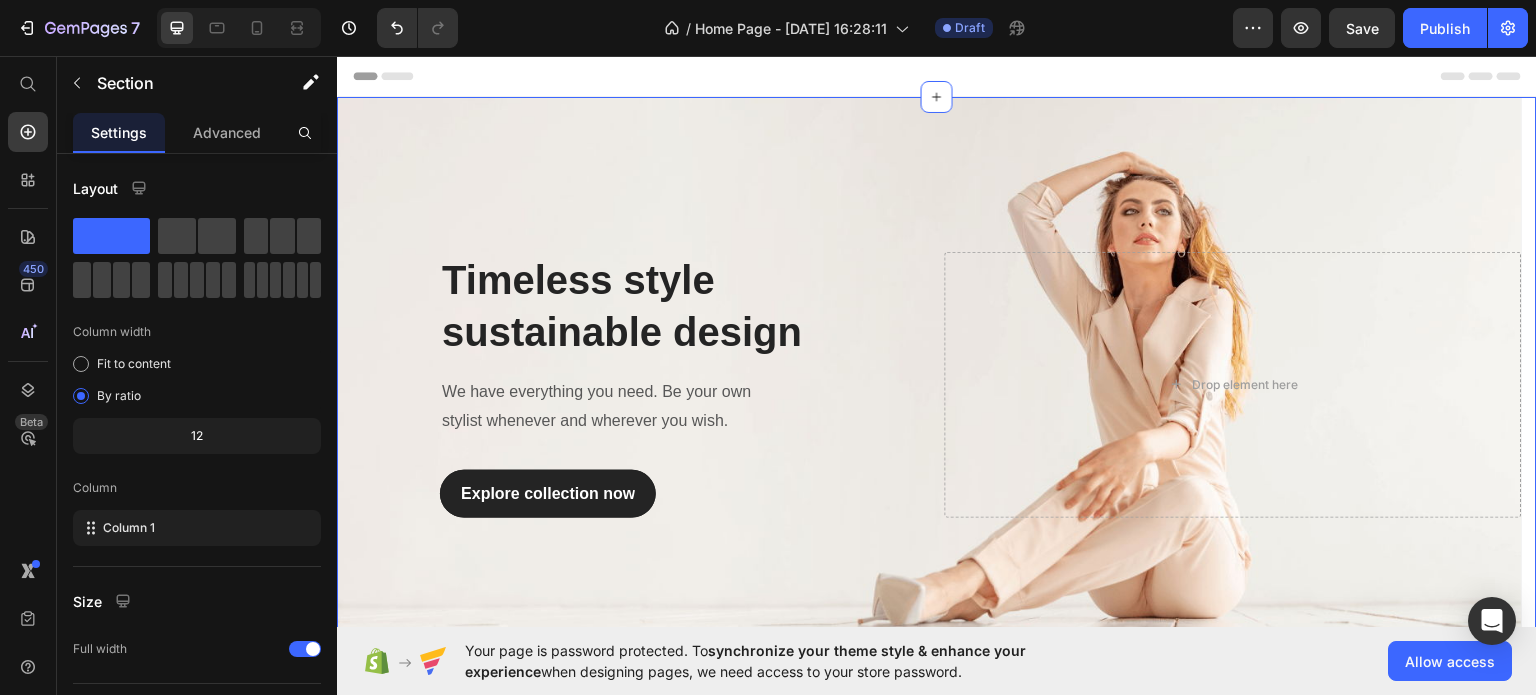 click on "Header" at bounding box center [937, 75] 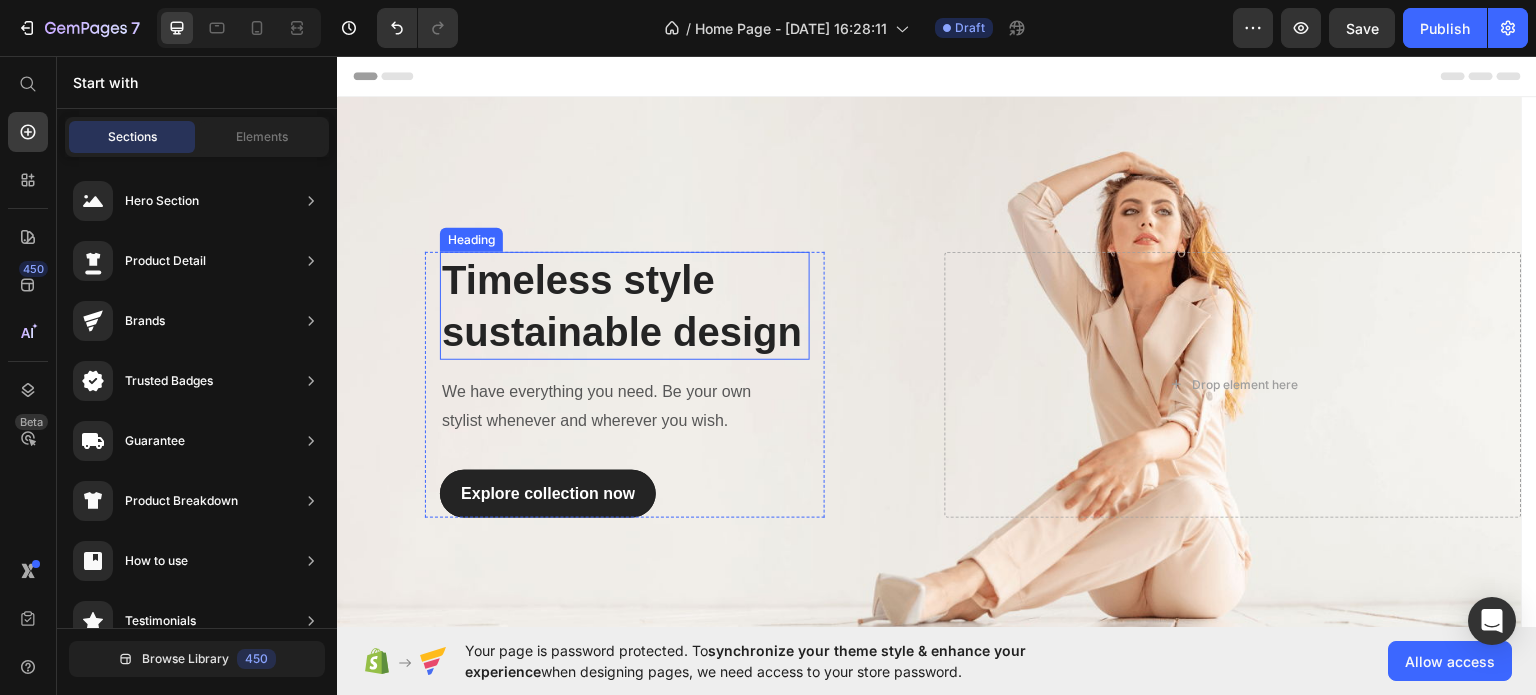 click on "Timeless style sustainable design" at bounding box center [625, 305] 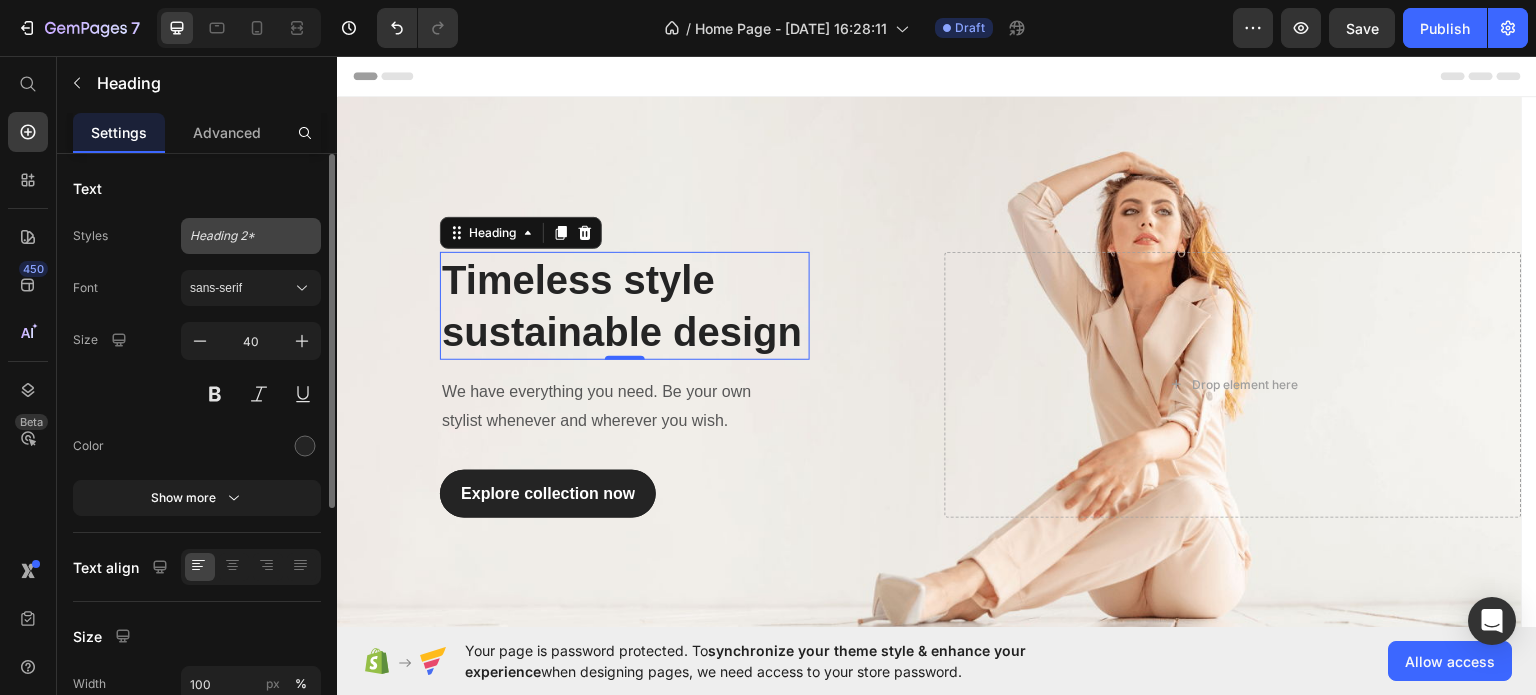 click on "Heading 2*" 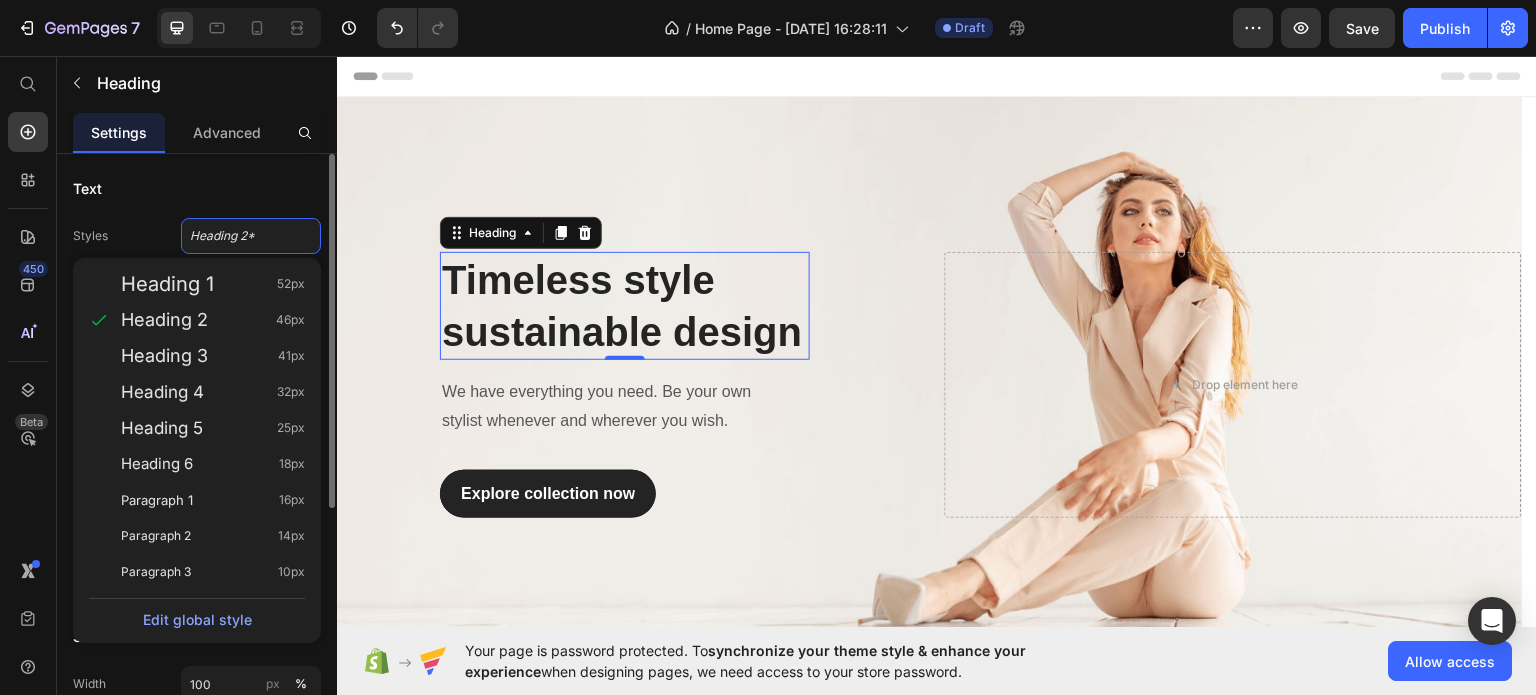 click on "Text Styles Heading 2* Heading 1 52px Heading 2 46px Heading 3 41px Heading 4 32px Heading 5 25px Heading 6 18px Paragraph 1 16px Paragraph 2 14px Paragraph 3 10px  Edit global style  Font sans-serif Size 40 Color Show more" 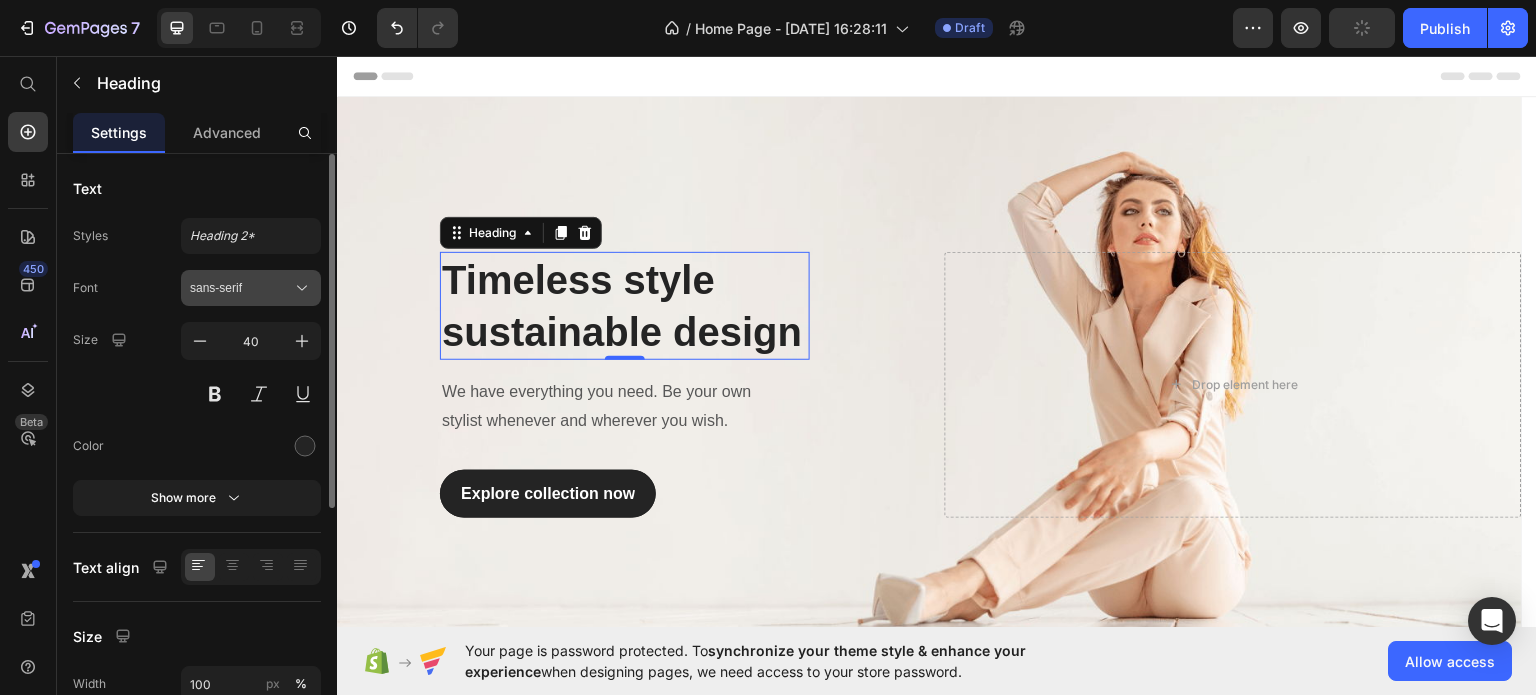 click on "sans-serif" at bounding box center [241, 288] 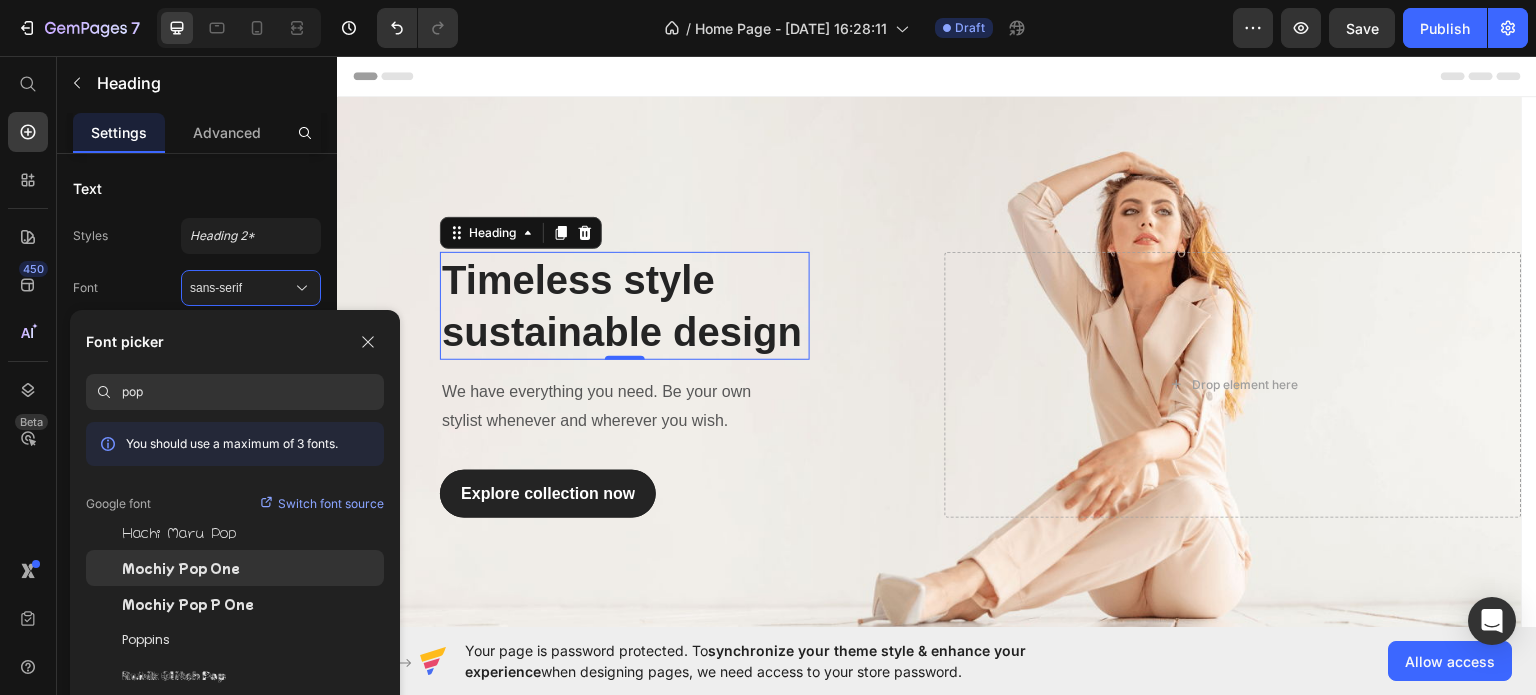 type on "pop" 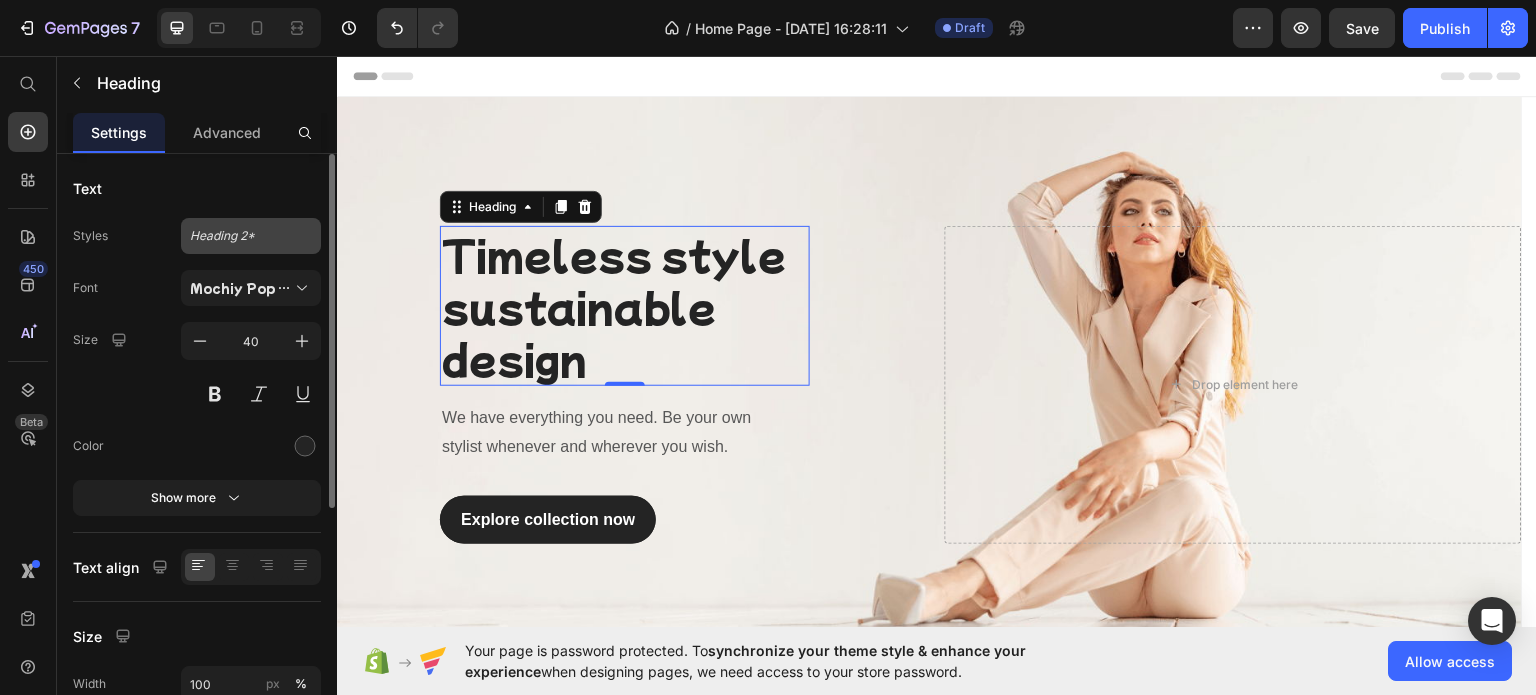 click on "Heading 2*" at bounding box center (239, 236) 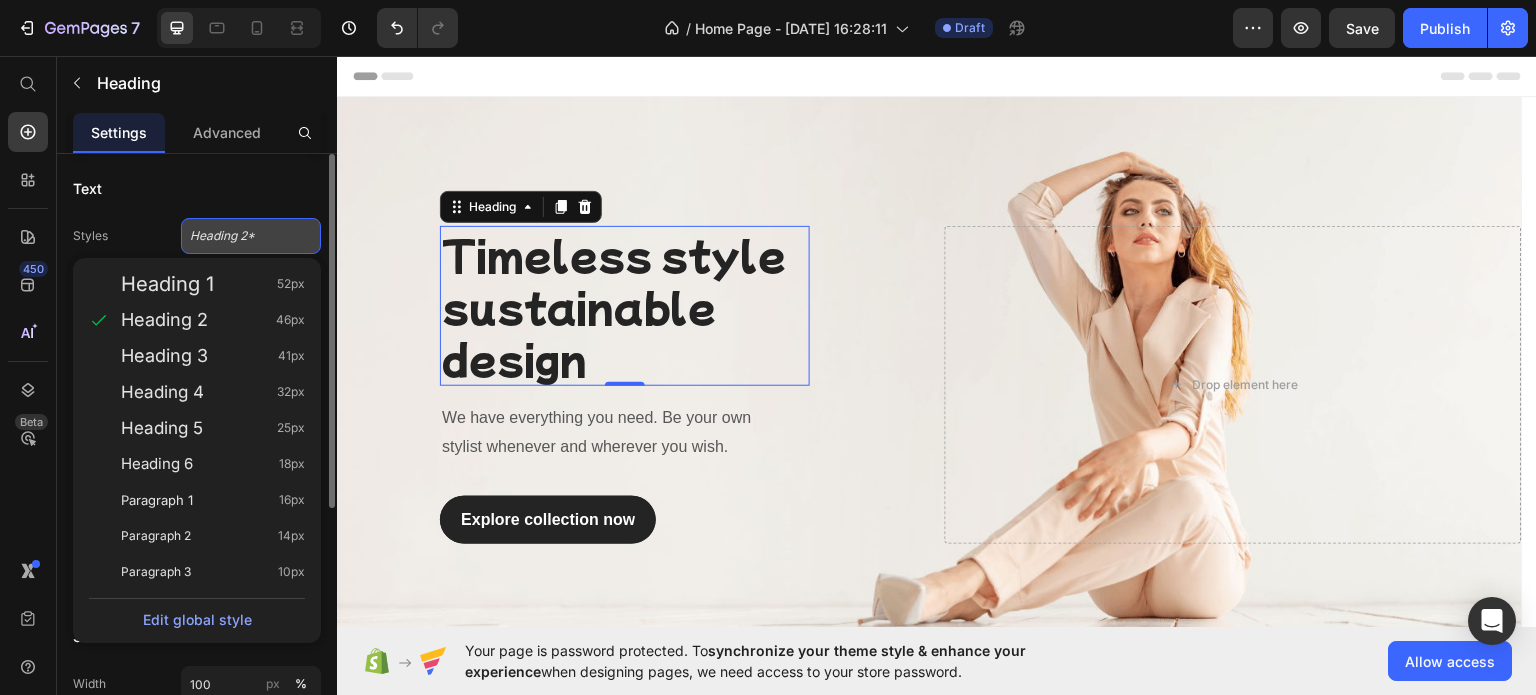 click on "Heading 2*" at bounding box center [239, 236] 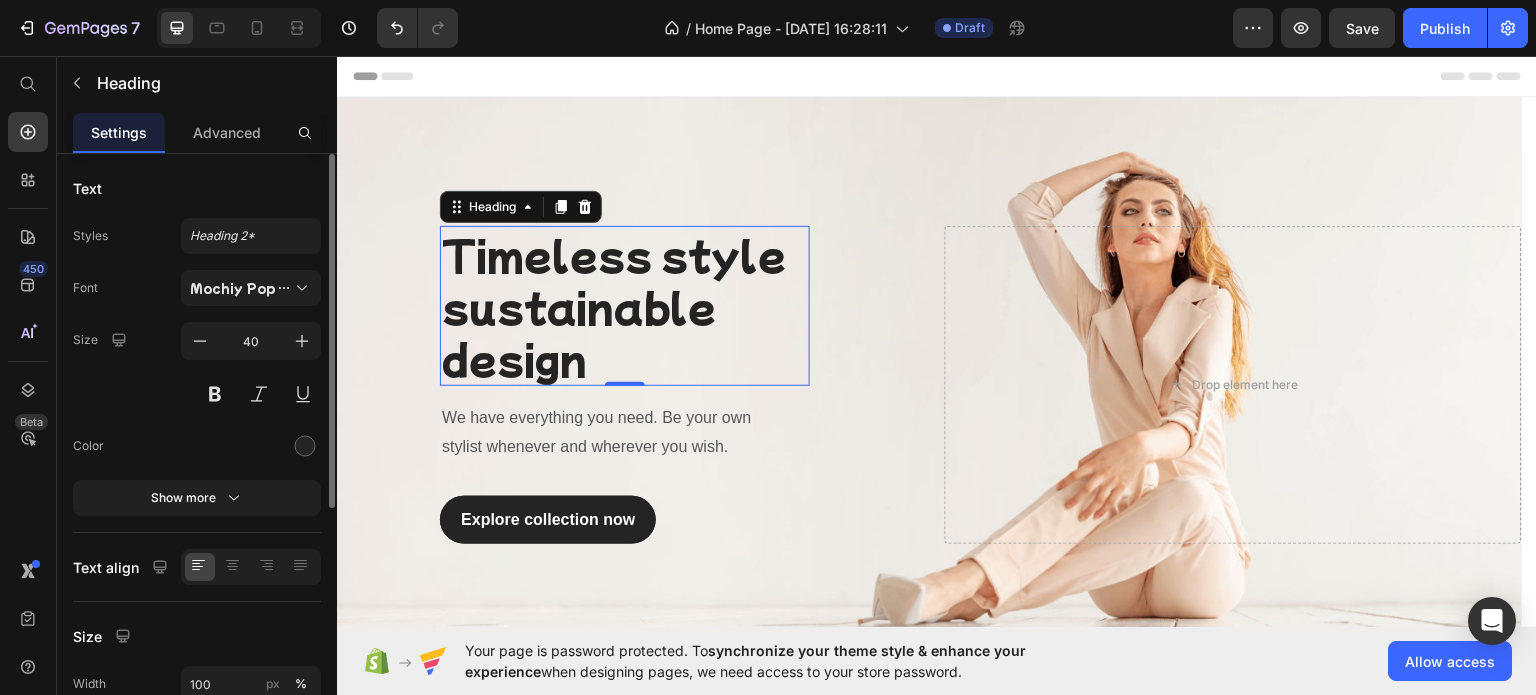 click on "Font Mochiy Pop One Size 40 Color Show more" at bounding box center (197, 393) 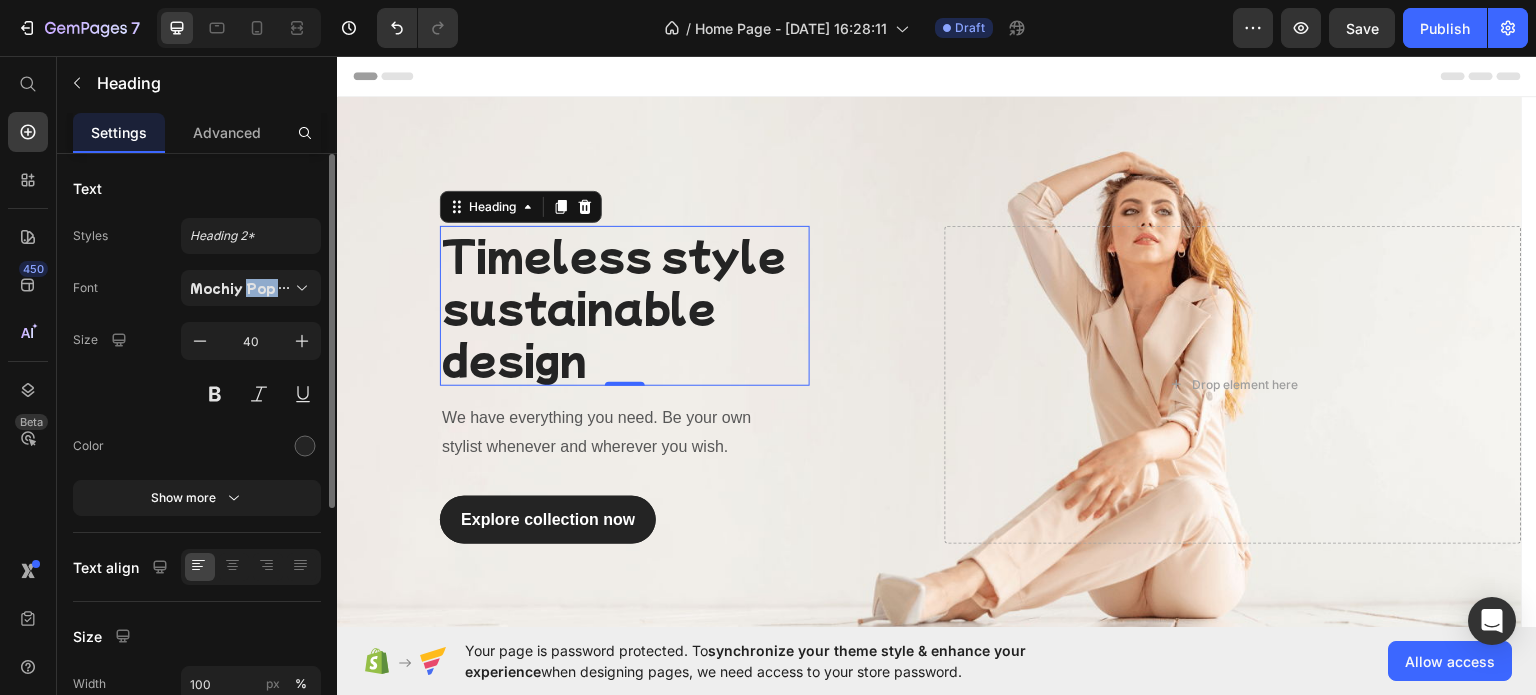 click on "Font Mochiy Pop One Size 40 Color Show more" at bounding box center [197, 393] 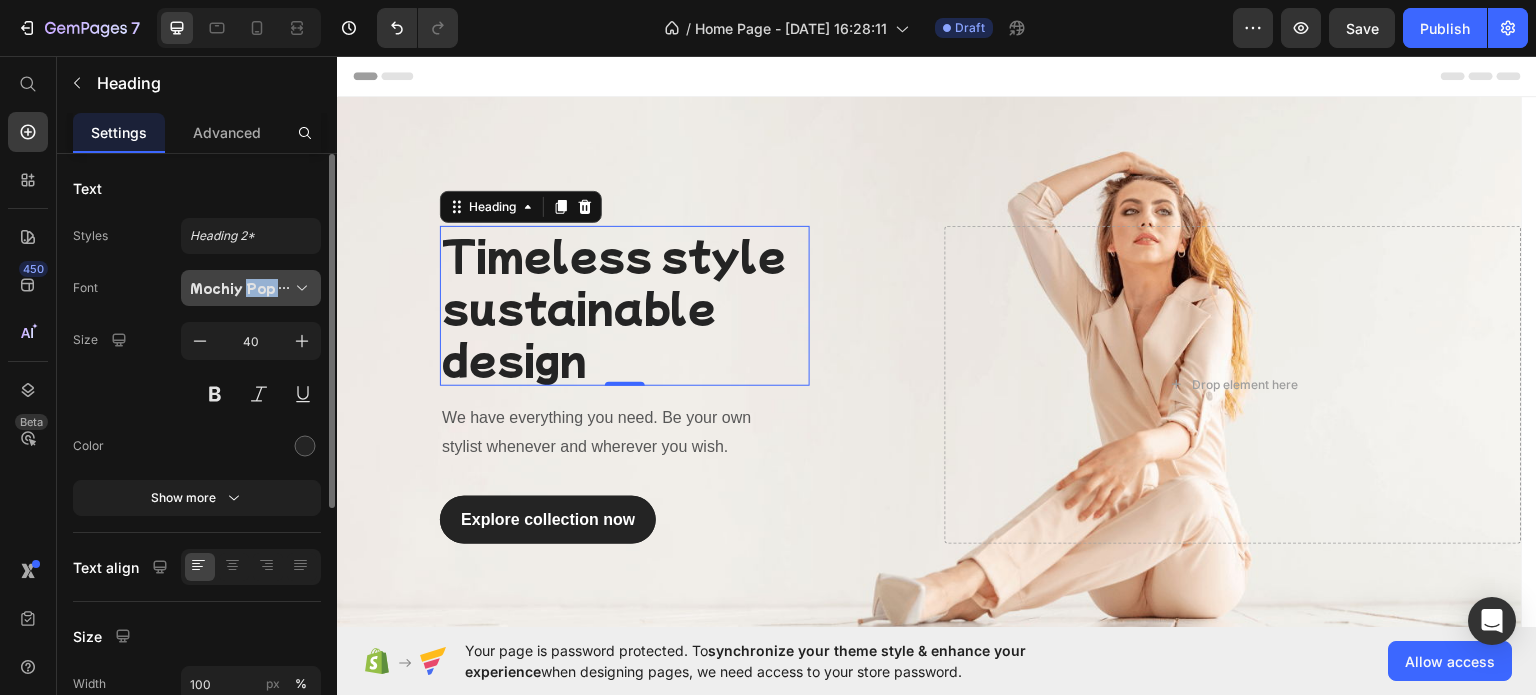 click on "Mochiy Pop One" at bounding box center [241, 288] 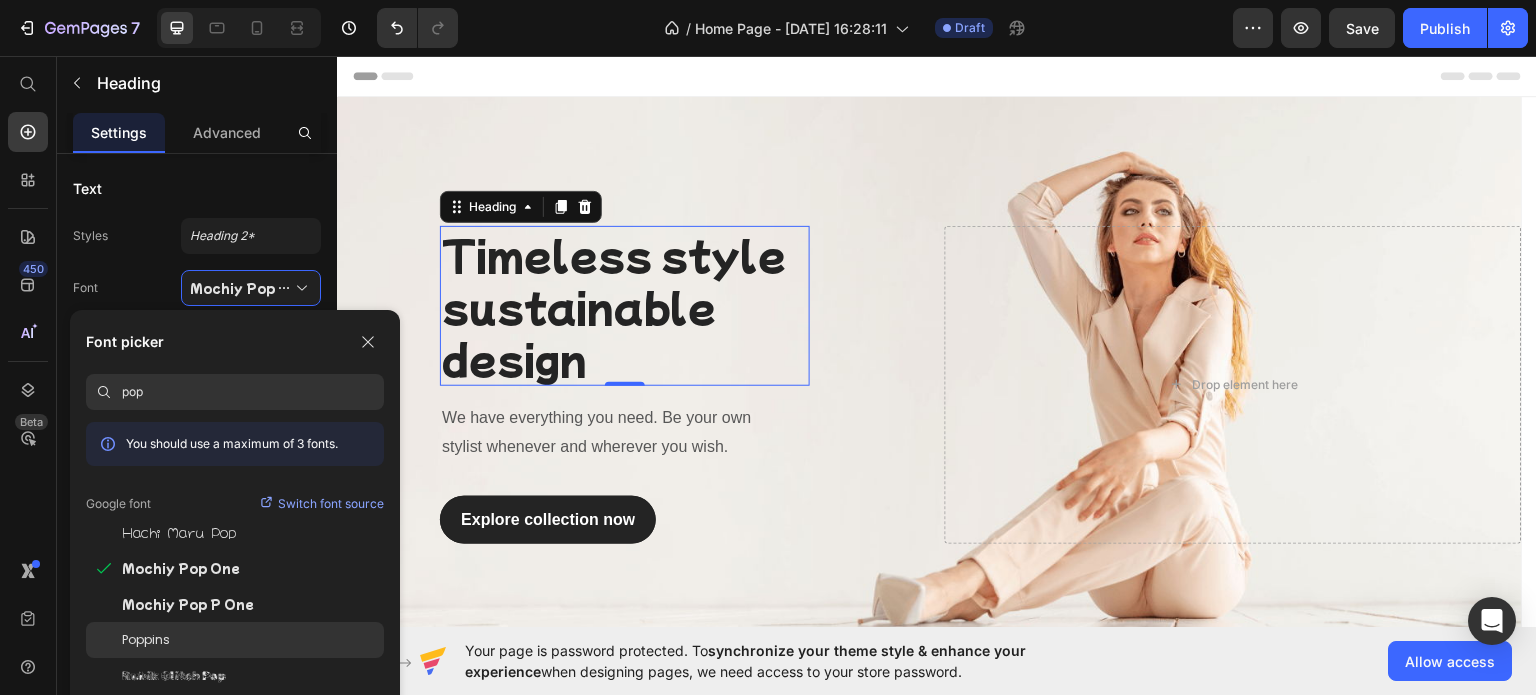 click on "Poppins" 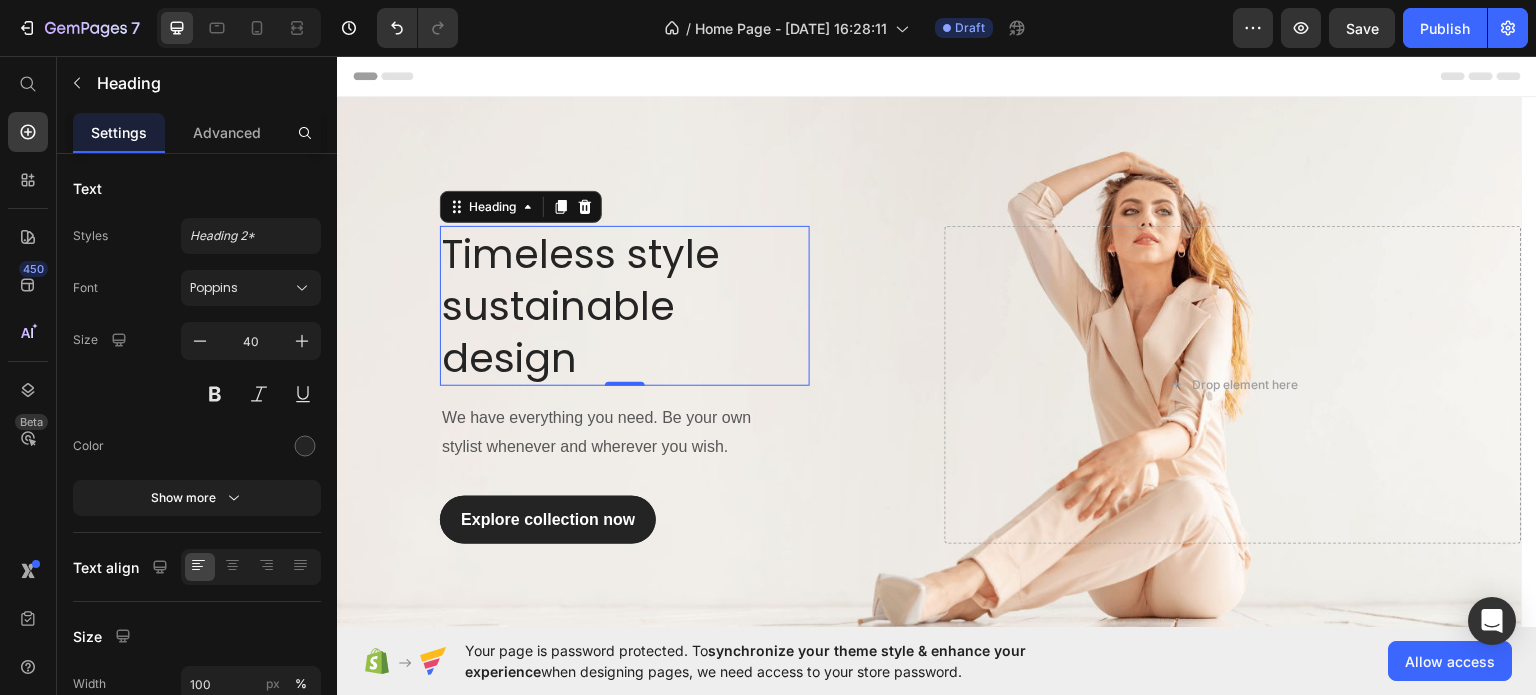 click on "Timeless style sustainable design" at bounding box center [625, 305] 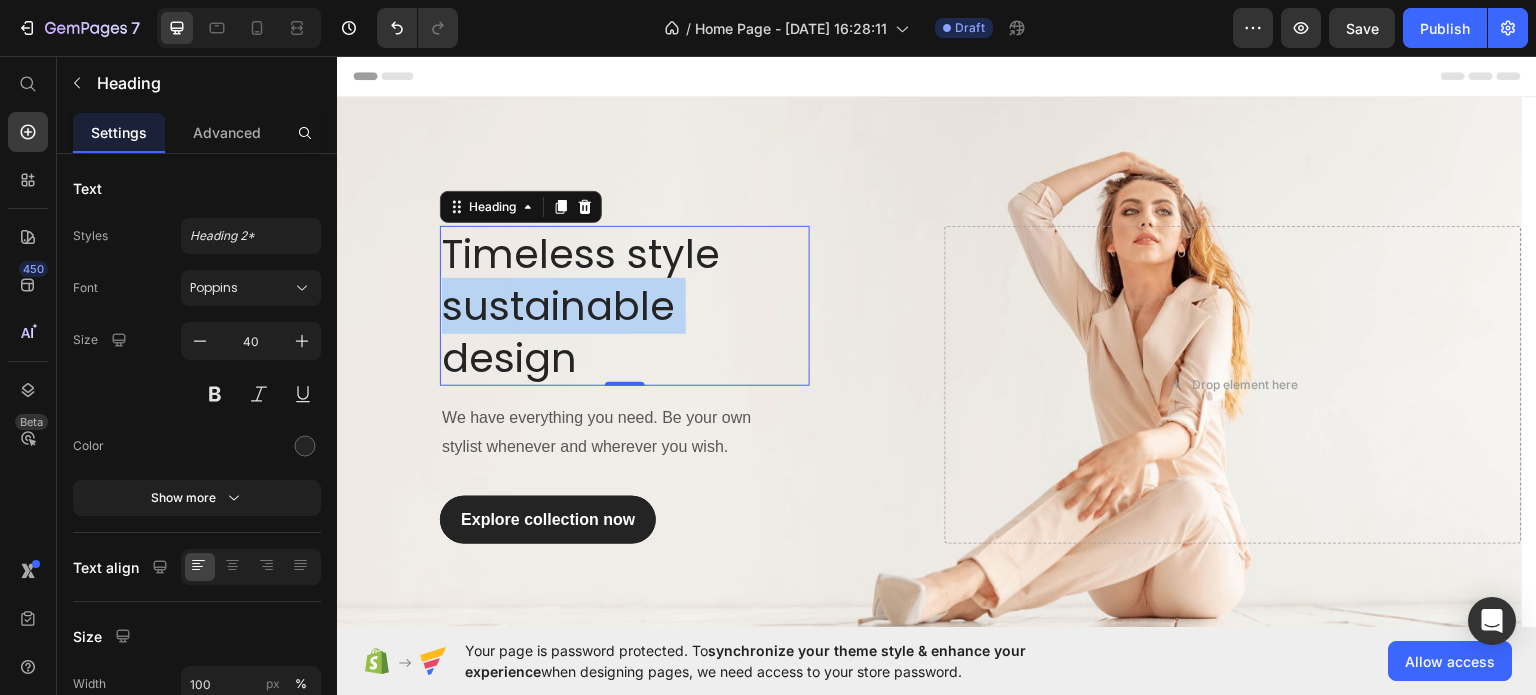 click on "Timeless style sustainable design" at bounding box center [625, 305] 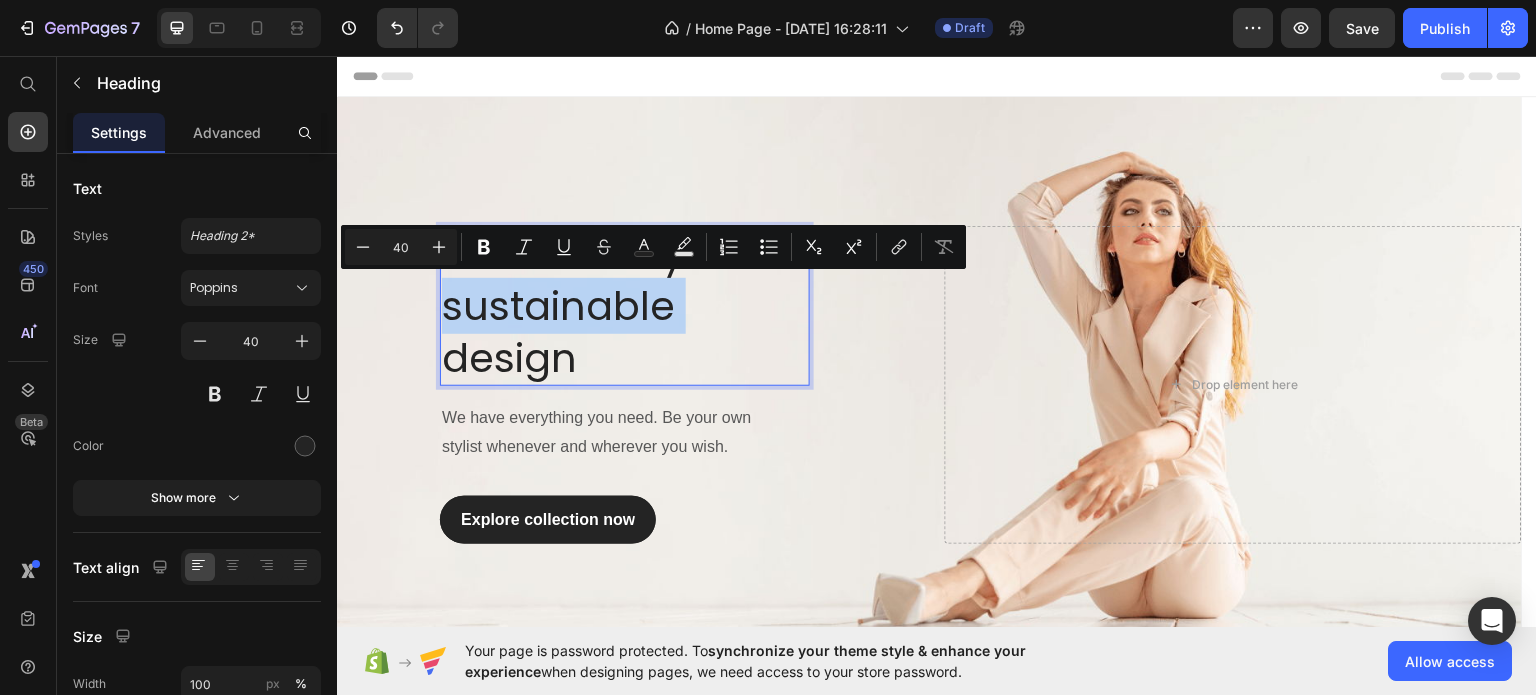 click on "Timeless style sustainable design" at bounding box center [625, 305] 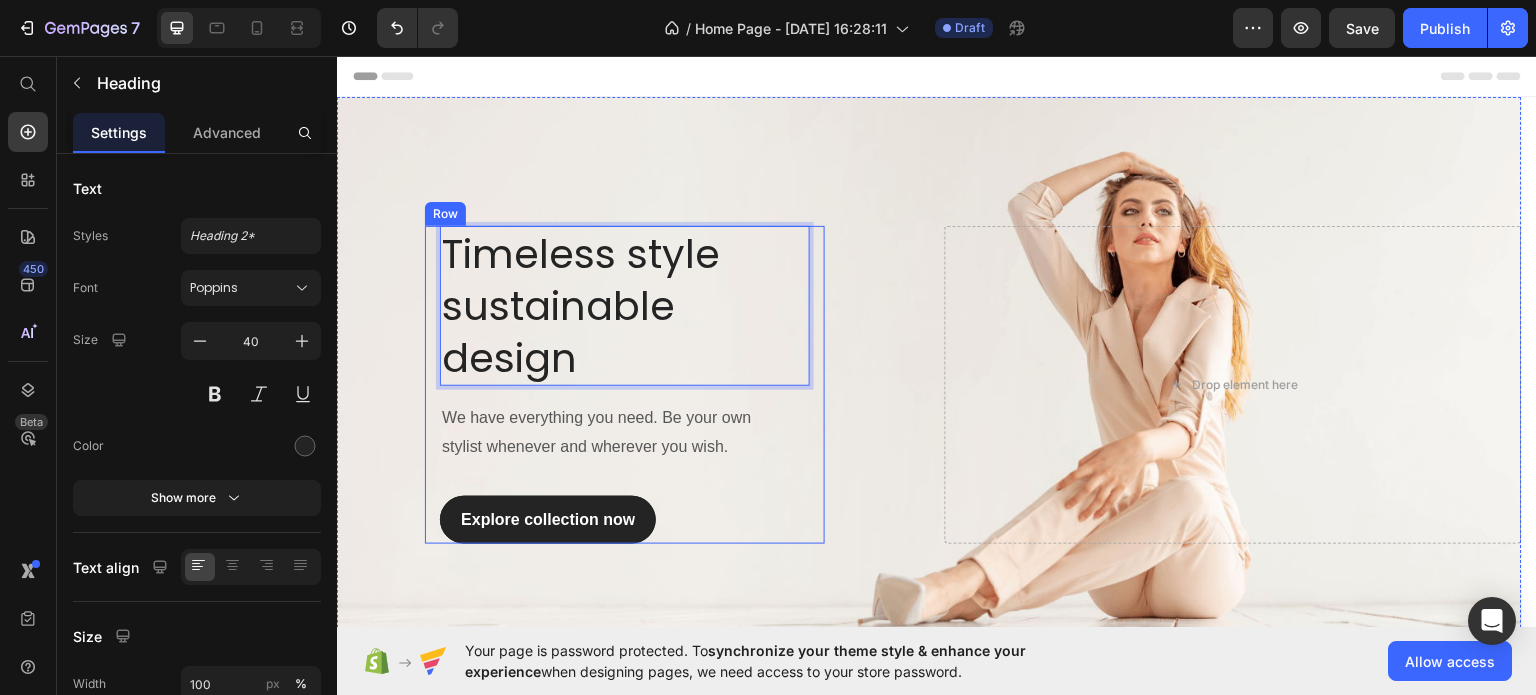 click on "We have everything you need. Be your own stylist whenever and wherever you wish." at bounding box center [613, 432] 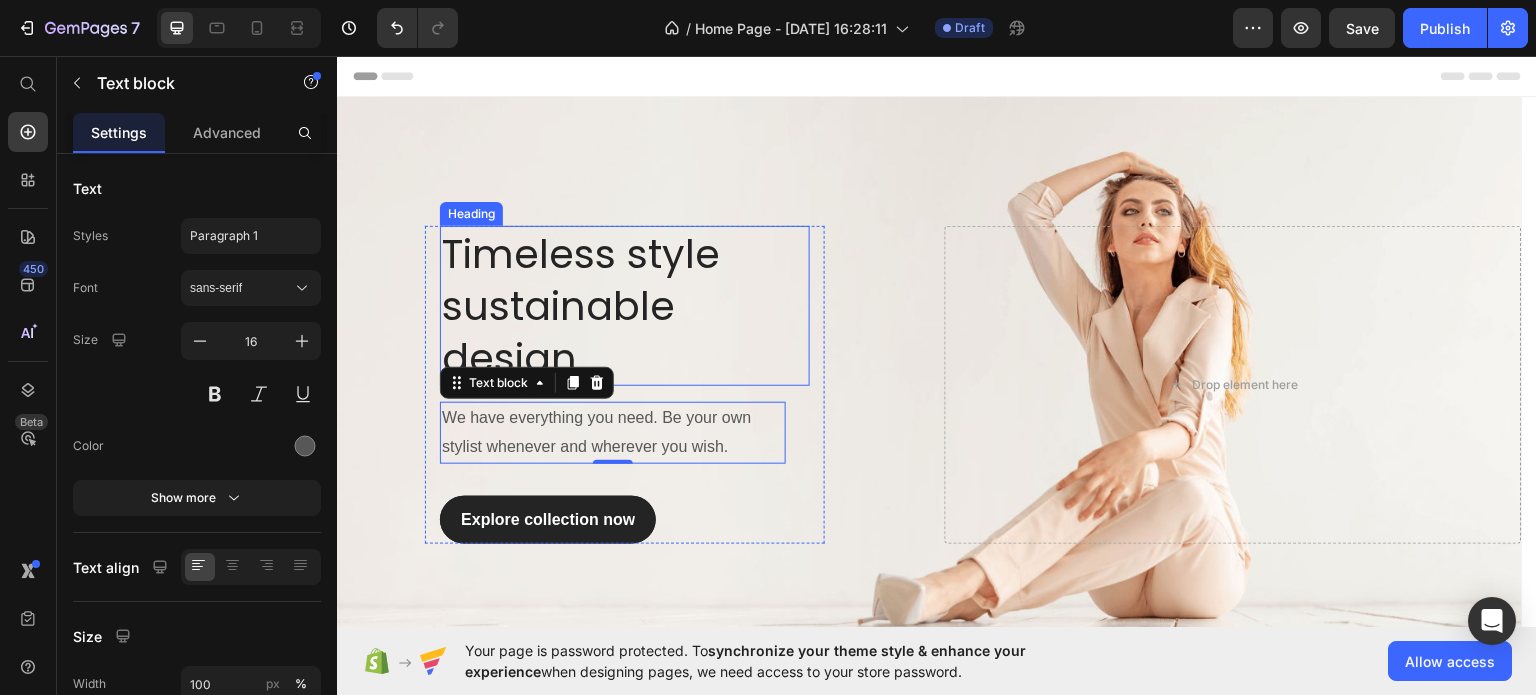 click on "Timeless style sustainable design" at bounding box center [625, 305] 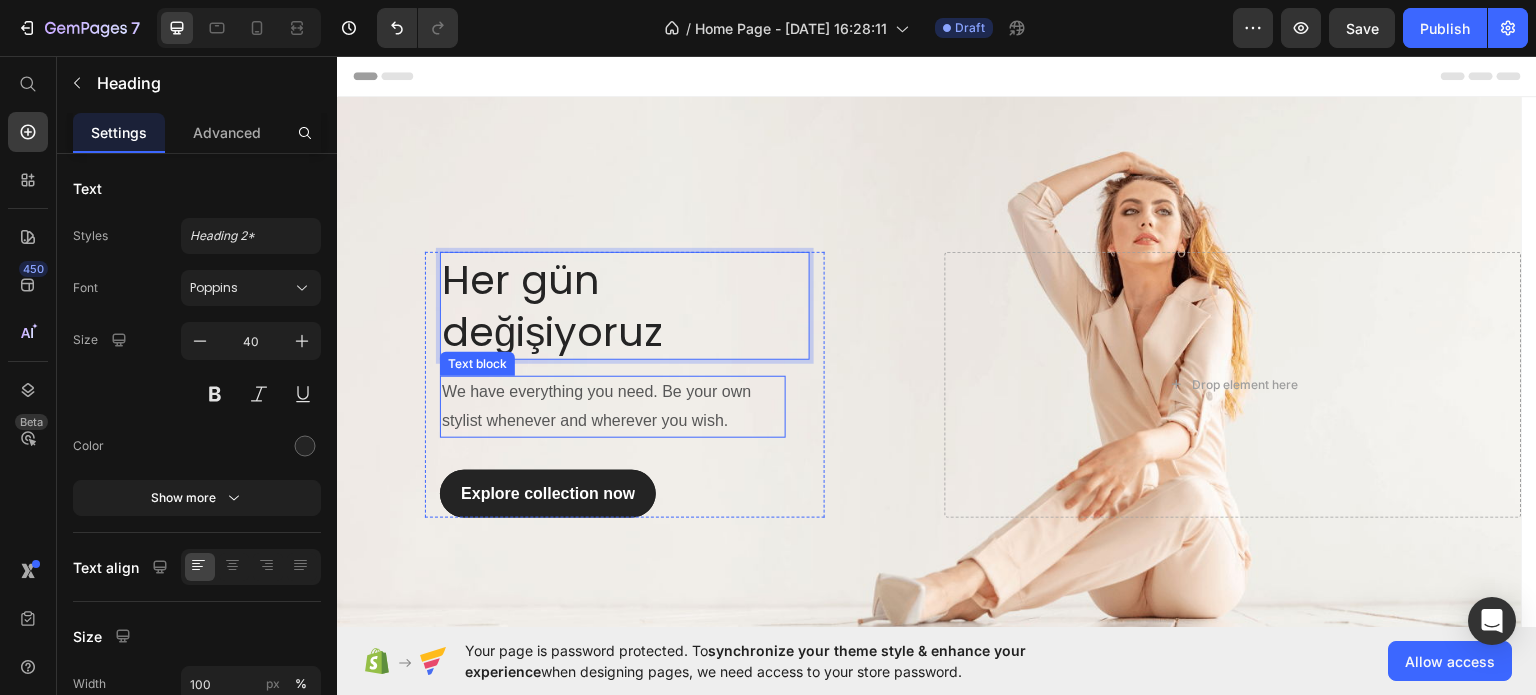 click on "We have everything you need. Be your own stylist whenever and wherever you wish." at bounding box center [613, 406] 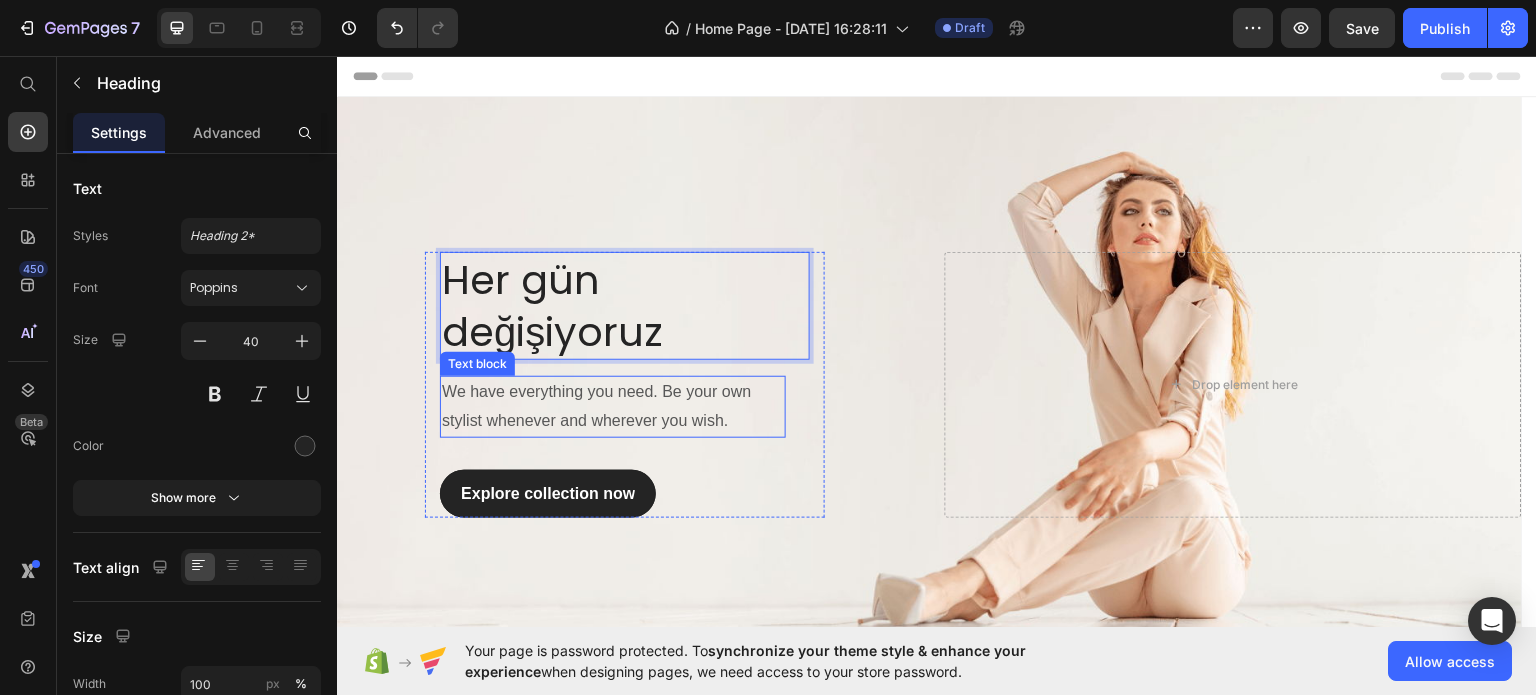 click on "We have everything you need. Be your own stylist whenever and wherever you wish." at bounding box center (613, 406) 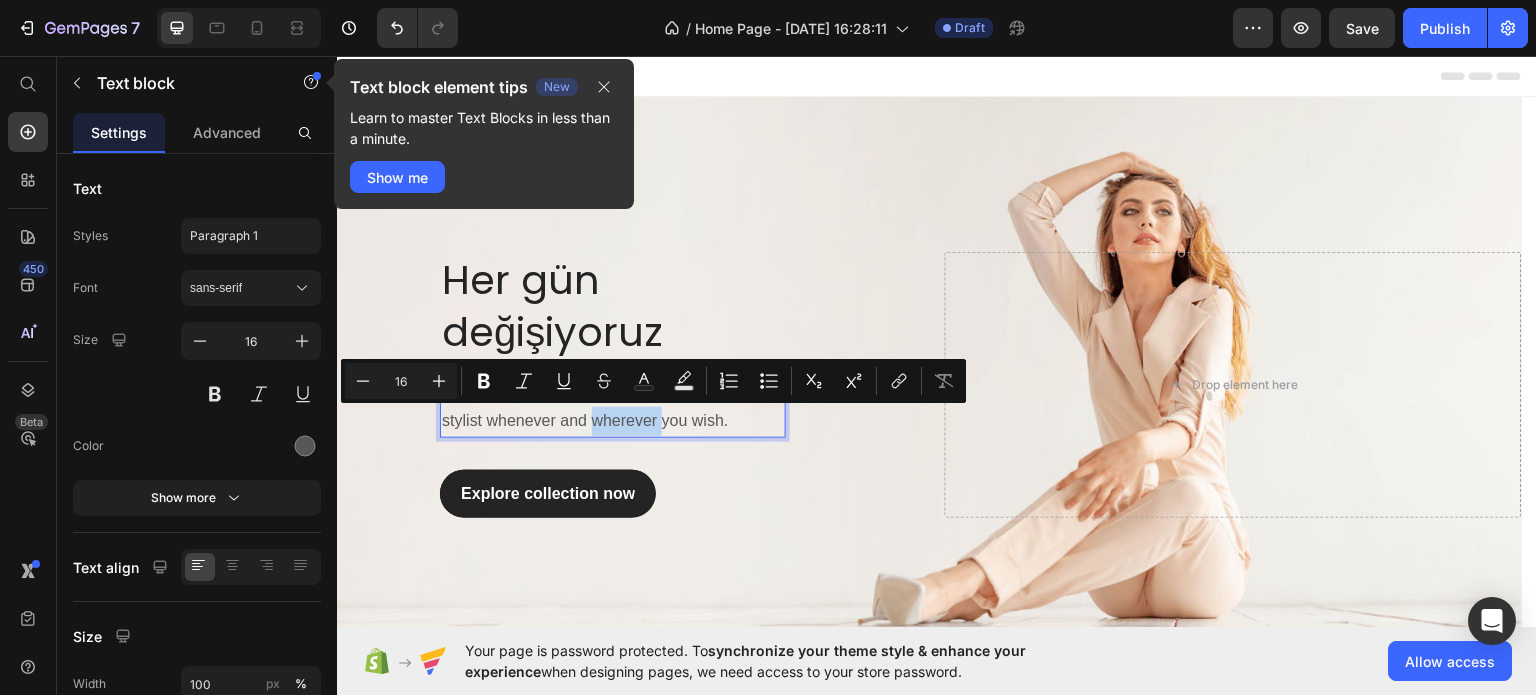click on "We have everything you need. Be your own stylist whenever and wherever you wish." at bounding box center (613, 406) 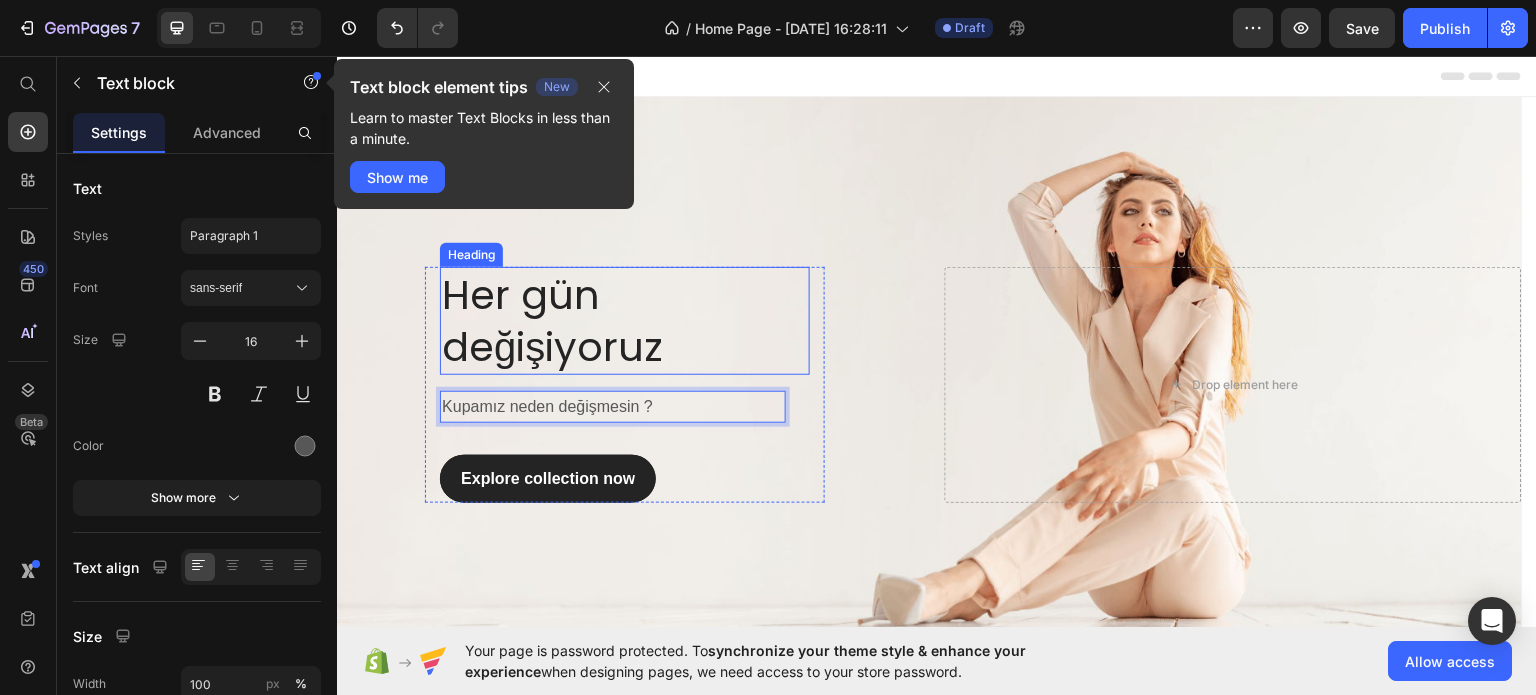 click on "Her gün  değişiyoruz" at bounding box center [625, 320] 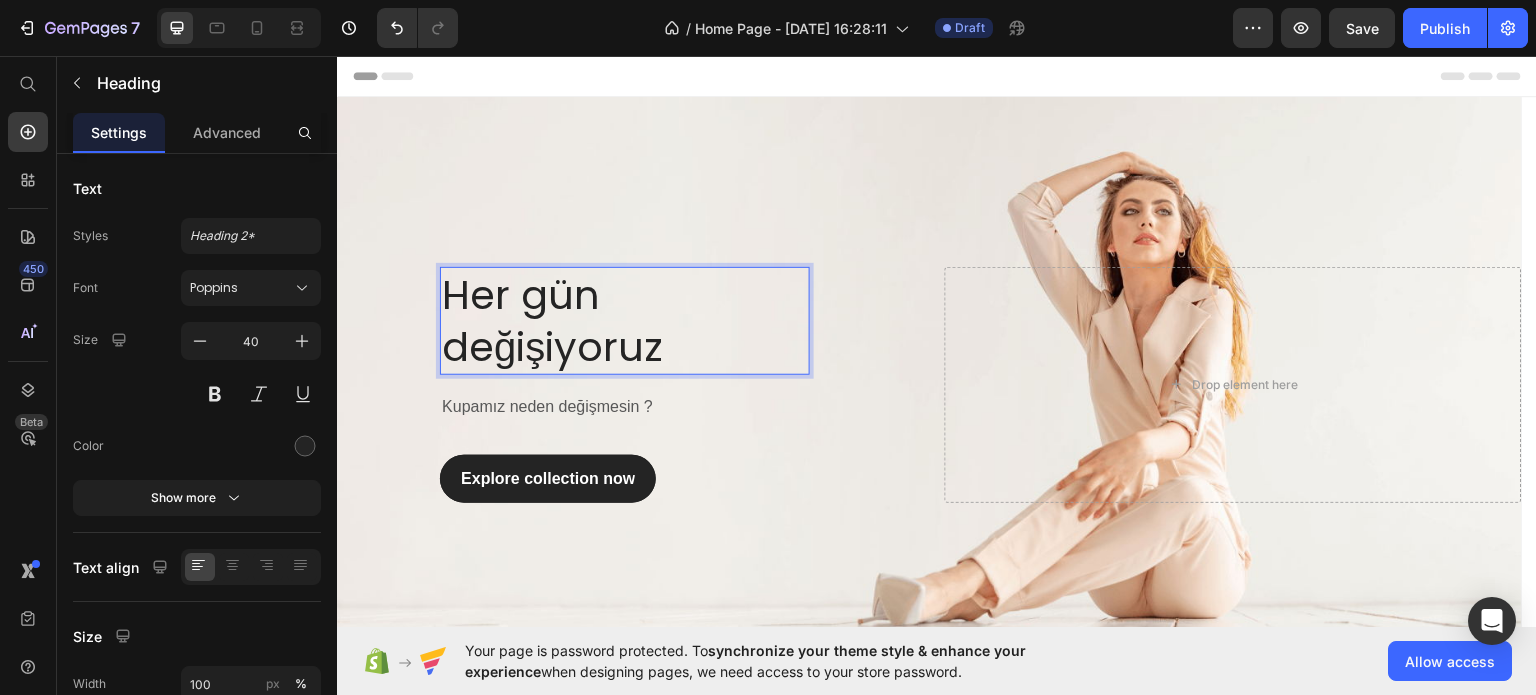 click on "Her gün  değişiyoruz Heading   0 Kupamız neden değişmesin ? Text block Explore collection now Button Row" at bounding box center (625, 384) 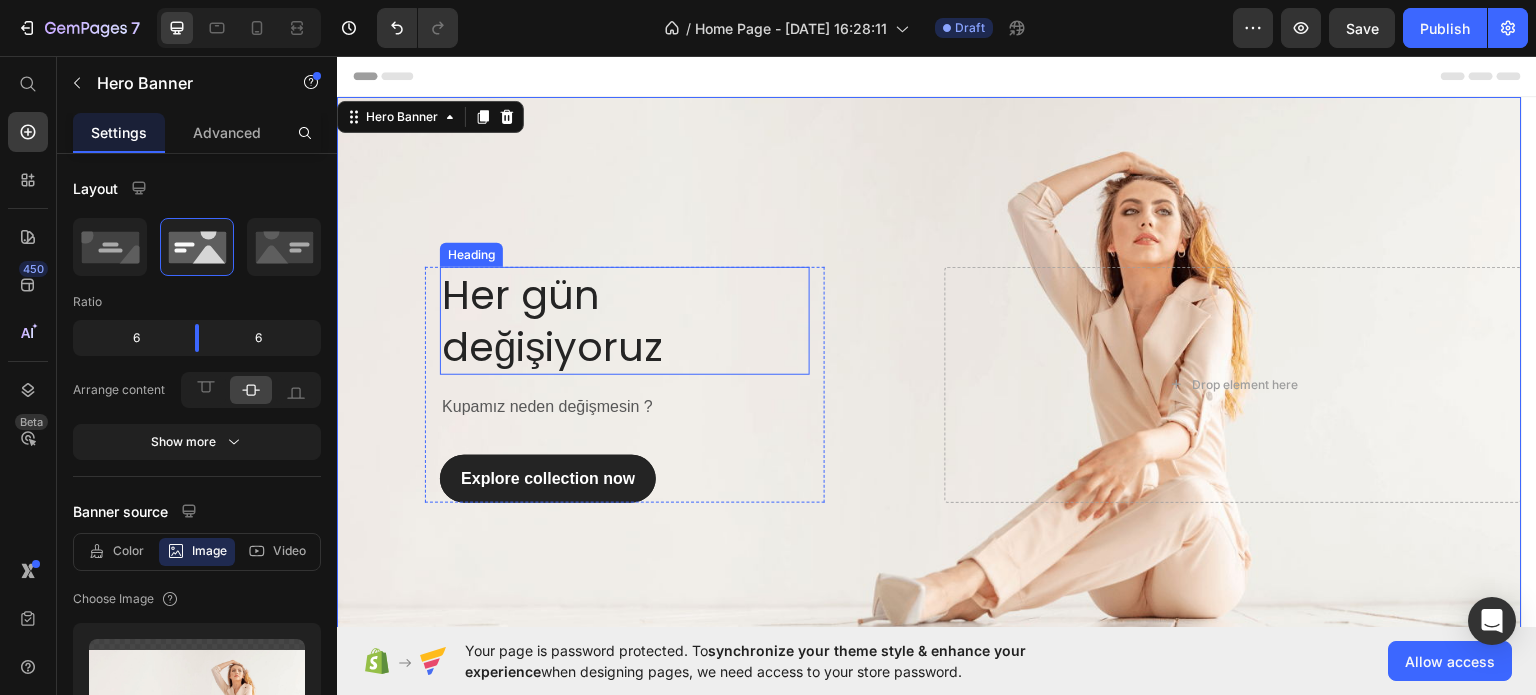 click on "Her gün  değişiyoruz" at bounding box center [625, 320] 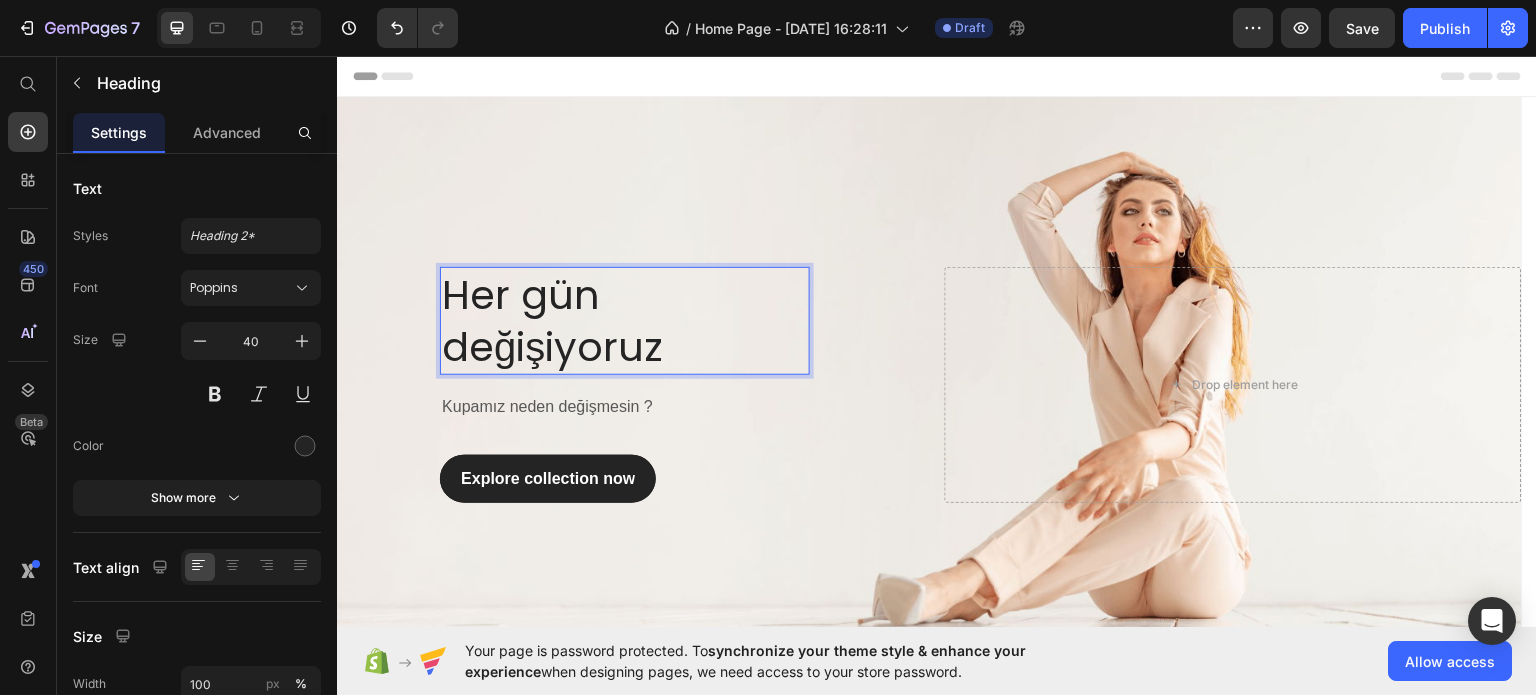 drag, startPoint x: 502, startPoint y: 324, endPoint x: 450, endPoint y: 339, distance: 54.120235 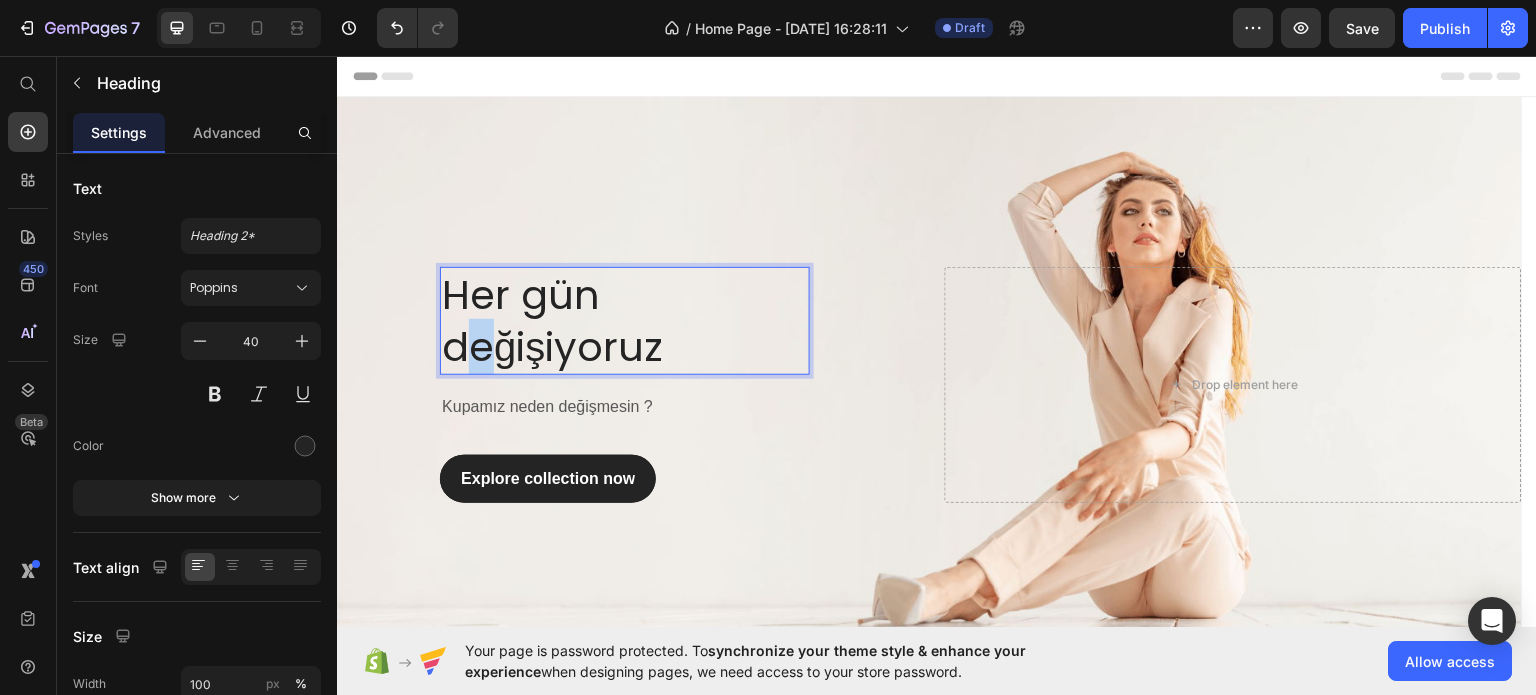 click on "Her gün  değişiyoruz Heading   0 Kupamız neden değişmesin ? Text block Explore collection now Button Row" at bounding box center (625, 384) 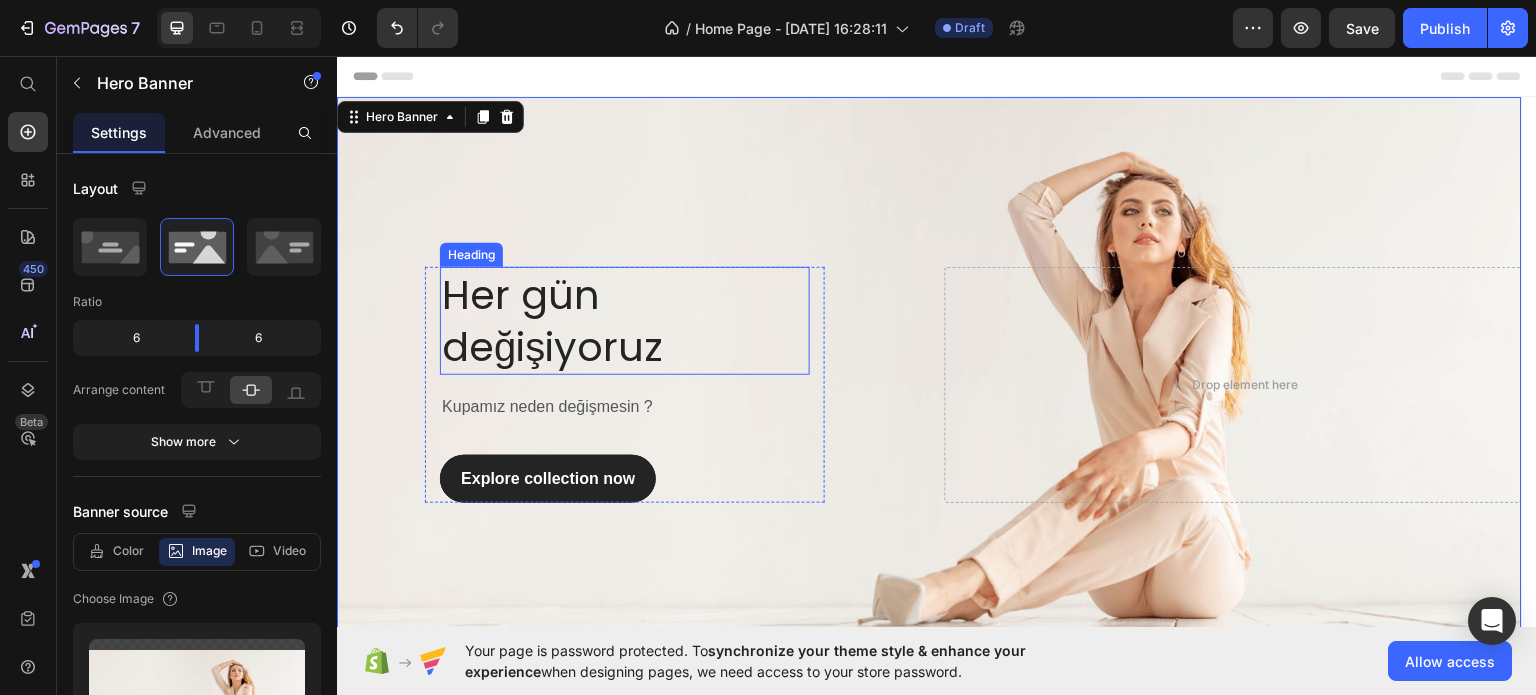 click on "Her gün  değişiyoruz" at bounding box center [625, 320] 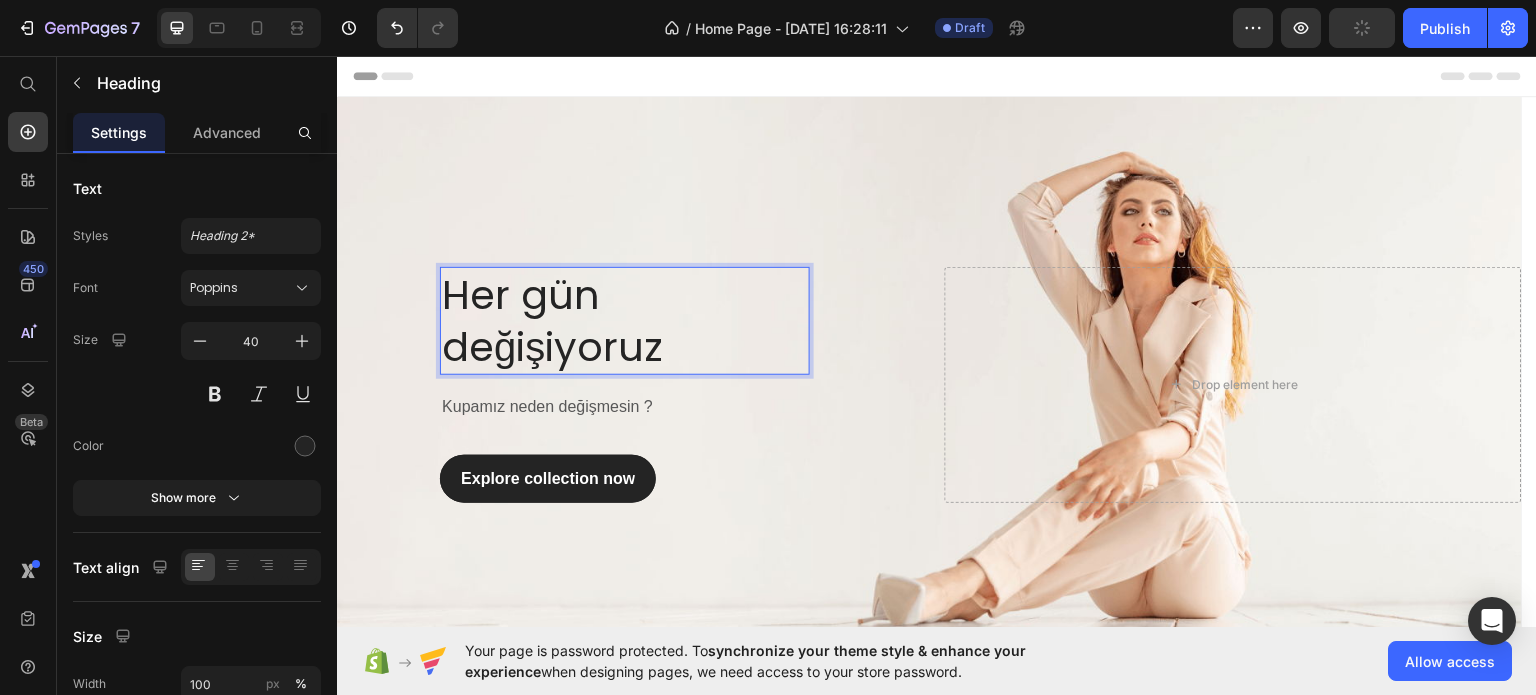 click at bounding box center (929, 384) 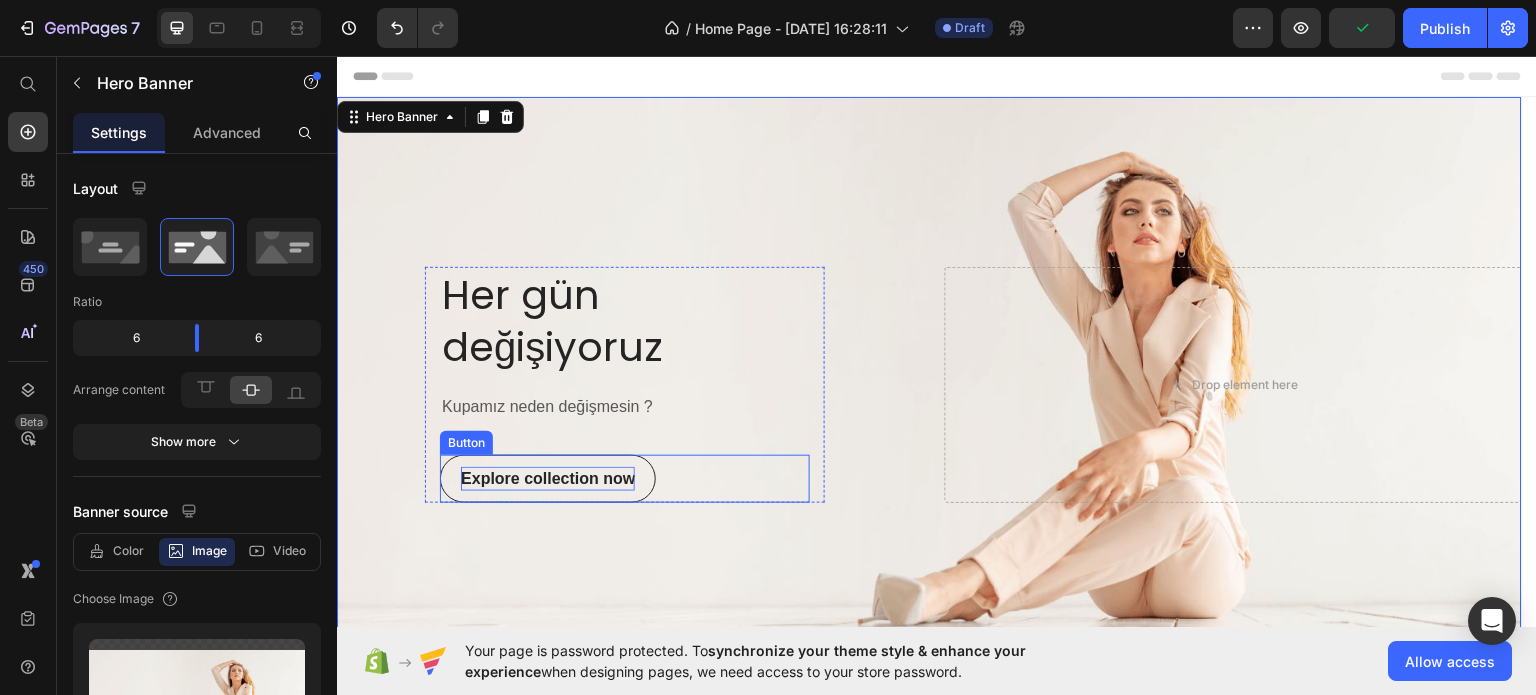 click on "Explore collection now" at bounding box center (548, 478) 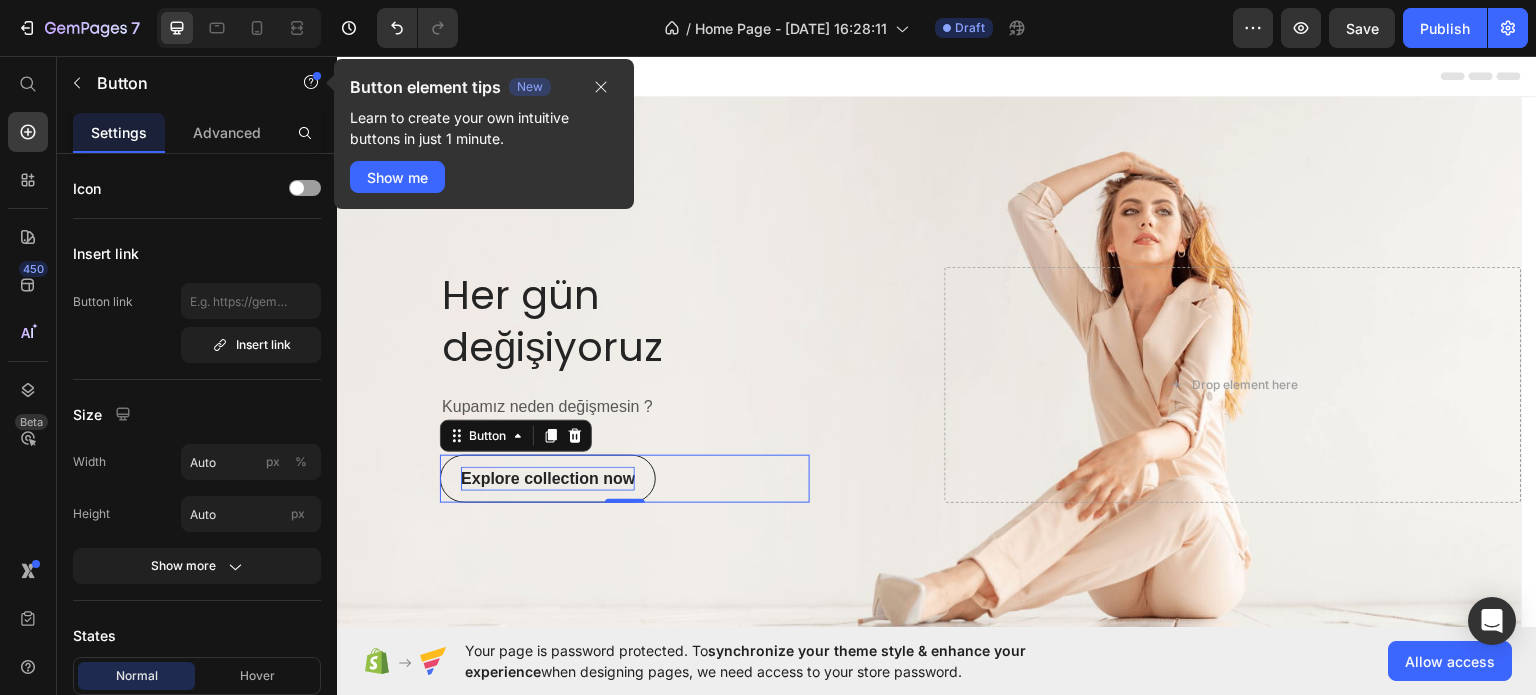 click on "Explore collection now" at bounding box center (548, 478) 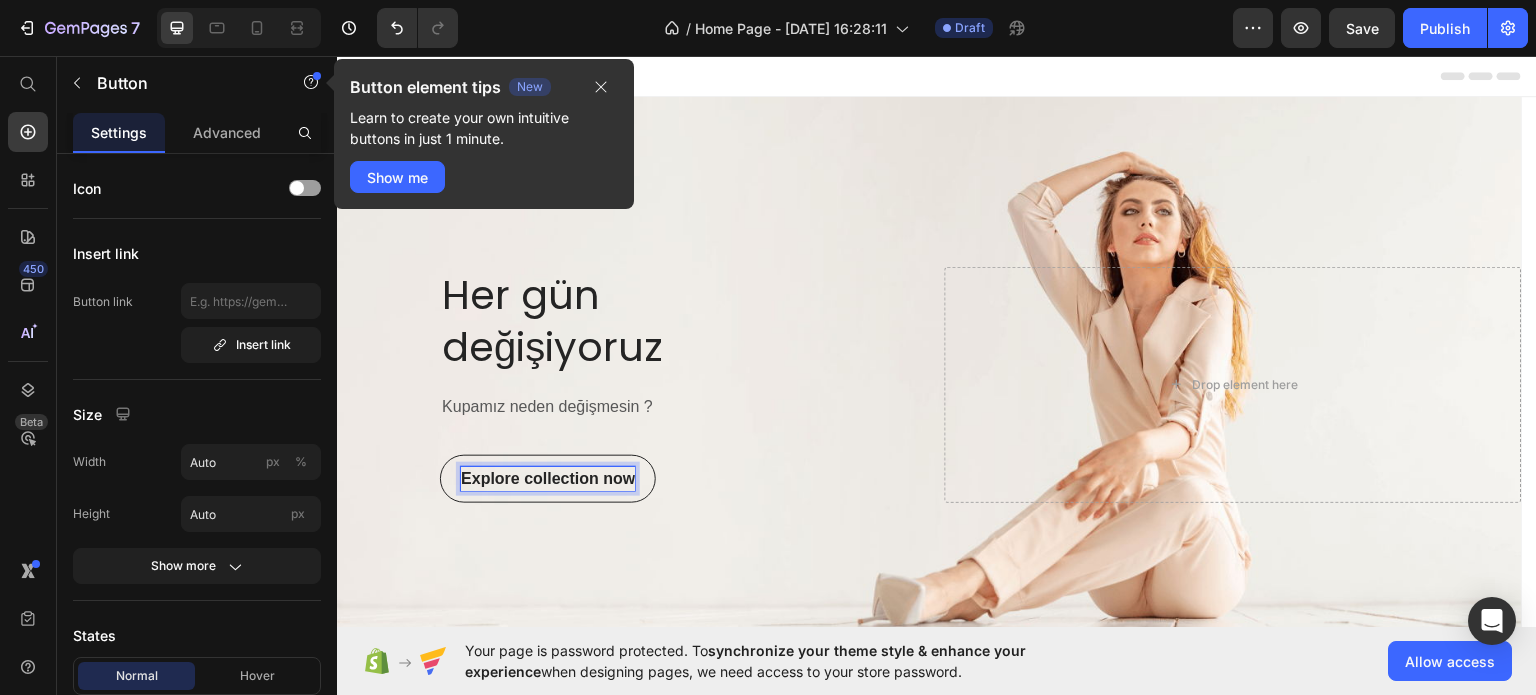 click on "Explore collection now" at bounding box center (548, 478) 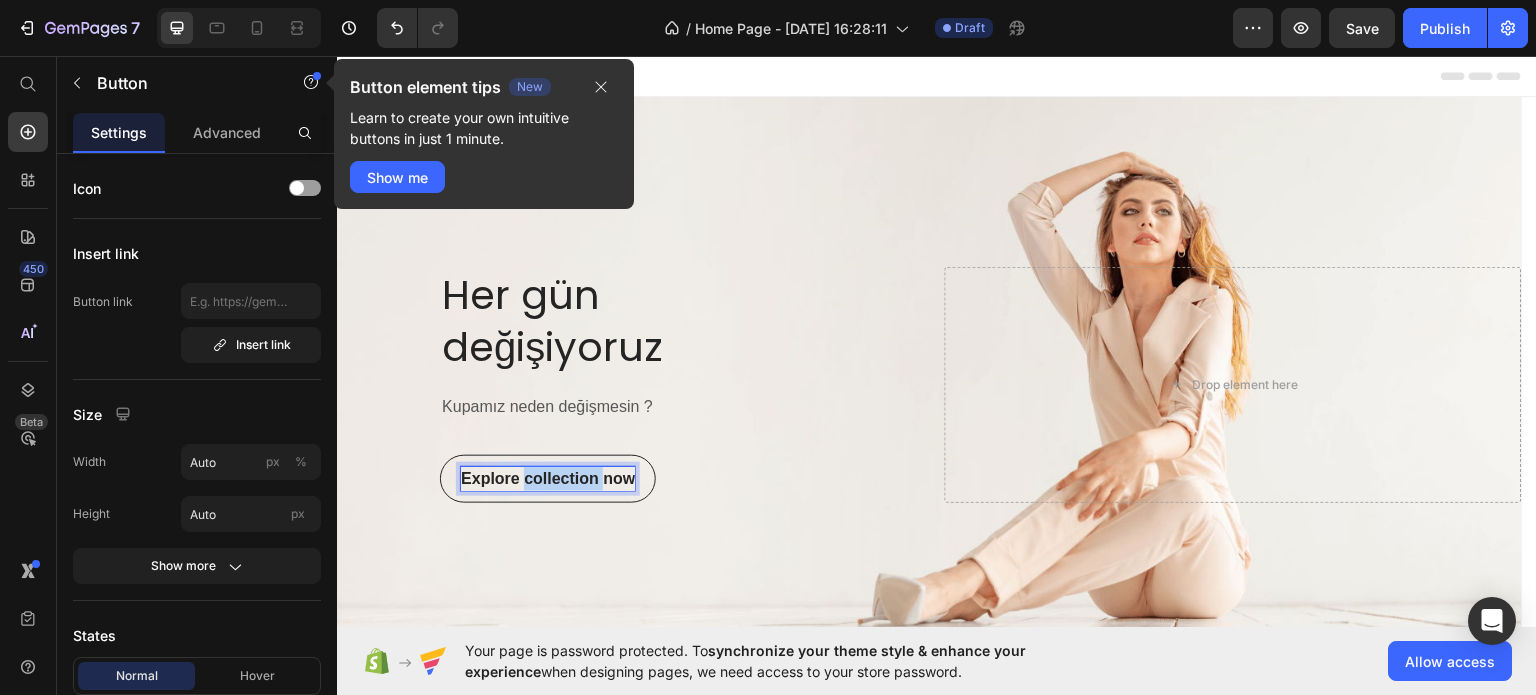 click on "Explore collection now" at bounding box center (548, 478) 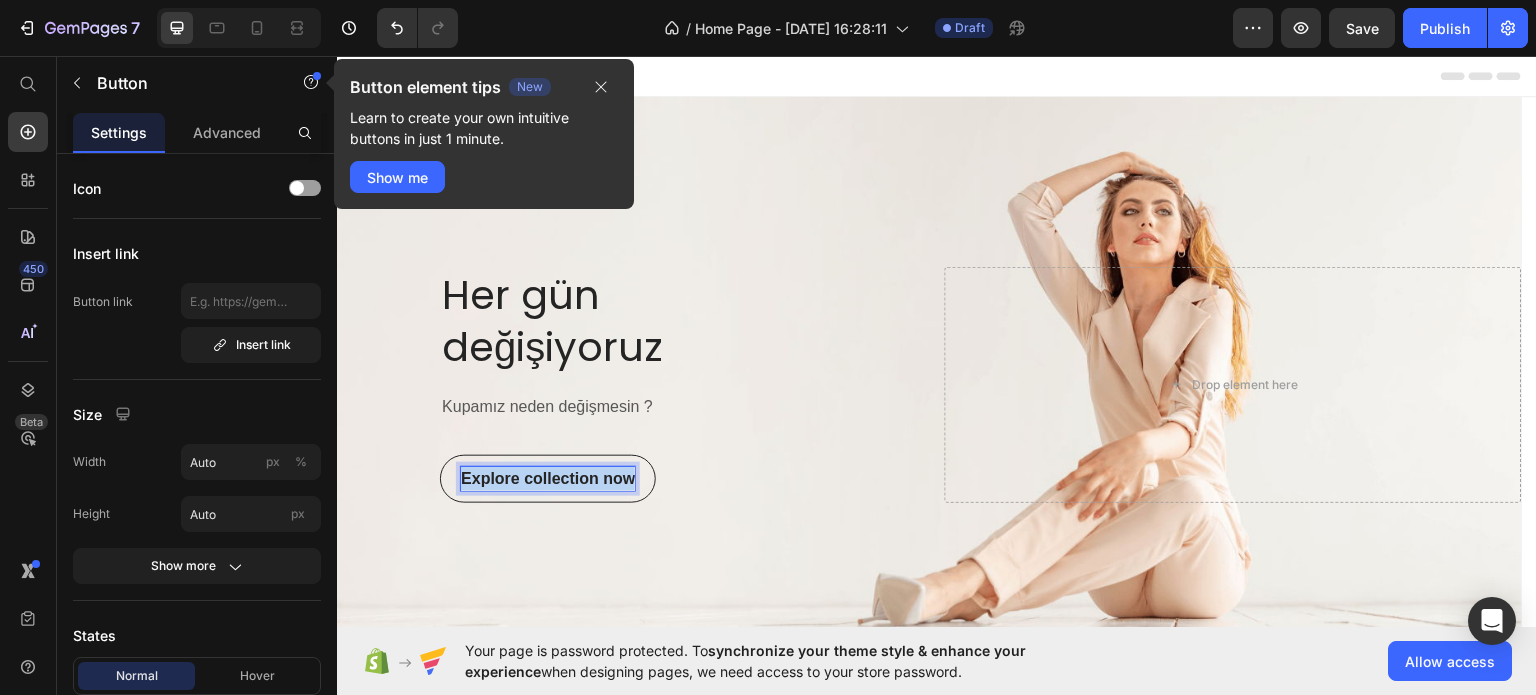 click on "Explore collection now" at bounding box center [548, 478] 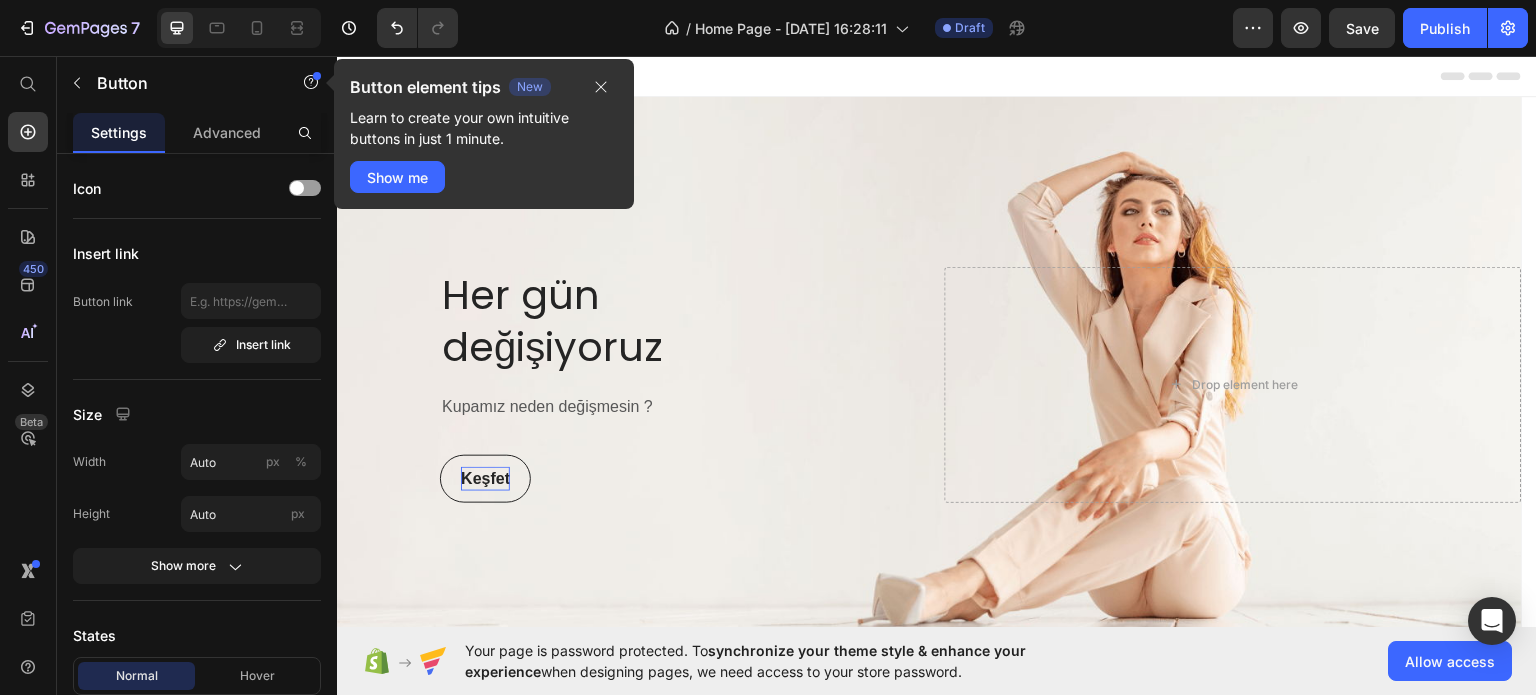 click on "Keşfet Button   0" at bounding box center (625, 478) 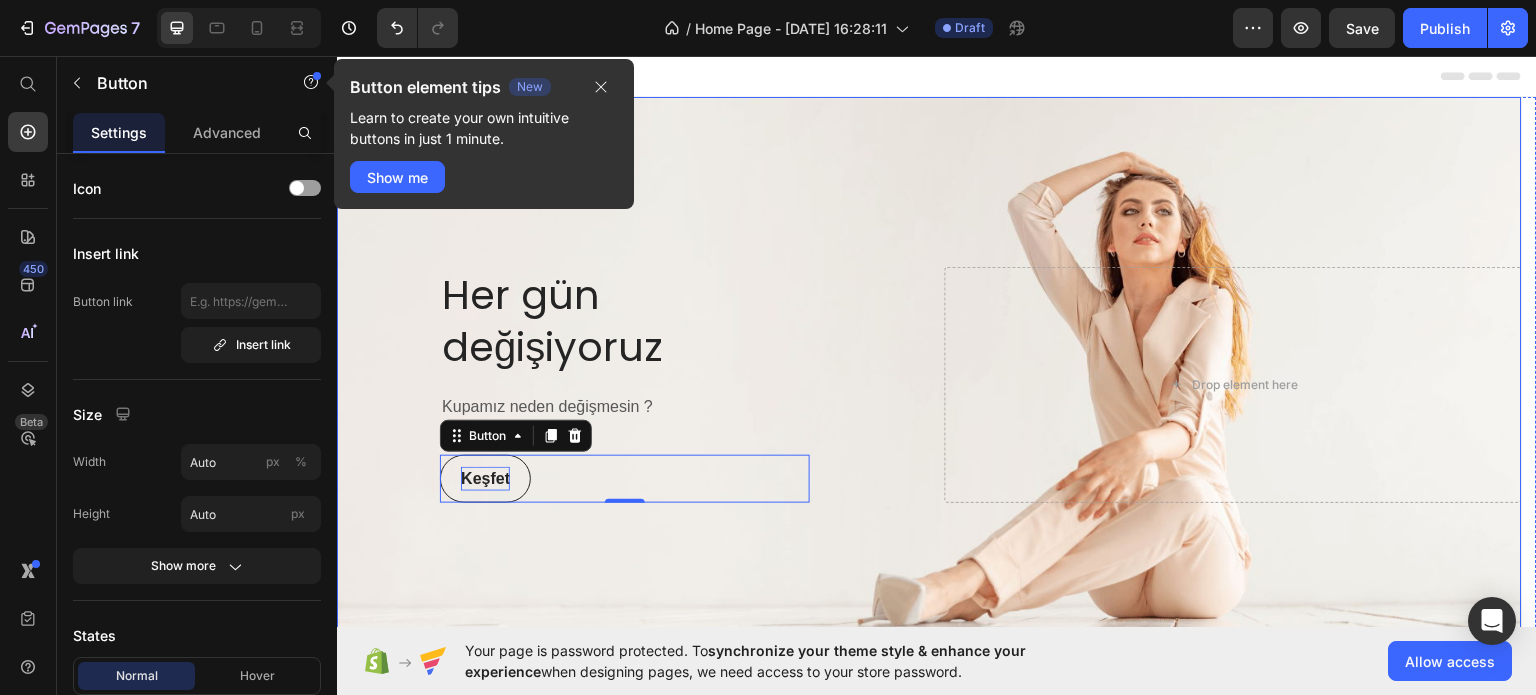 click at bounding box center (929, 384) 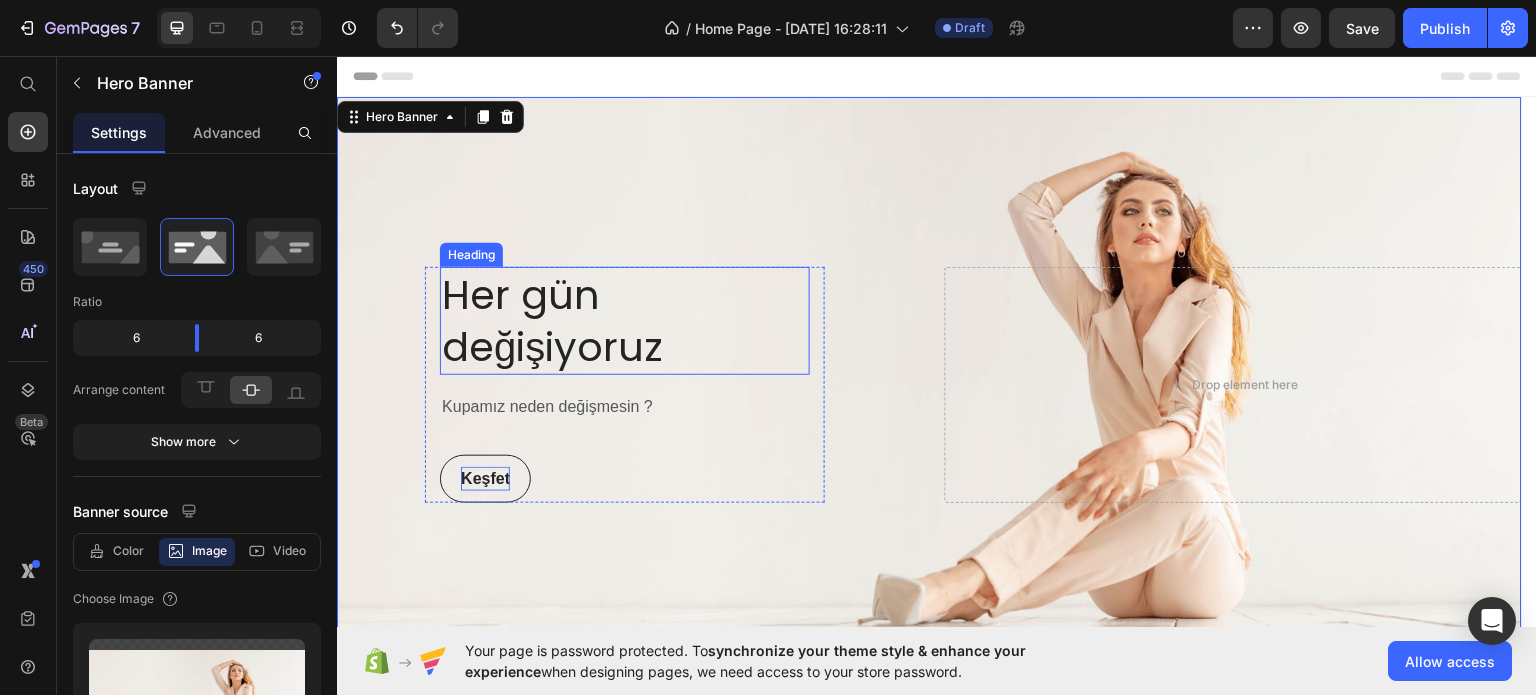 click on "Her gün  değişiyoruz" at bounding box center [625, 320] 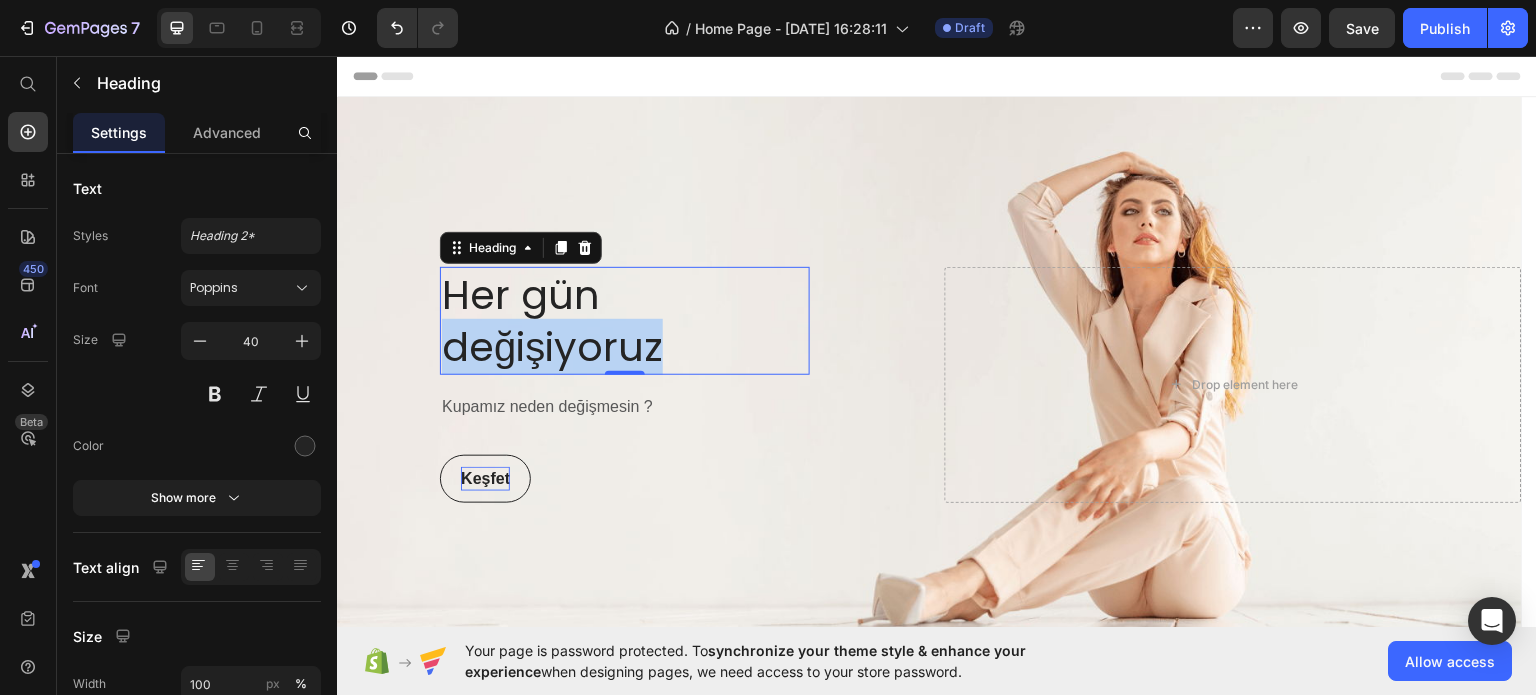 click on "Her gün  değişiyoruz" at bounding box center (625, 320) 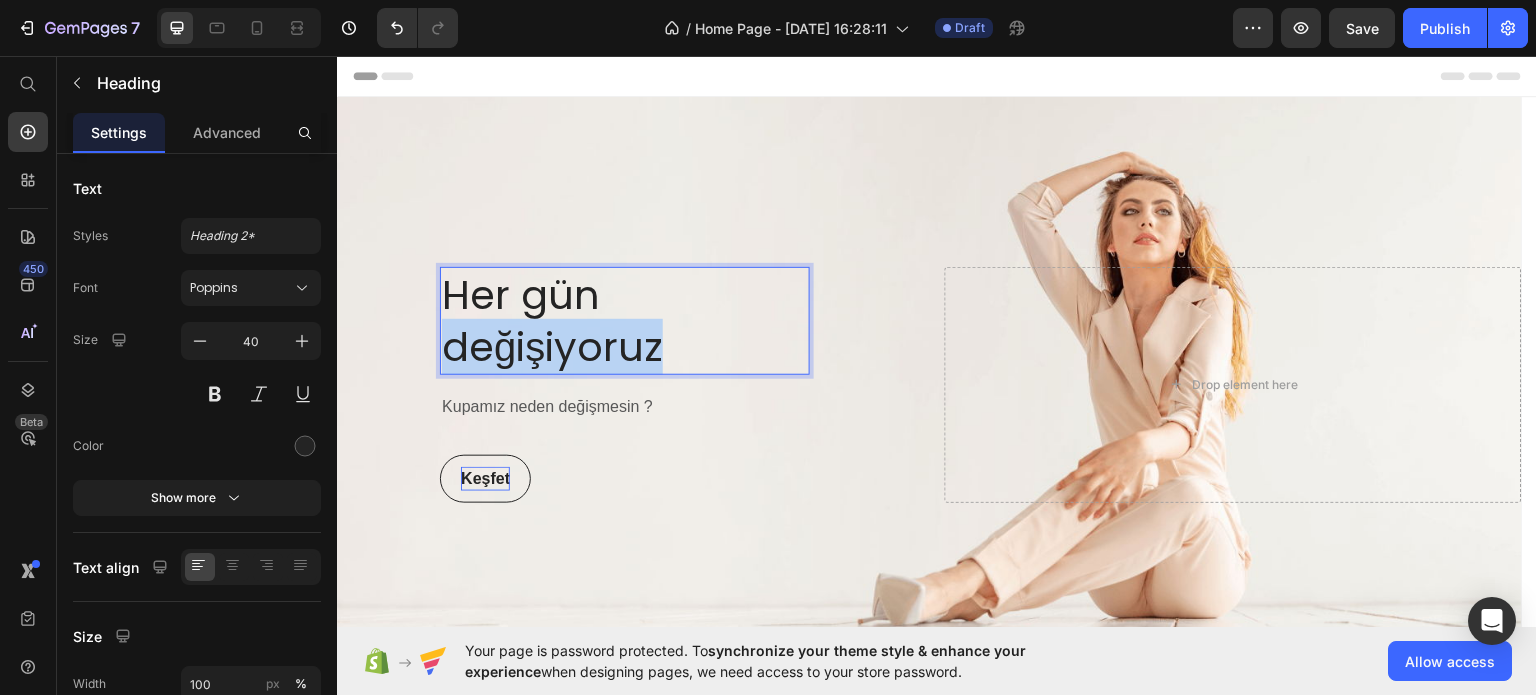 click on "Her gün  değişiyoruz" at bounding box center [625, 320] 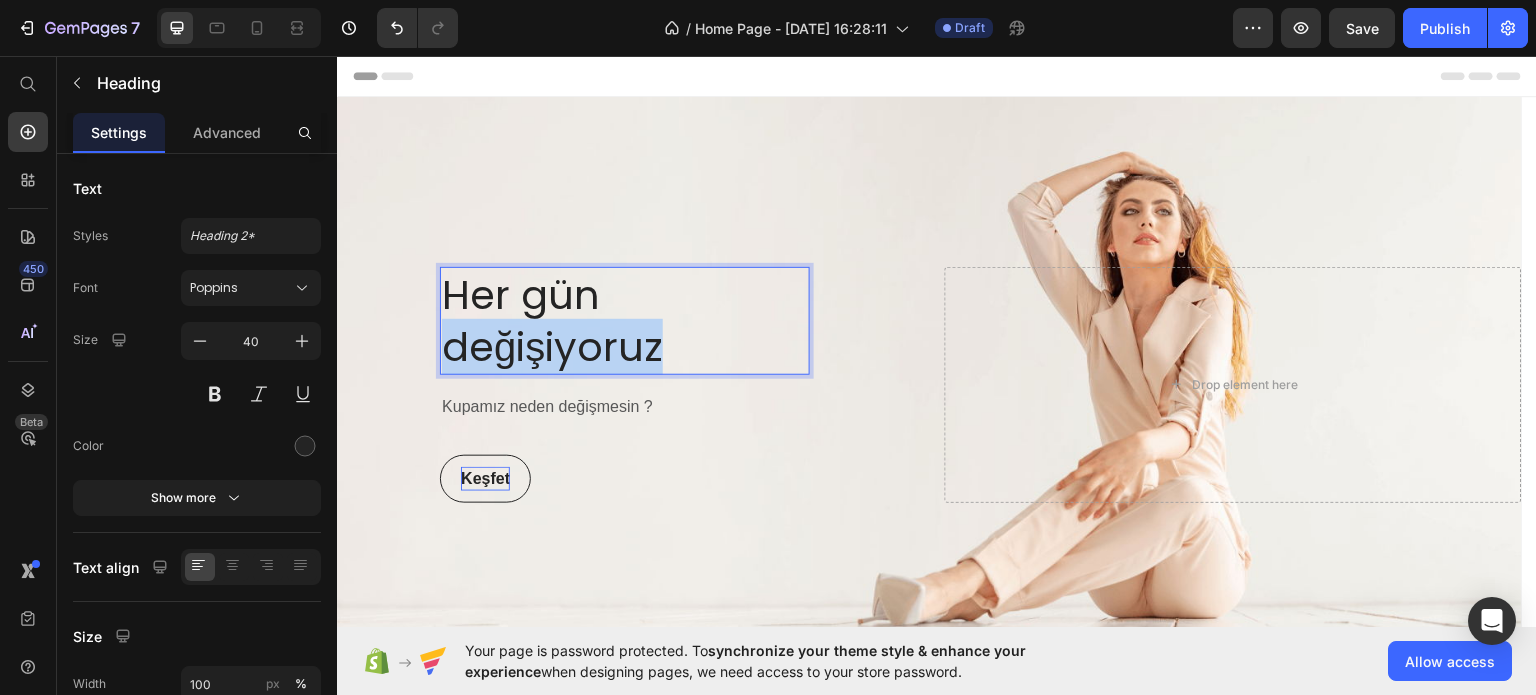 click on "Her gün  değişiyoruz" at bounding box center (625, 320) 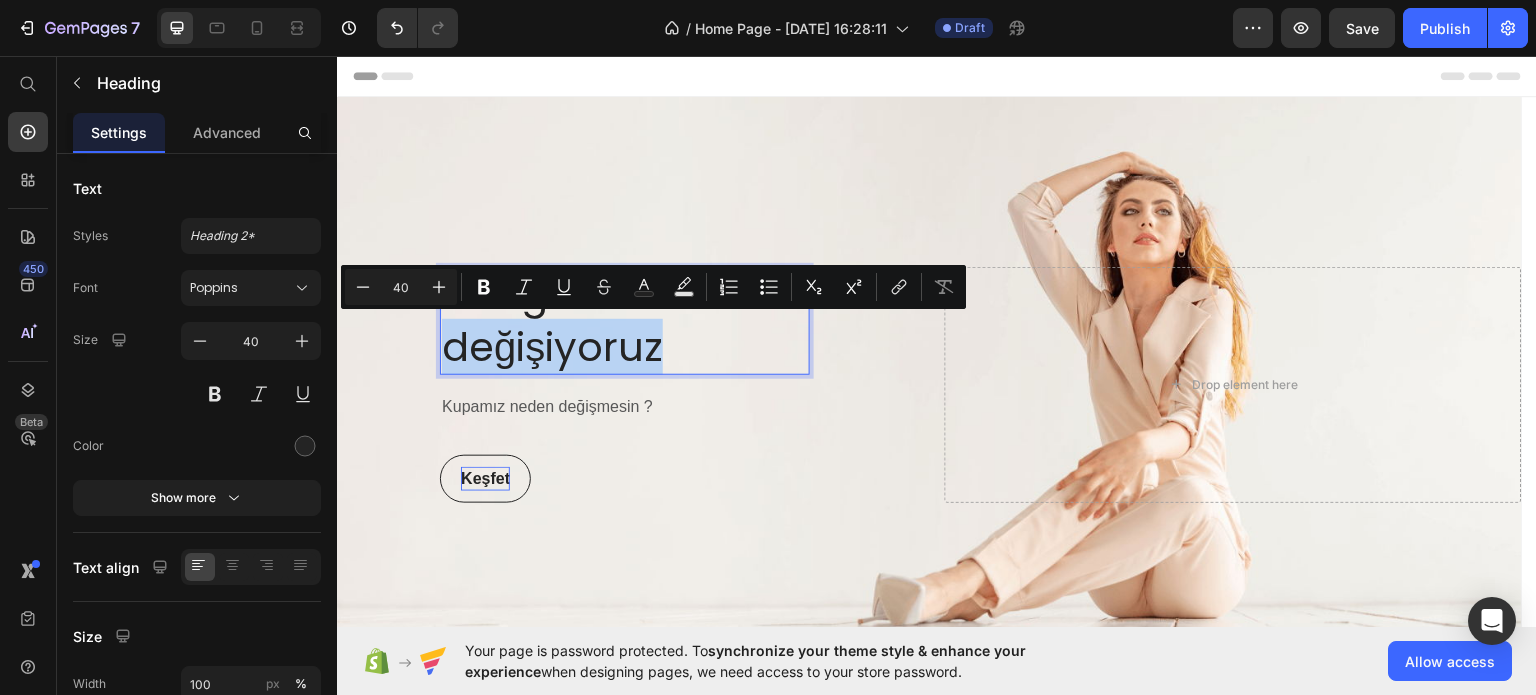 click on "Her gün  değişiyoruz" at bounding box center [625, 320] 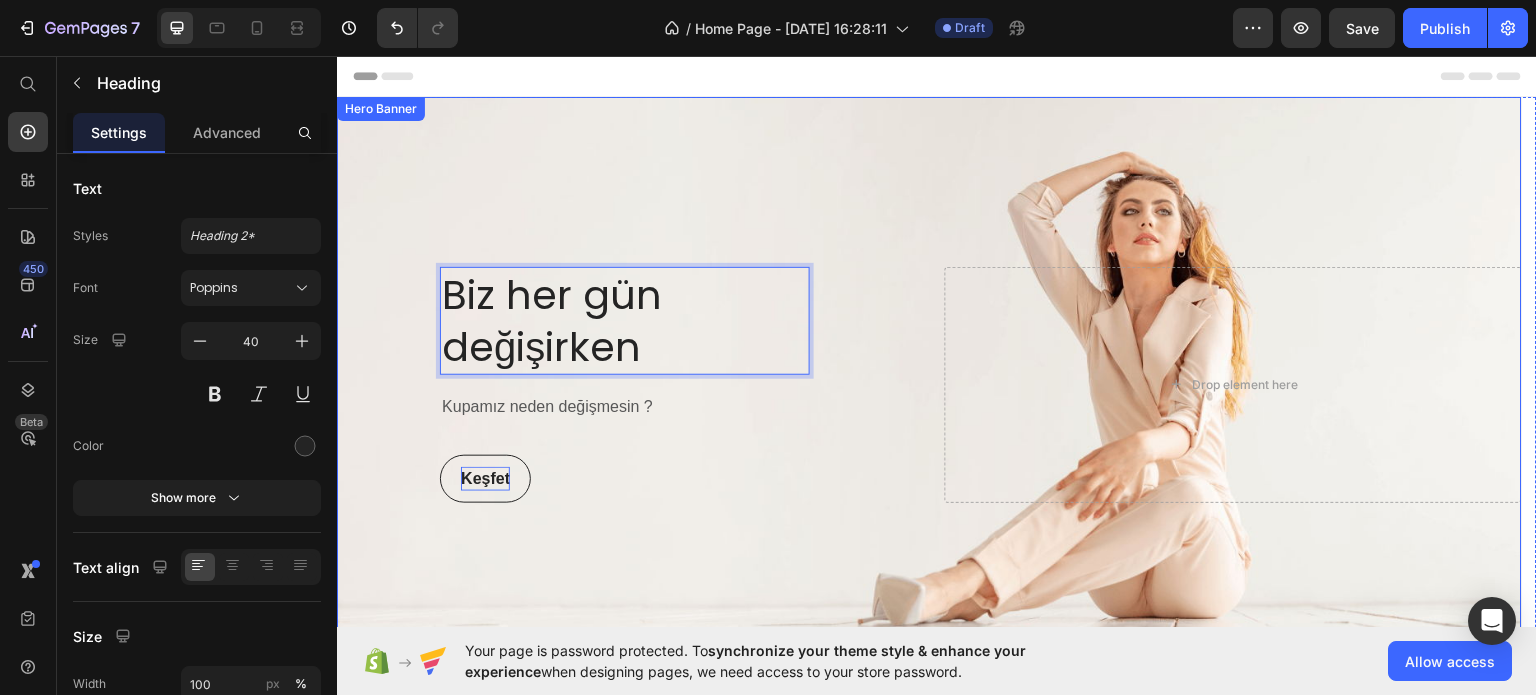 scroll, scrollTop: 0, scrollLeft: 0, axis: both 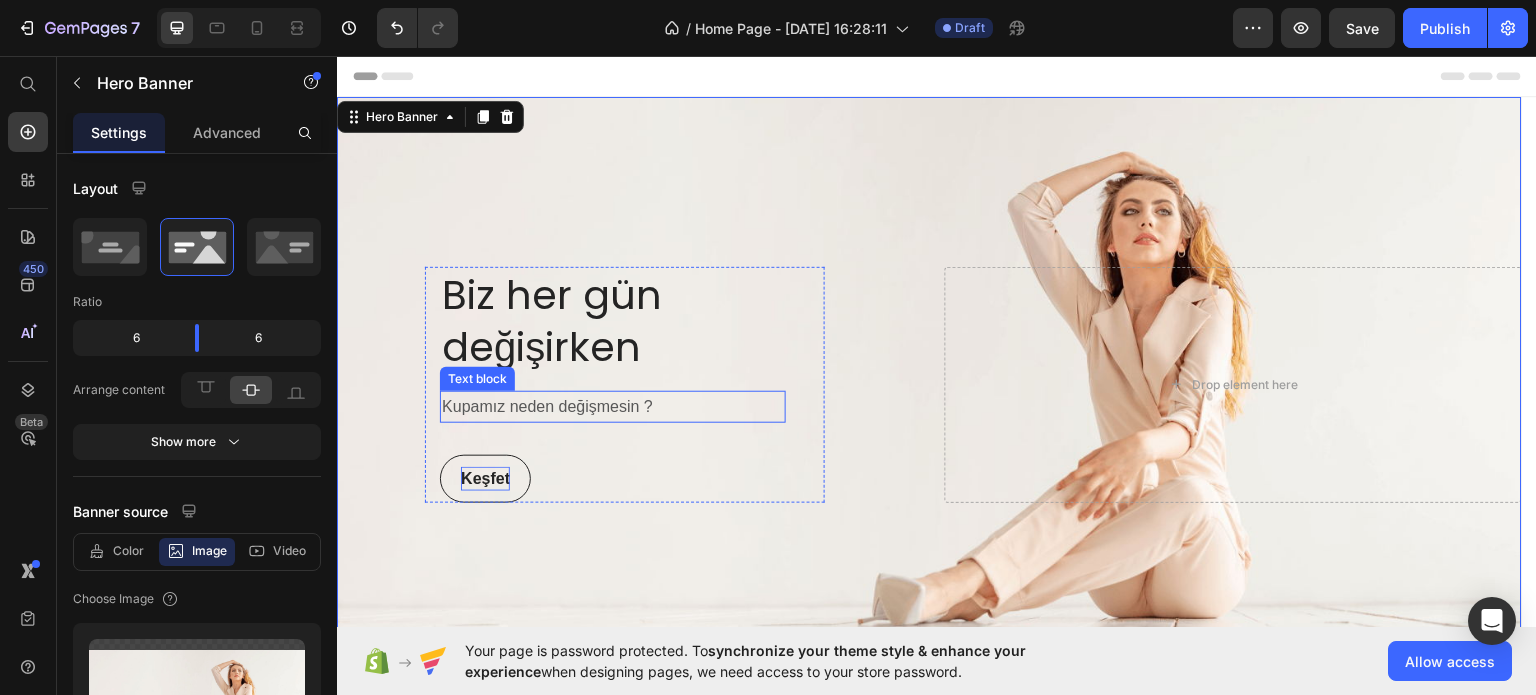 click on "Kupamız neden değişmesin ?" at bounding box center [613, 406] 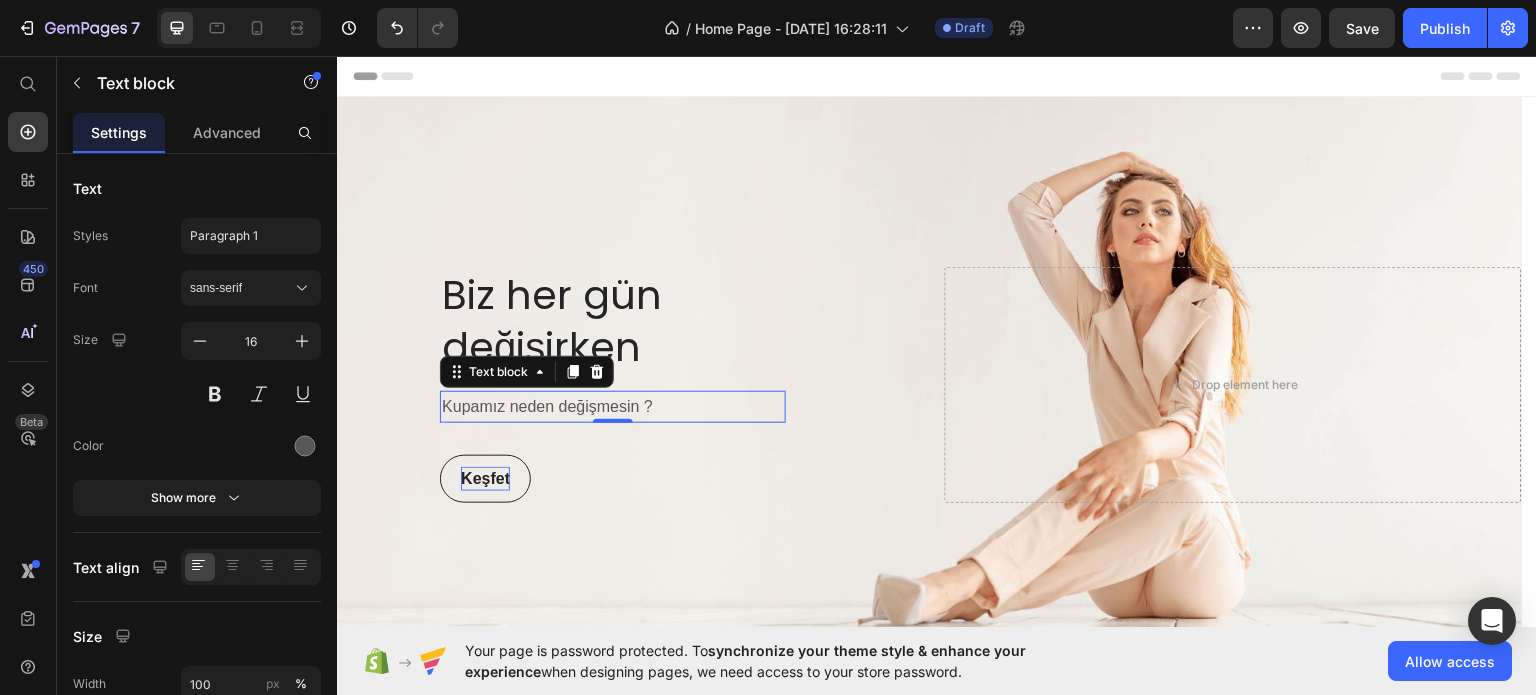 click on "Kupamız neden değişmesin ?" at bounding box center (613, 406) 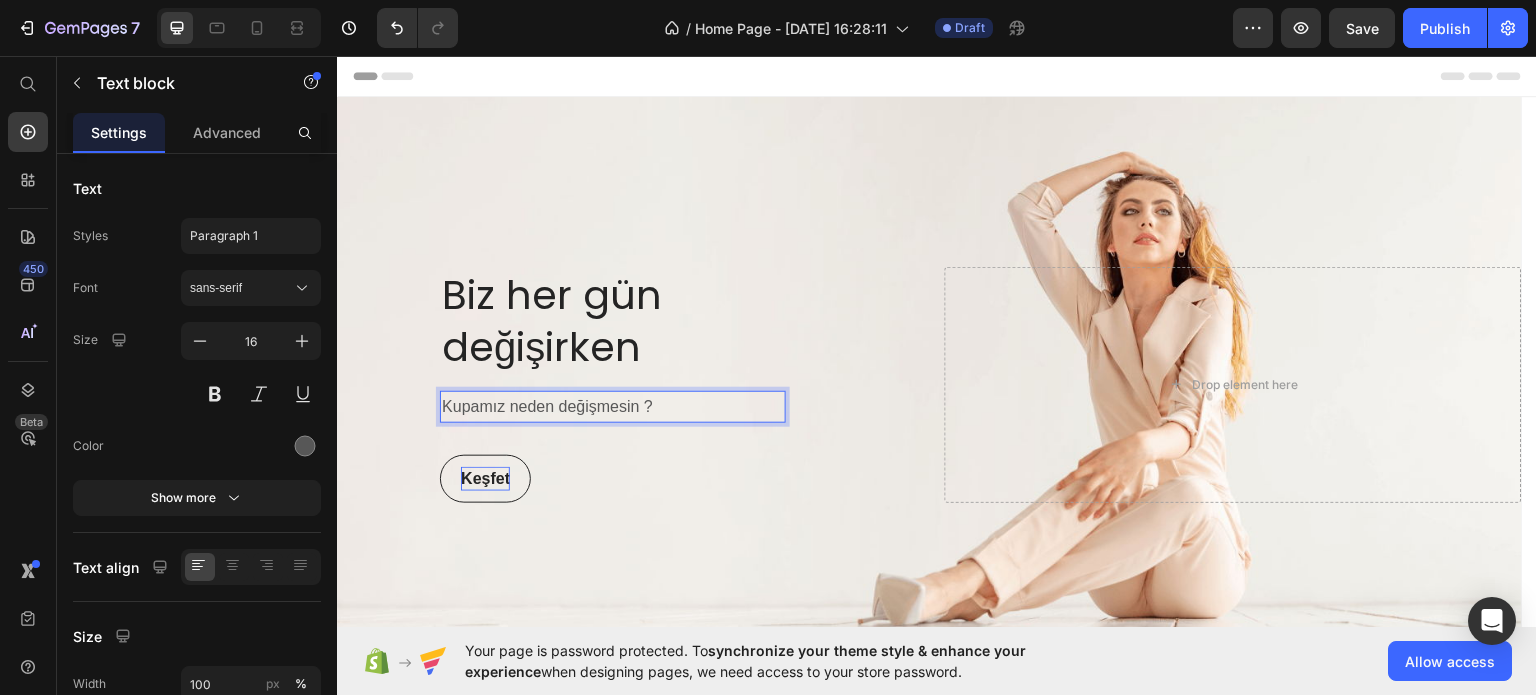 click on "Kupamız neden değişmesin ?" at bounding box center [613, 406] 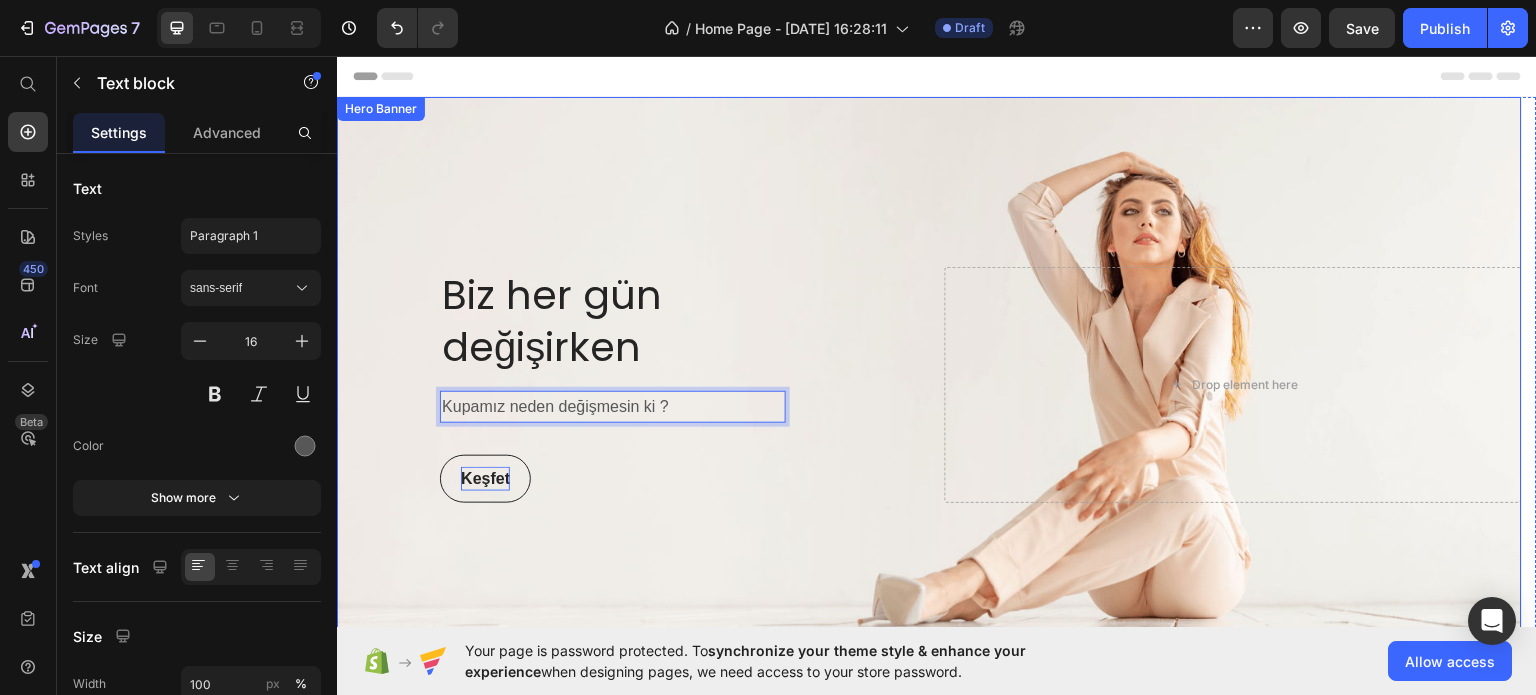 click at bounding box center (929, 384) 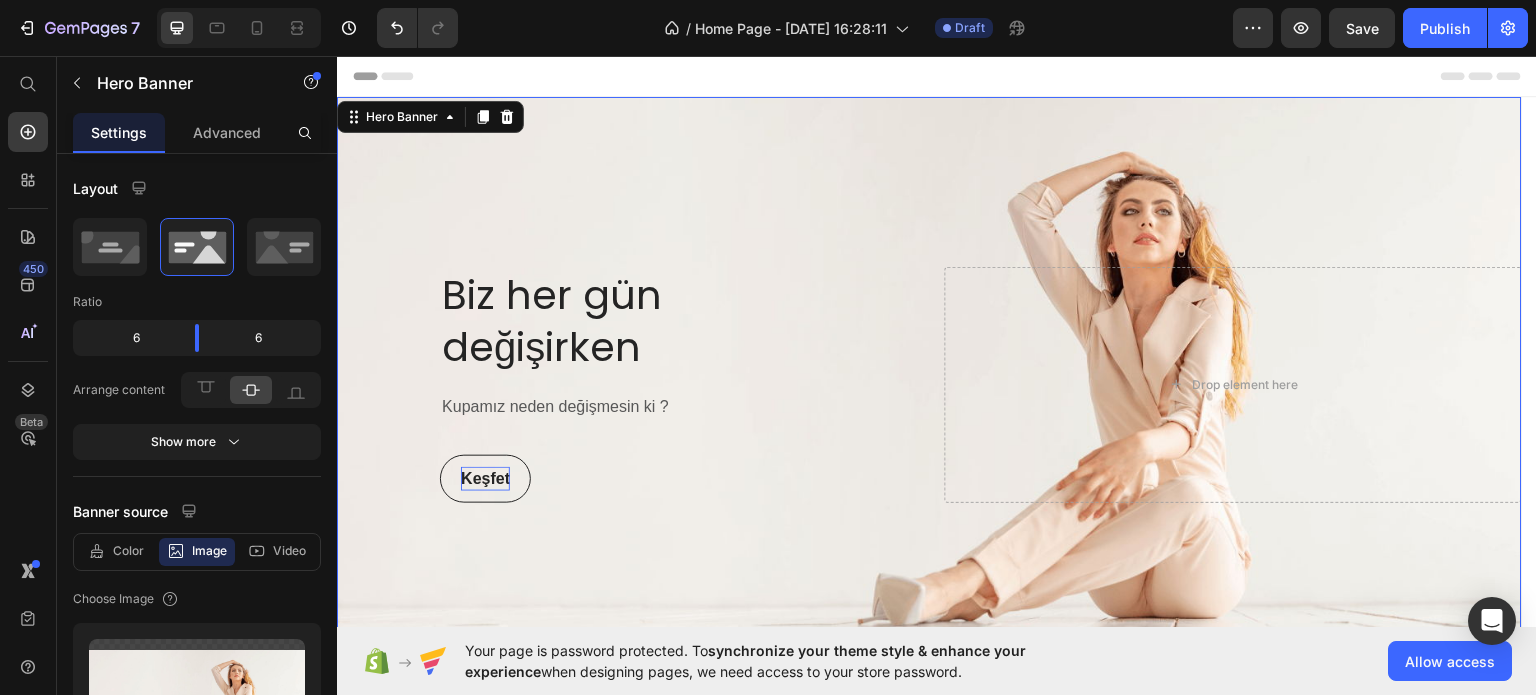 click at bounding box center [929, 384] 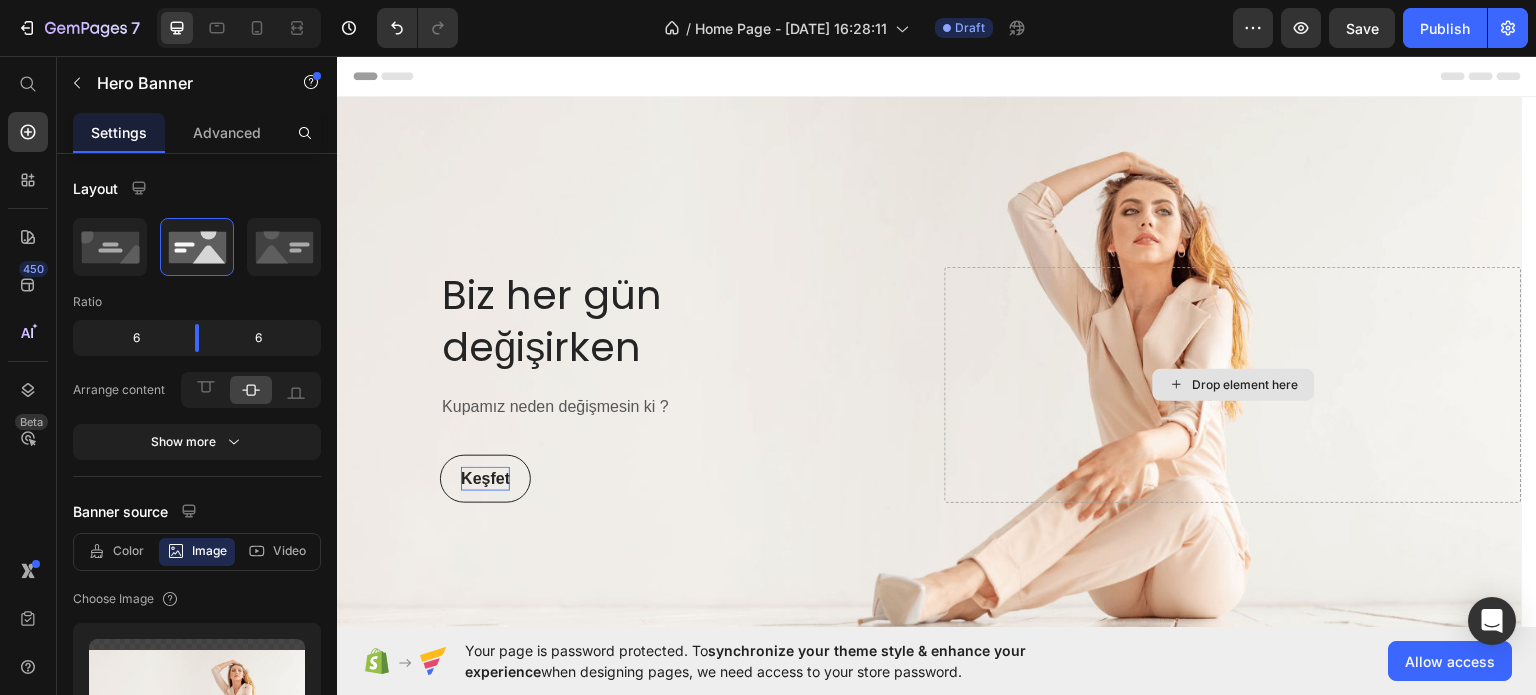 click on "Drop element here" at bounding box center (1234, 384) 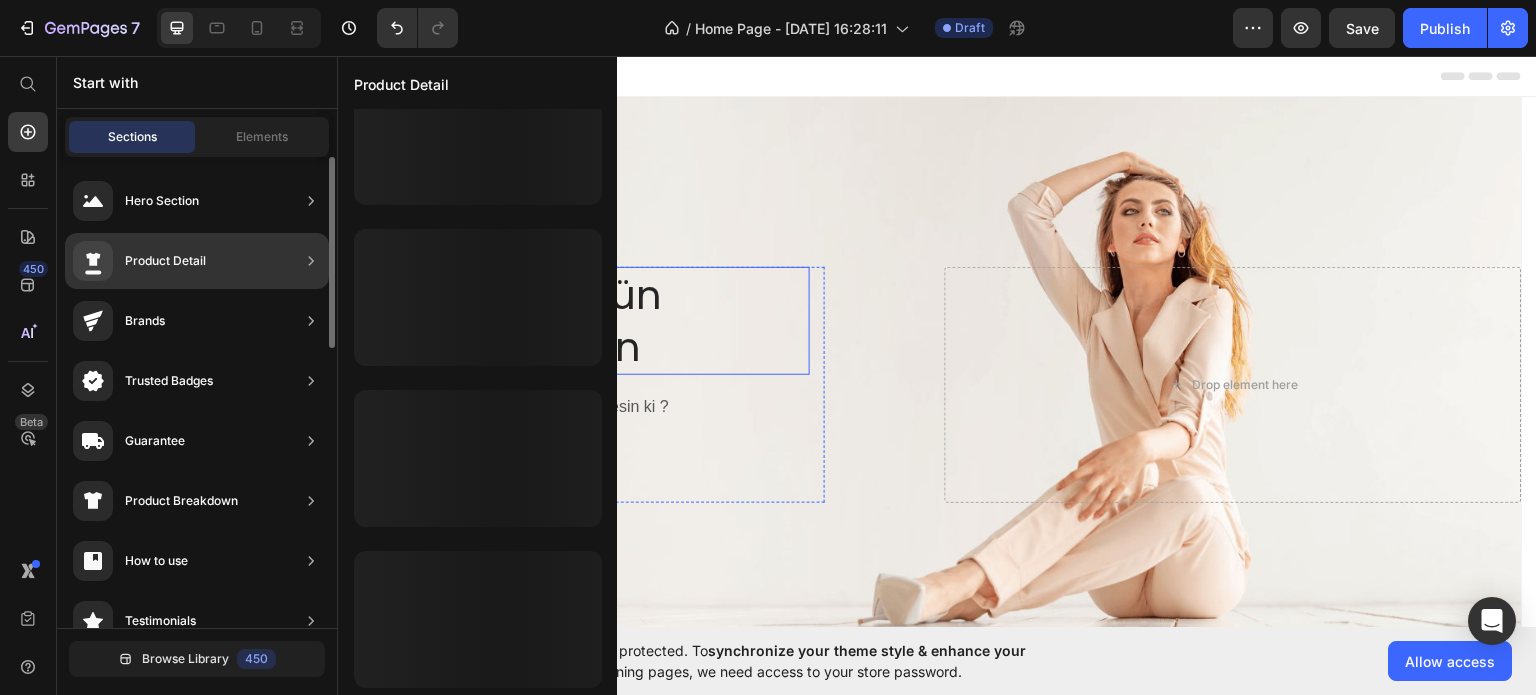 scroll, scrollTop: 1012, scrollLeft: 0, axis: vertical 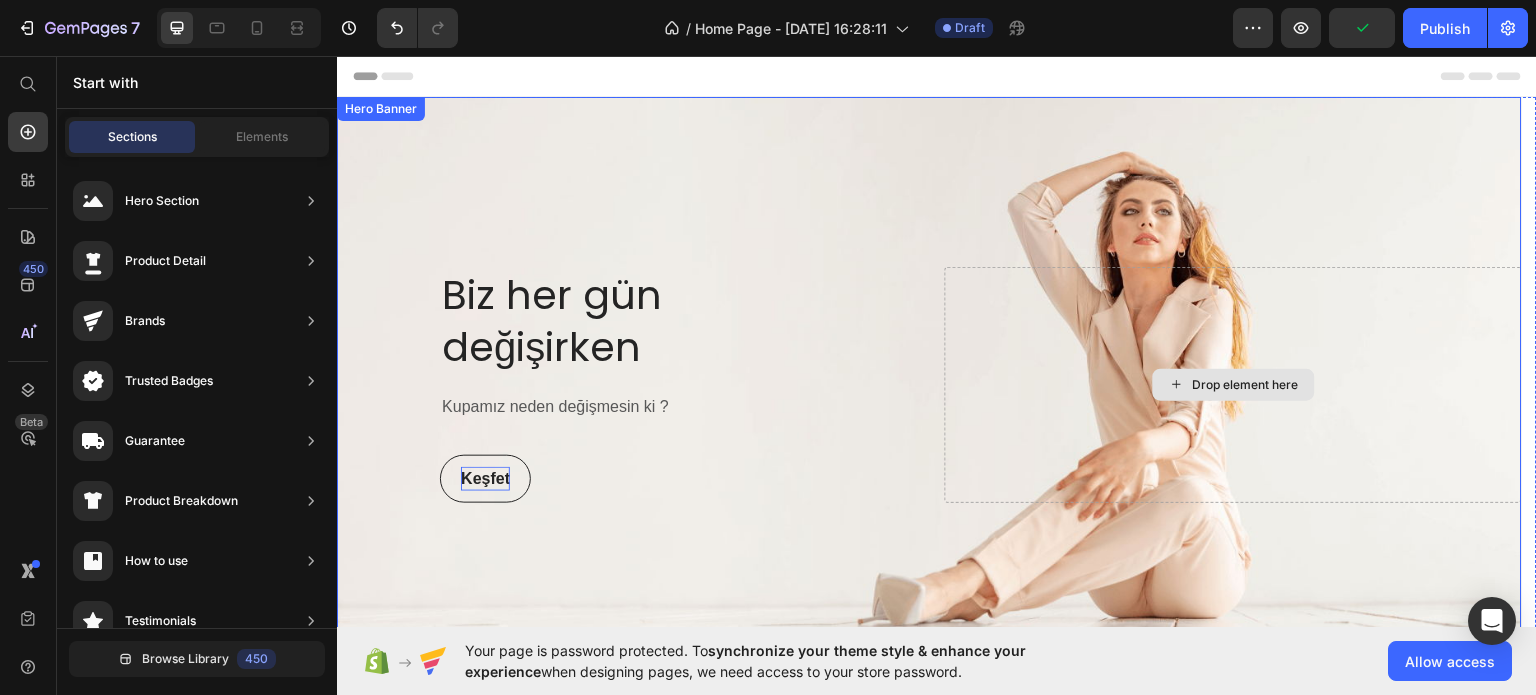 click on "Drop element here" at bounding box center [1246, 384] 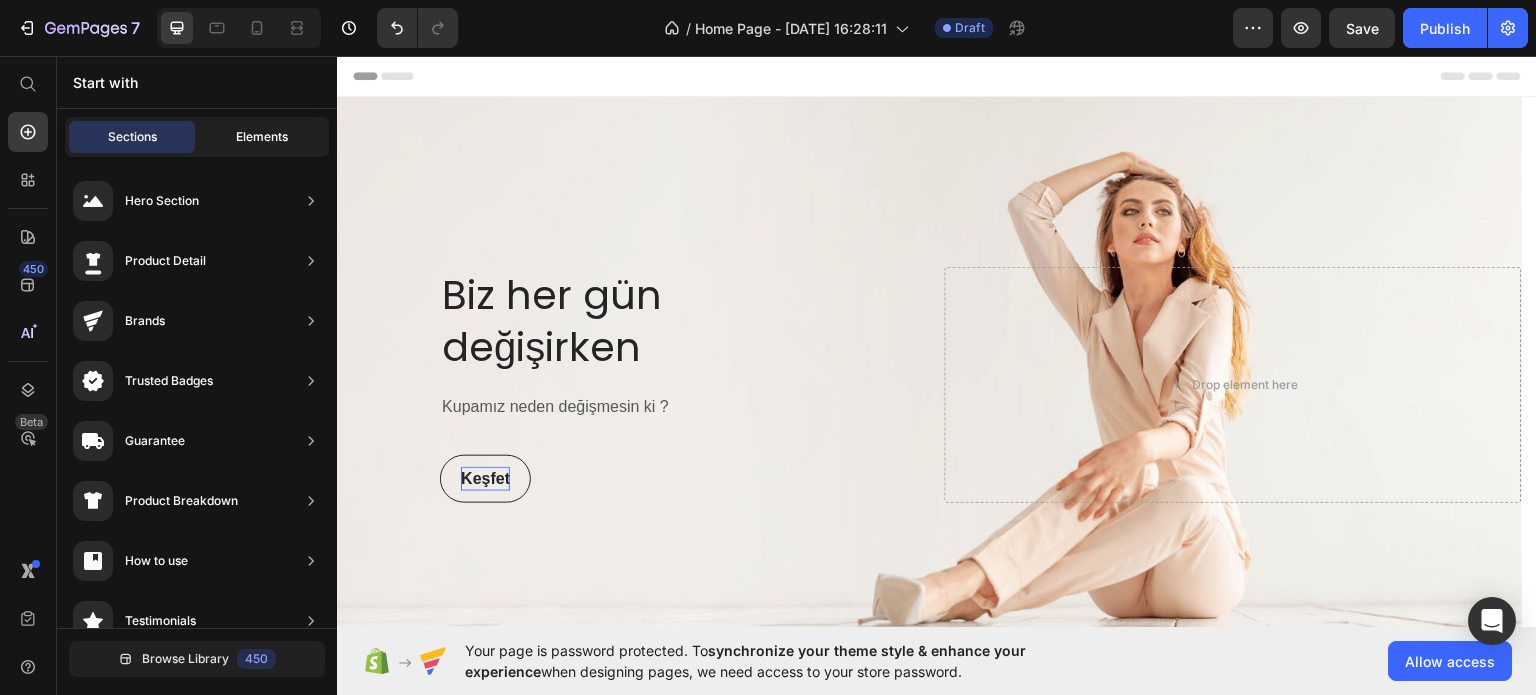 click on "Elements" at bounding box center [262, 137] 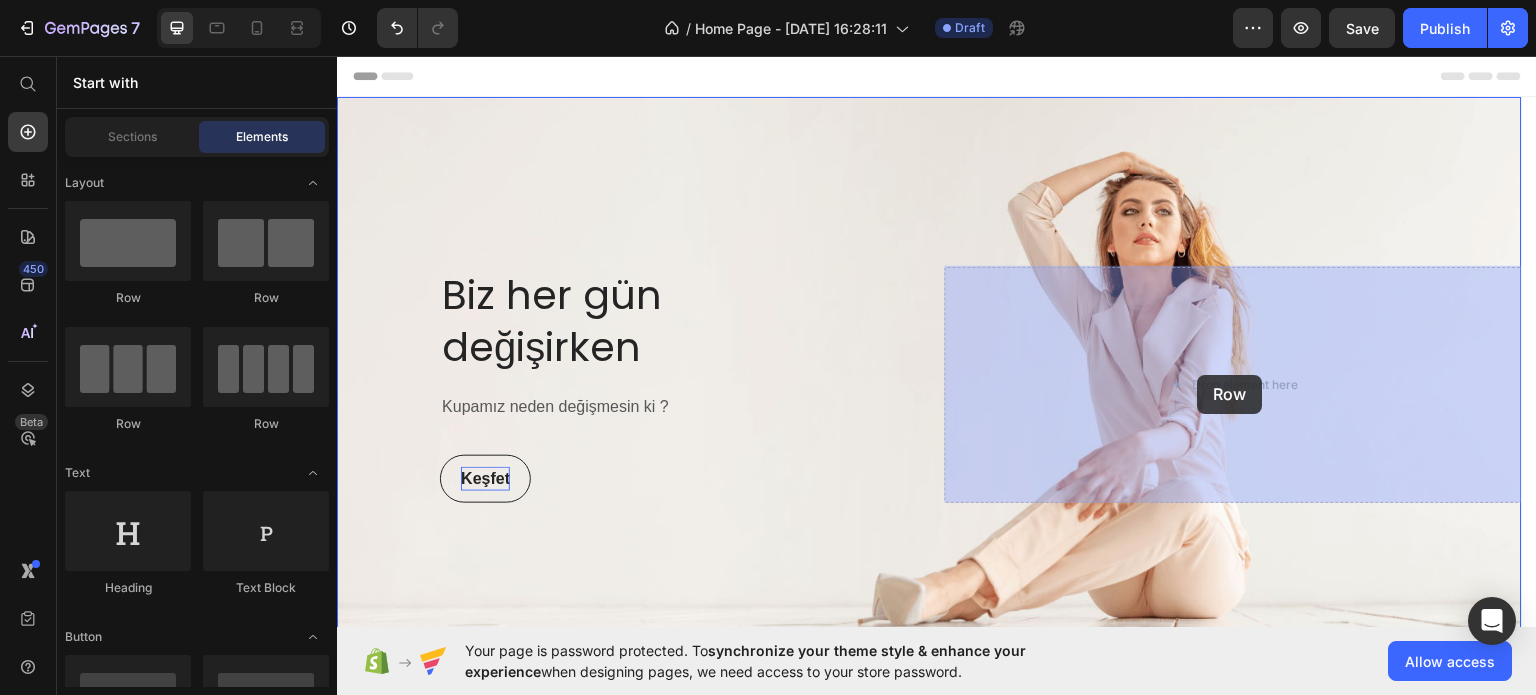 drag, startPoint x: 480, startPoint y: 320, endPoint x: 1198, endPoint y: 374, distance: 720.0278 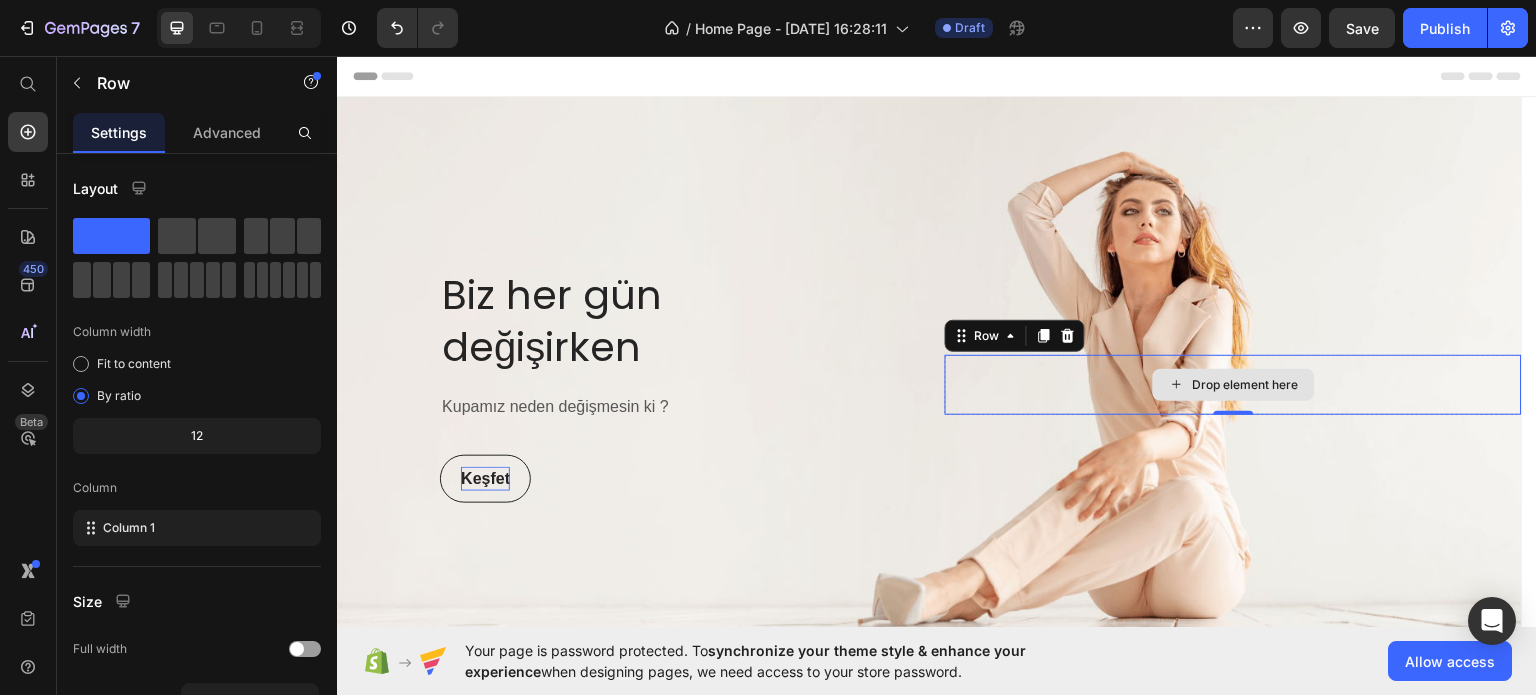 click on "Drop element here" at bounding box center (1233, 384) 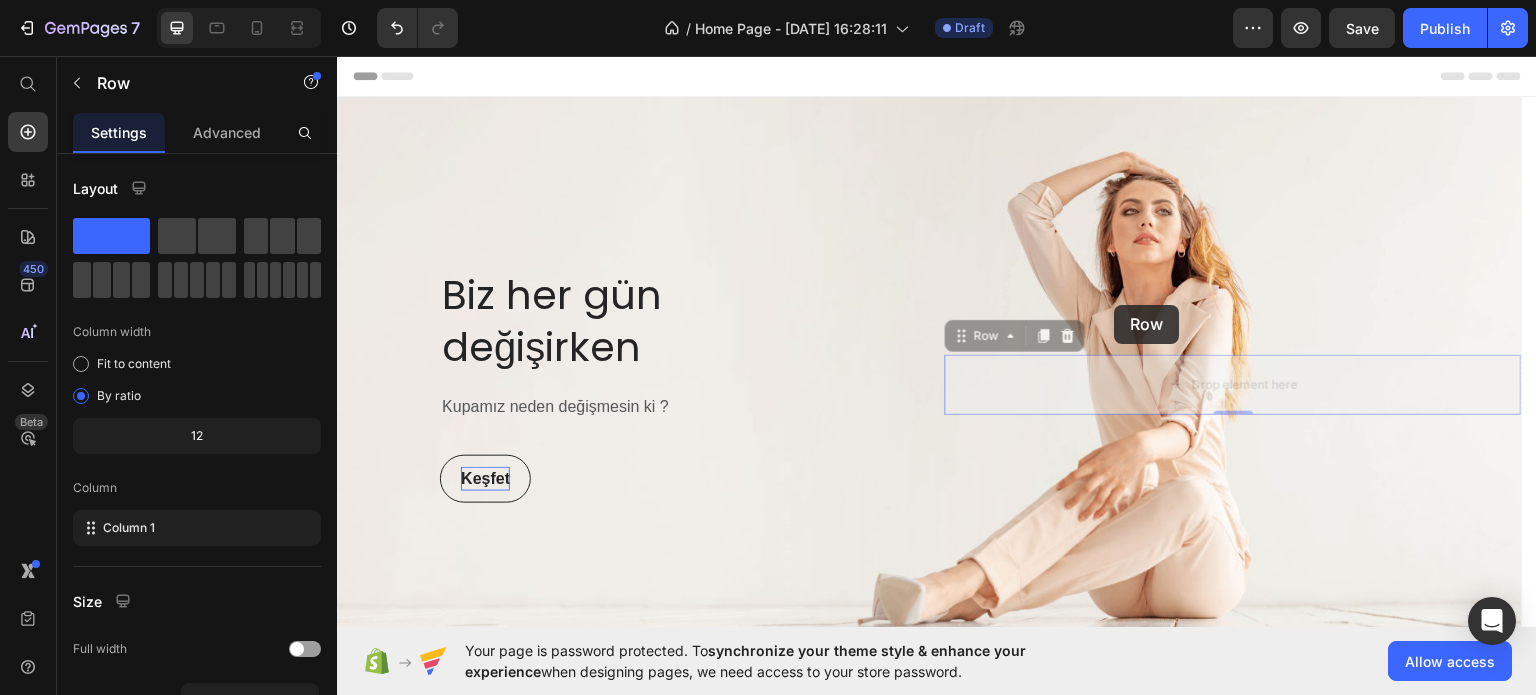 drag, startPoint x: 1117, startPoint y: 386, endPoint x: 1087, endPoint y: 308, distance: 83.57033 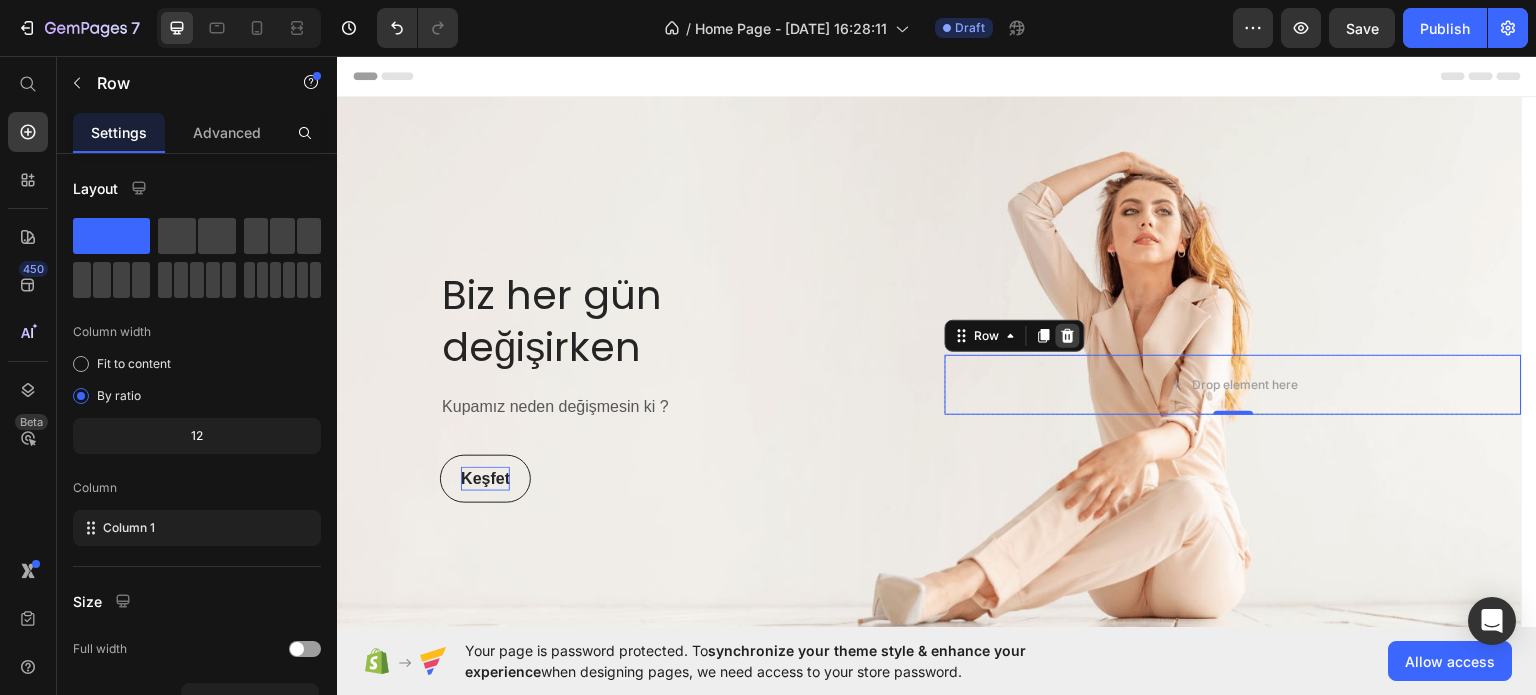 click 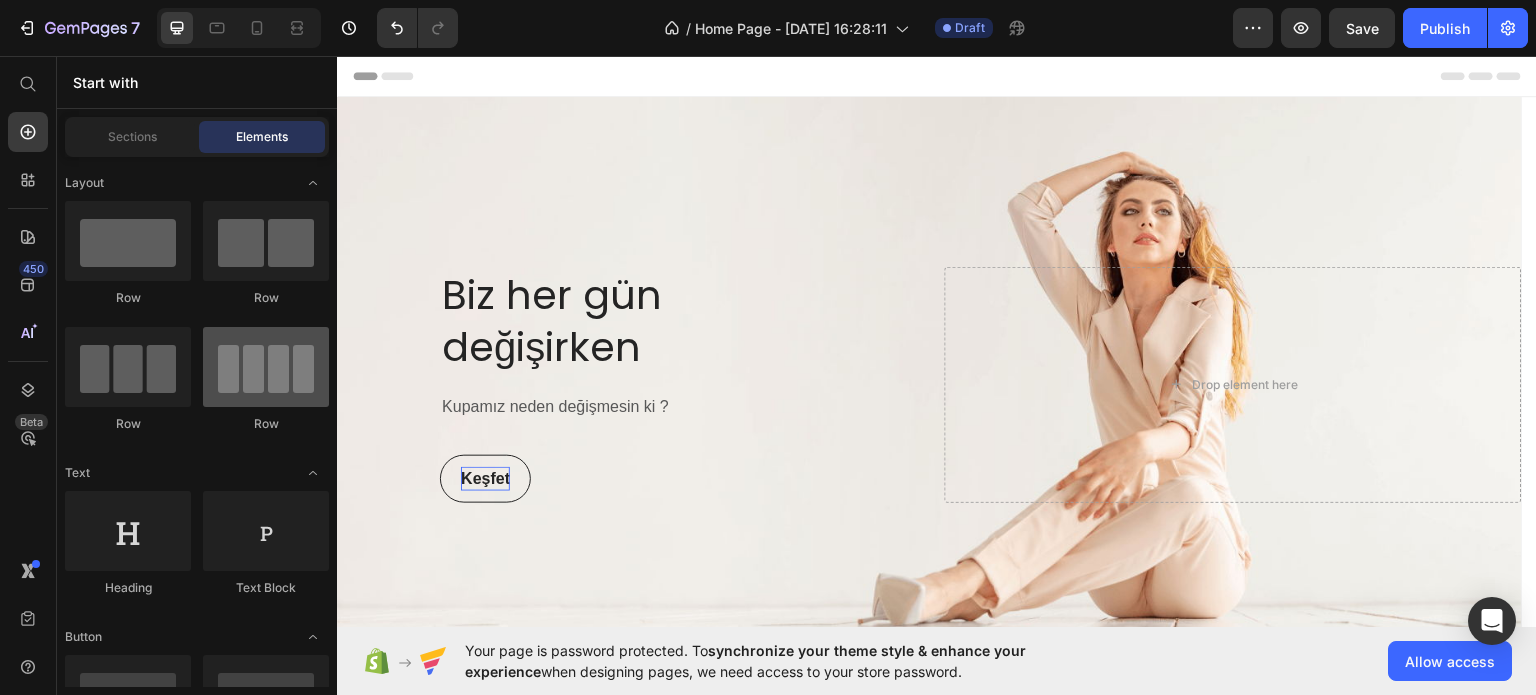 scroll, scrollTop: 300, scrollLeft: 0, axis: vertical 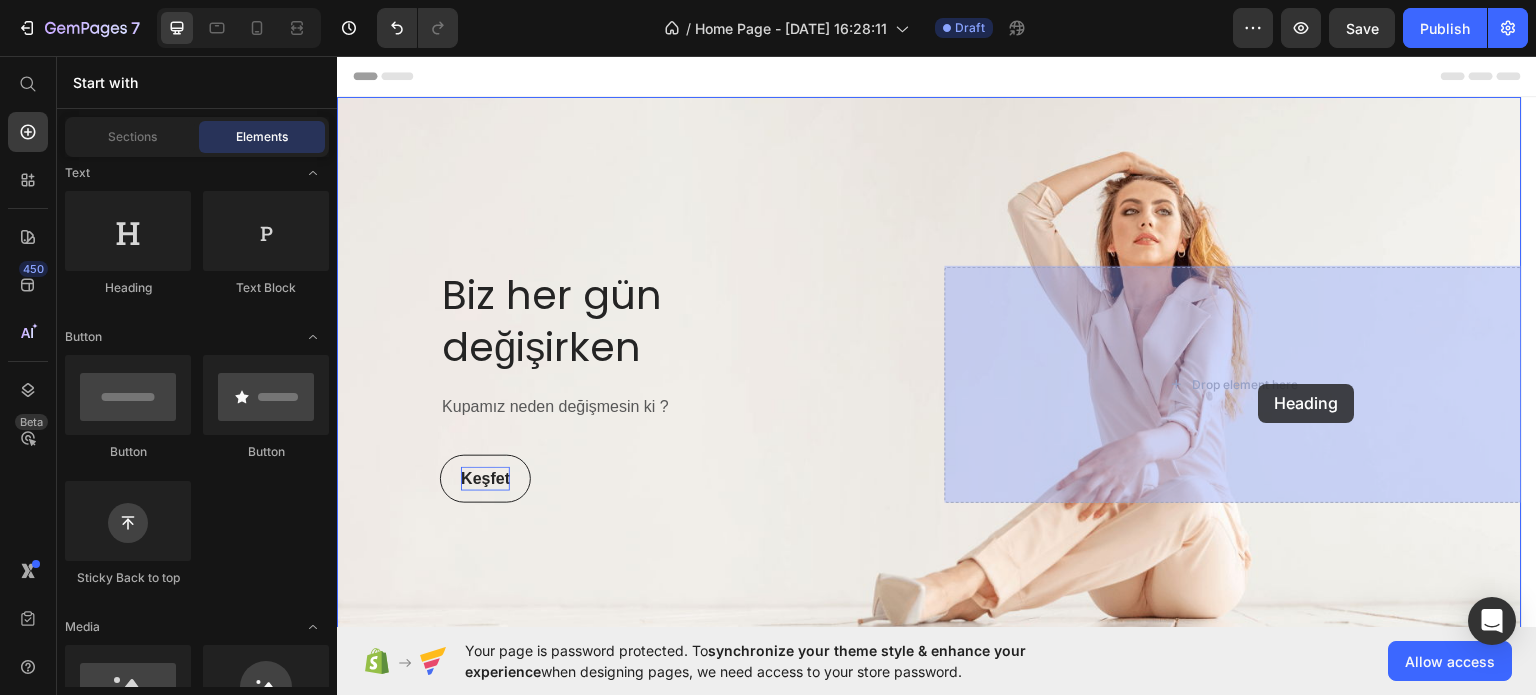drag, startPoint x: 449, startPoint y: 297, endPoint x: 1259, endPoint y: 383, distance: 814.5526 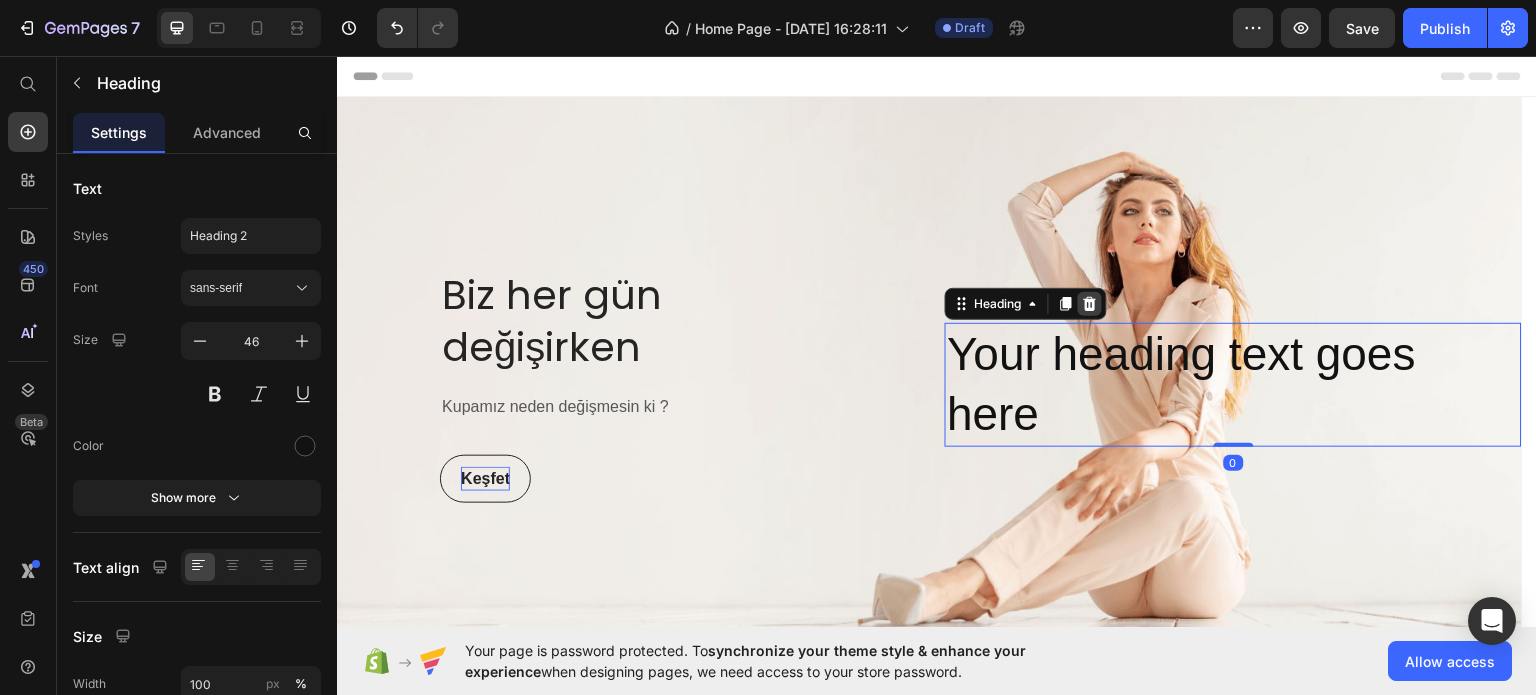 click 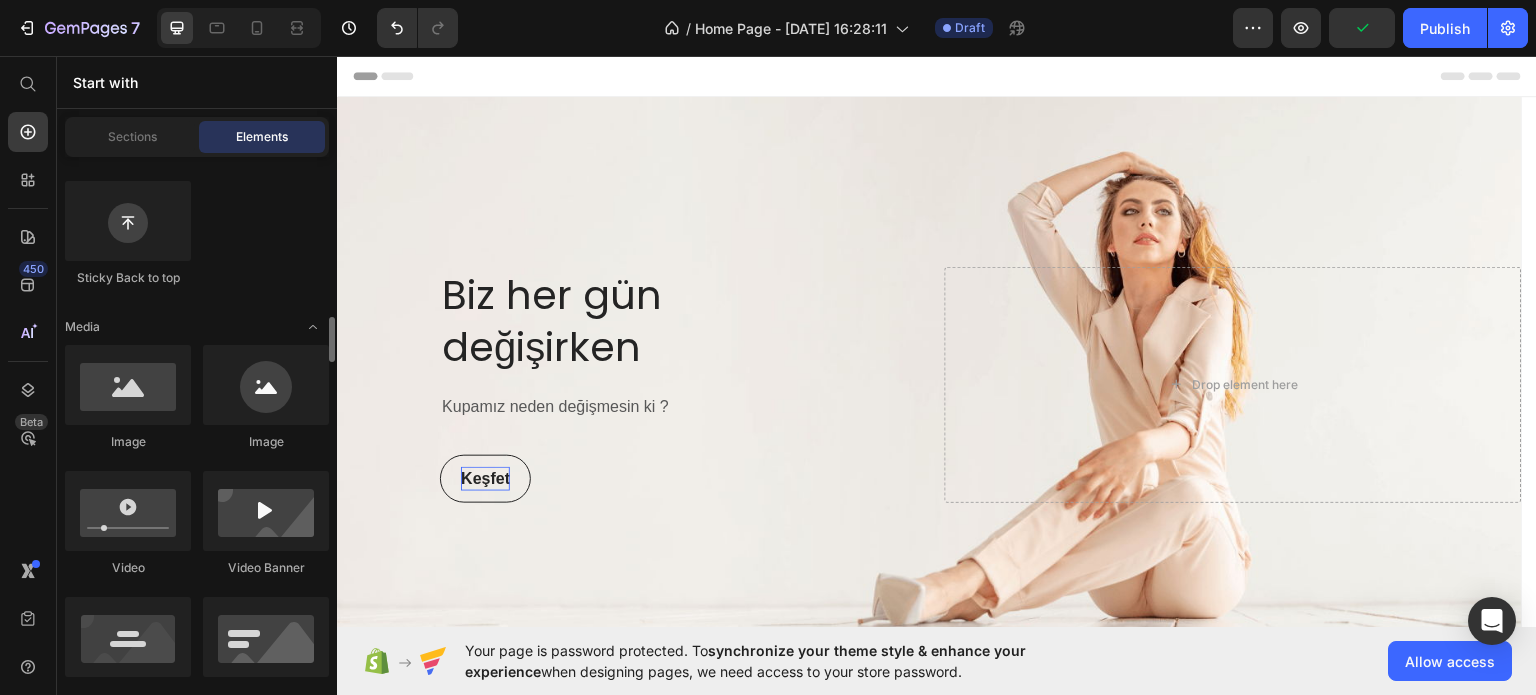 scroll, scrollTop: 700, scrollLeft: 0, axis: vertical 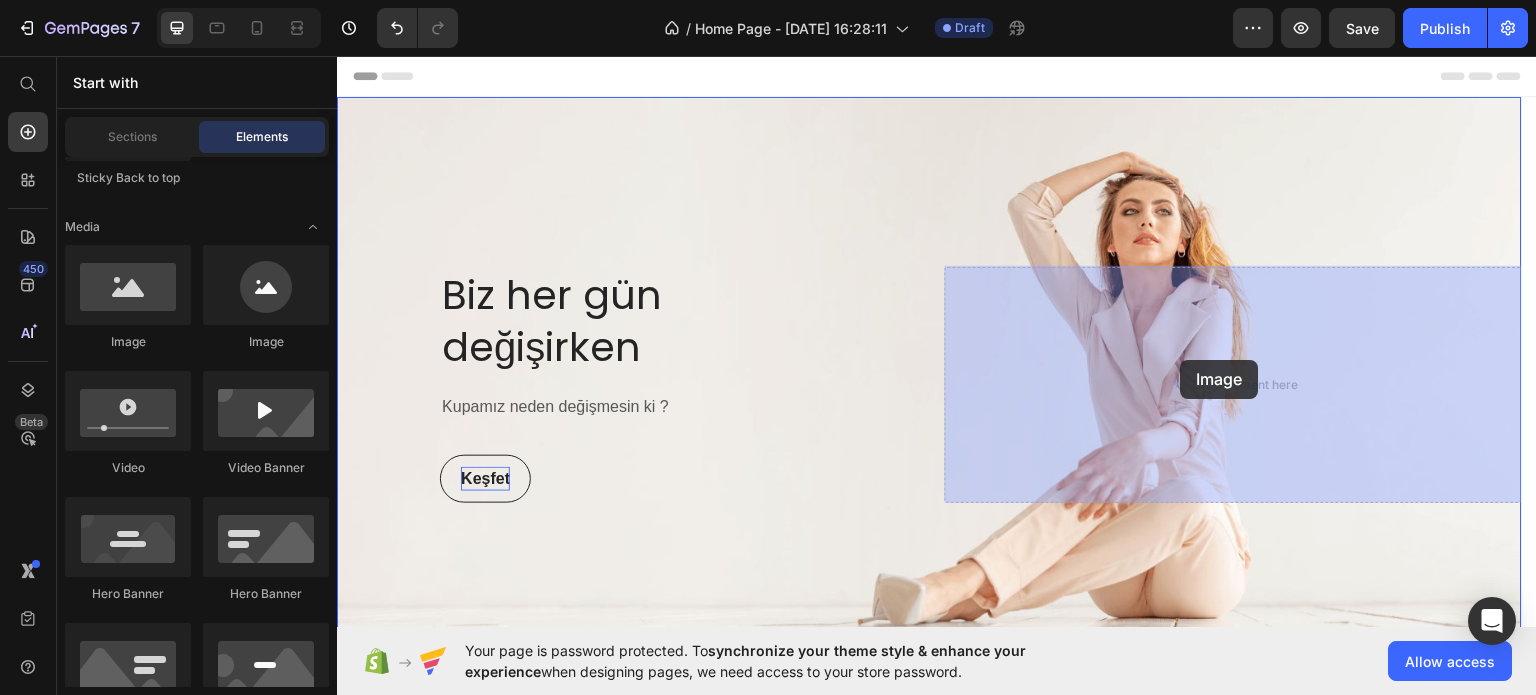 drag, startPoint x: 476, startPoint y: 345, endPoint x: 1197, endPoint y: 367, distance: 721.3356 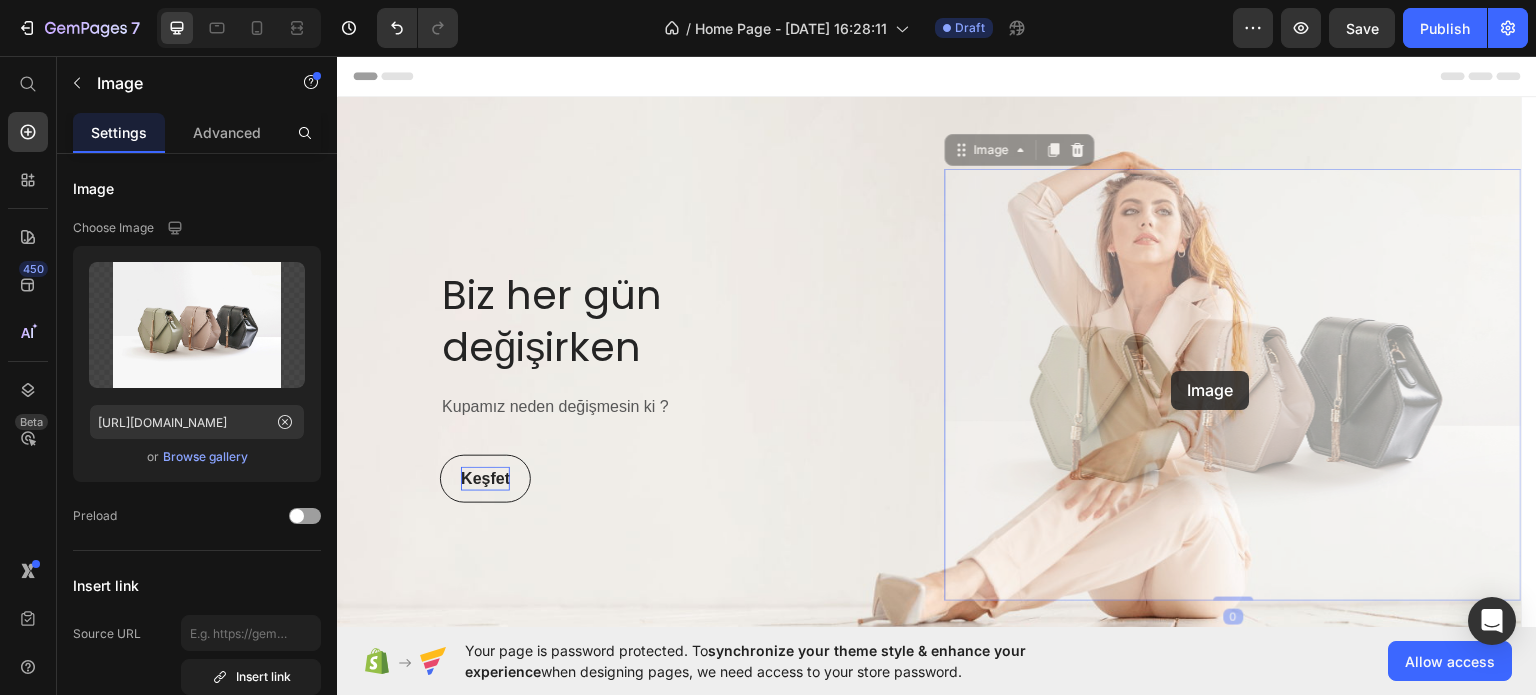 drag, startPoint x: 1172, startPoint y: 371, endPoint x: 1154, endPoint y: 343, distance: 33.286633 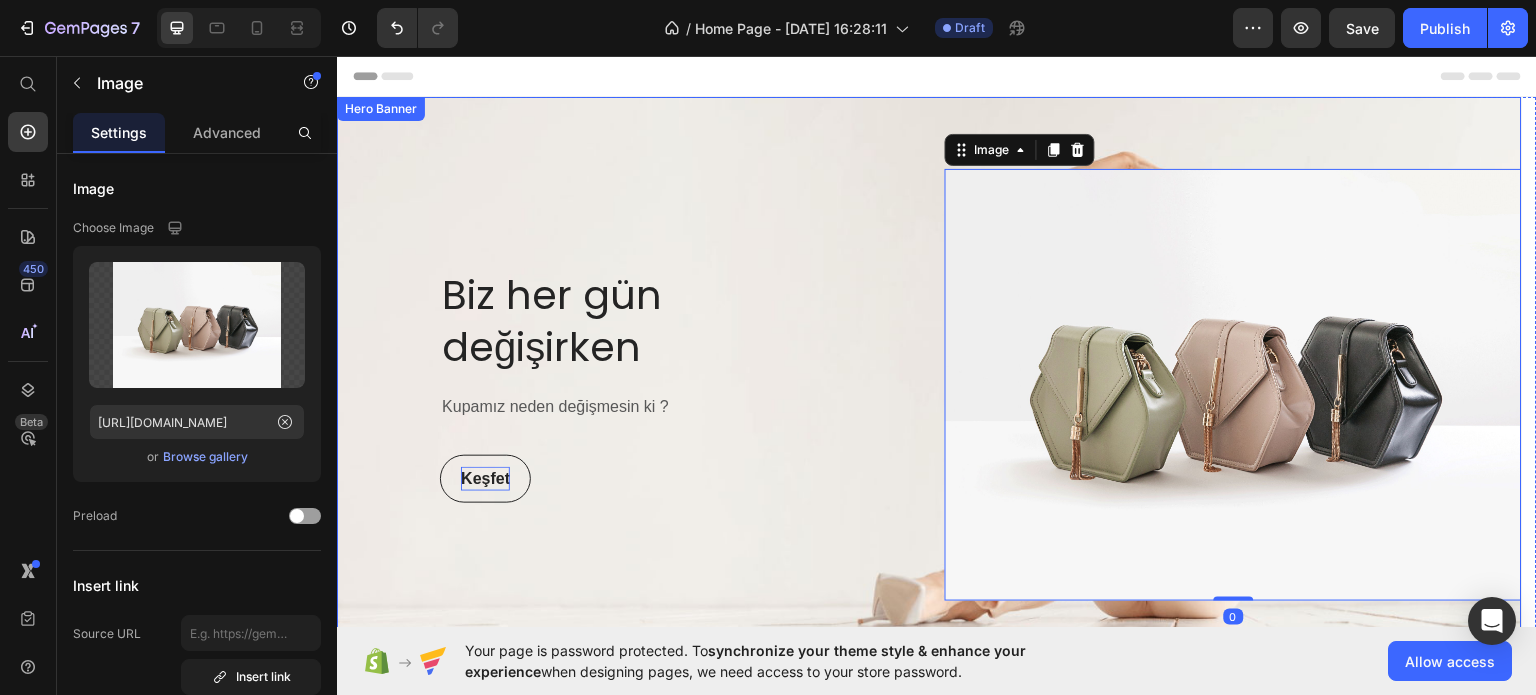 click on "Biz her gün değişirken Heading Kupamız neden değişmesin ki ? Text block Keşfet Button Row" at bounding box center (625, 384) 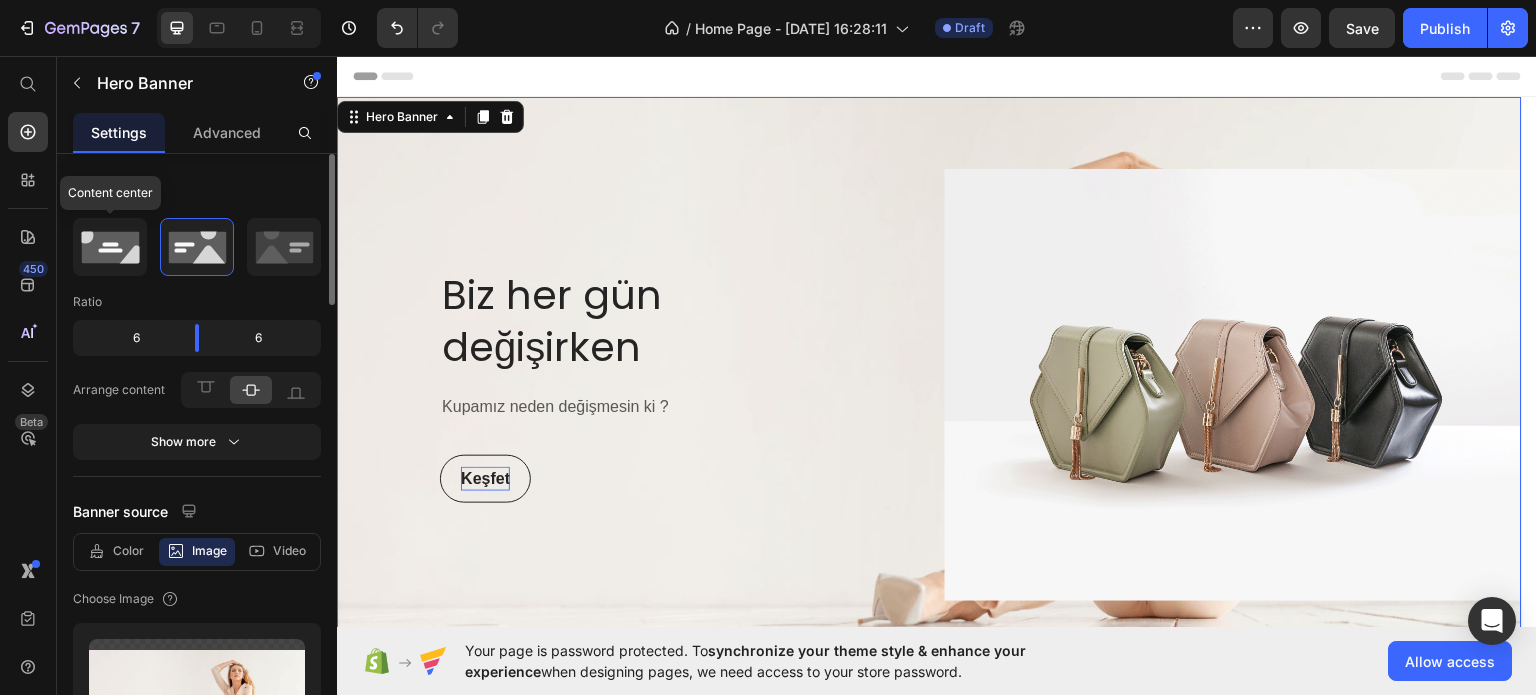 click 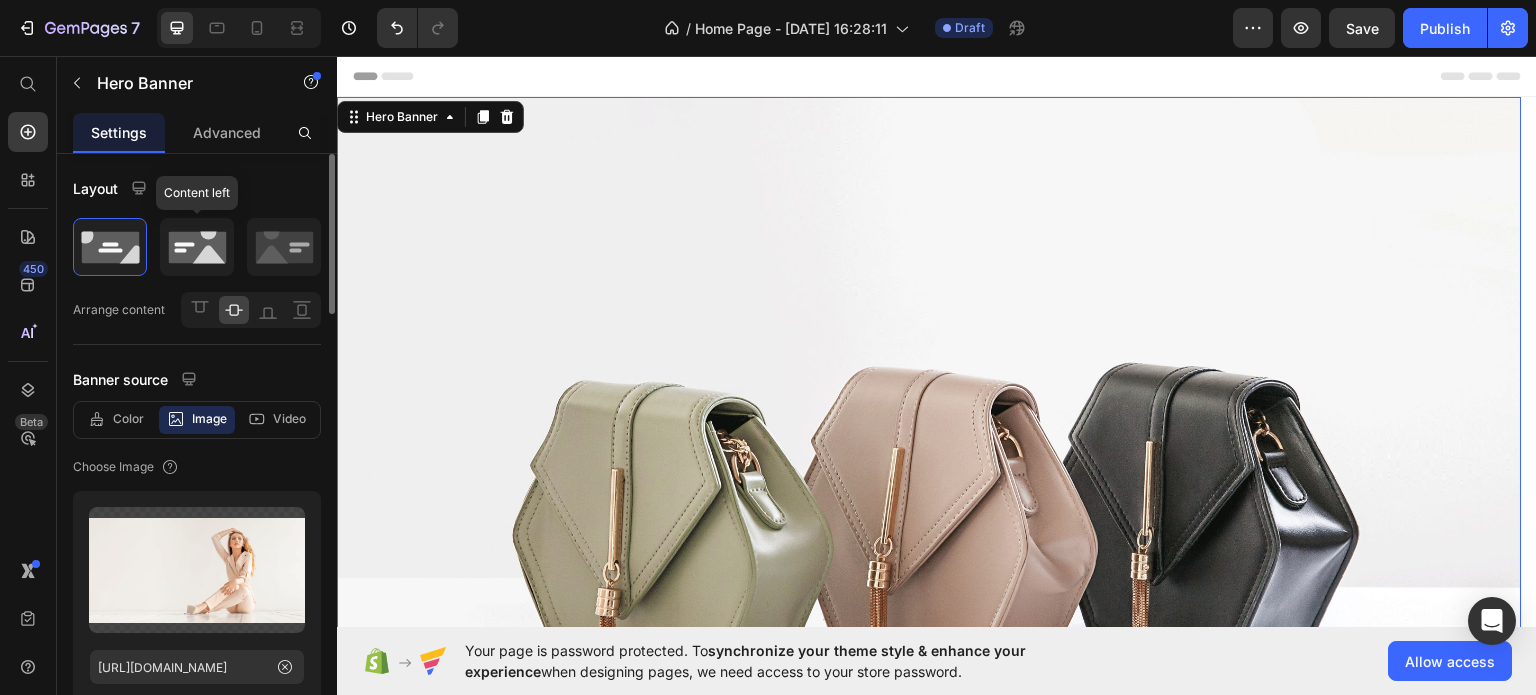 click 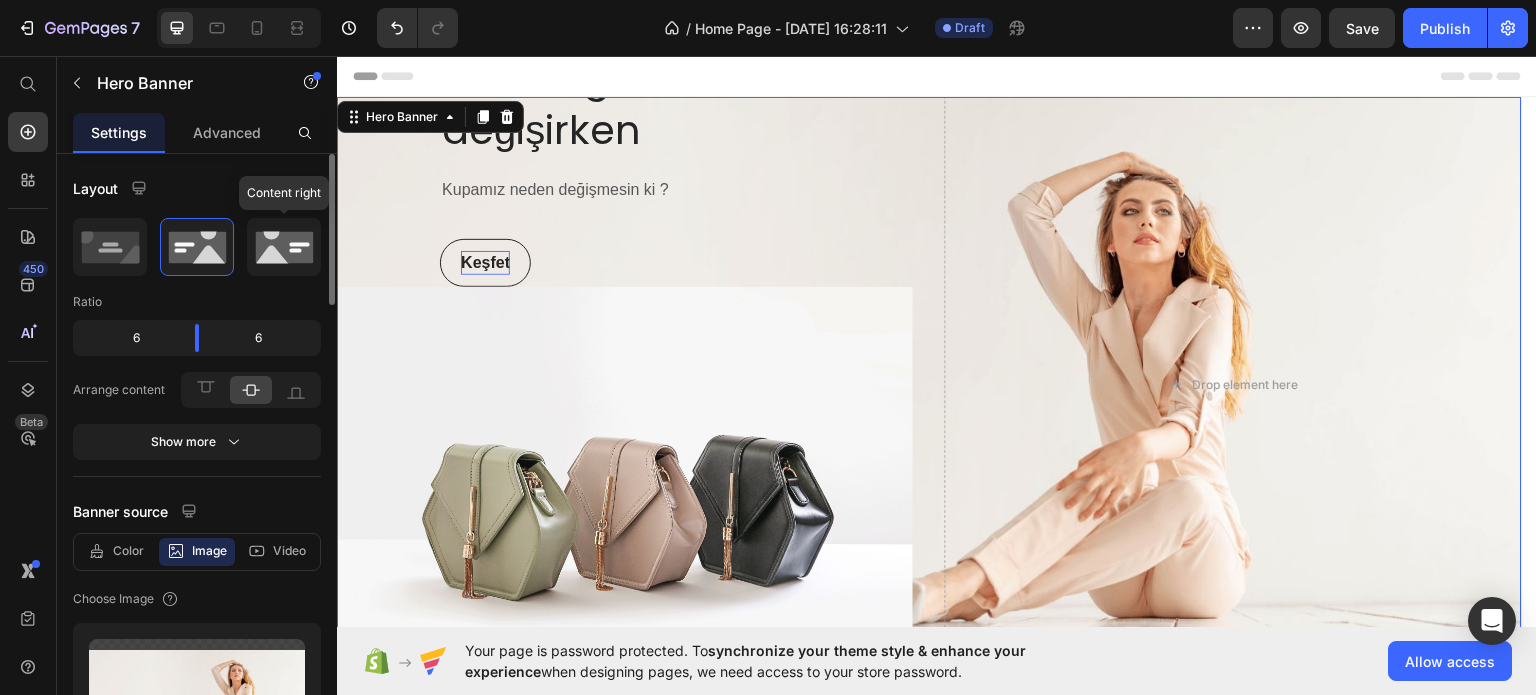 click 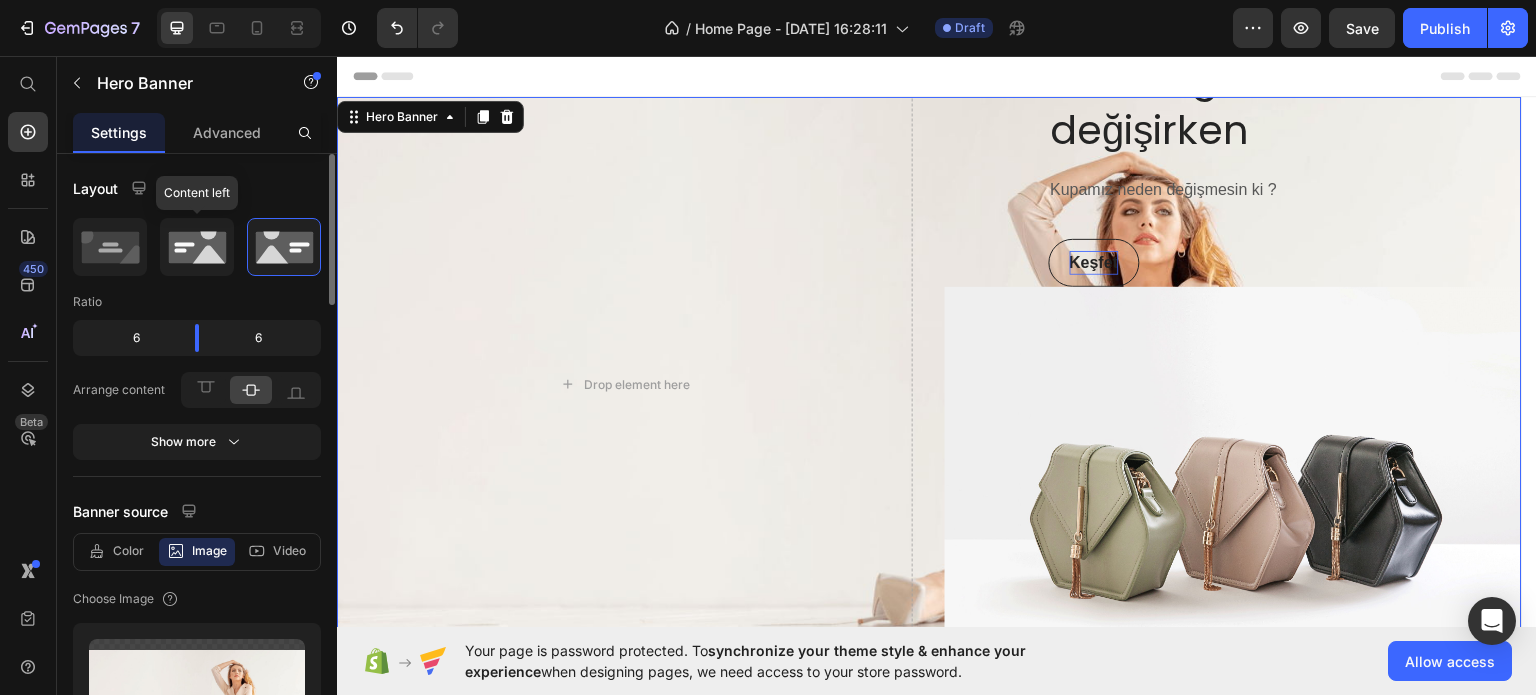 click 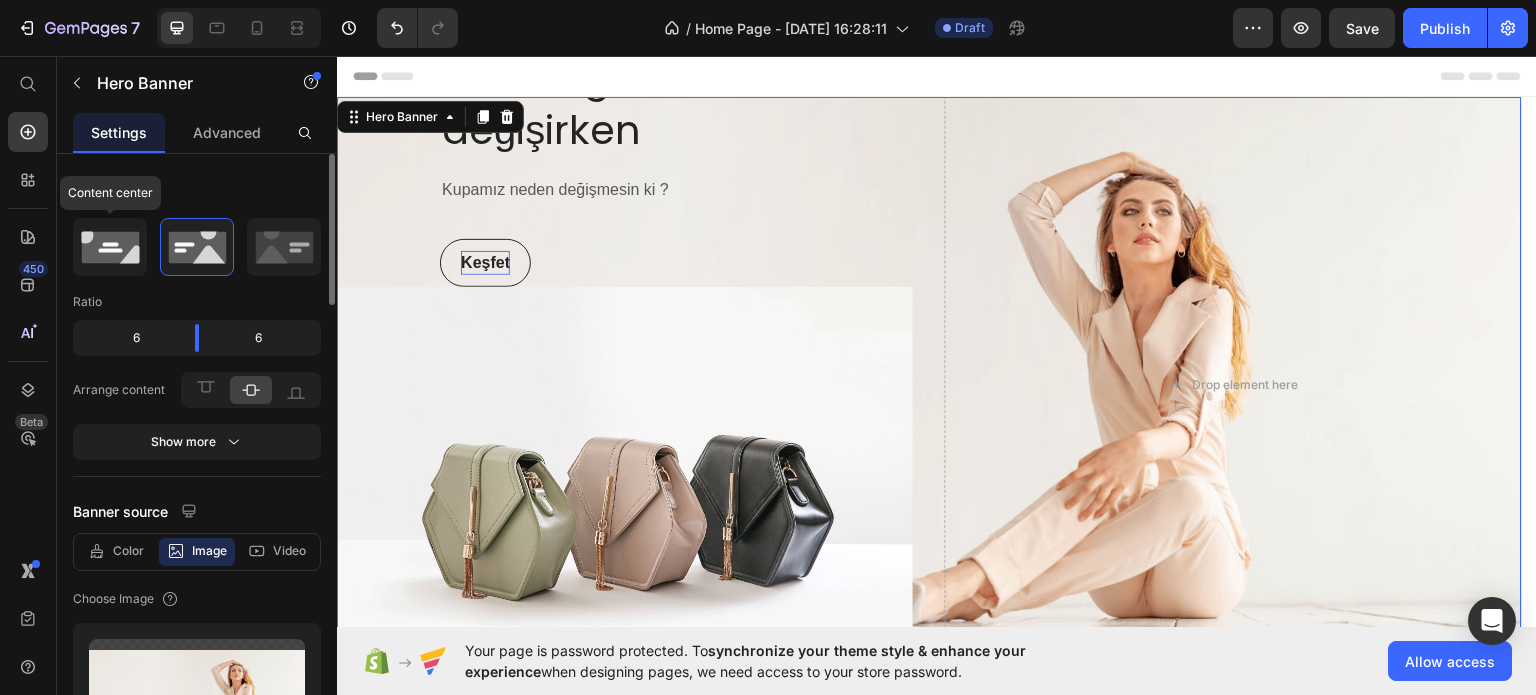 click 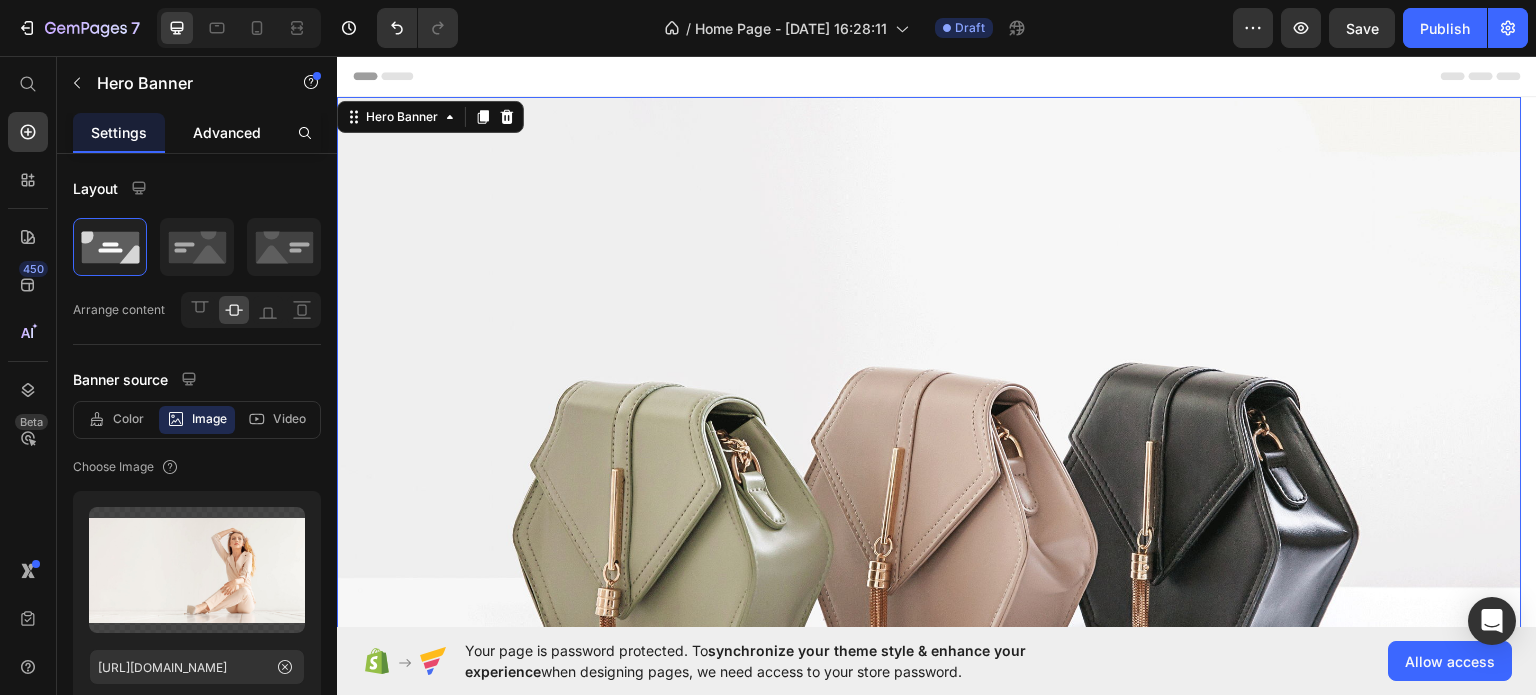 scroll, scrollTop: 200, scrollLeft: 0, axis: vertical 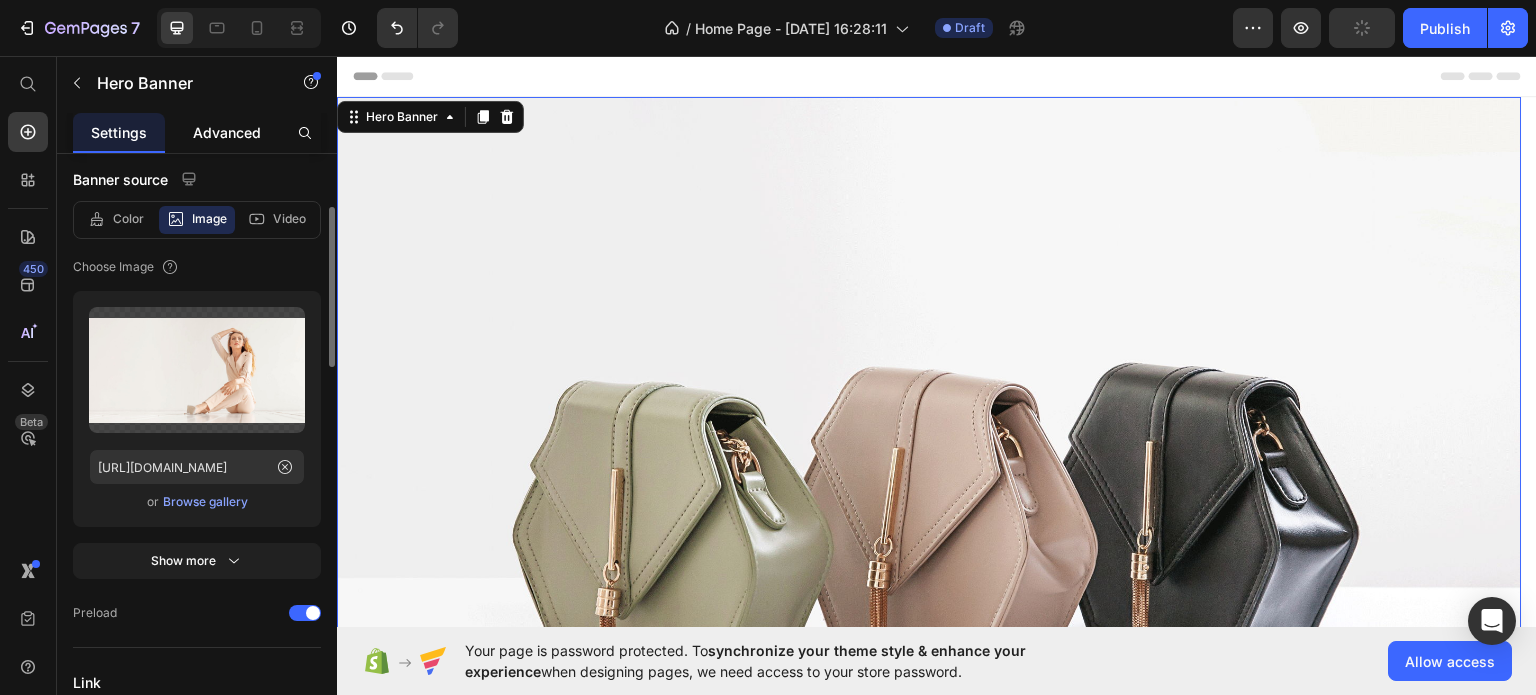 click on "Advanced" at bounding box center [227, 132] 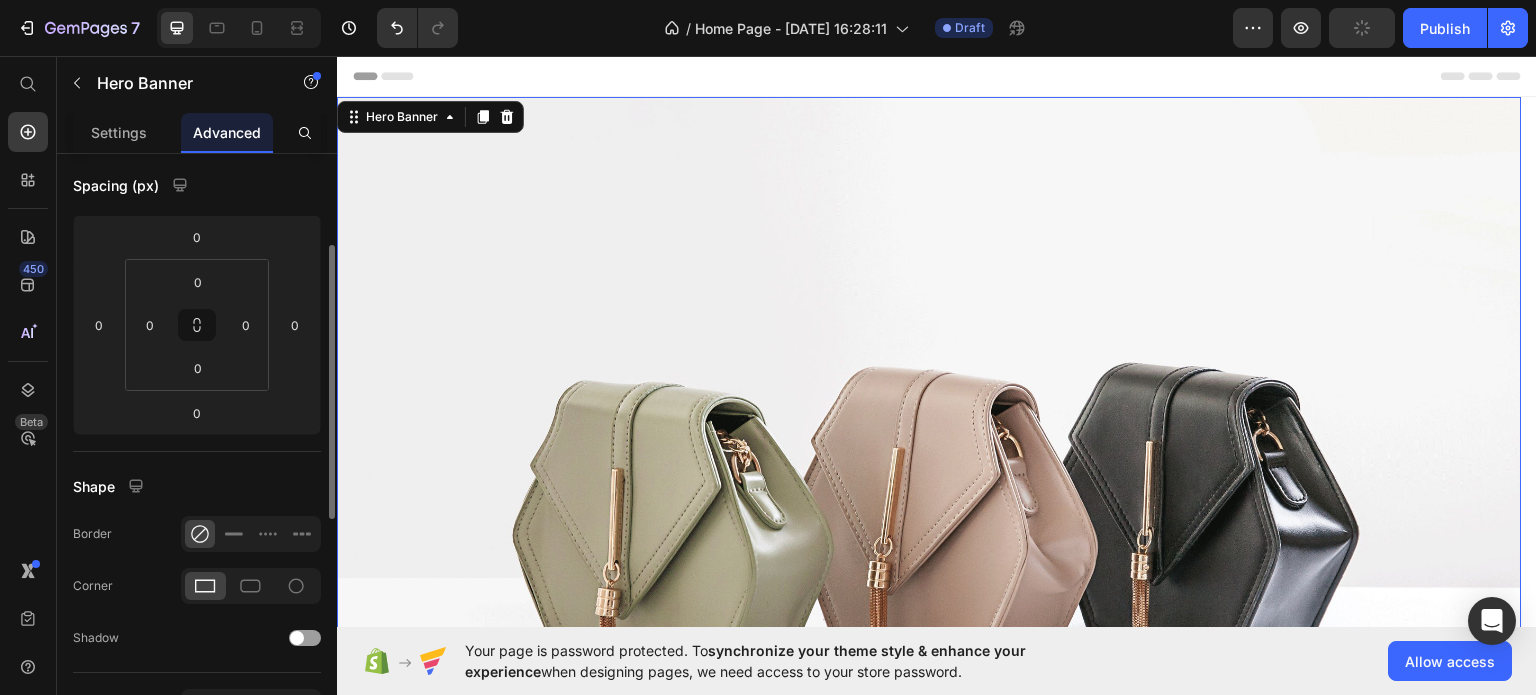 scroll, scrollTop: 0, scrollLeft: 0, axis: both 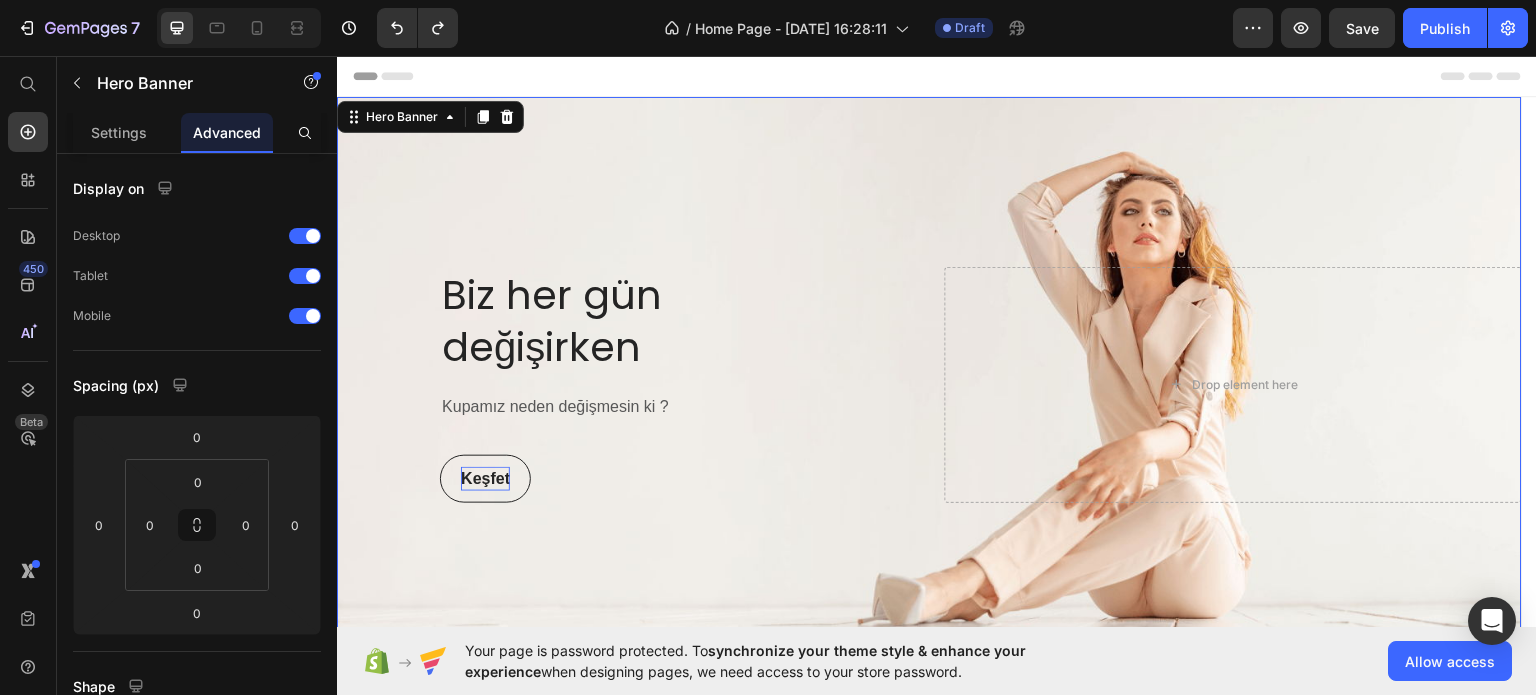 click at bounding box center [929, 384] 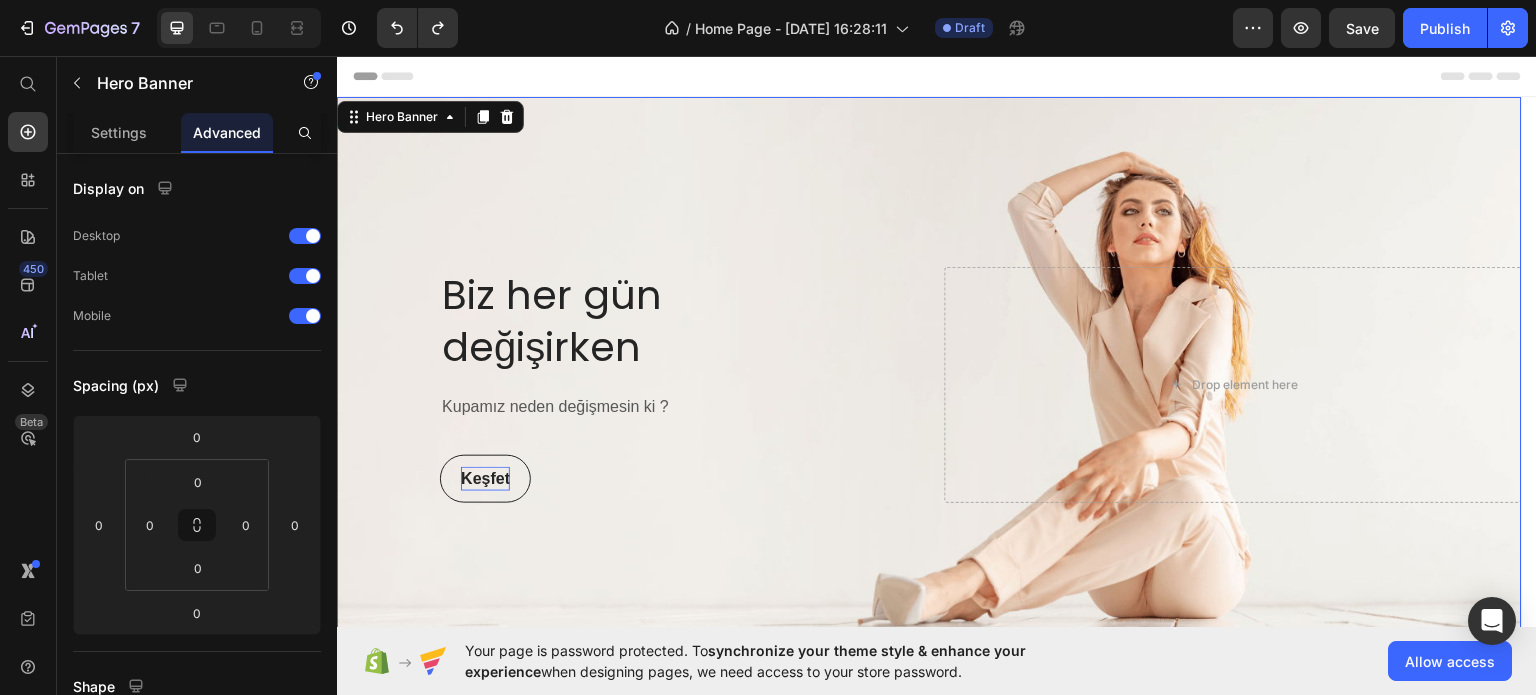 click at bounding box center (929, 384) 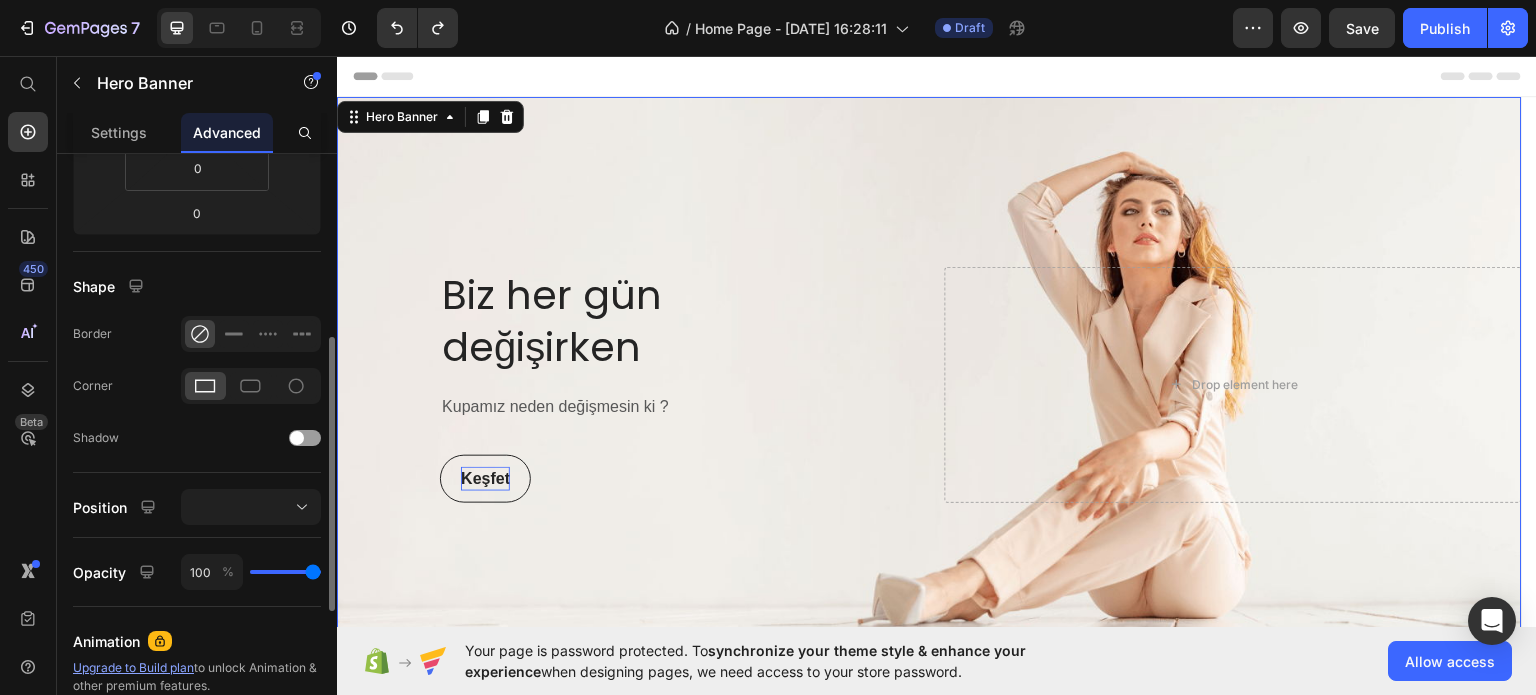 scroll, scrollTop: 600, scrollLeft: 0, axis: vertical 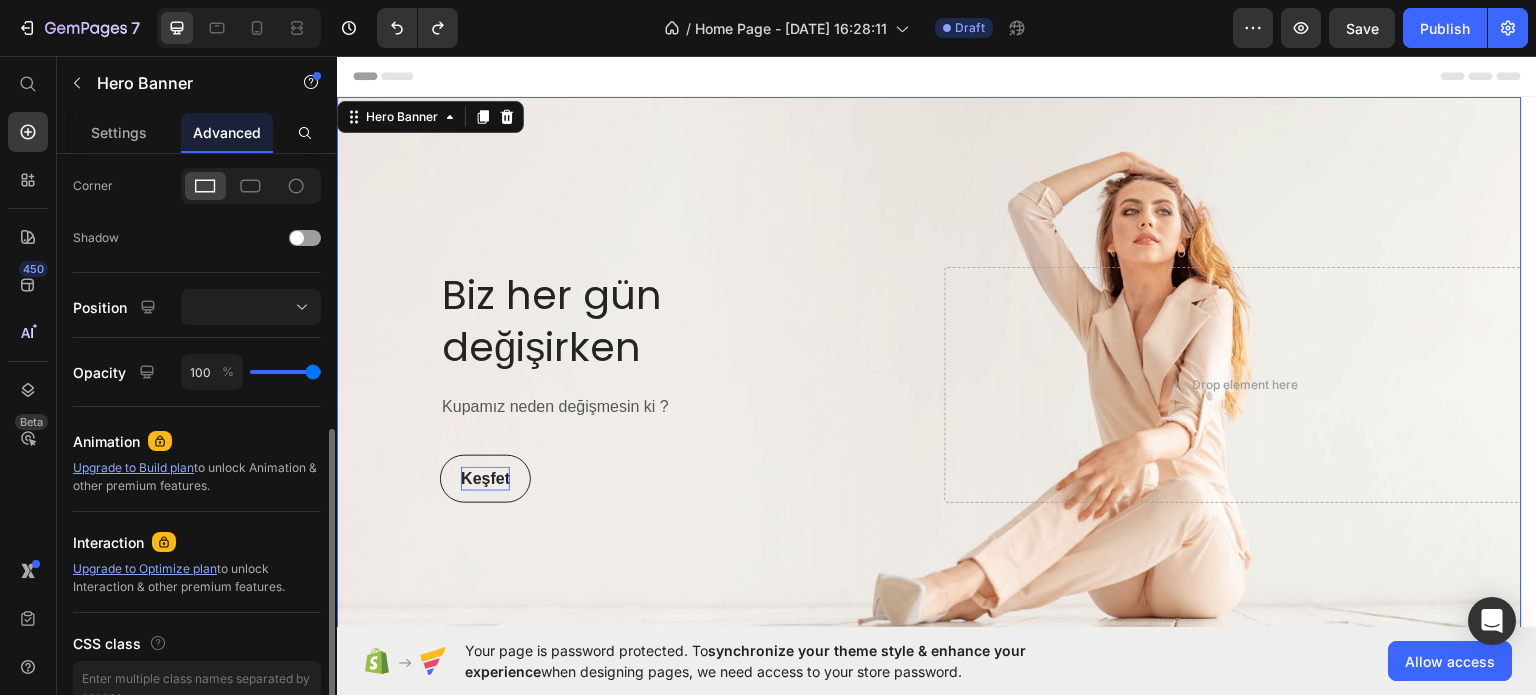 type on "97" 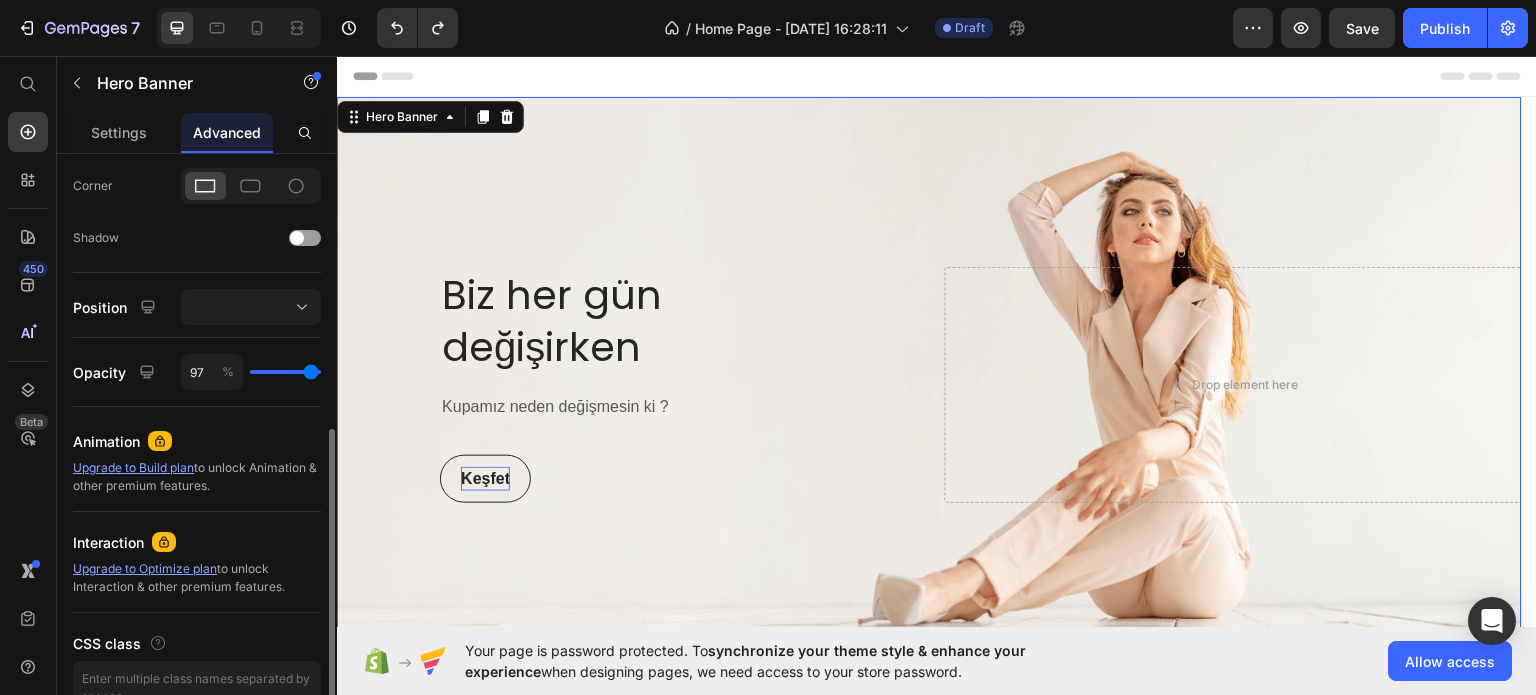 type on "94" 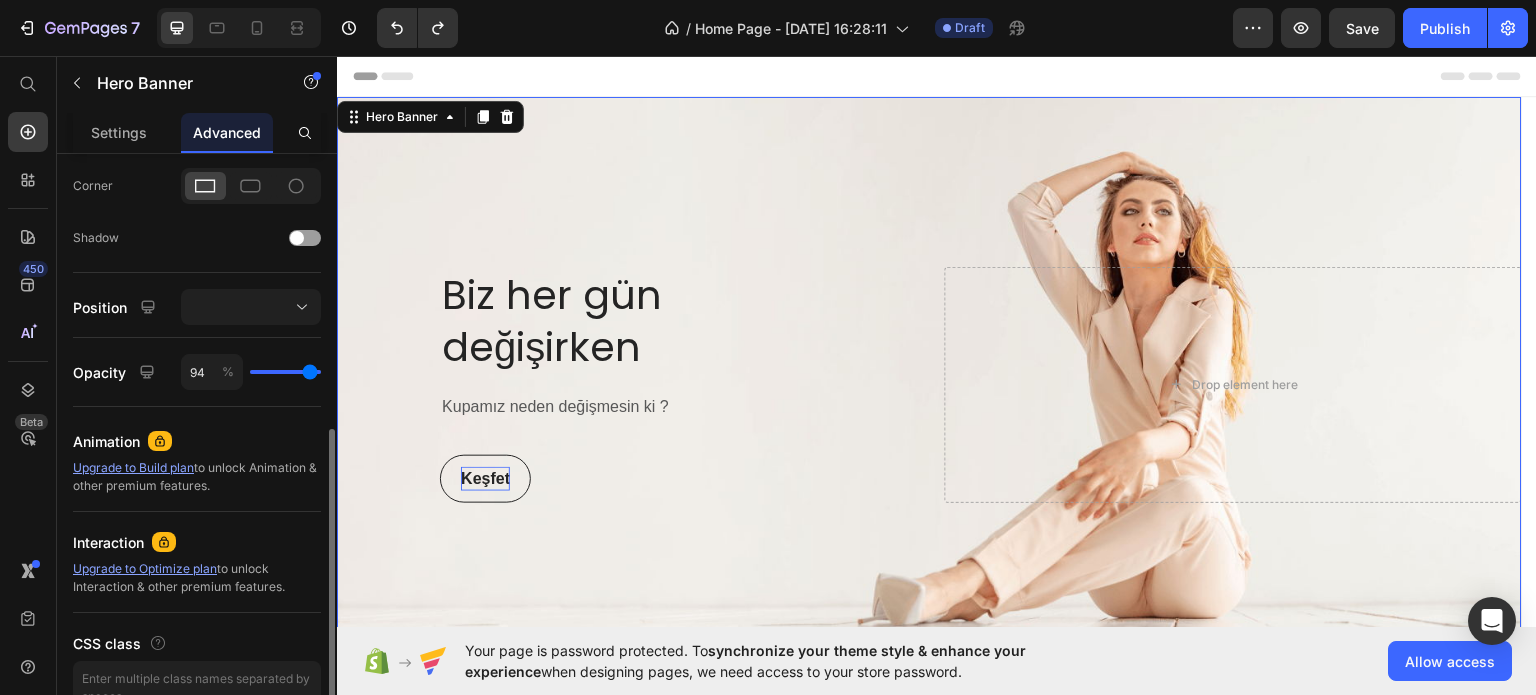 type on "91" 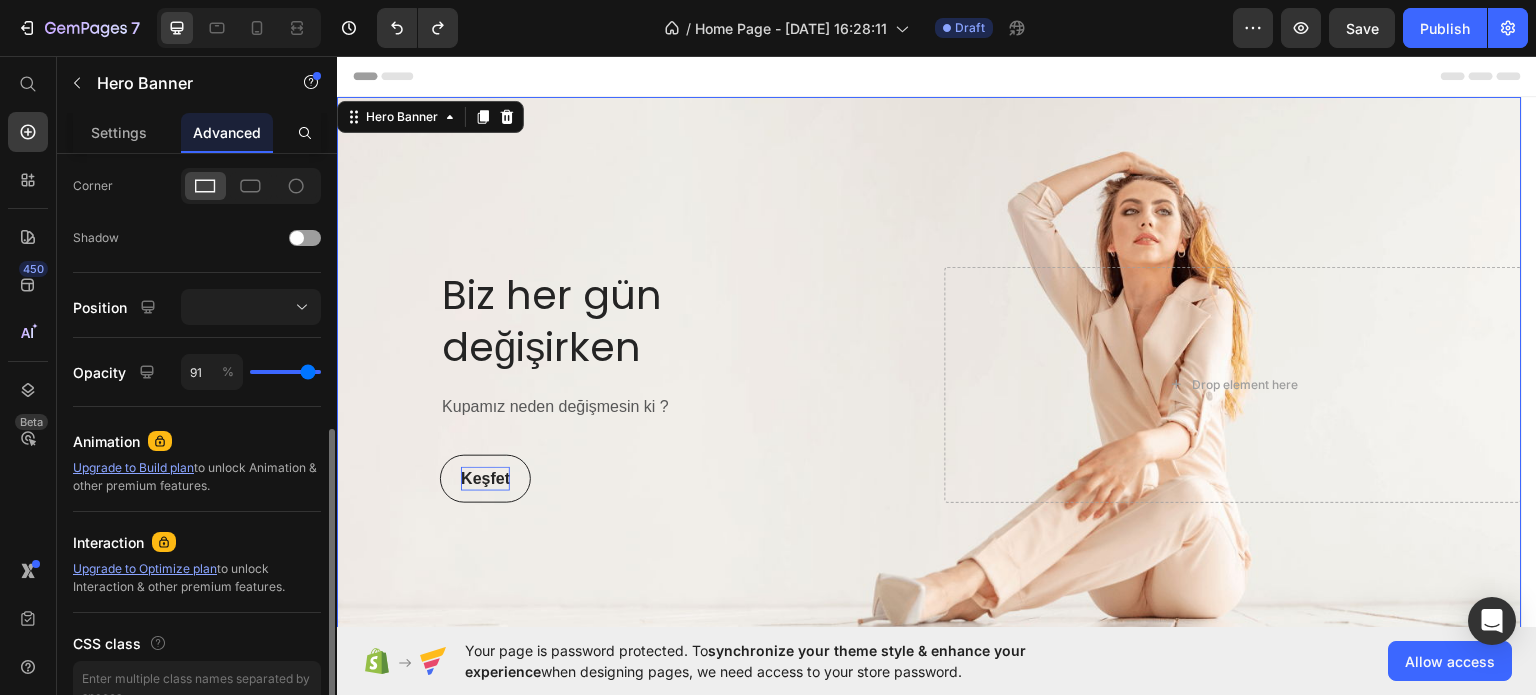 type on "88" 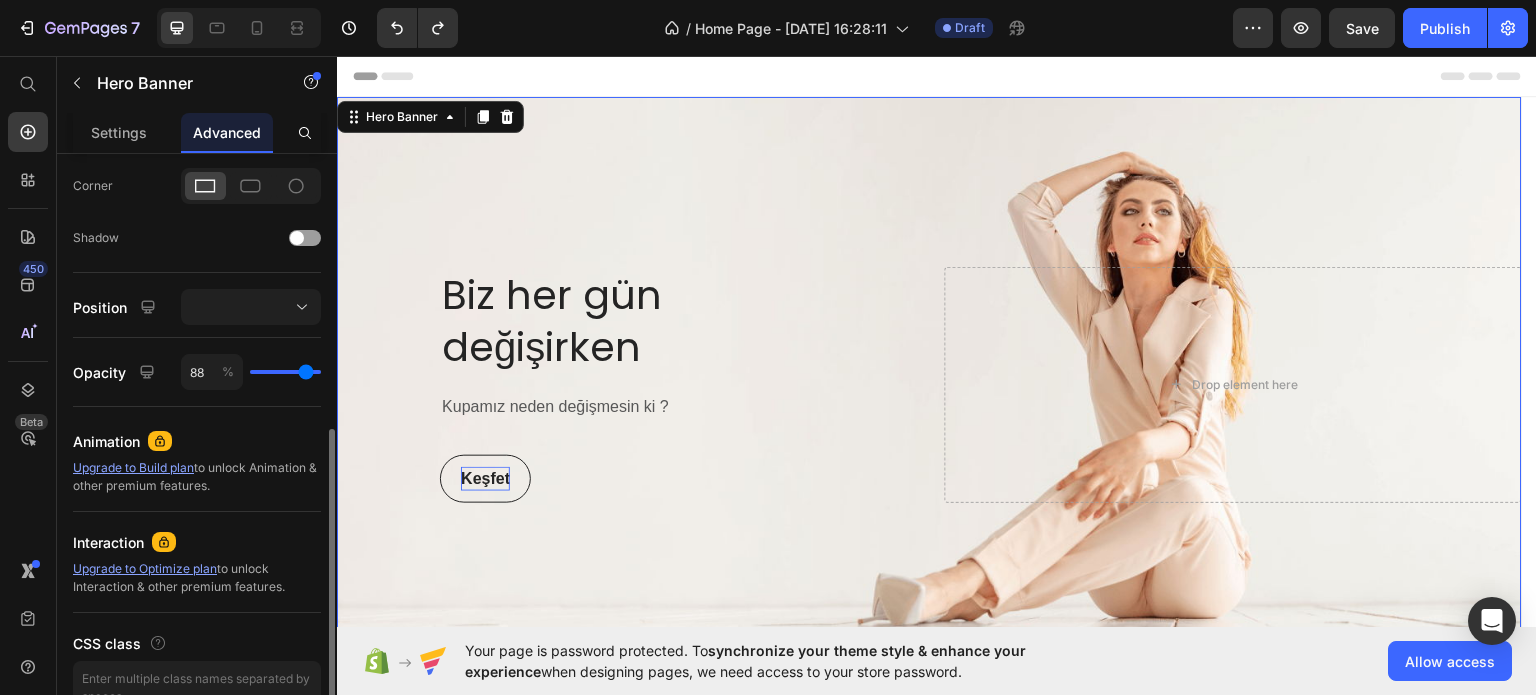type on "87" 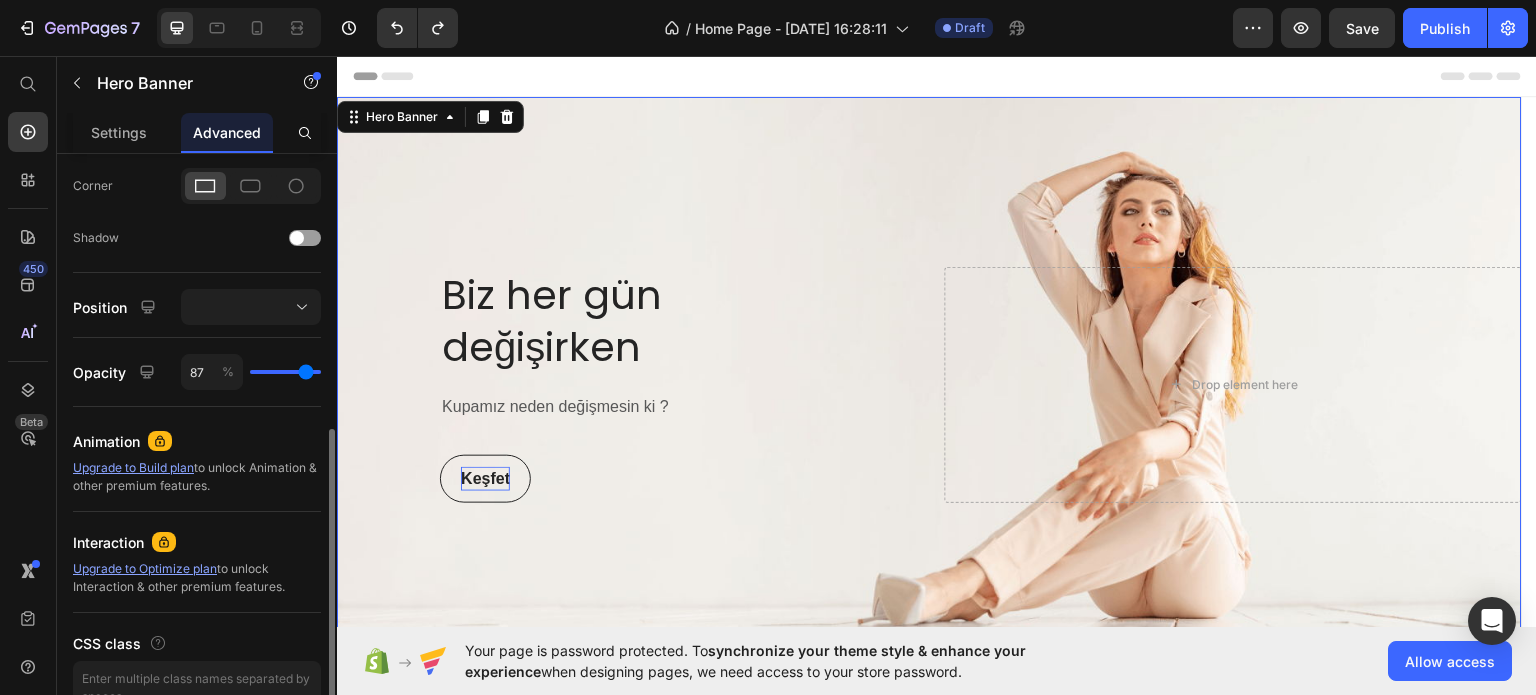 type on "85" 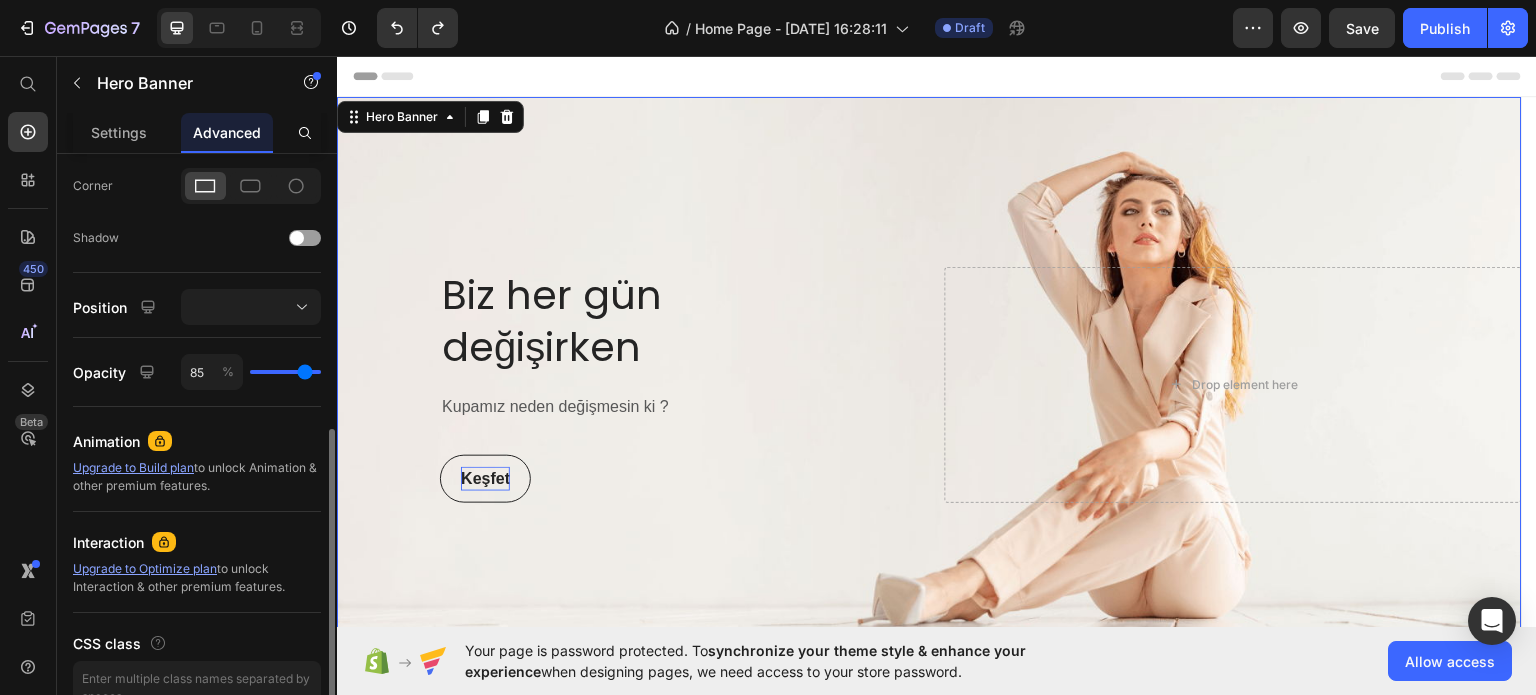 type on "82" 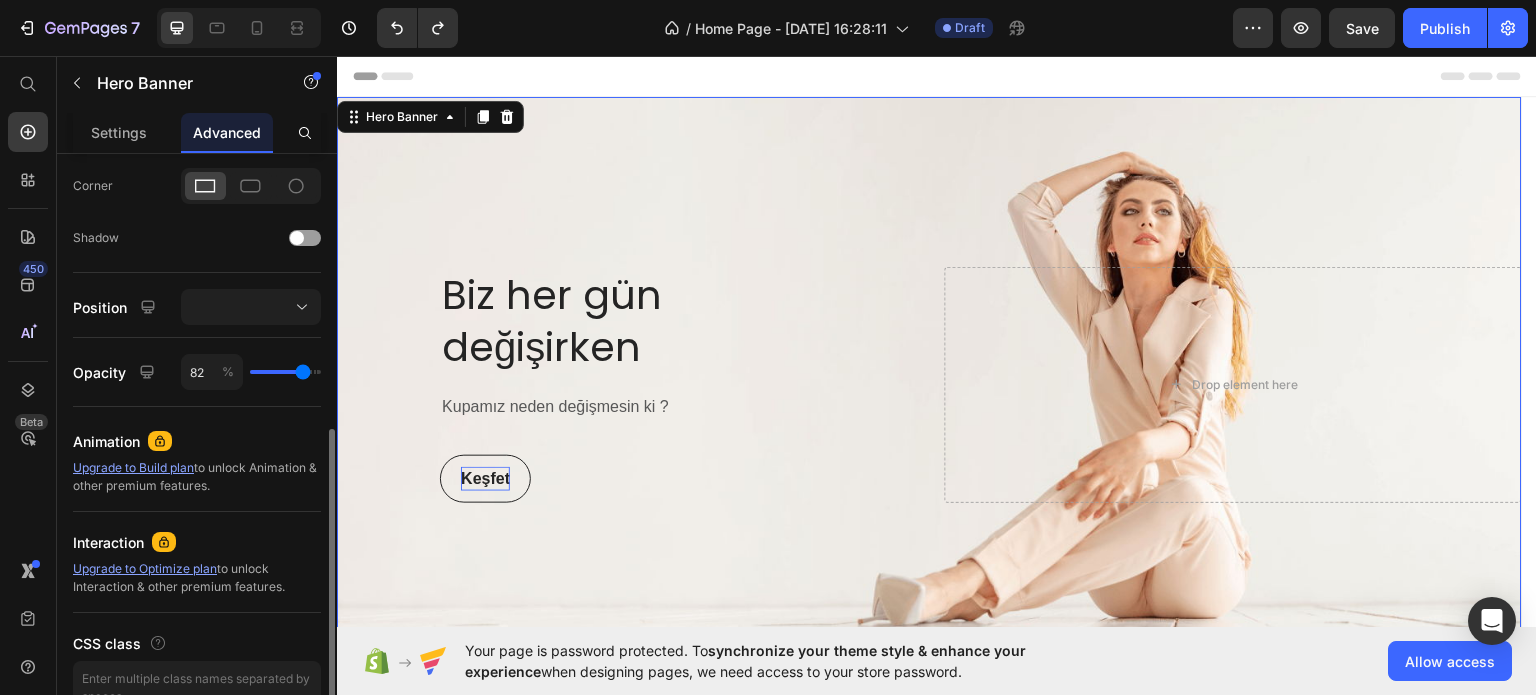 type on "75" 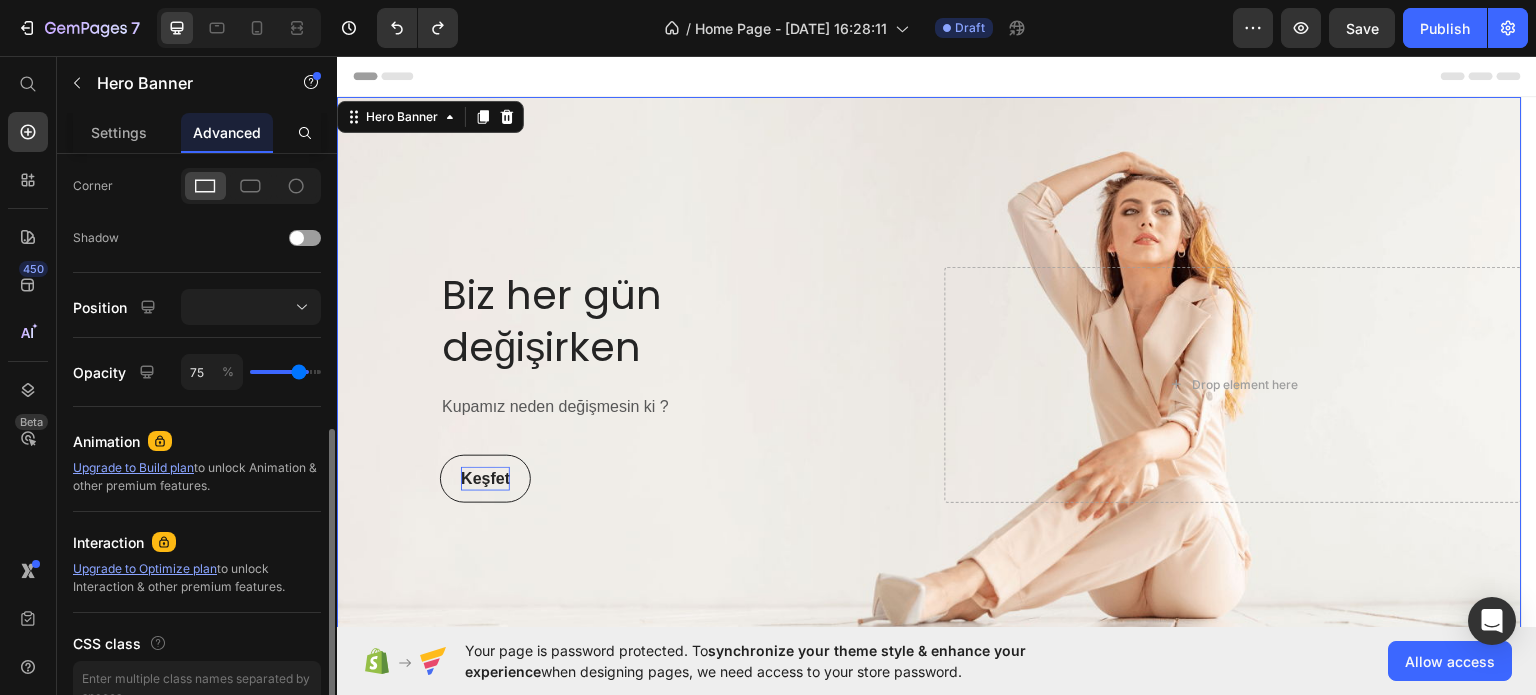 type on "65" 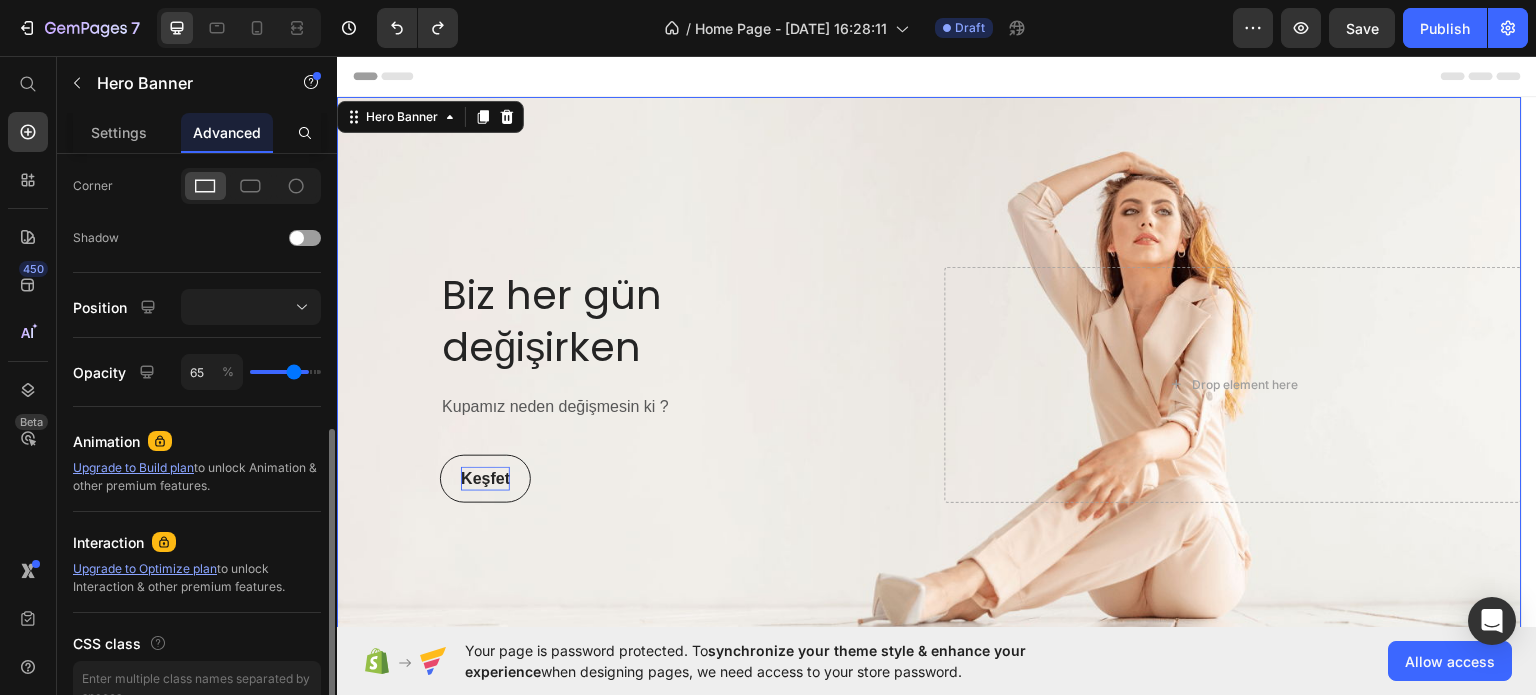 type on "52" 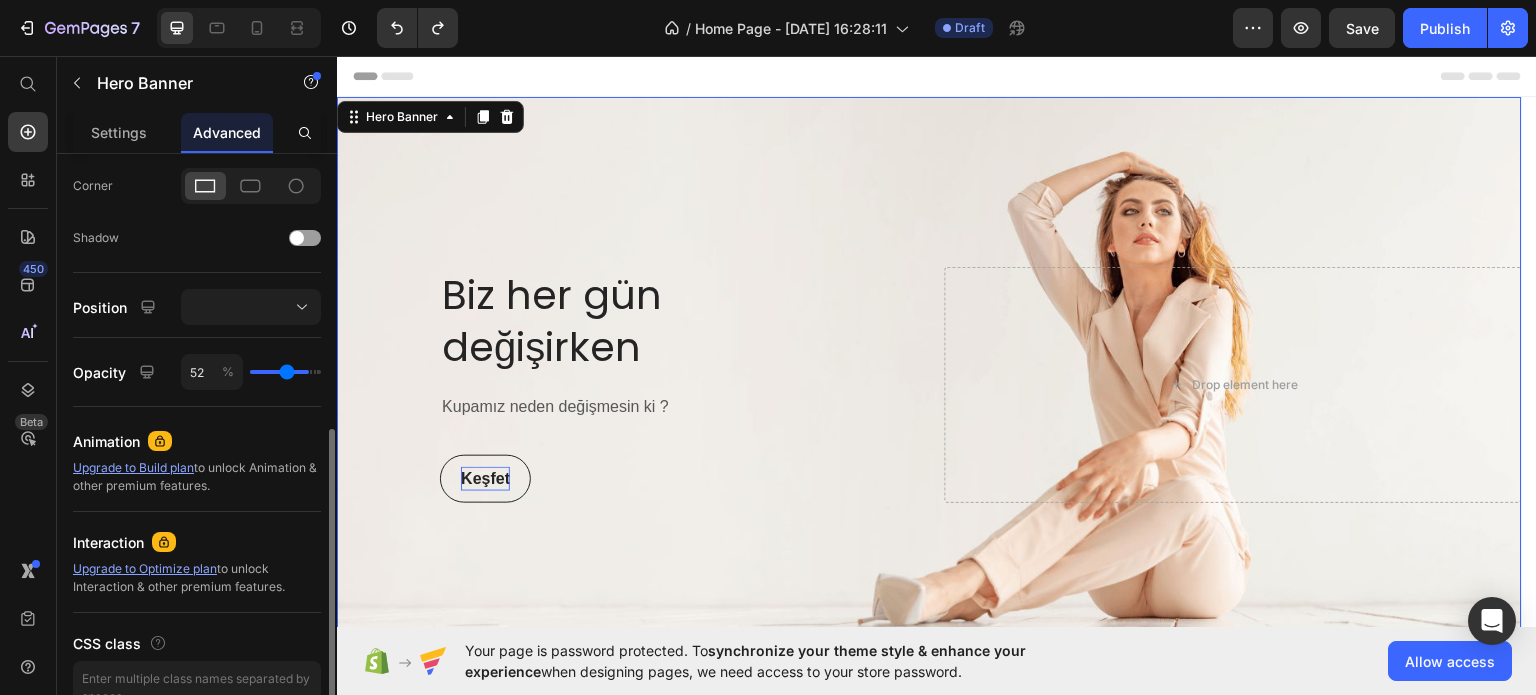type on "39" 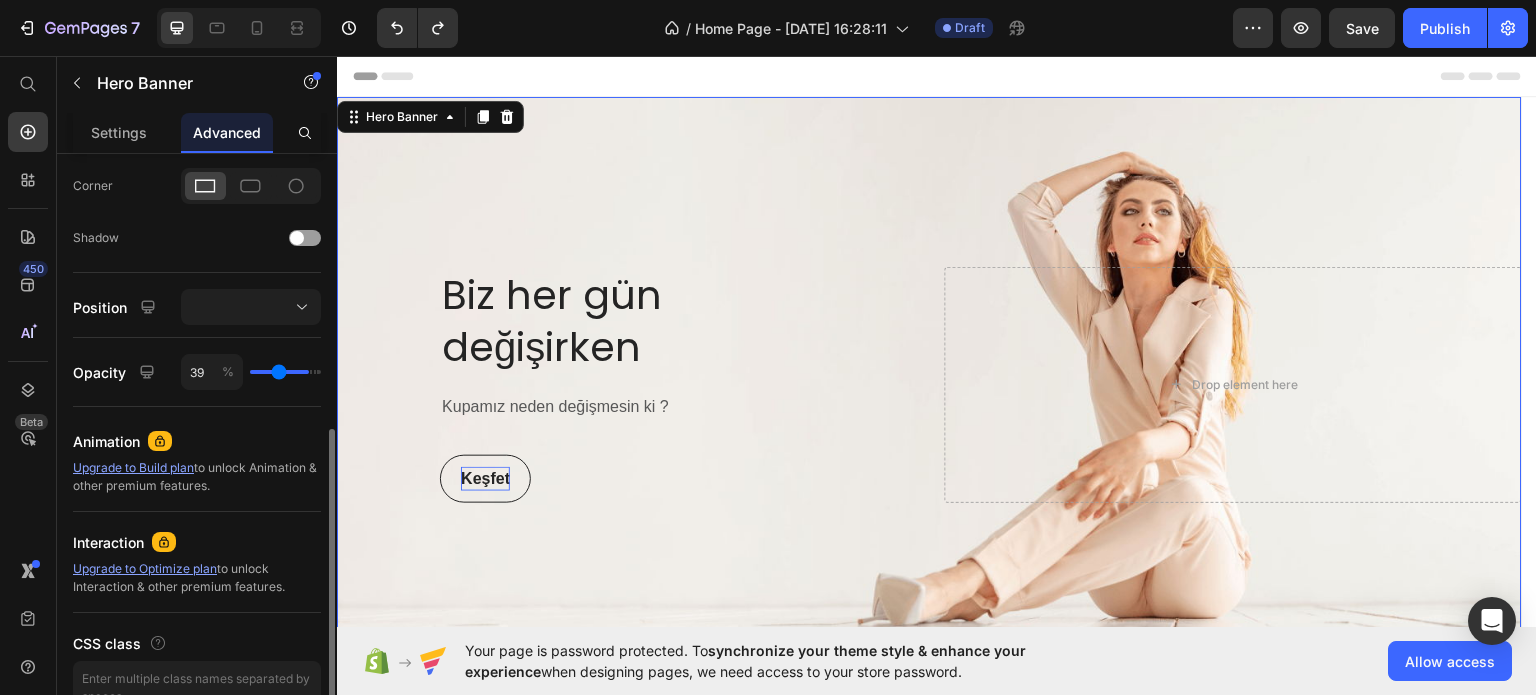 type on "21" 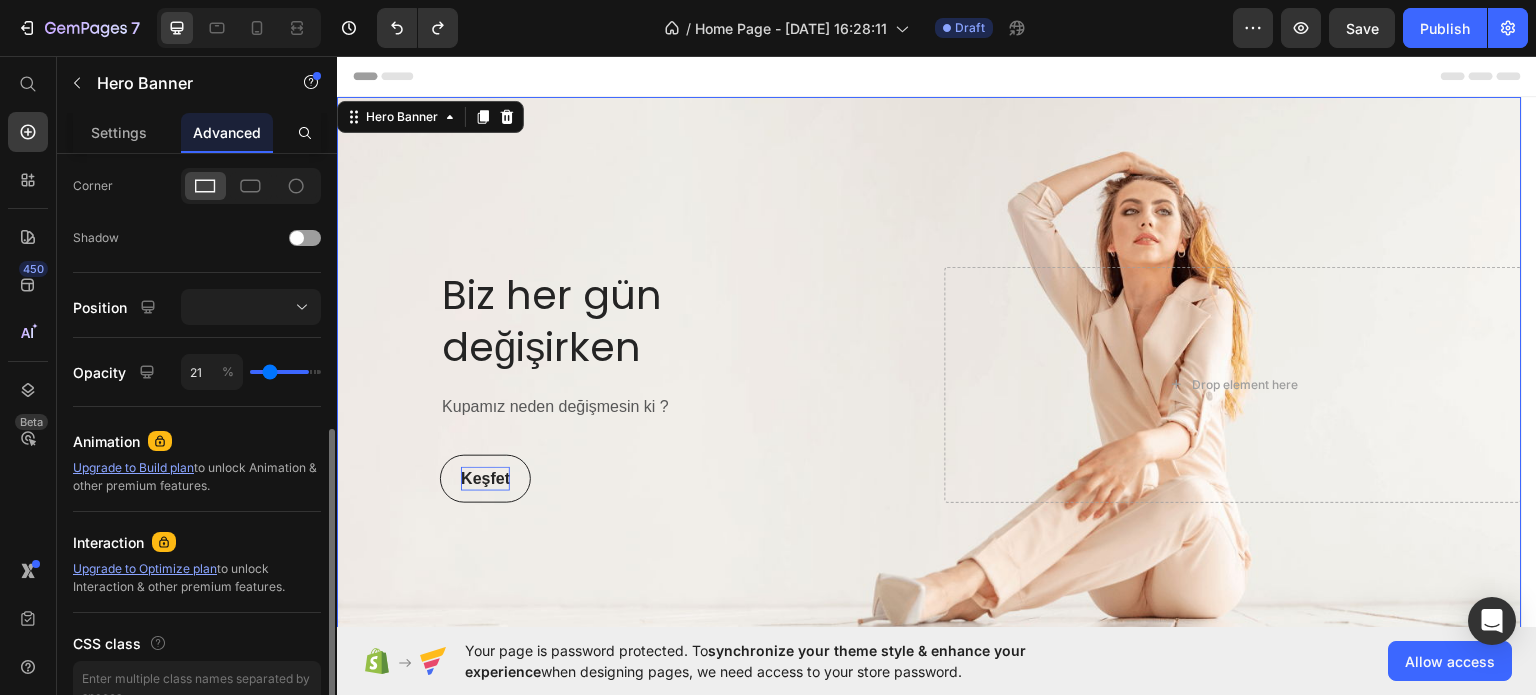 type on "9" 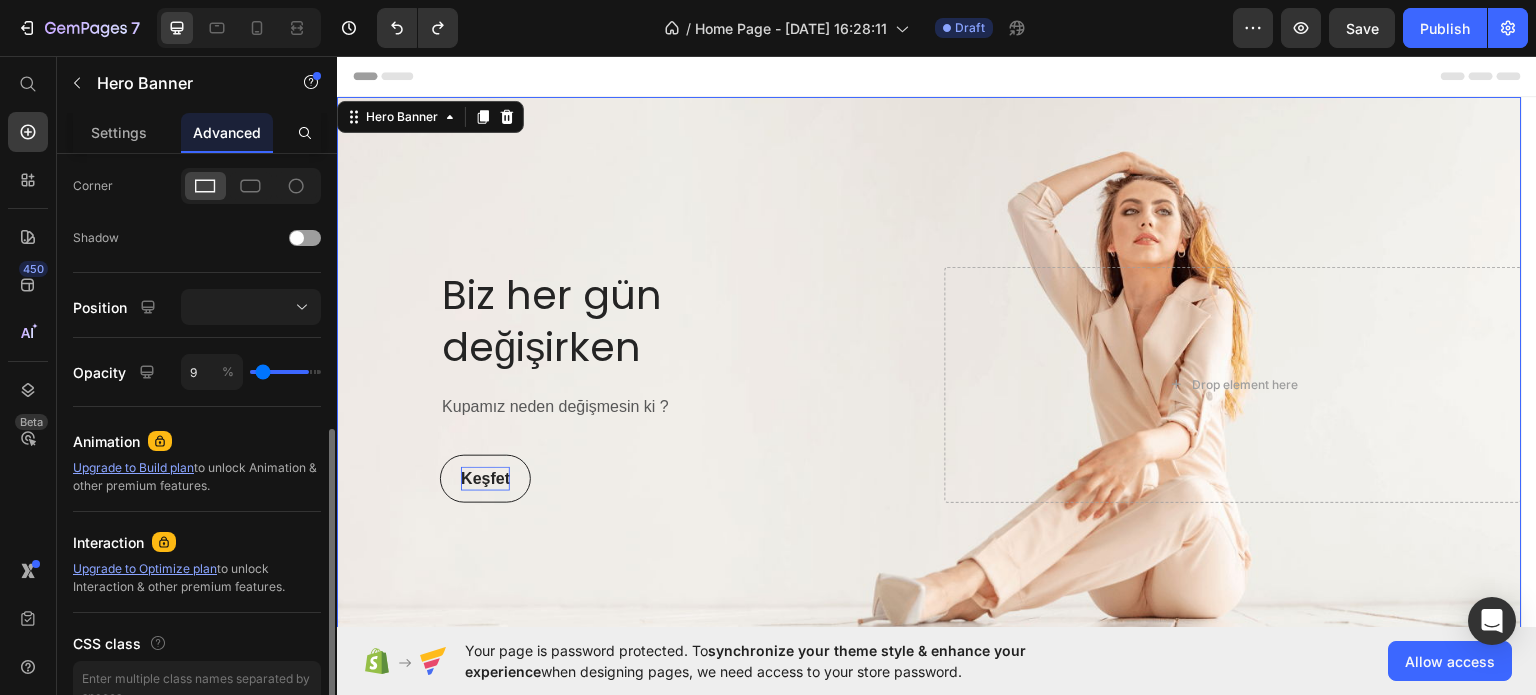 type on "0" 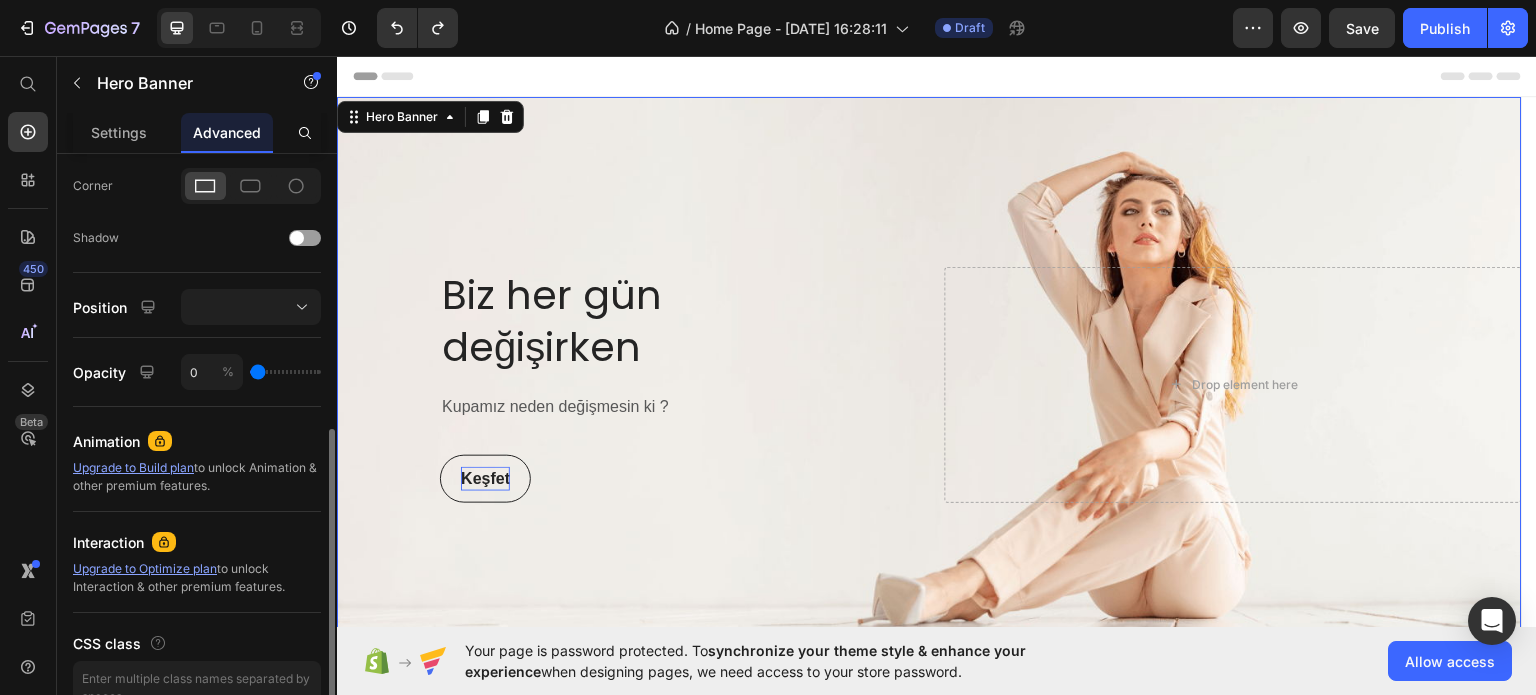type on "2" 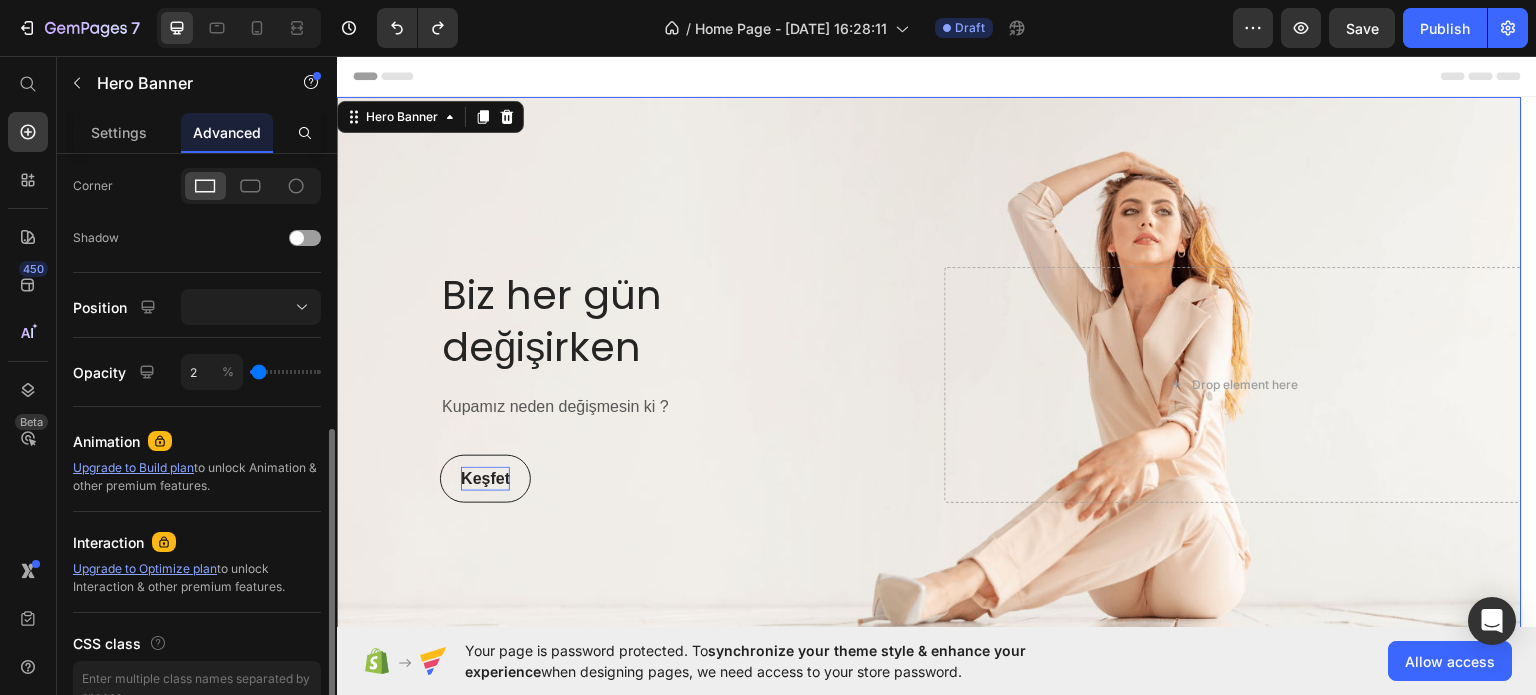 type on "9" 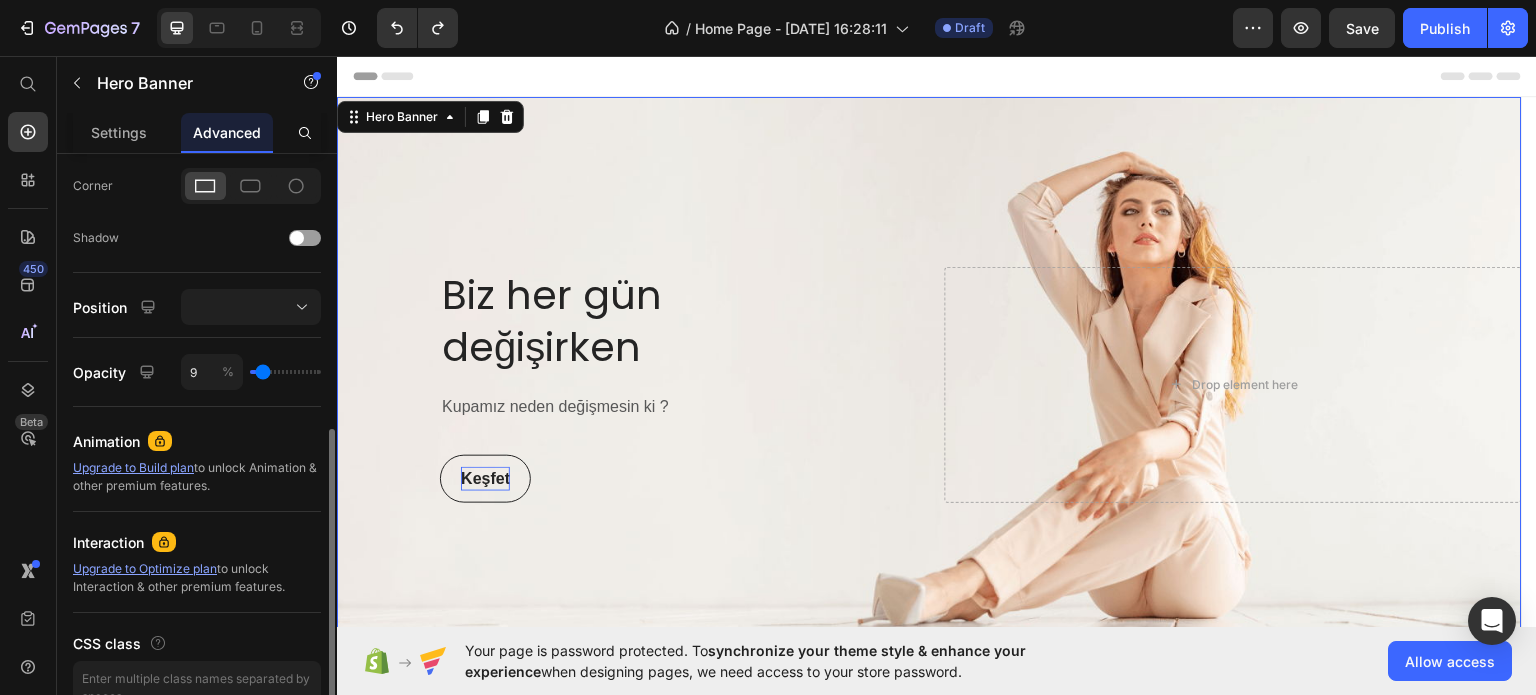 type on "25" 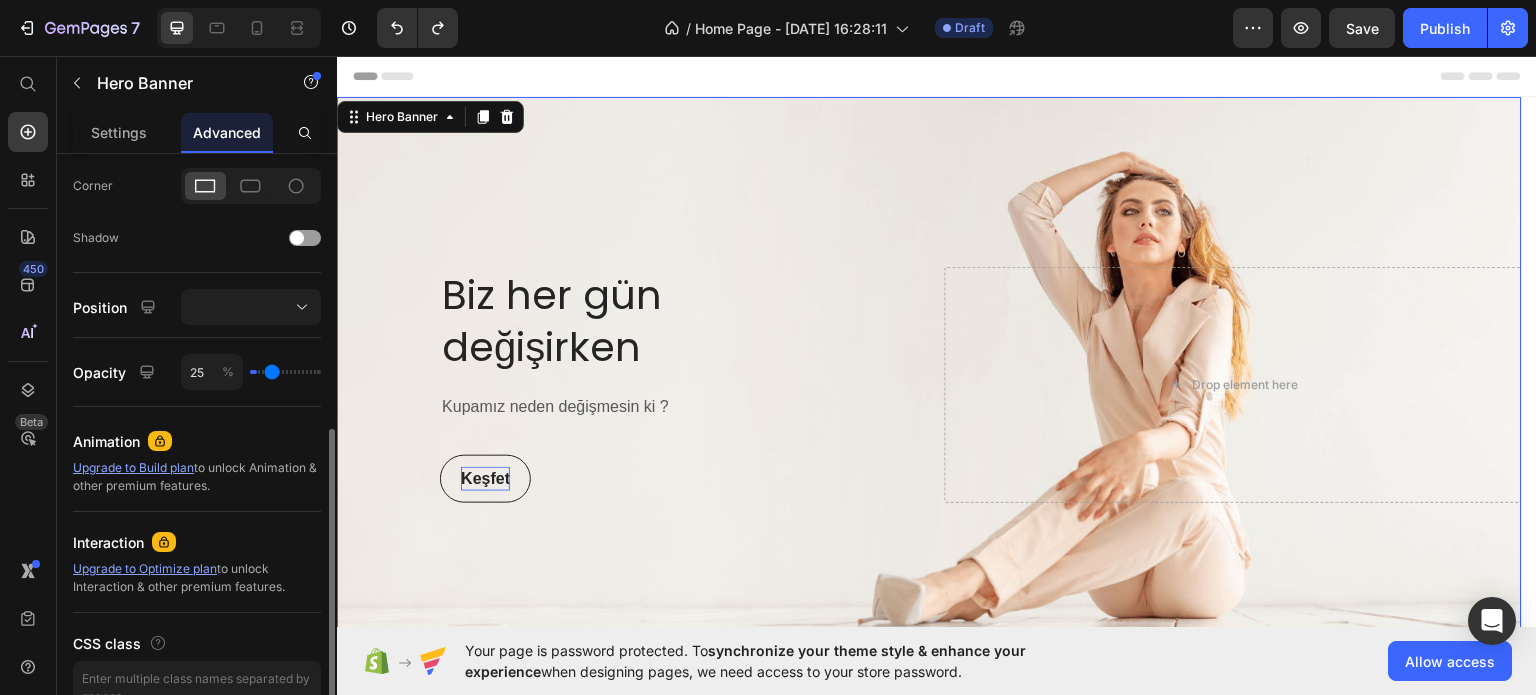 type on "69" 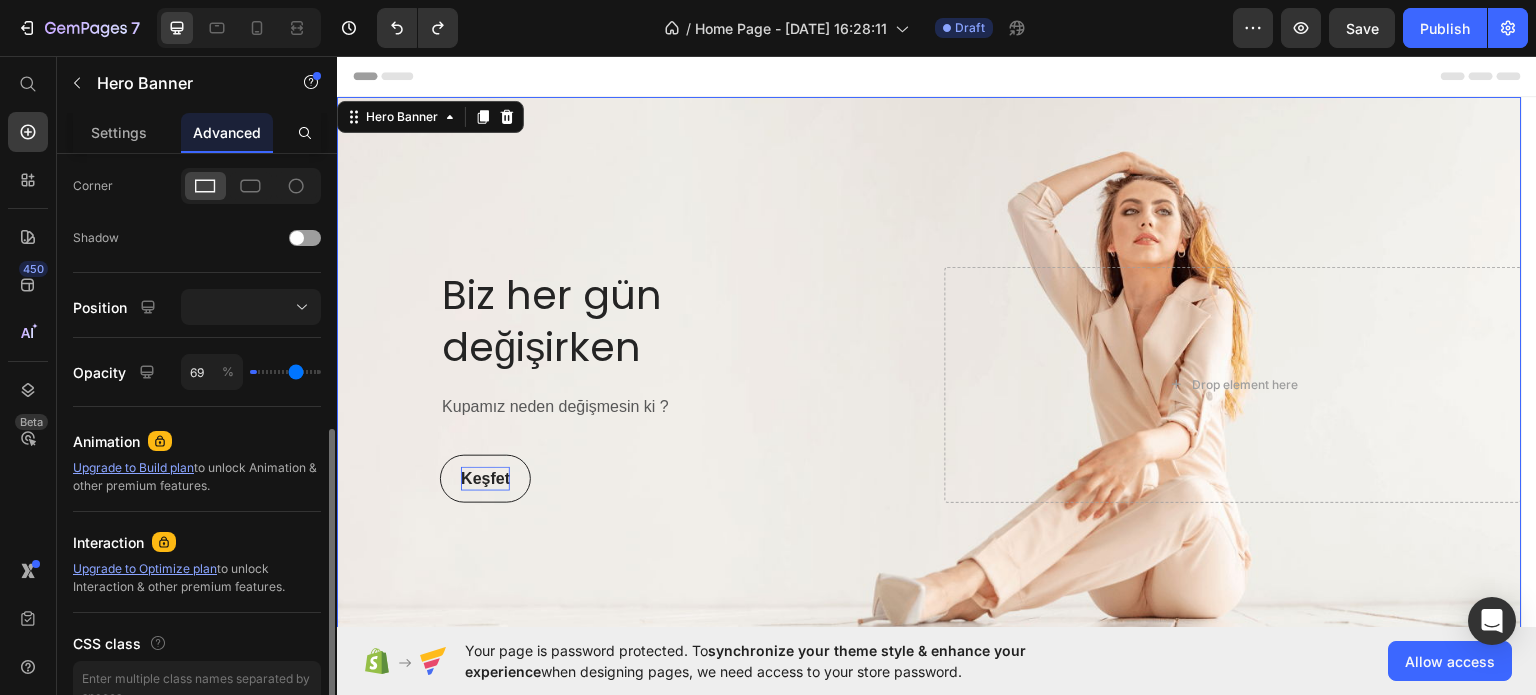 type on "100" 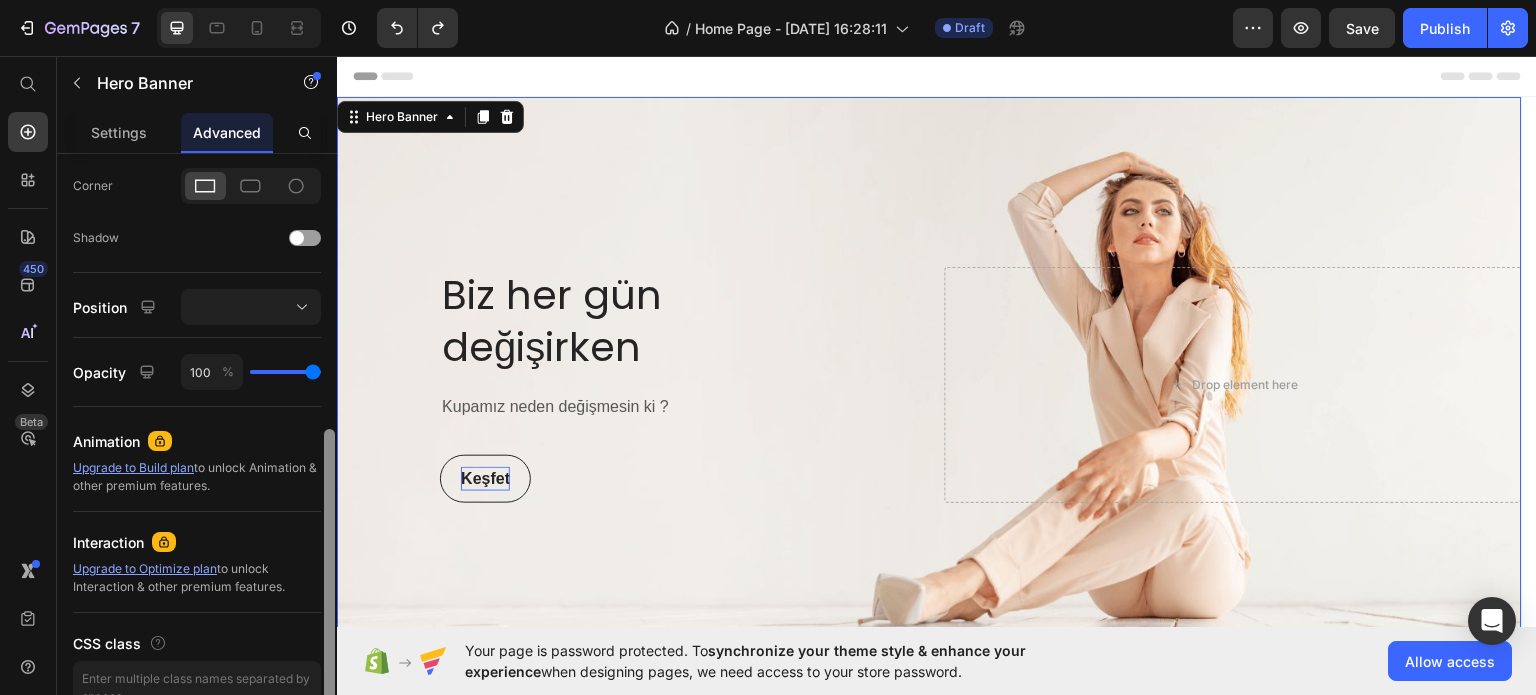 drag, startPoint x: 306, startPoint y: 373, endPoint x: 329, endPoint y: 385, distance: 25.942244 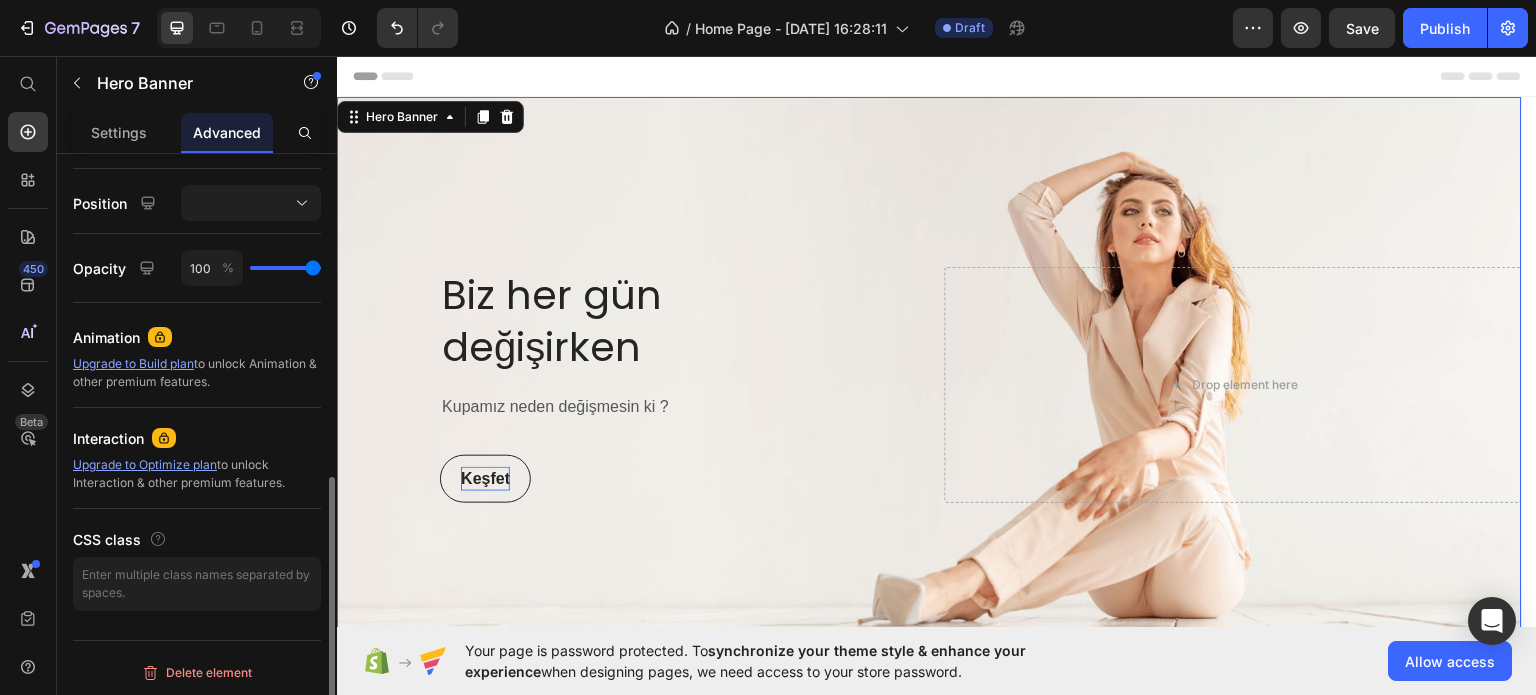 scroll, scrollTop: 0, scrollLeft: 0, axis: both 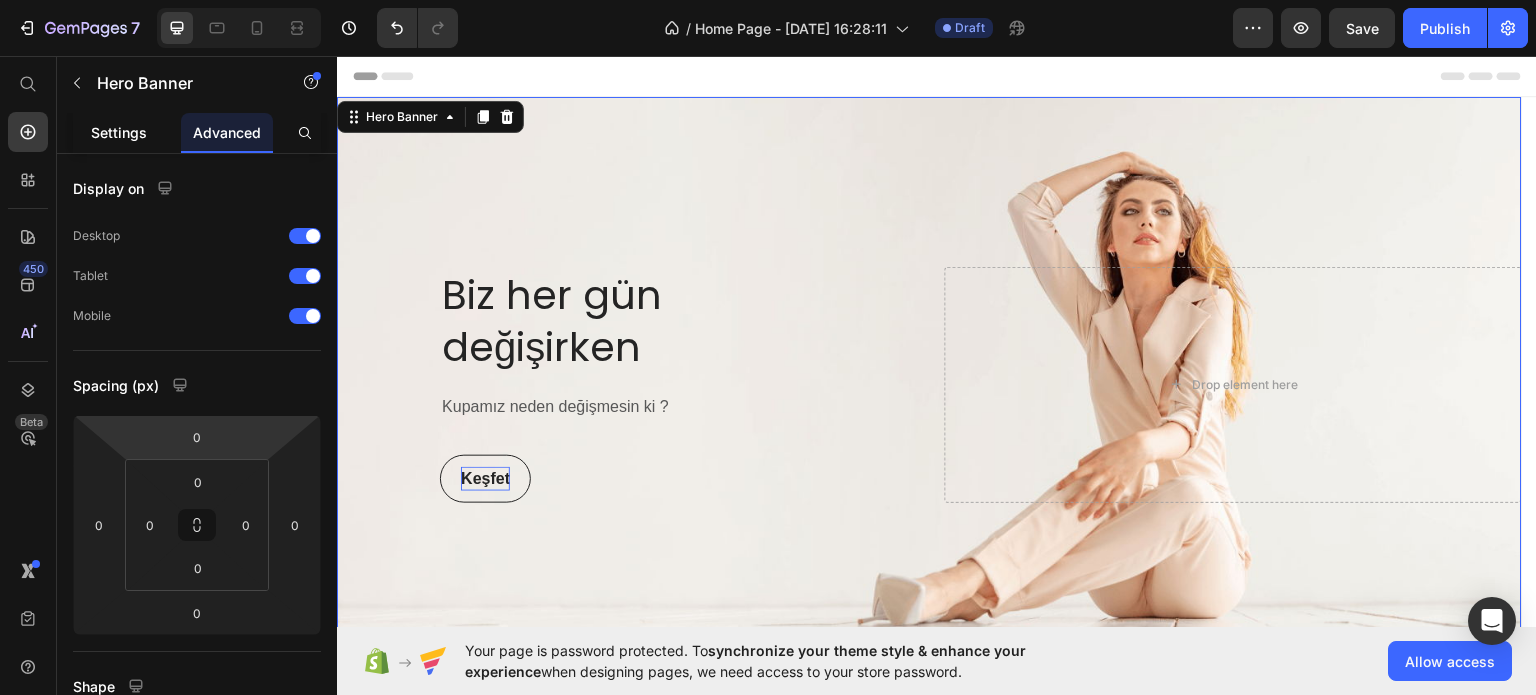 click on "Settings" at bounding box center (119, 132) 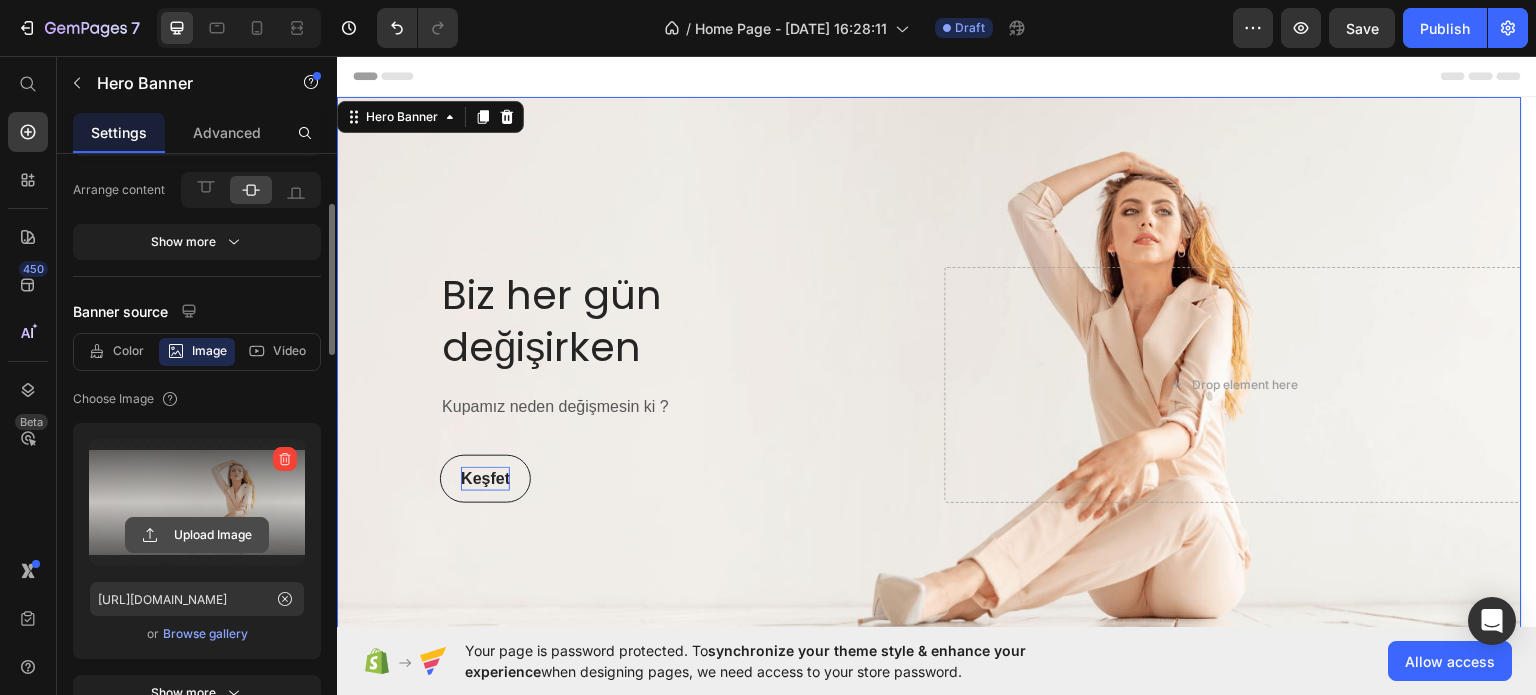 scroll, scrollTop: 300, scrollLeft: 0, axis: vertical 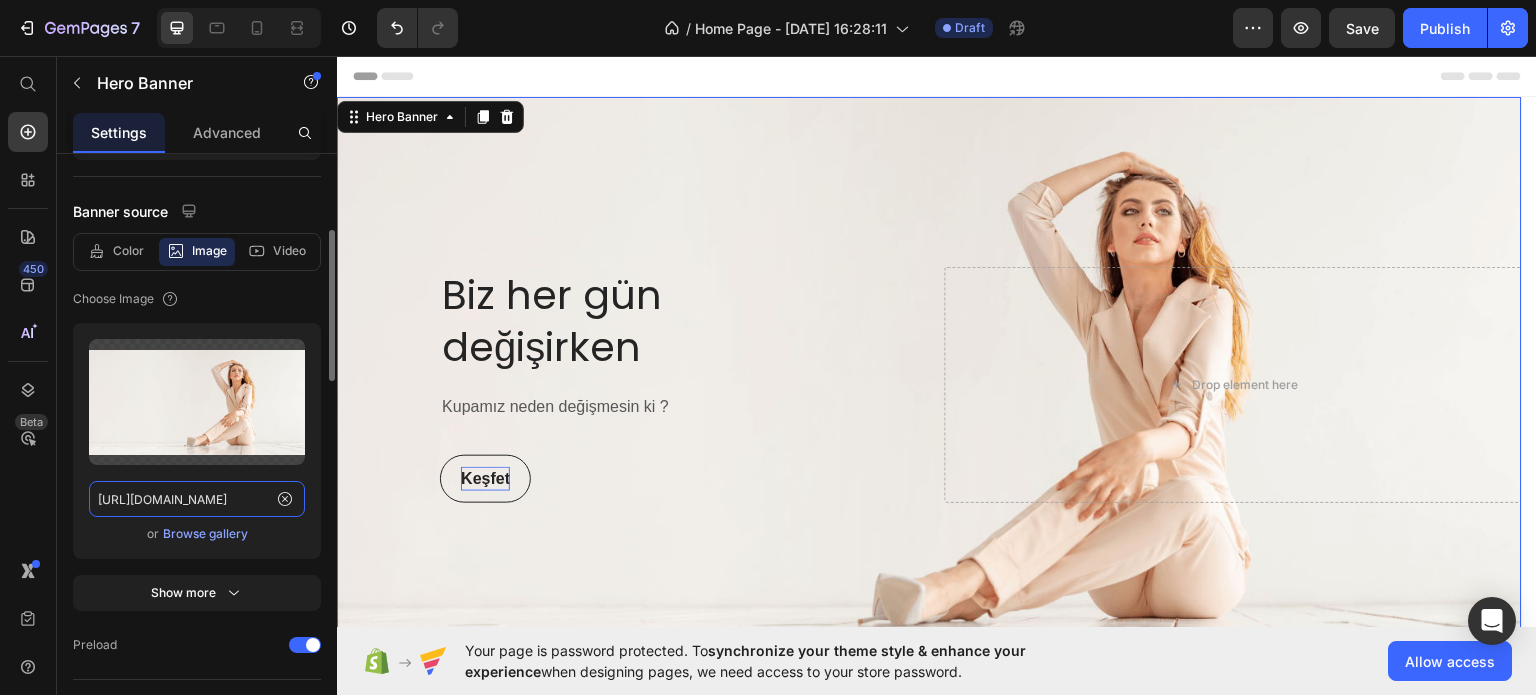 click on "[URL][DOMAIN_NAME]" 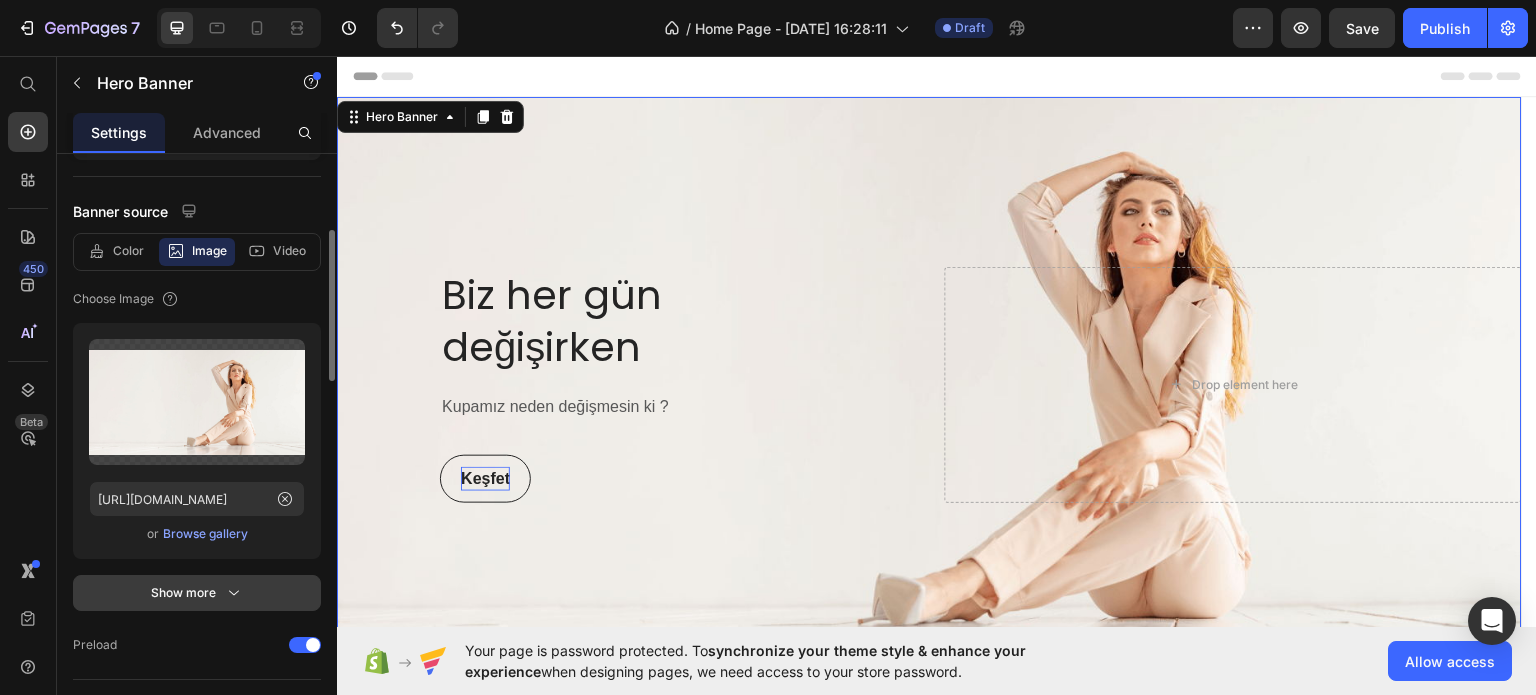 click on "Show more" at bounding box center [197, 593] 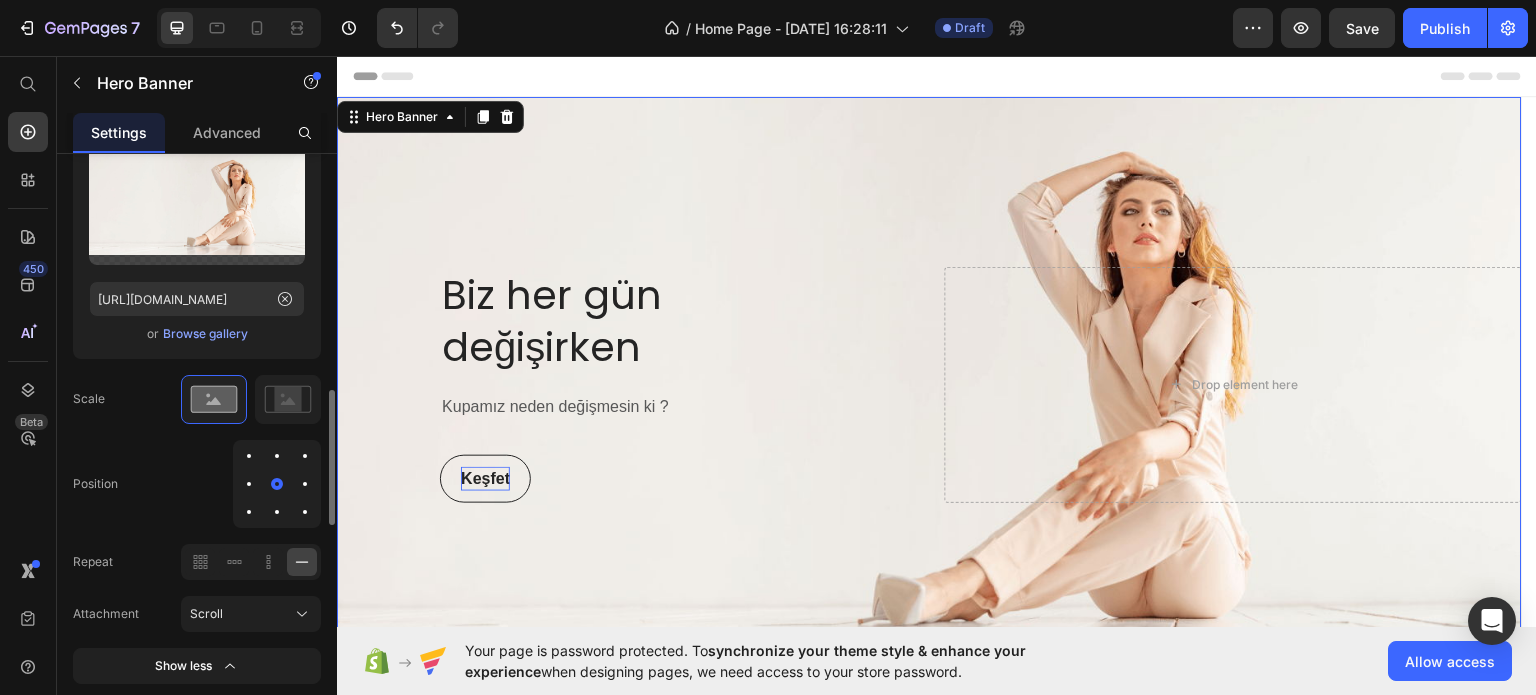 scroll, scrollTop: 600, scrollLeft: 0, axis: vertical 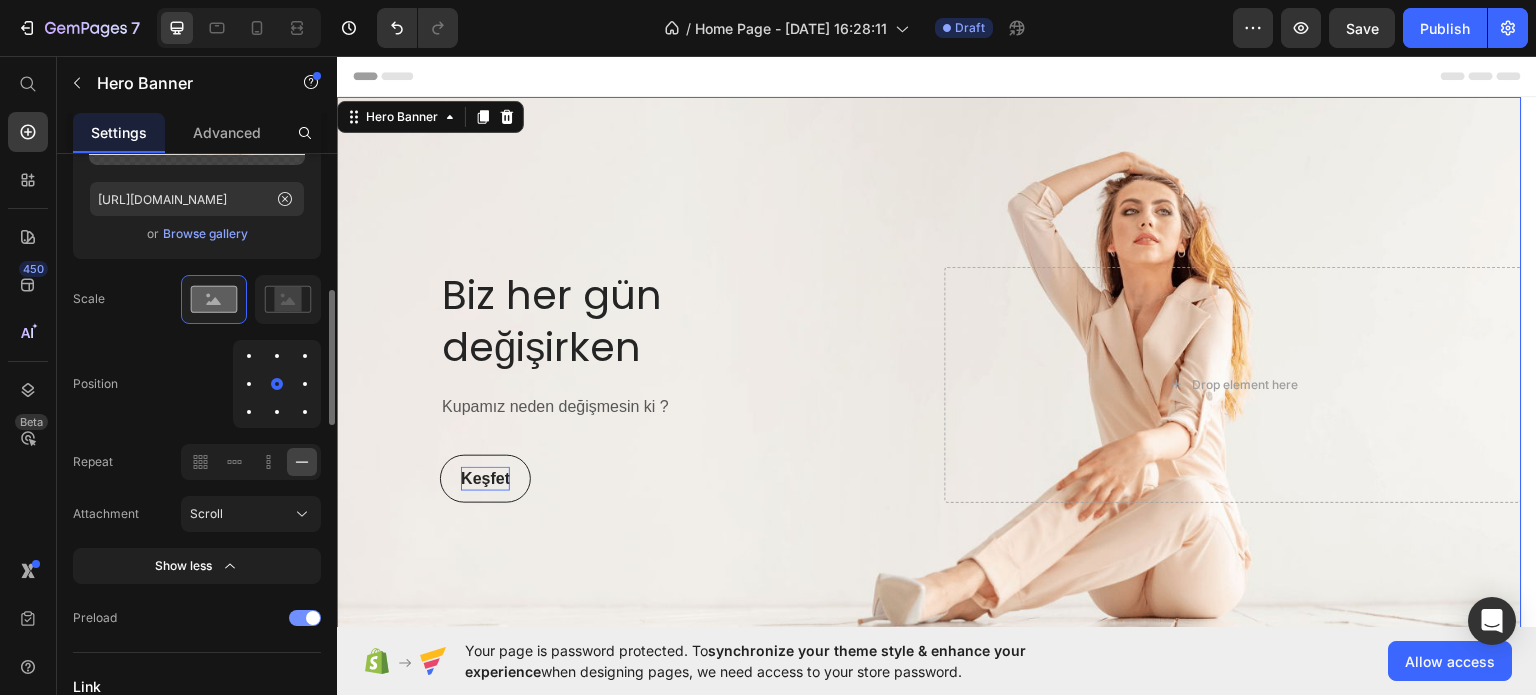 click 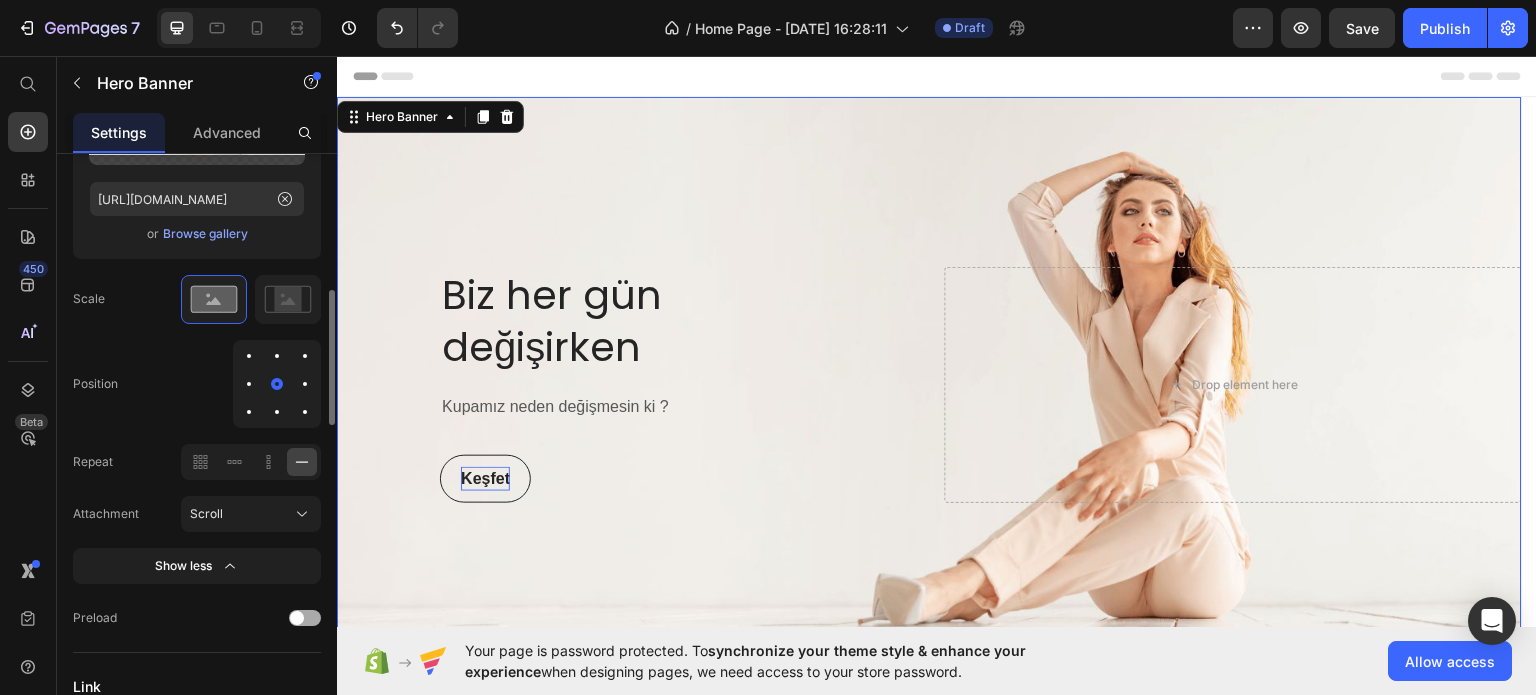 click at bounding box center (305, 618) 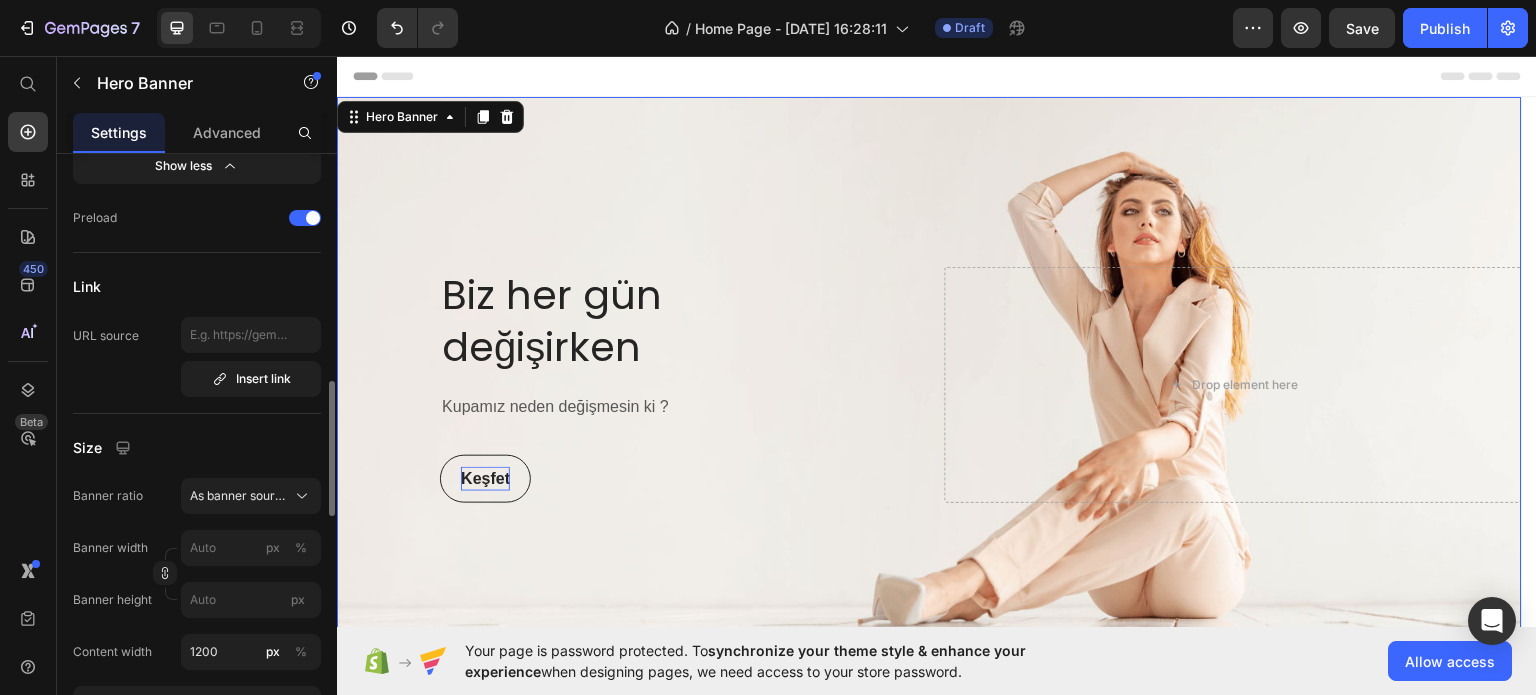 scroll, scrollTop: 1100, scrollLeft: 0, axis: vertical 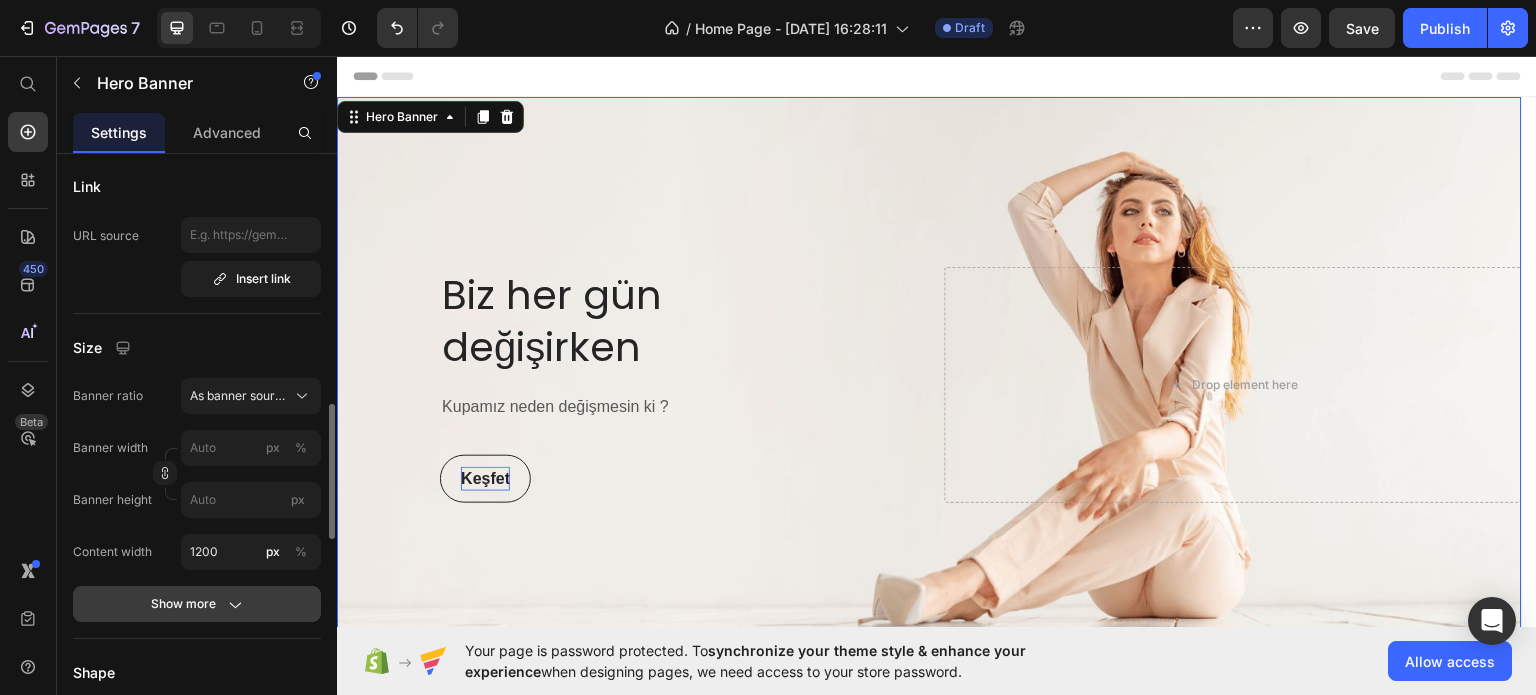 click 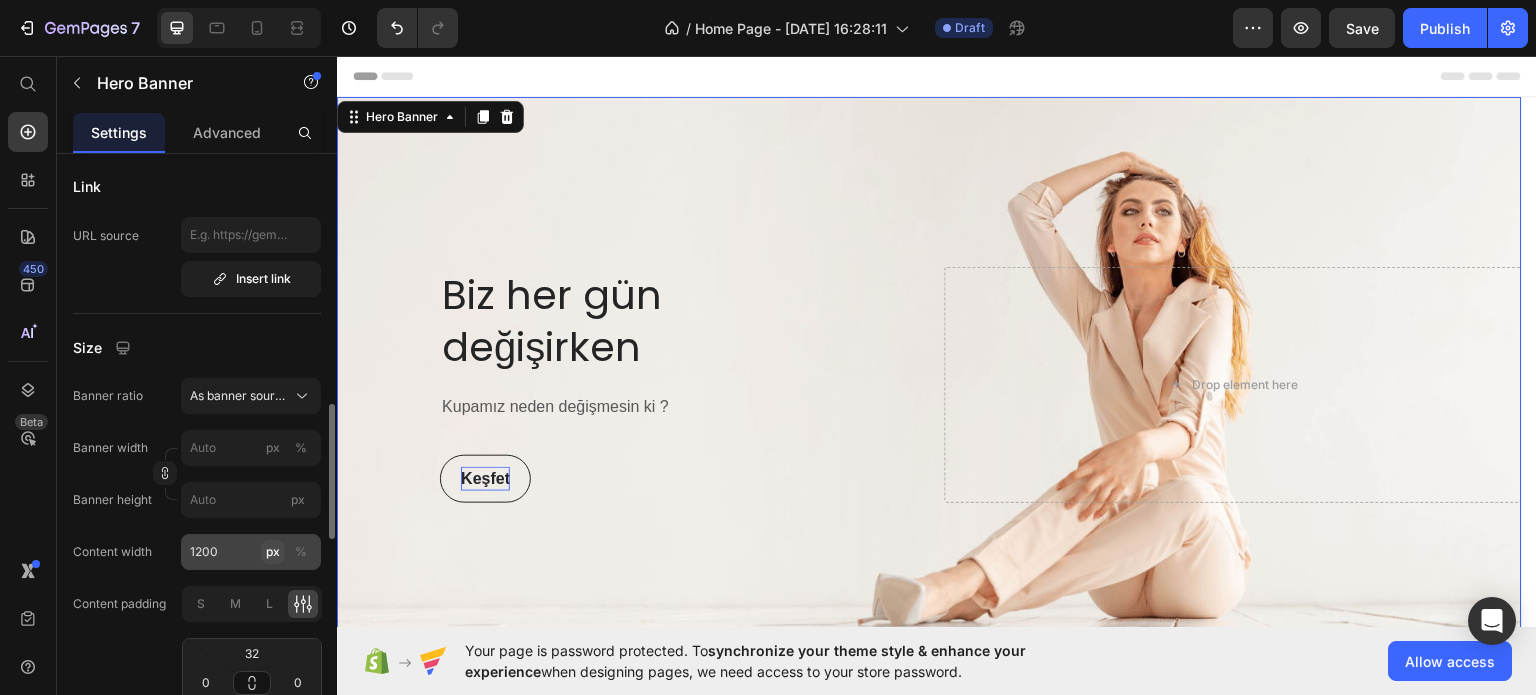 scroll, scrollTop: 1200, scrollLeft: 0, axis: vertical 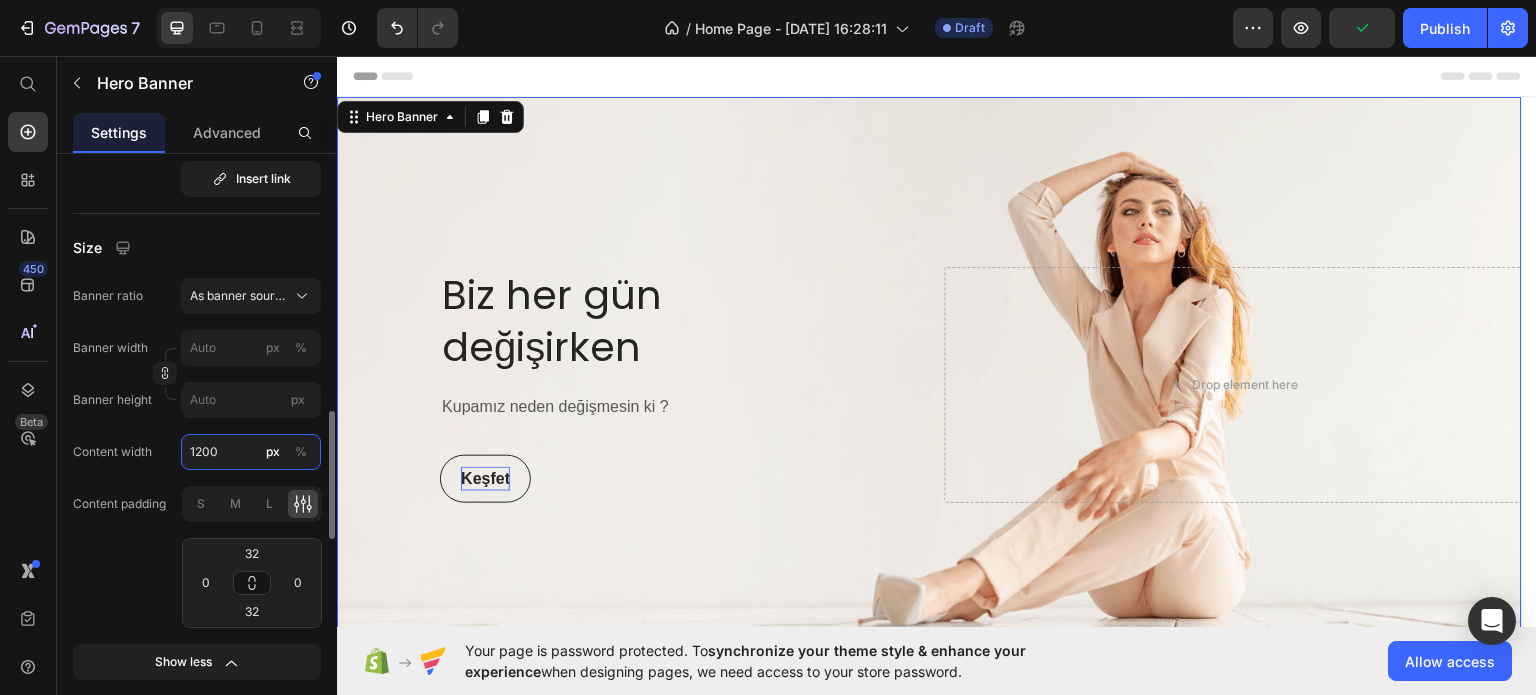 click on "1200" at bounding box center (251, 452) 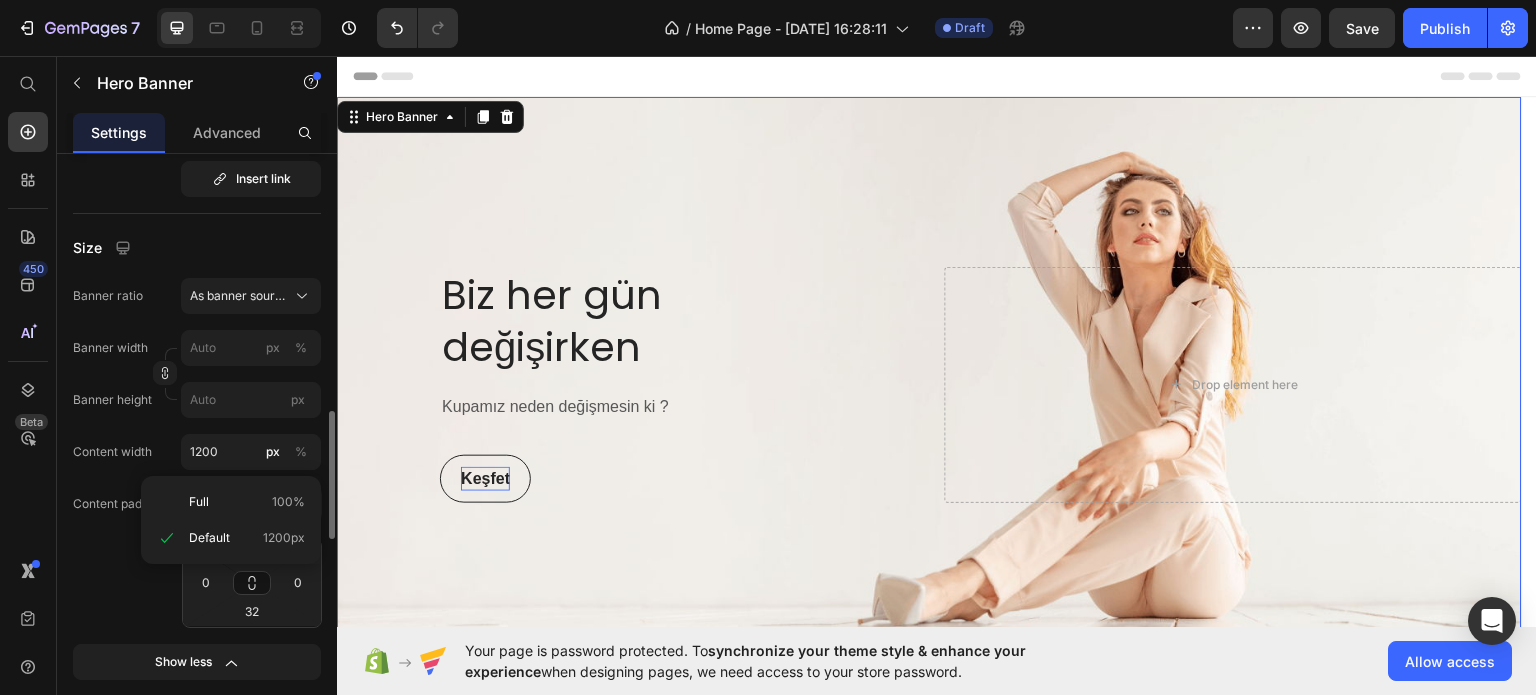 click on "Content width" at bounding box center (112, 452) 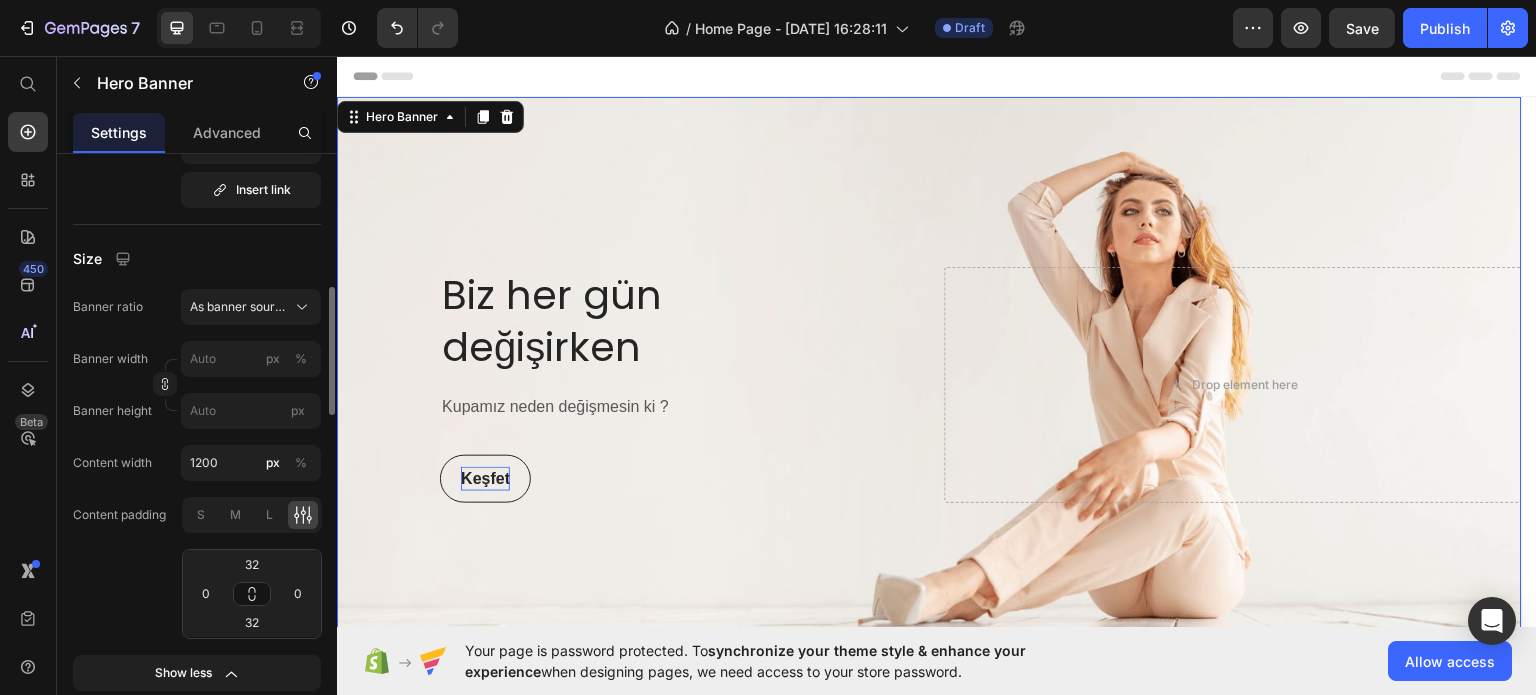 scroll, scrollTop: 1089, scrollLeft: 0, axis: vertical 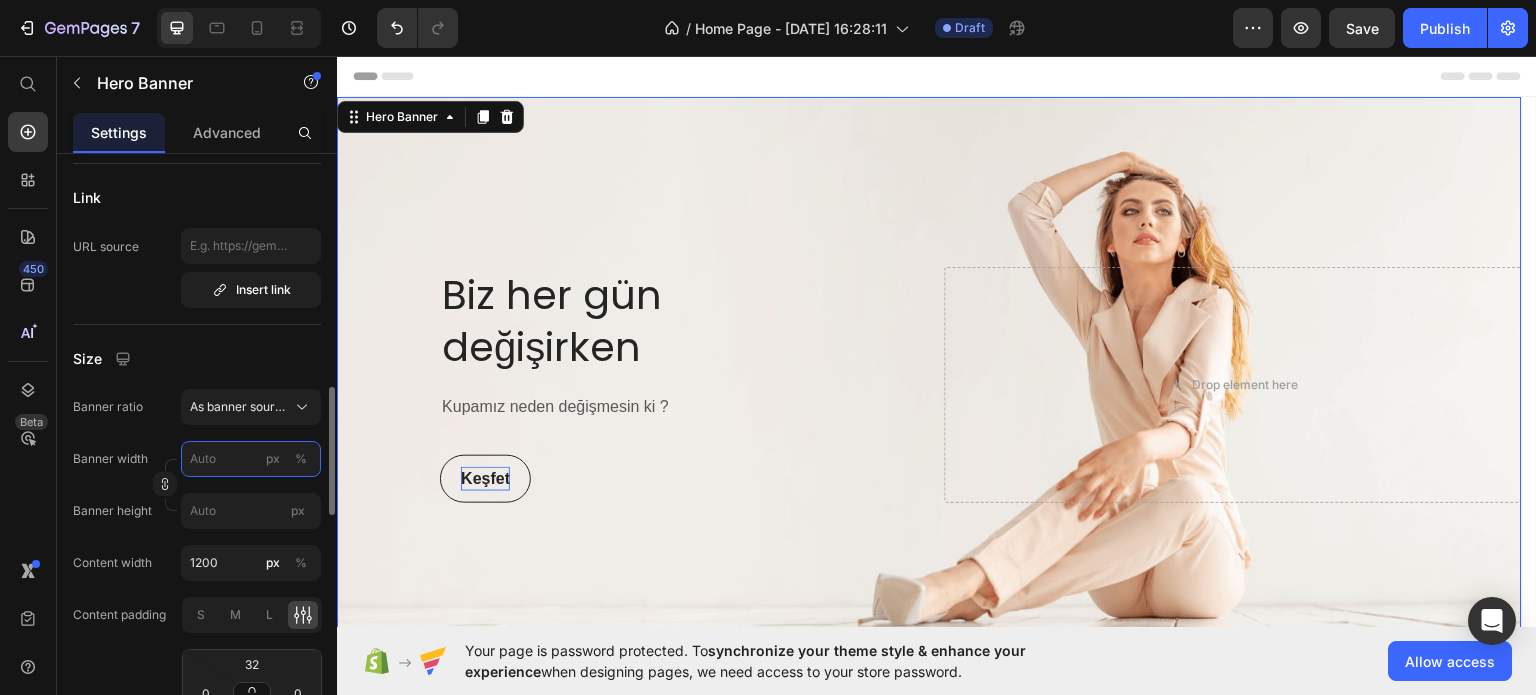 click on "px %" at bounding box center (251, 459) 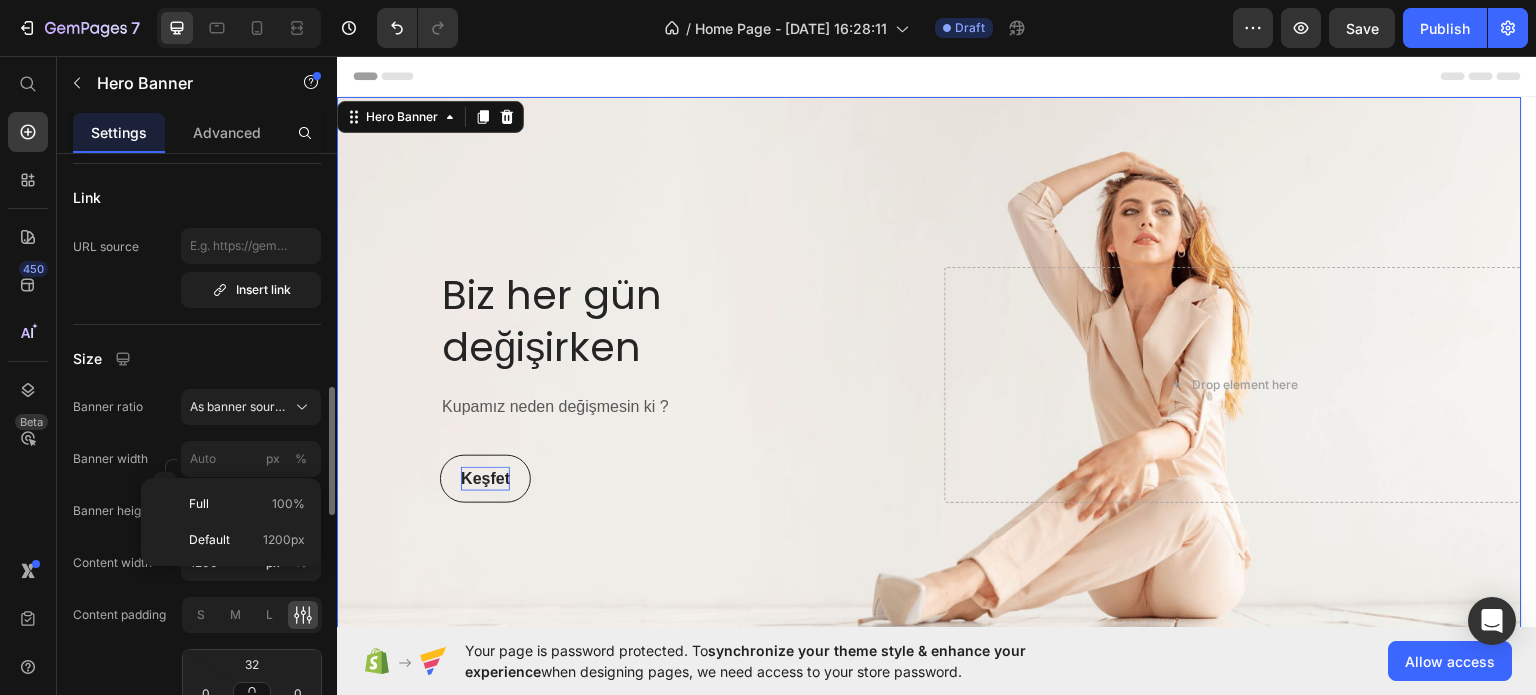 click on "Banner ratio As banner source Banner width px % Banner height px" at bounding box center [197, 459] 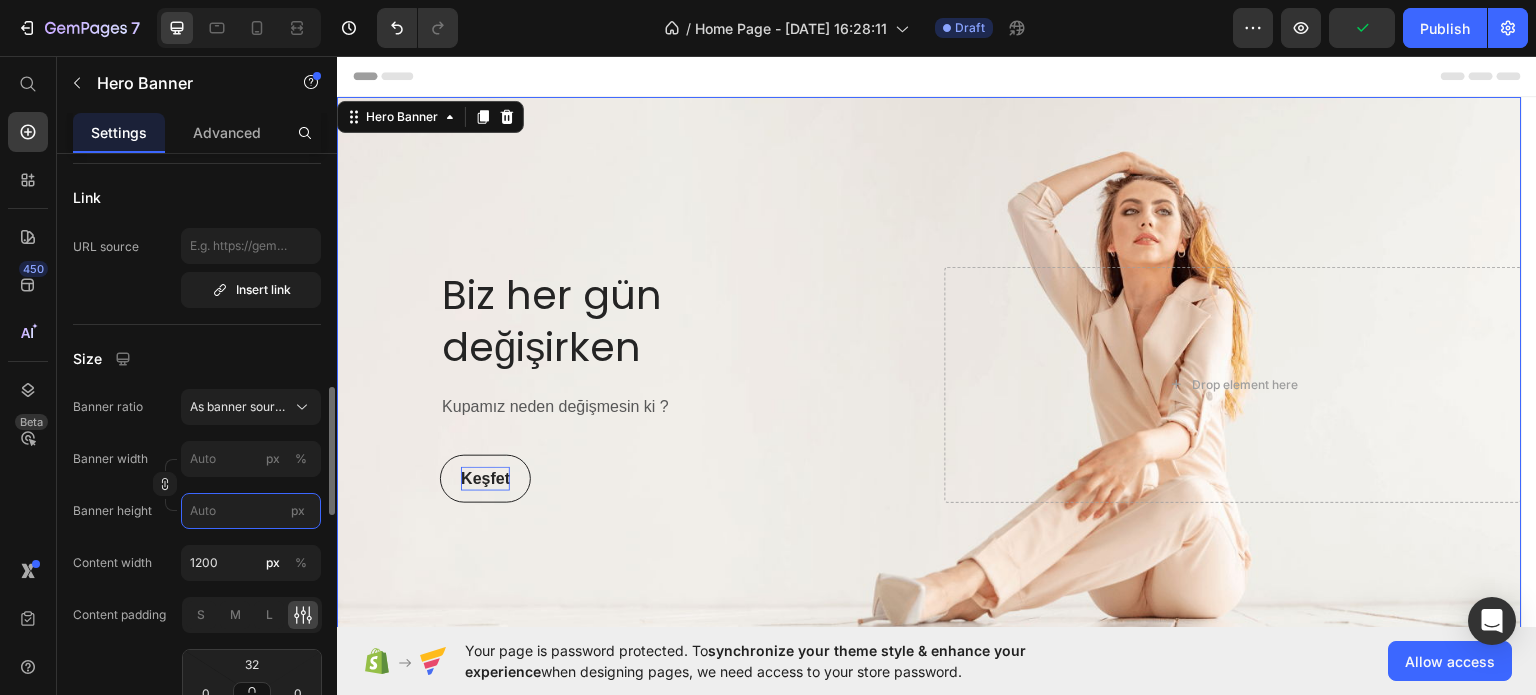 click on "px" at bounding box center [251, 511] 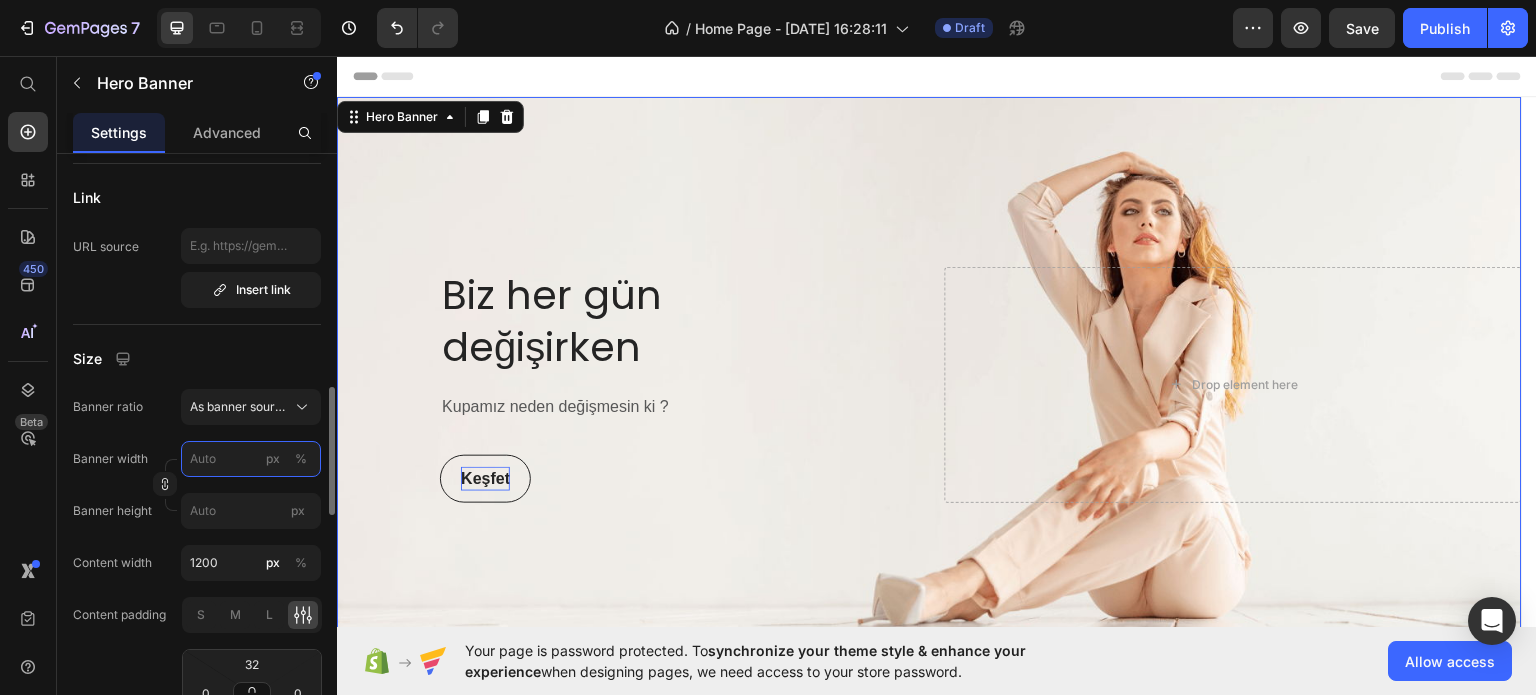 click on "px %" at bounding box center [251, 459] 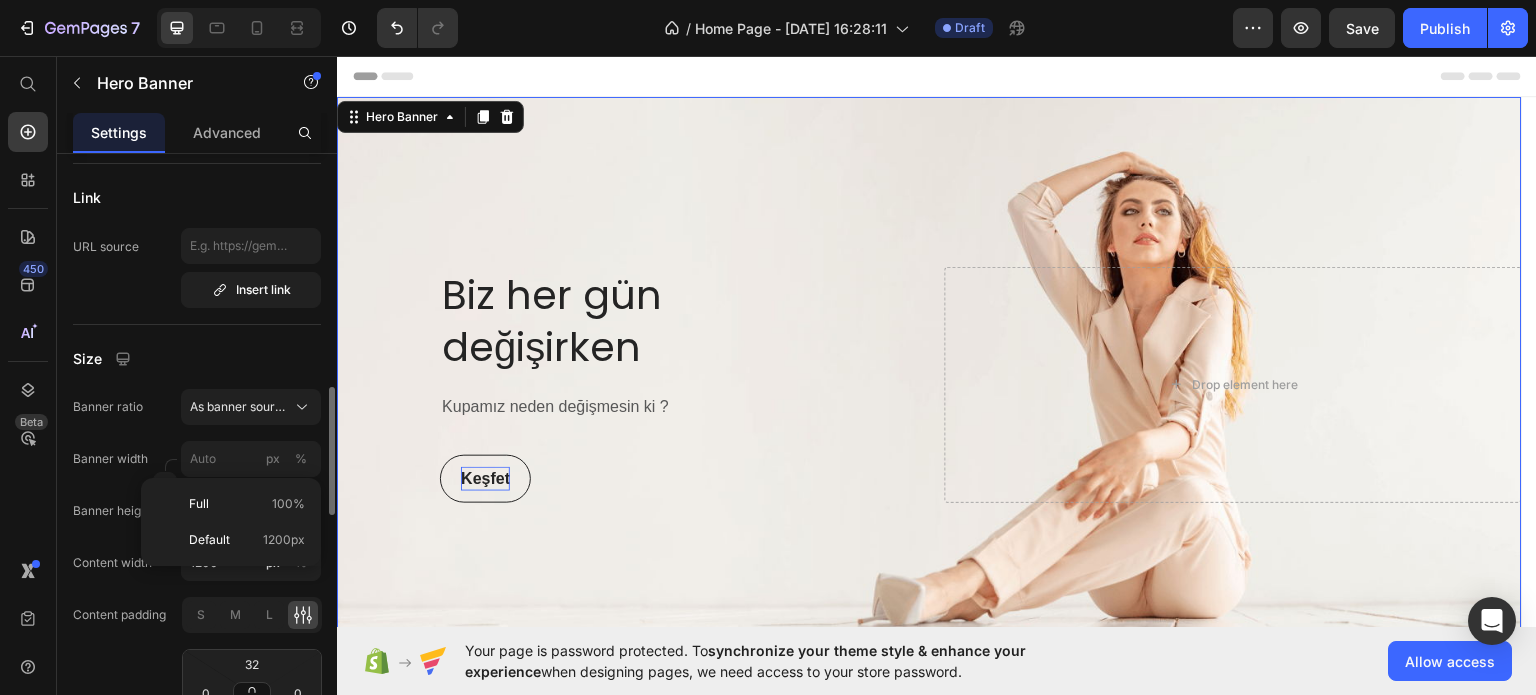 click on "Banner ratio As banner source Banner width px % Banner height px" at bounding box center (197, 459) 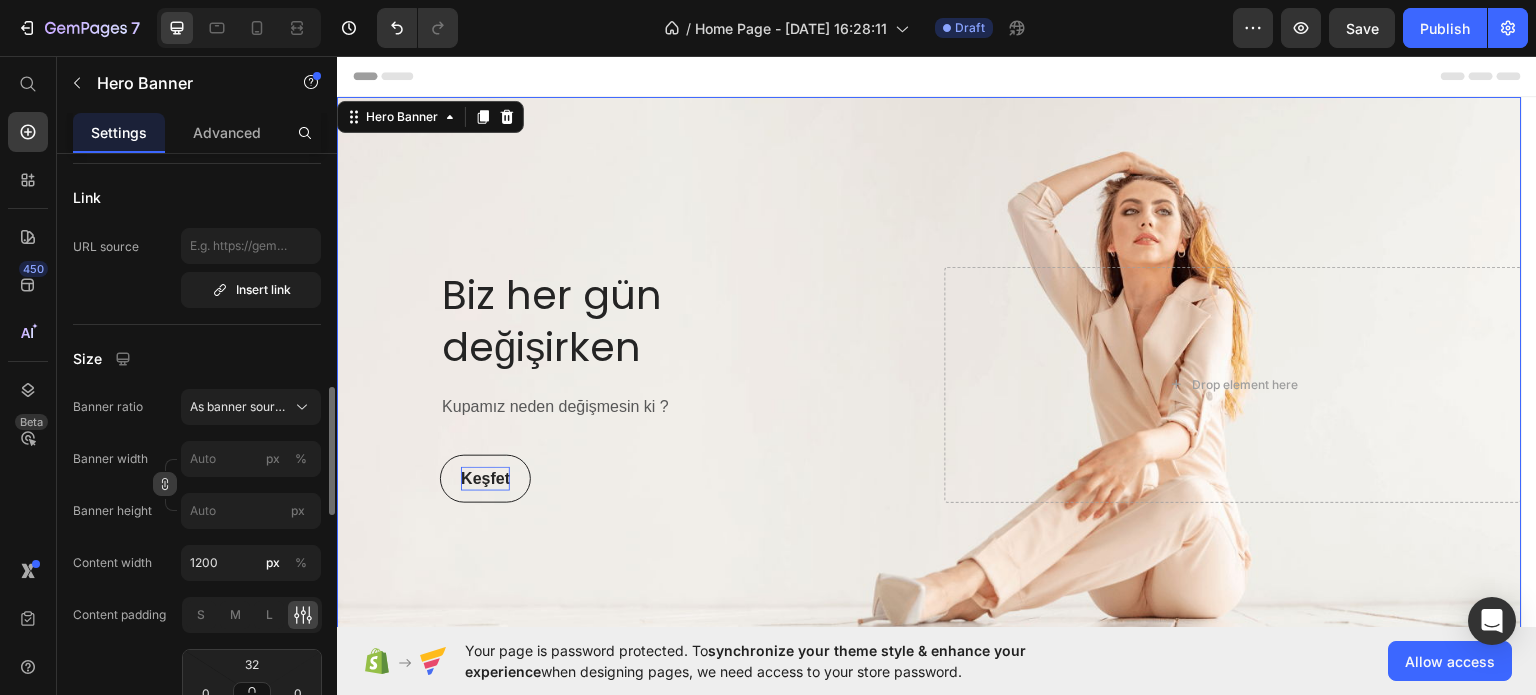 click 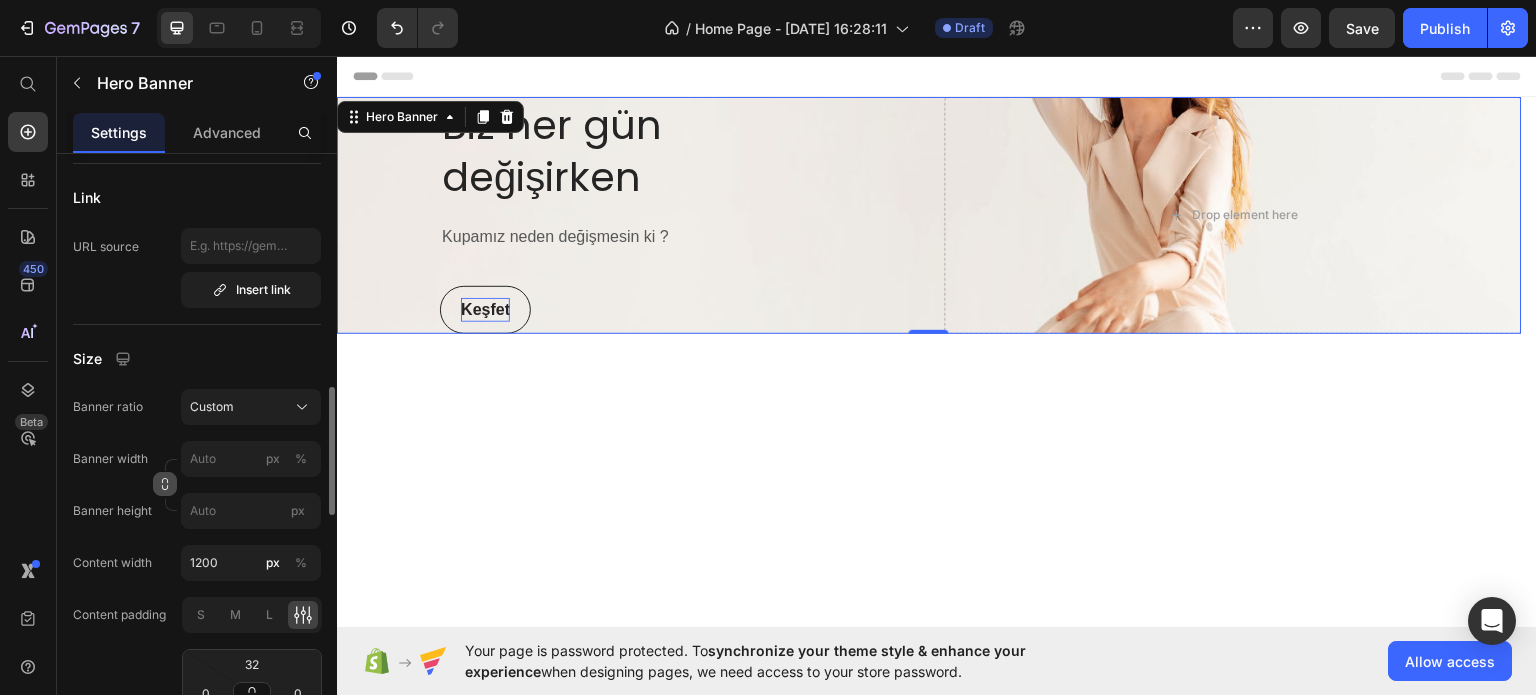 click 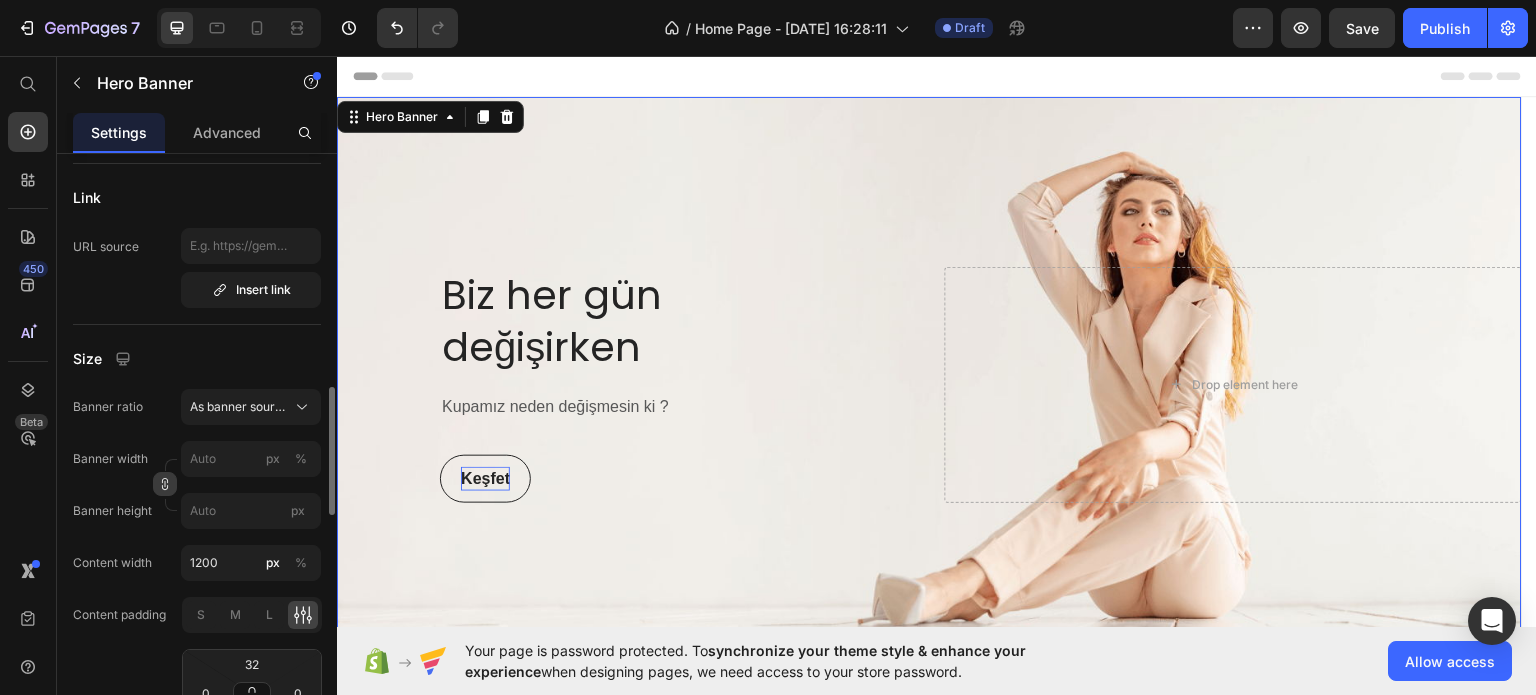 click 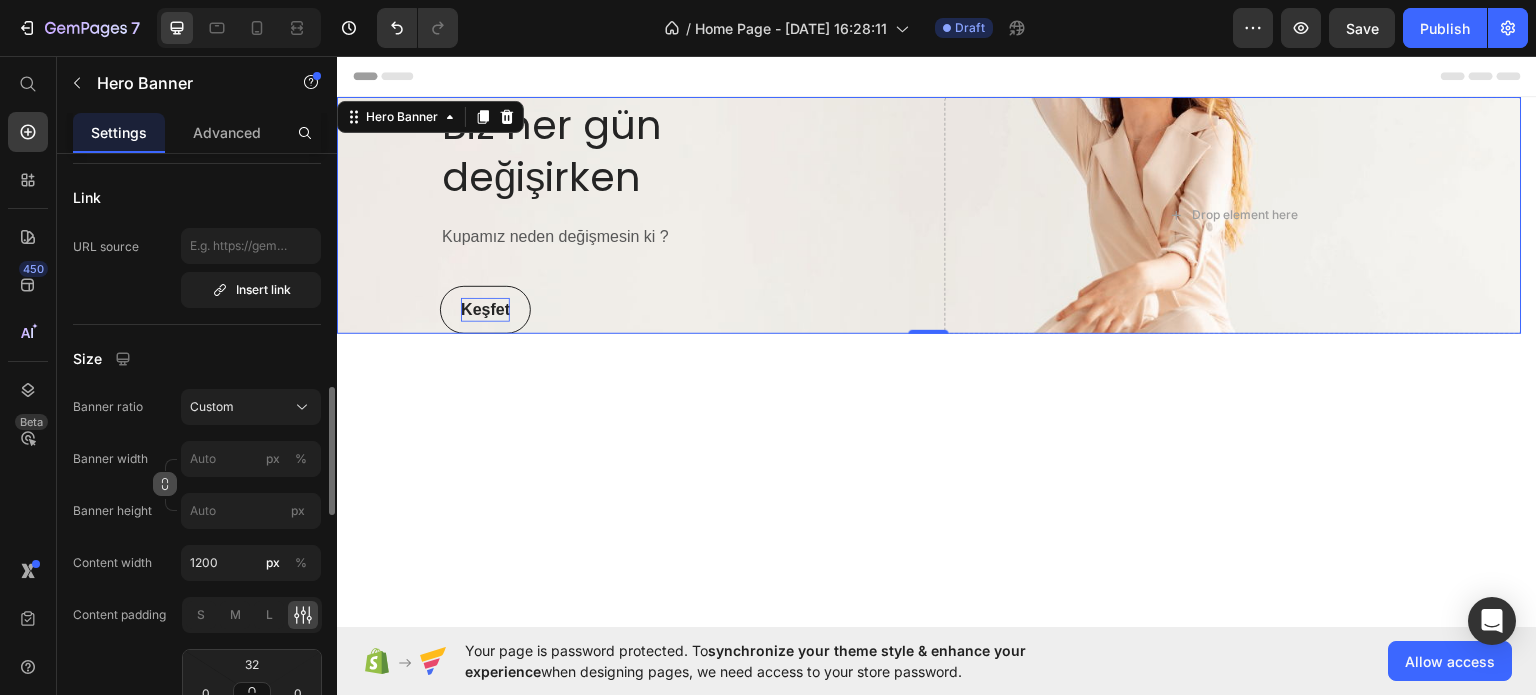 click 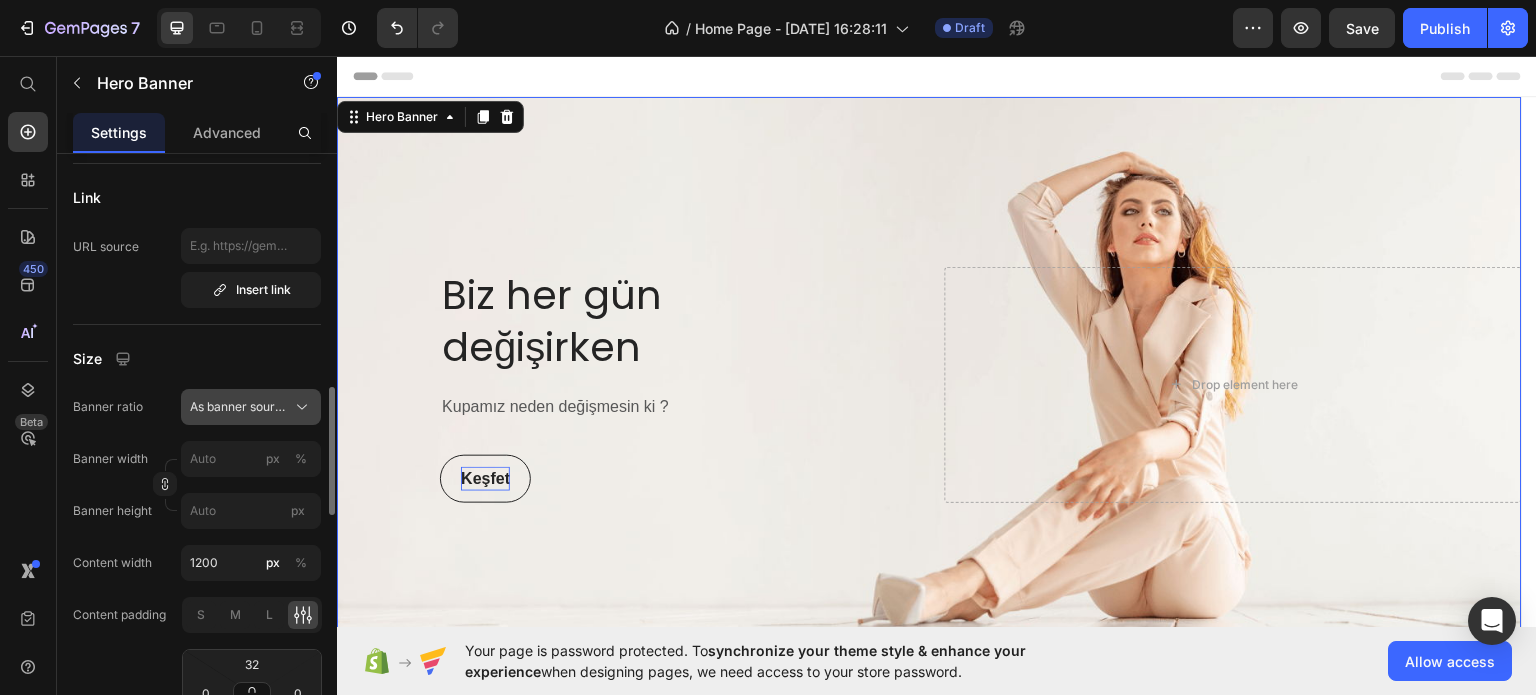 click on "As banner source" at bounding box center [239, 407] 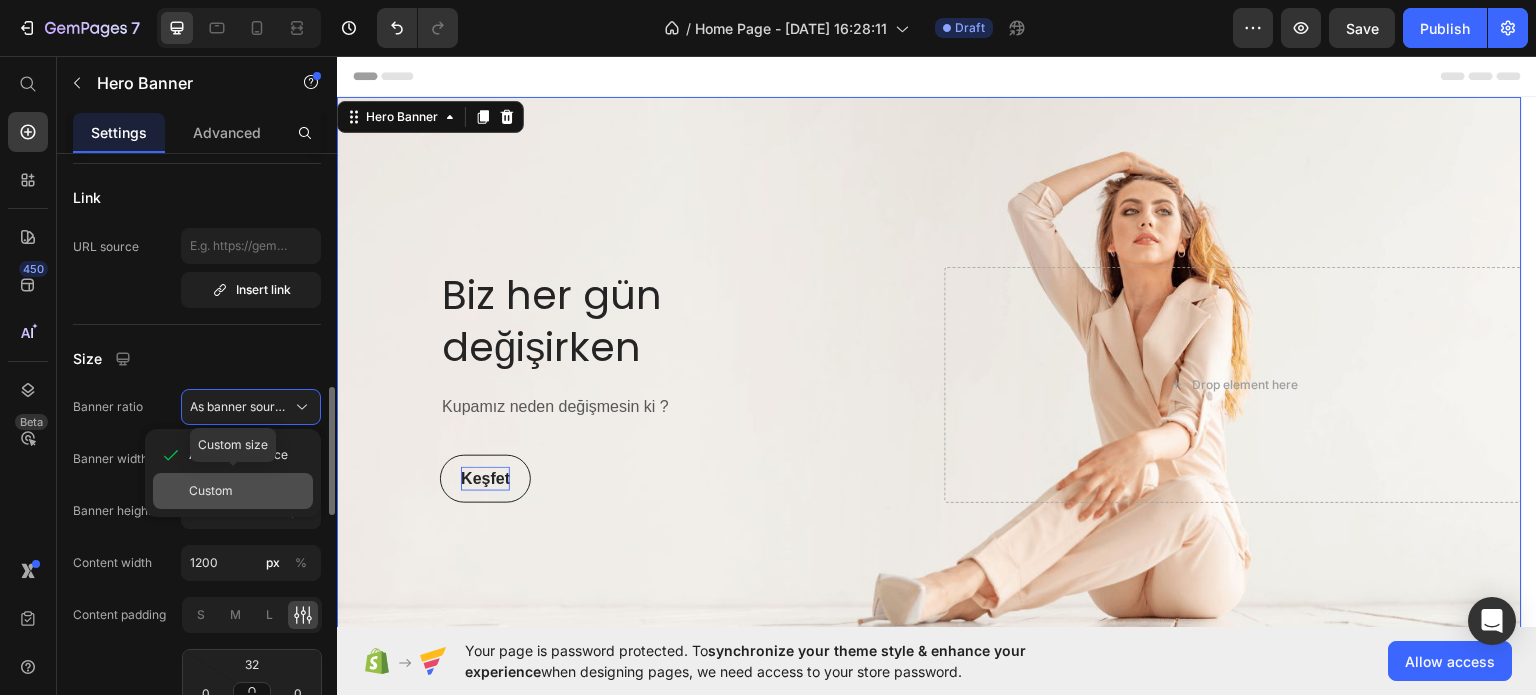 click on "Custom" at bounding box center [211, 491] 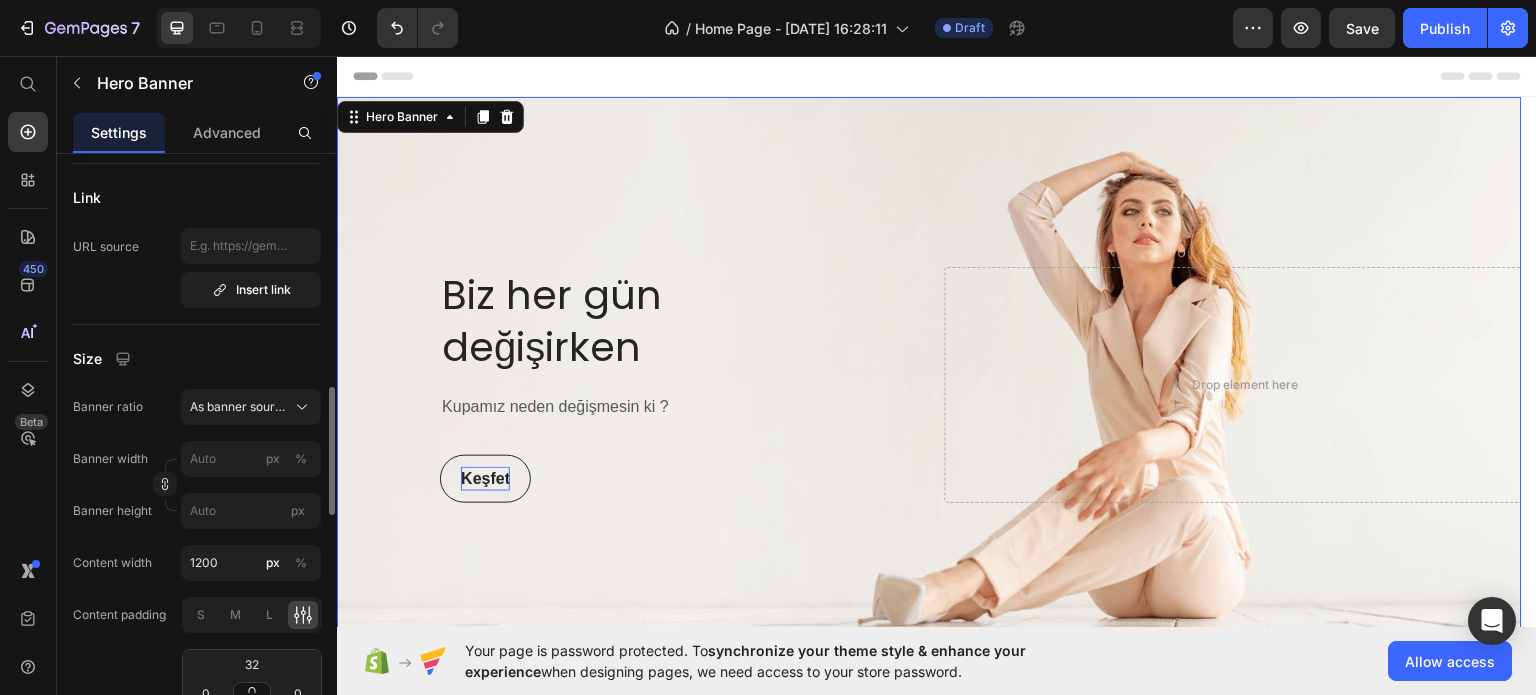 drag, startPoint x: 938, startPoint y: 327, endPoint x: 930, endPoint y: 359, distance: 32.984844 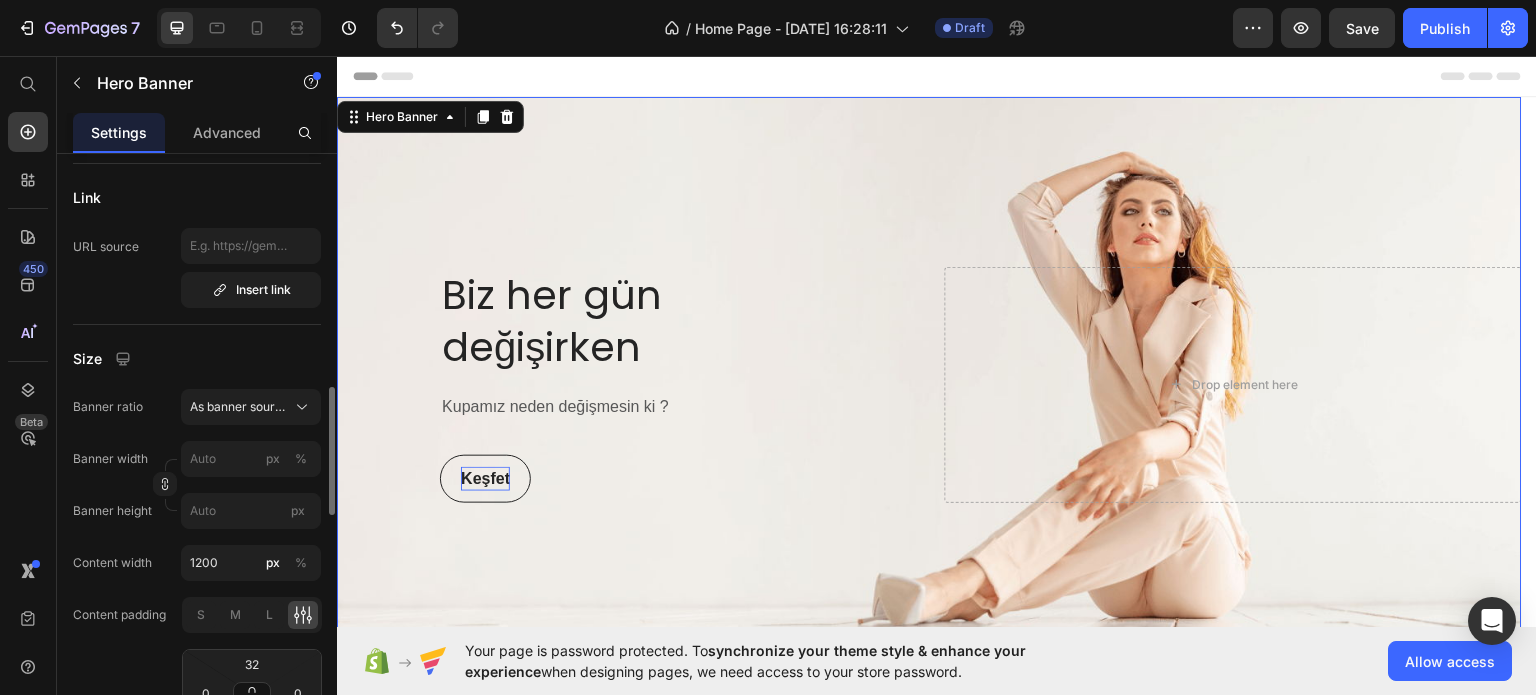 click on "Biz her gün değişirken Heading Kupamız neden değişmesin ki ? Text block Keşfet Button Row
Drop element here Hero Banner   29" at bounding box center [929, 384] 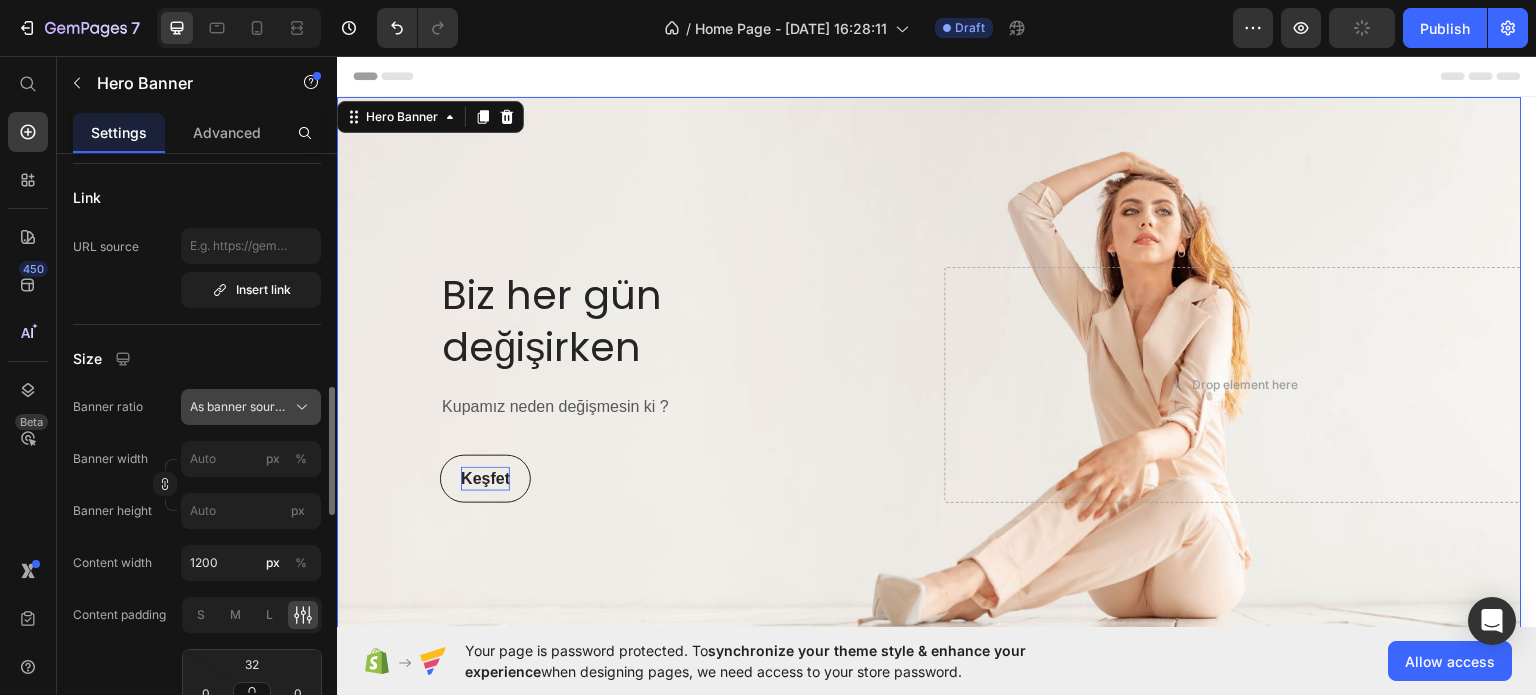 click on "As banner source" at bounding box center (239, 407) 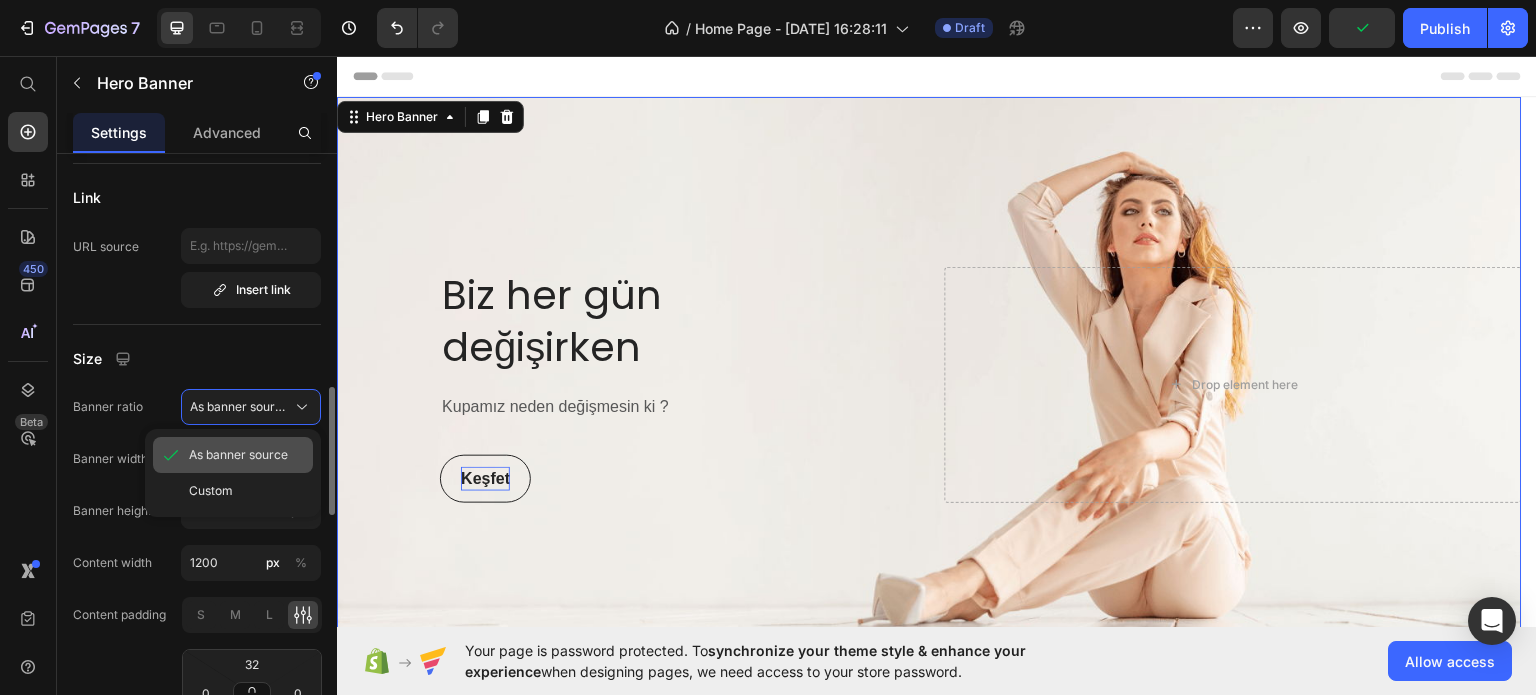click on "As banner source" 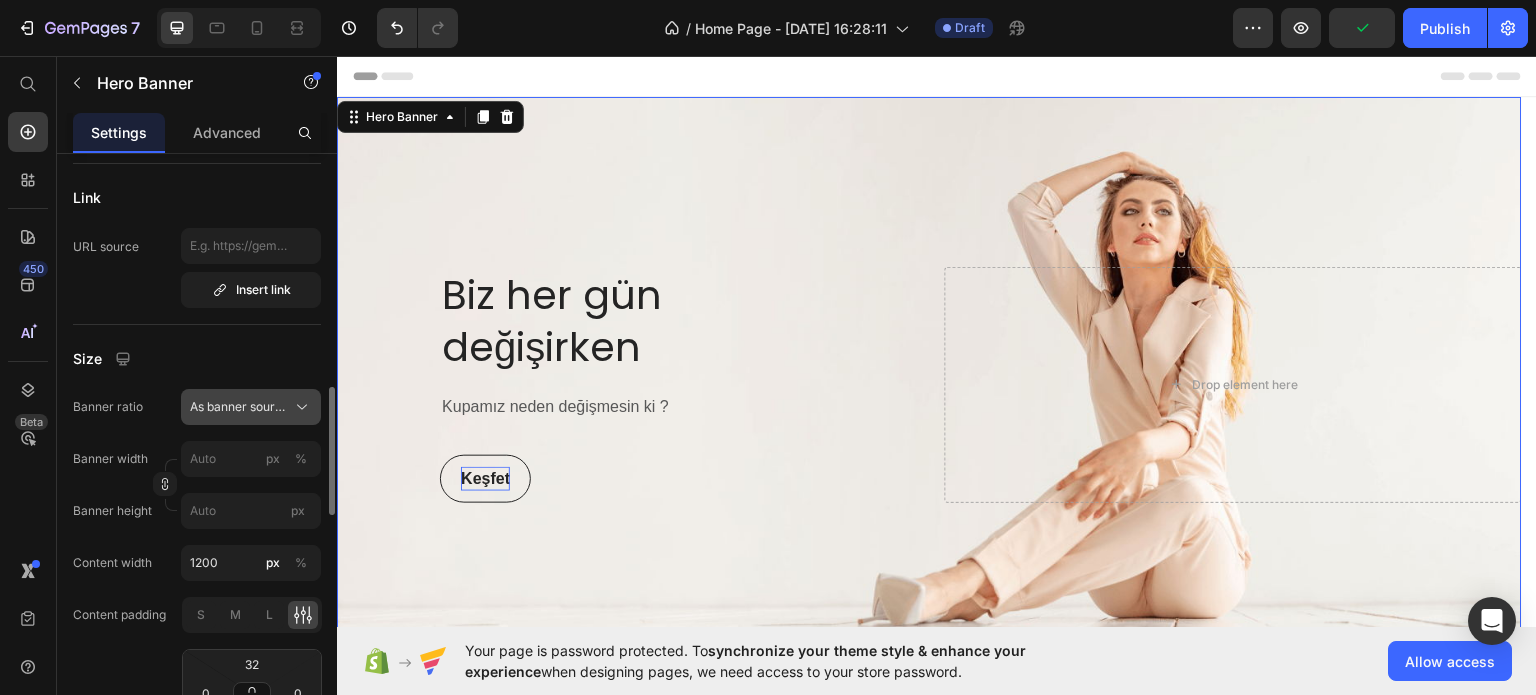 click on "As banner source" at bounding box center (239, 407) 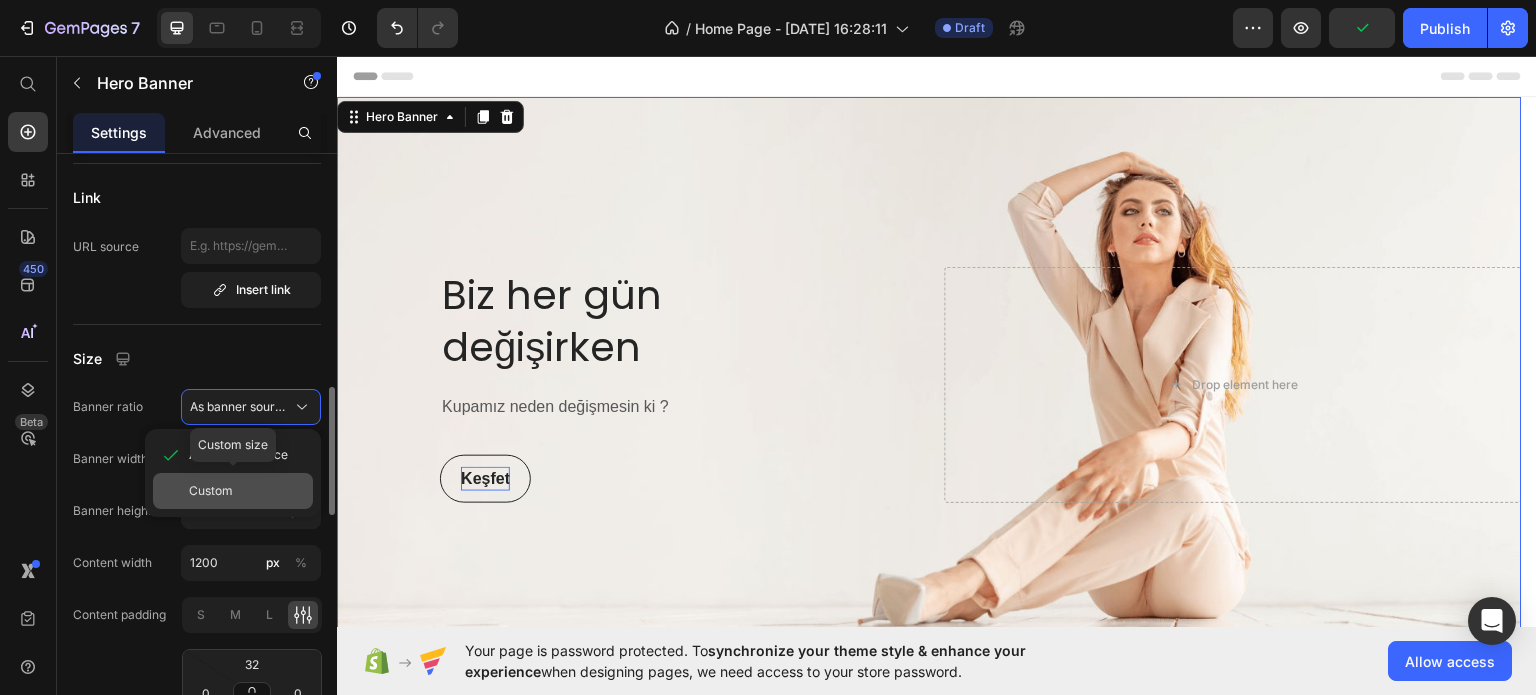 click on "Custom" at bounding box center (247, 491) 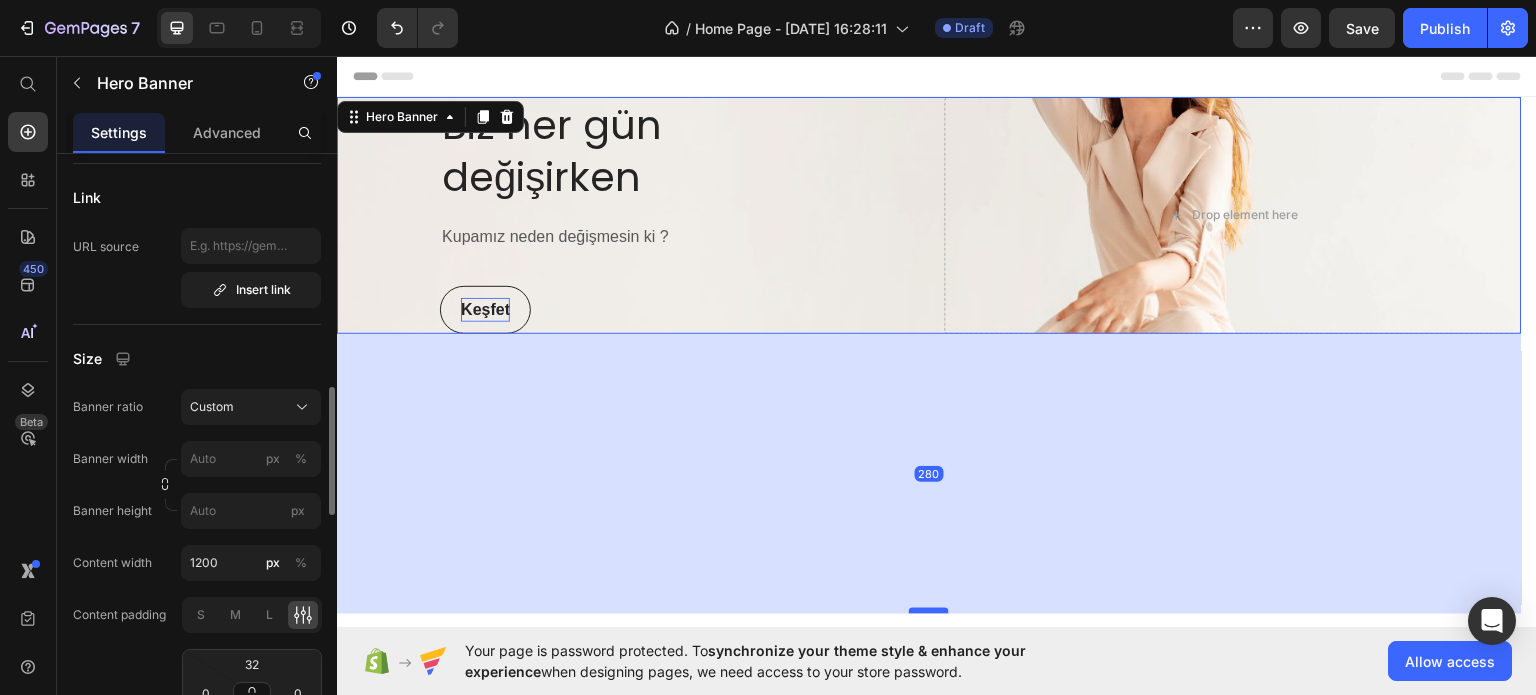 drag, startPoint x: 932, startPoint y: 362, endPoint x: 910, endPoint y: 611, distance: 249.97 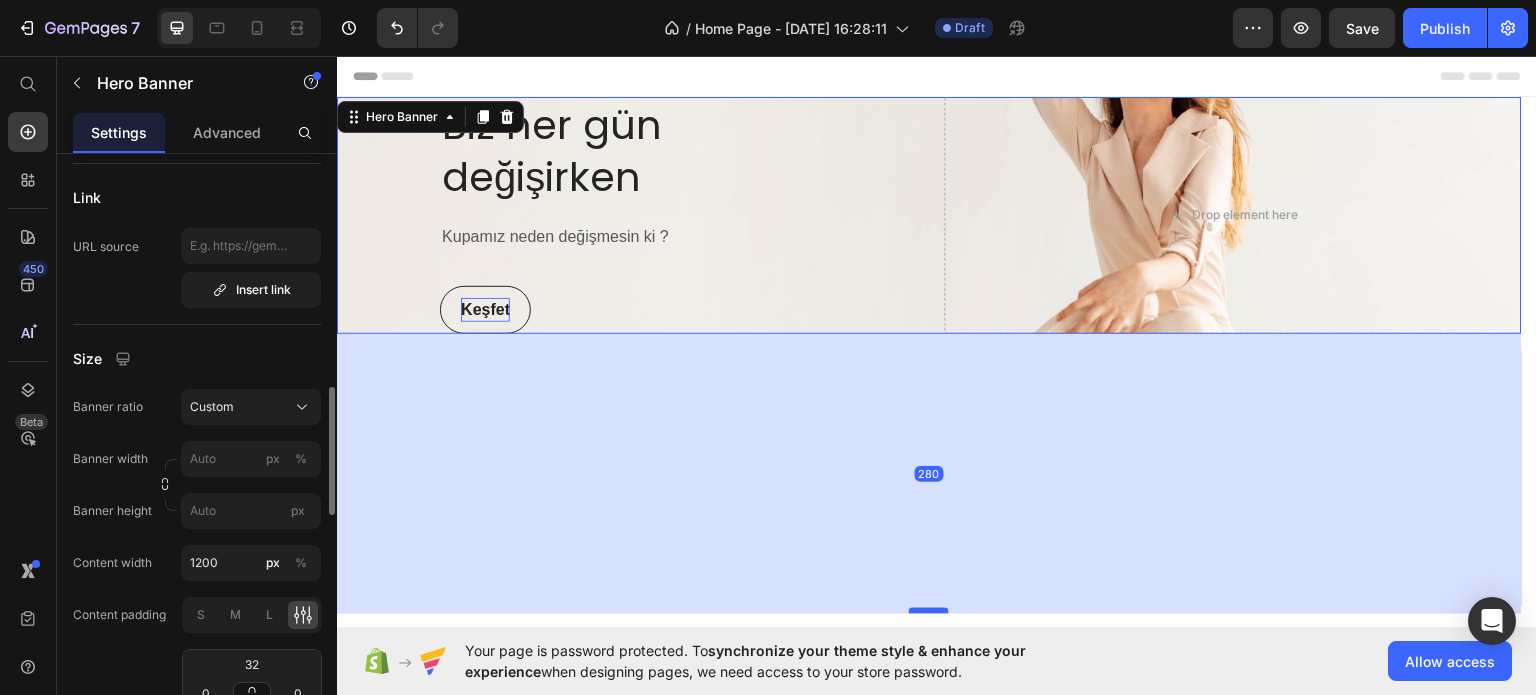 click at bounding box center [929, 610] 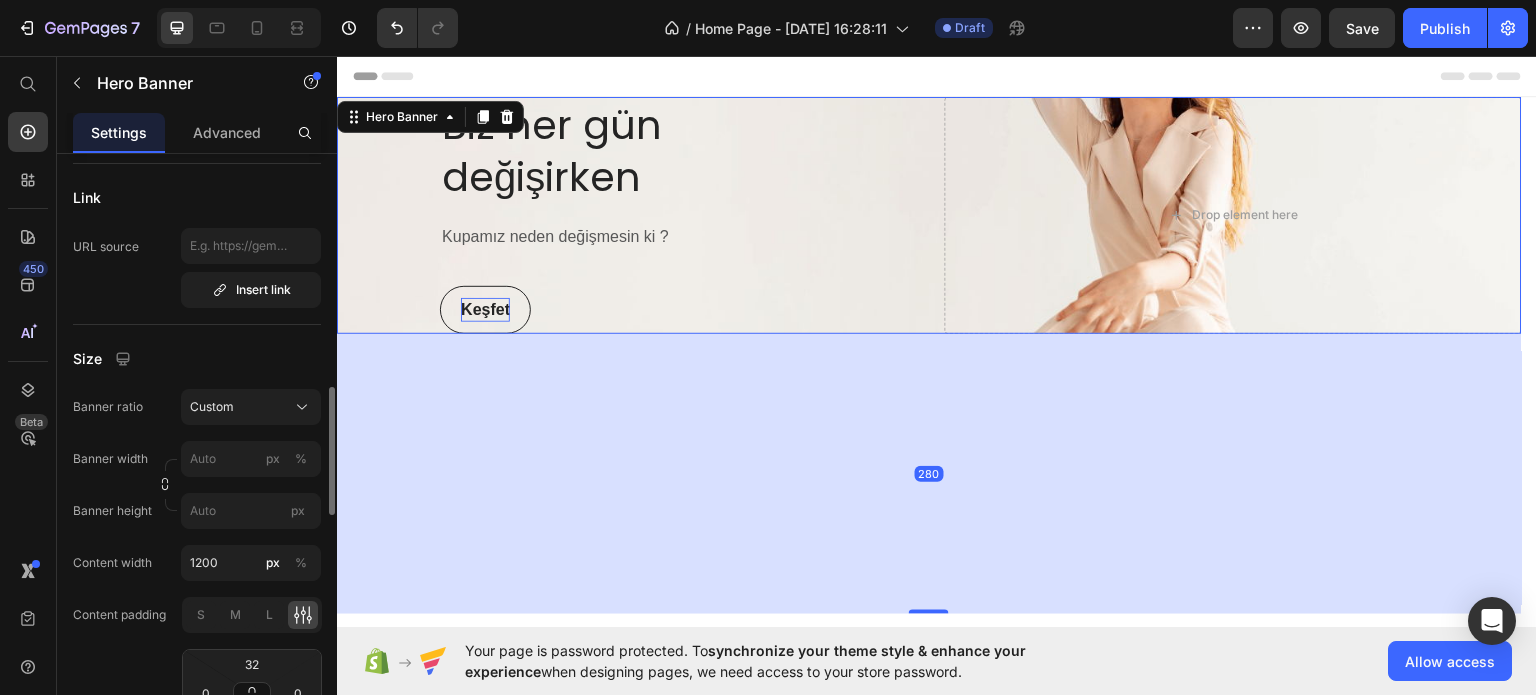 click on "280" at bounding box center (929, 473) 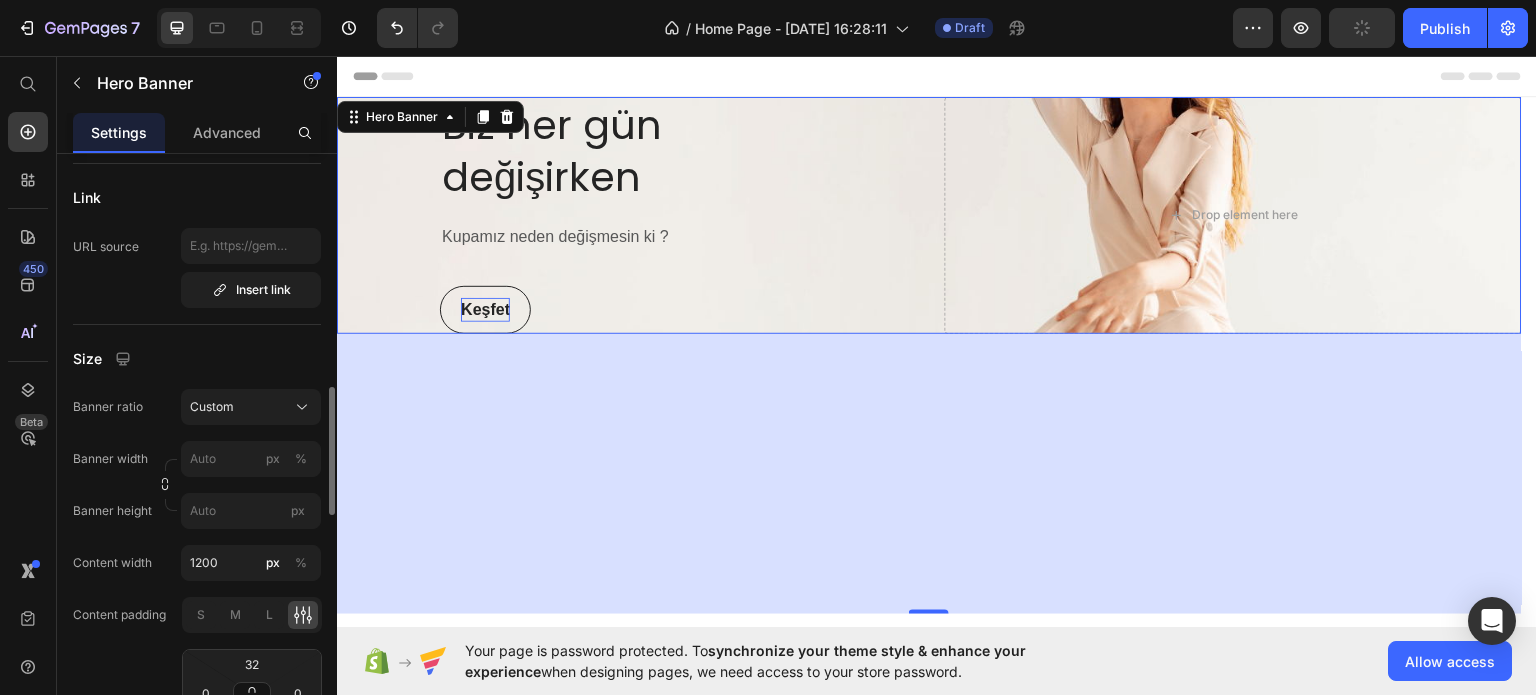 click on "280" at bounding box center (929, 473) 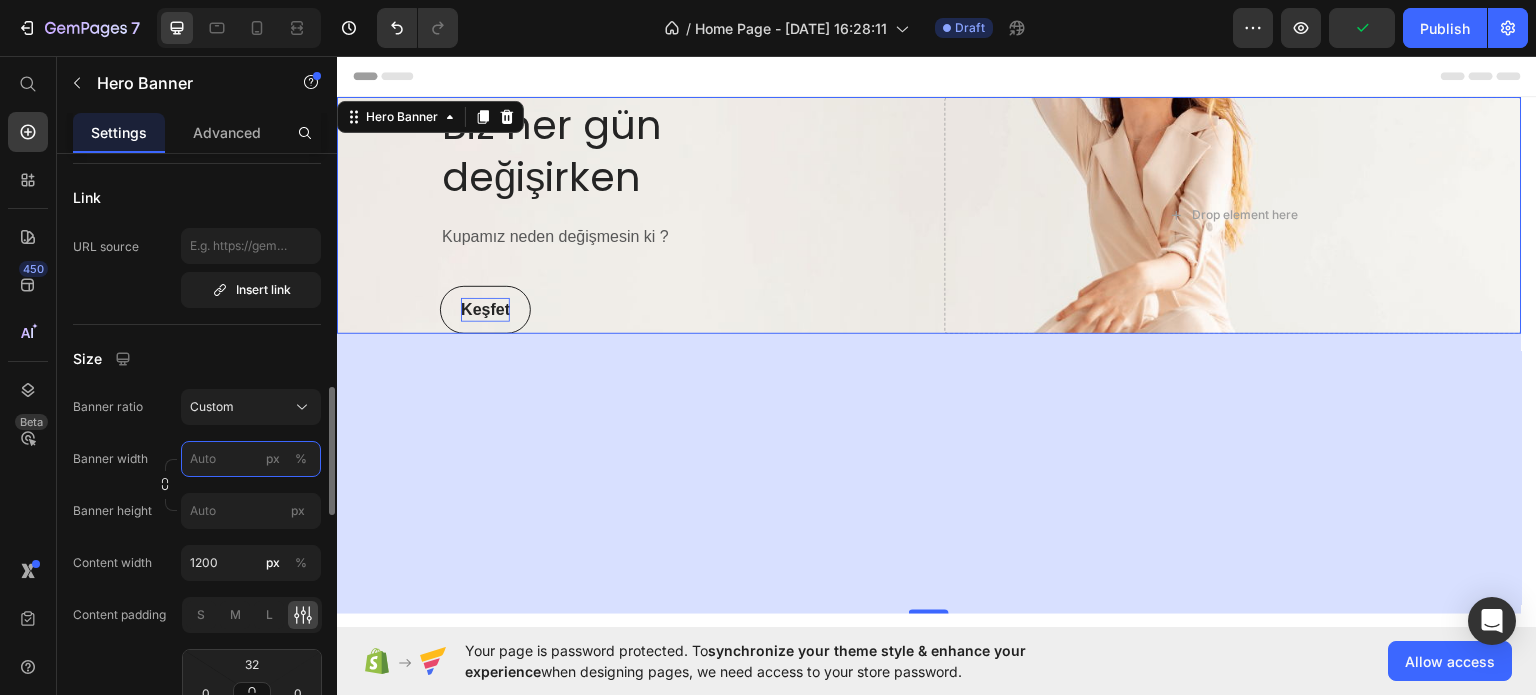 click on "px %" at bounding box center [251, 459] 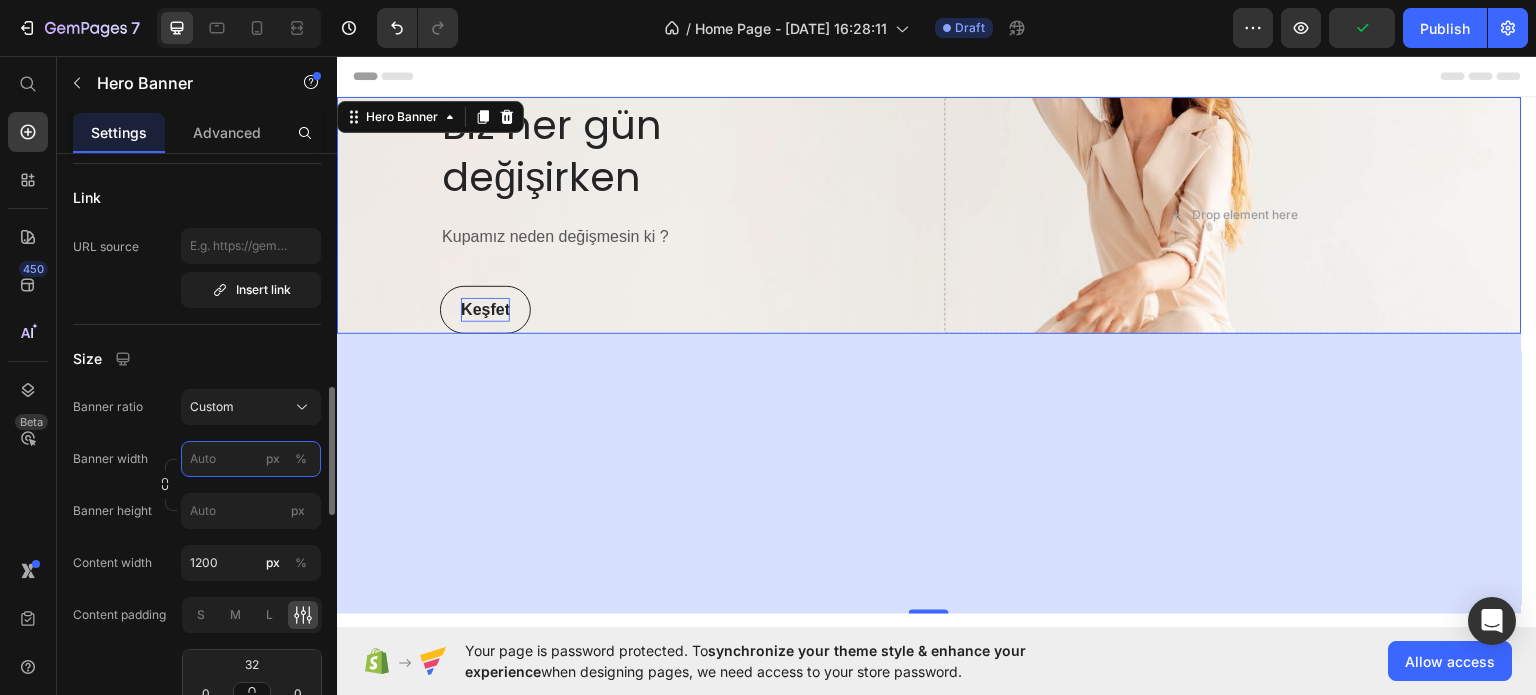 click on "px %" at bounding box center [251, 459] 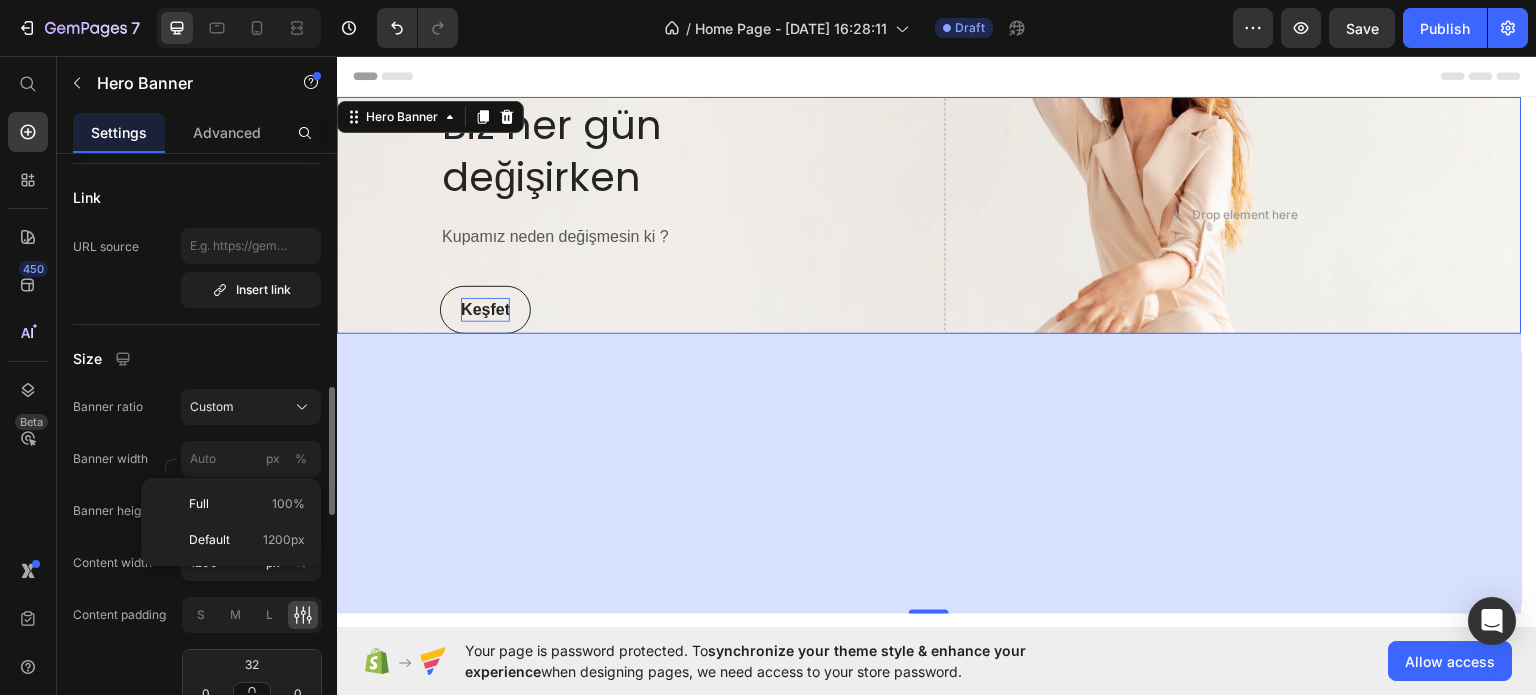 click on "Banner width" at bounding box center (110, 459) 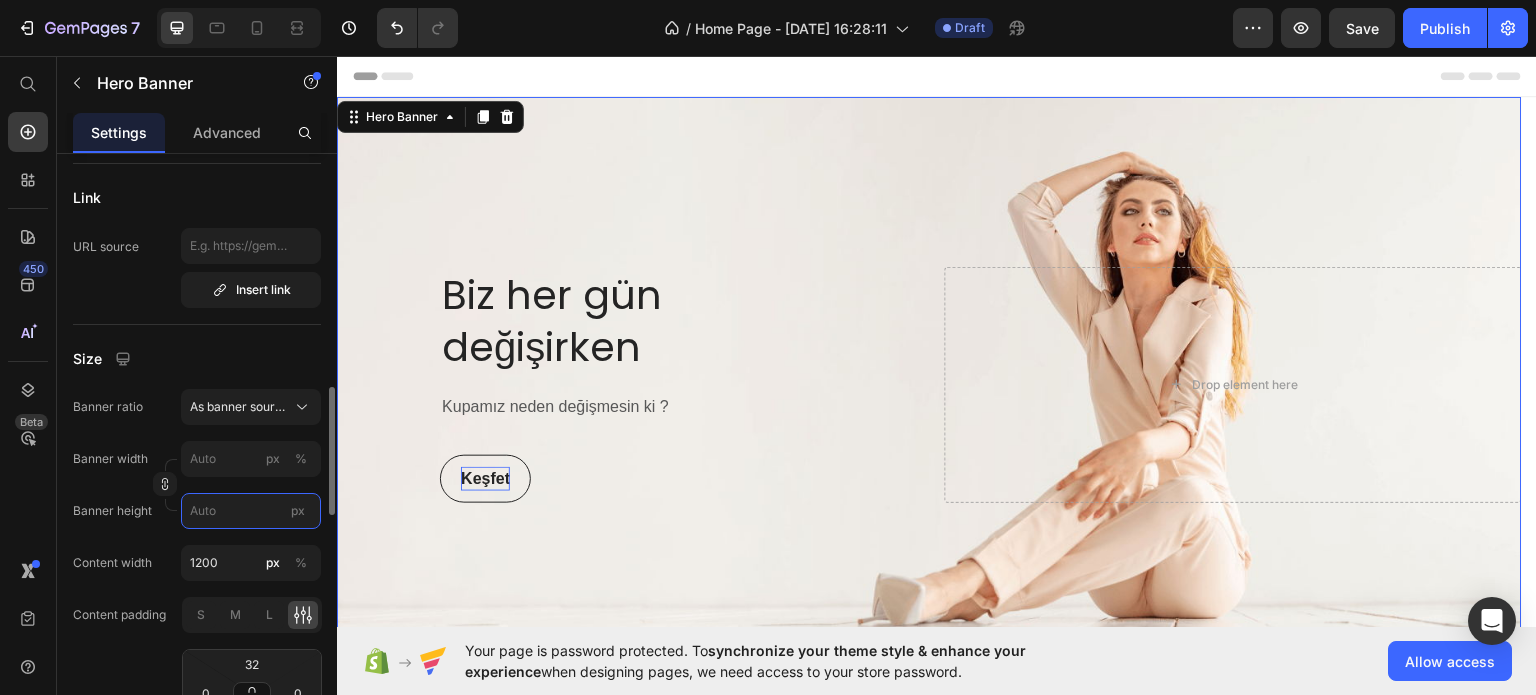 click on "px" at bounding box center (251, 511) 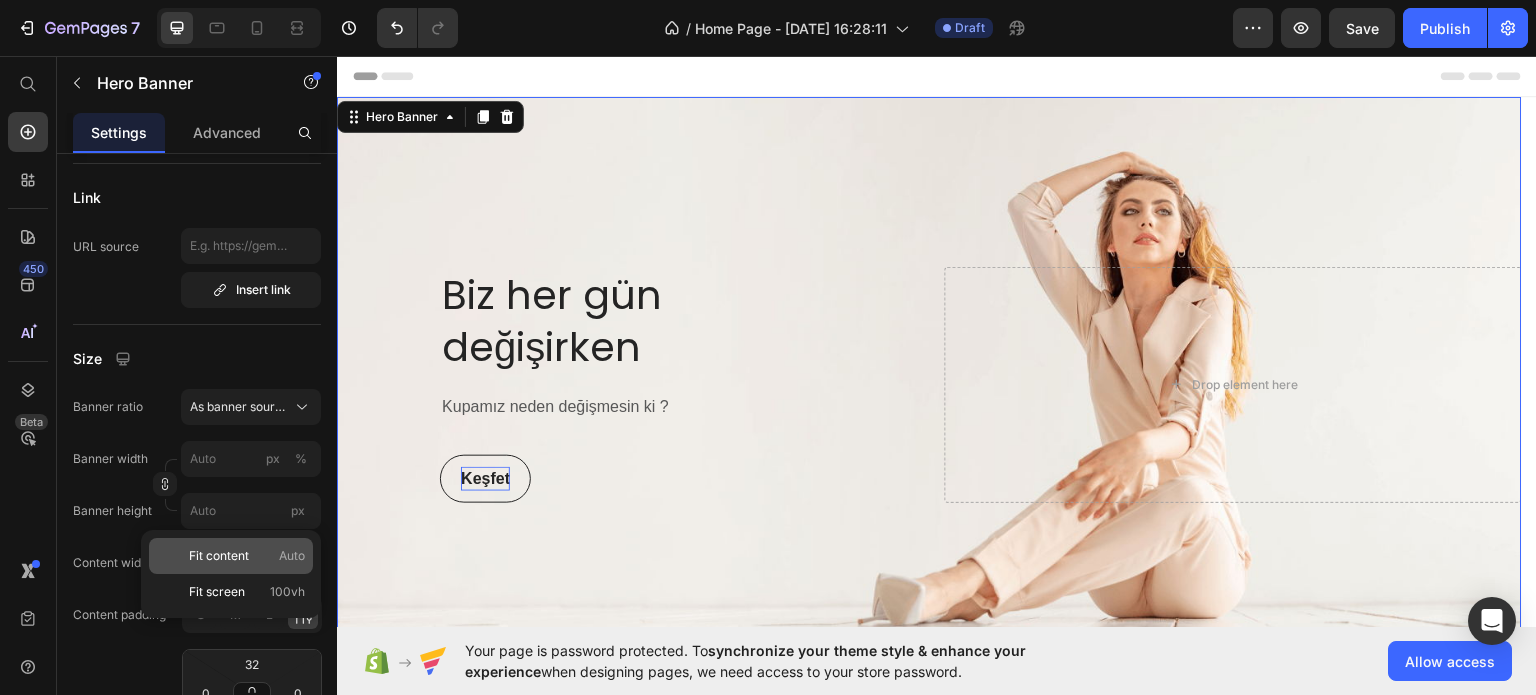click on "Fit content Auto" at bounding box center (247, 556) 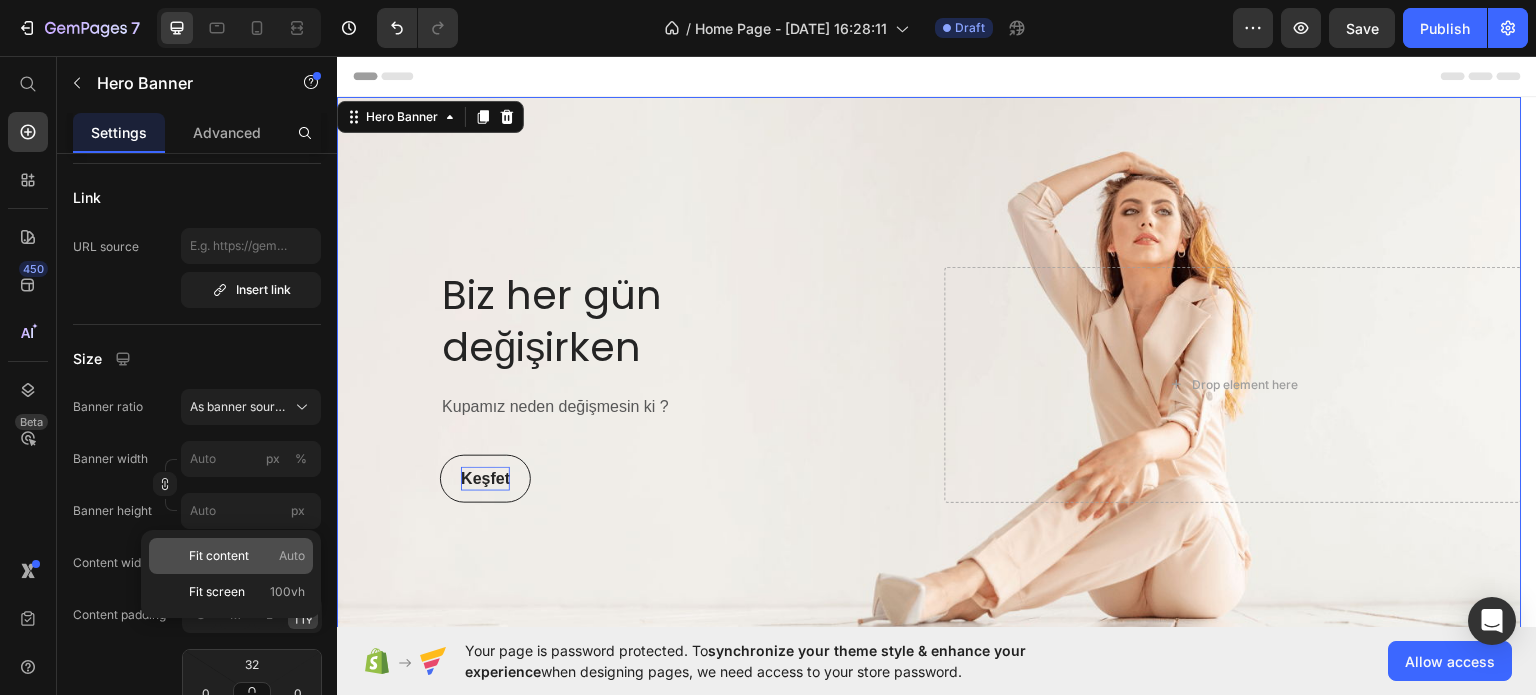 type on "100" 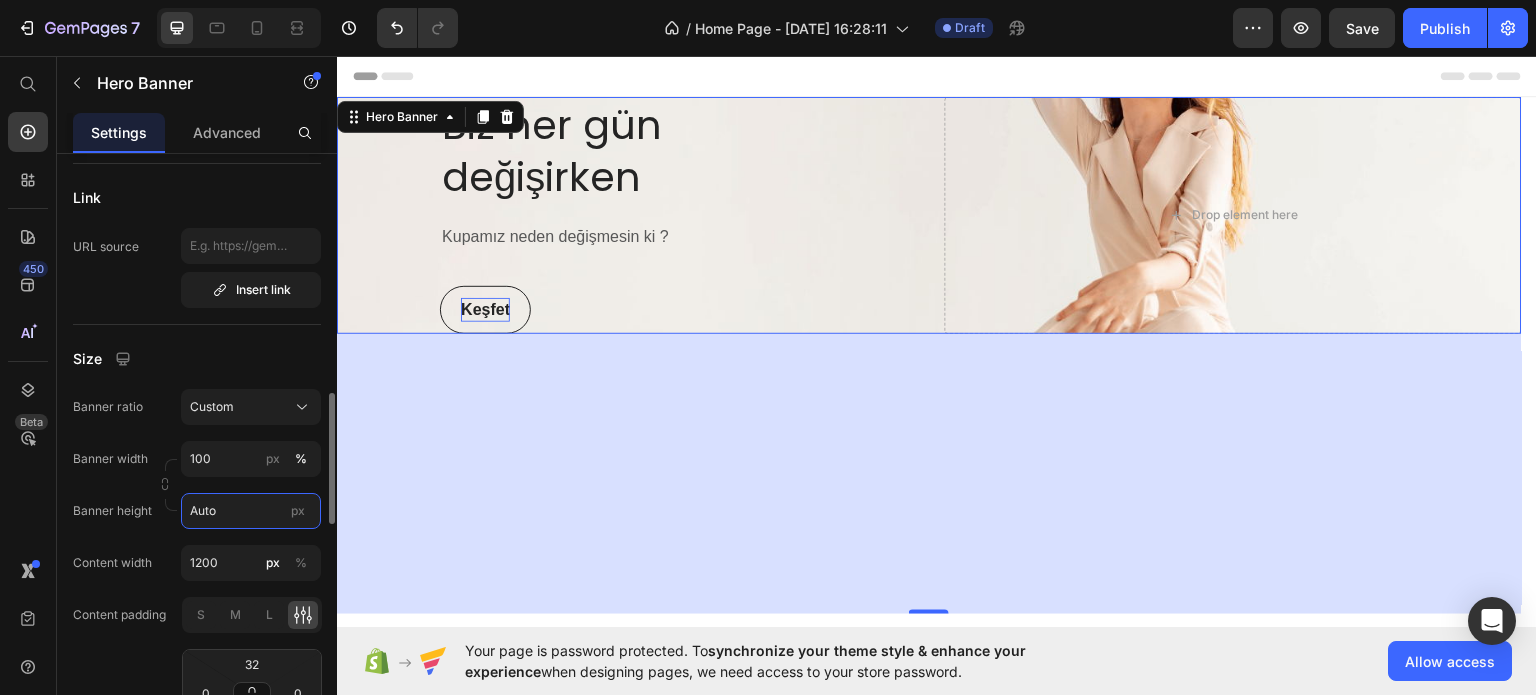 click on "Auto" at bounding box center [251, 511] 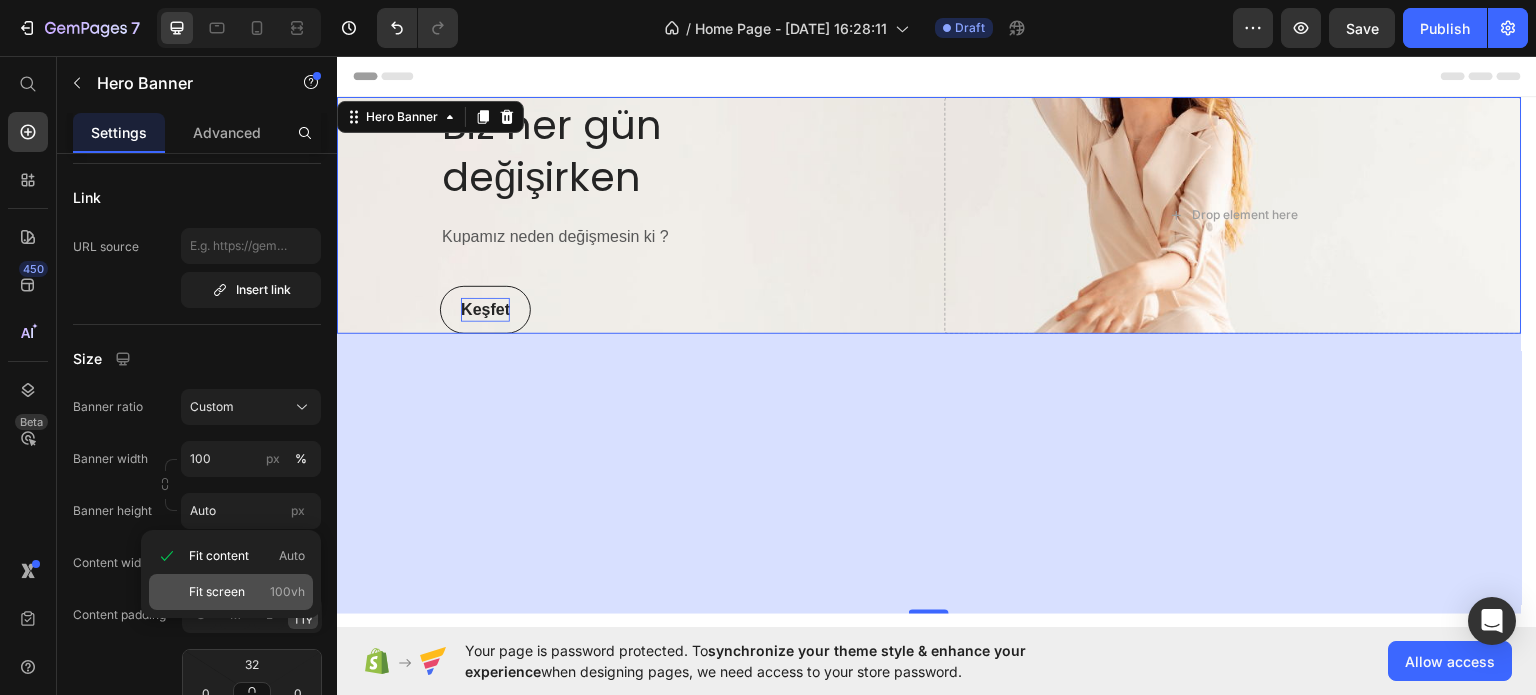 click on "Fit screen 100vh" at bounding box center [247, 592] 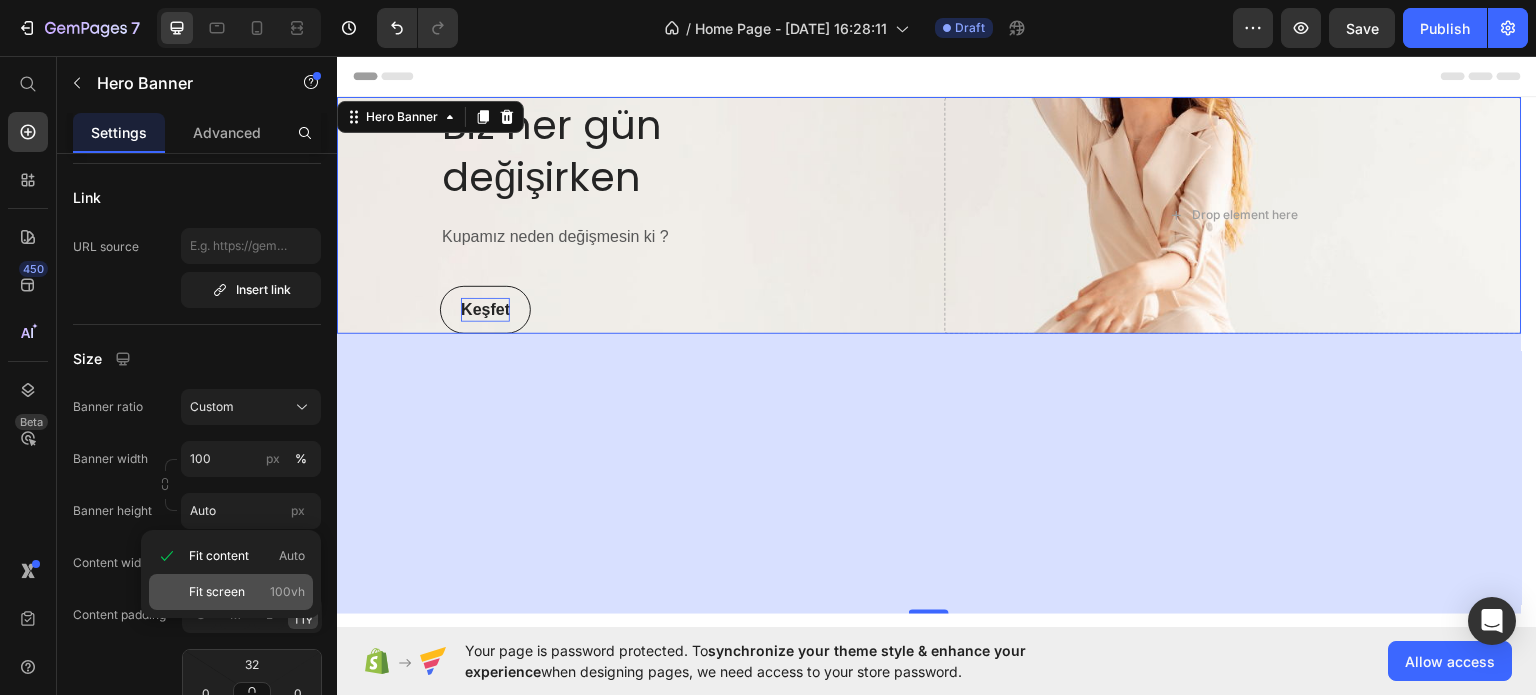 type on "100 vh" 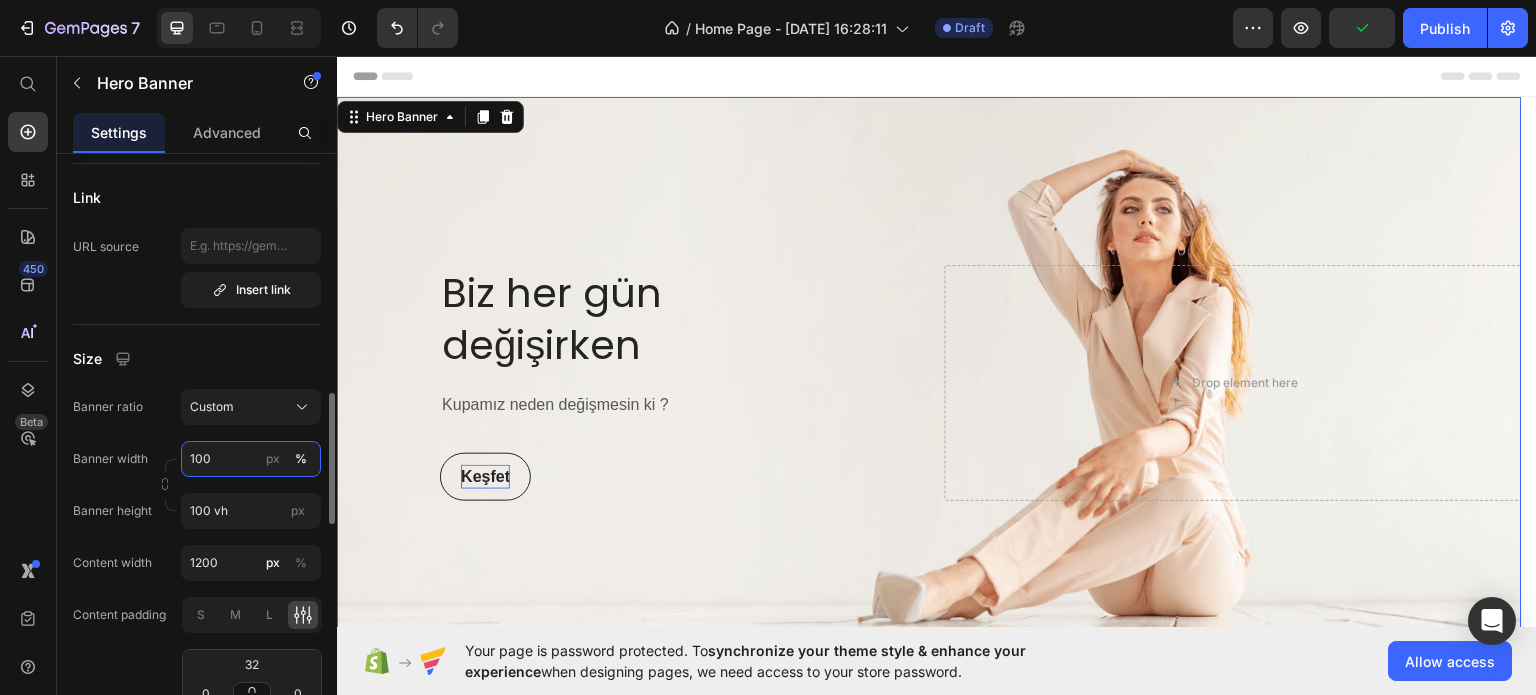 click on "100" at bounding box center (251, 459) 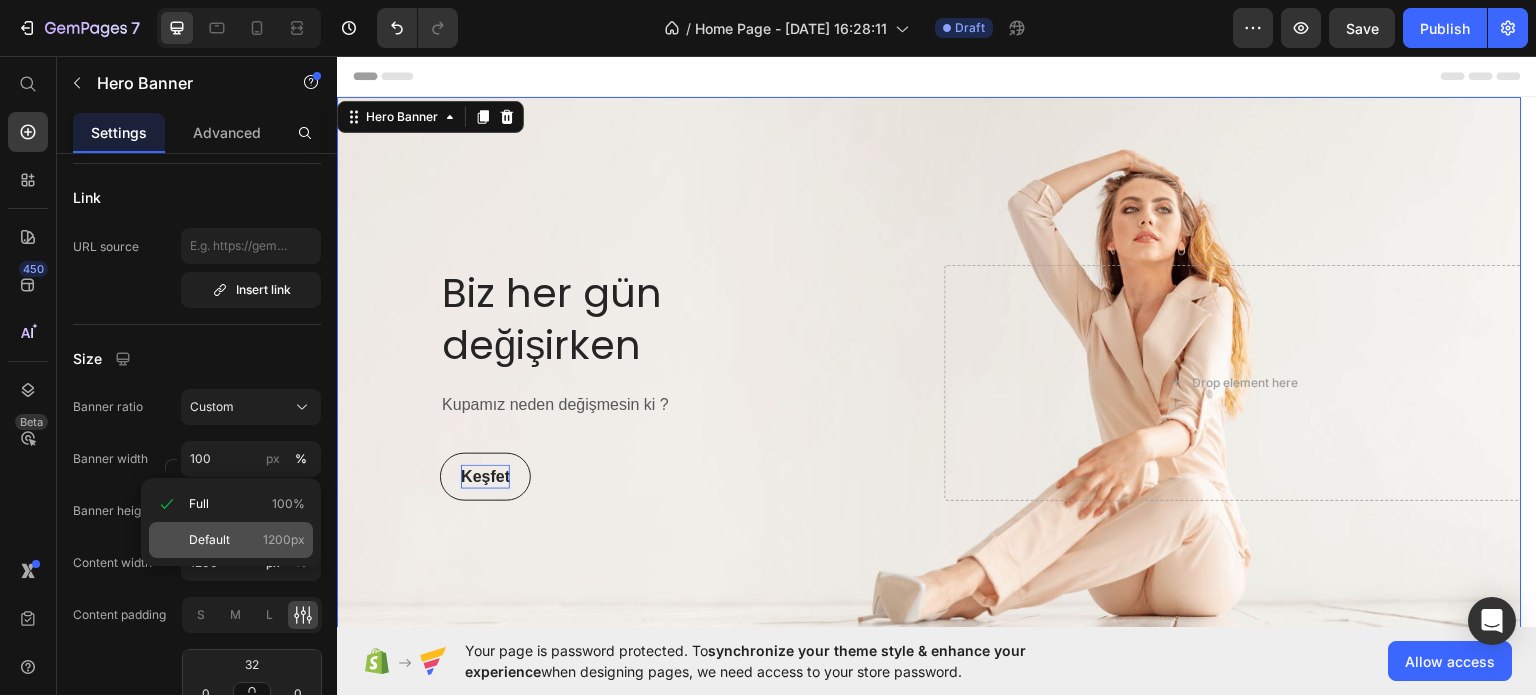 click on "Default" at bounding box center (209, 540) 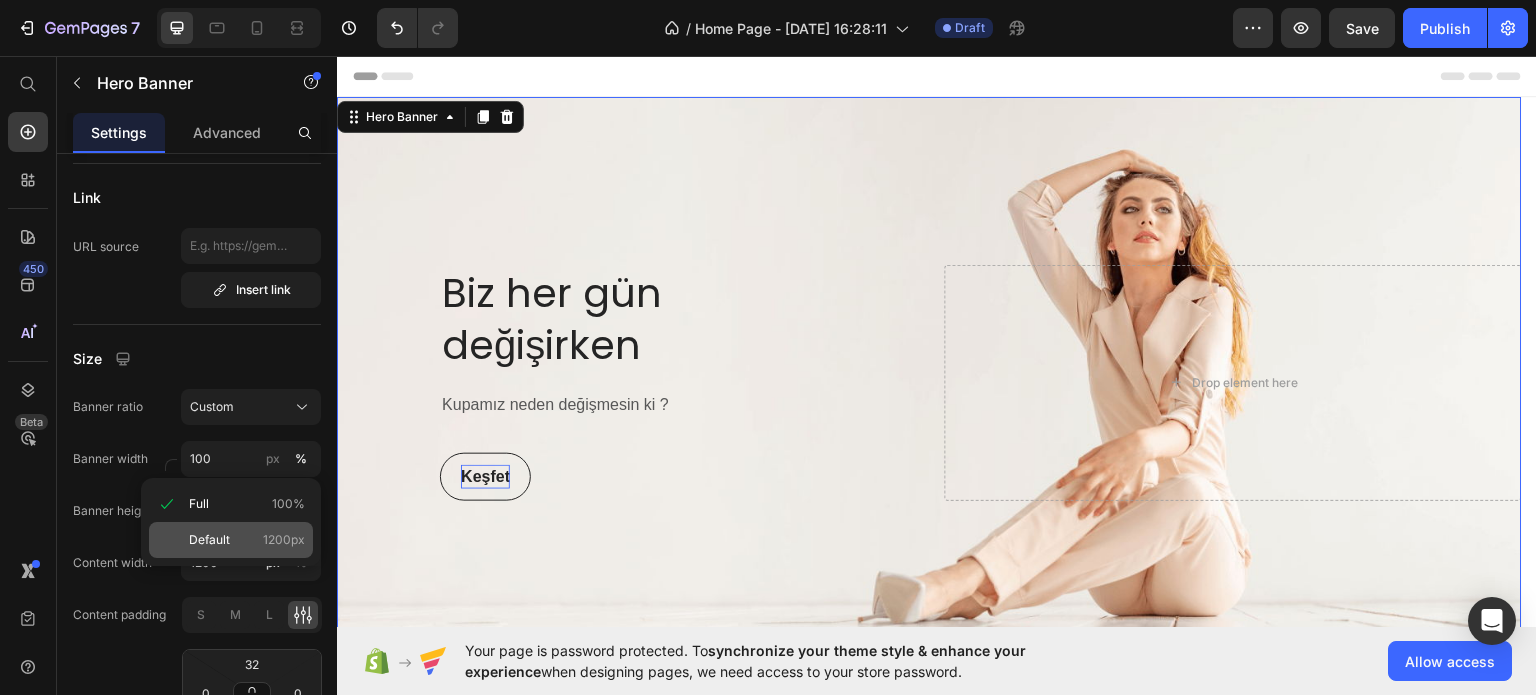 type on "1200" 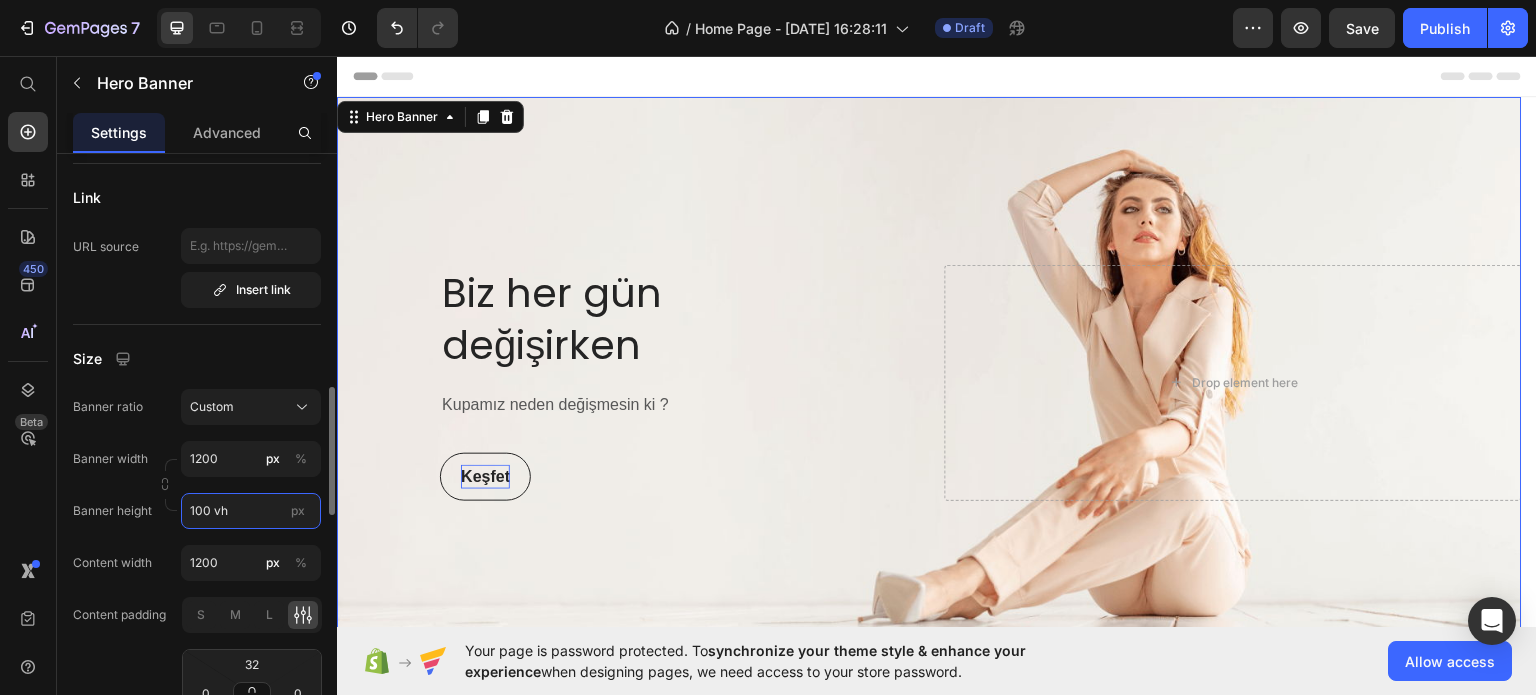 click on "100 vh" at bounding box center [251, 511] 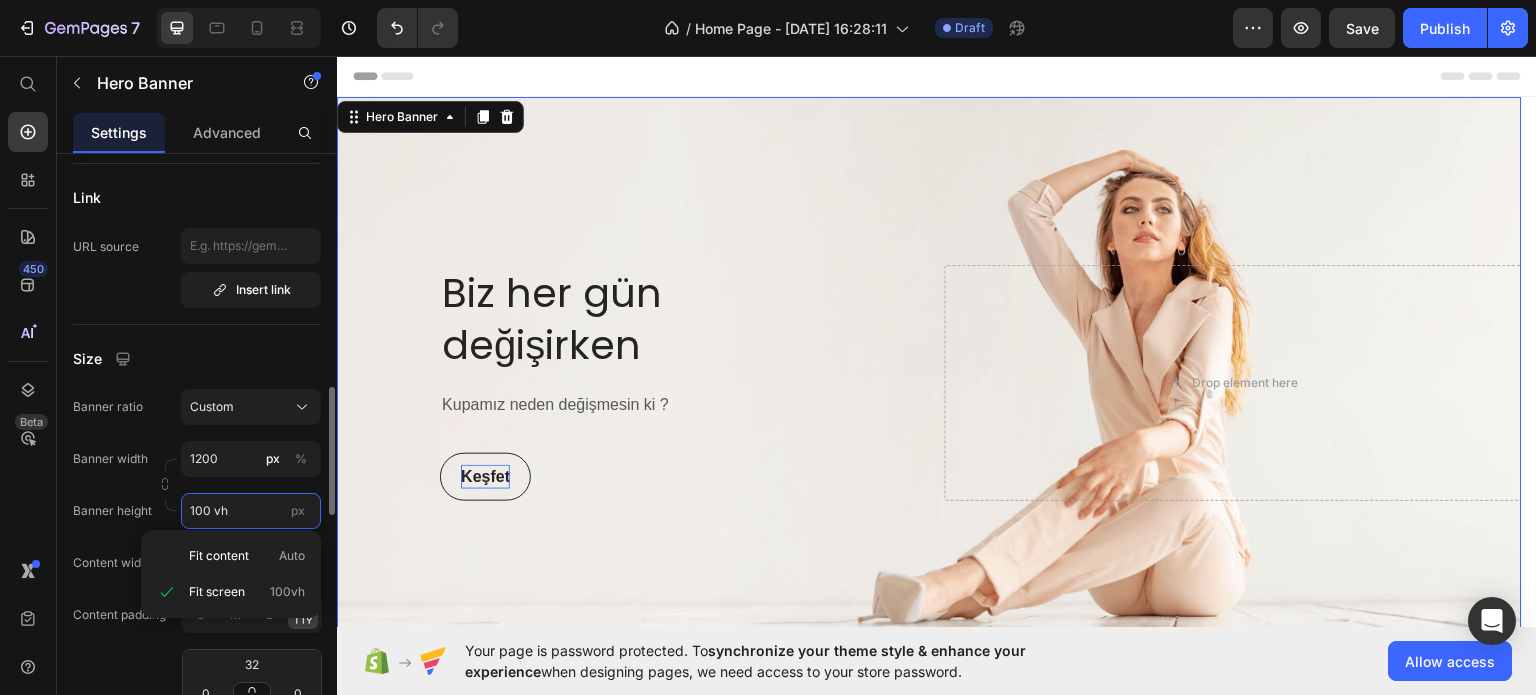click on "100 vh" at bounding box center [251, 511] 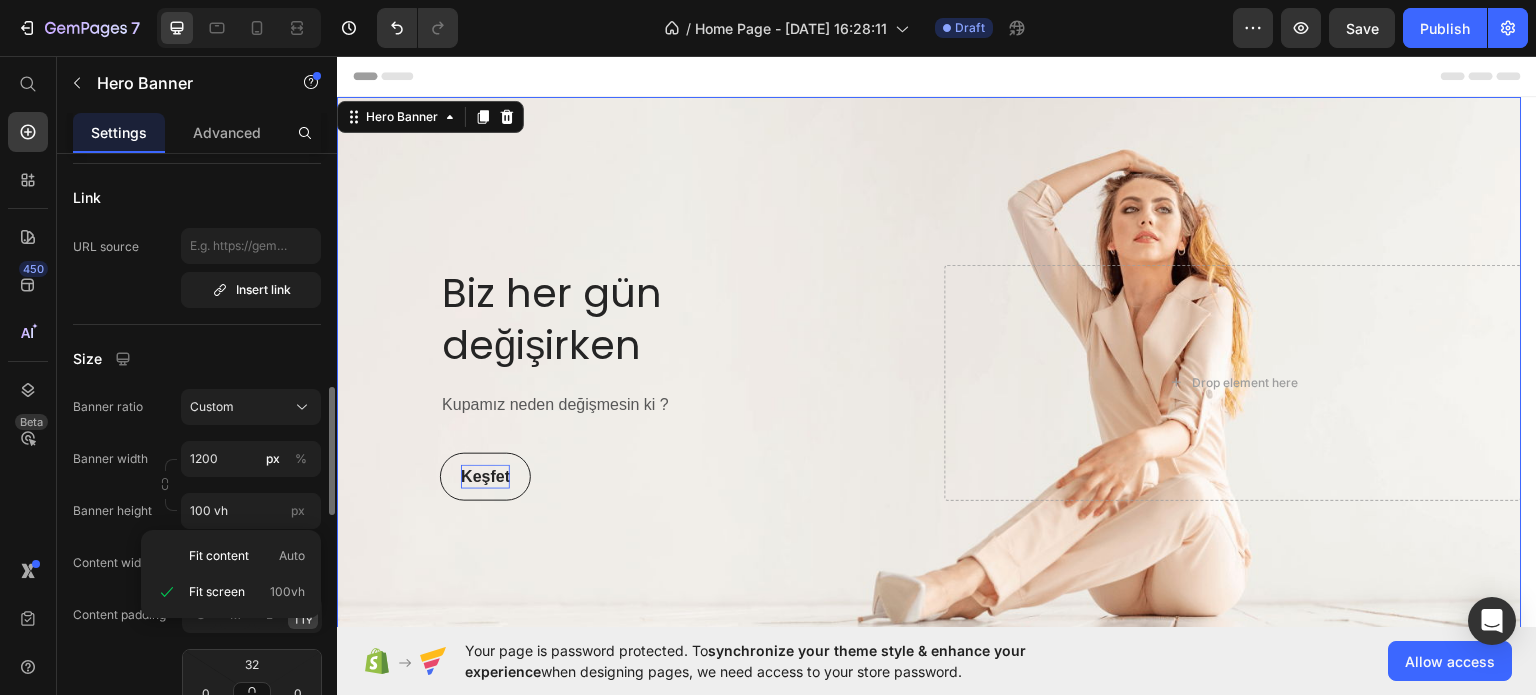 click on "Banner width" at bounding box center [110, 459] 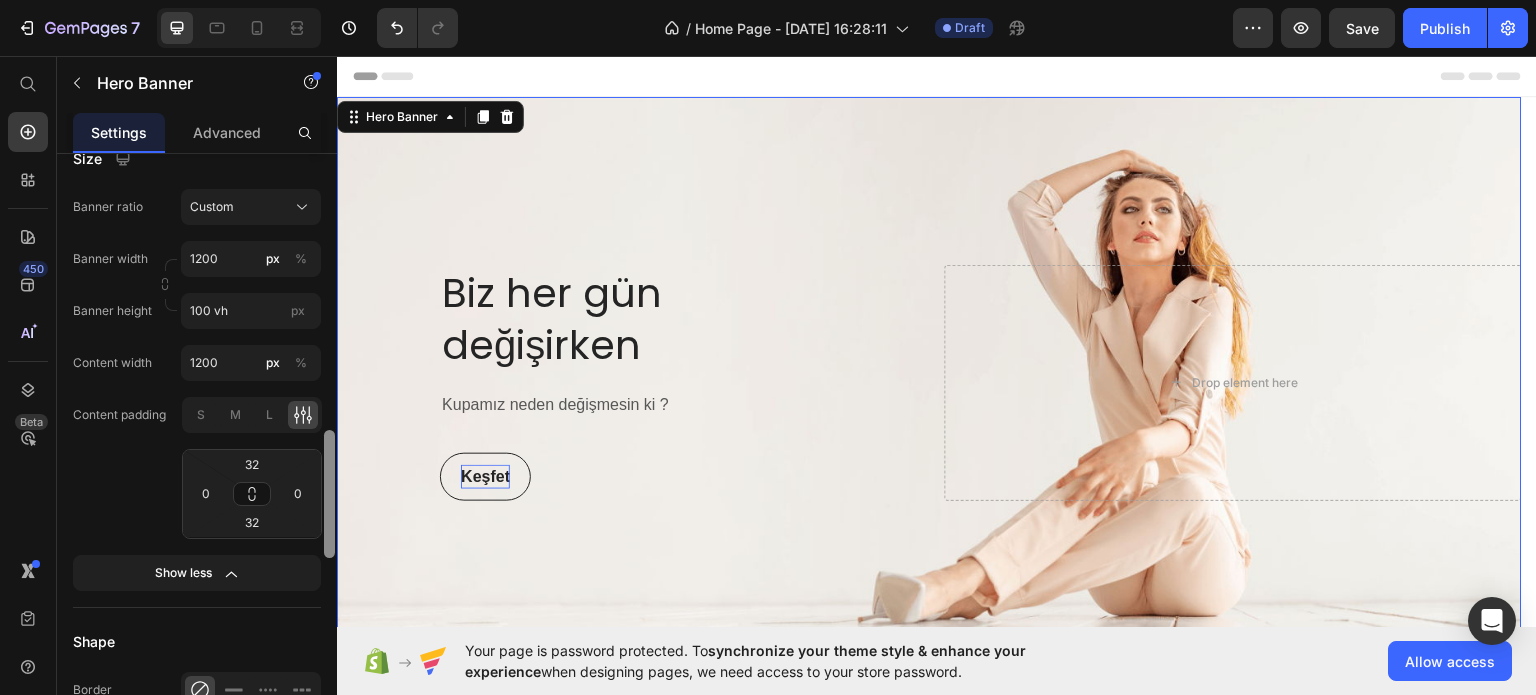 scroll, scrollTop: 1089, scrollLeft: 0, axis: vertical 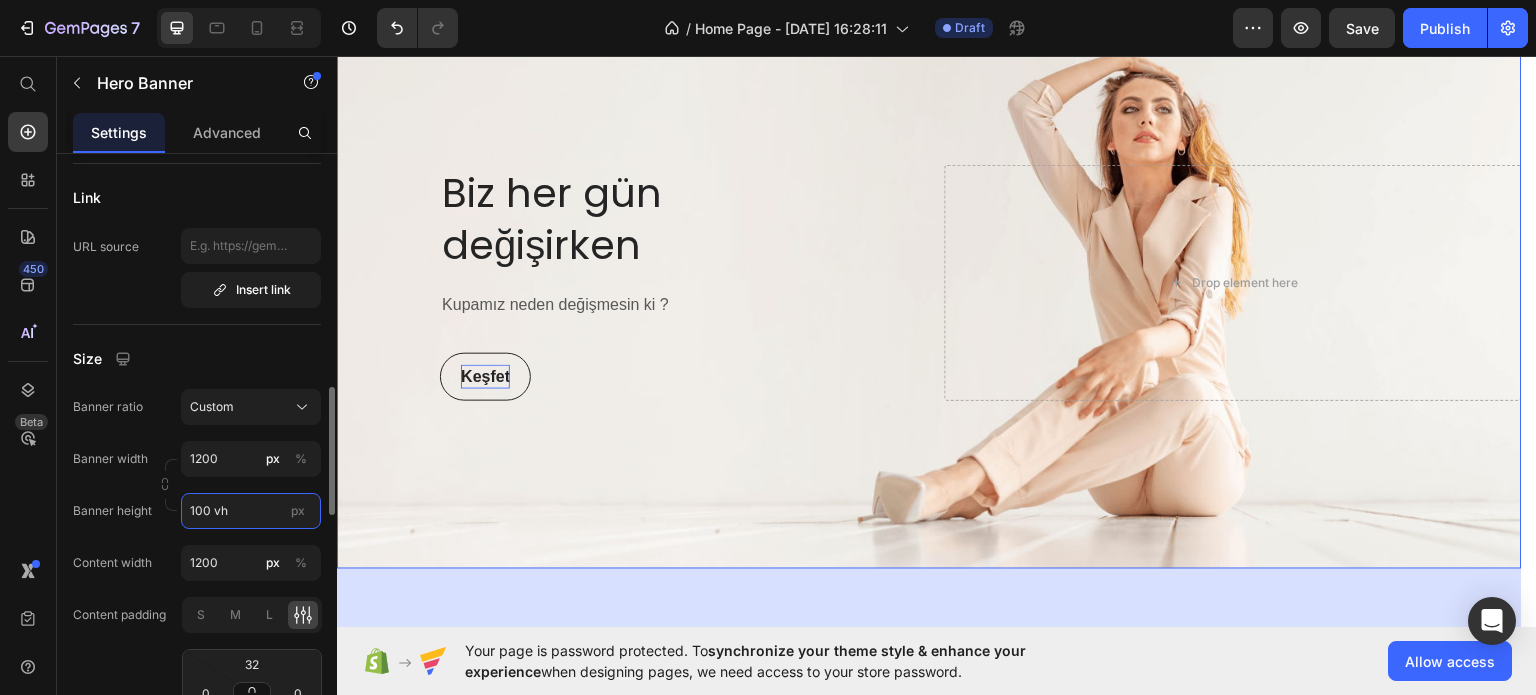 click on "100 vh" at bounding box center [251, 511] 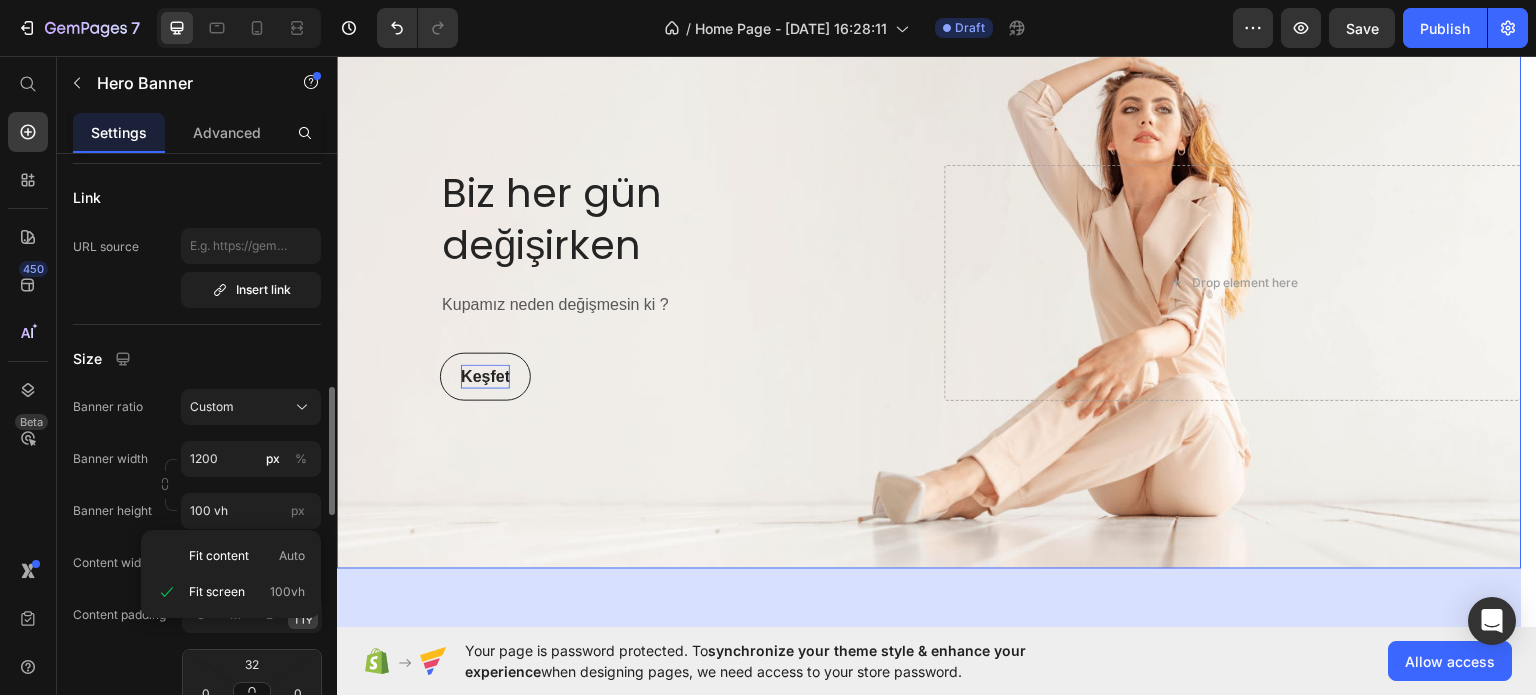 click on "Banner height" at bounding box center (112, 511) 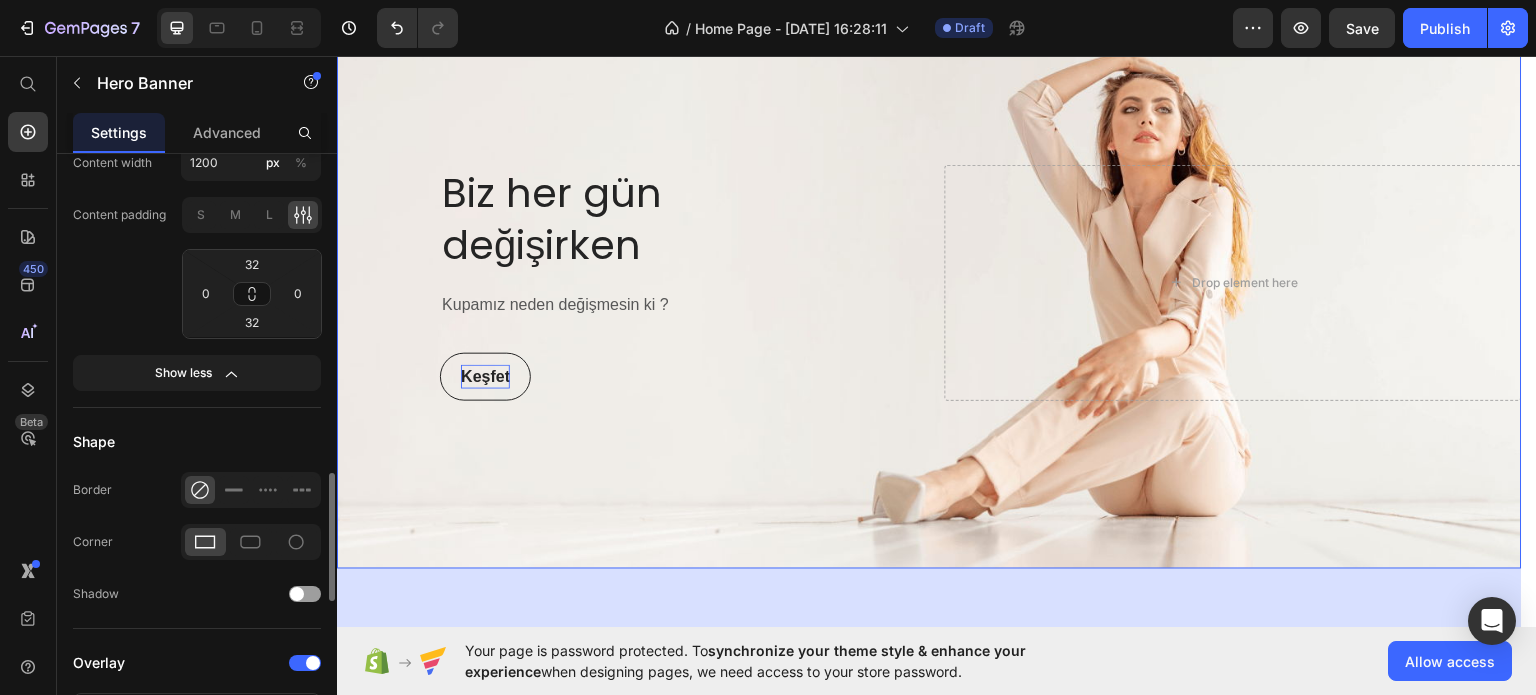 scroll, scrollTop: 1589, scrollLeft: 0, axis: vertical 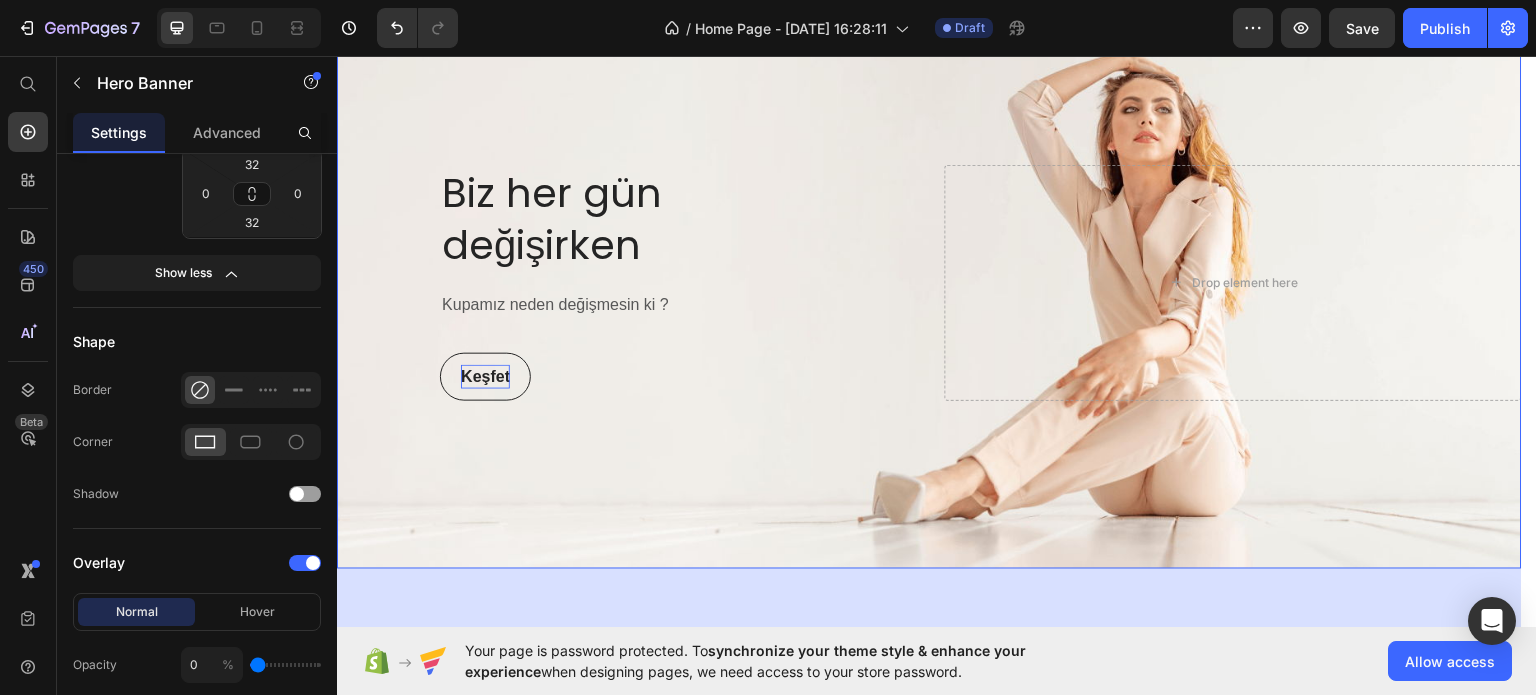click at bounding box center [929, 282] 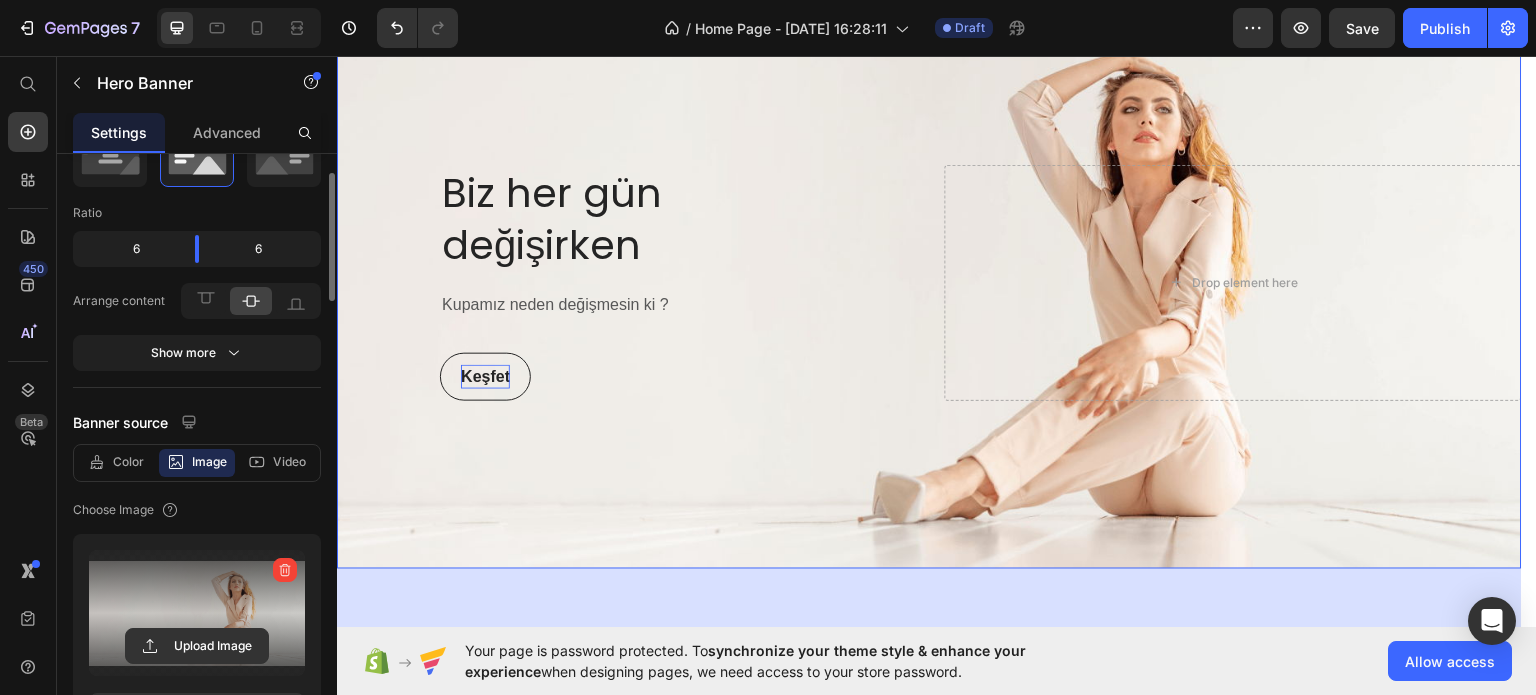 scroll, scrollTop: 289, scrollLeft: 0, axis: vertical 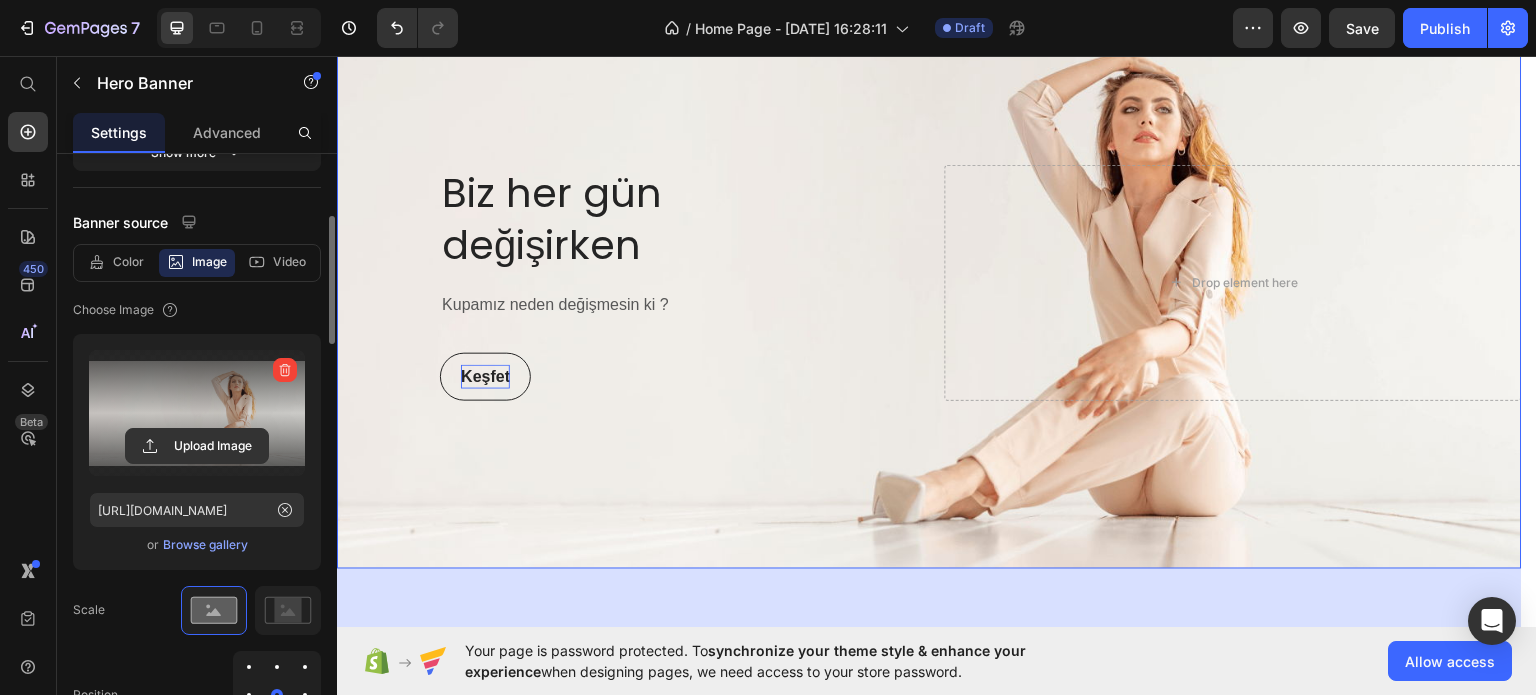 click at bounding box center [197, 413] 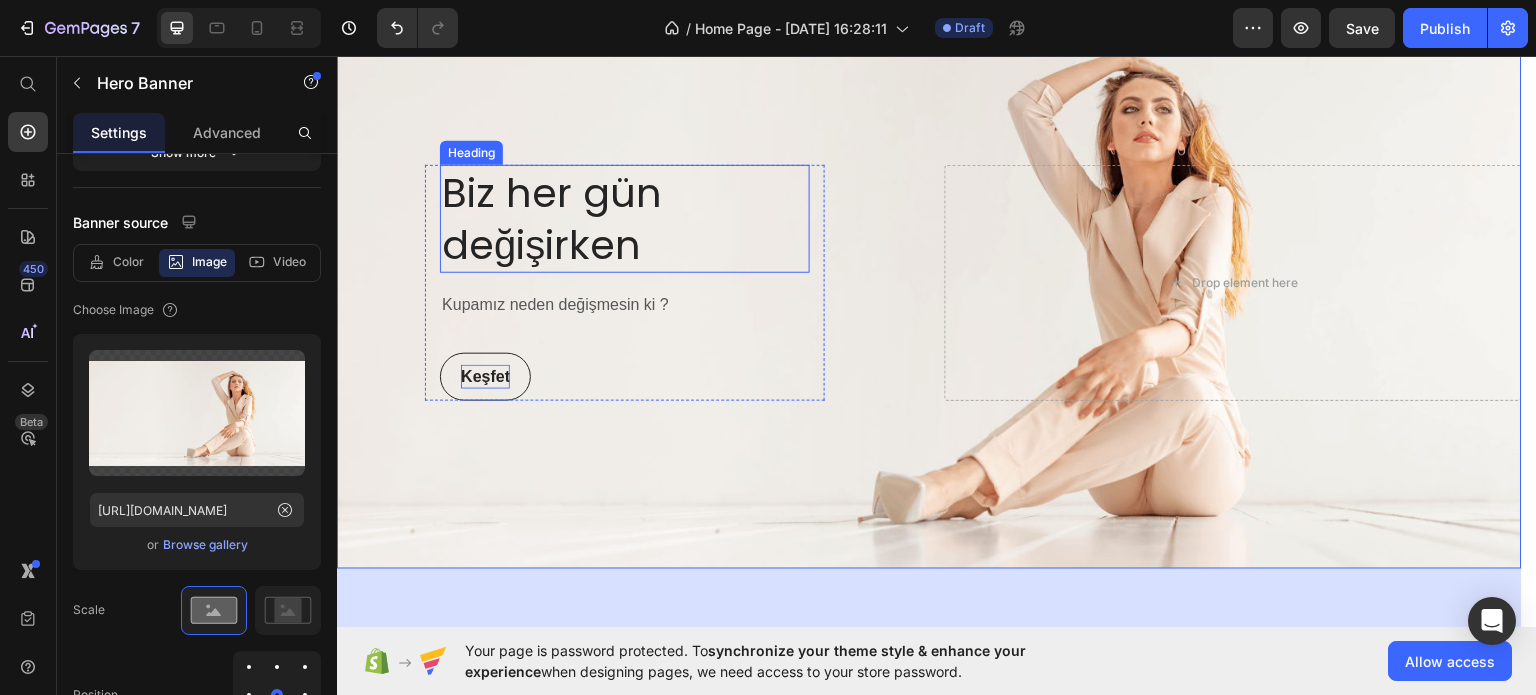 scroll, scrollTop: 0, scrollLeft: 0, axis: both 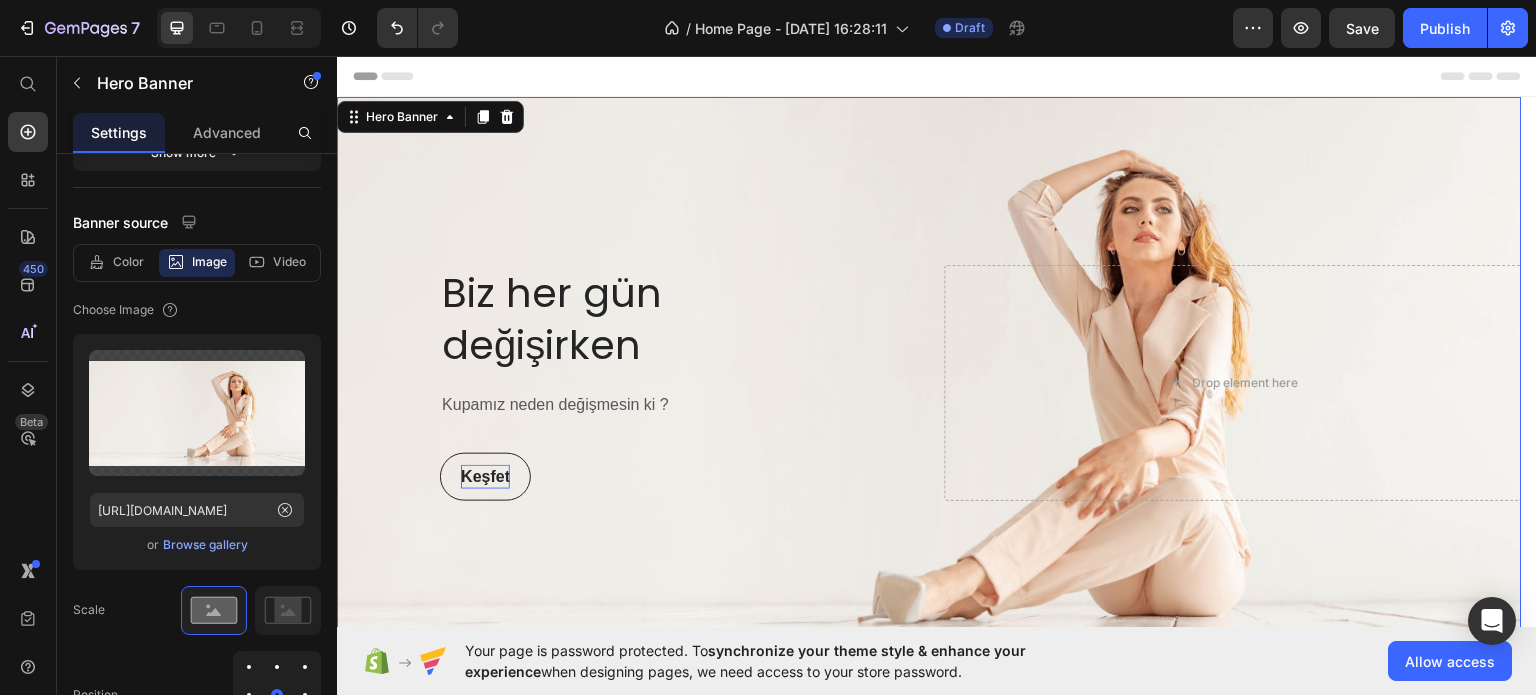 click at bounding box center (929, 382) 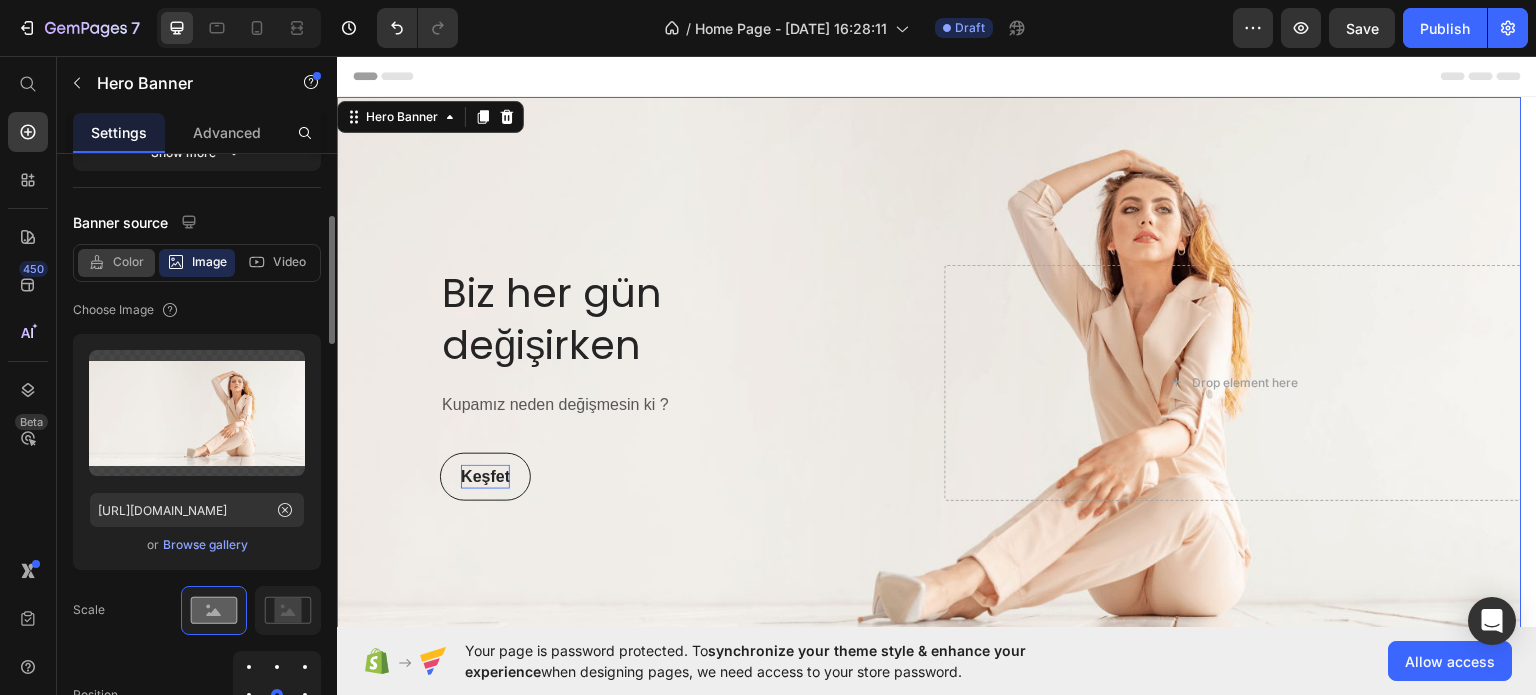 click on "Color" at bounding box center (128, 262) 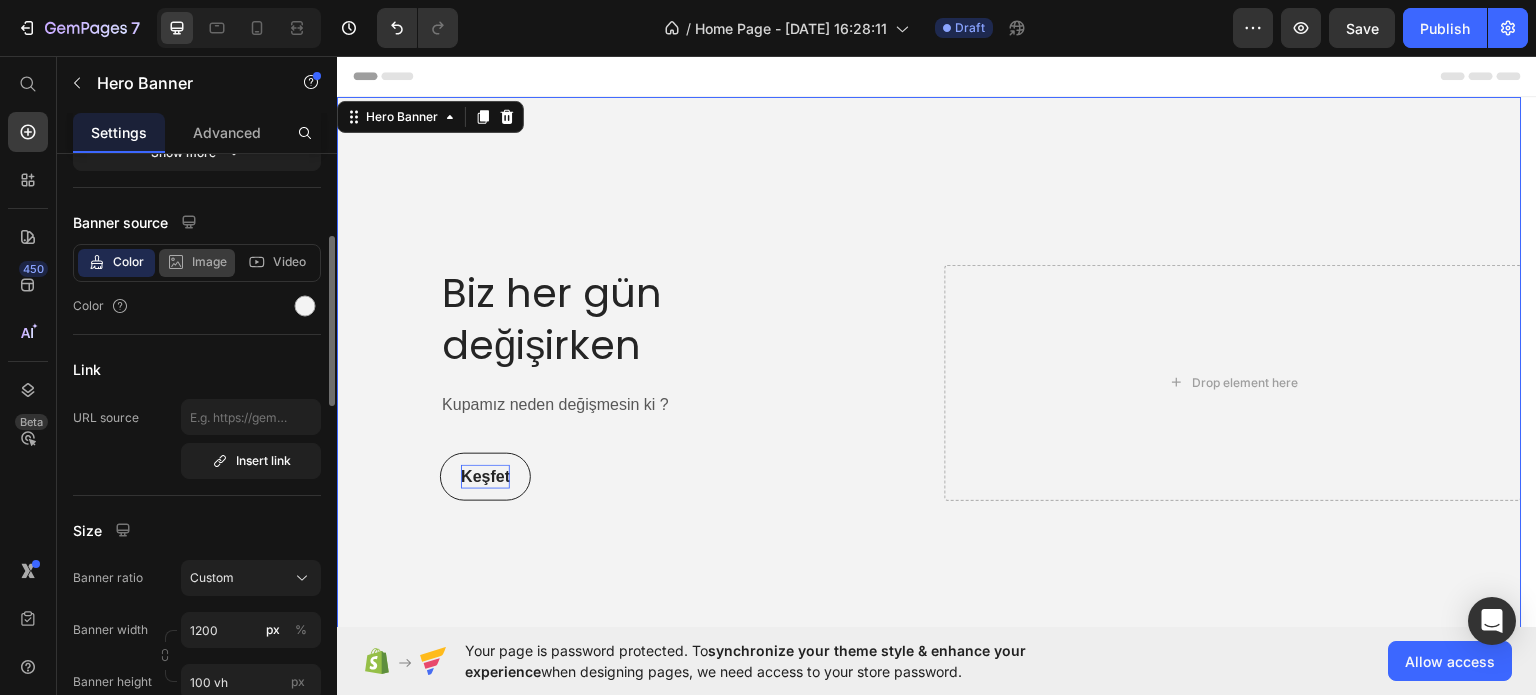 click on "Image" at bounding box center (209, 262) 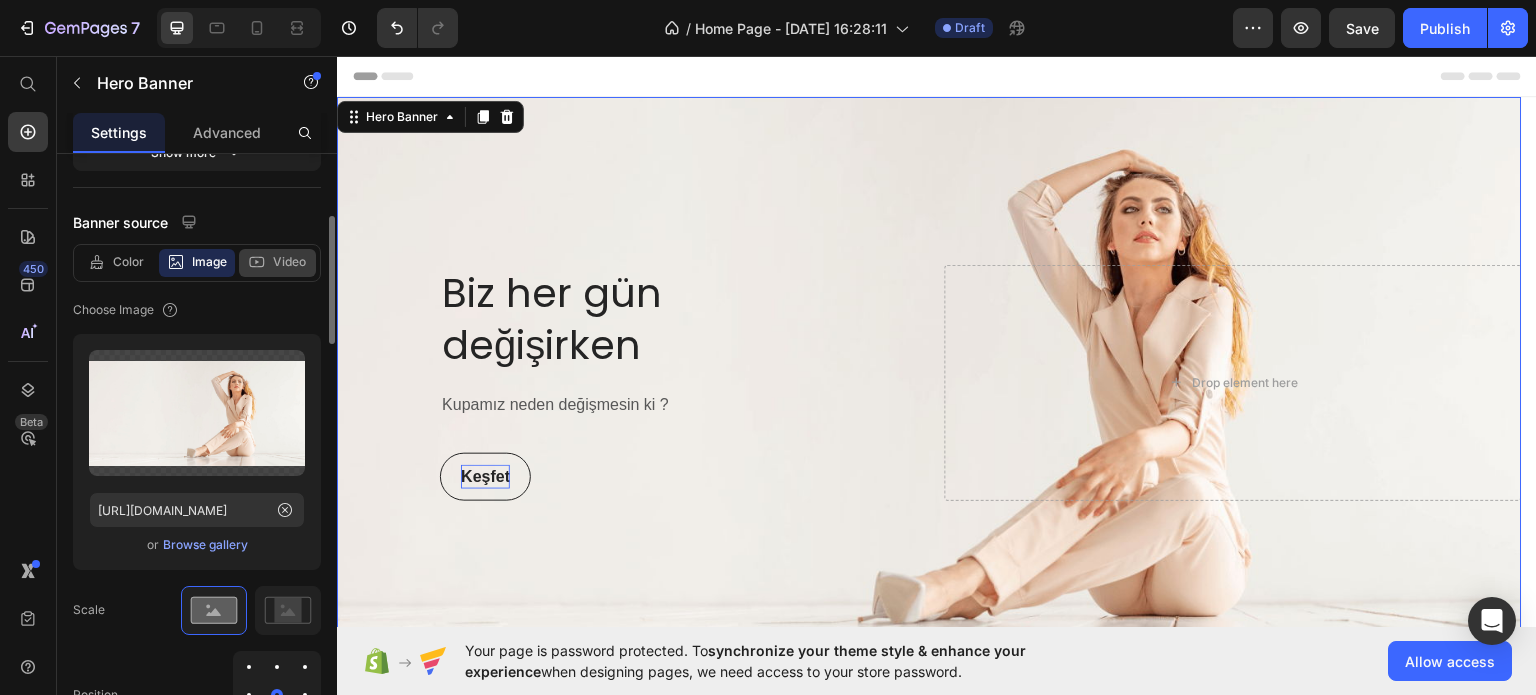 click on "Video" 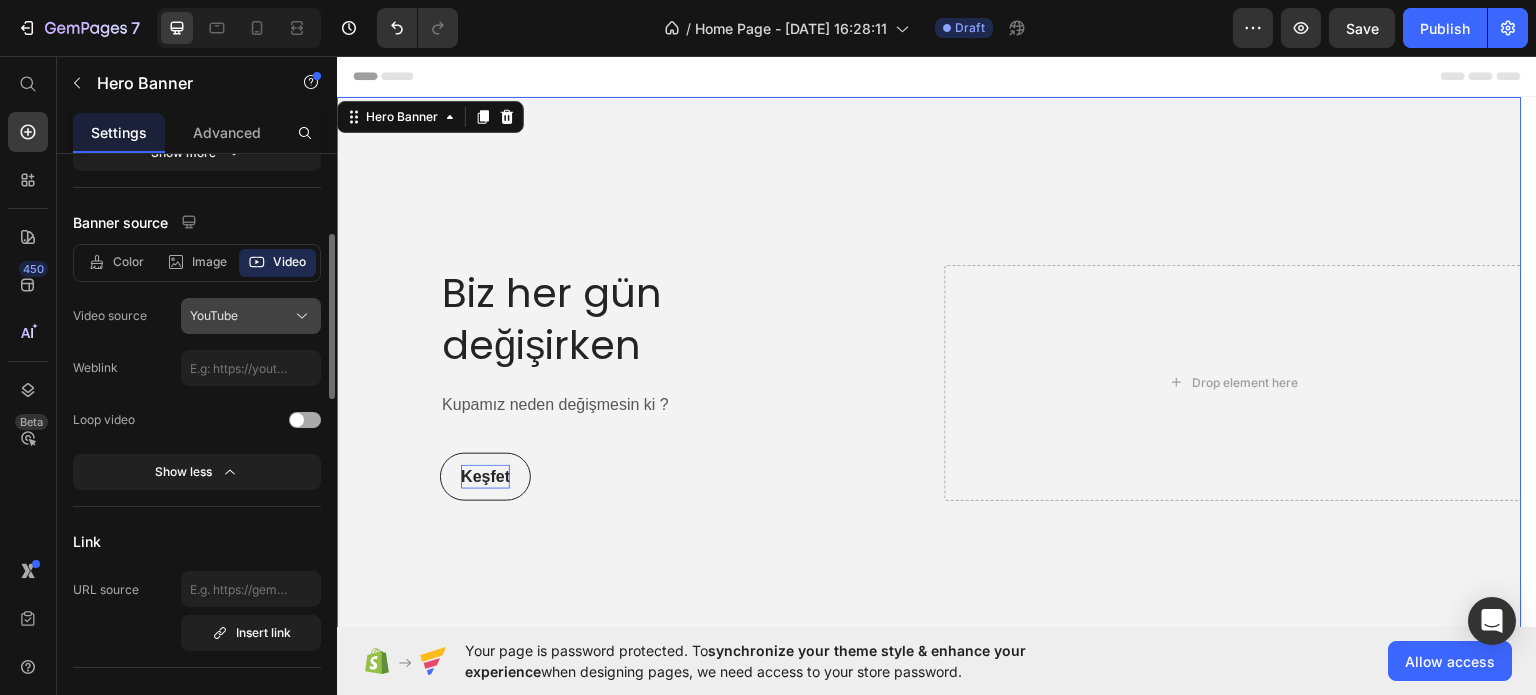 click on "YouTube" at bounding box center (214, 316) 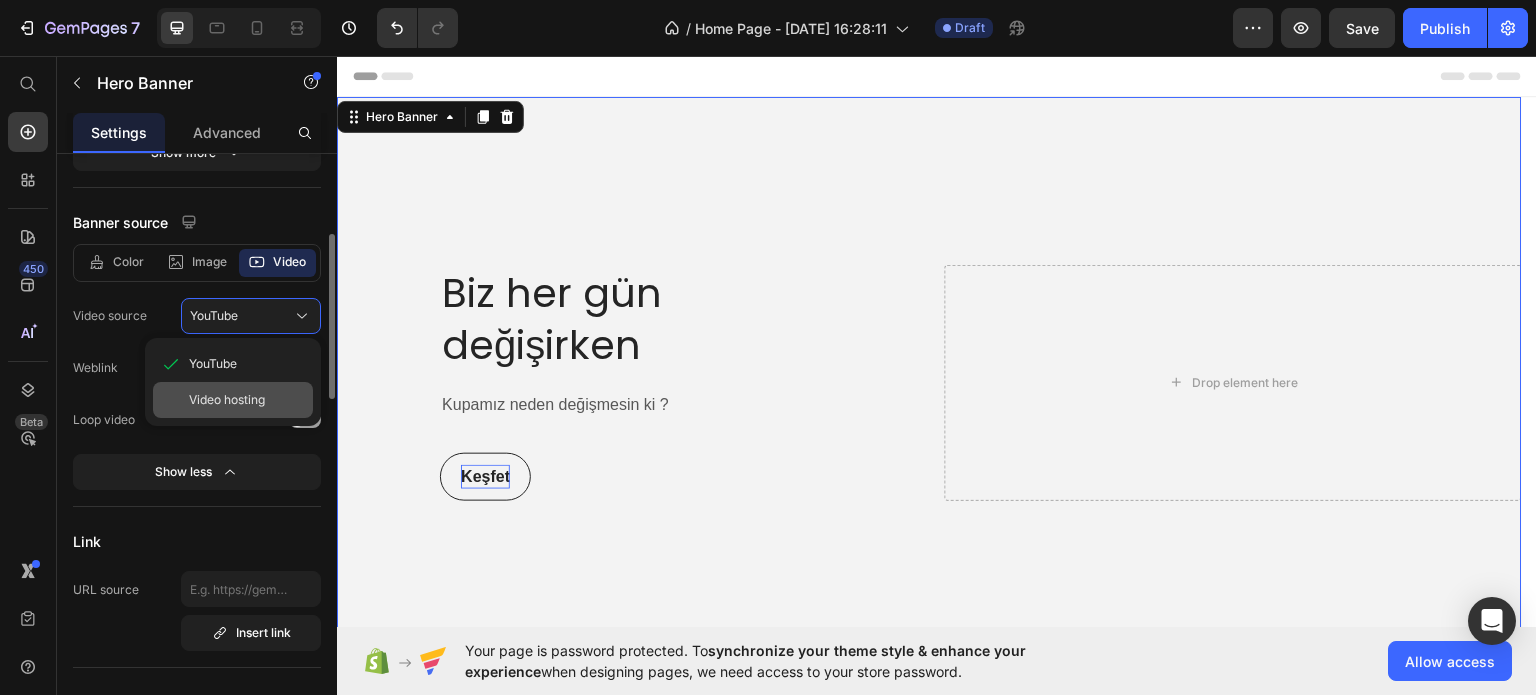 click on "Video hosting" at bounding box center (227, 400) 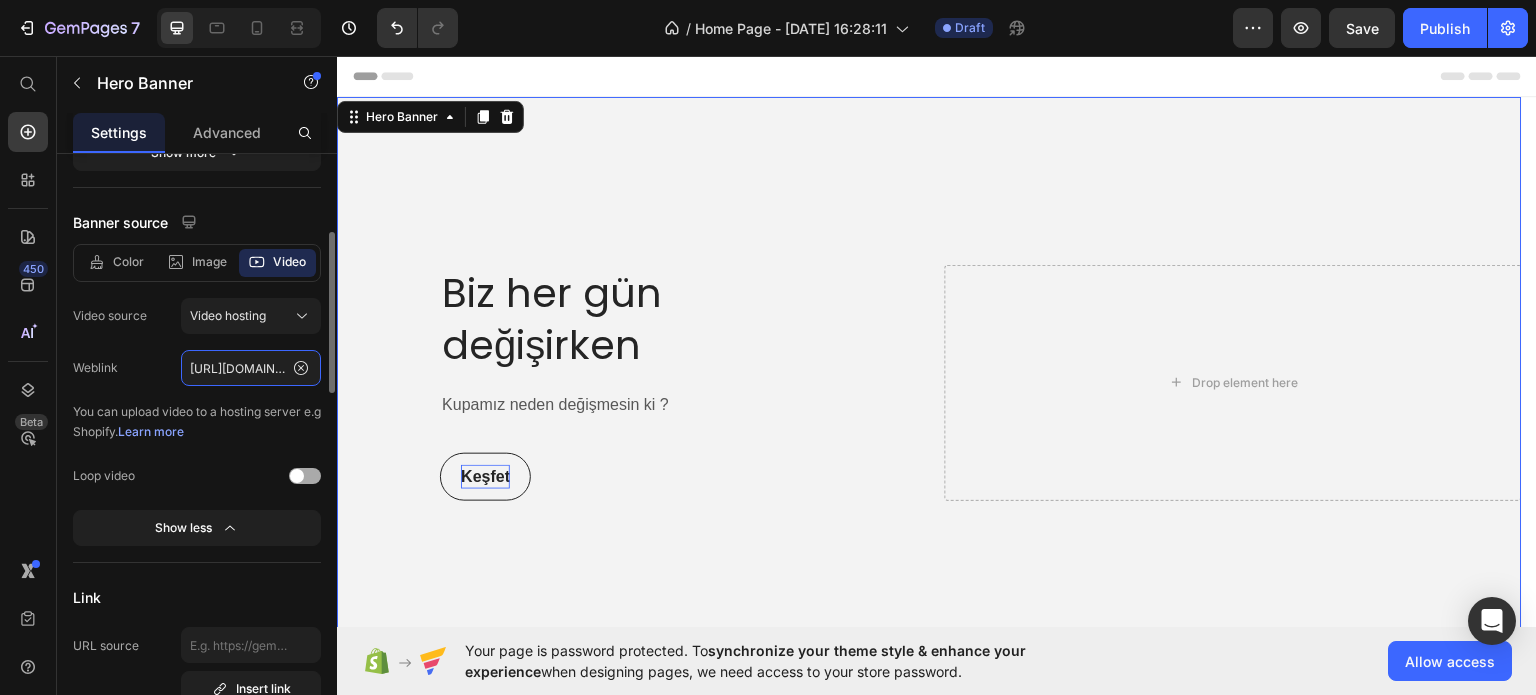 click on "[URL][DOMAIN_NAME]" 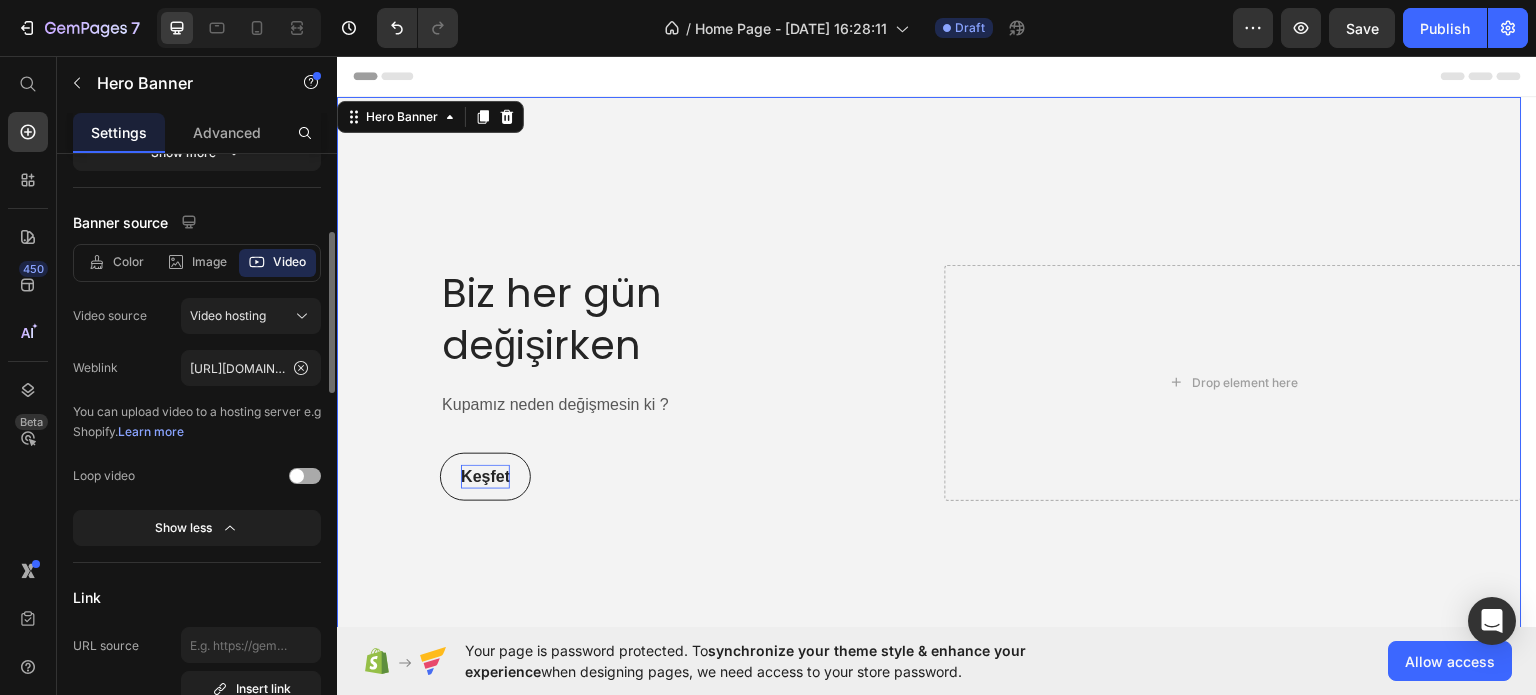 click on "Color Image Video Video source Video hosting Weblink [URL][DOMAIN_NAME] You can upload video to a hosting server e.g Shopify.   Learn more Loop video Show less" 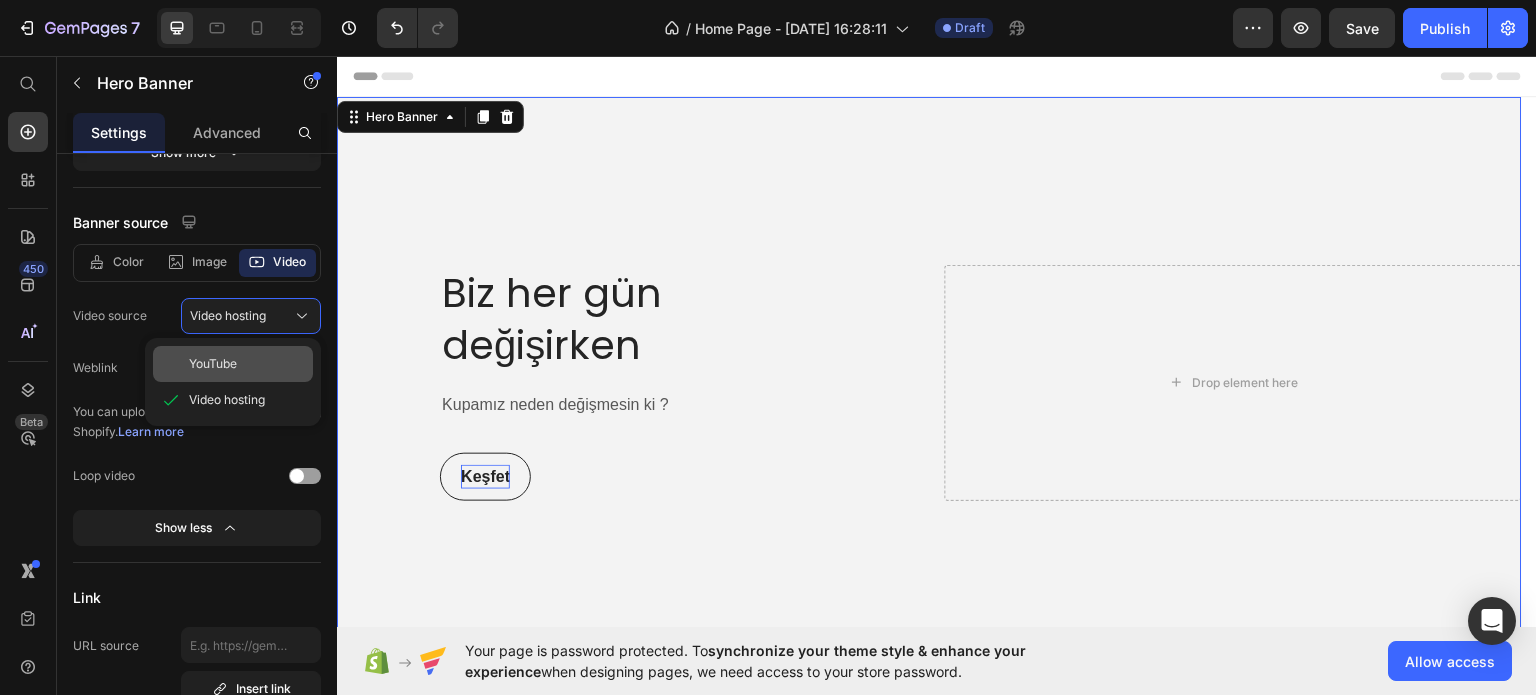 click on "YouTube" at bounding box center (213, 364) 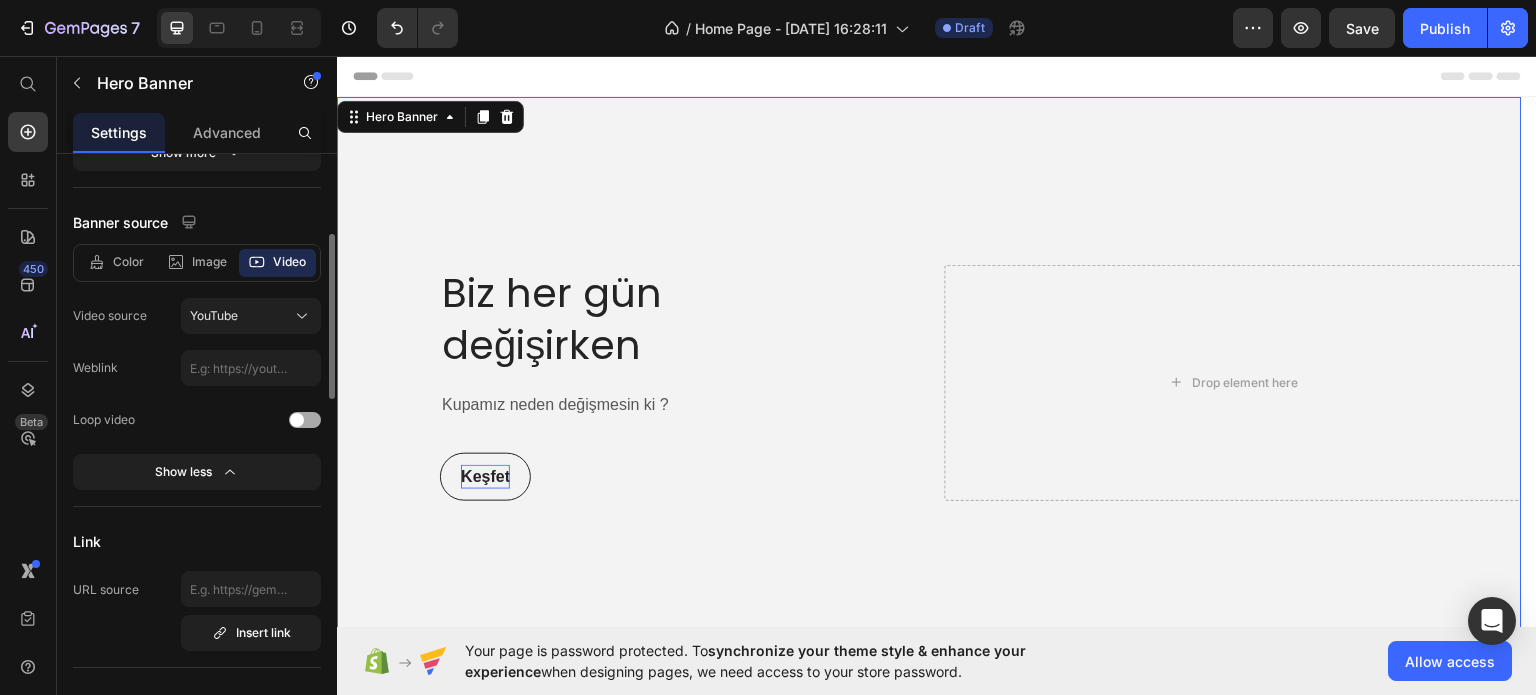 click on "Color Image Video Video source YouTube Weblink Loop video Show less" 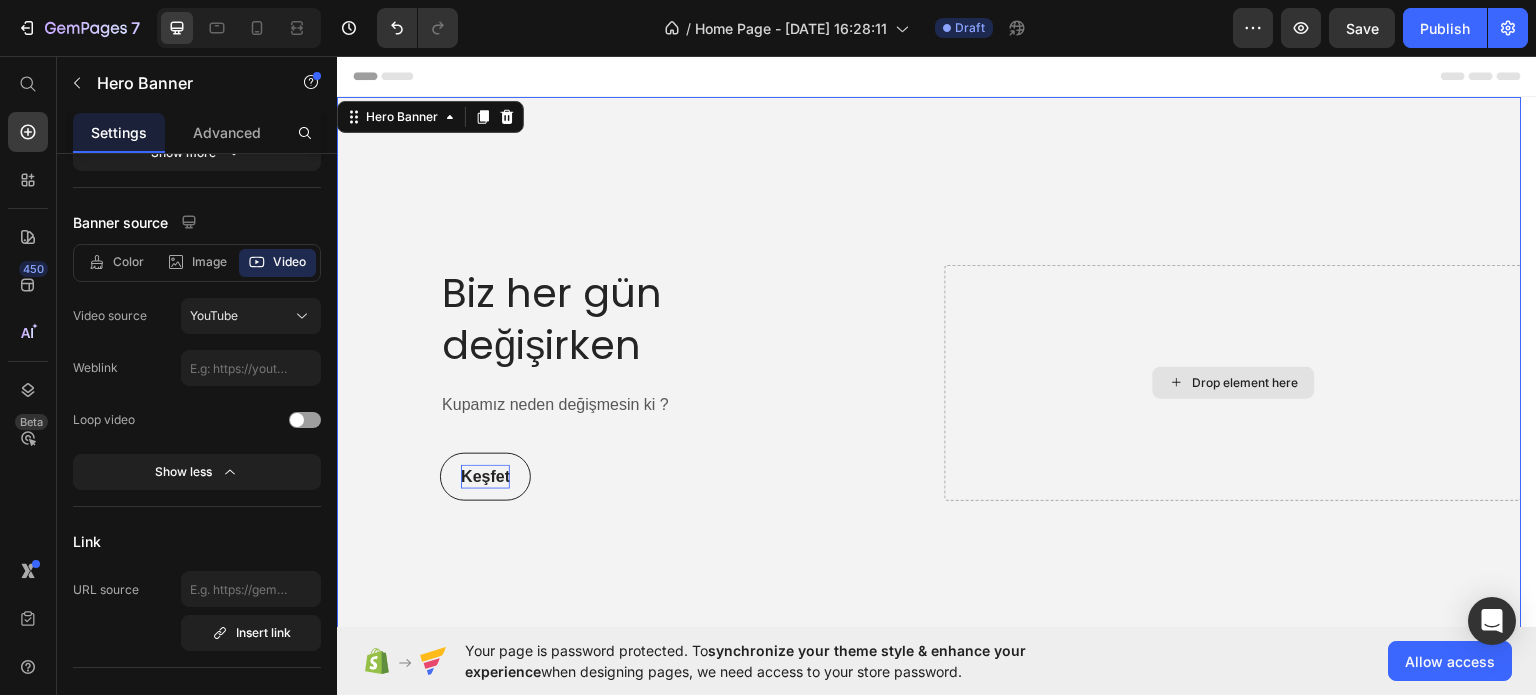 click on "Drop element here" at bounding box center [1233, 382] 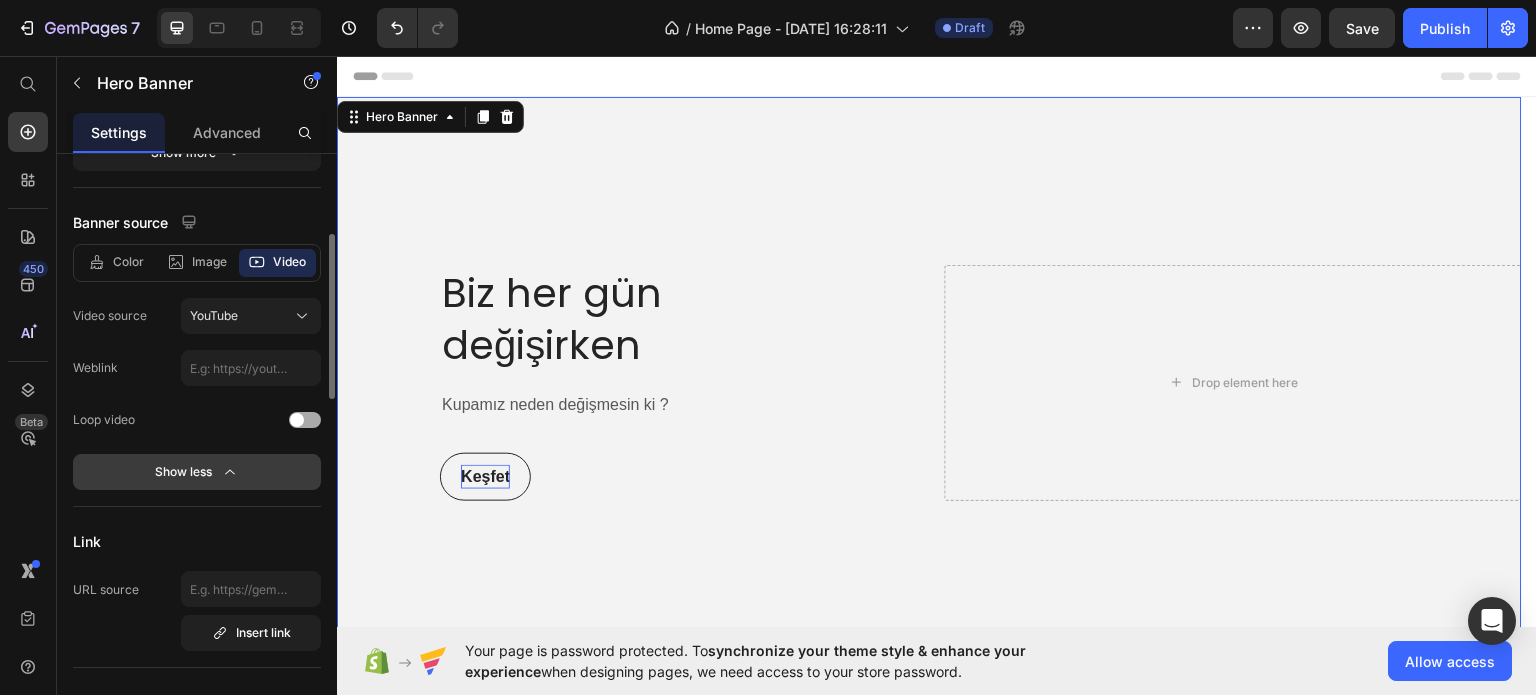 click on "Show less" at bounding box center (197, 472) 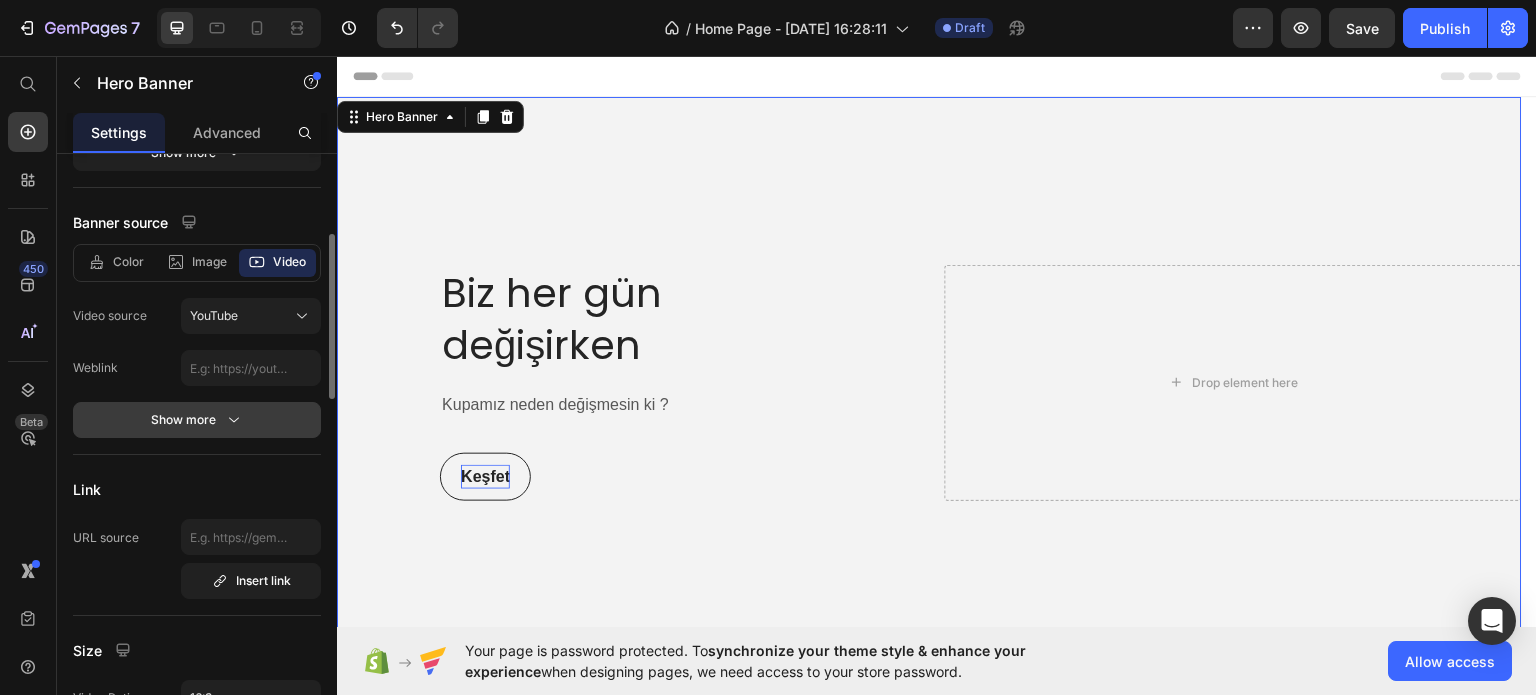 click on "Show more" at bounding box center (197, 420) 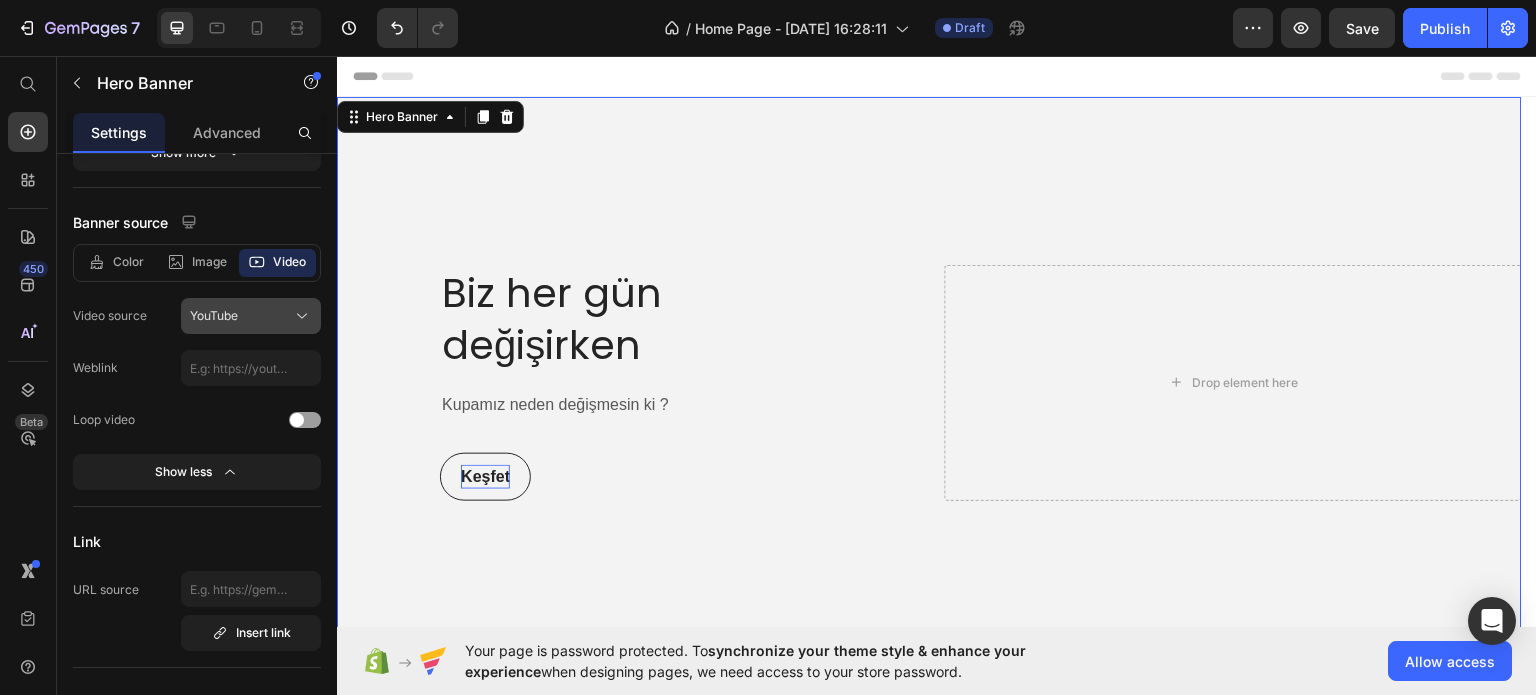 click on "YouTube" 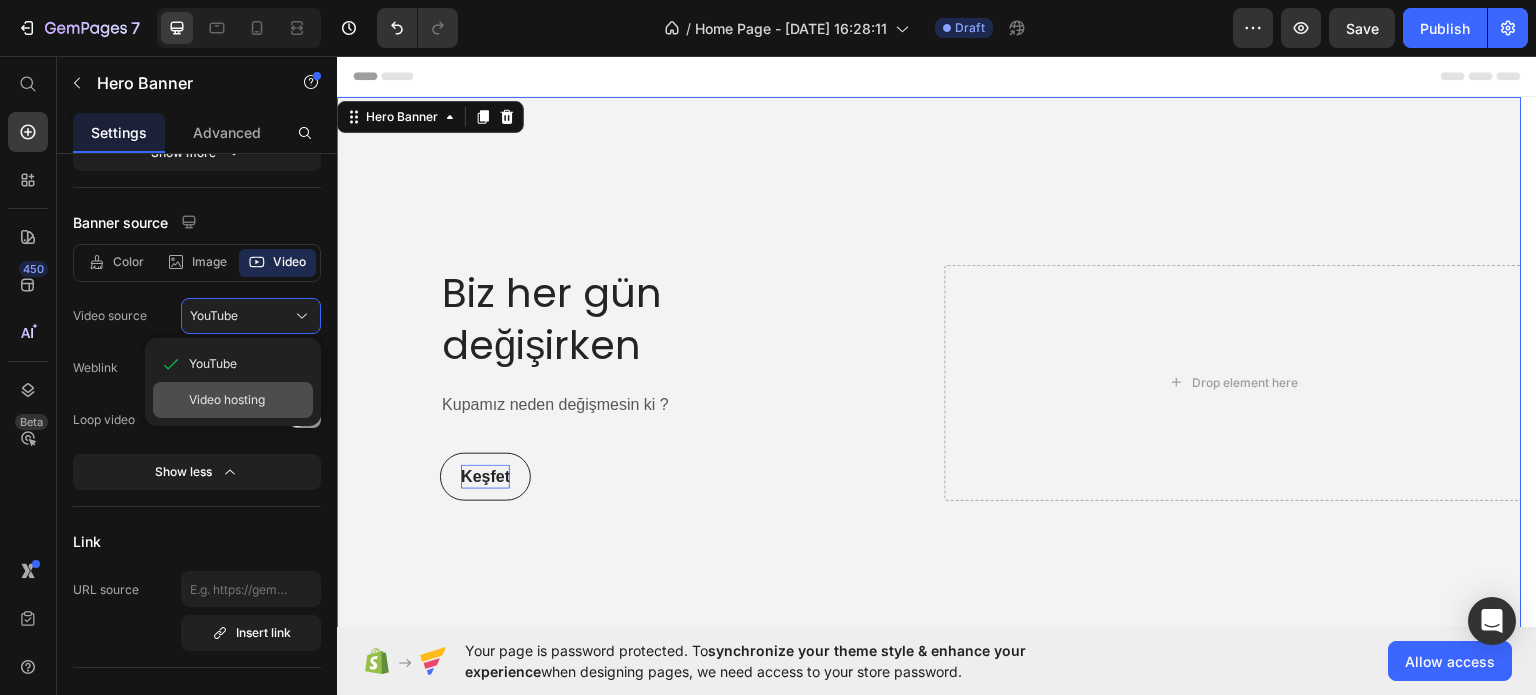 click on "Video hosting" at bounding box center [227, 400] 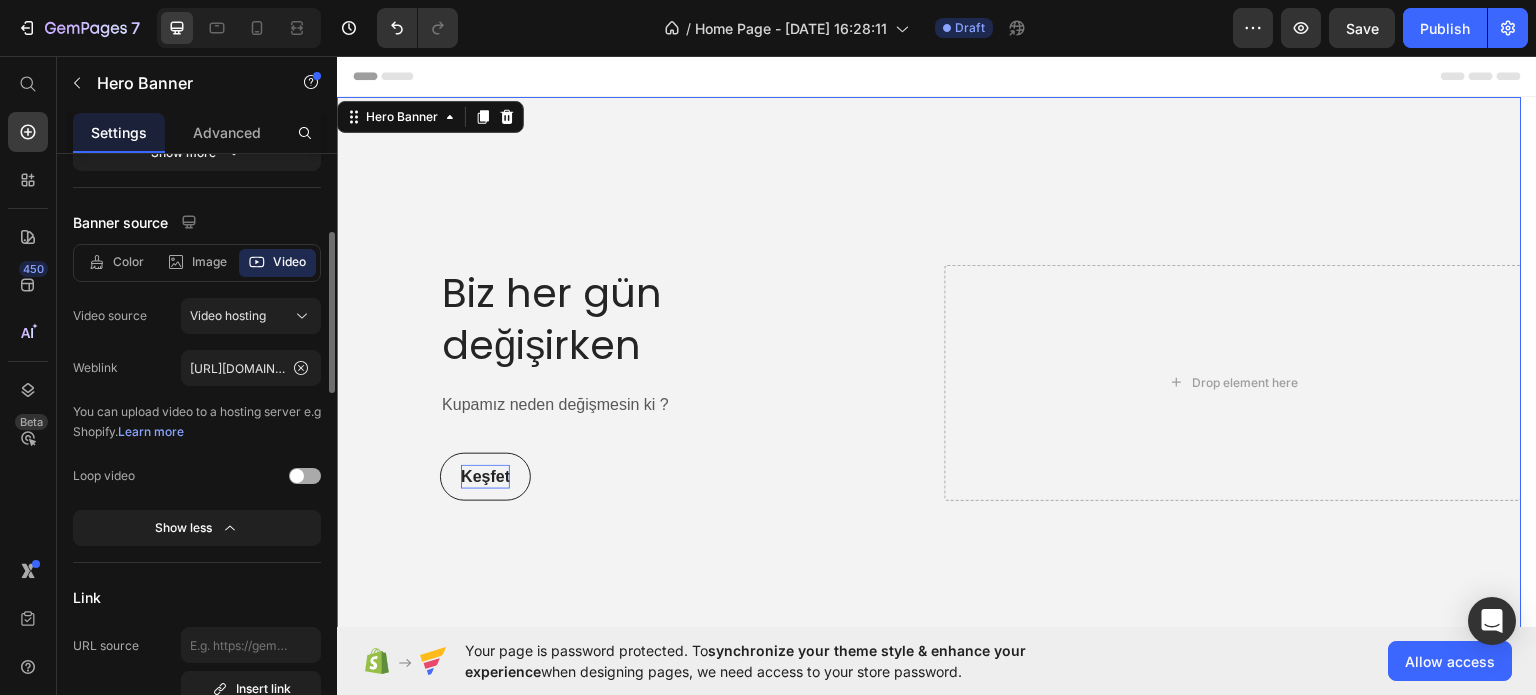 click on "Color Image Video Video source Video hosting Weblink [URL][DOMAIN_NAME] You can upload video to a hosting server e.g Shopify.   Learn more Loop video Show less" 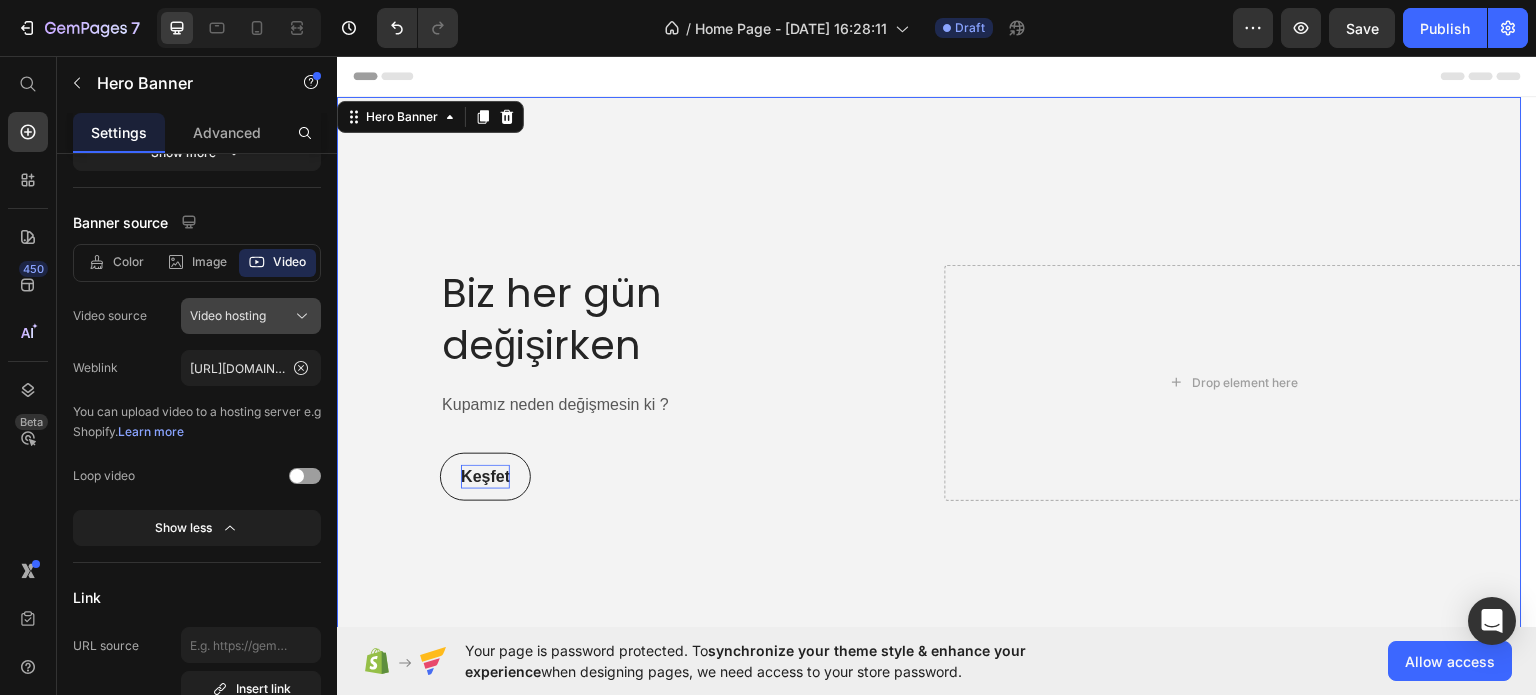 click on "Video hosting" at bounding box center (228, 316) 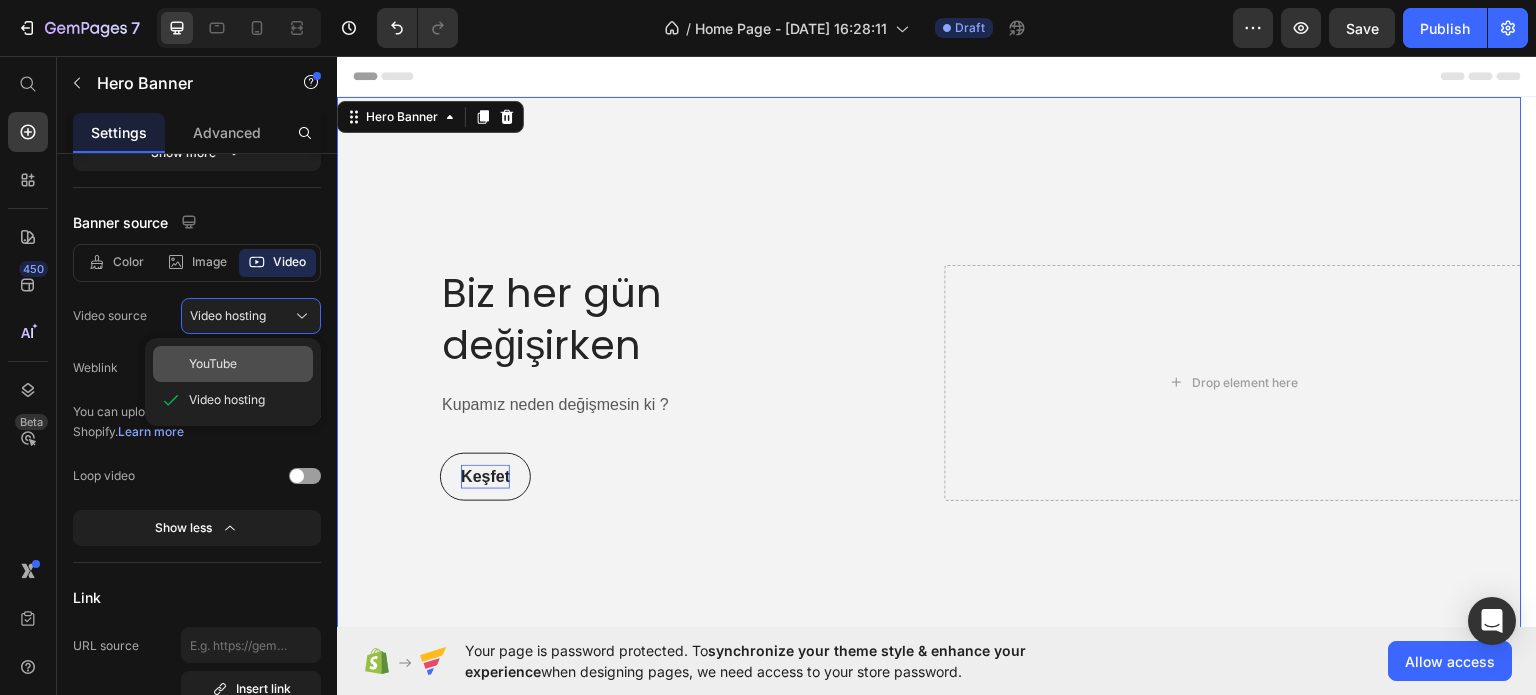 click on "YouTube" at bounding box center [247, 364] 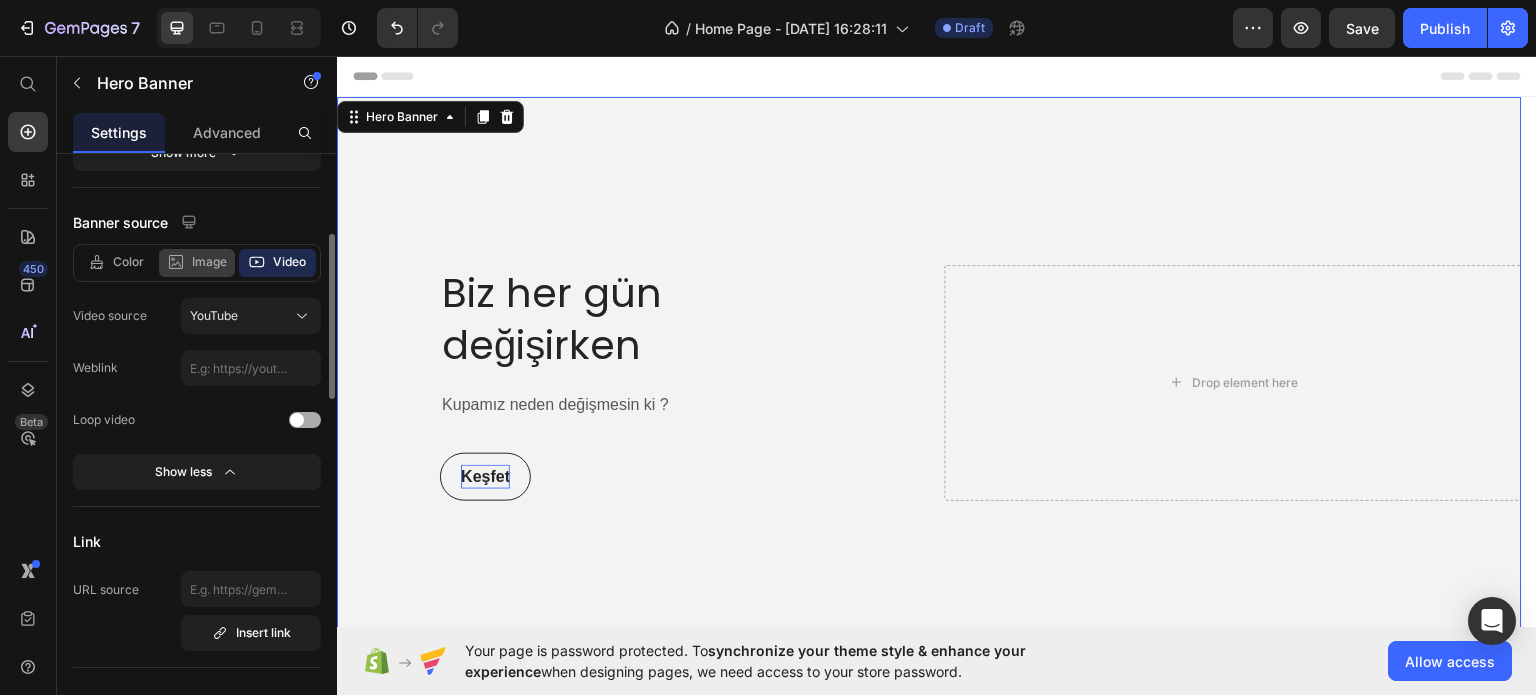 click on "Image" 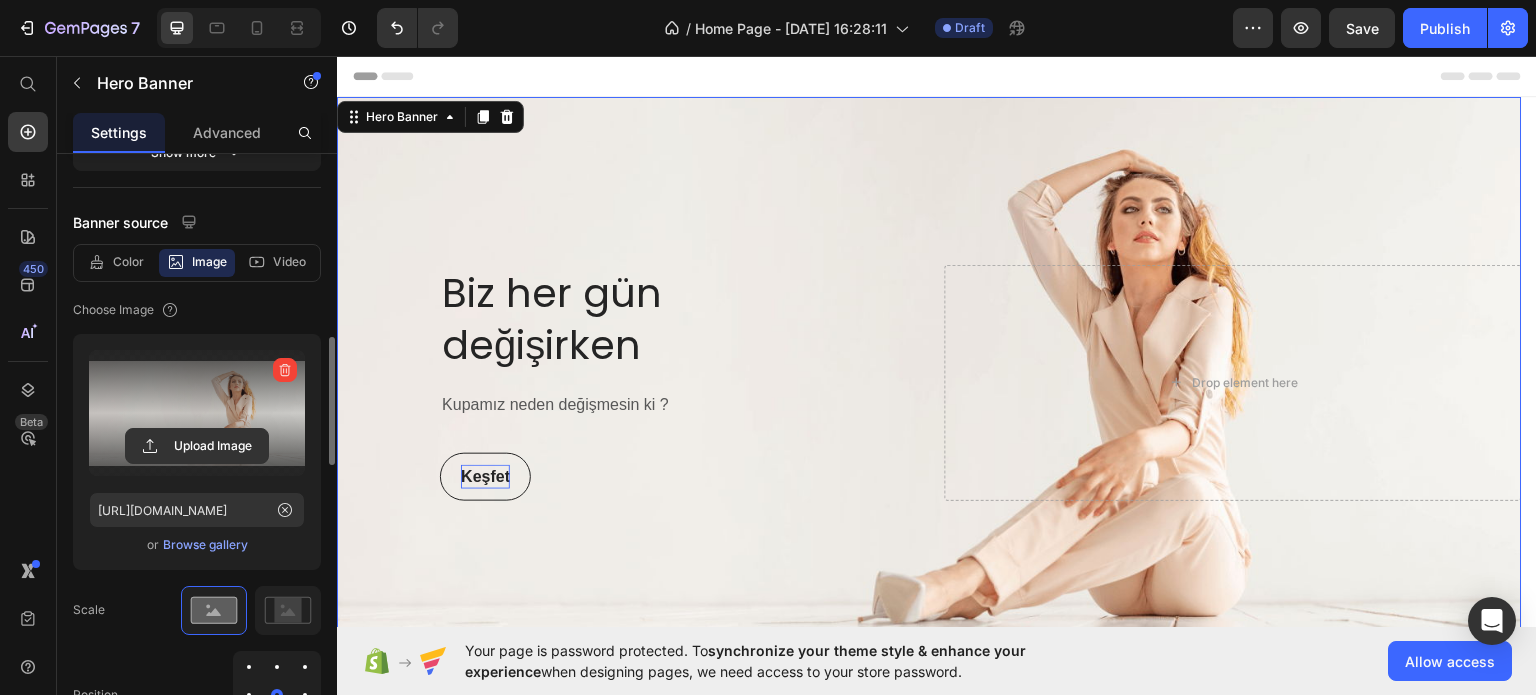 scroll, scrollTop: 489, scrollLeft: 0, axis: vertical 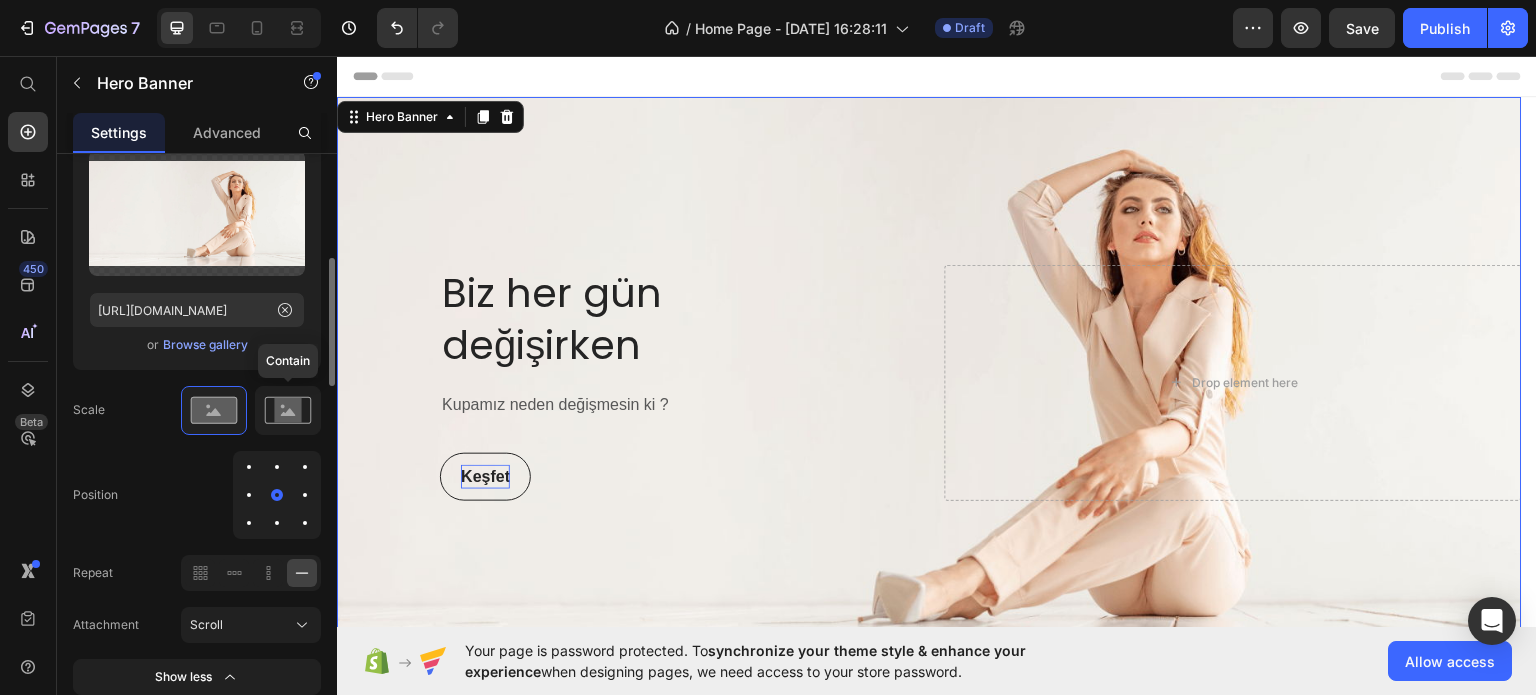 click 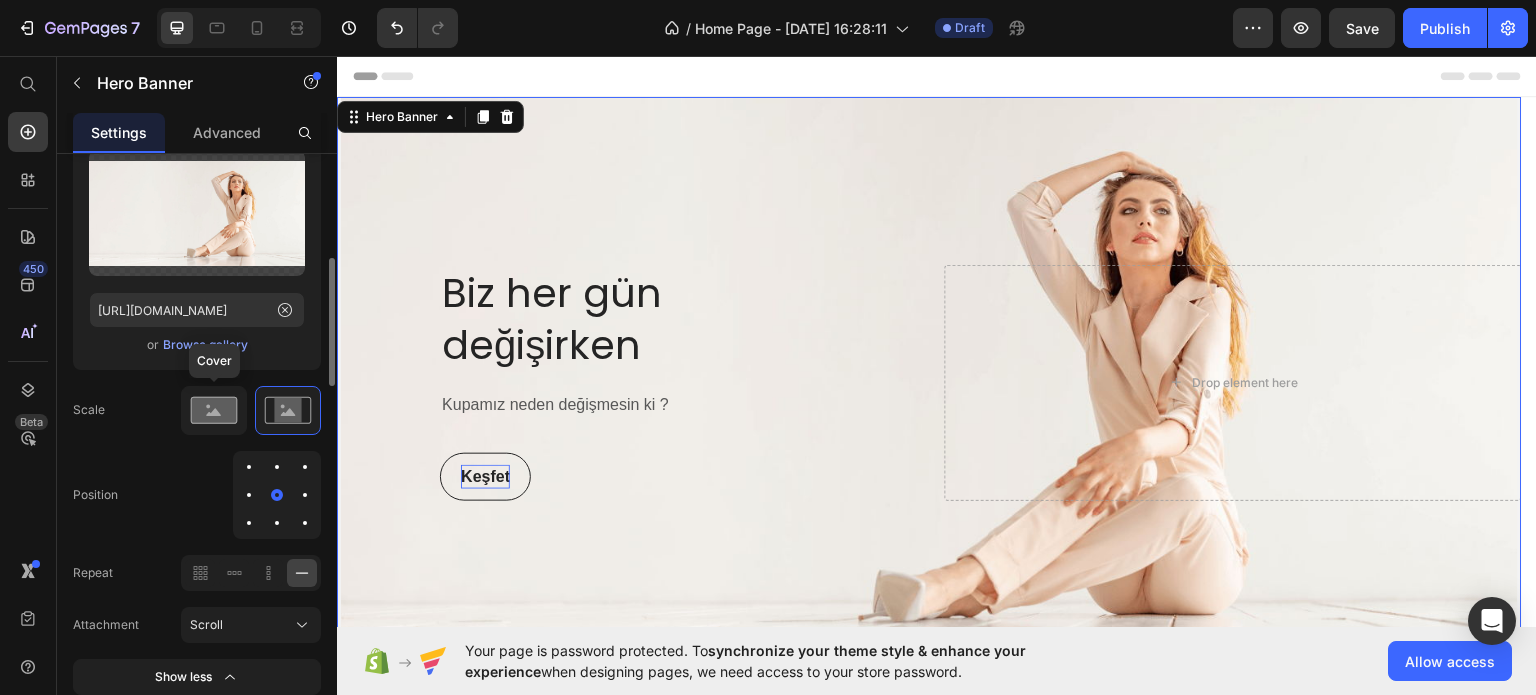 click 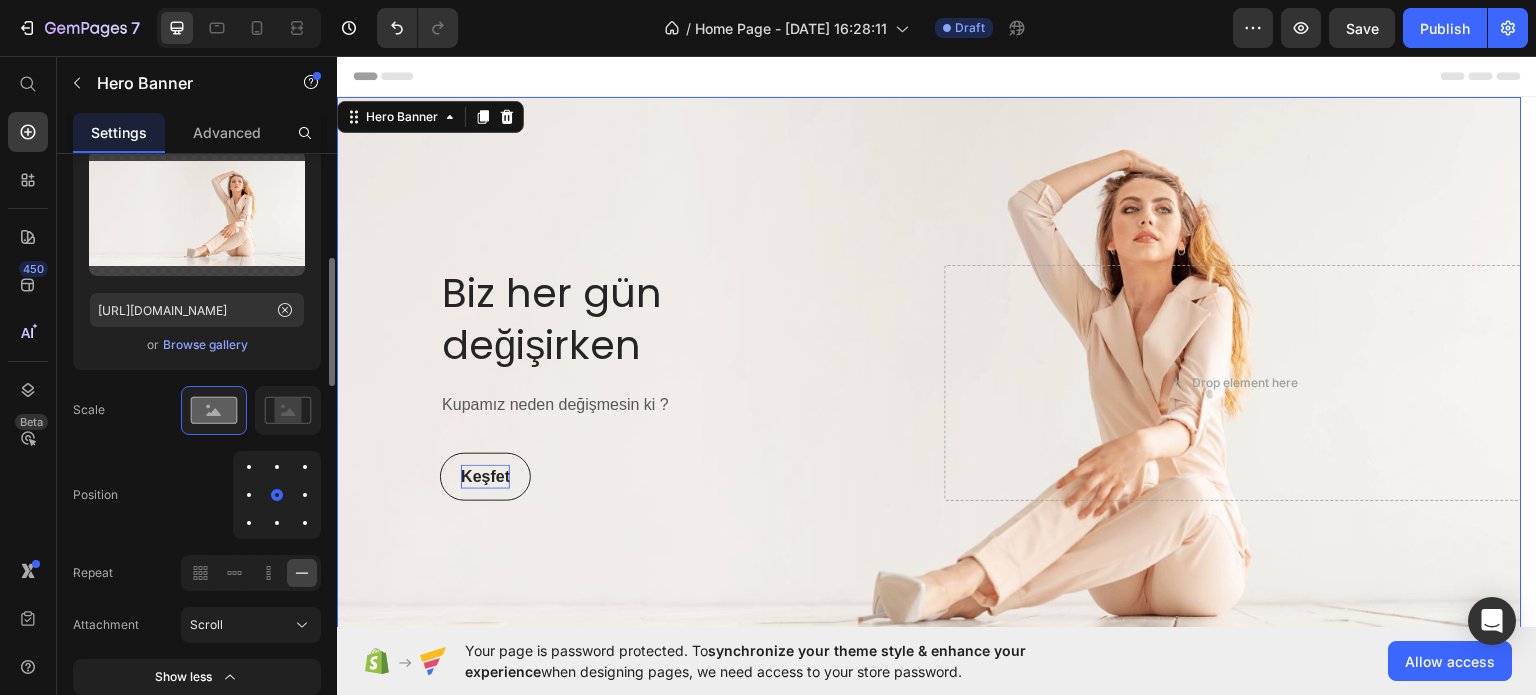 click at bounding box center [305, 467] 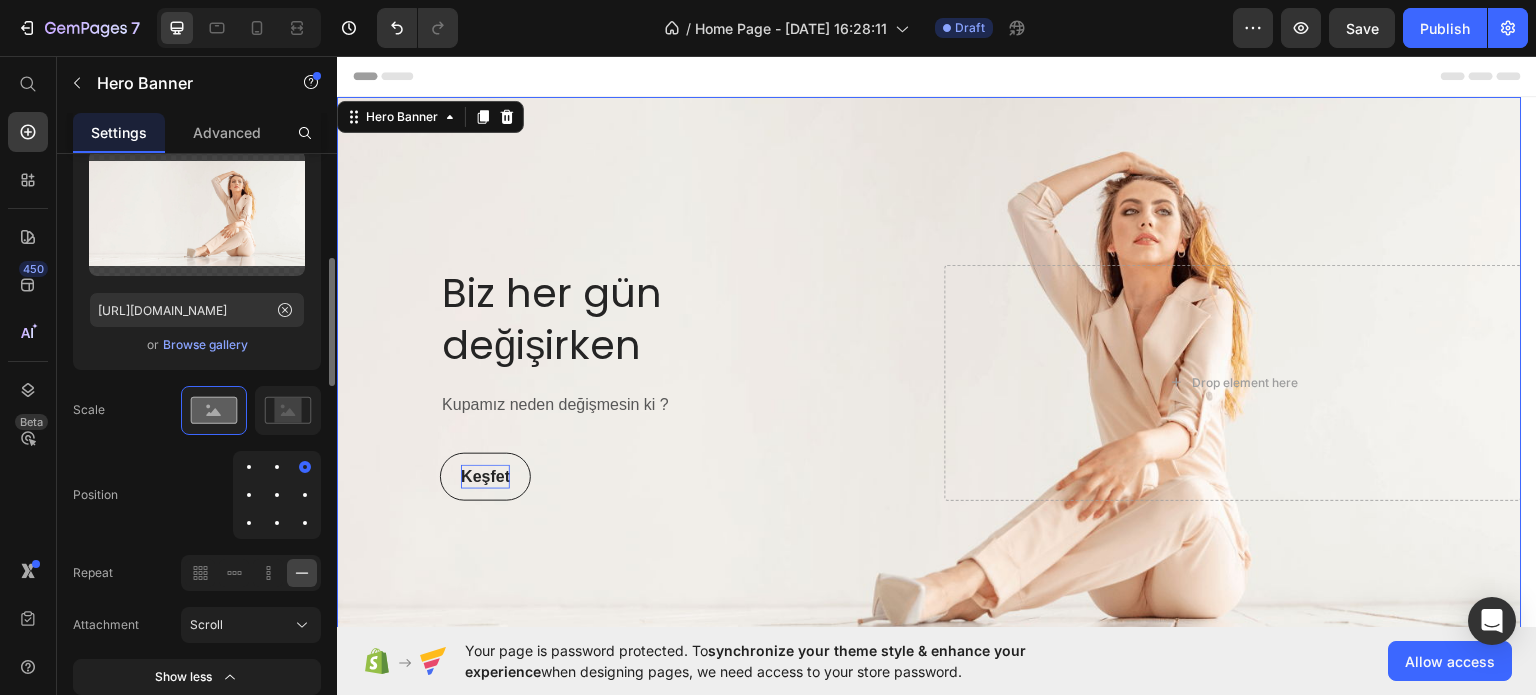 click at bounding box center [277, 495] 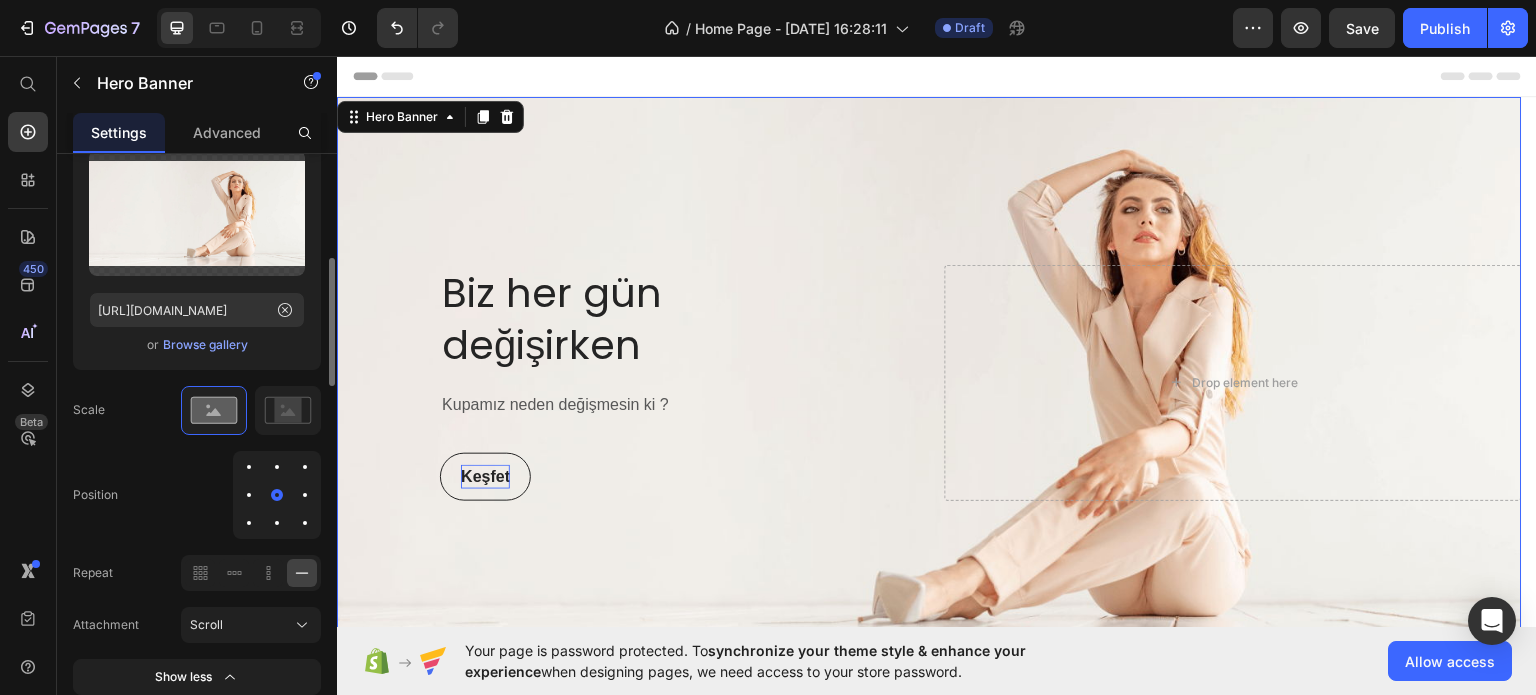 click at bounding box center (277, 467) 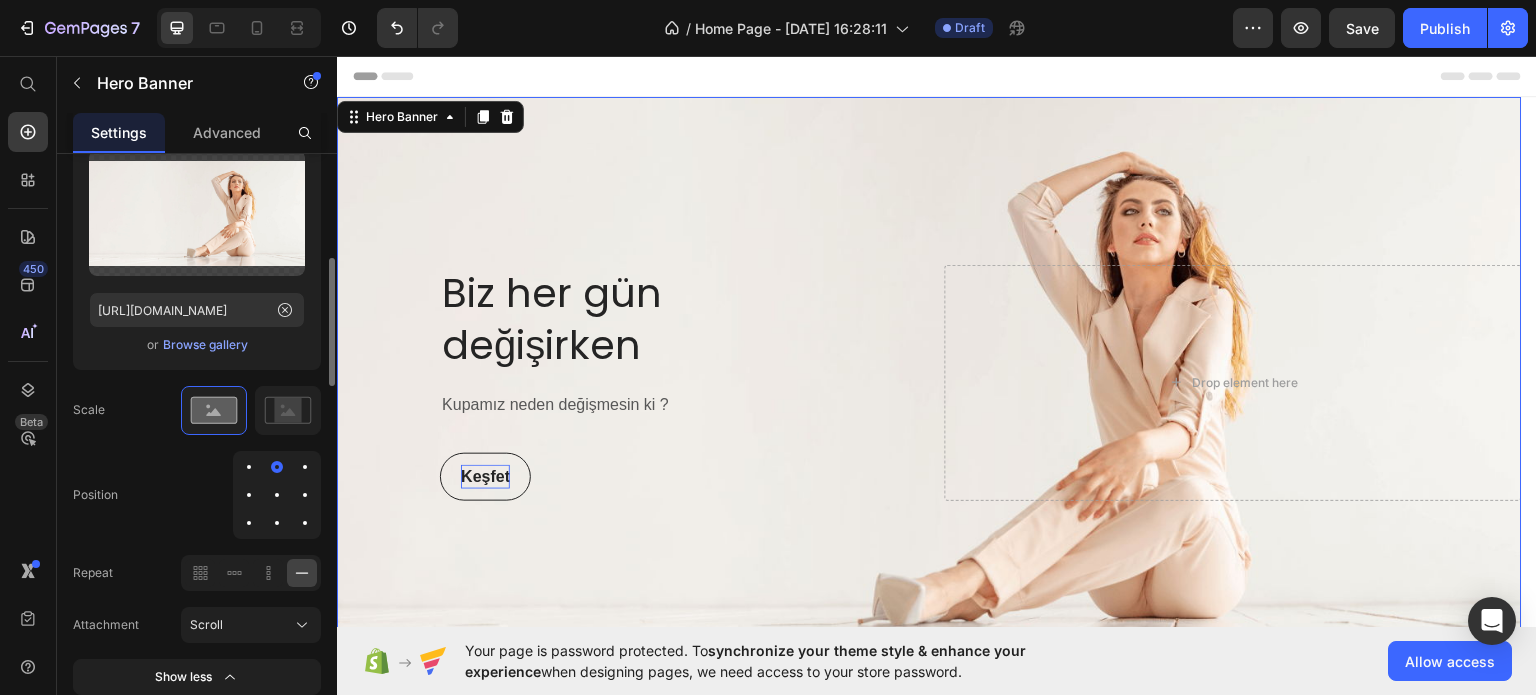 click at bounding box center (277, 523) 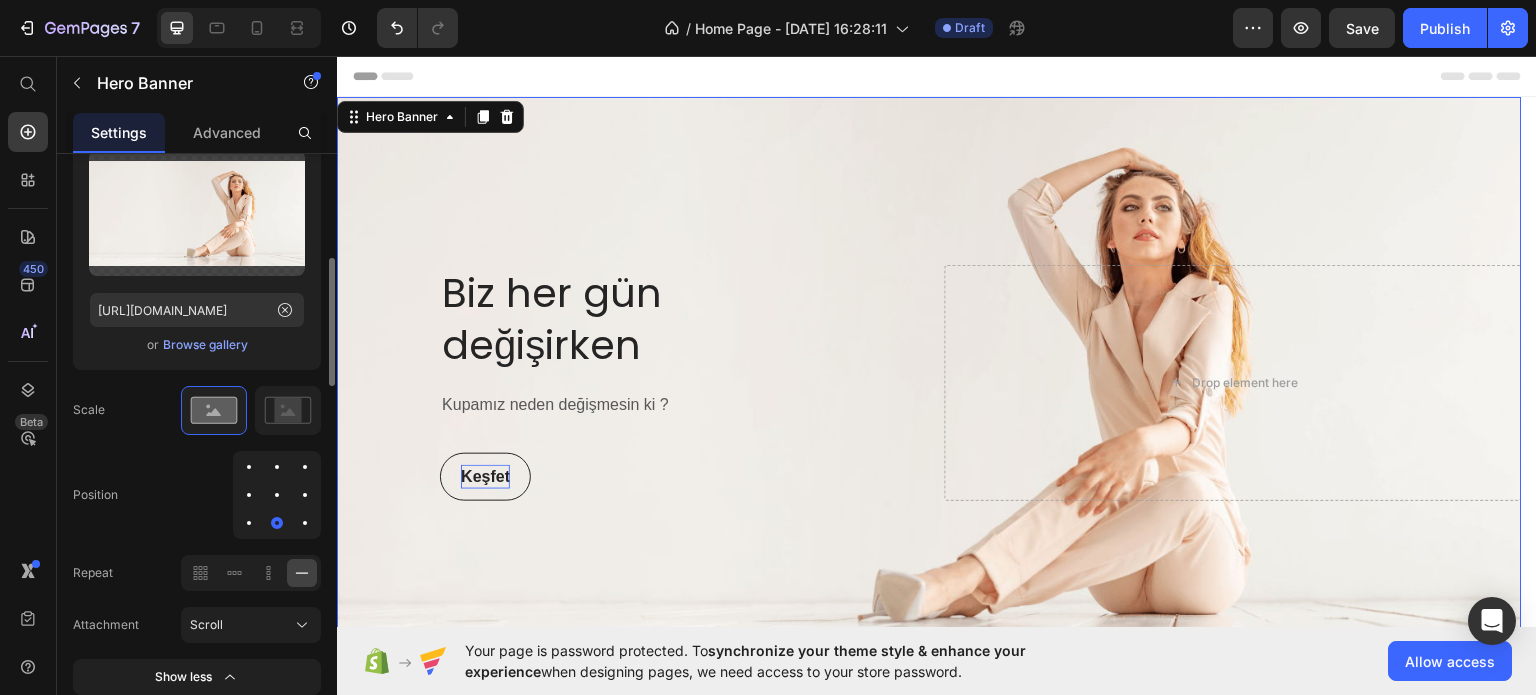 click at bounding box center [277, 495] 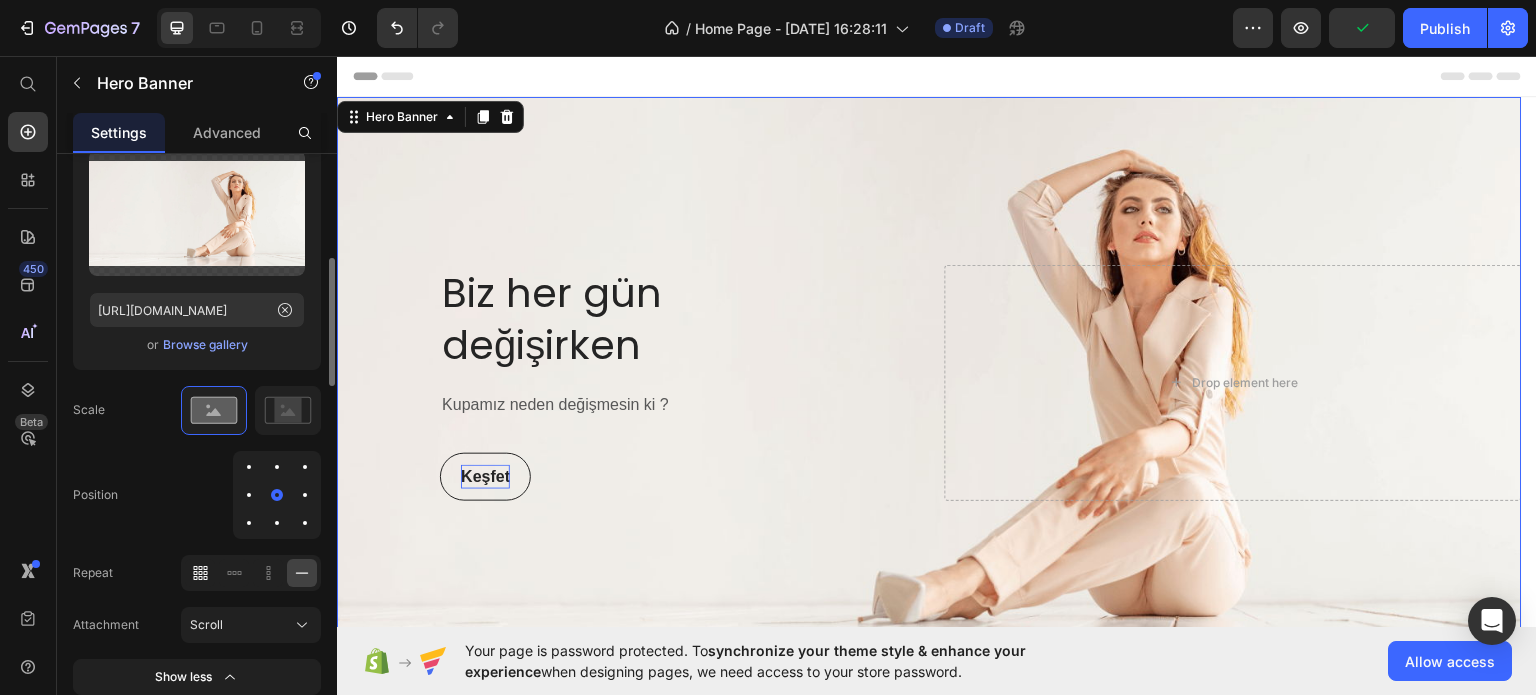 click 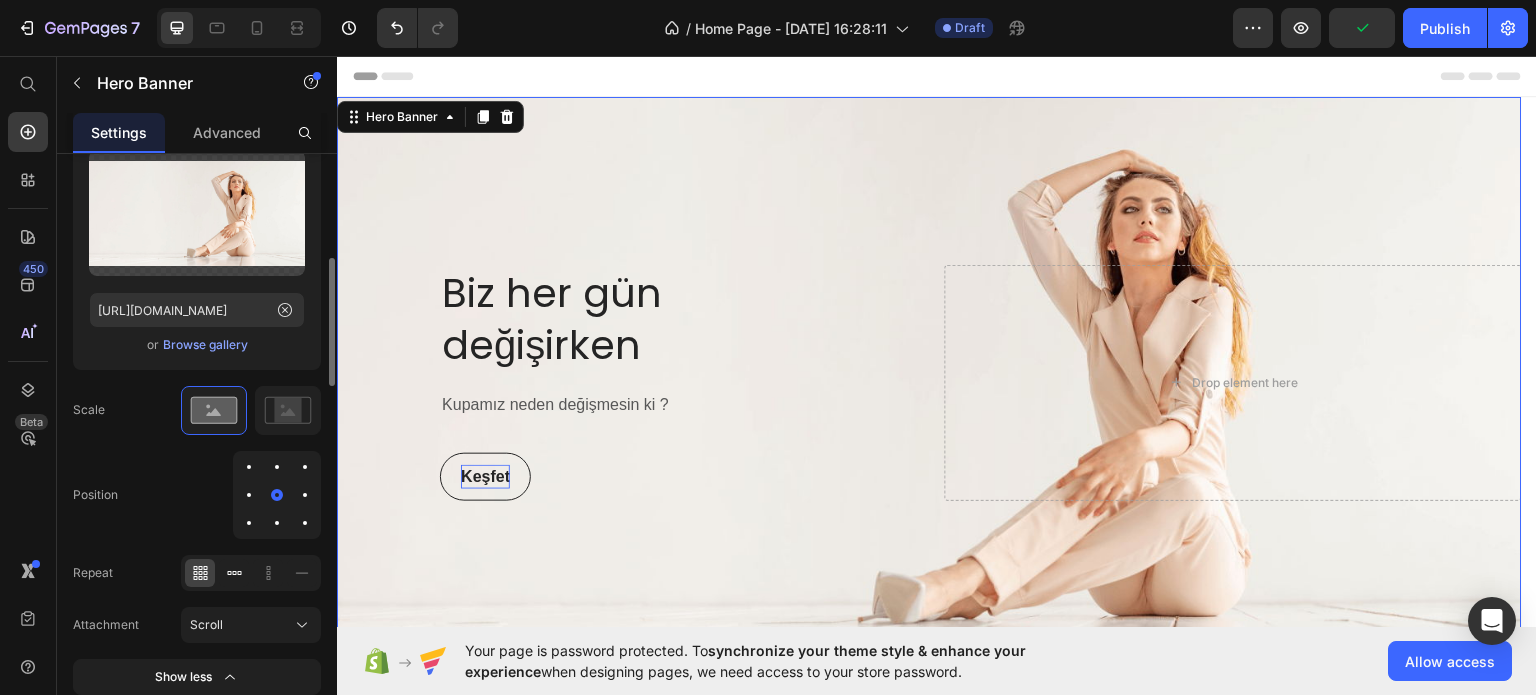 click 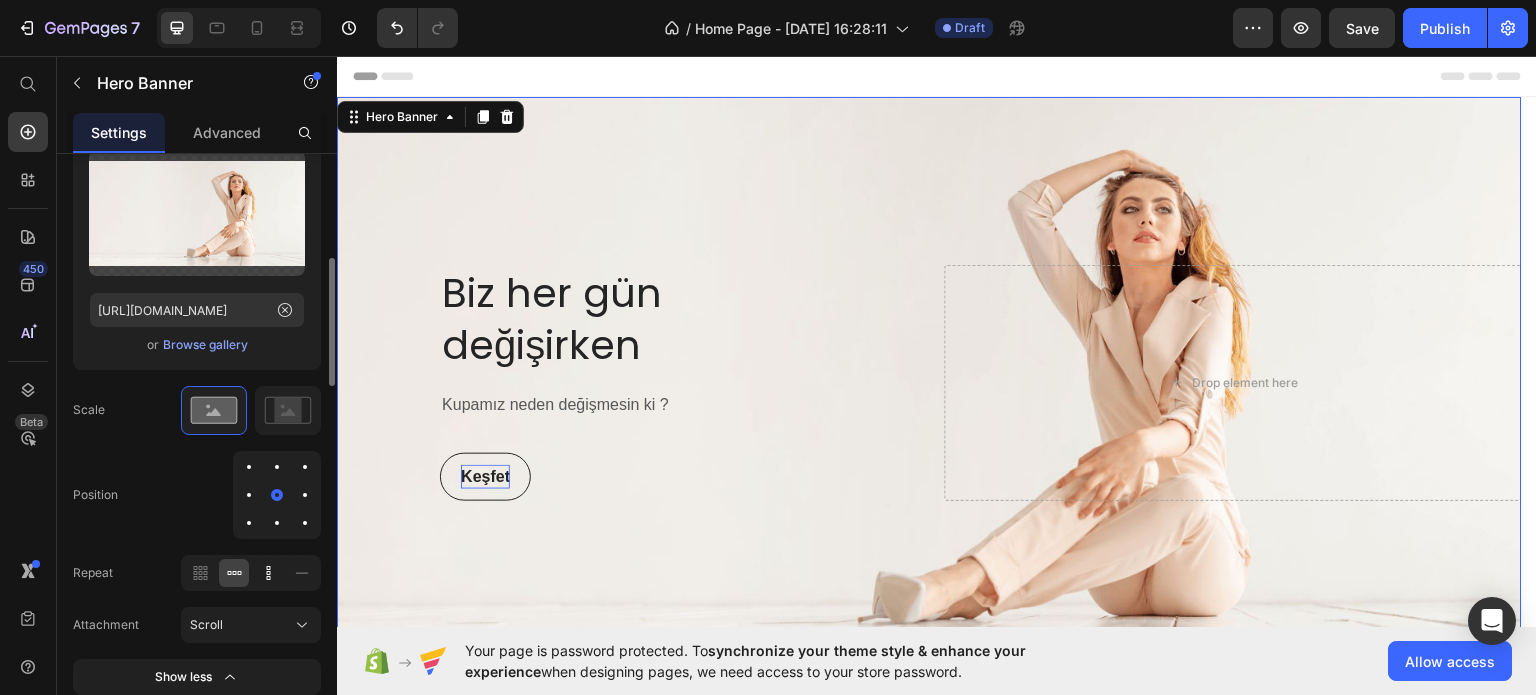 click 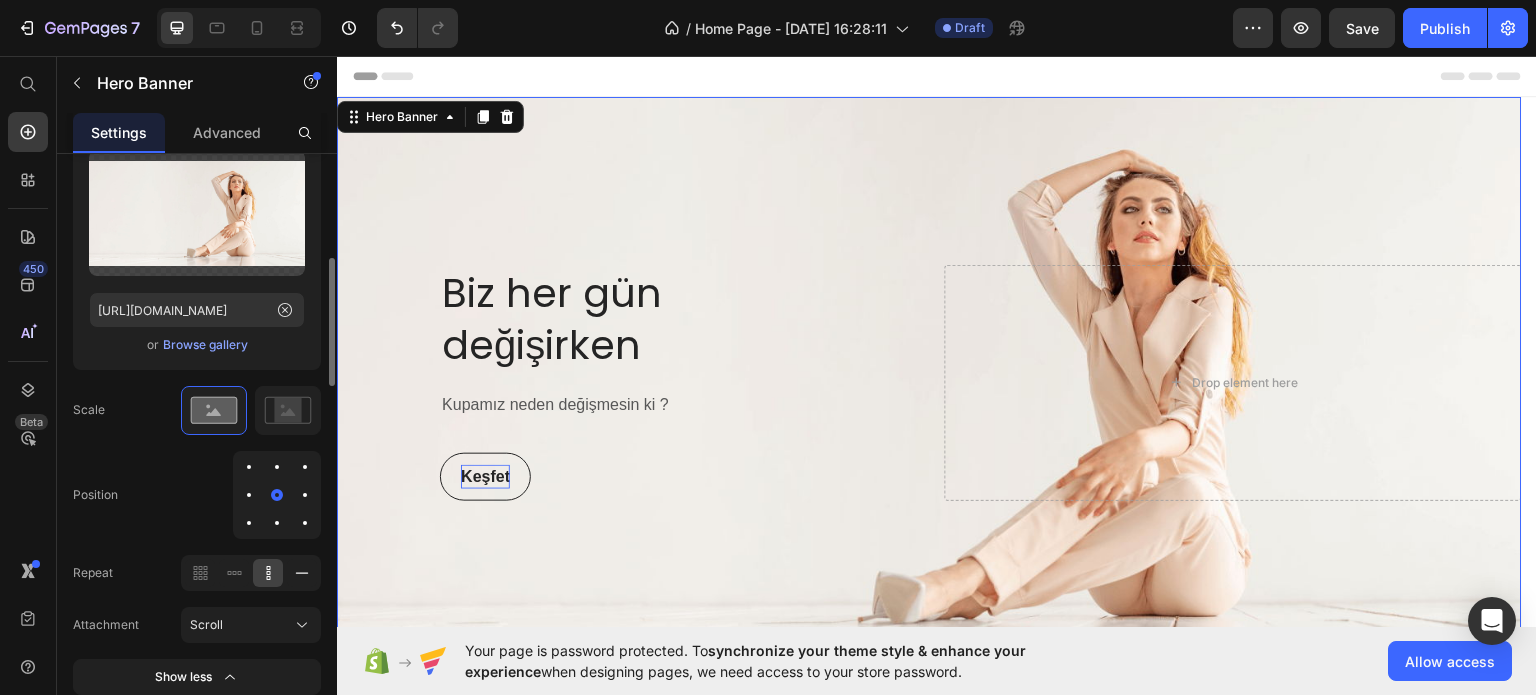 click 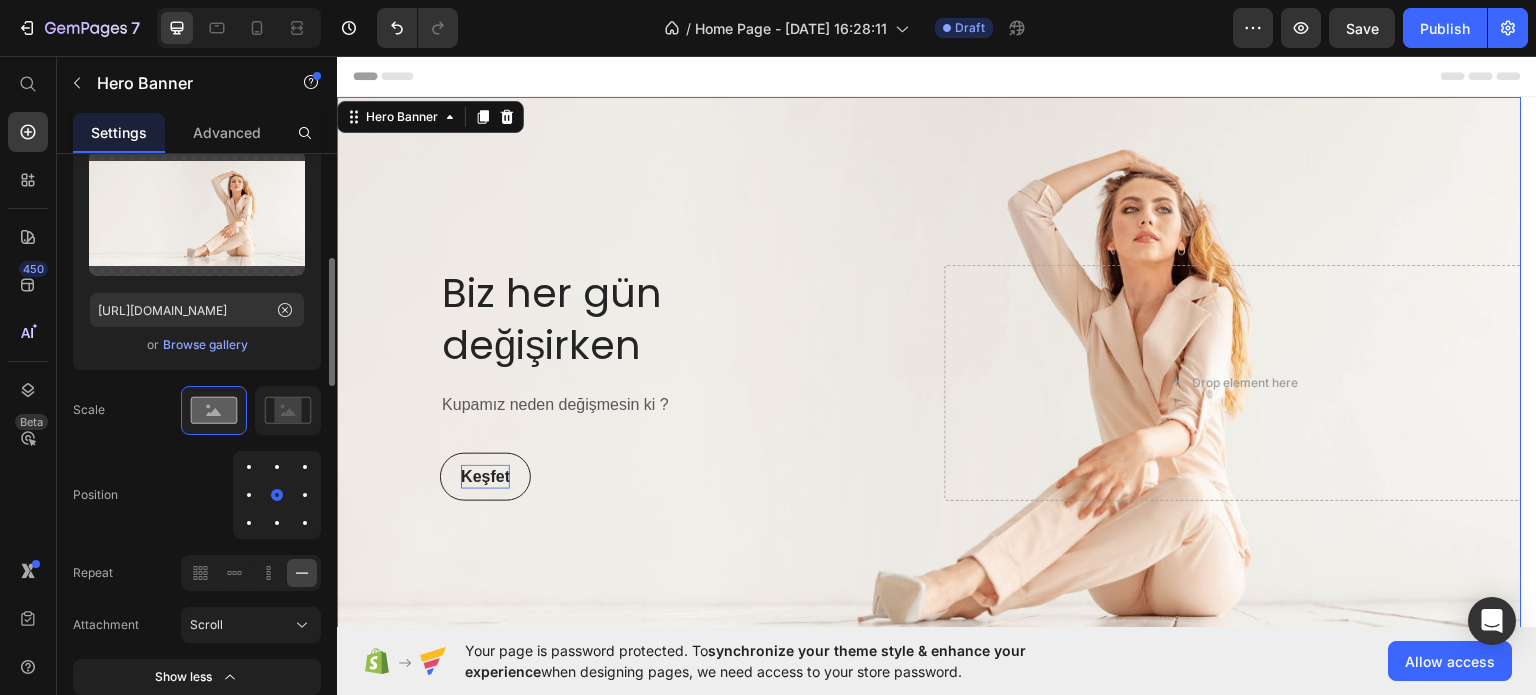scroll, scrollTop: 589, scrollLeft: 0, axis: vertical 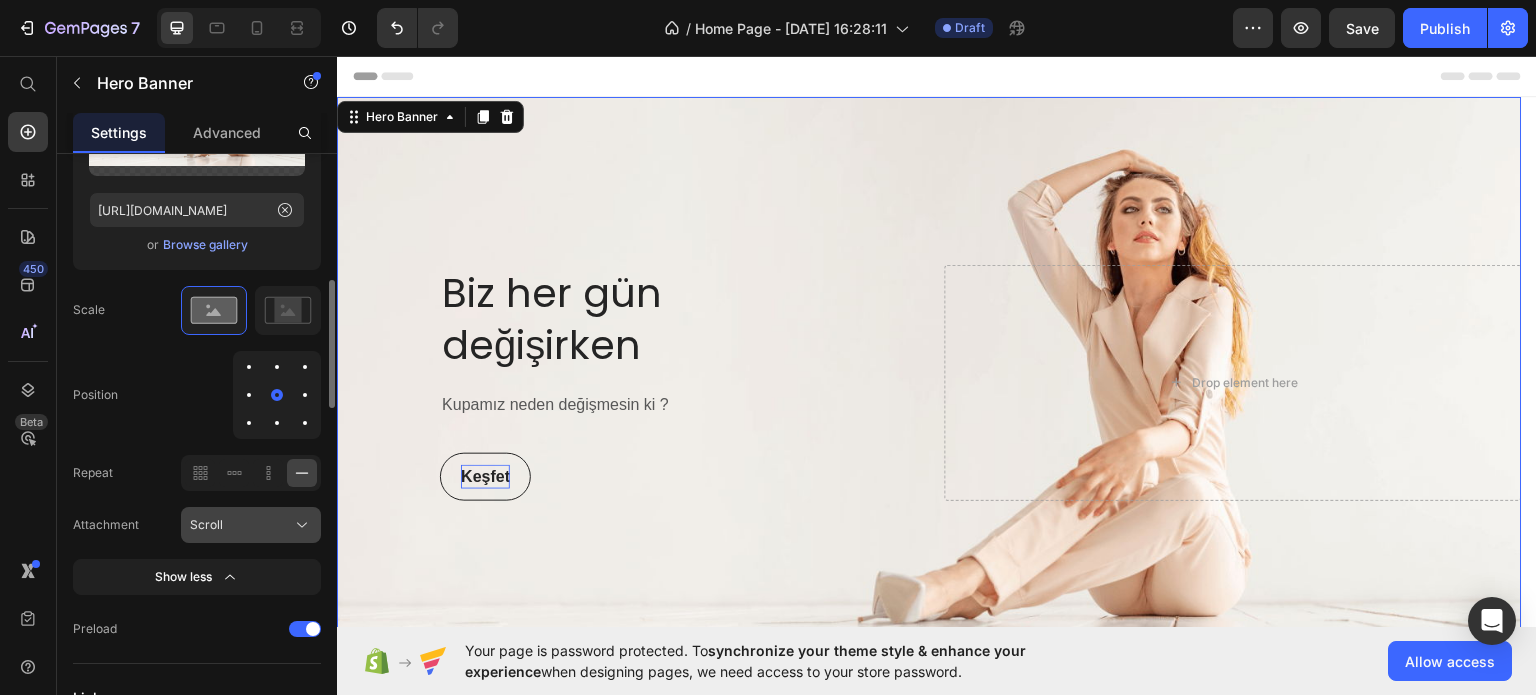 click on "Scroll" 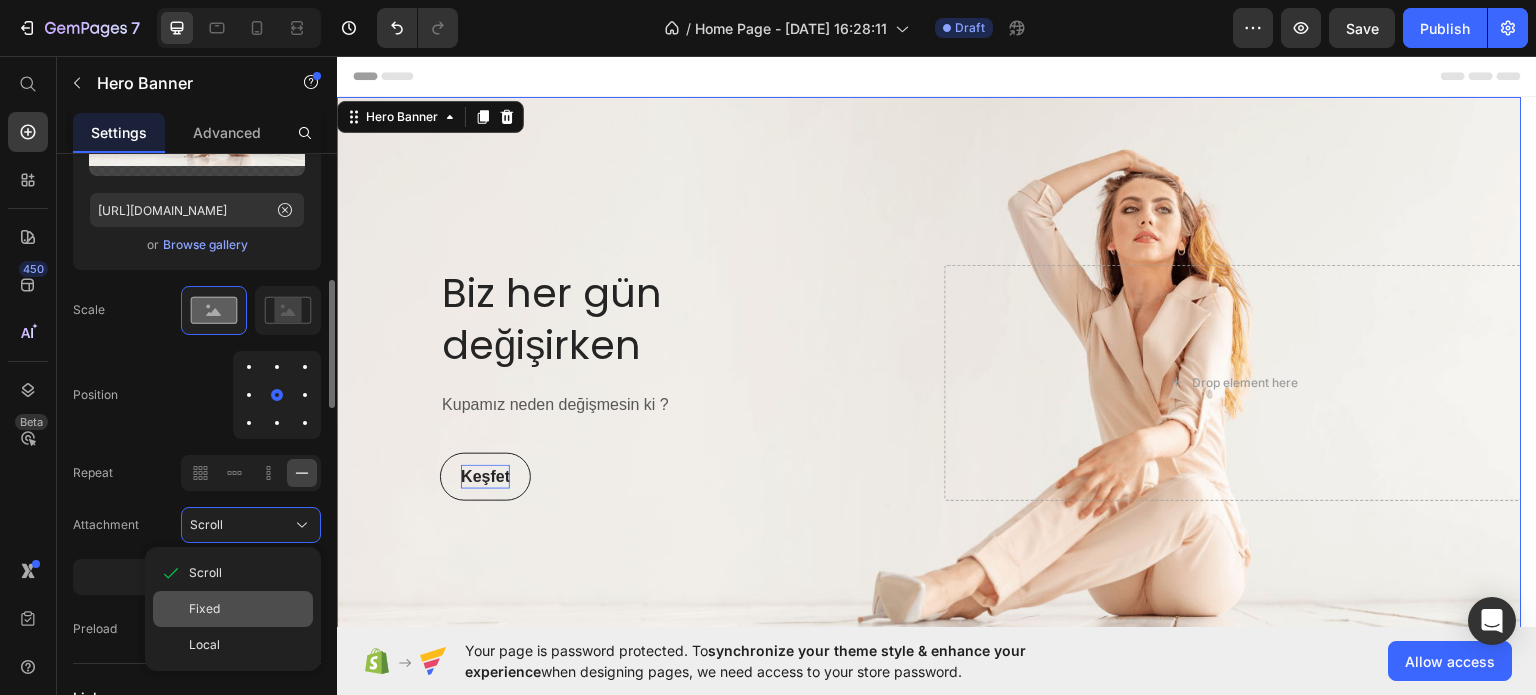 click on "Fixed" at bounding box center (247, 609) 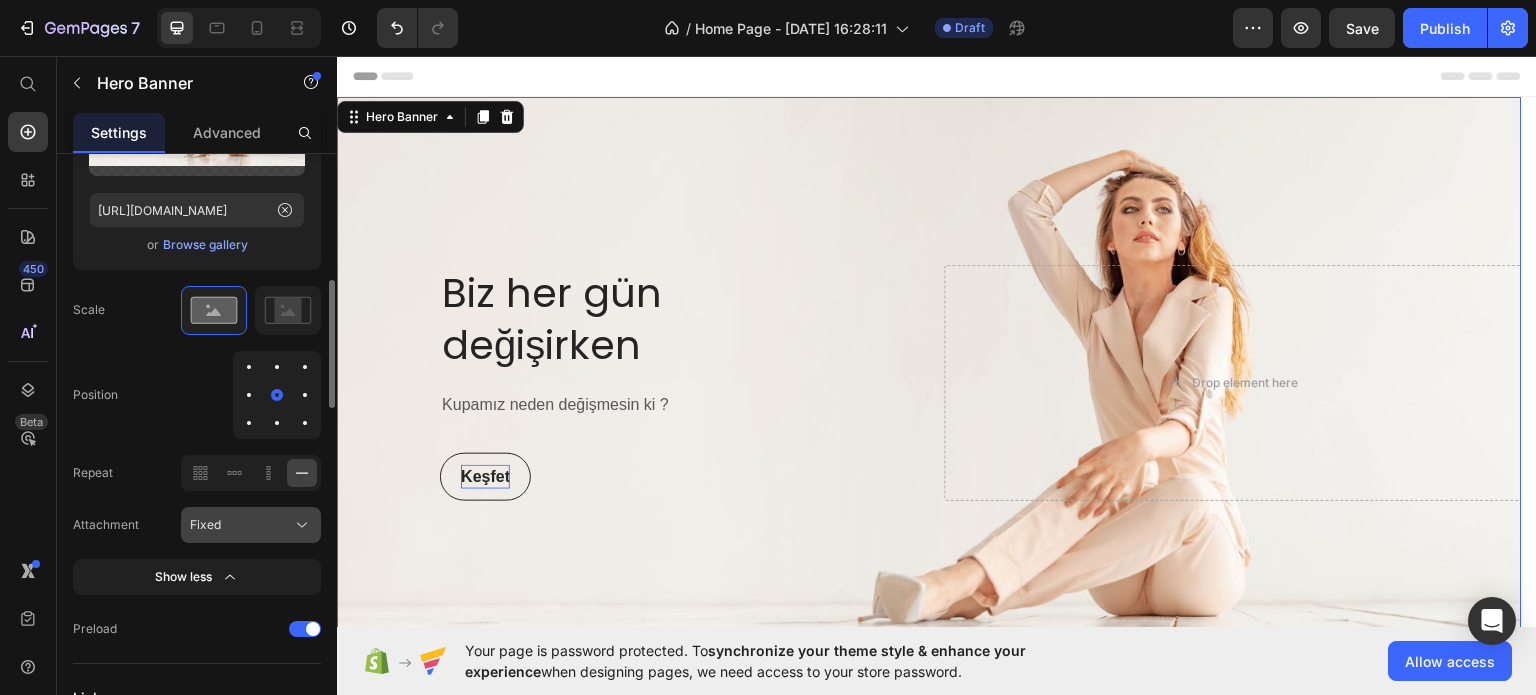 click on "Fixed" 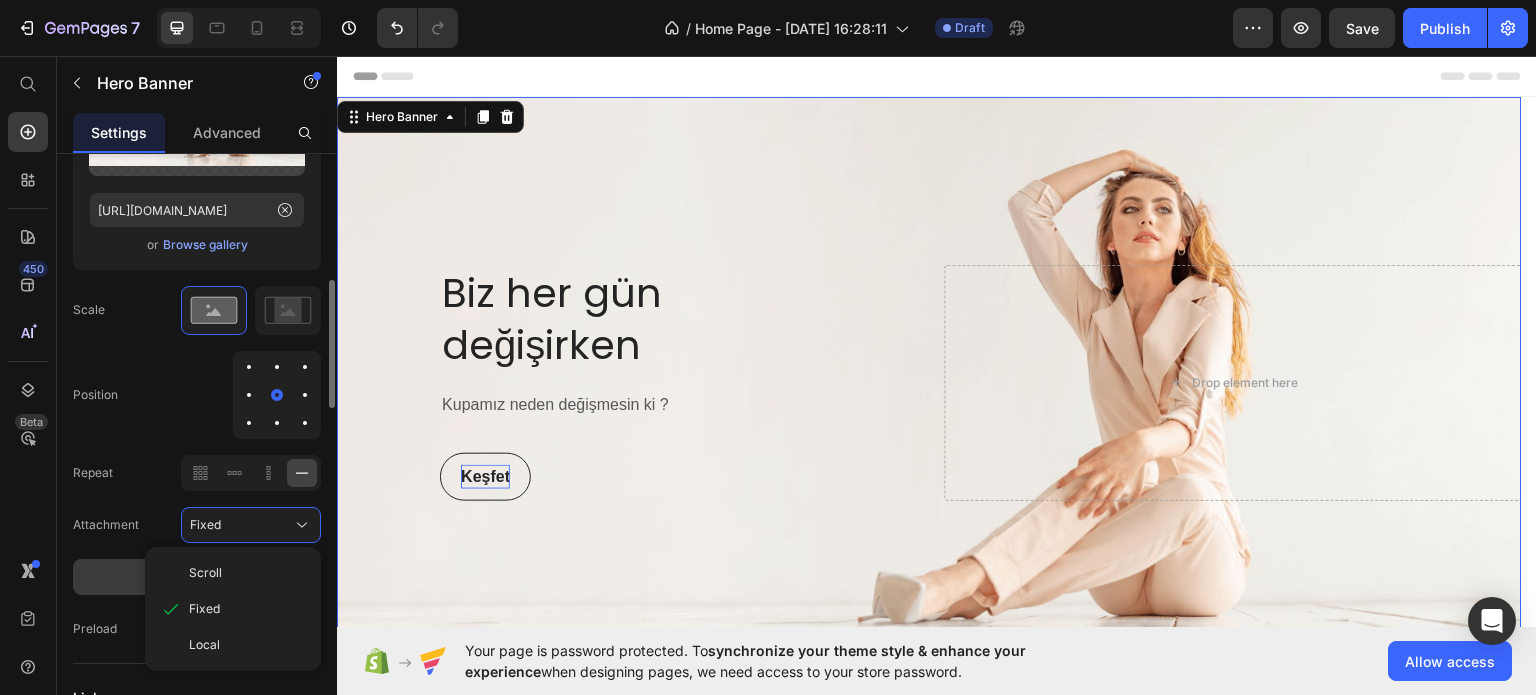 click on "Local" at bounding box center (247, 645) 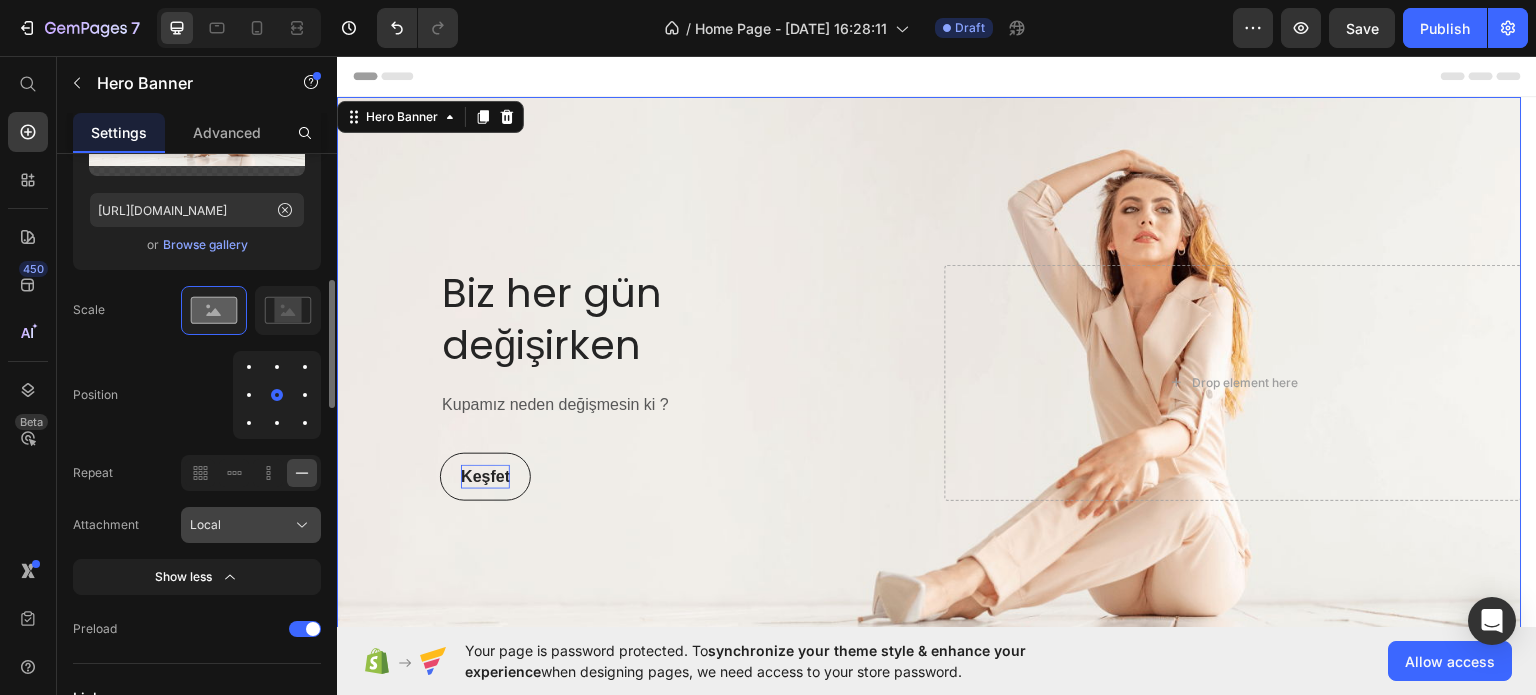 click on "Local" 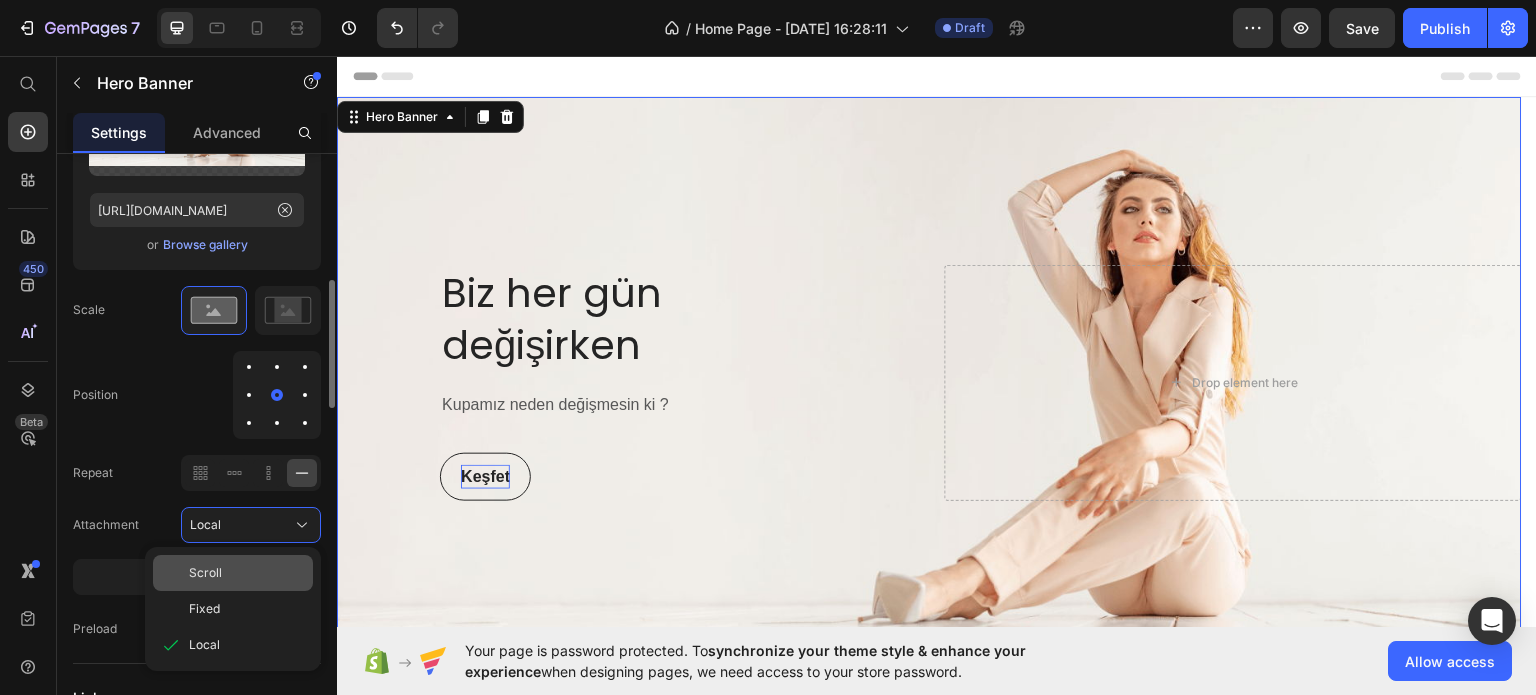 click on "Scroll" 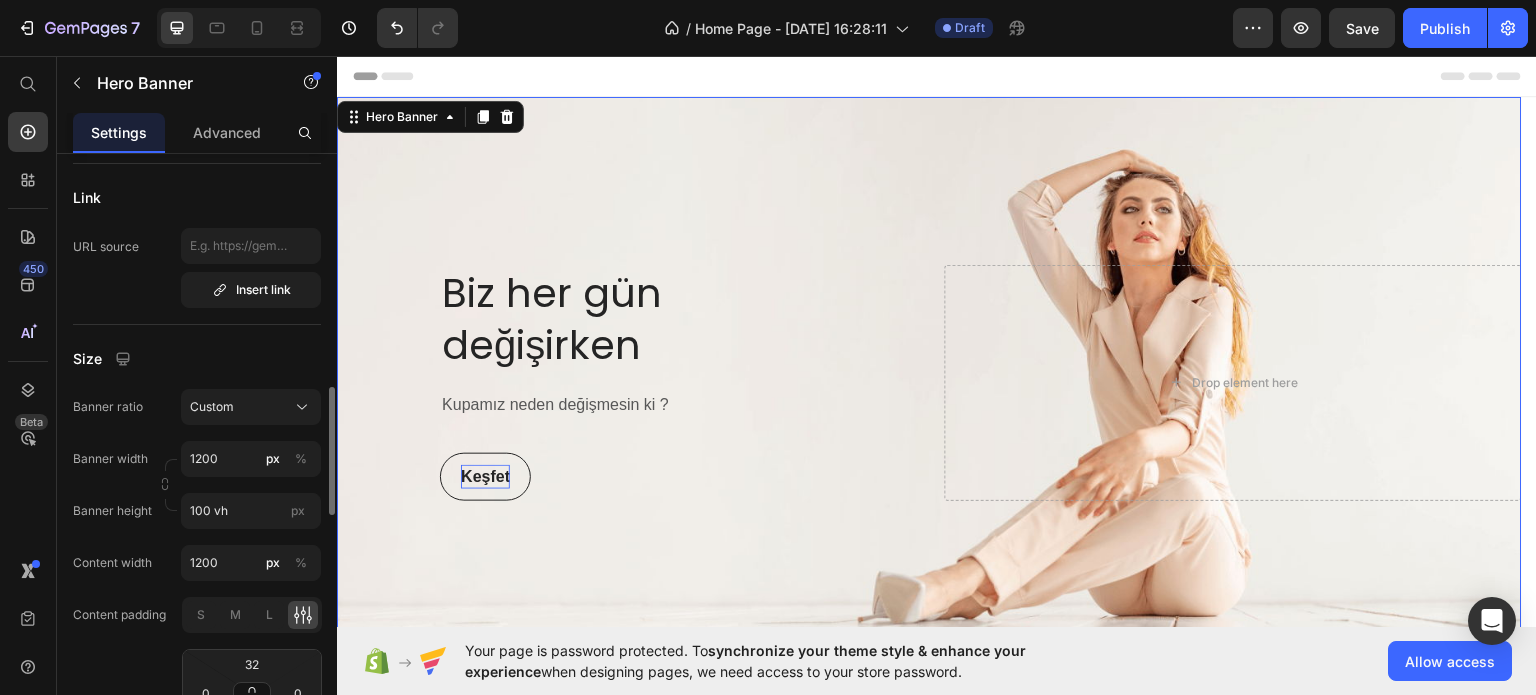 scroll, scrollTop: 1189, scrollLeft: 0, axis: vertical 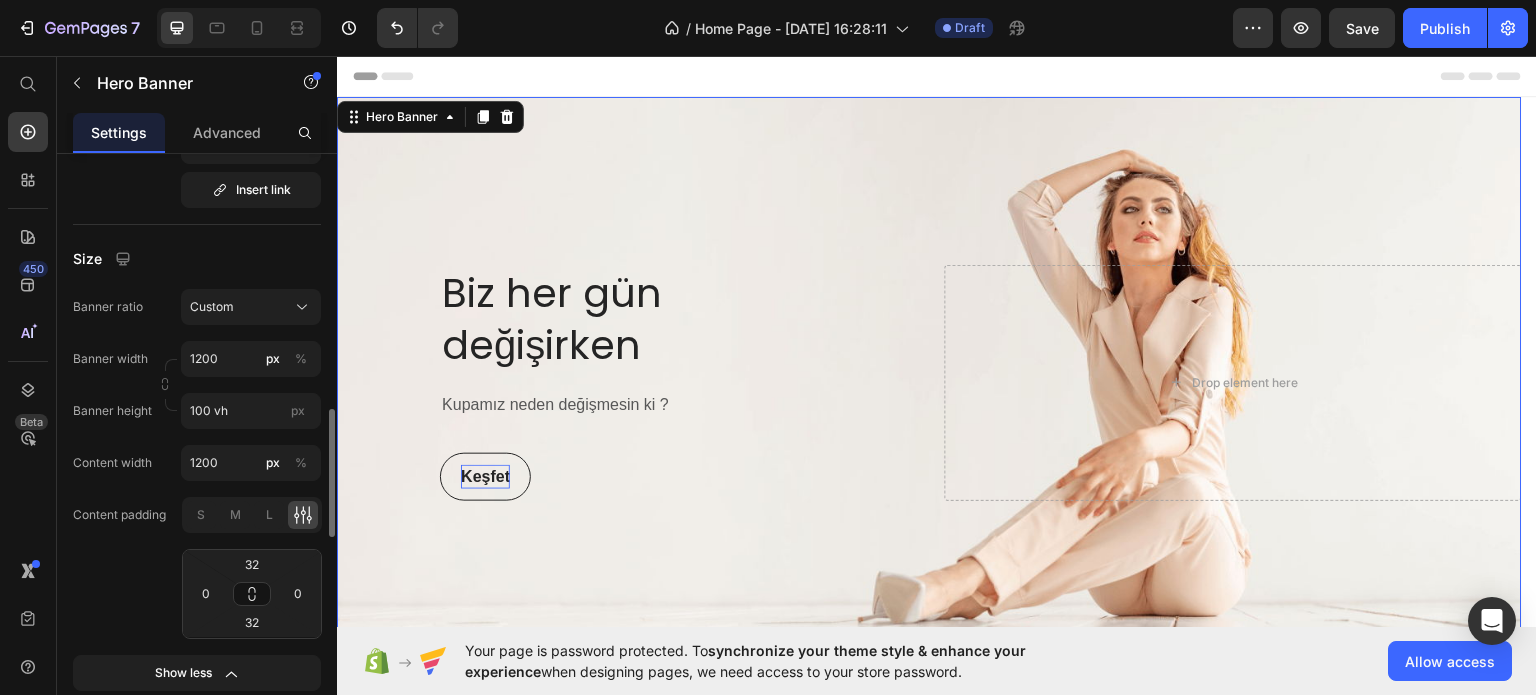 click on "Banner ratio Custom Banner width 1200 px % Banner height 100 vh px" at bounding box center [197, 359] 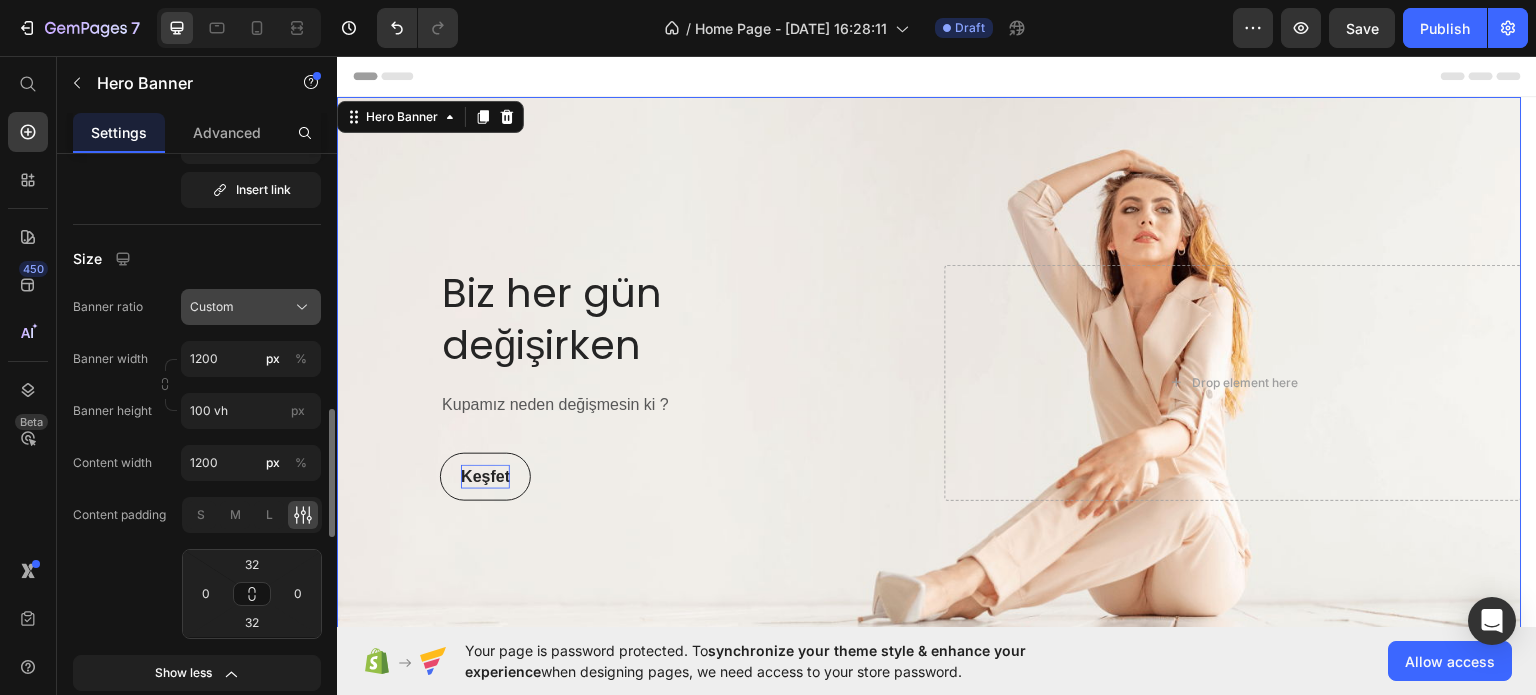 click on "Custom" at bounding box center [251, 307] 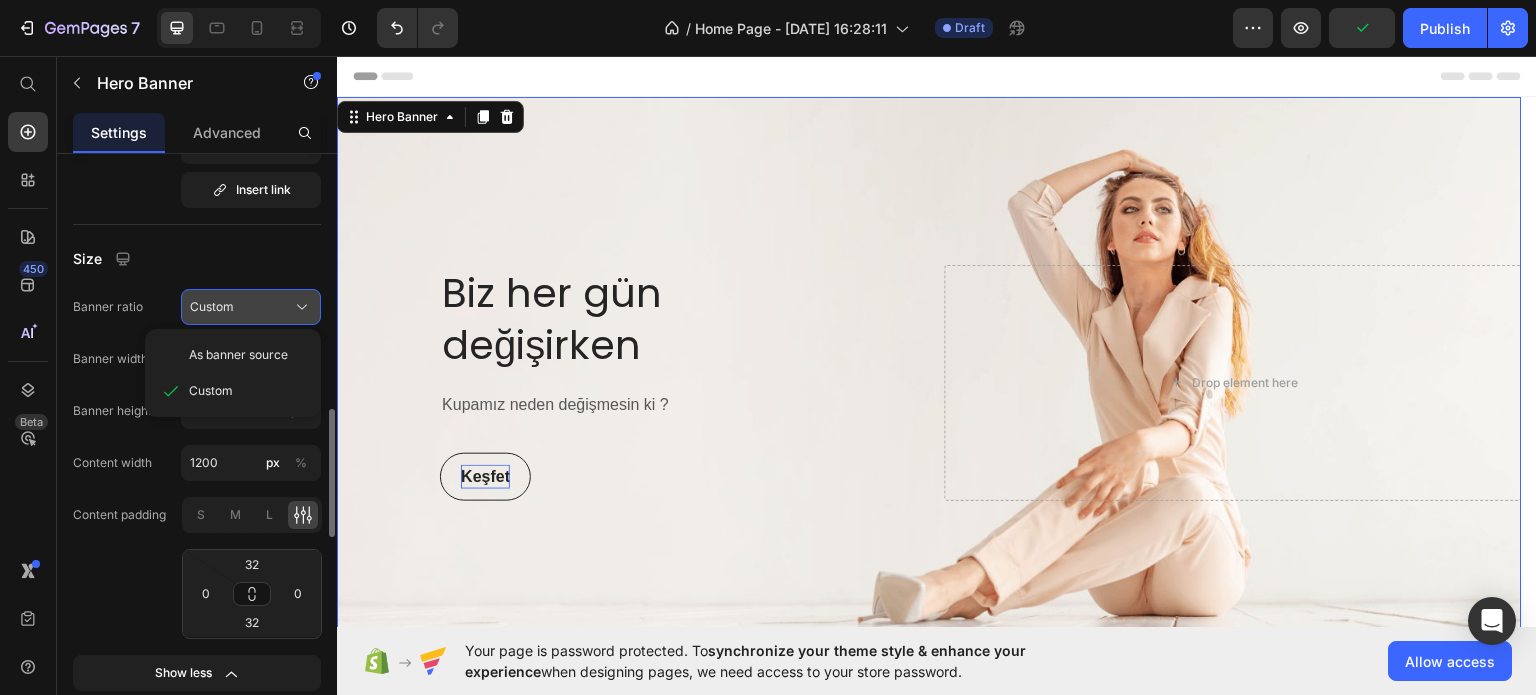 click on "Custom" at bounding box center (251, 307) 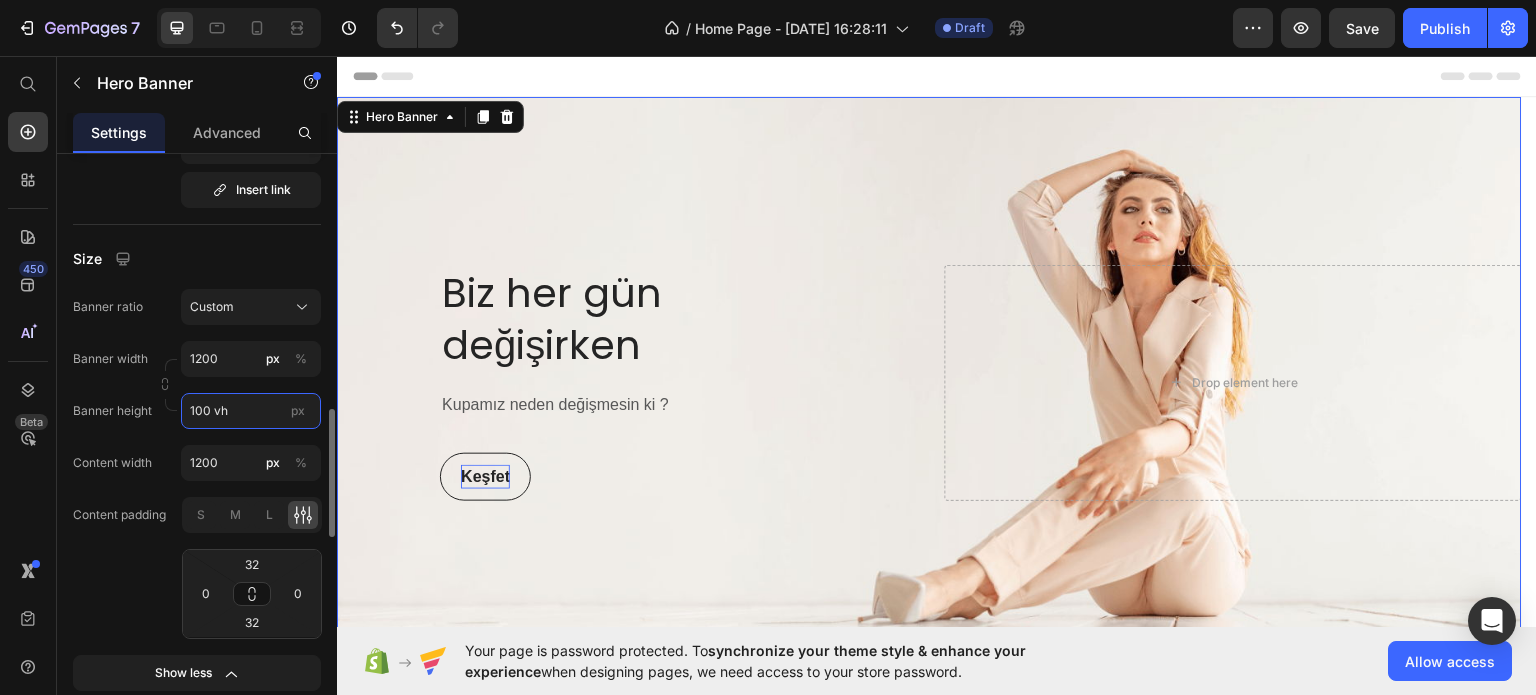 click on "100 vh" at bounding box center [251, 411] 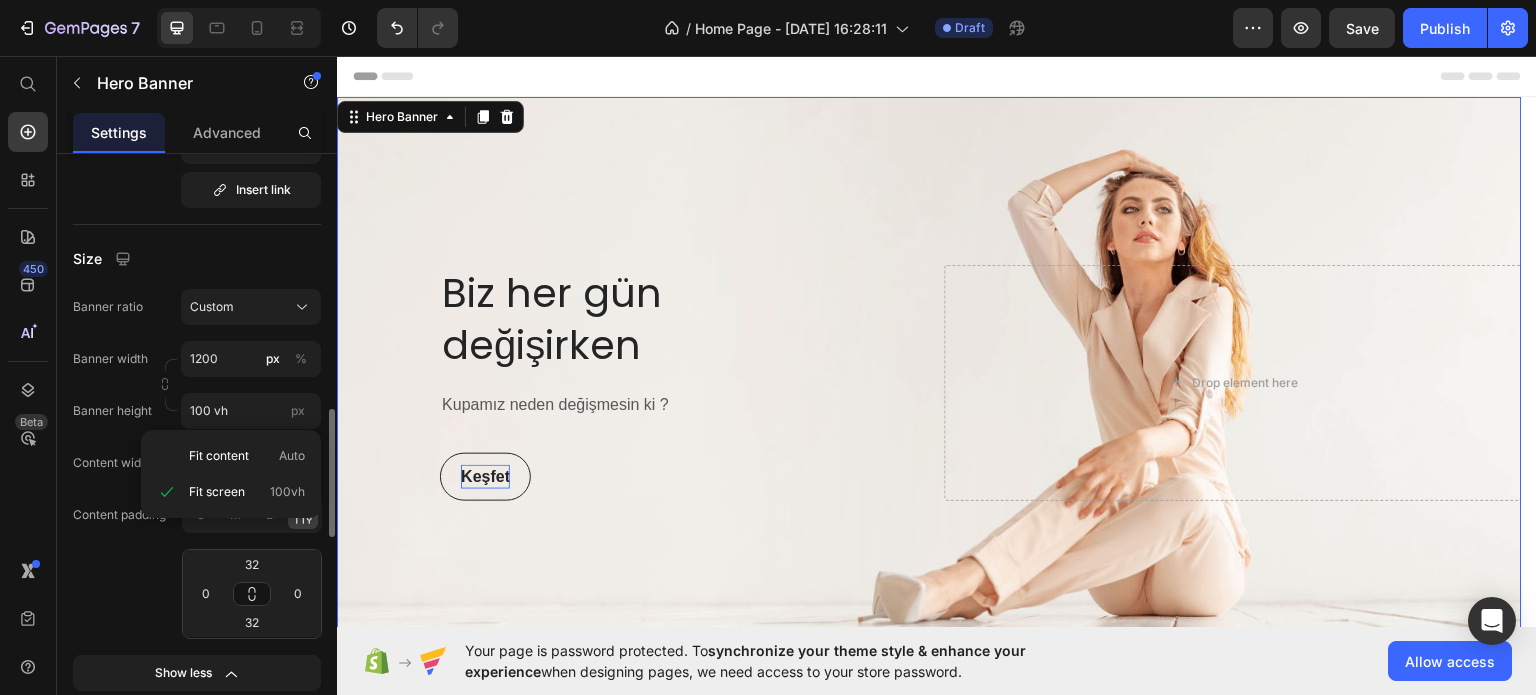 click on "Banner width 1200 px % Banner height 100 vh px" 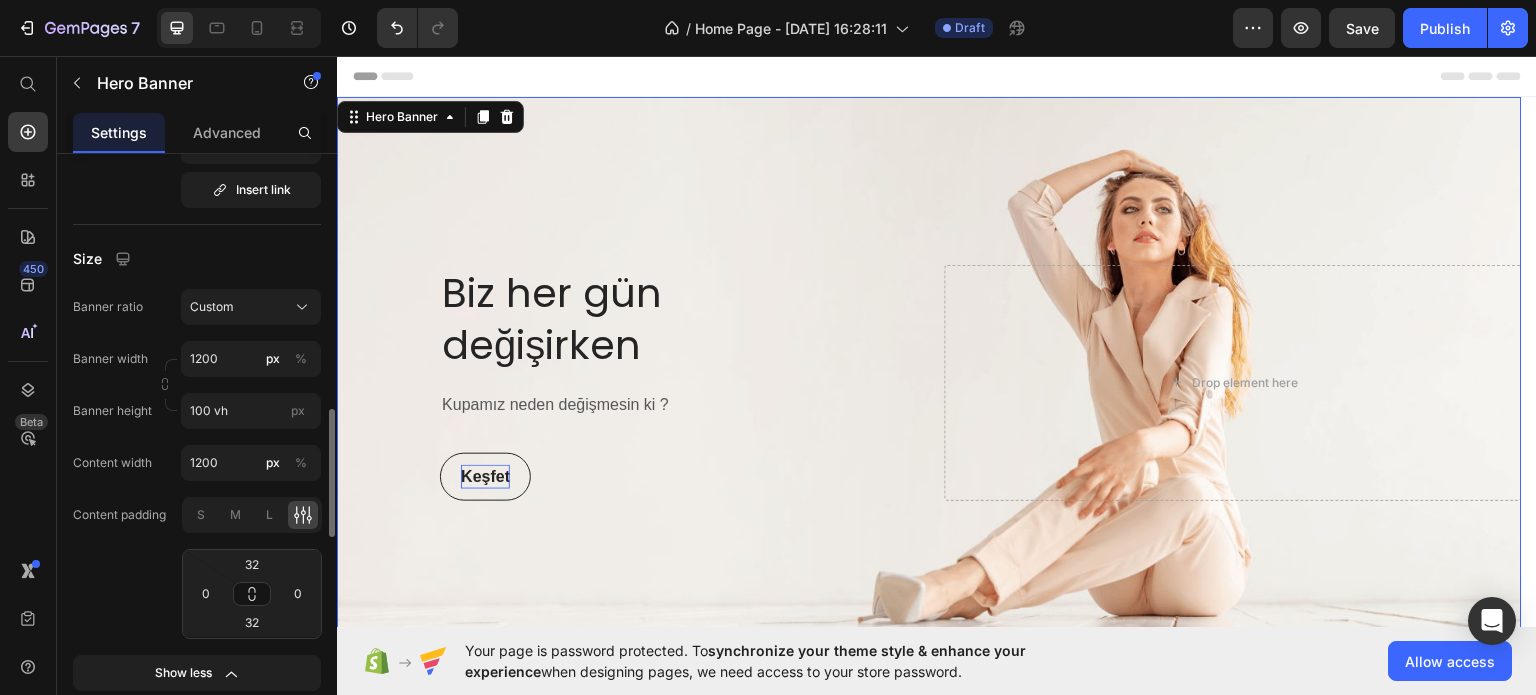 click on "Banner width" at bounding box center [110, 359] 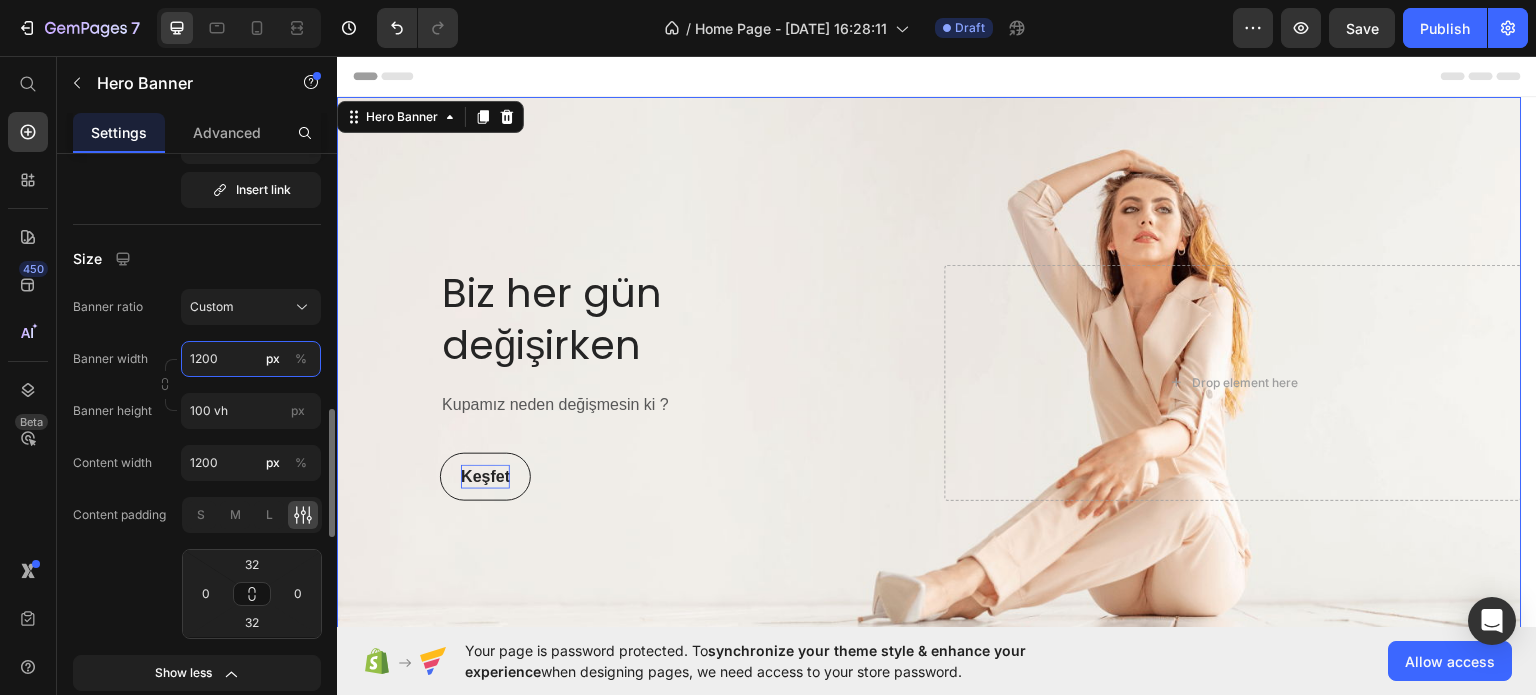 click on "1200" at bounding box center (251, 359) 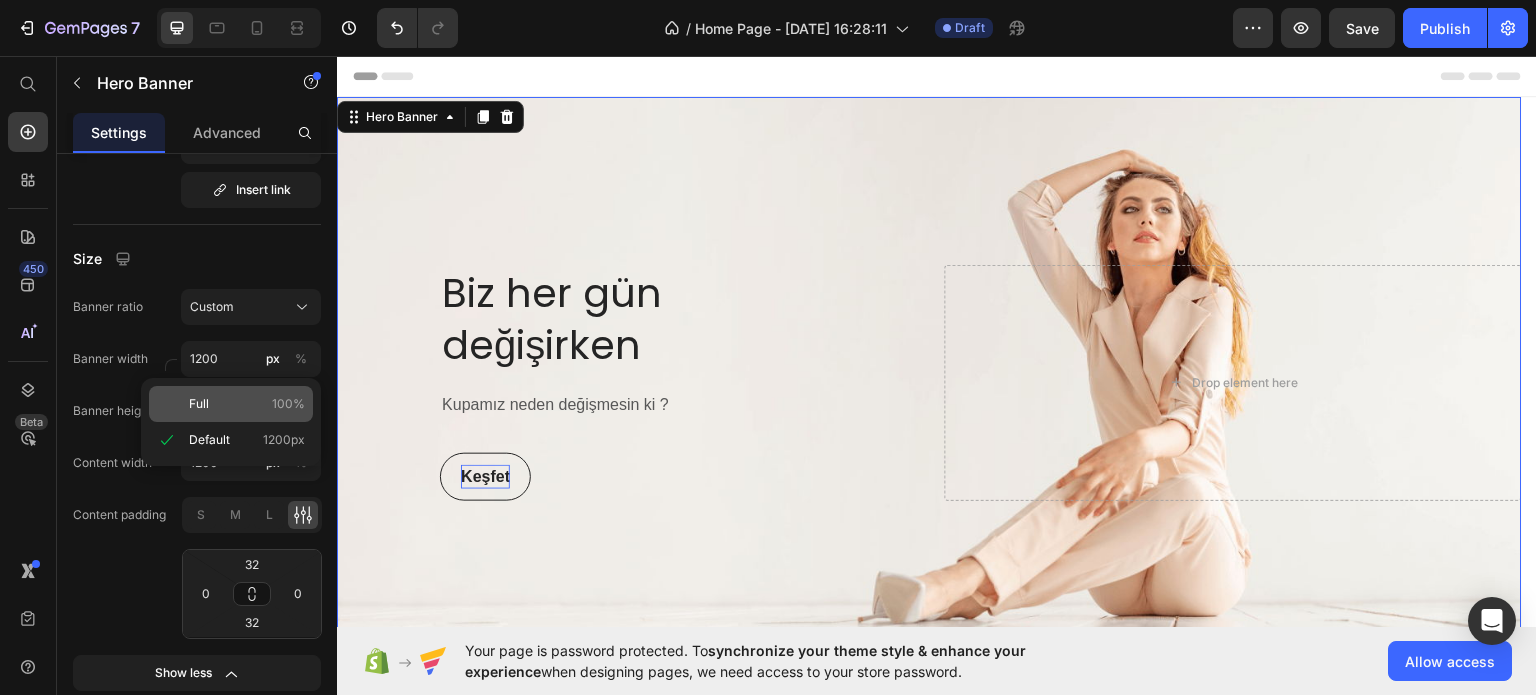 click on "Full 100%" at bounding box center (247, 404) 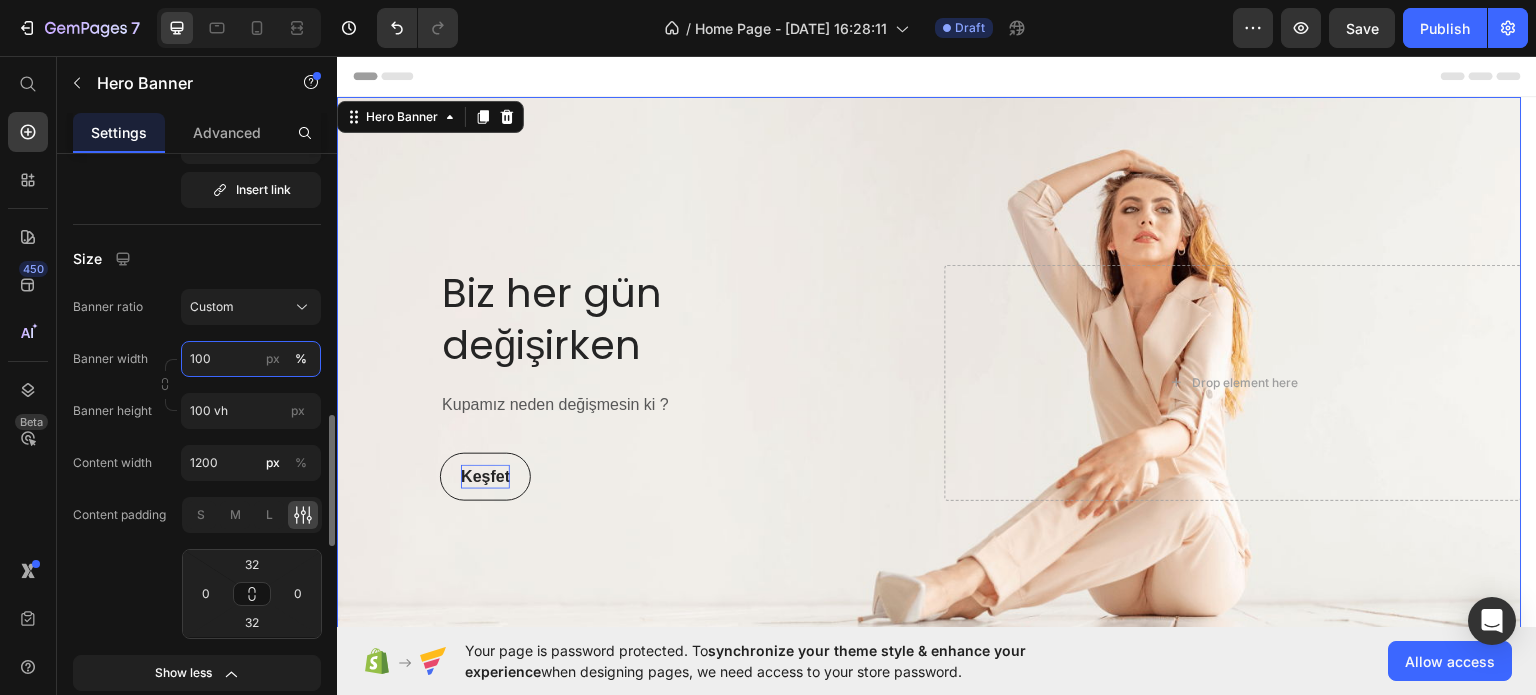 click on "100" at bounding box center (251, 359) 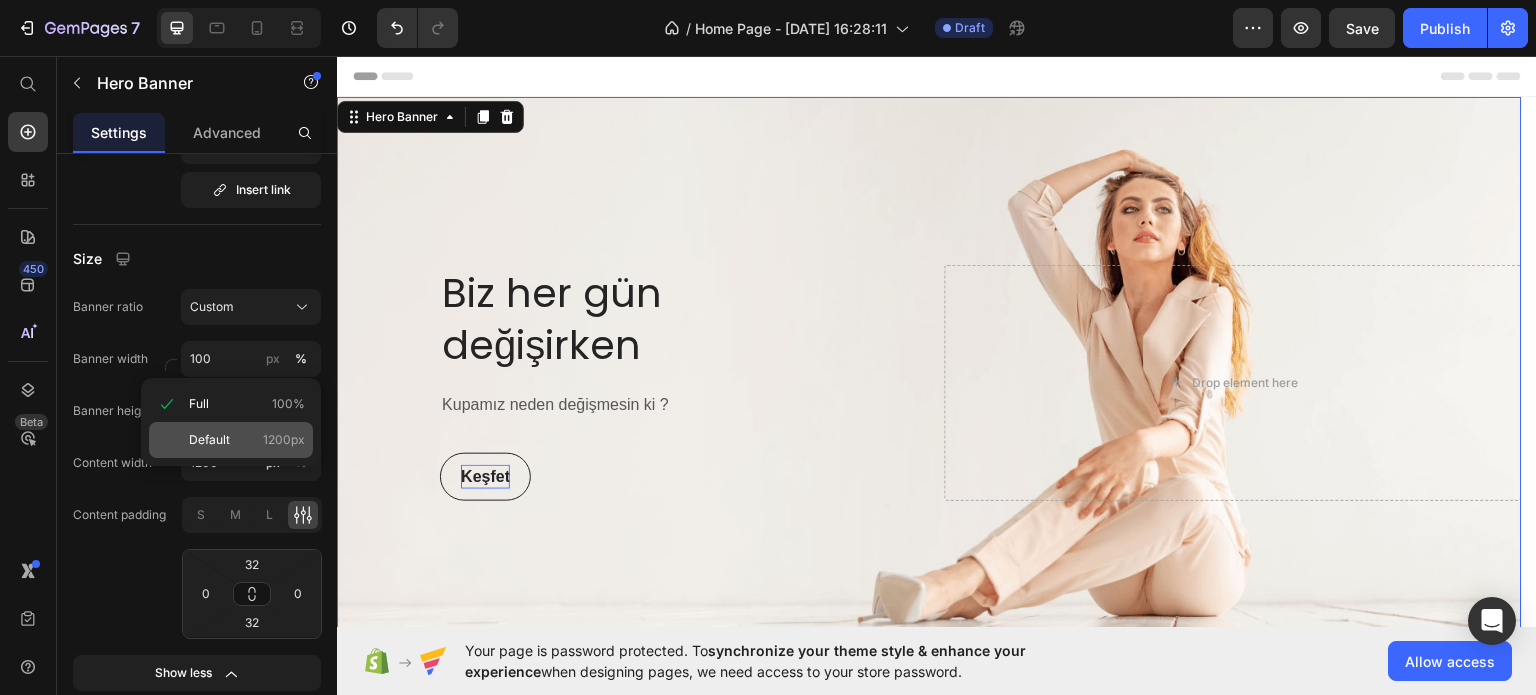 click on "Default 1200px" at bounding box center [247, 440] 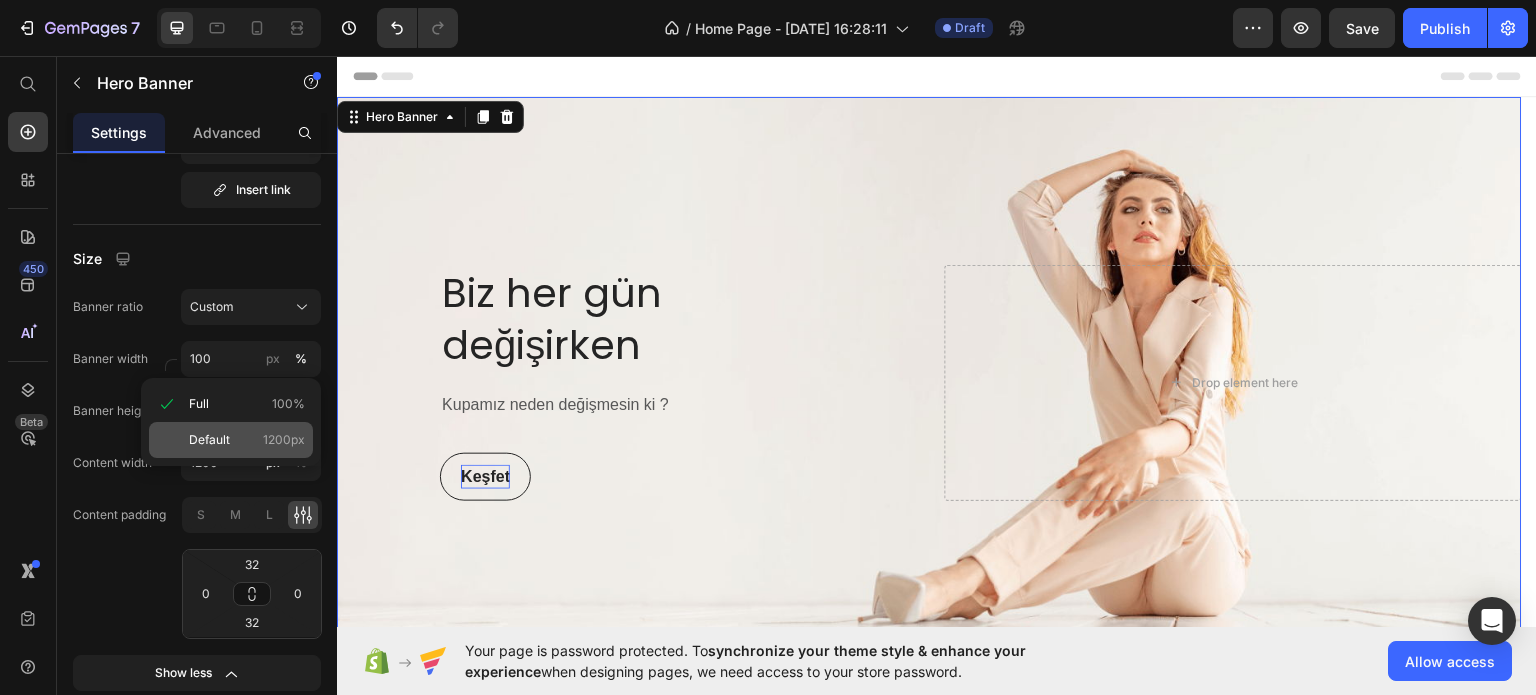 type on "1200" 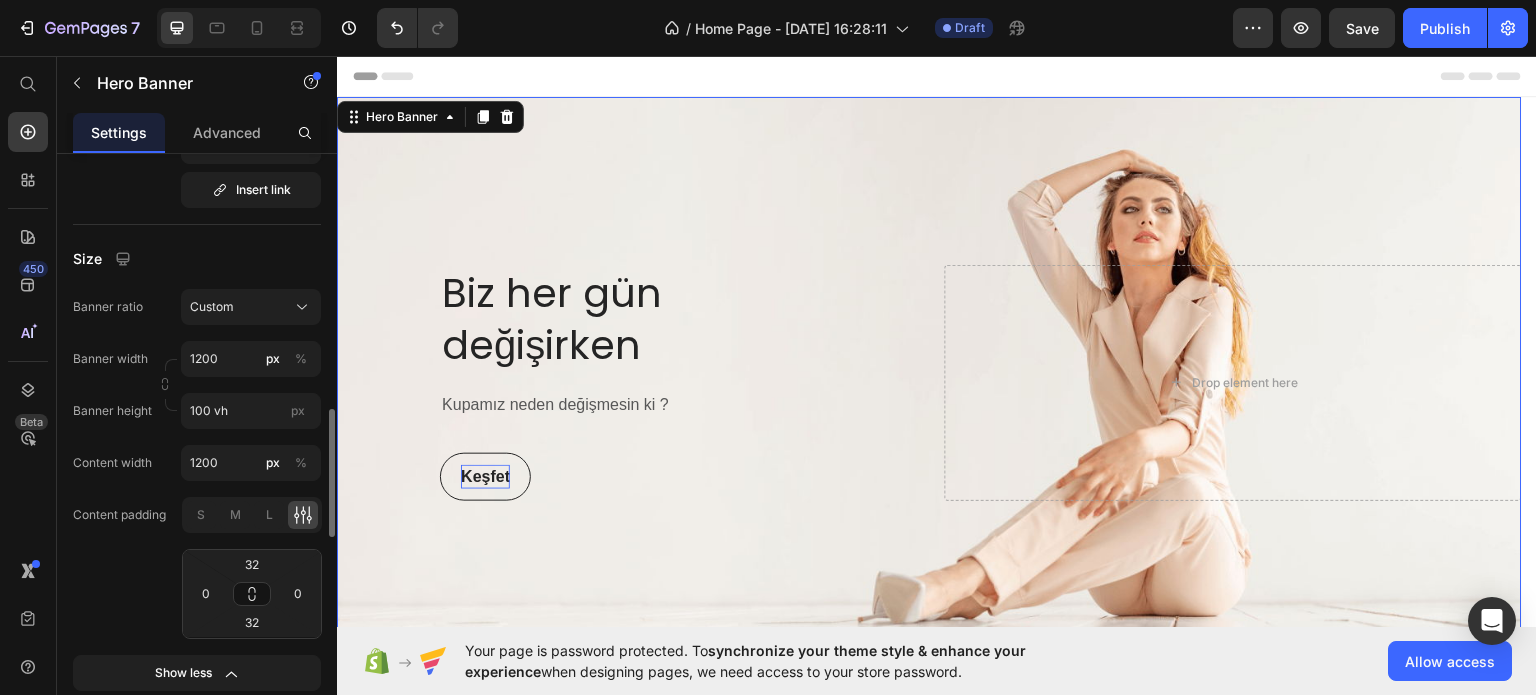 click on "Banner ratio" at bounding box center [108, 307] 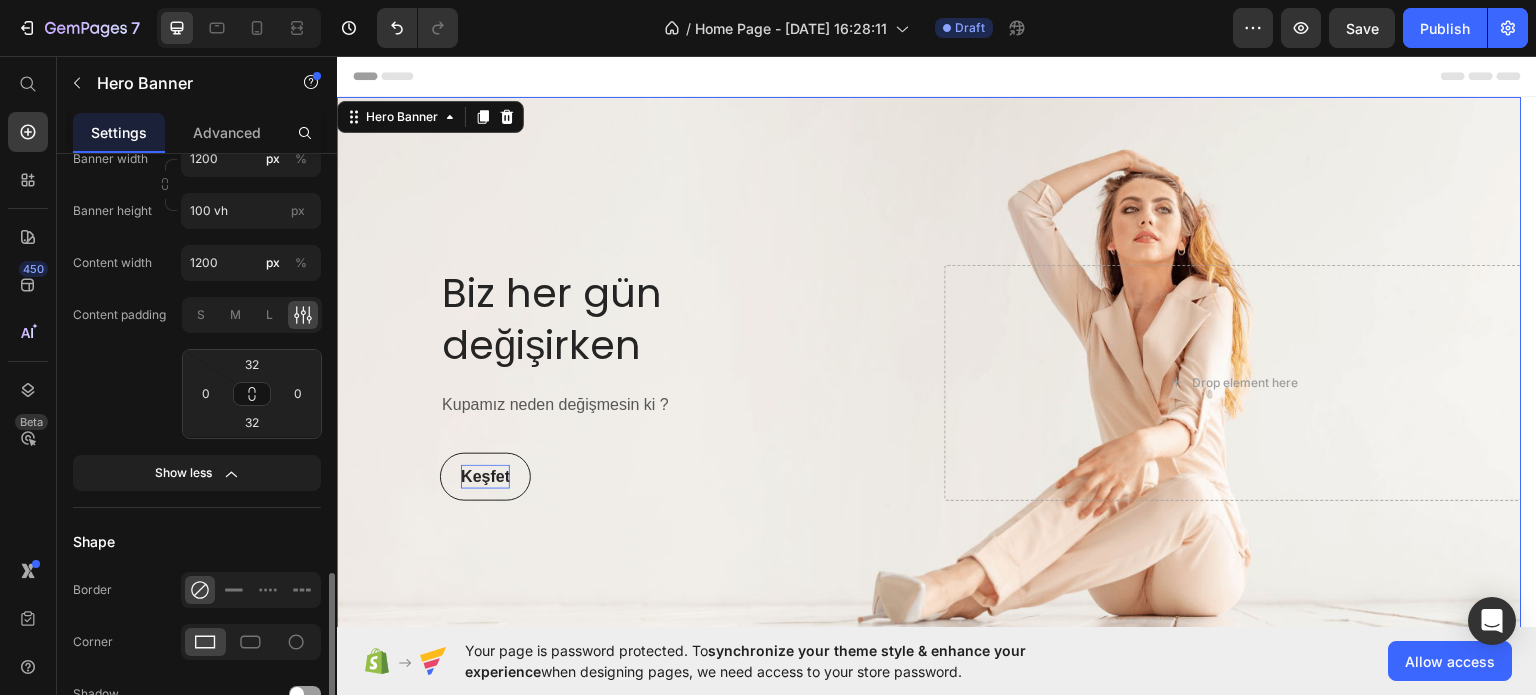 scroll, scrollTop: 1489, scrollLeft: 0, axis: vertical 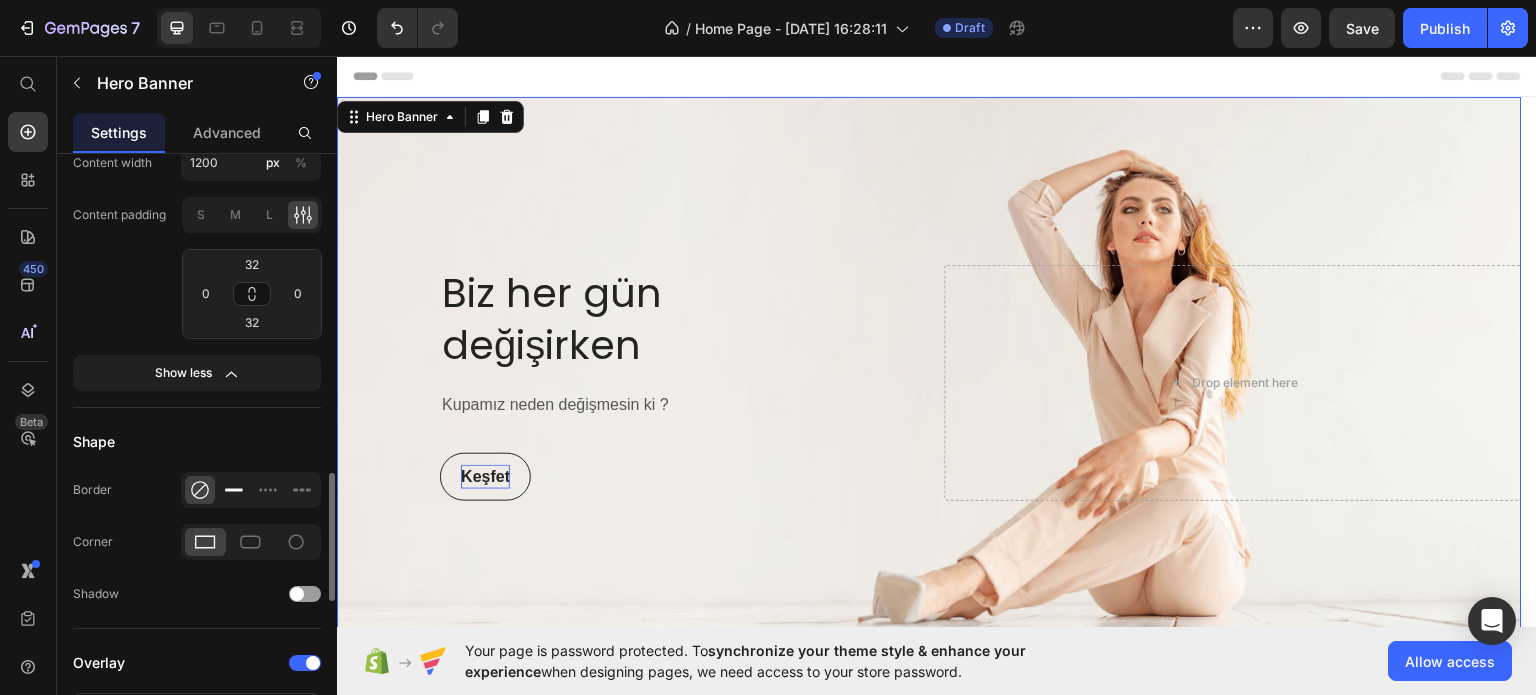 click 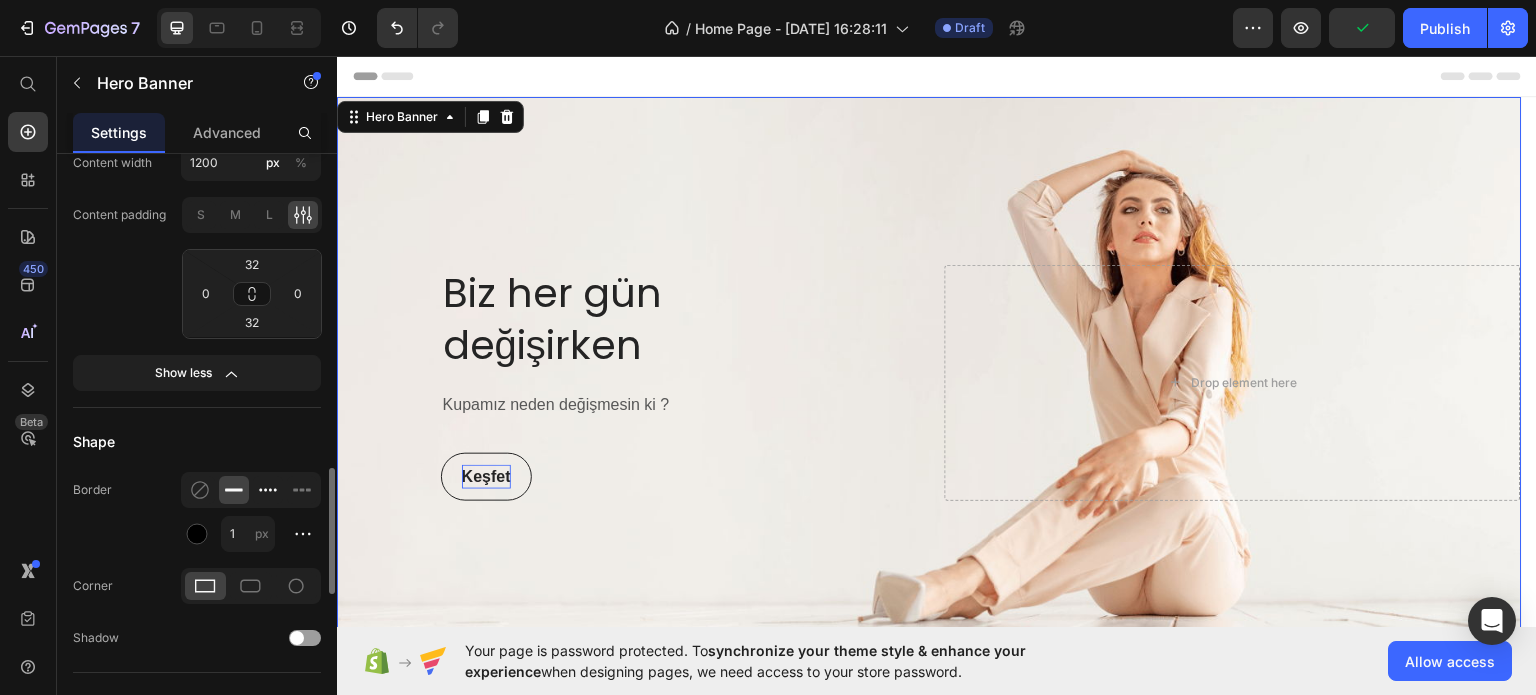 click 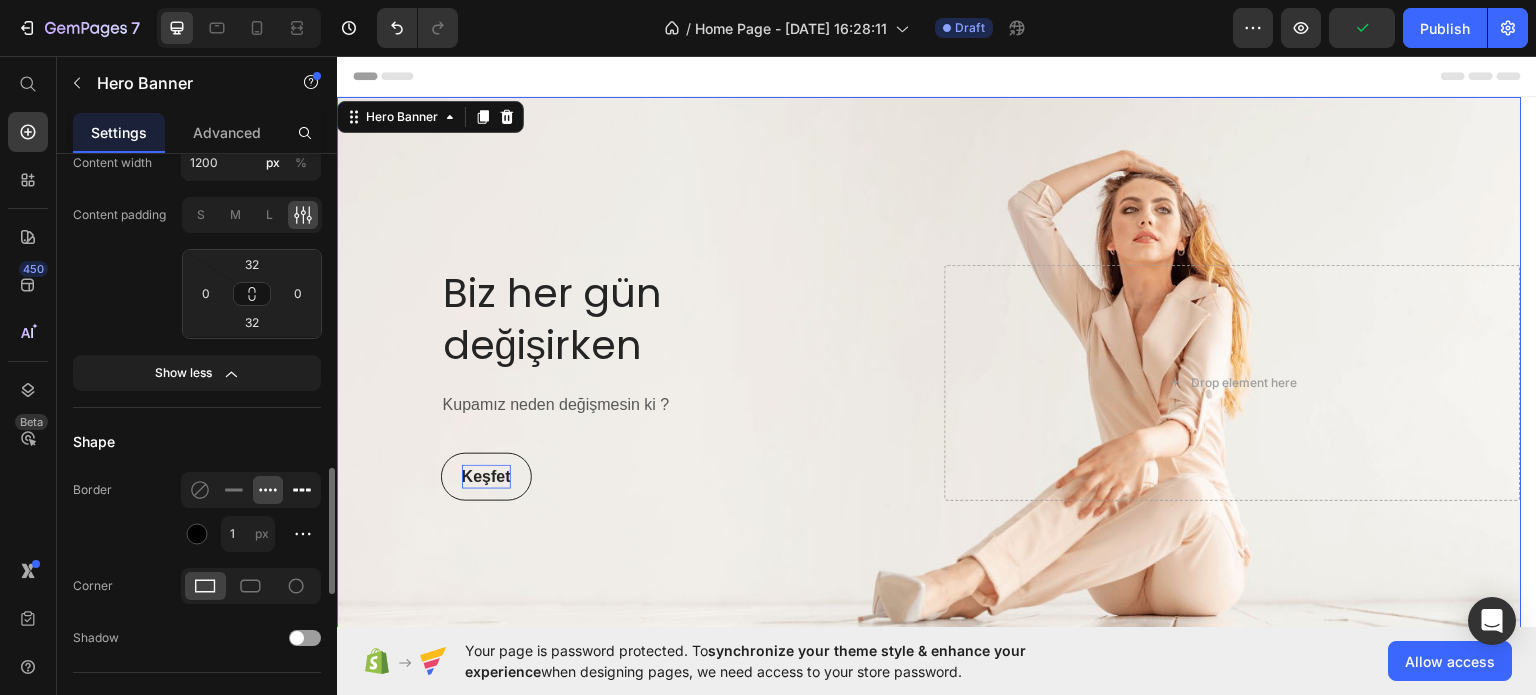 click 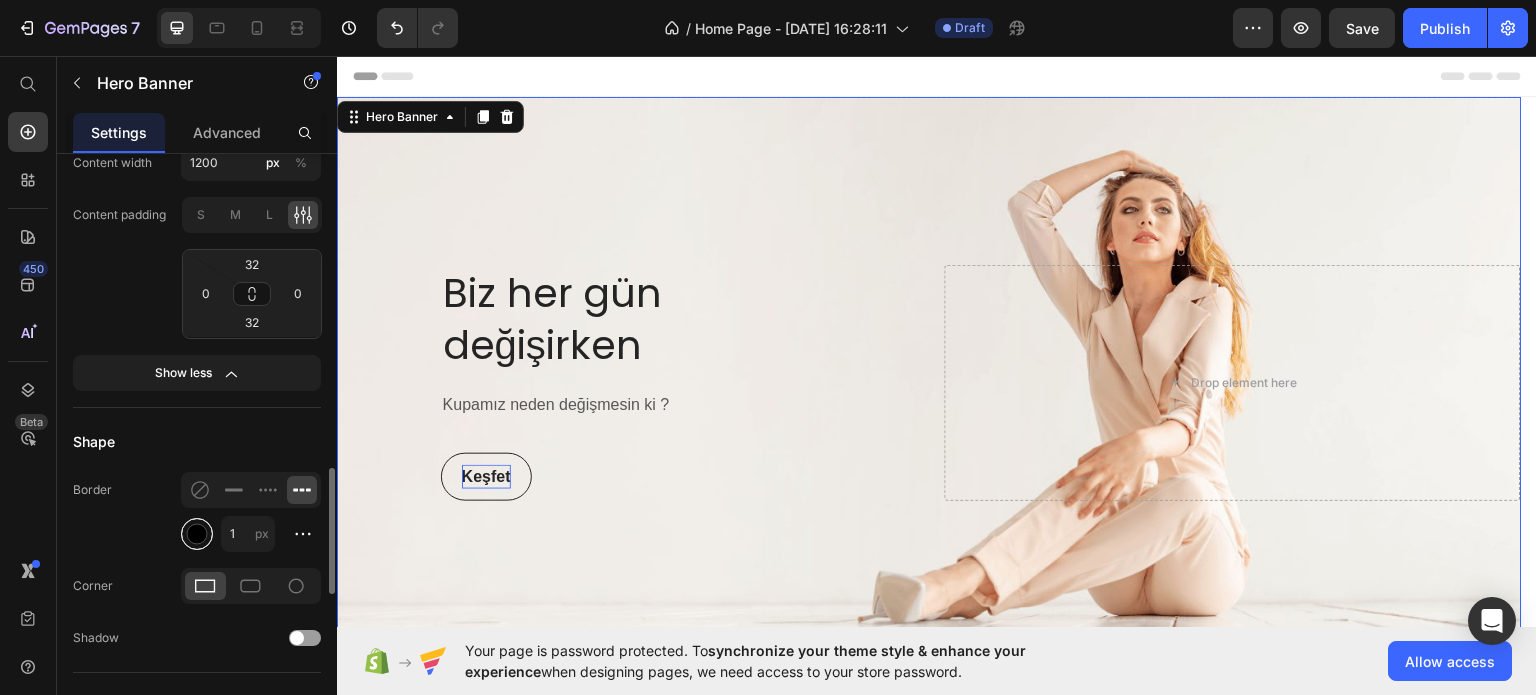 click at bounding box center [197, 534] 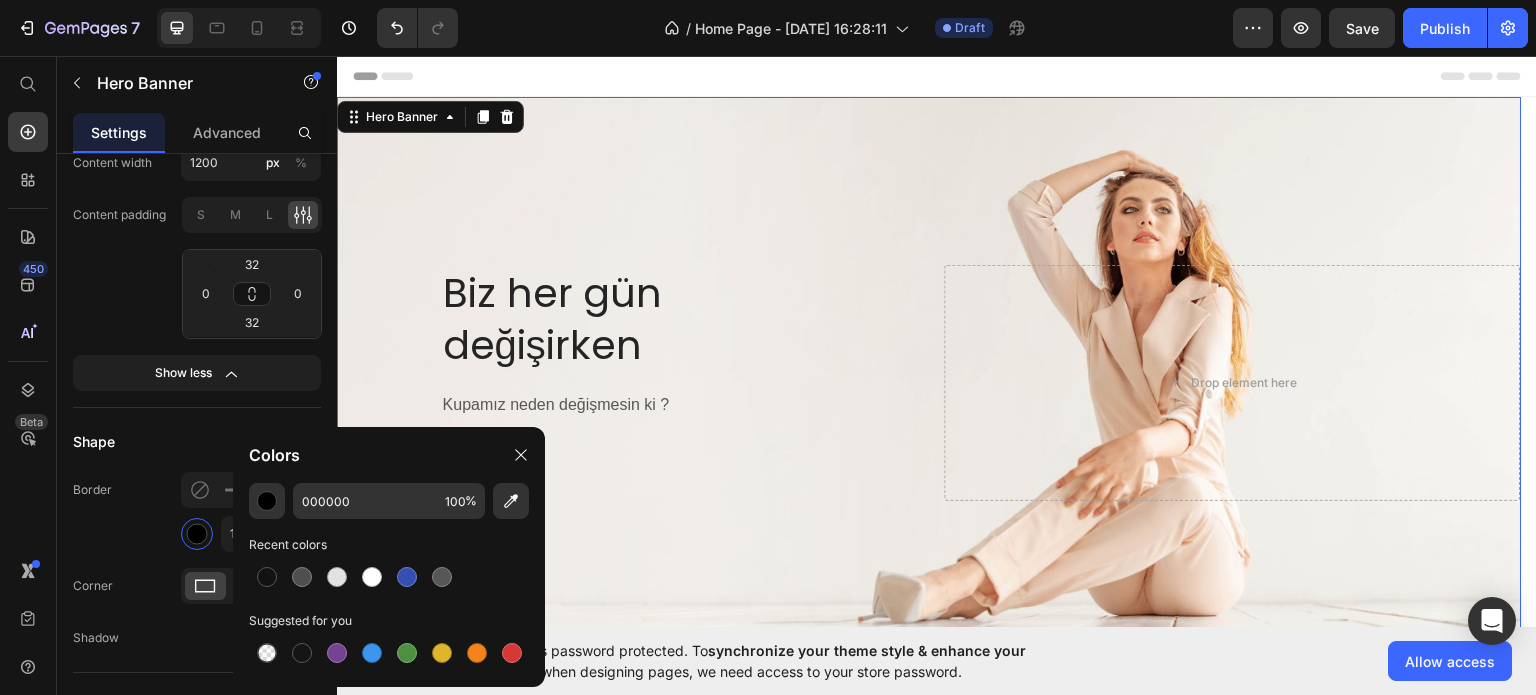 click on "Border 1 px" 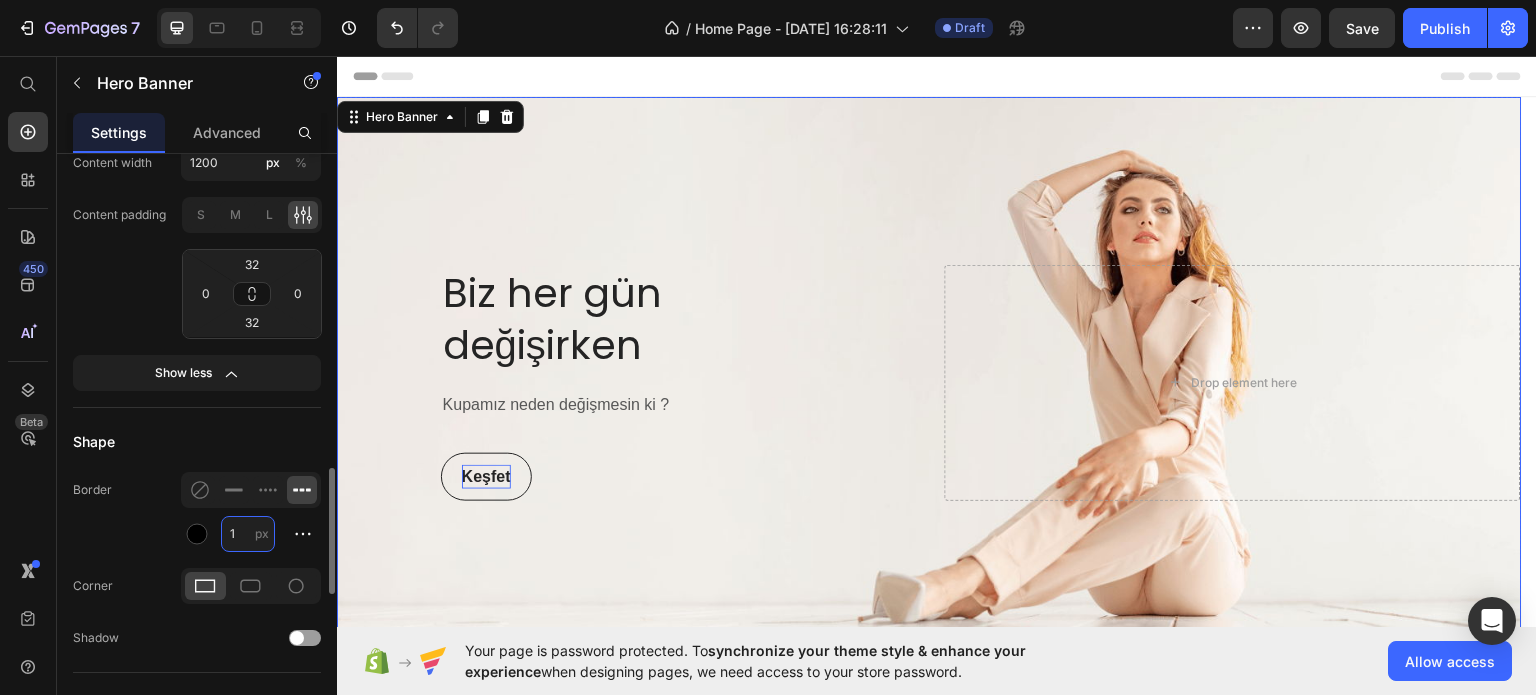 click on "1" at bounding box center [248, 534] 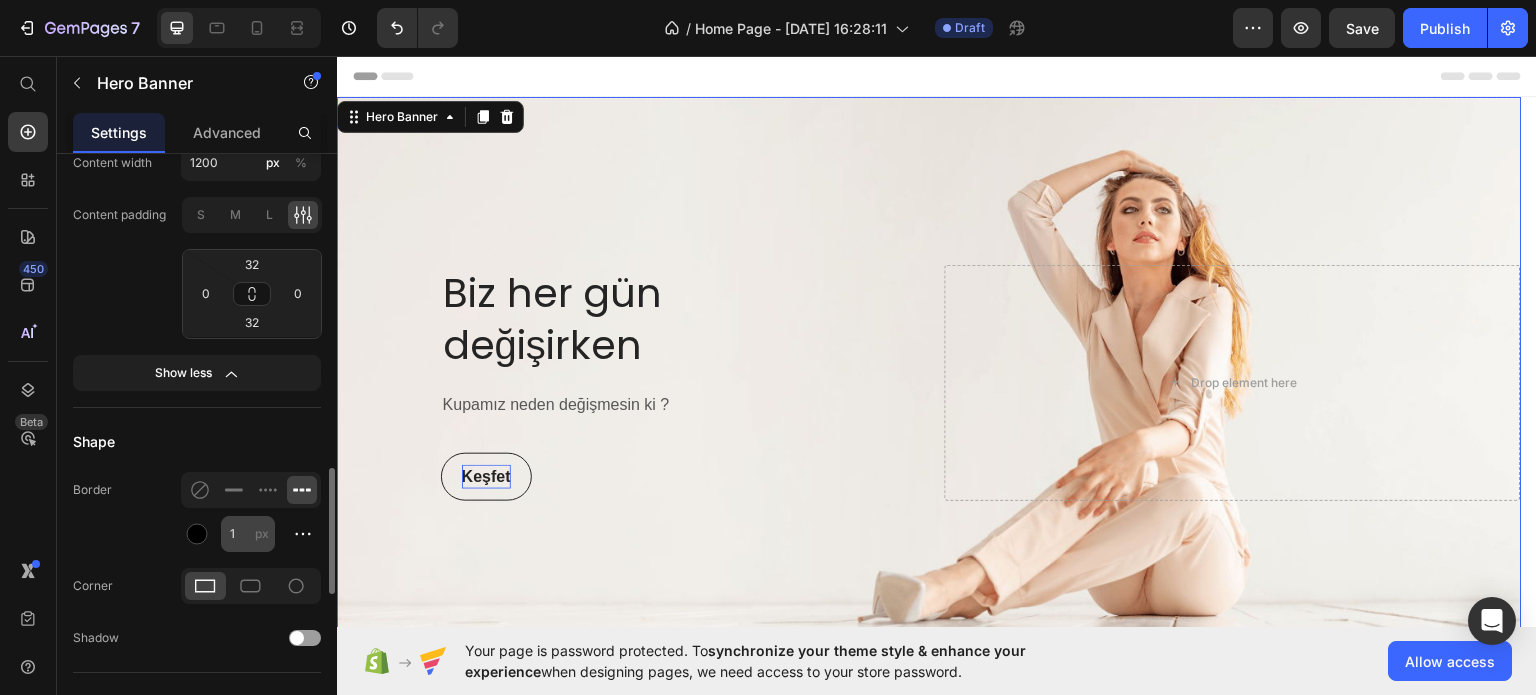 click on "px" at bounding box center [262, 533] 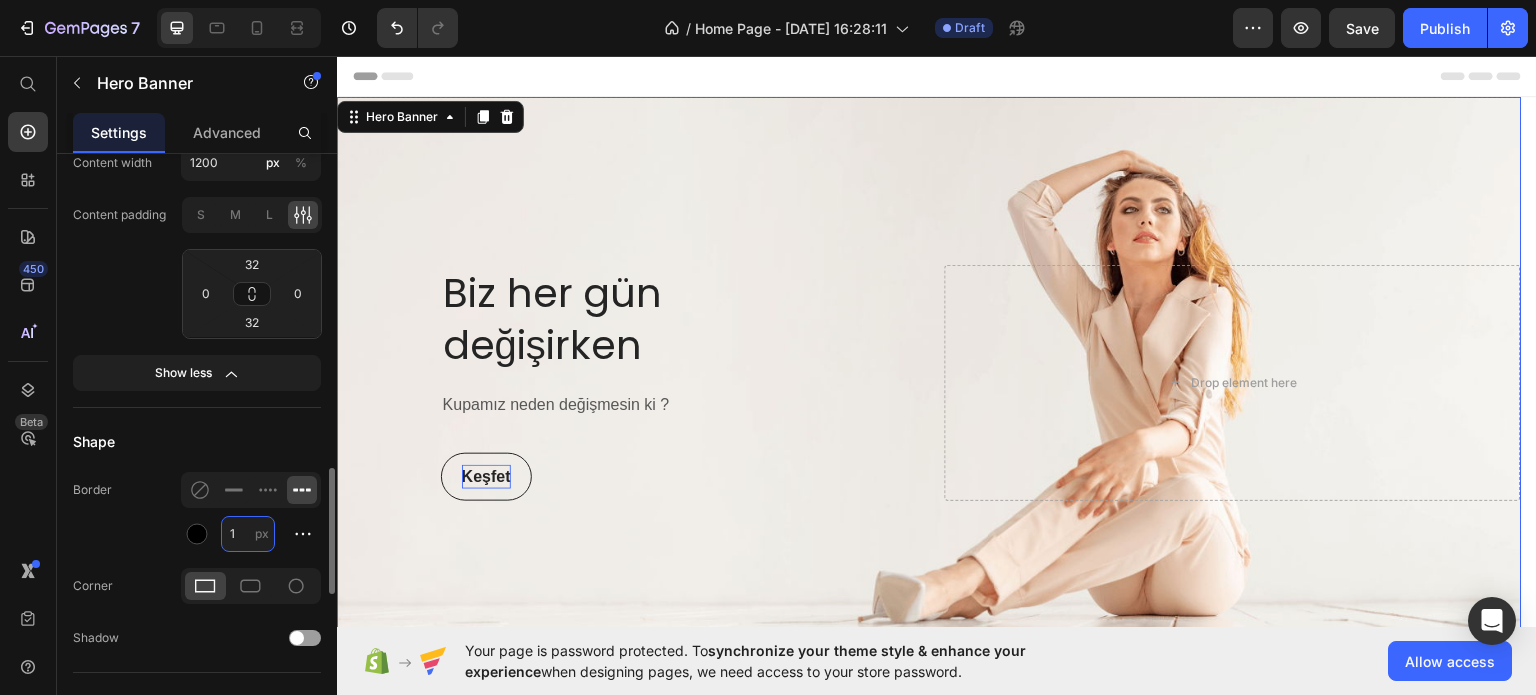 click on "1" at bounding box center (248, 534) 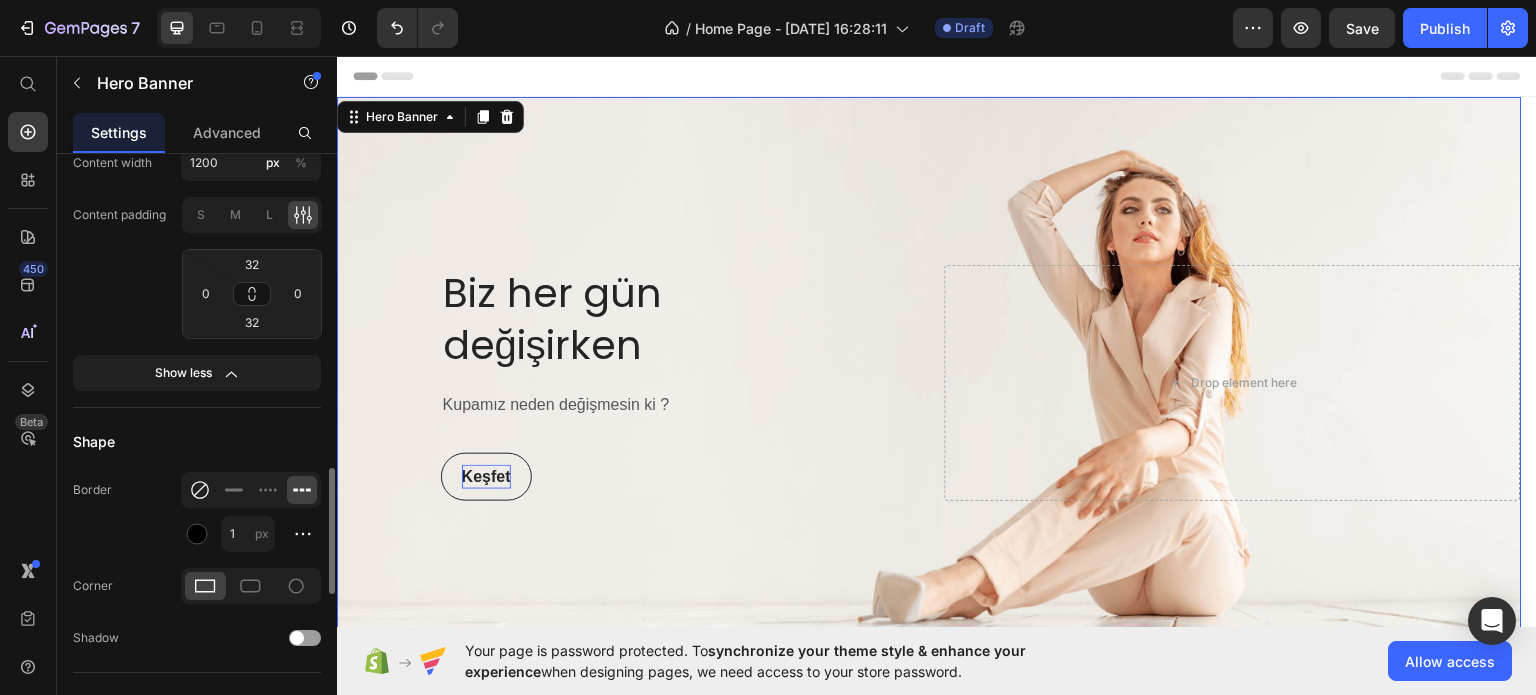 click 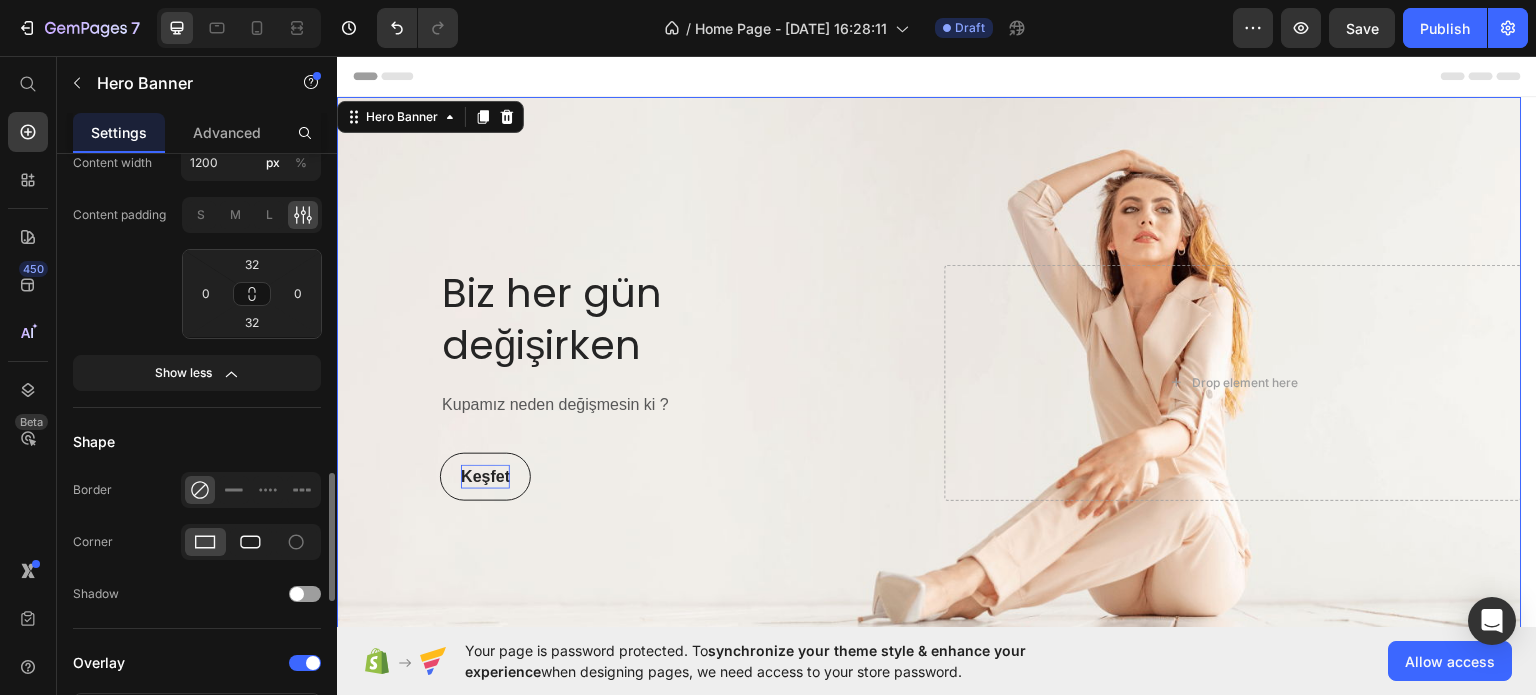 click 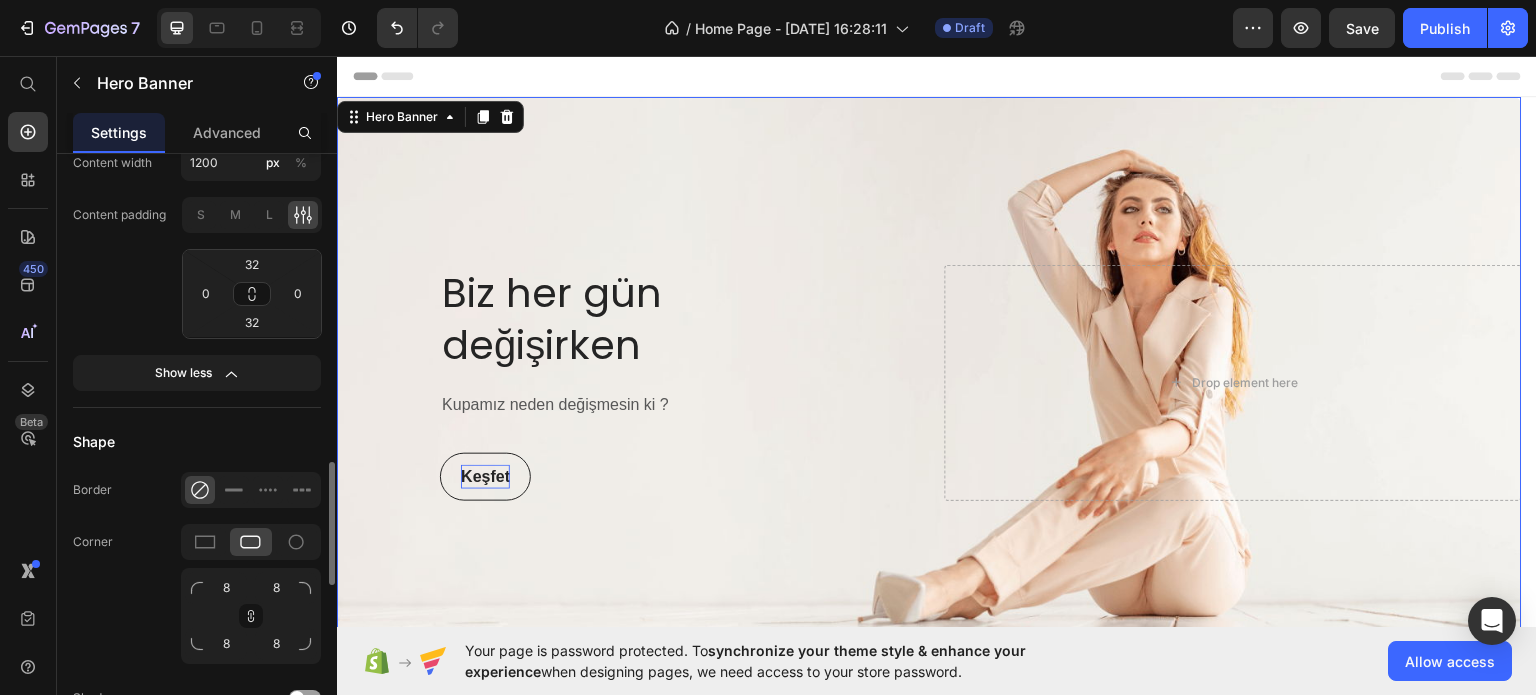 click 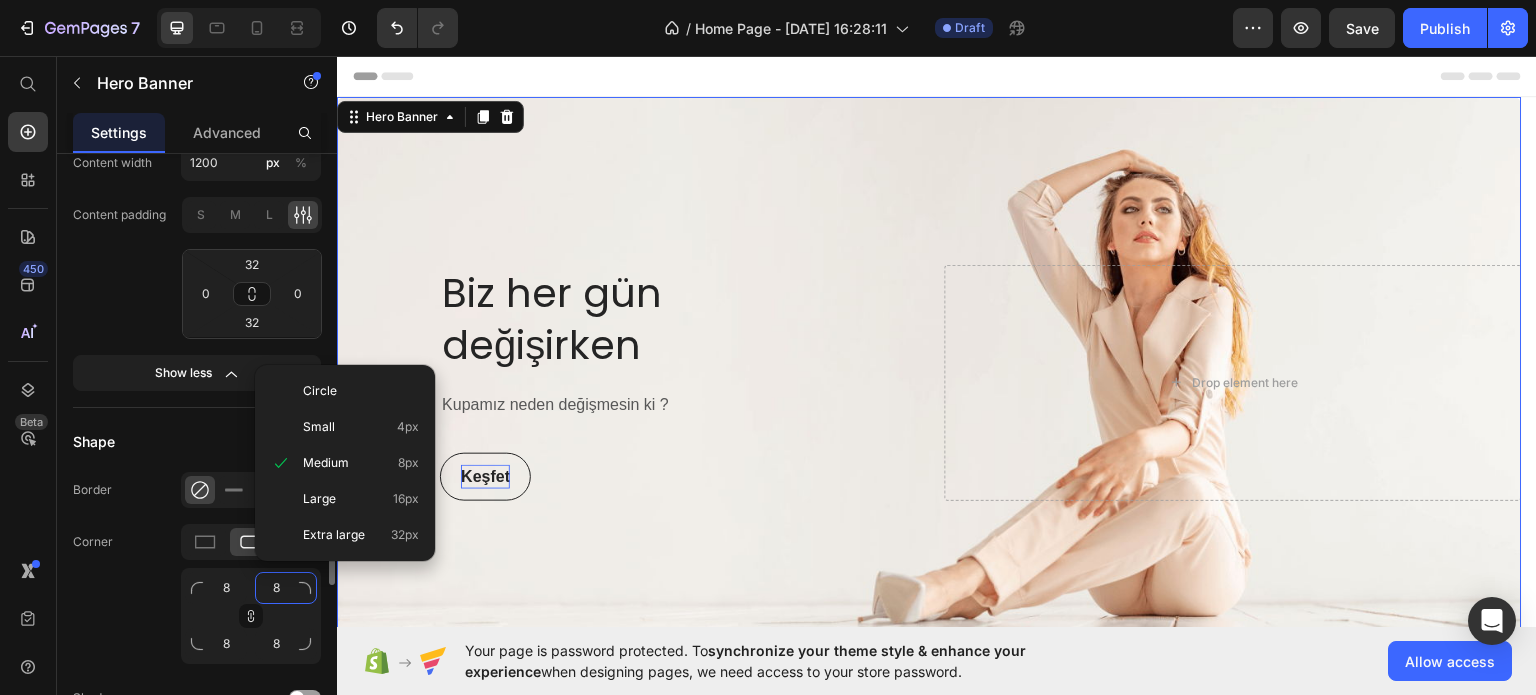 click on "8" 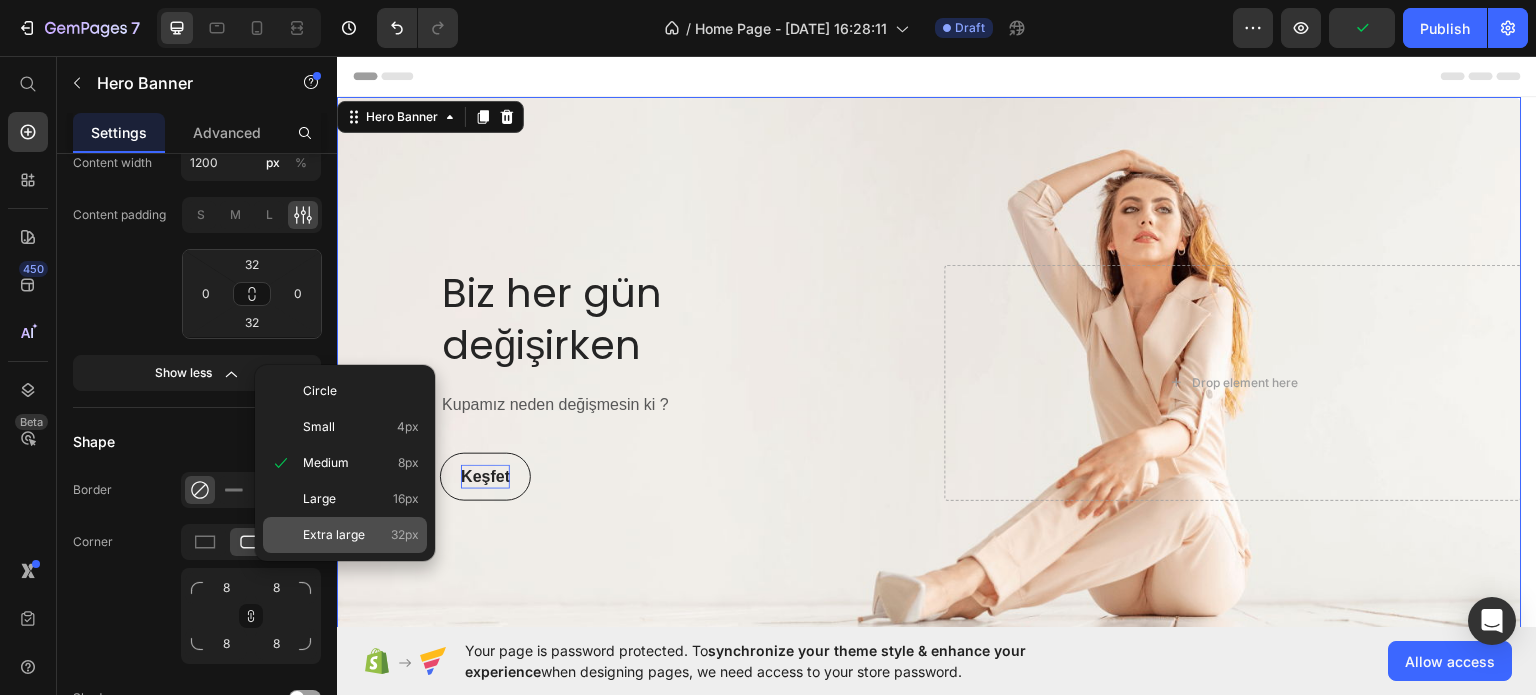 click on "Extra large" at bounding box center [334, 535] 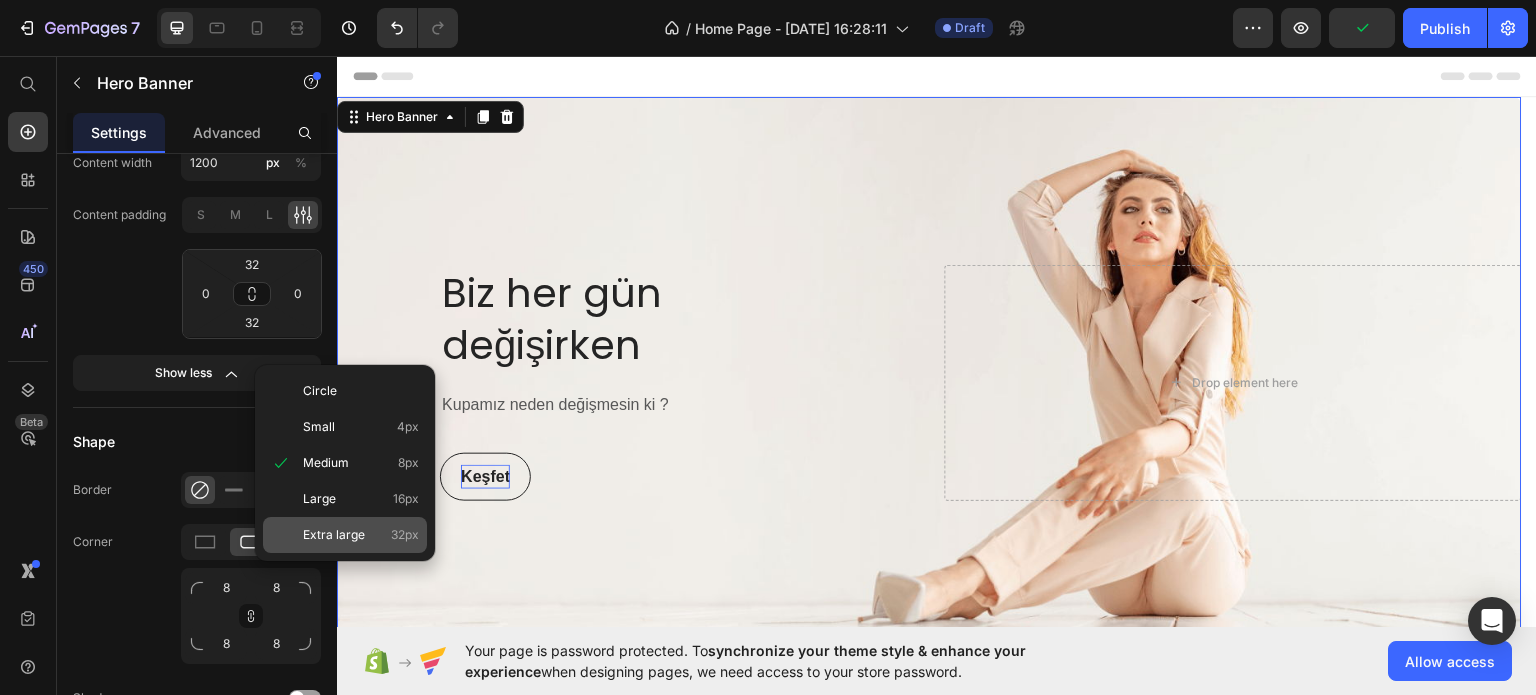 type on "32" 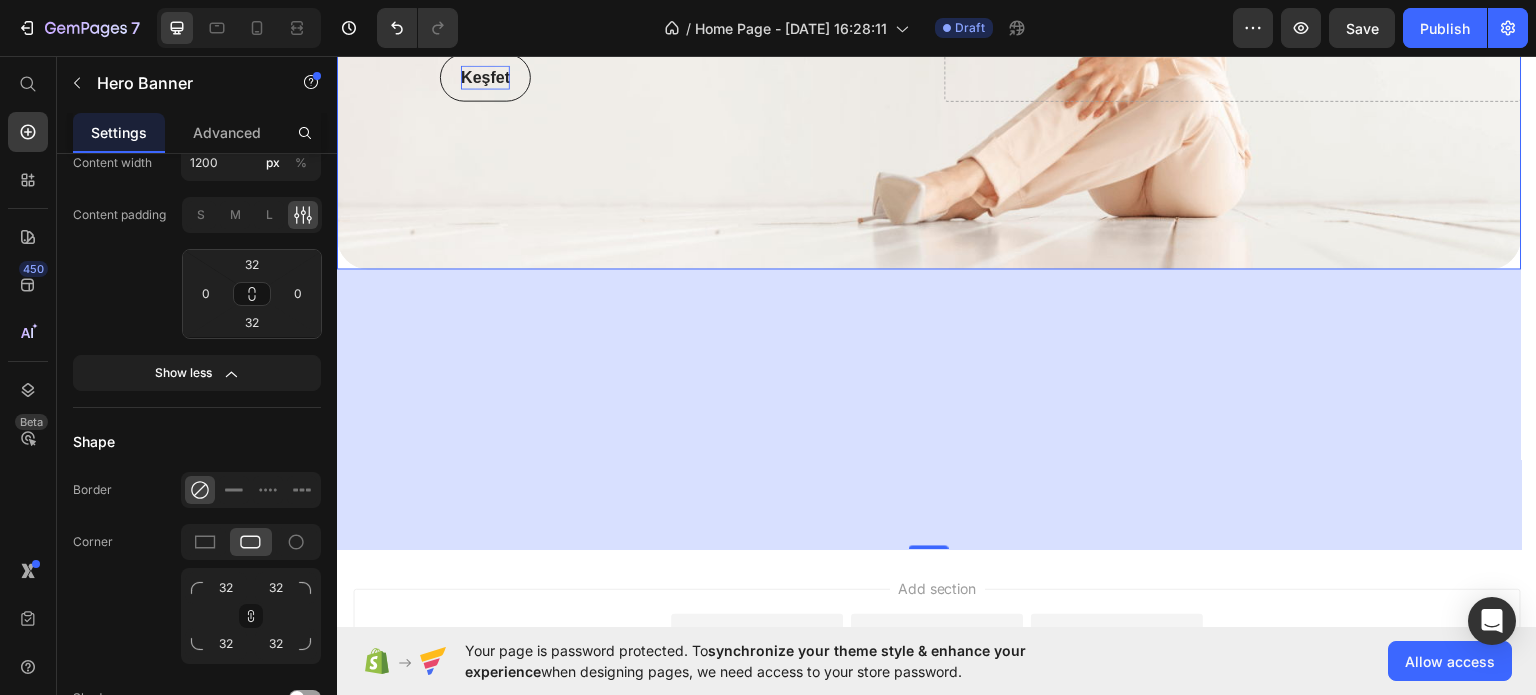 scroll, scrollTop: 0, scrollLeft: 0, axis: both 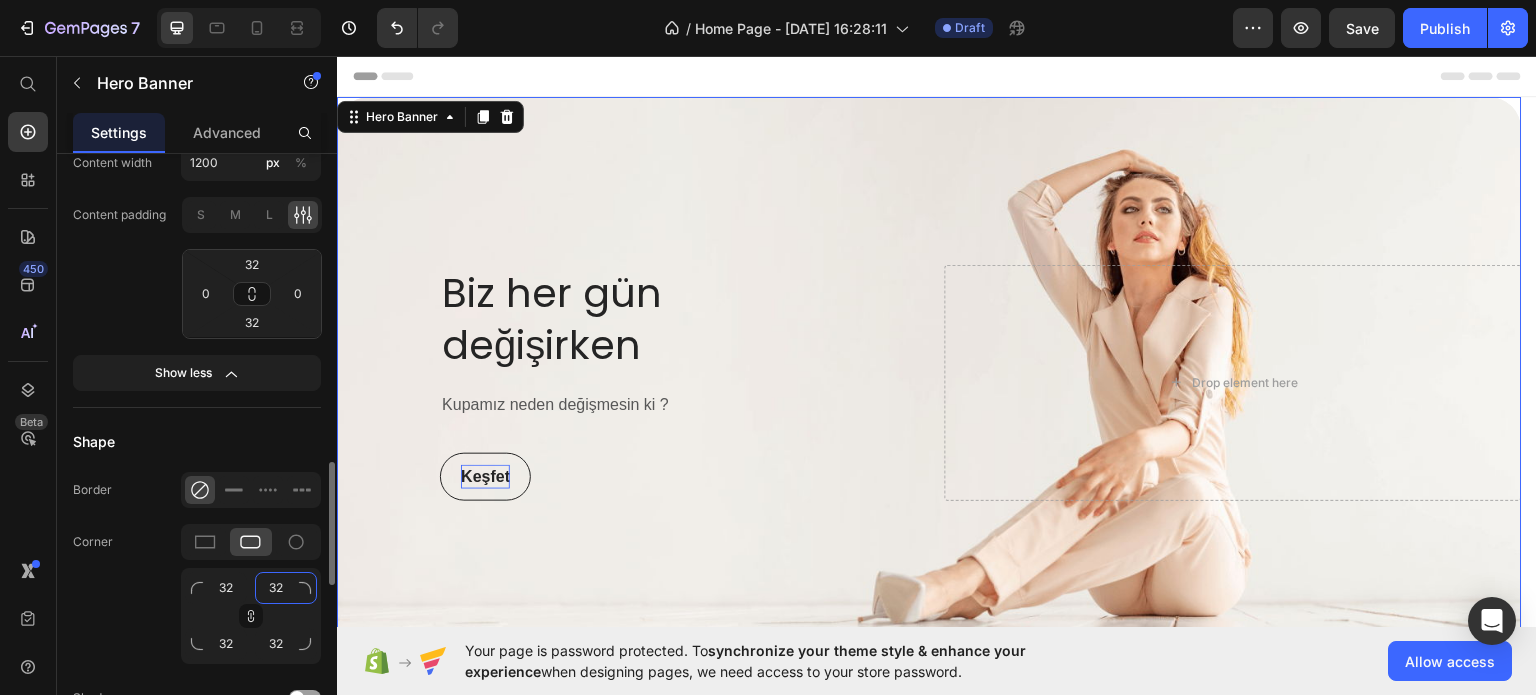 click on "32" 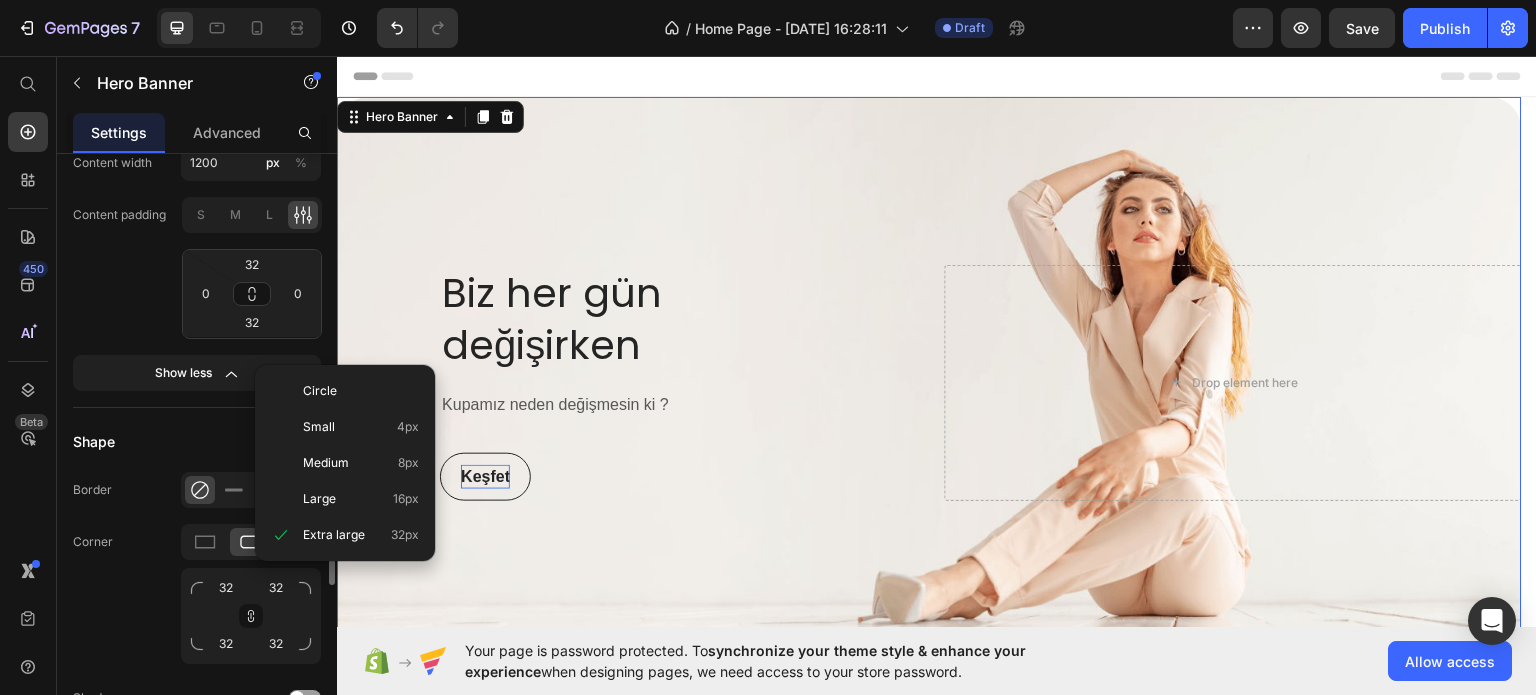 click on "32 32 32 32" at bounding box center (251, 616) 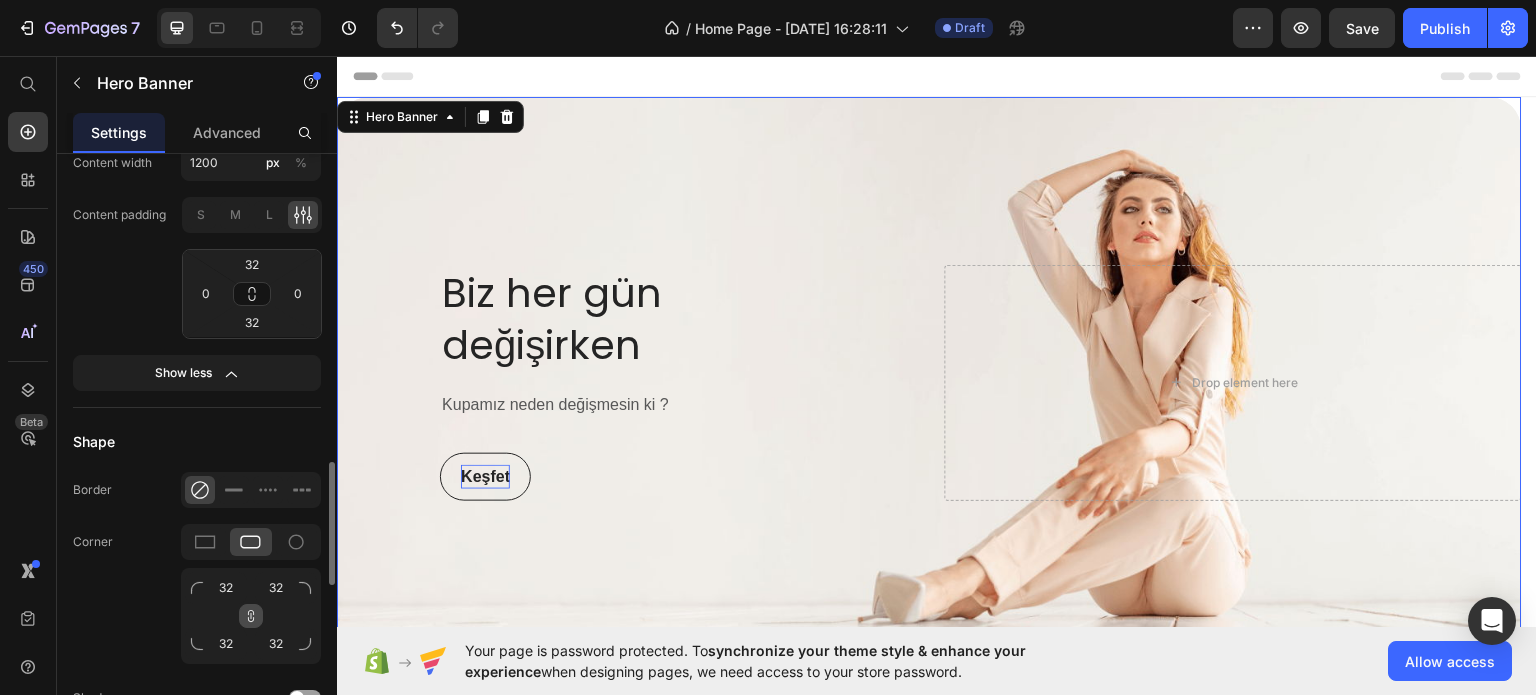 click at bounding box center [251, 616] 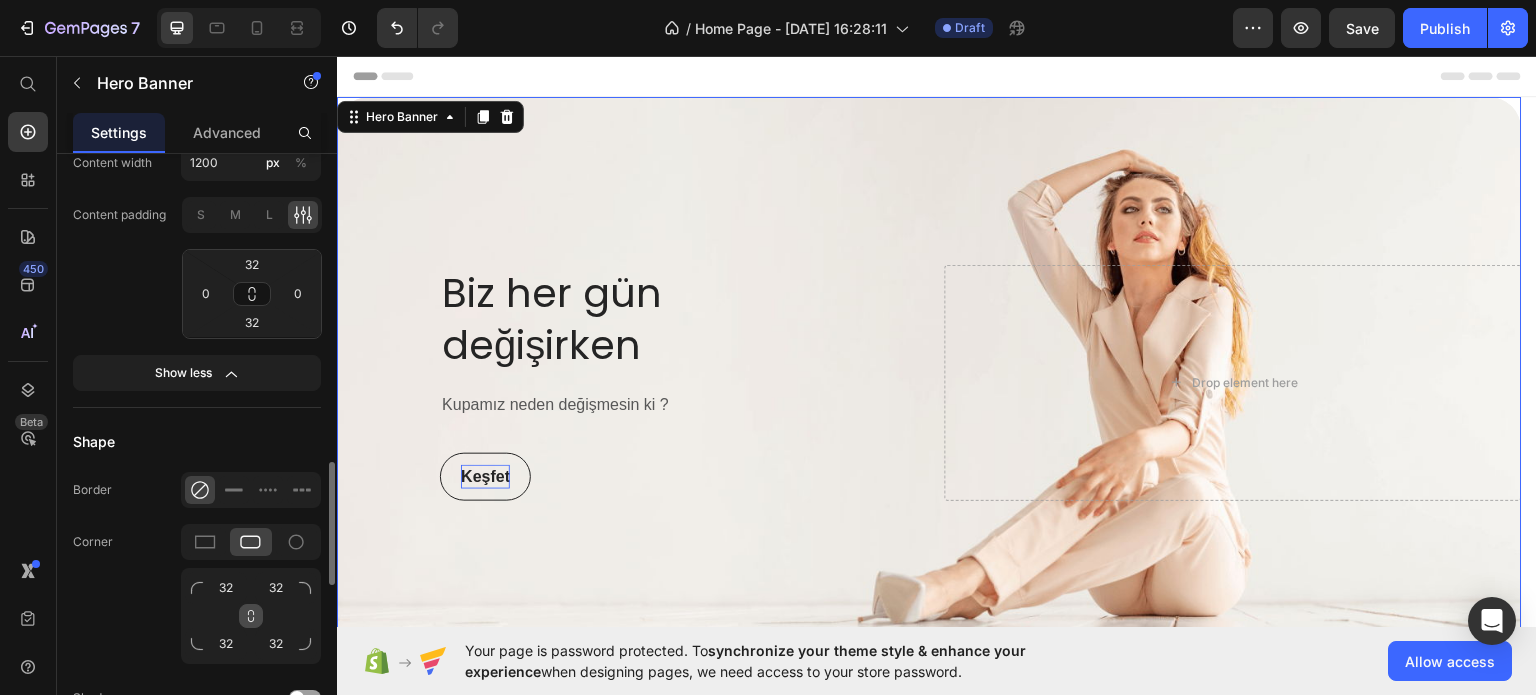 click 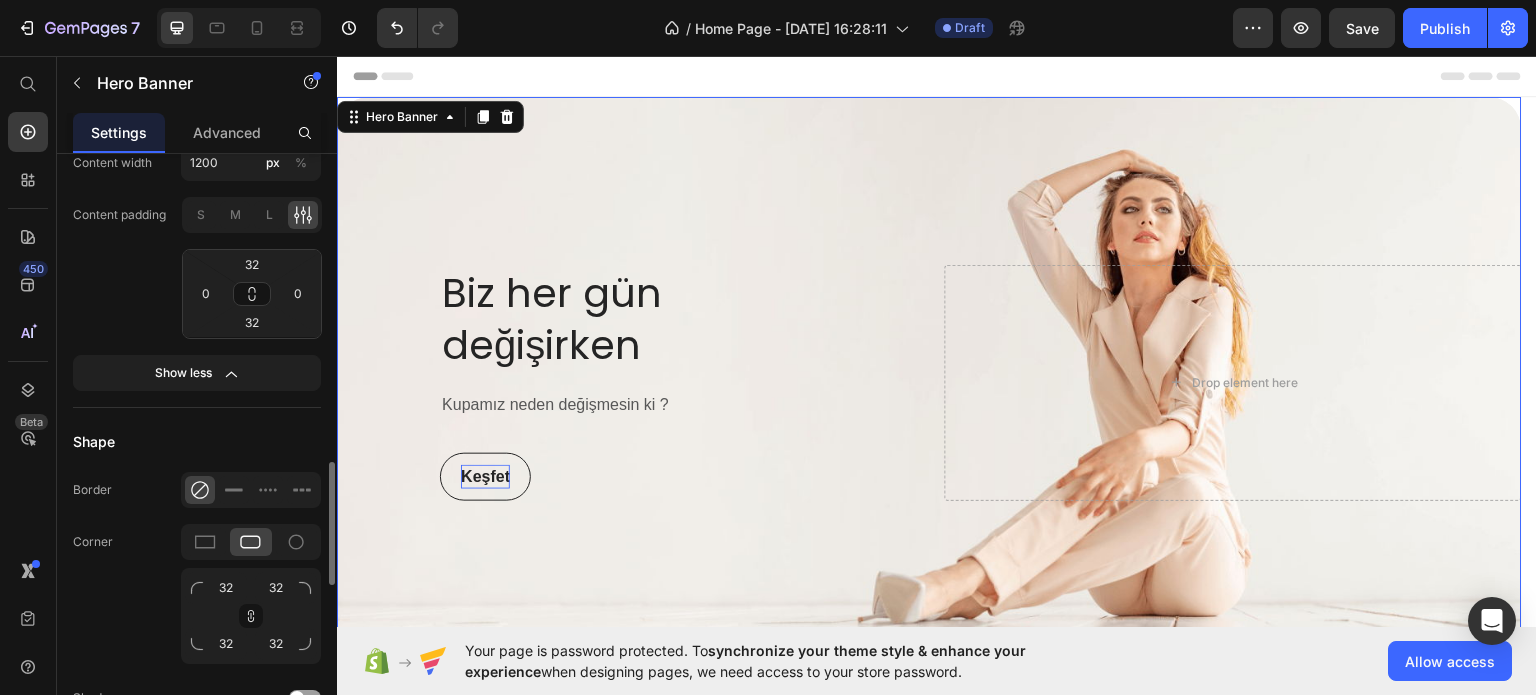 click at bounding box center [197, 588] 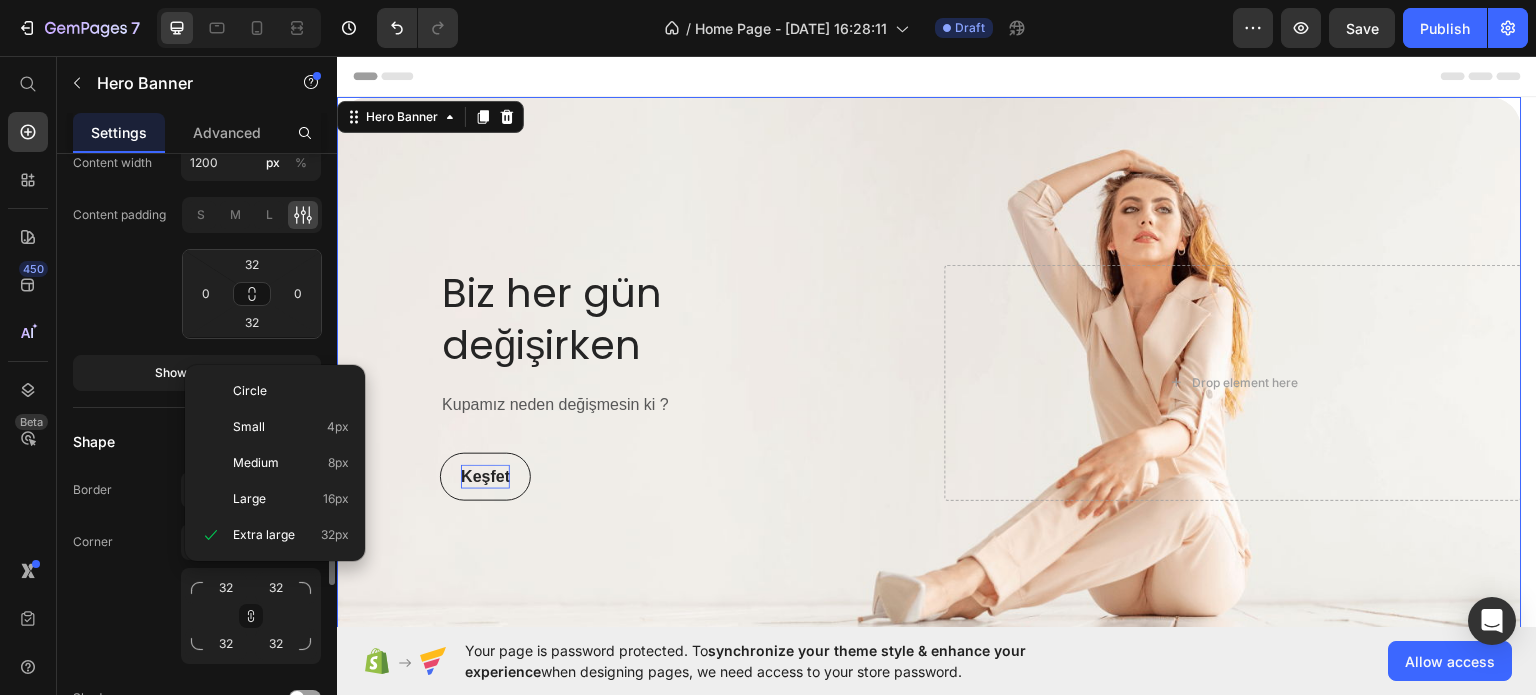 click 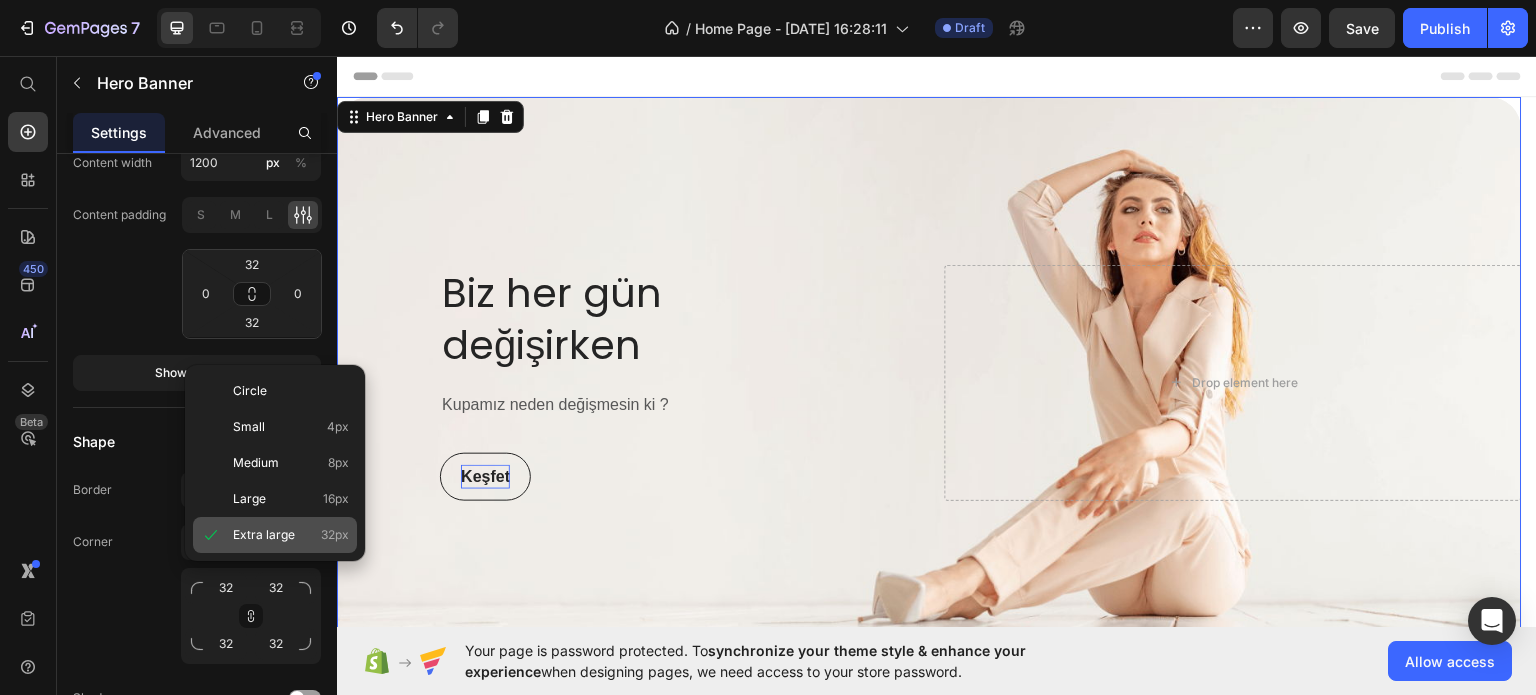click on "Extra large" at bounding box center [264, 535] 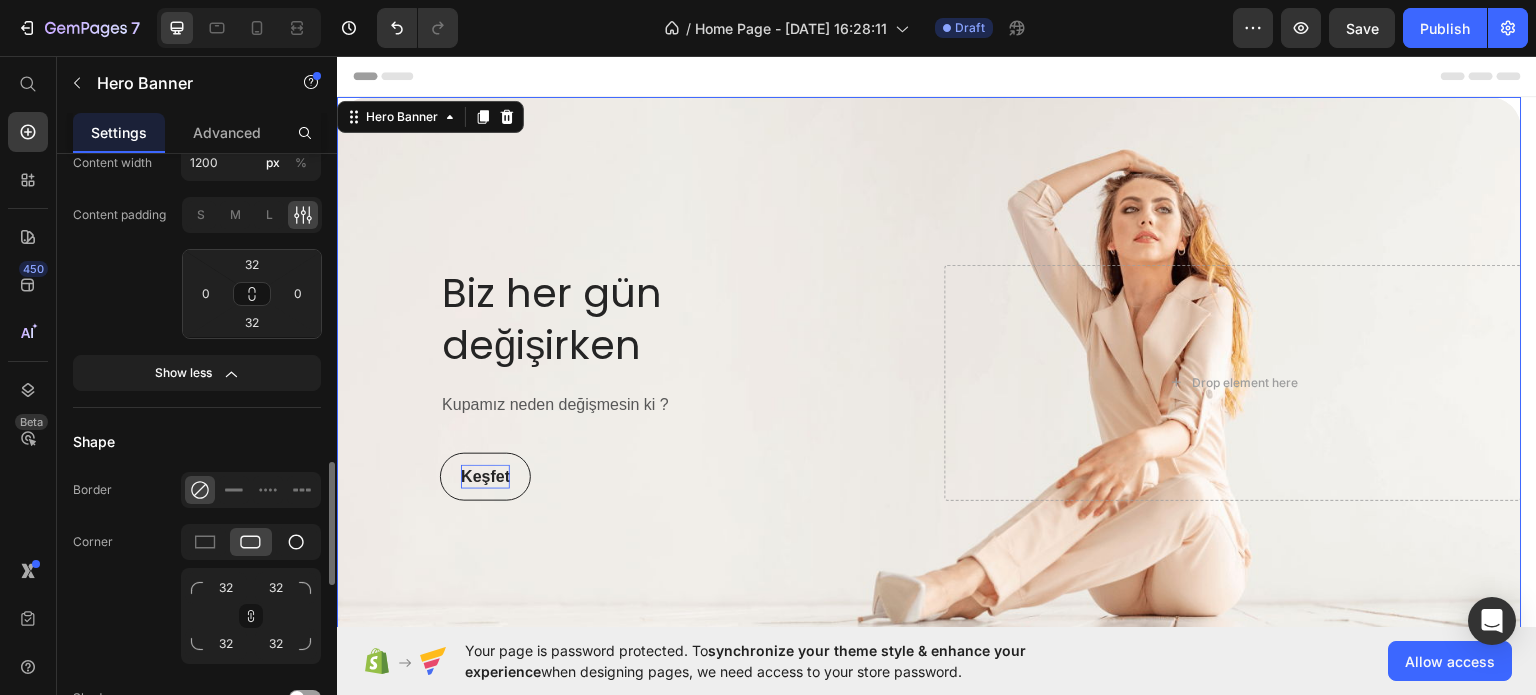 click 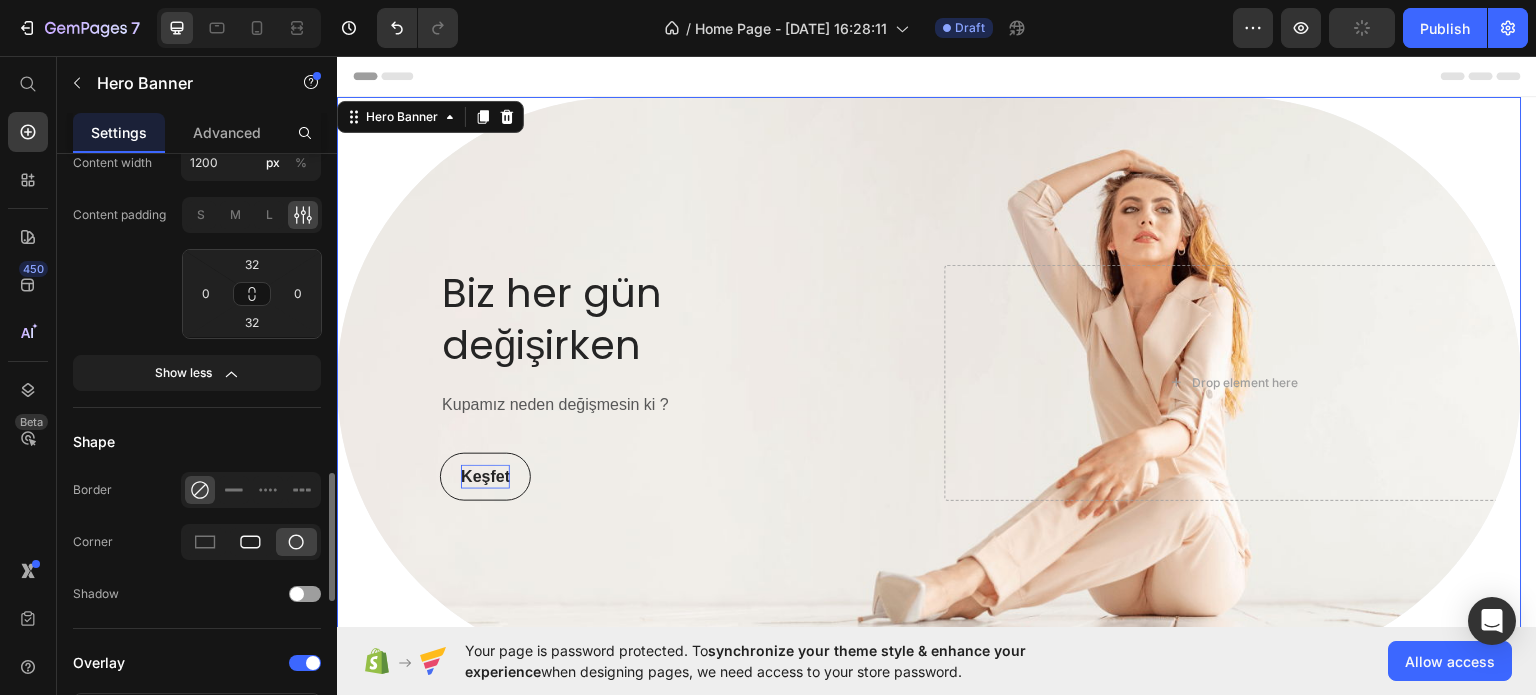 click 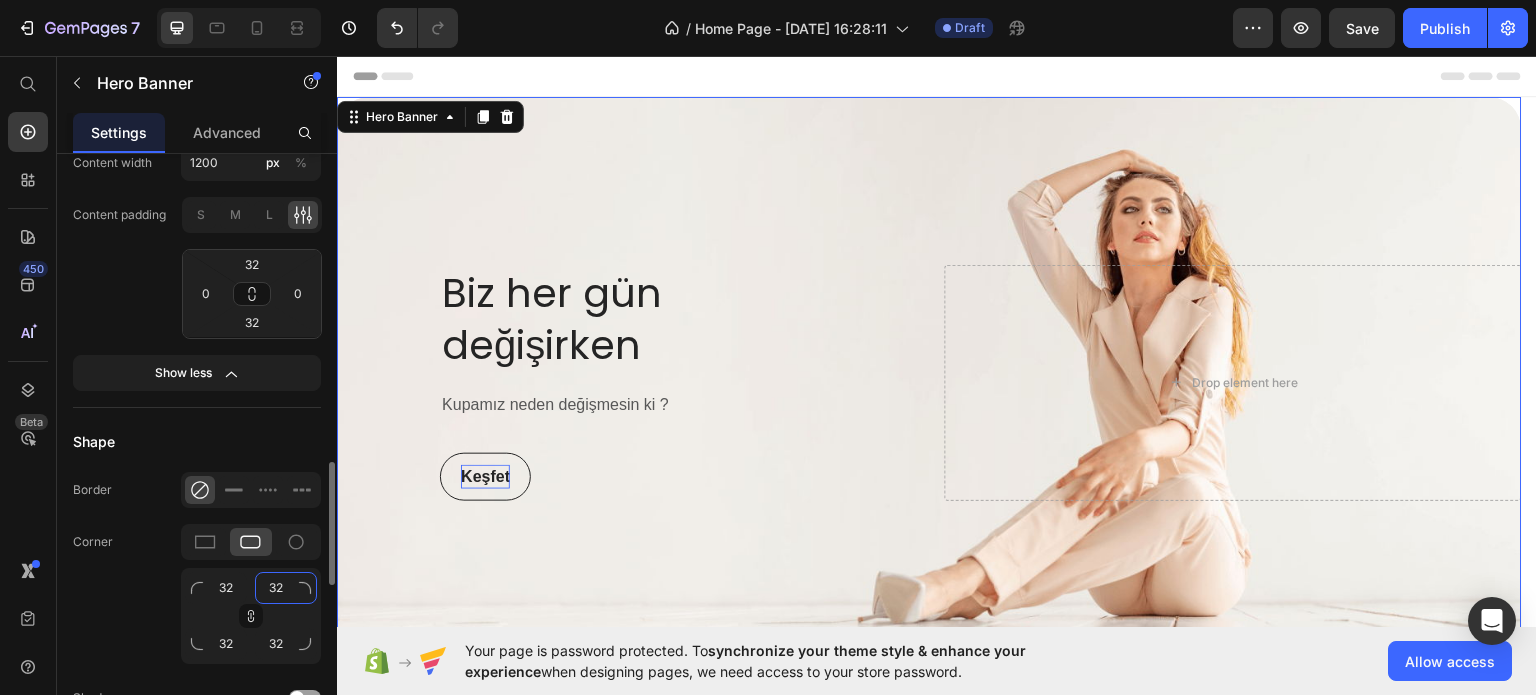 click on "32" 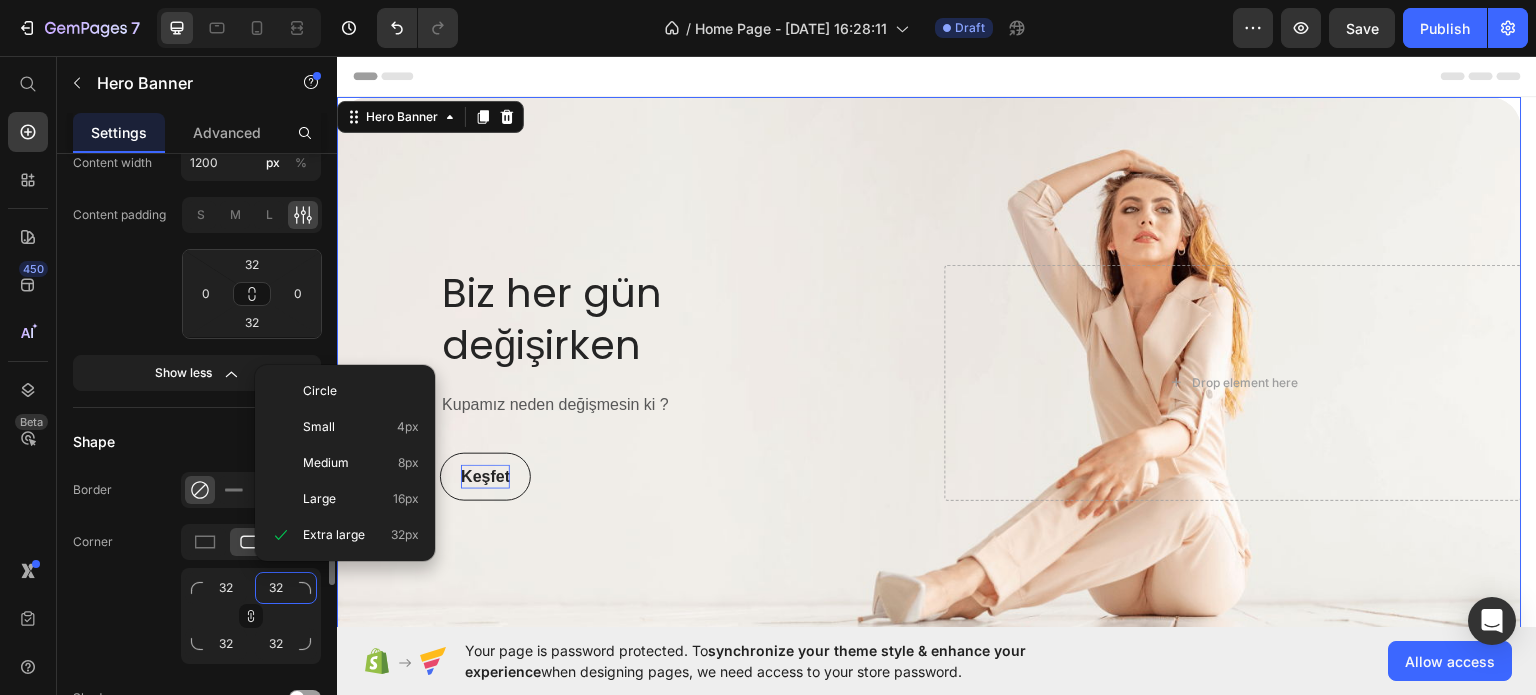 click on "32" 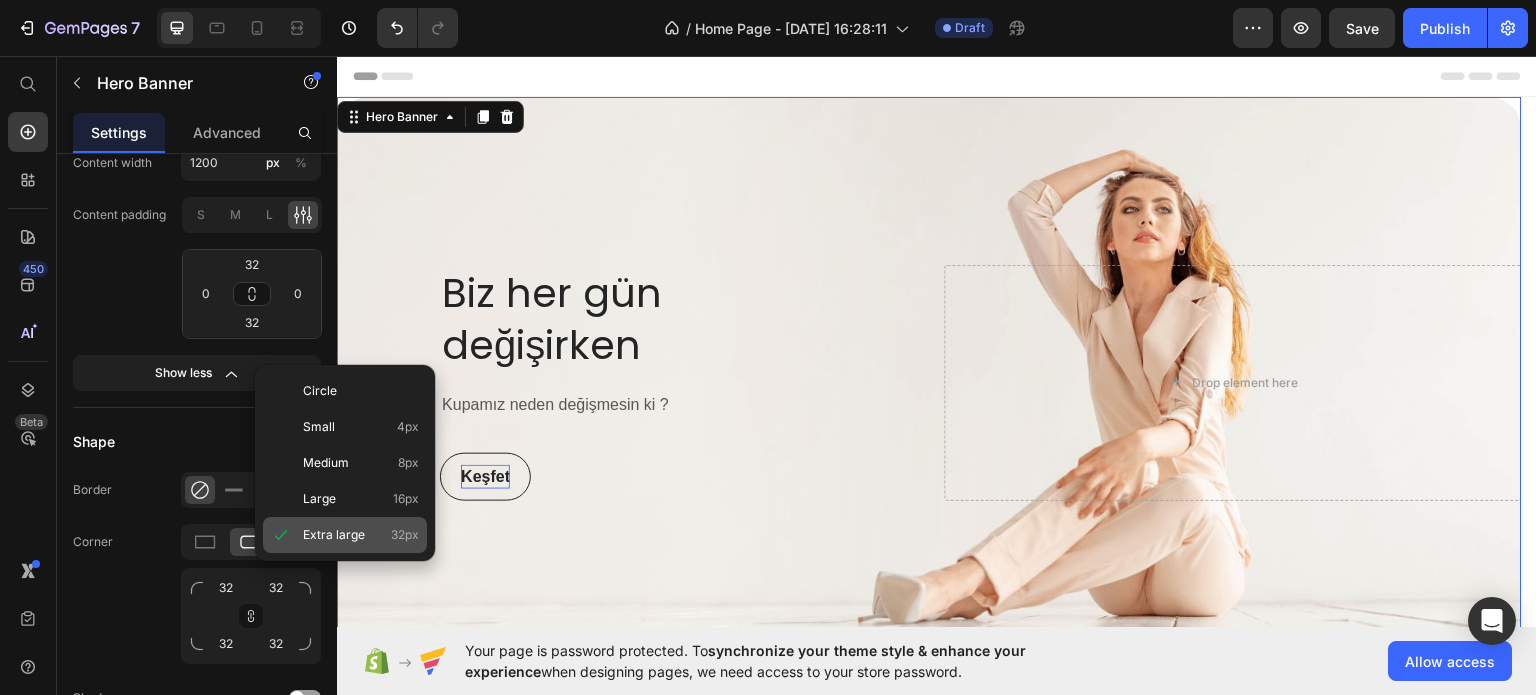click on "Extra large" at bounding box center [334, 535] 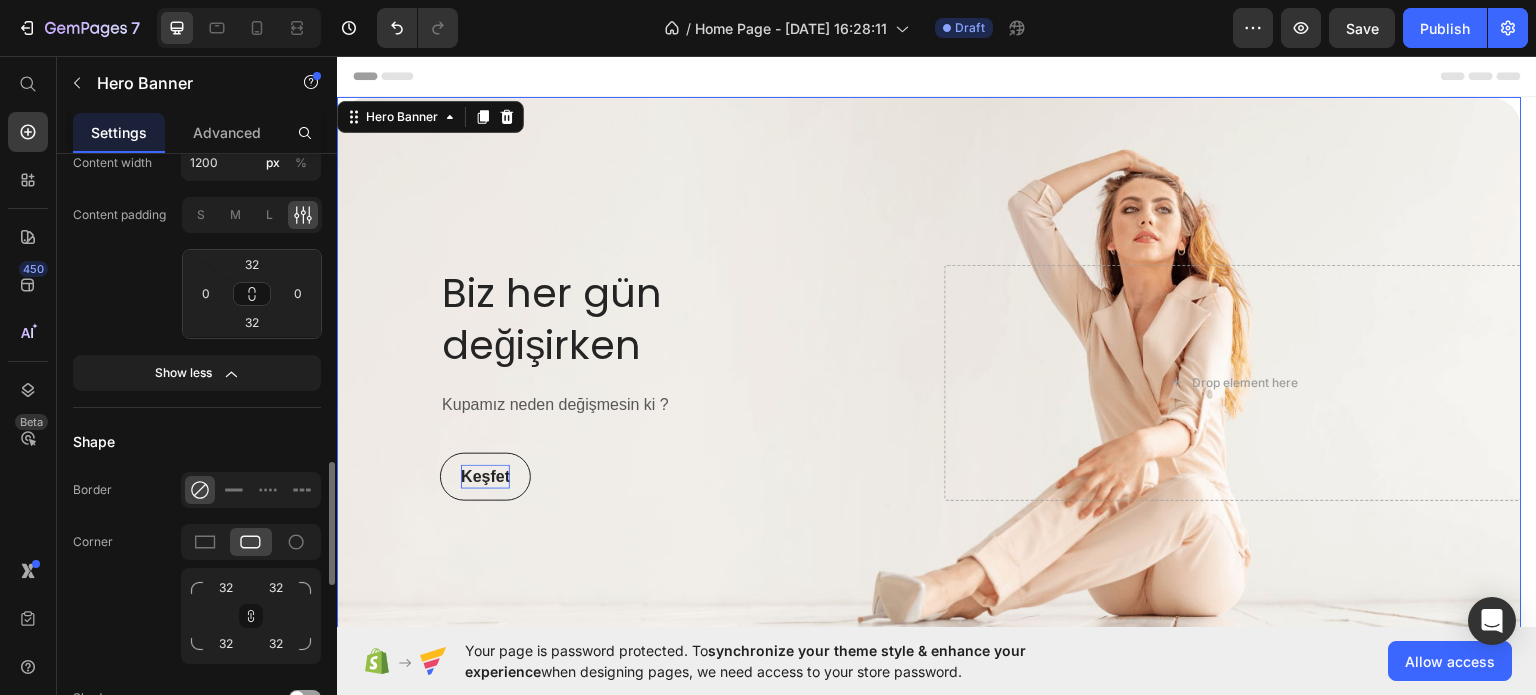 click on "Corner 32 32 32 32" 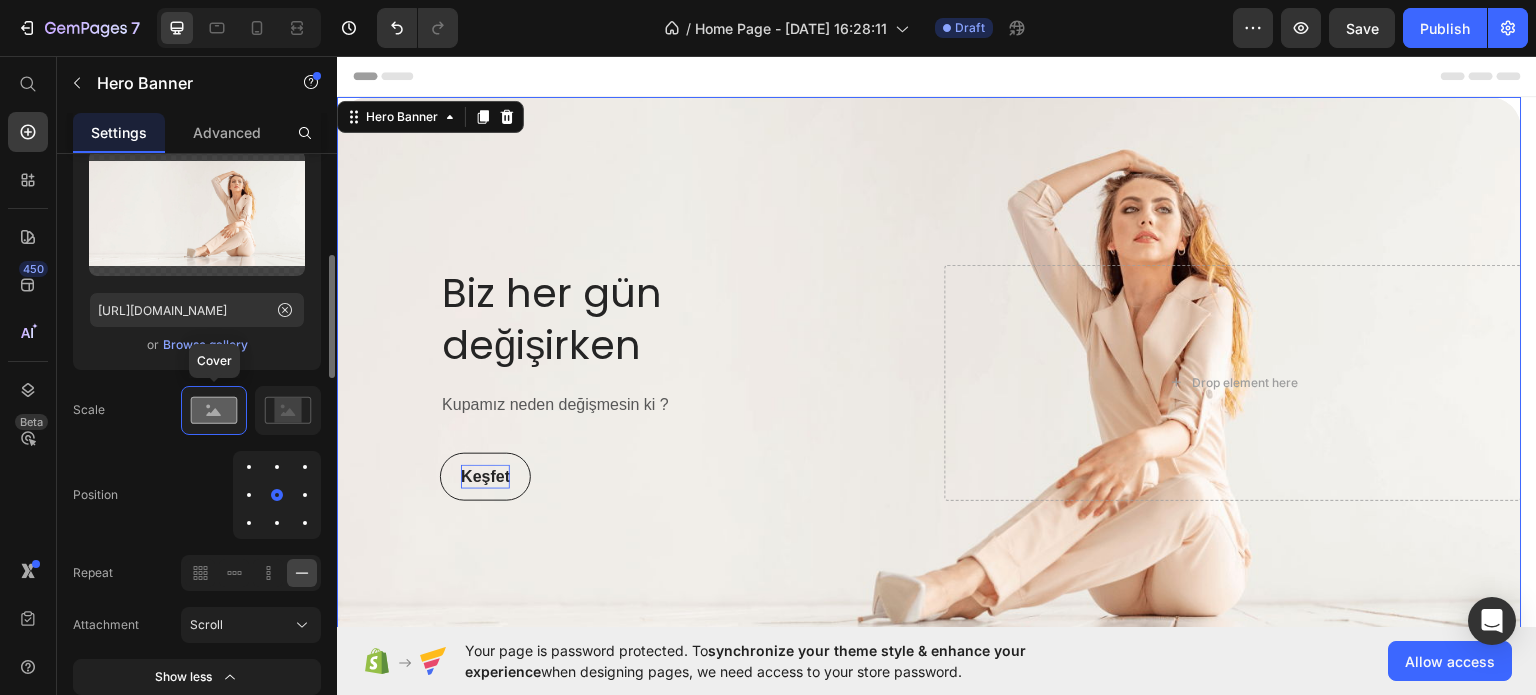 scroll, scrollTop: 289, scrollLeft: 0, axis: vertical 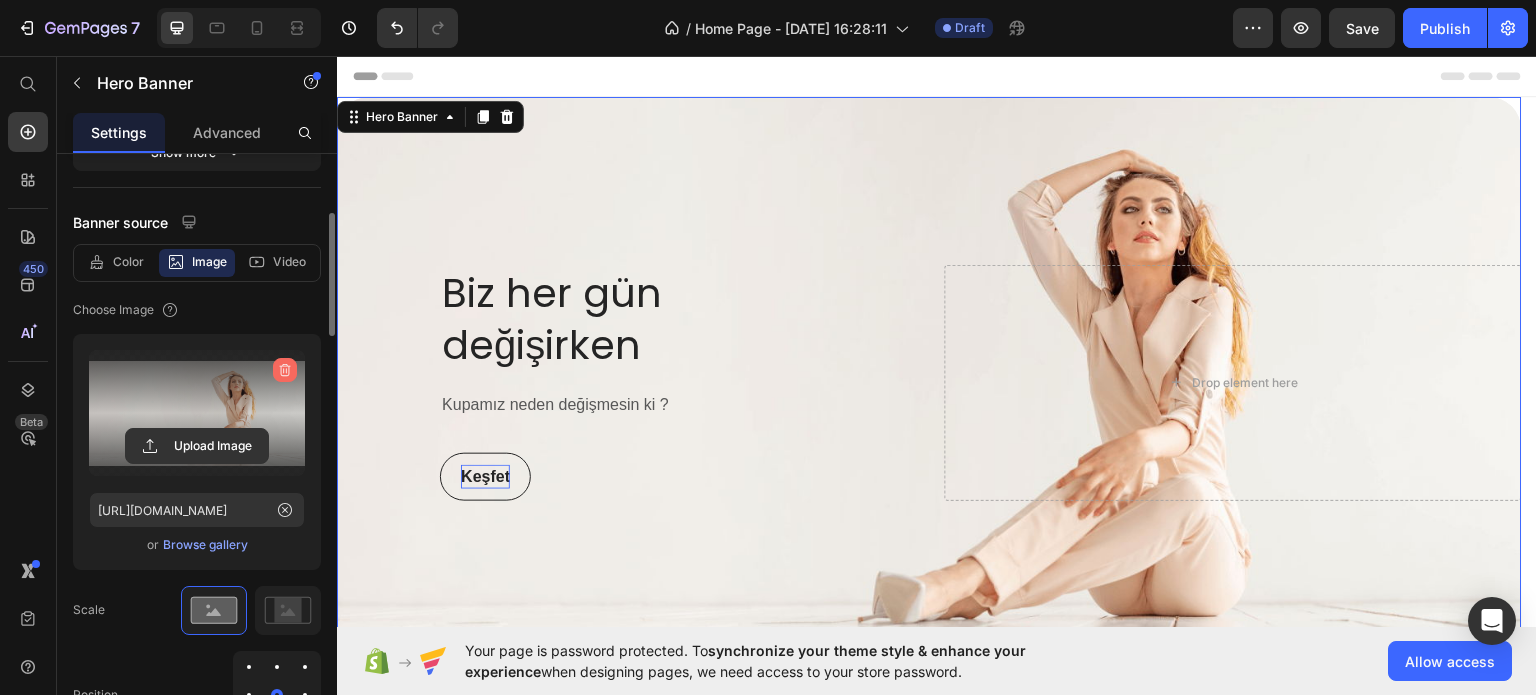 click 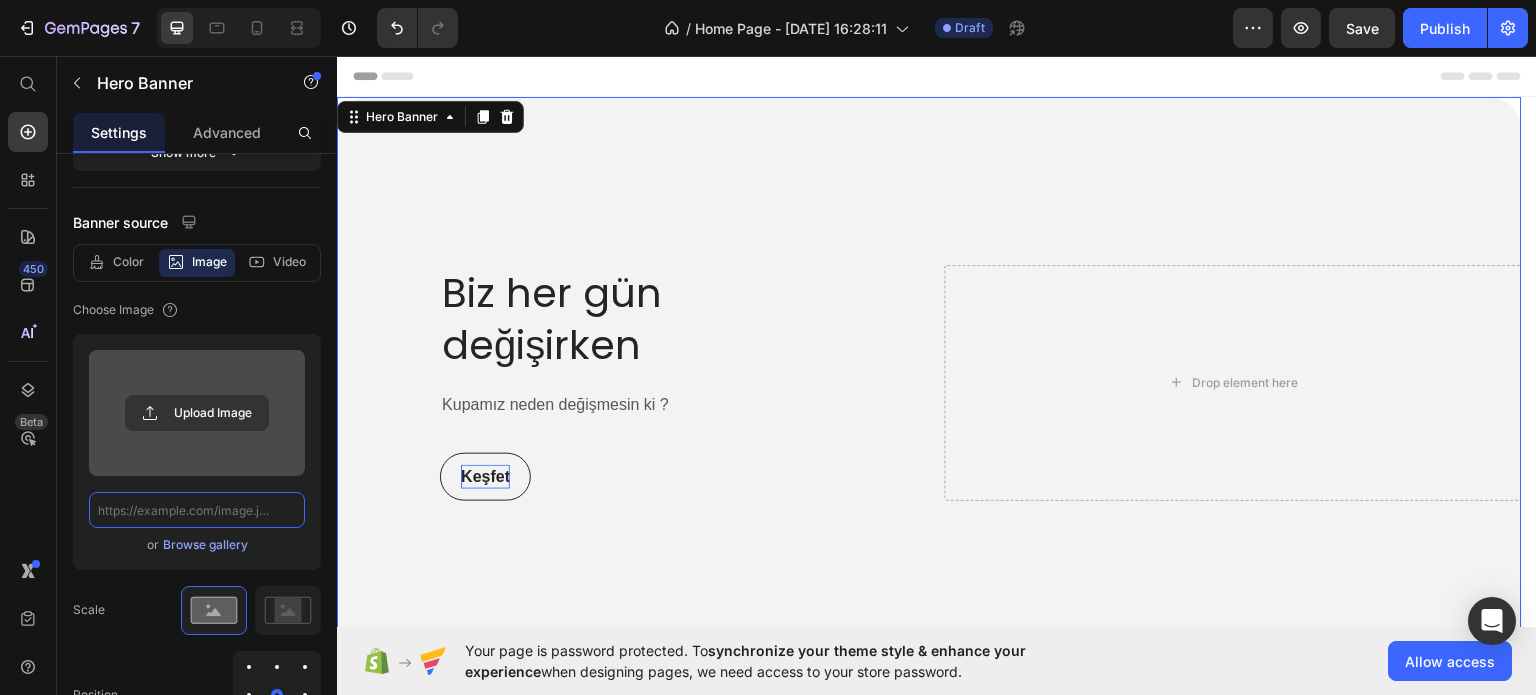 scroll, scrollTop: 0, scrollLeft: 0, axis: both 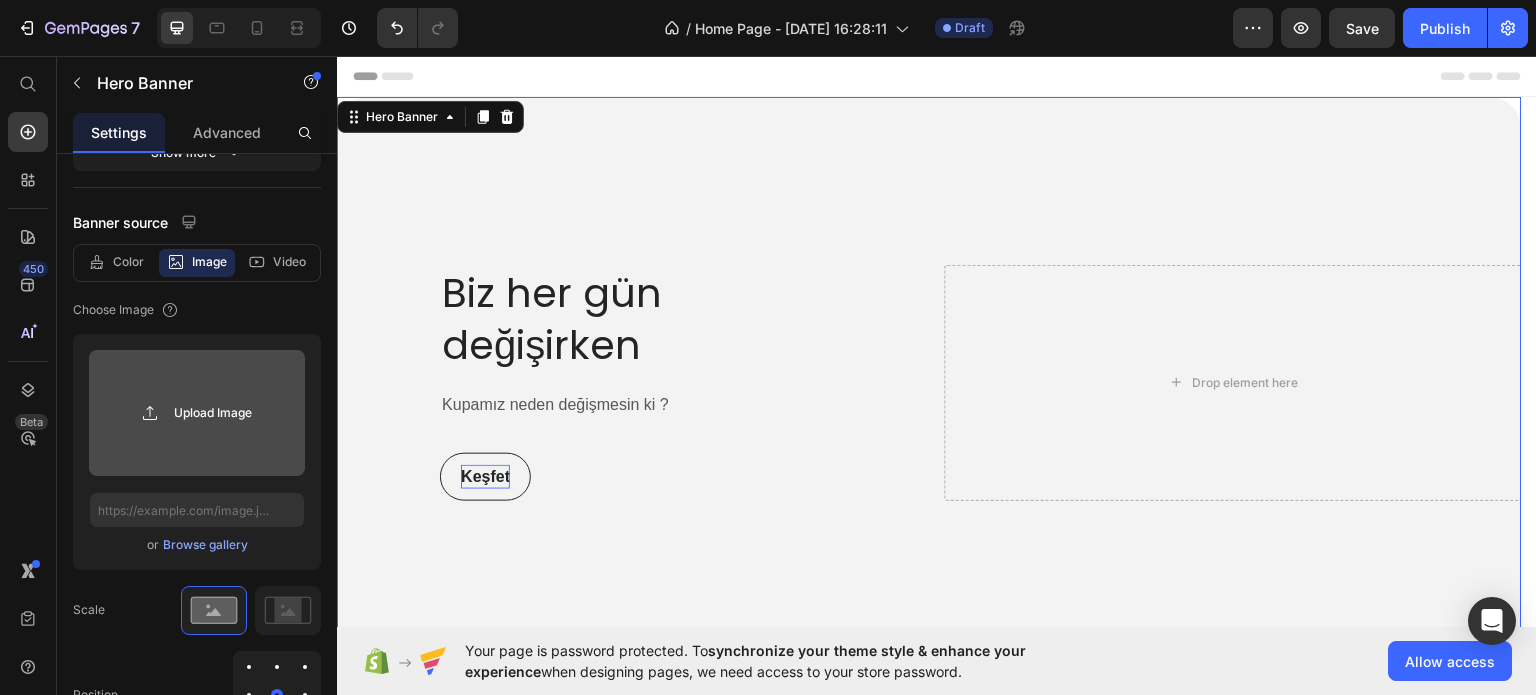 click 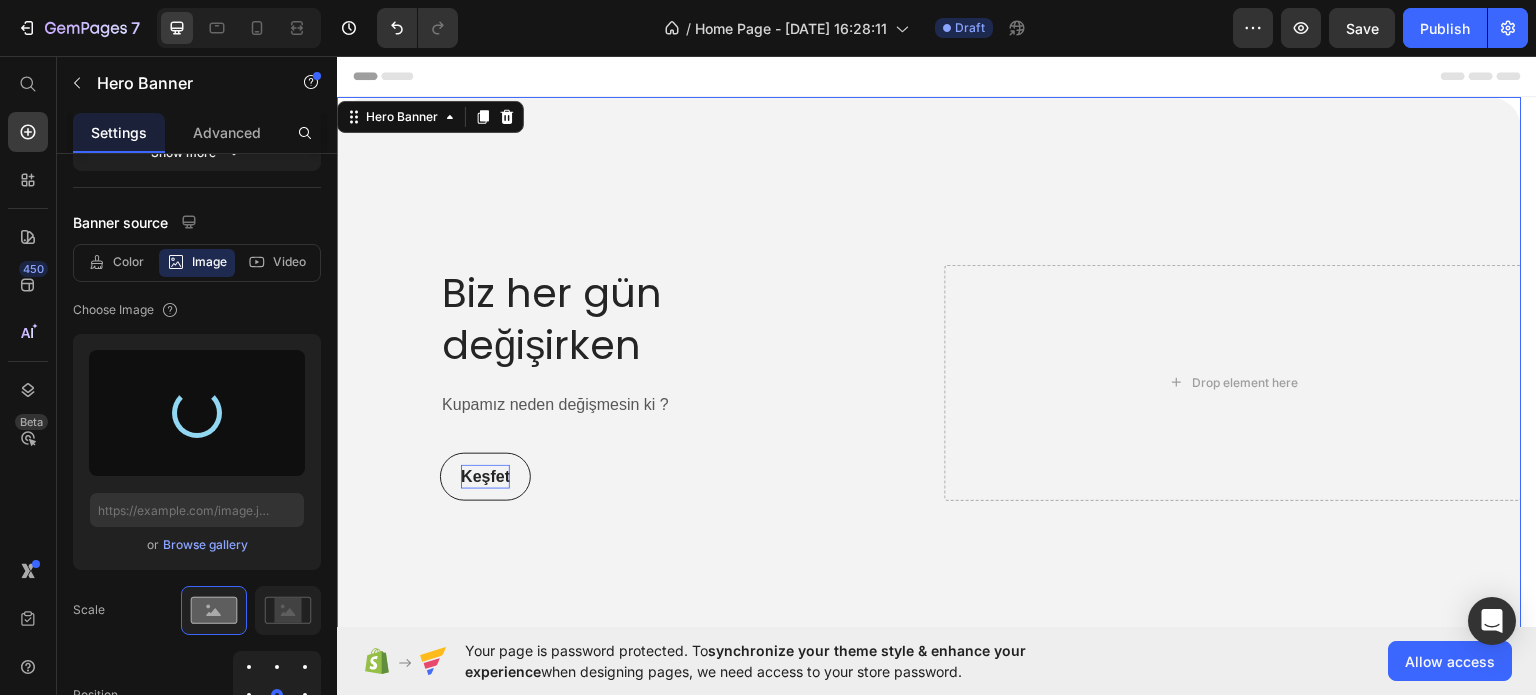 type on "[URL][DOMAIN_NAME]" 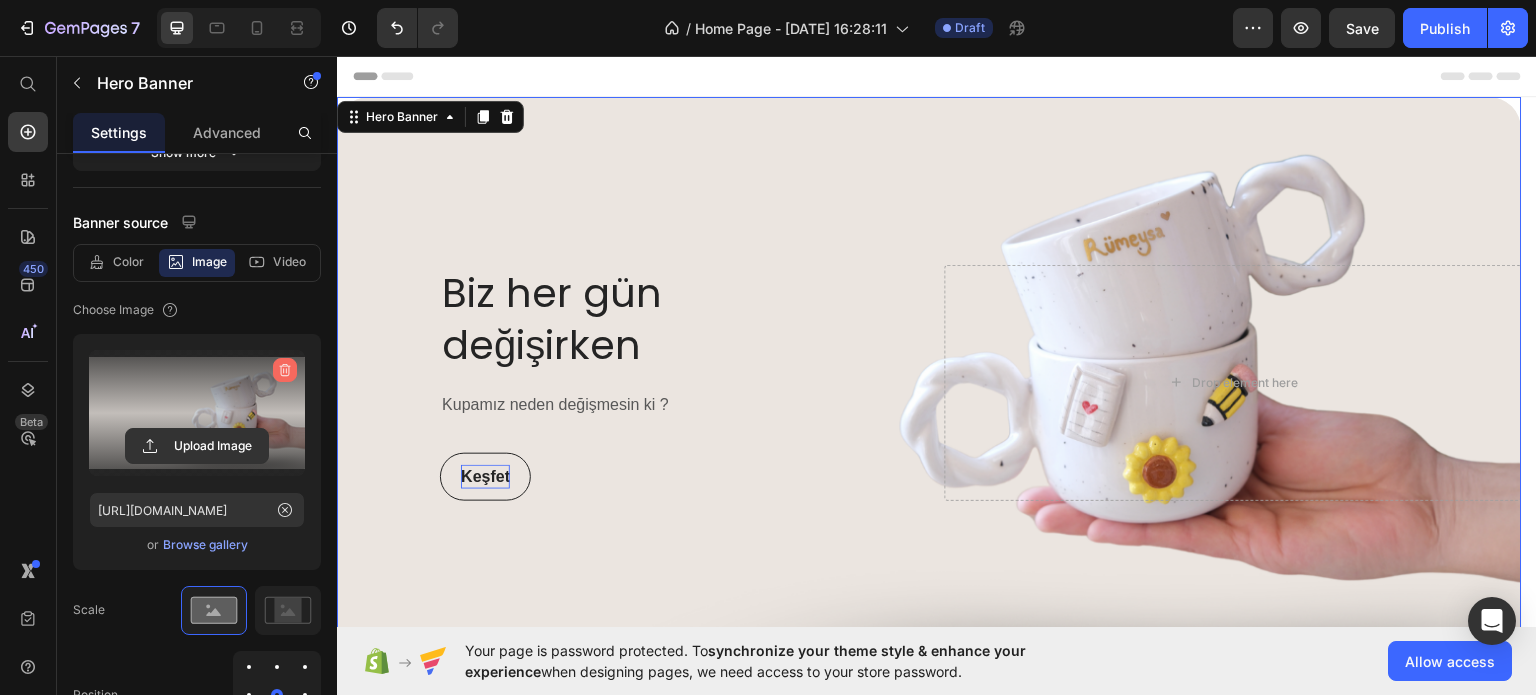 click 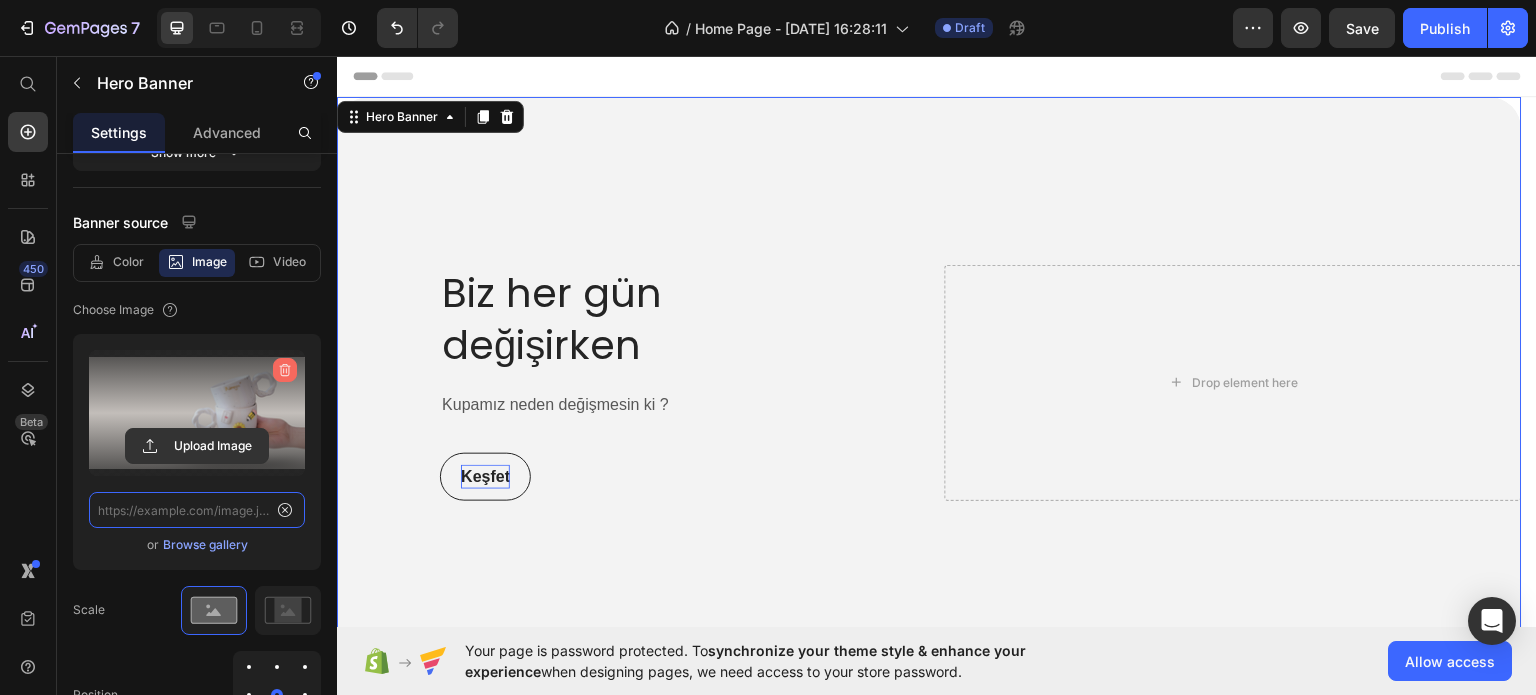 scroll, scrollTop: 0, scrollLeft: 0, axis: both 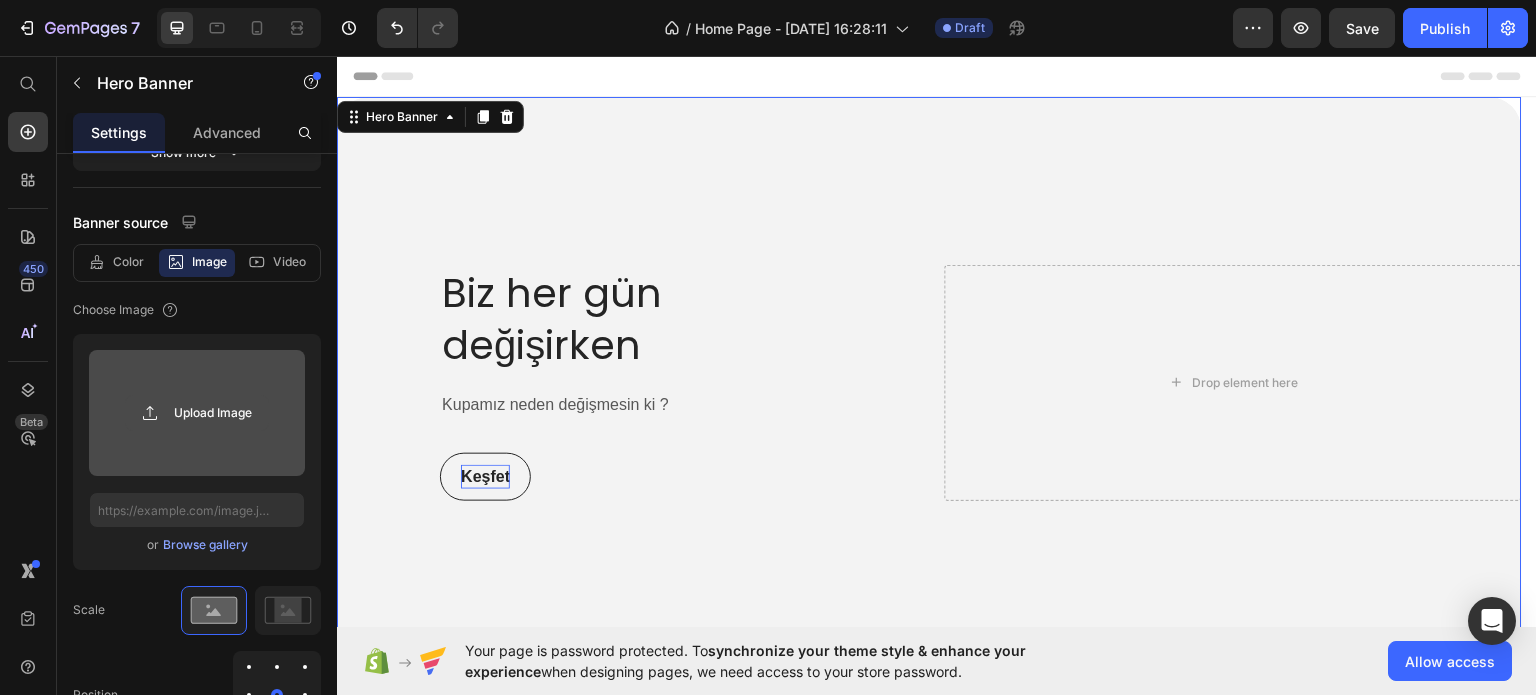 click 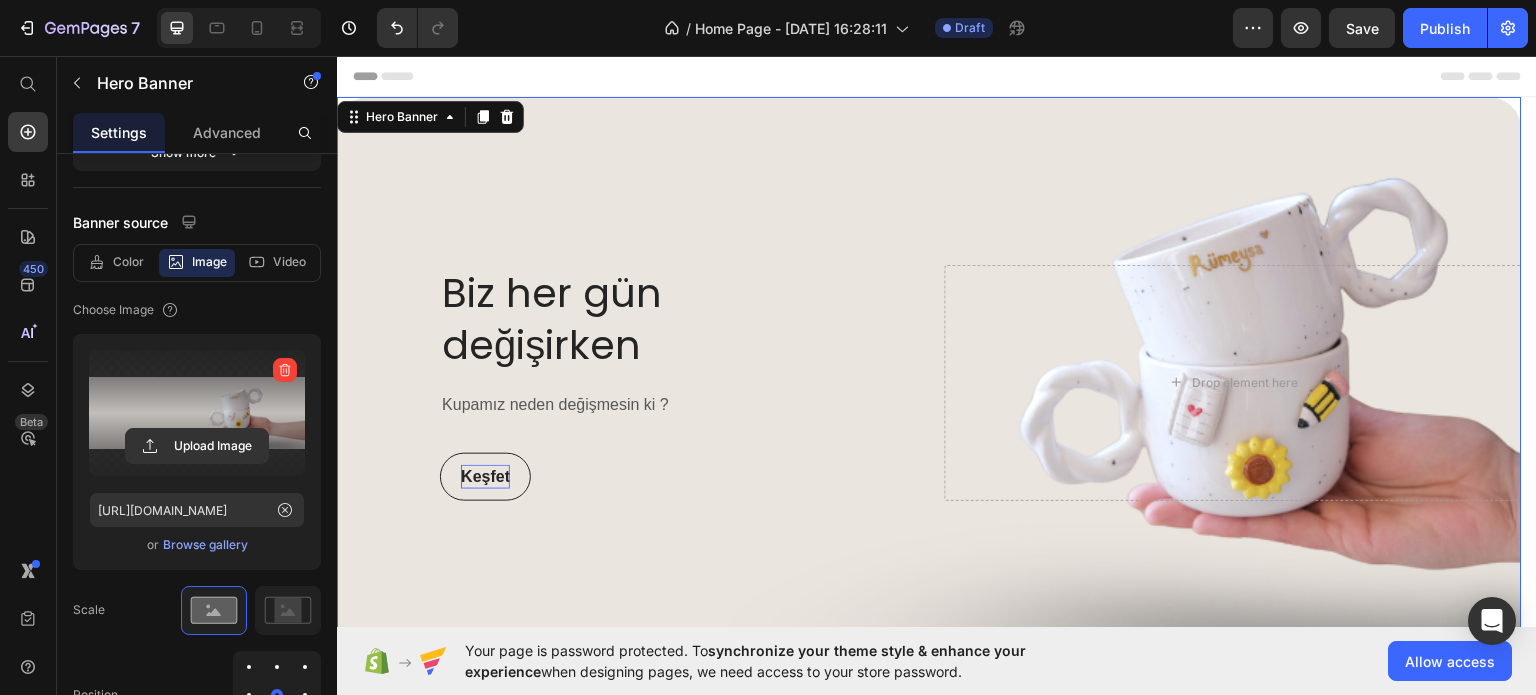 click at bounding box center (197, 413) 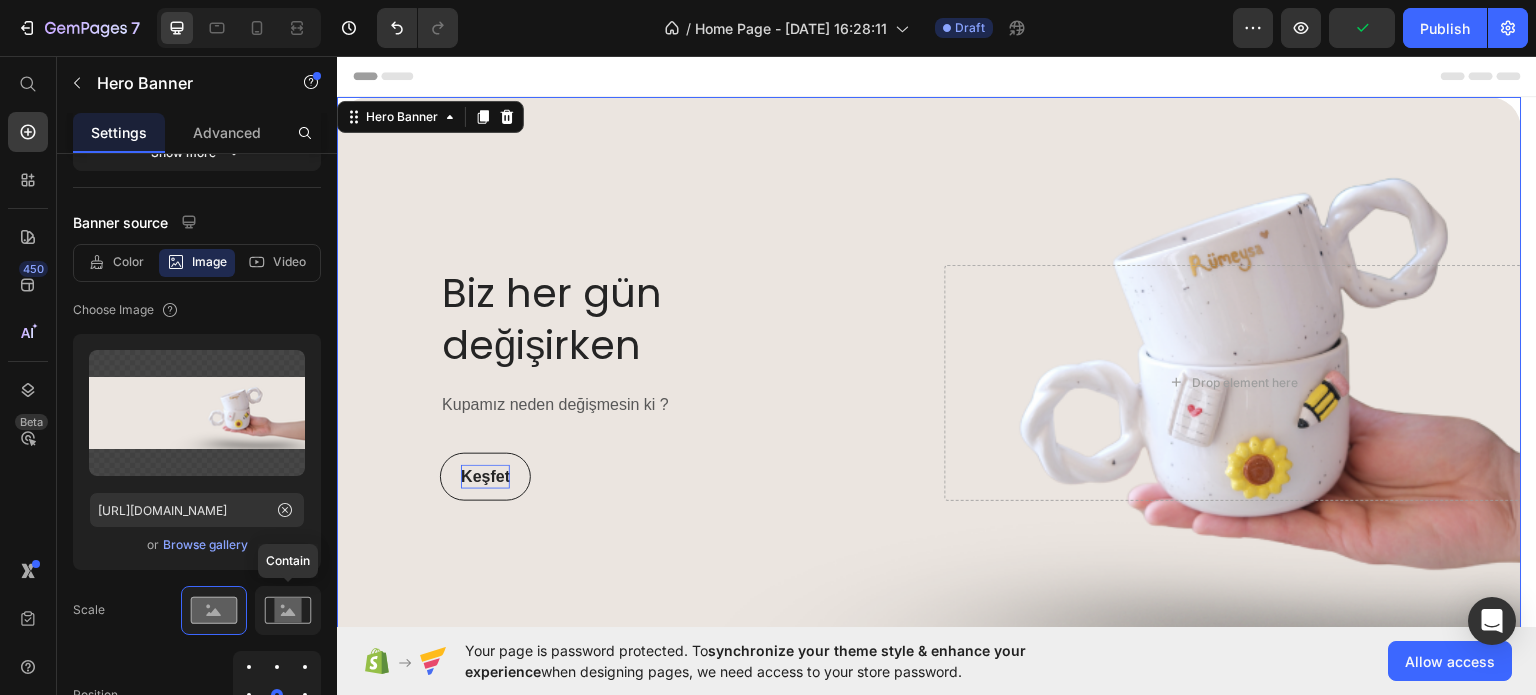 click 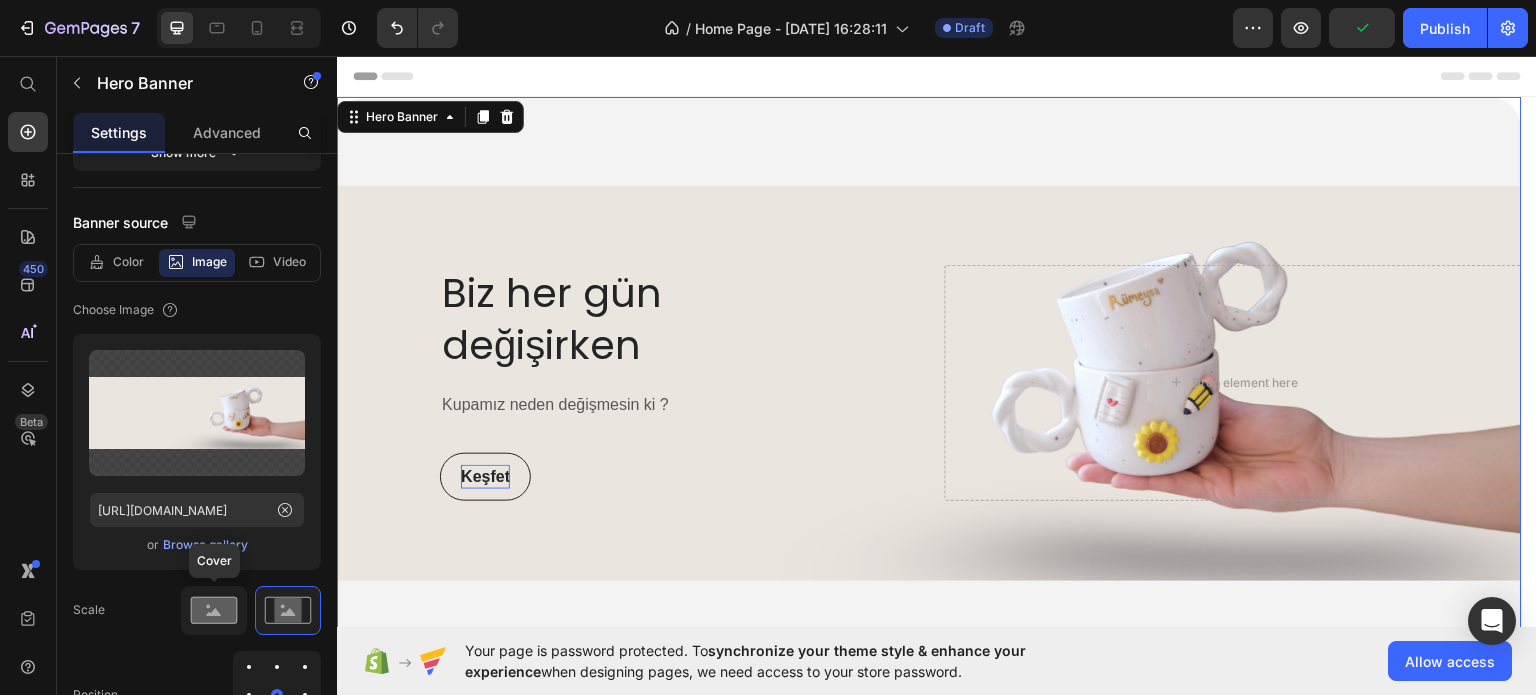 click 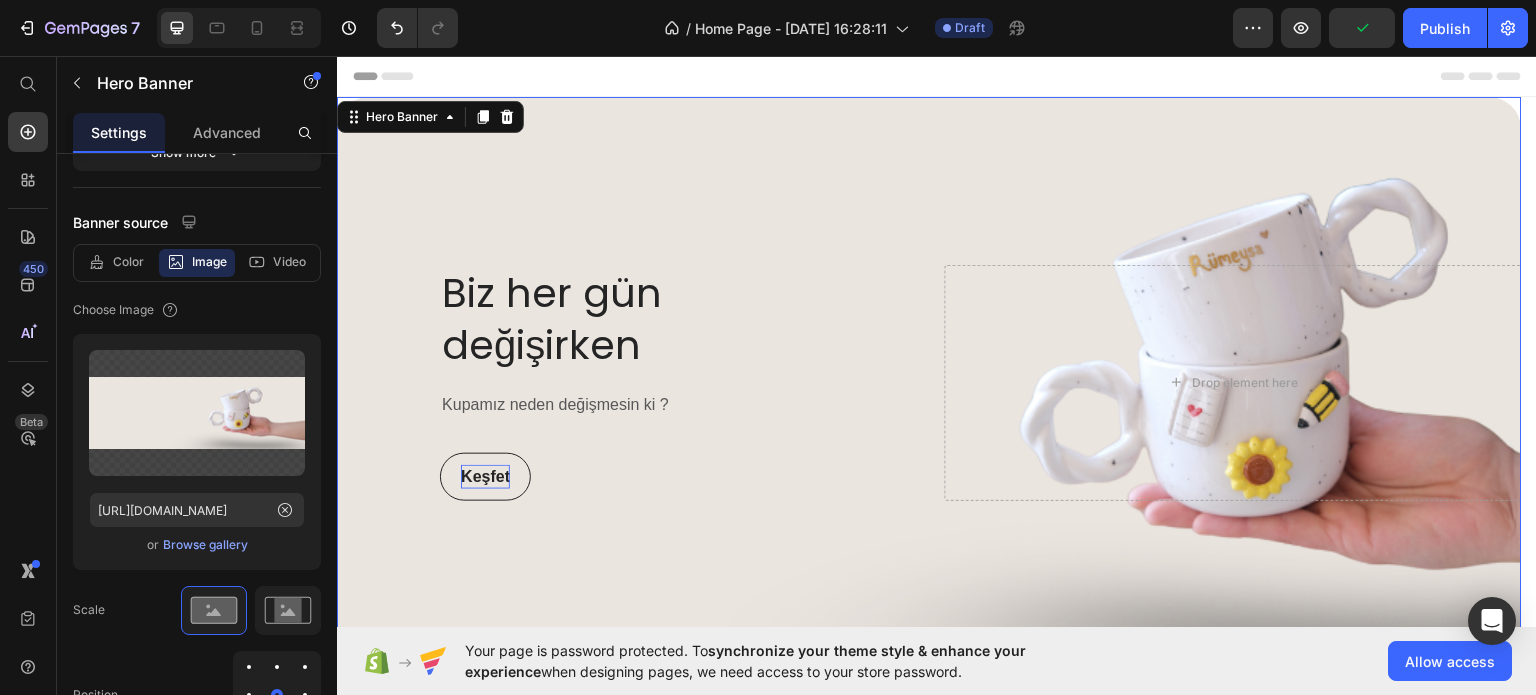 click 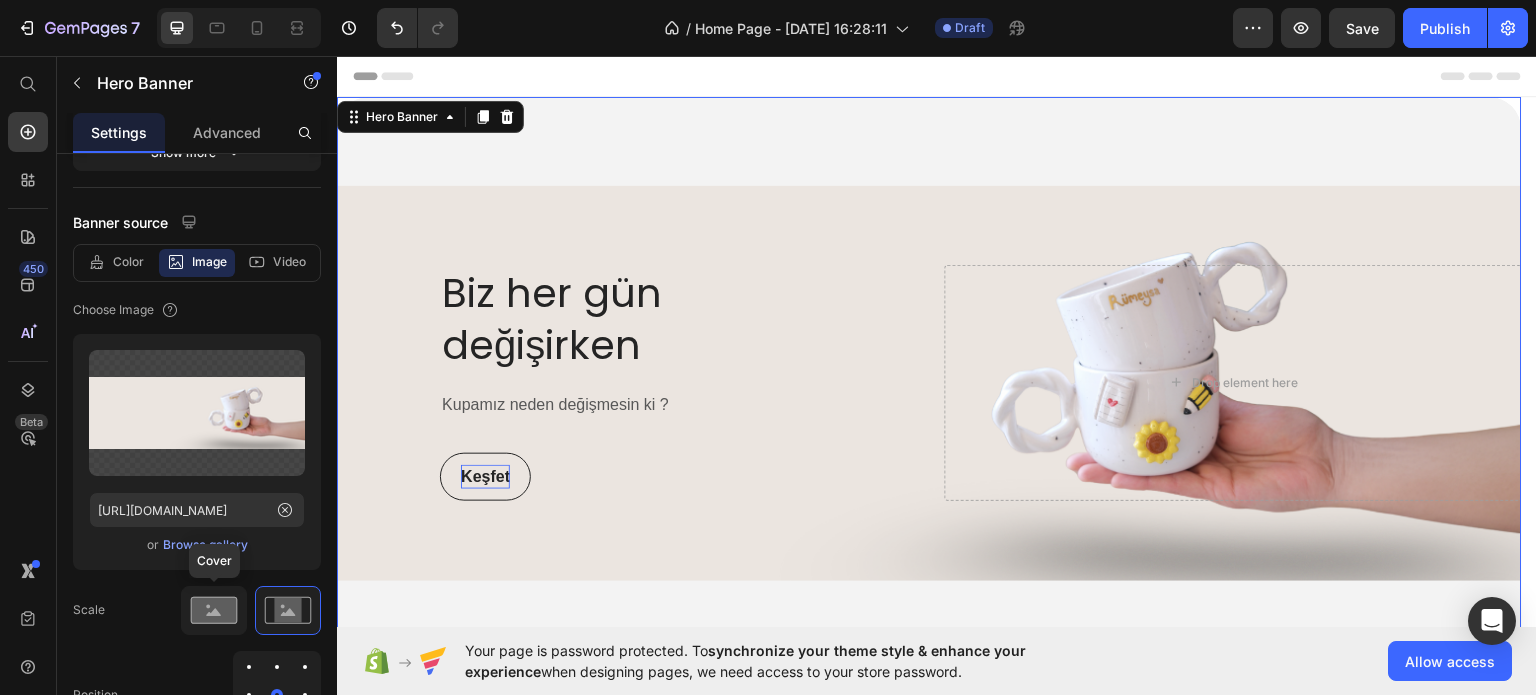 click 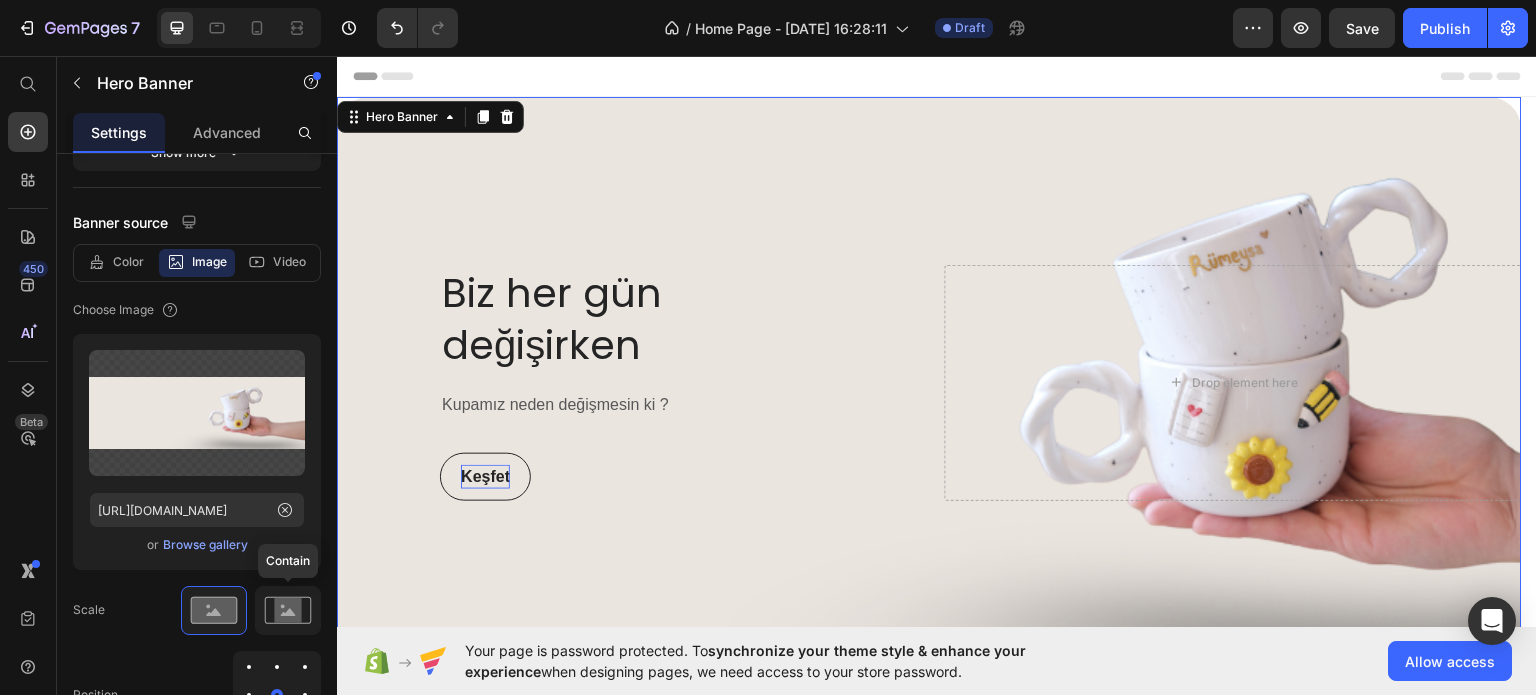 click 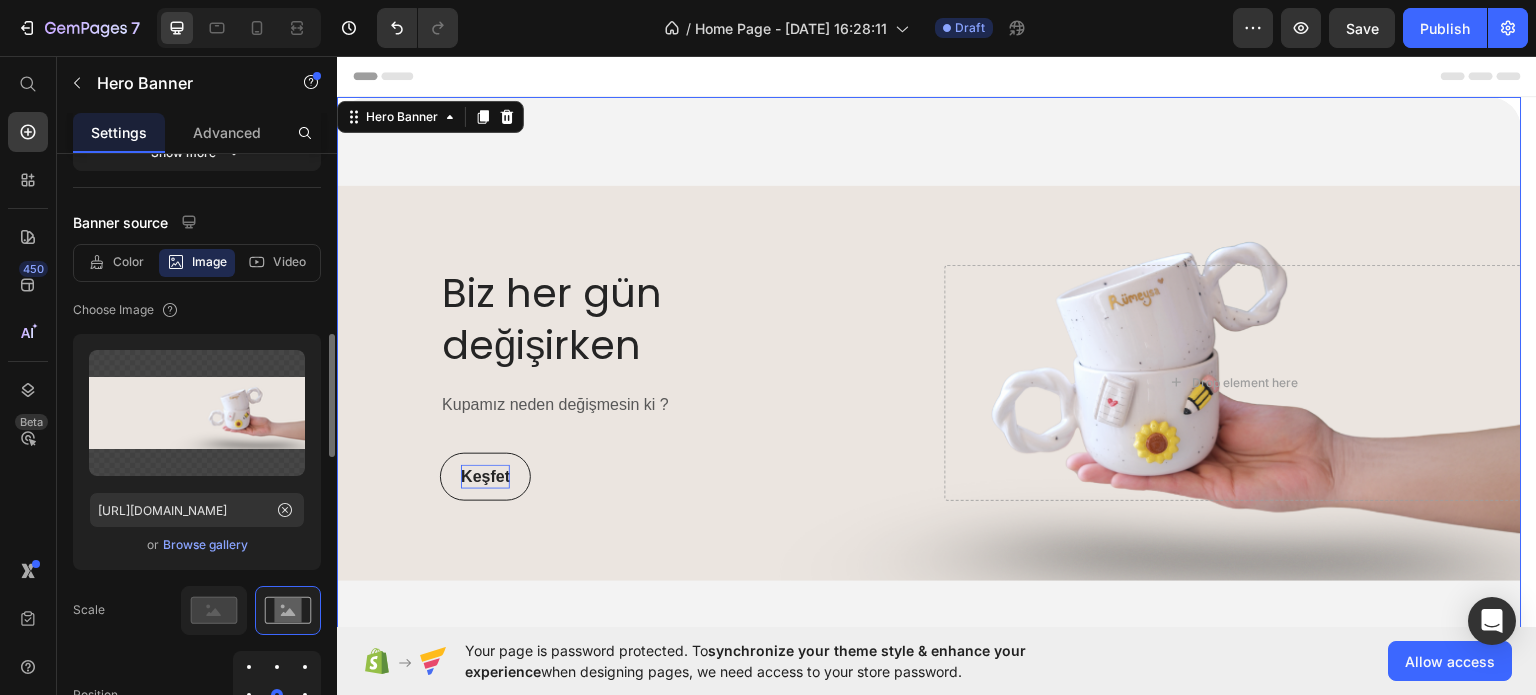 scroll, scrollTop: 389, scrollLeft: 0, axis: vertical 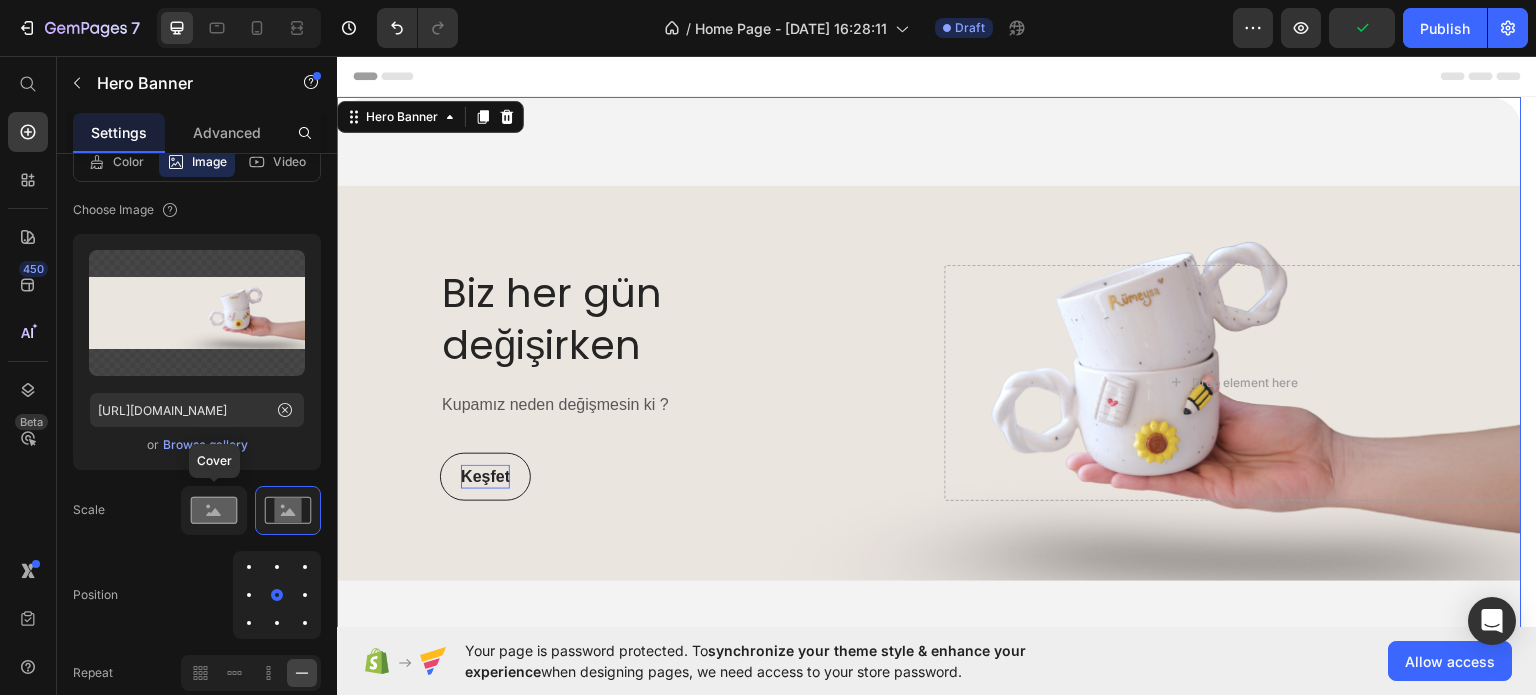 click 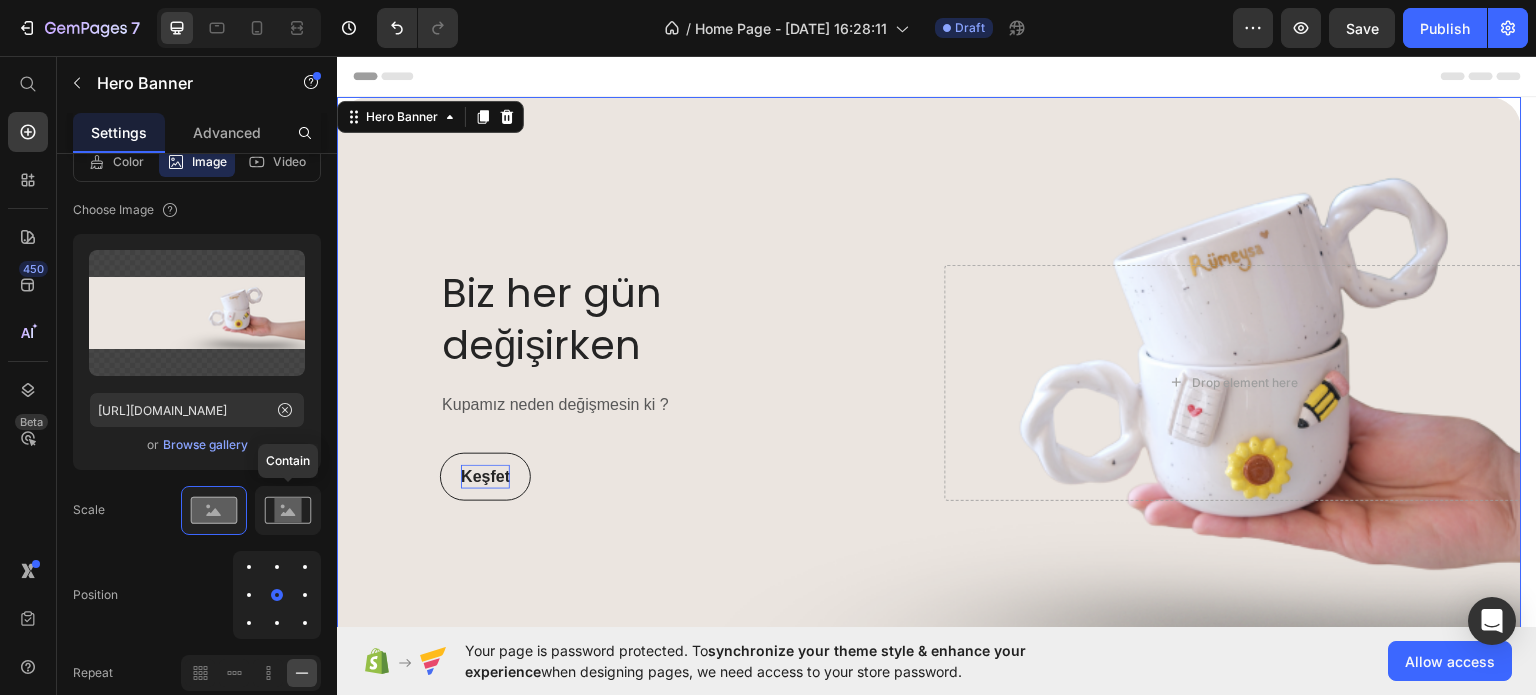 click 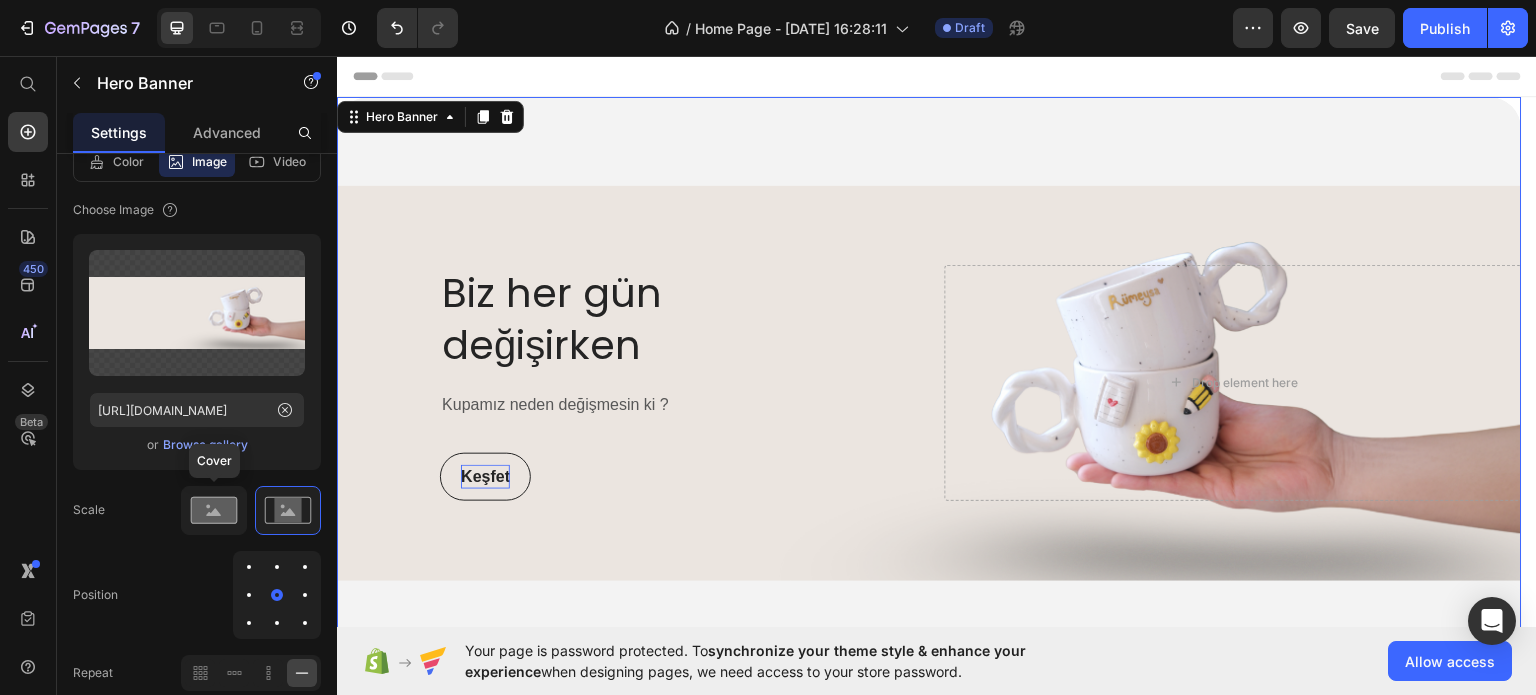 click 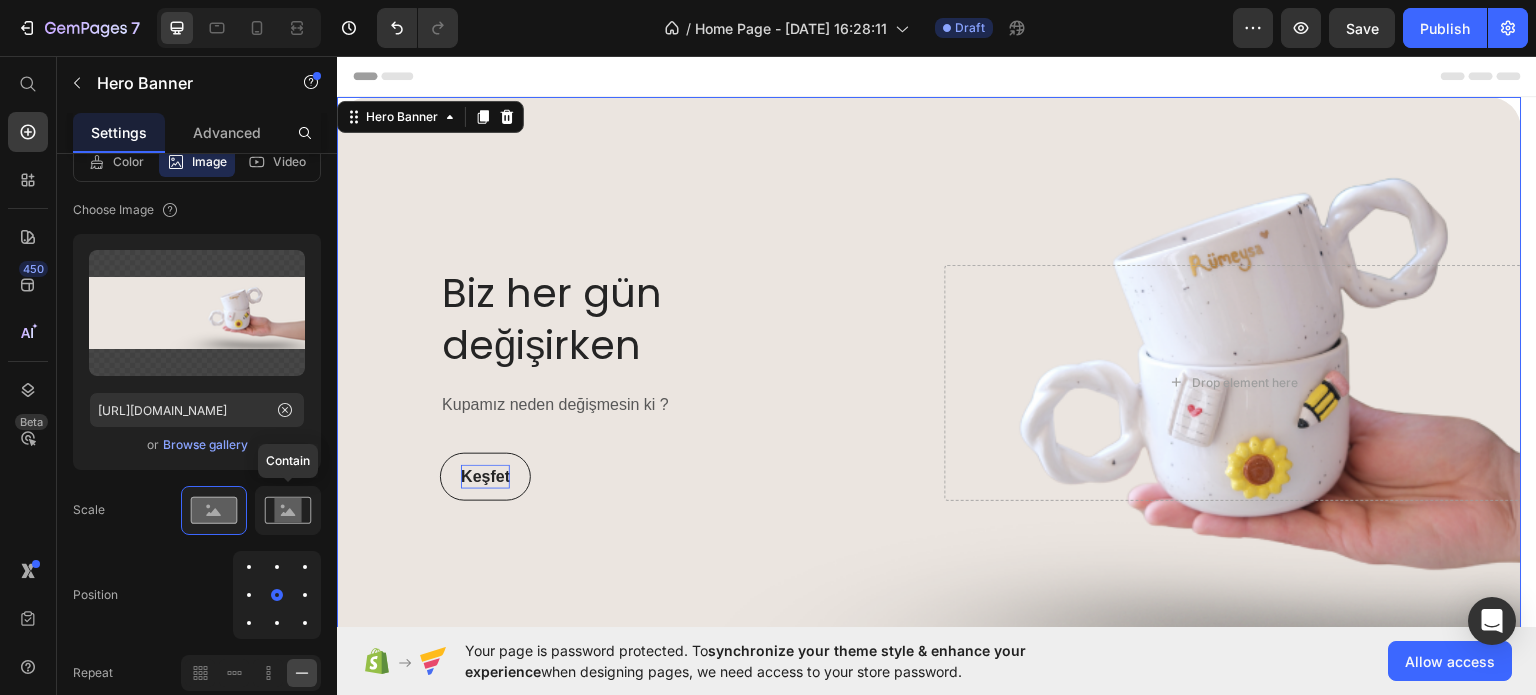 click 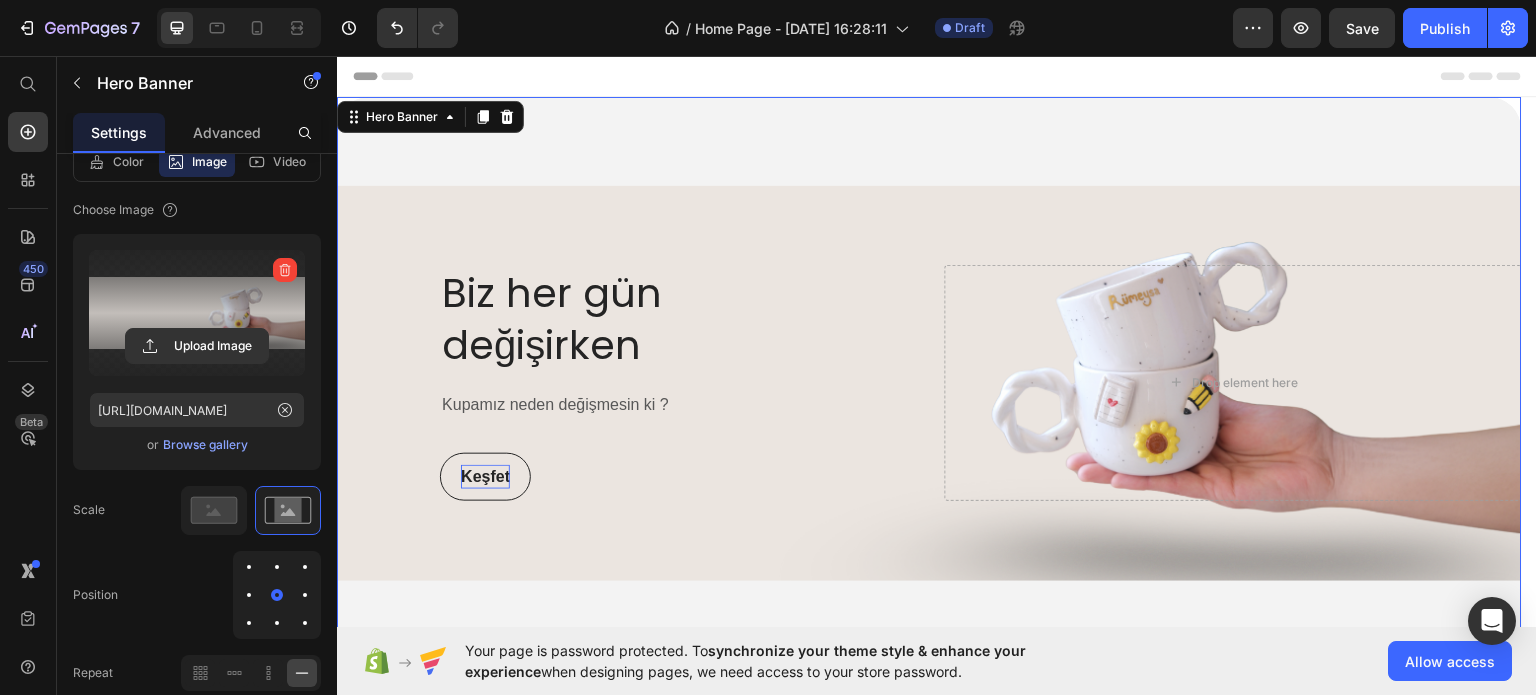 click at bounding box center (197, 313) 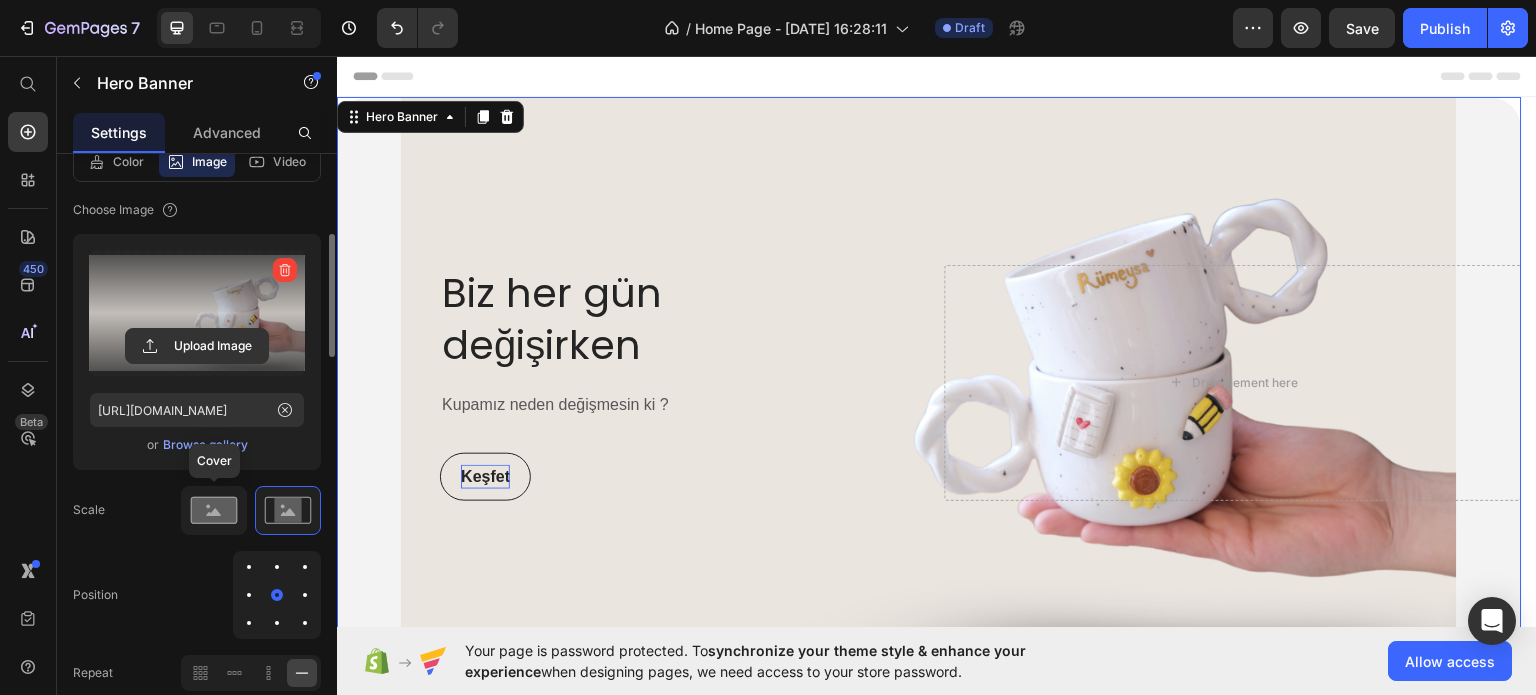 click 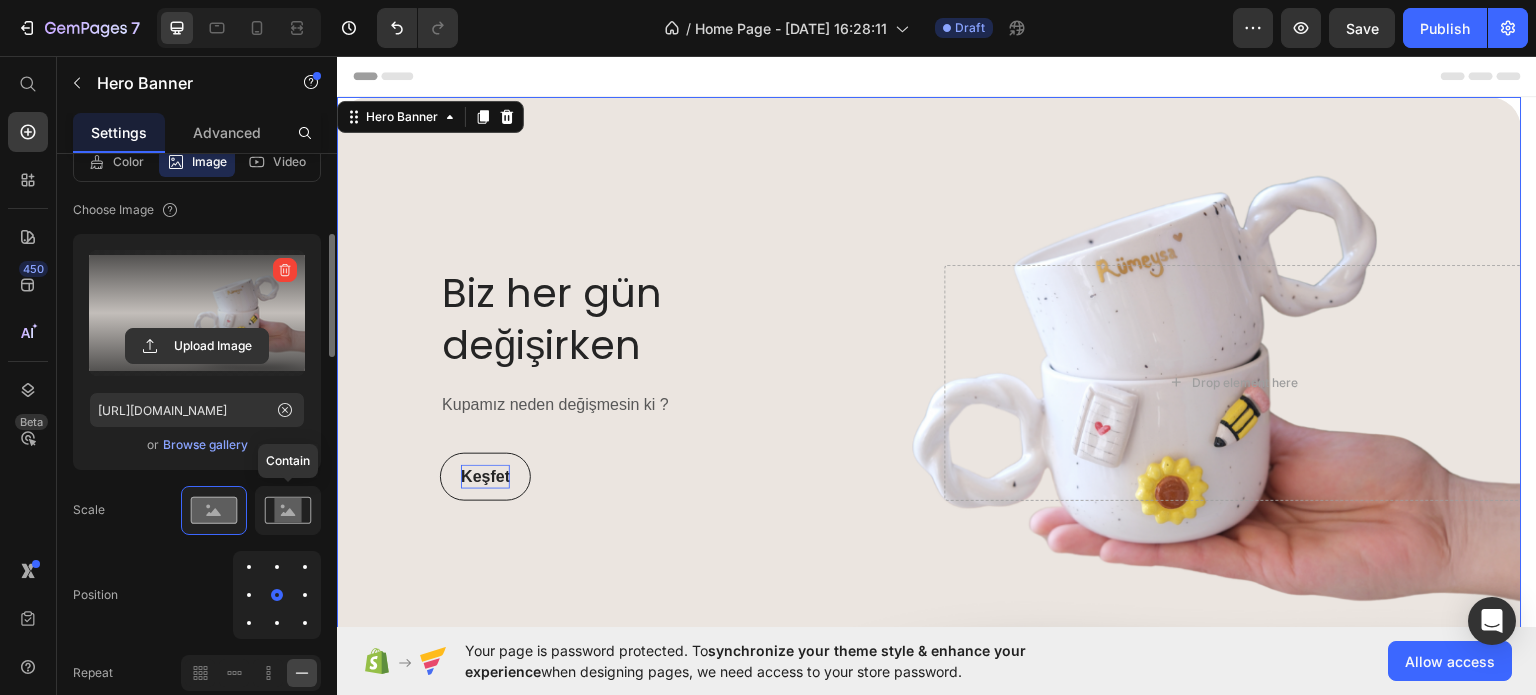 click 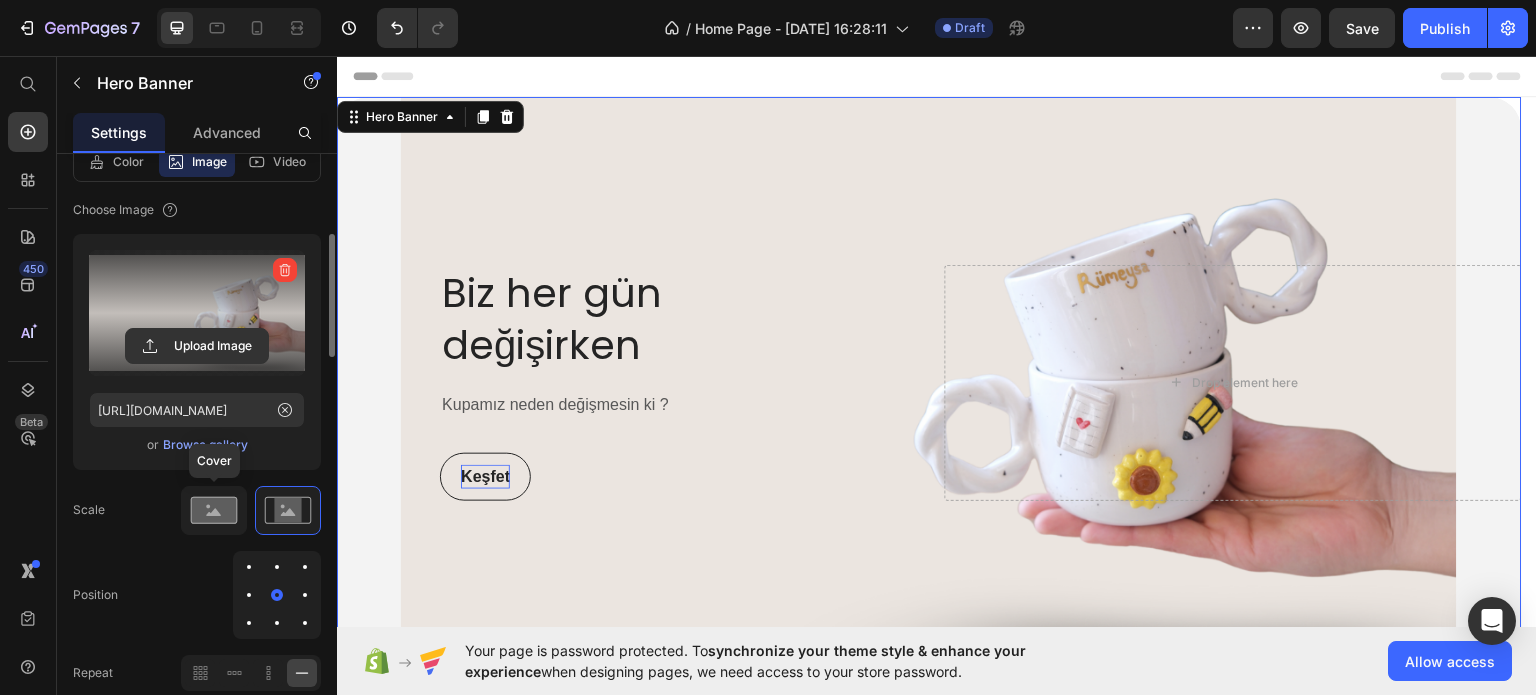click 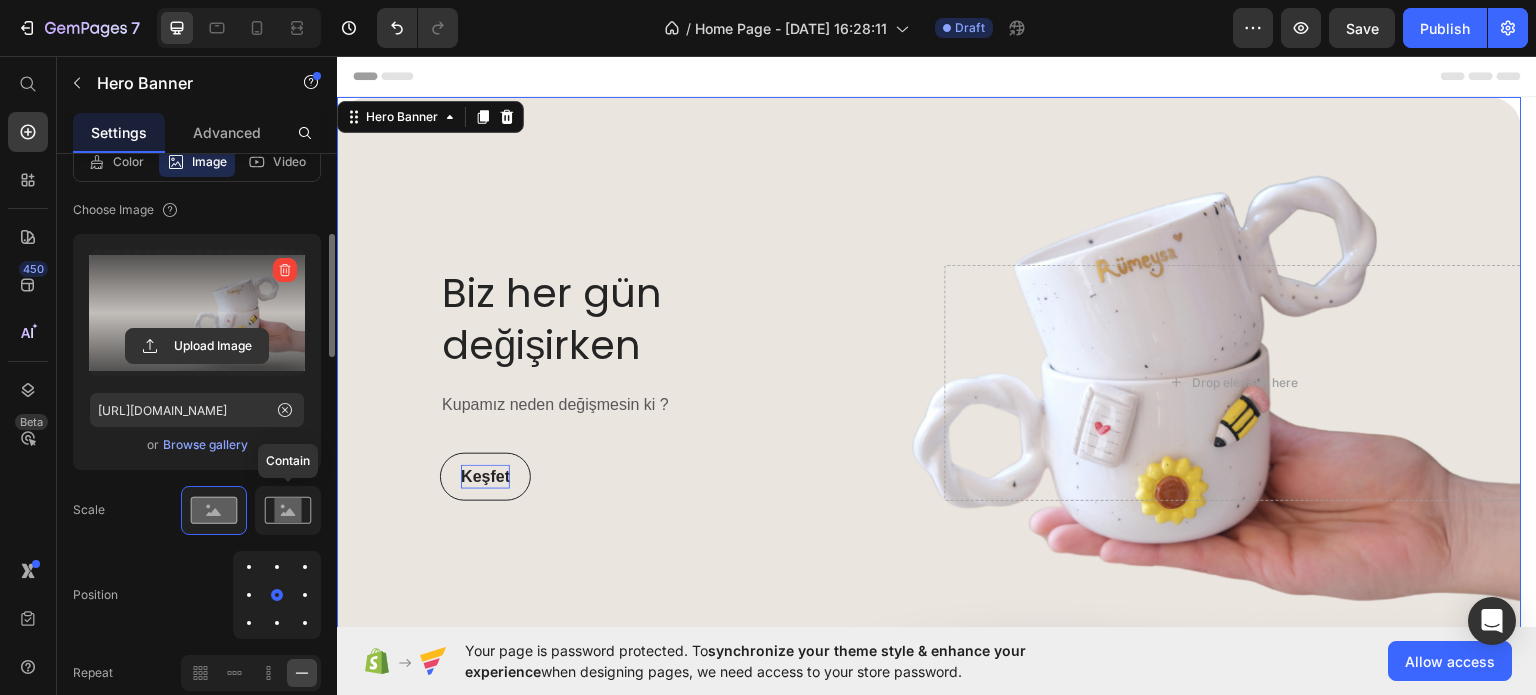 click 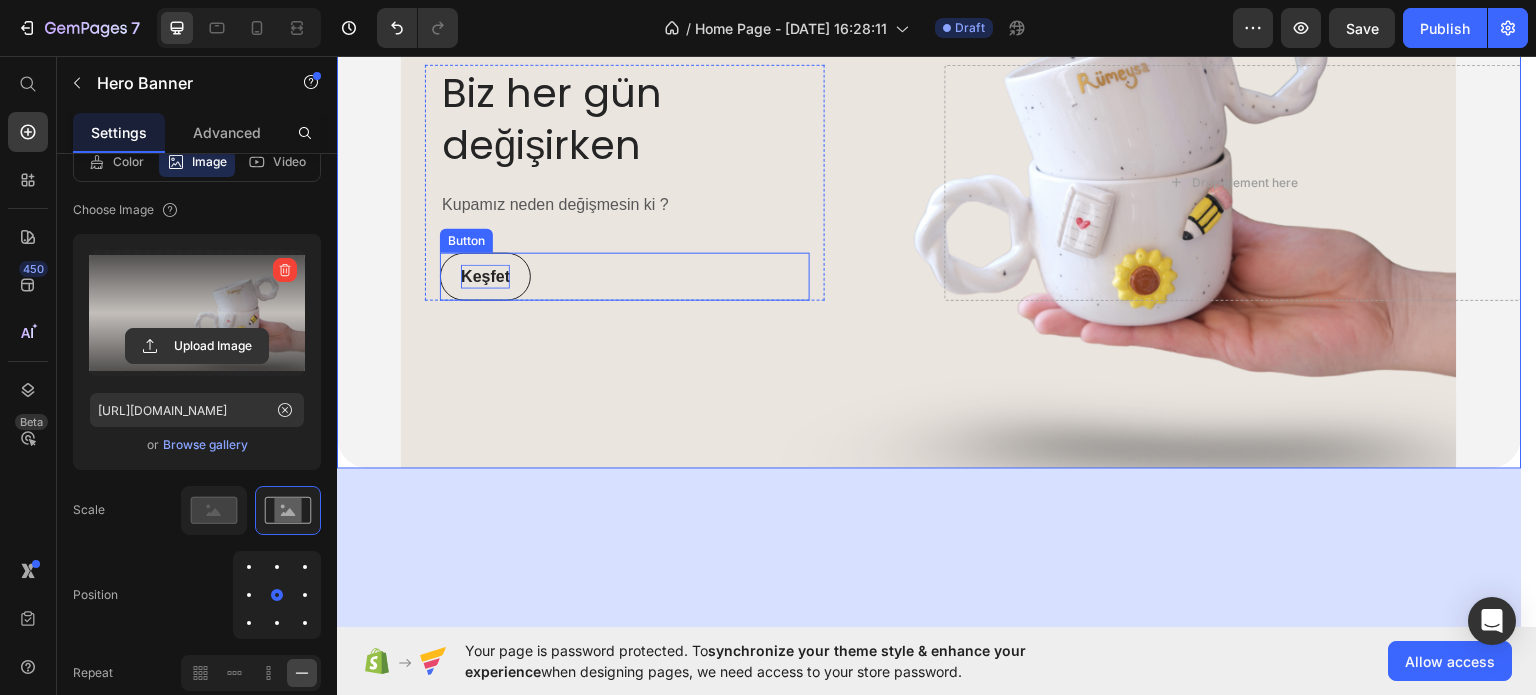 scroll, scrollTop: 0, scrollLeft: 0, axis: both 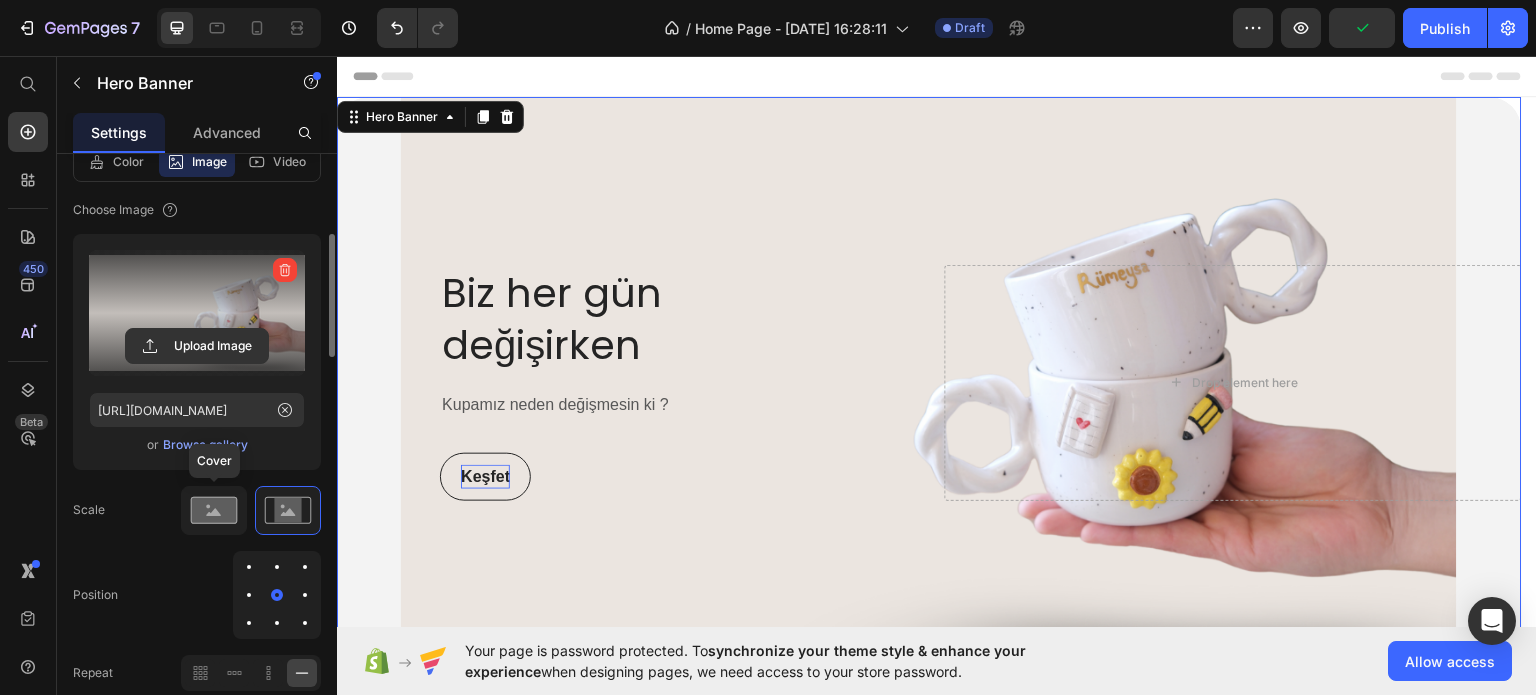click 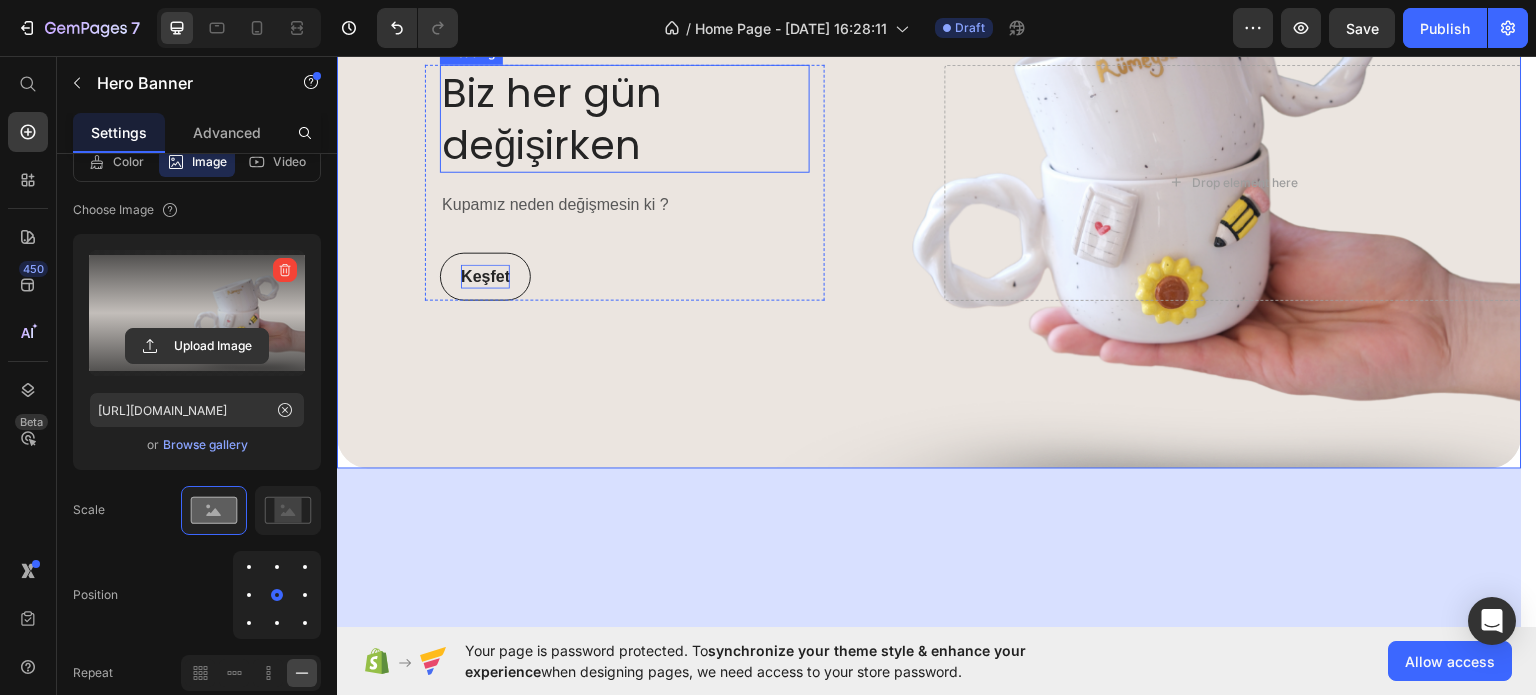 scroll, scrollTop: 0, scrollLeft: 0, axis: both 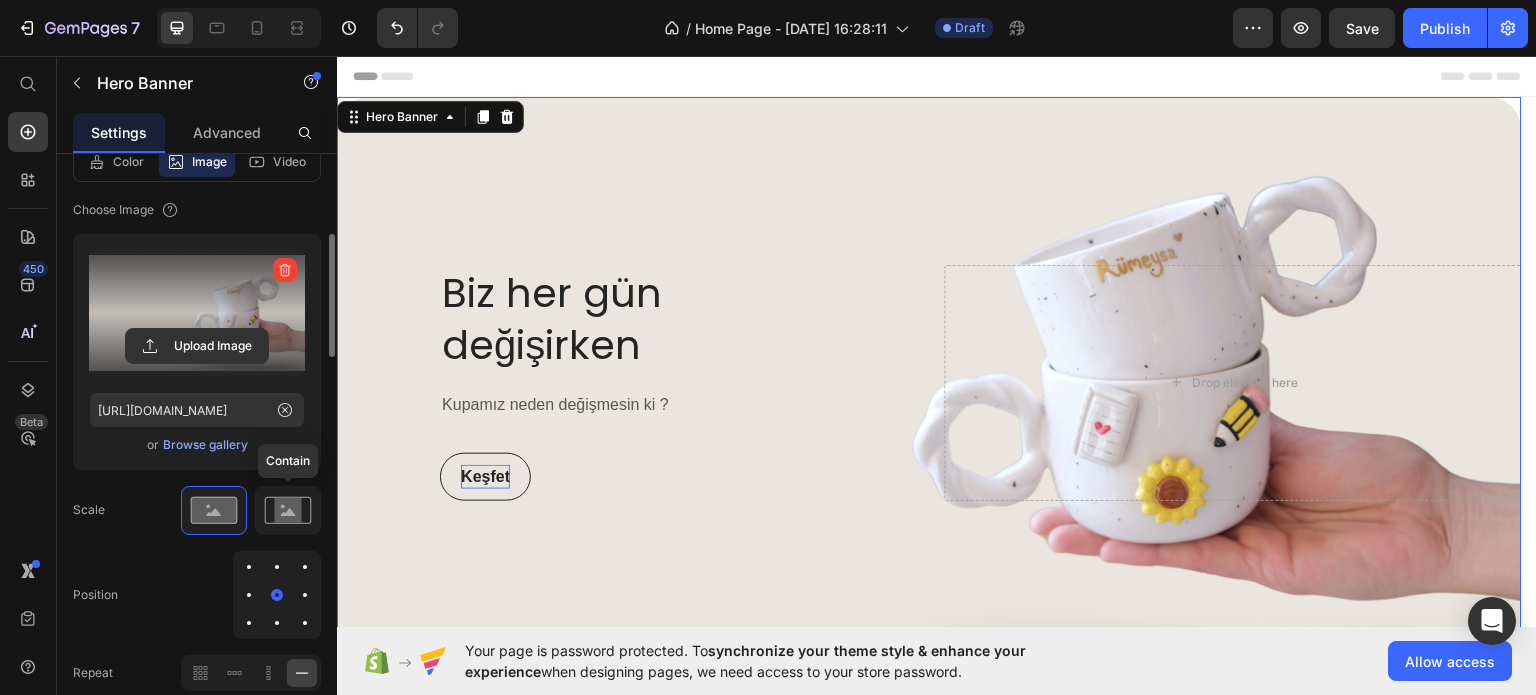 click 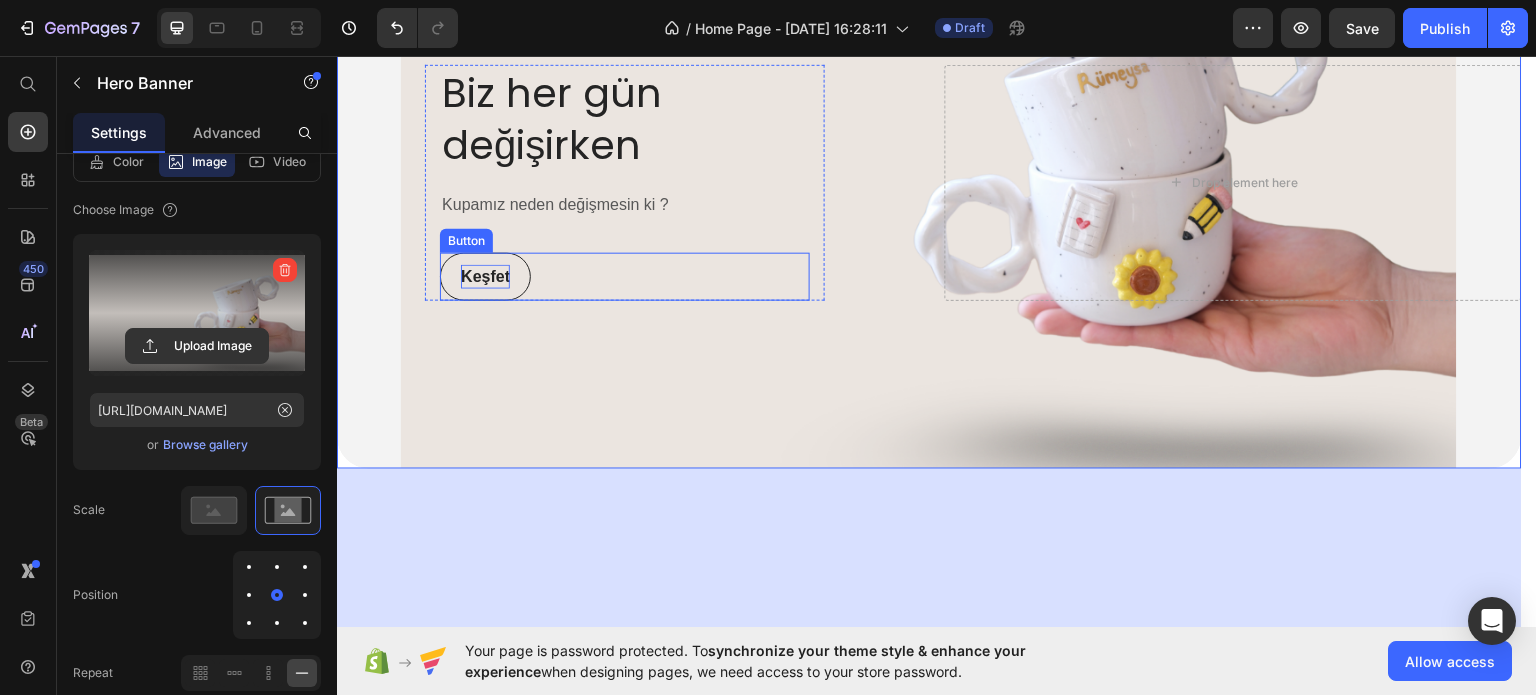 scroll, scrollTop: 0, scrollLeft: 0, axis: both 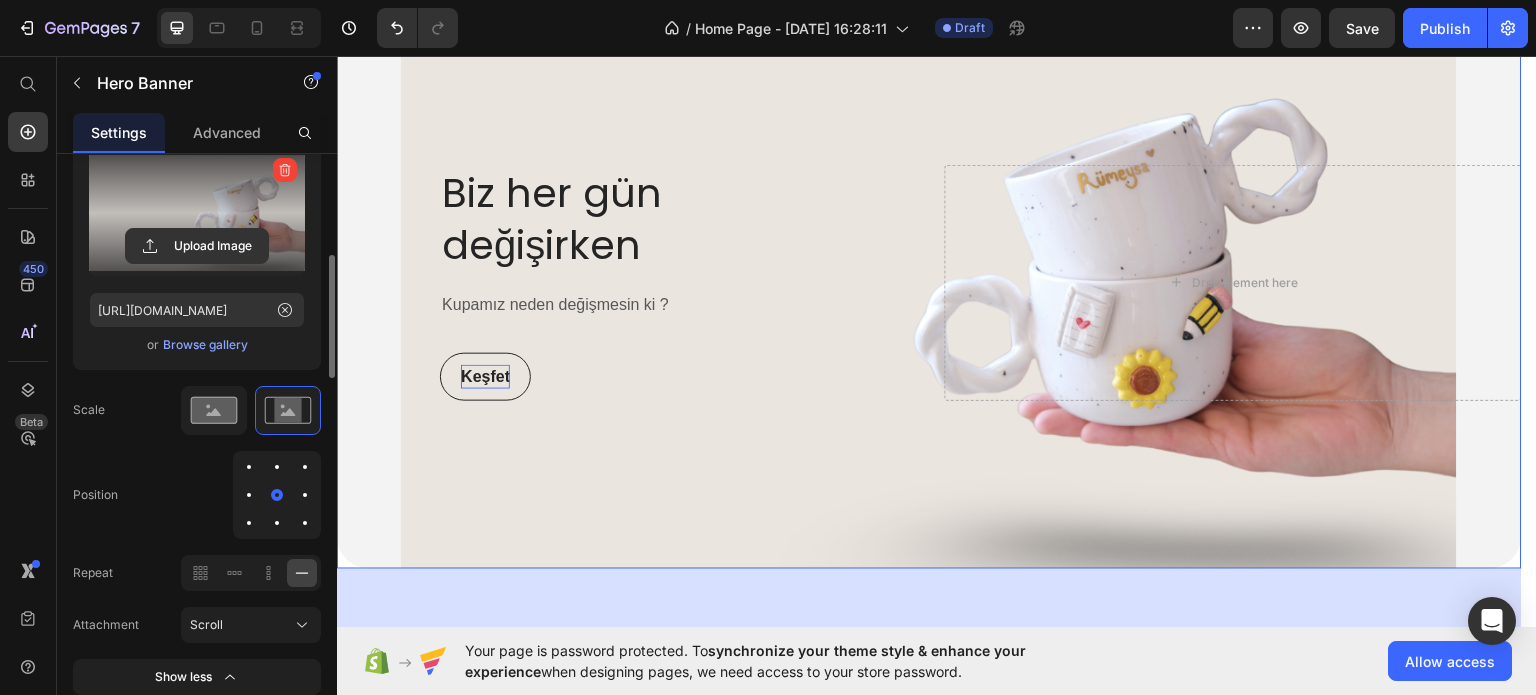 click 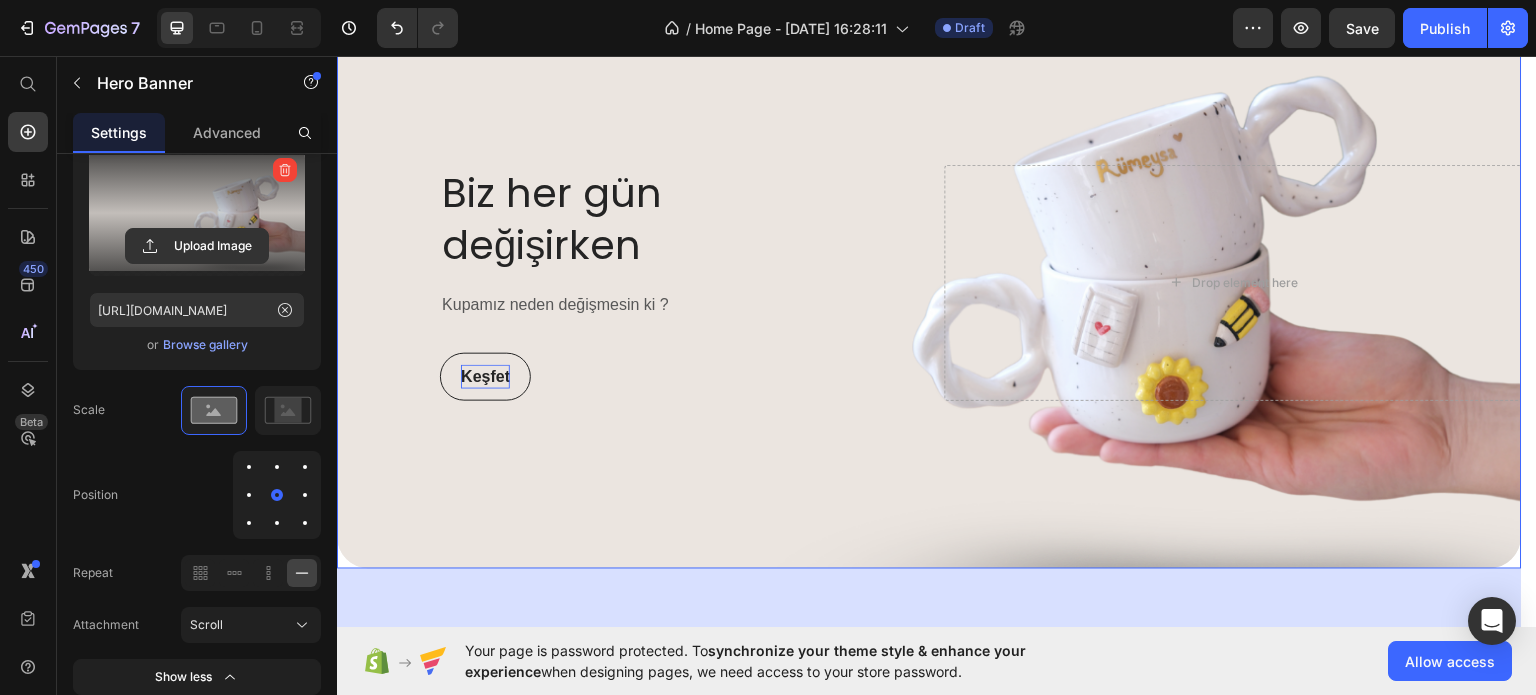 scroll, scrollTop: 0, scrollLeft: 0, axis: both 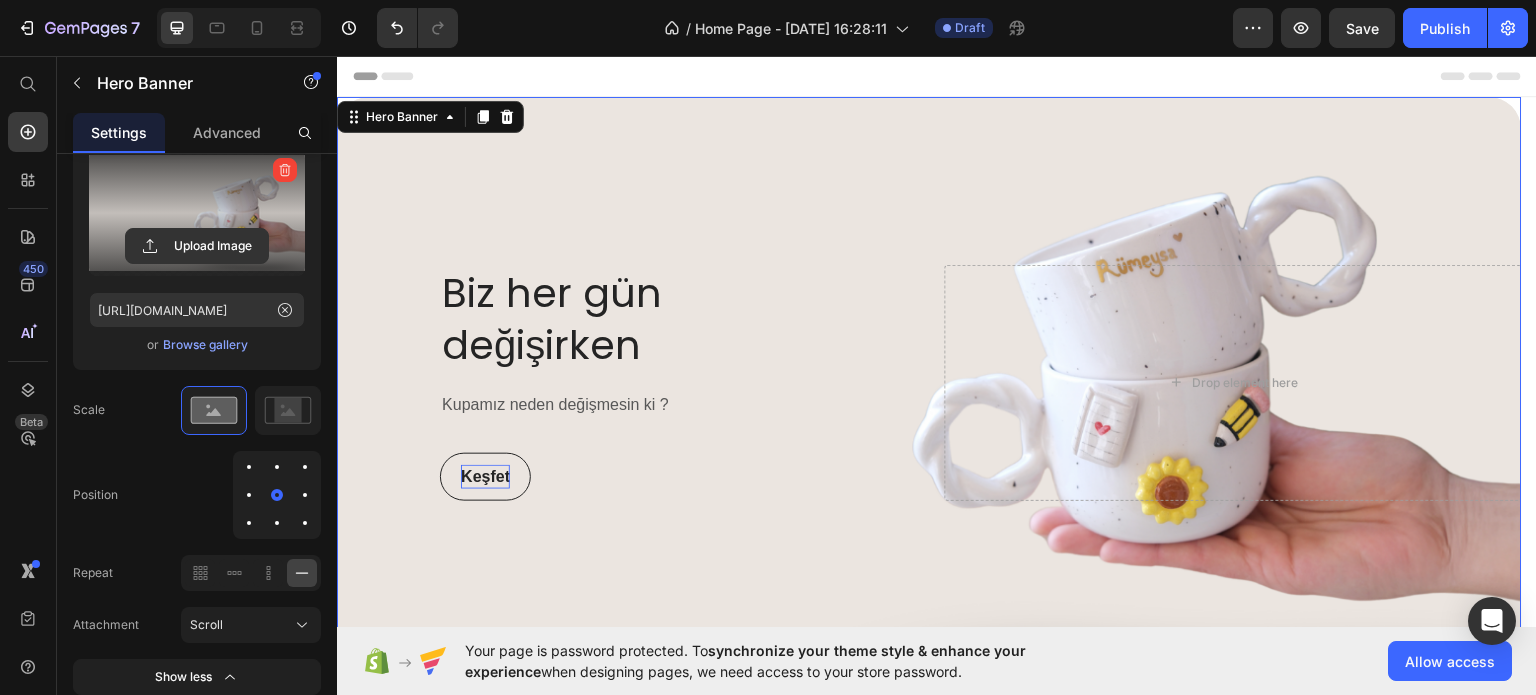 click at bounding box center (197, 213) 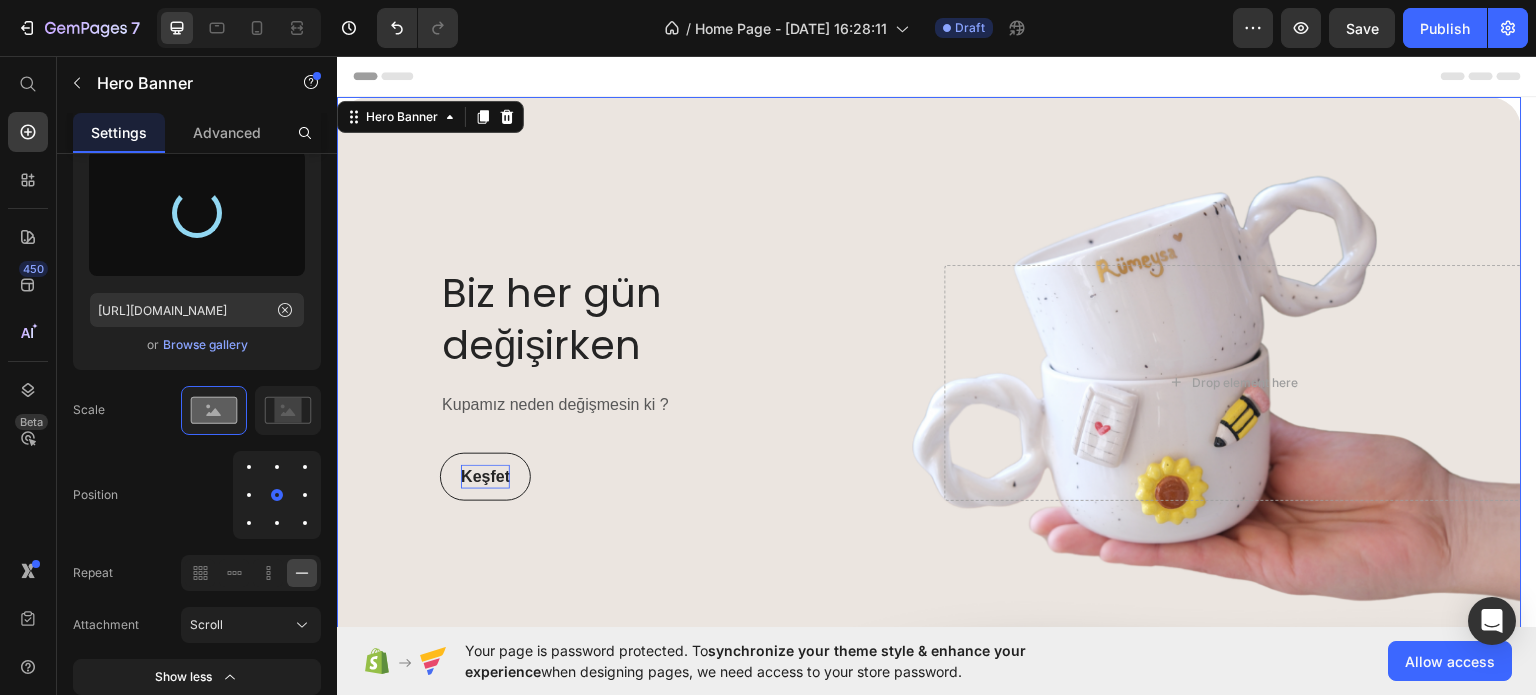 type on "[URL][DOMAIN_NAME]" 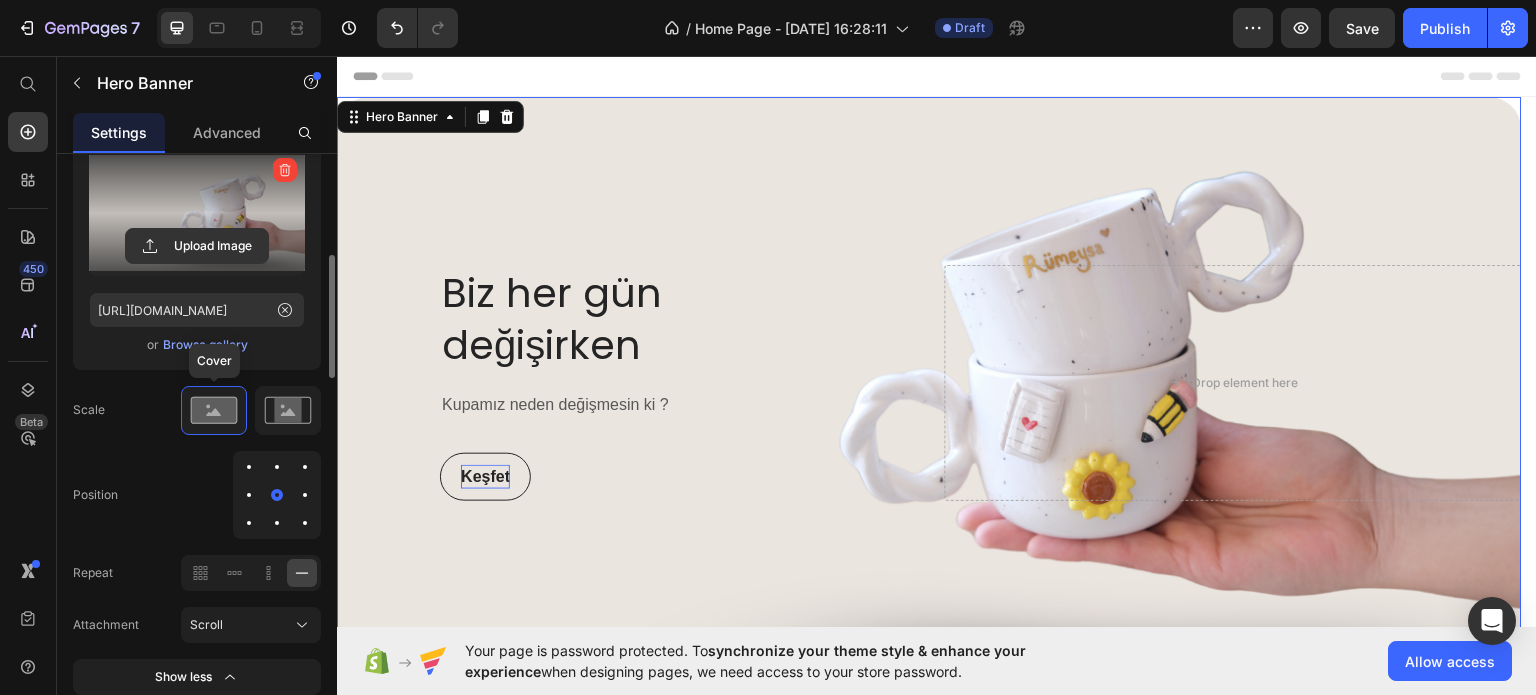 click 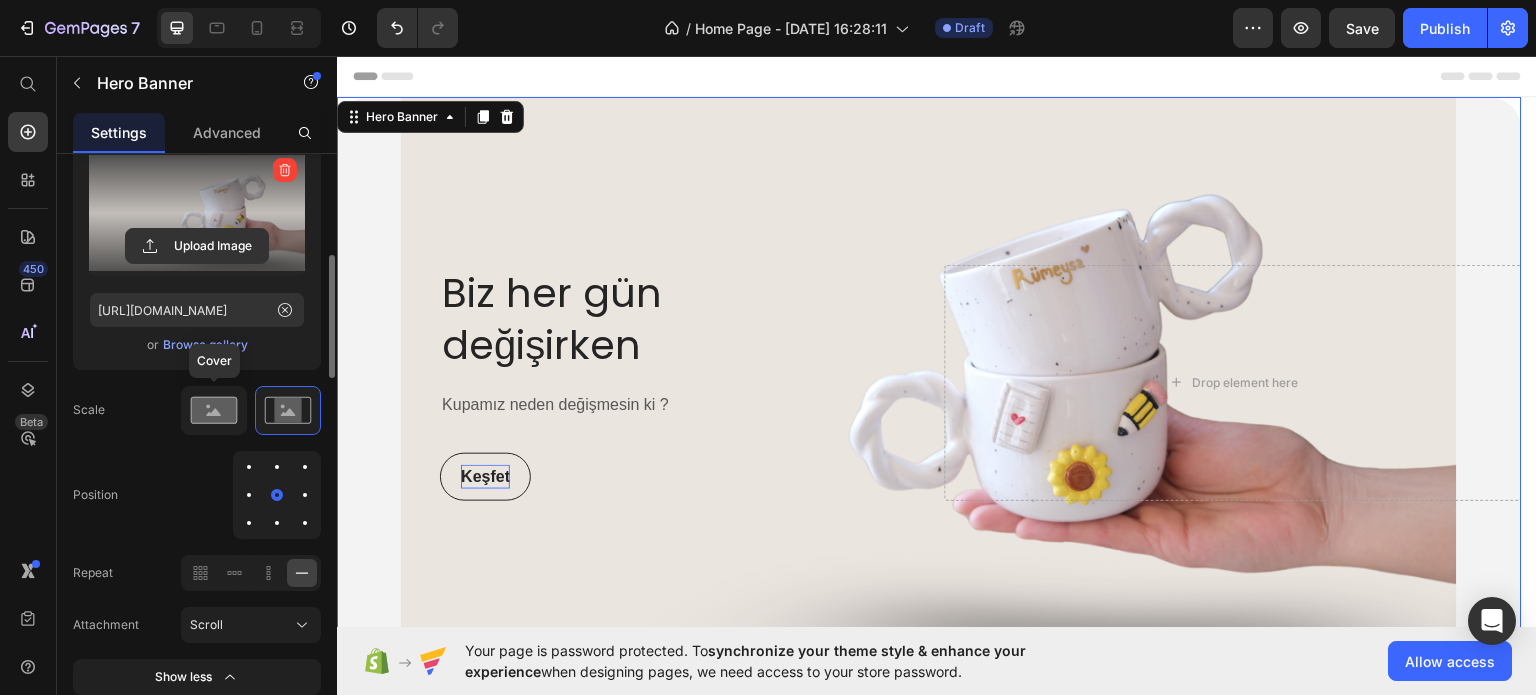 click 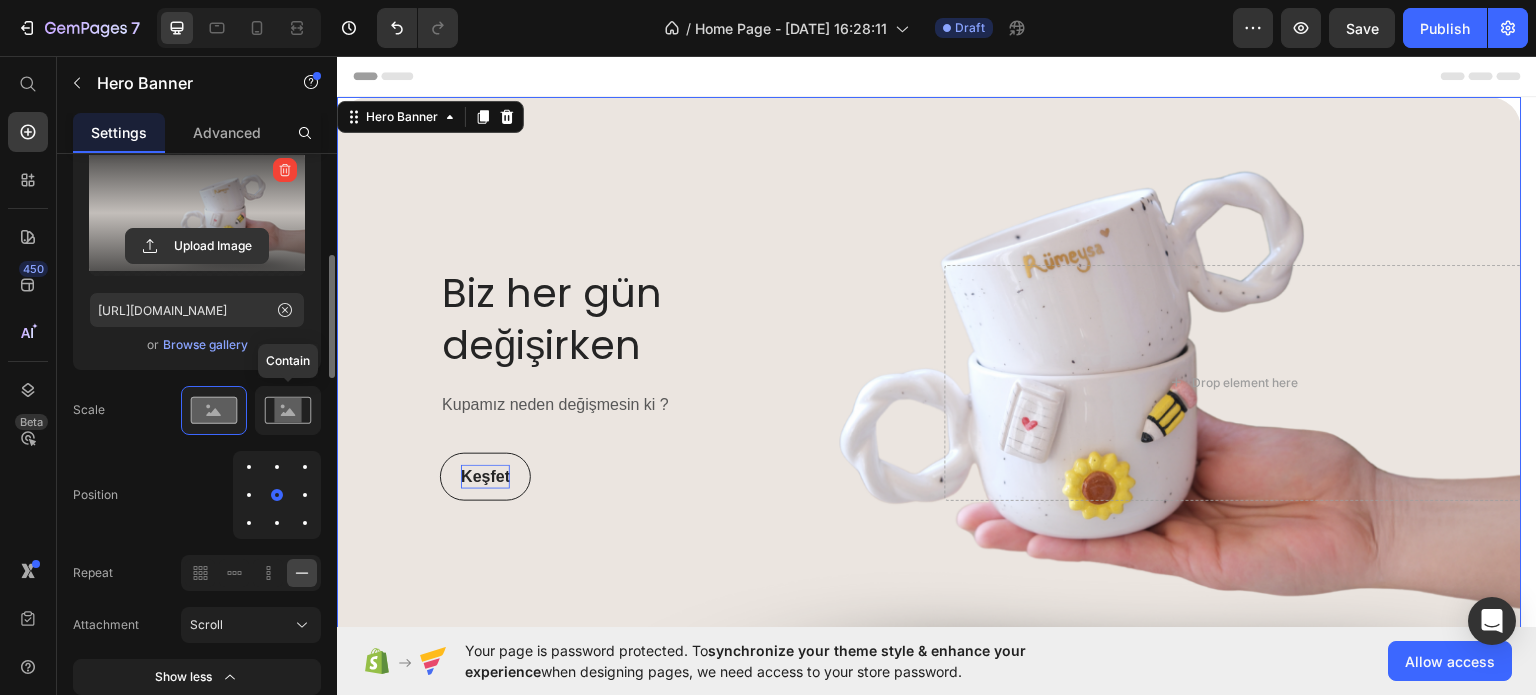 click 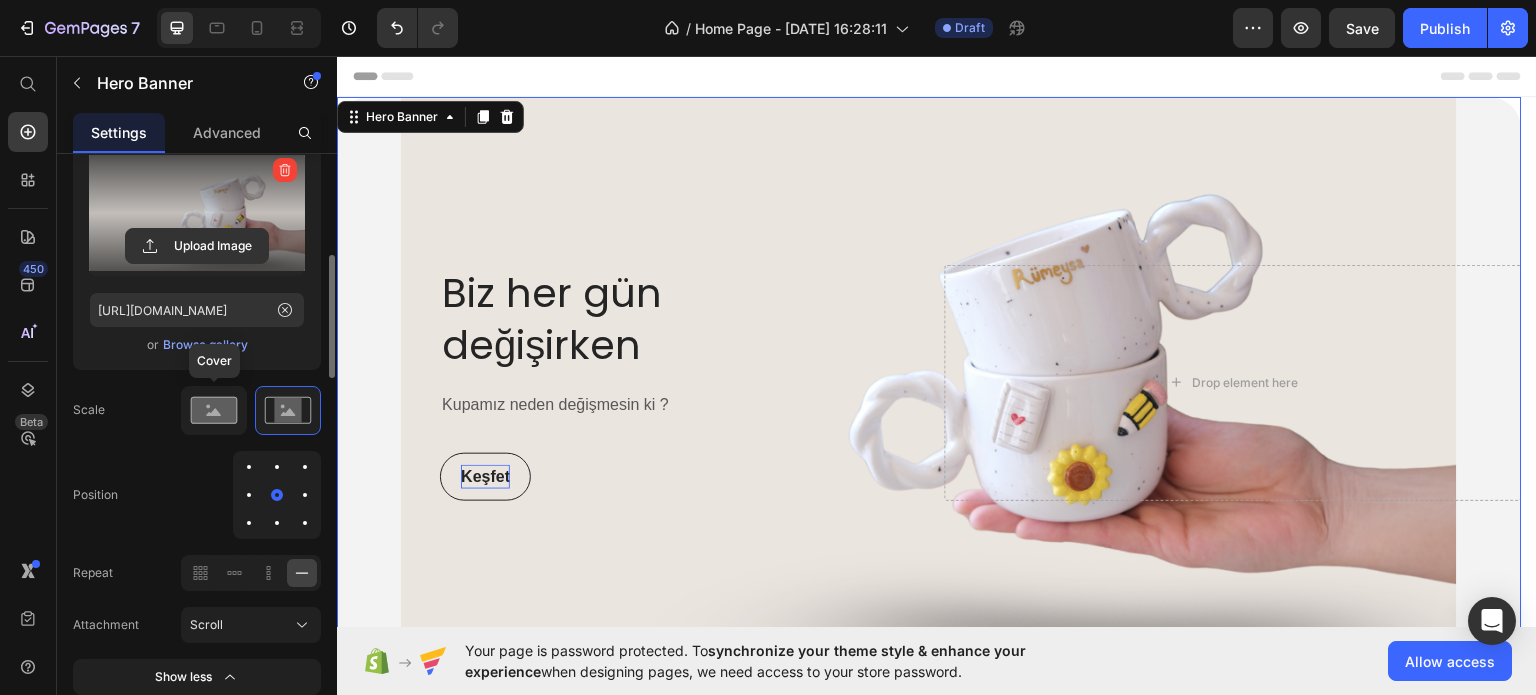 click 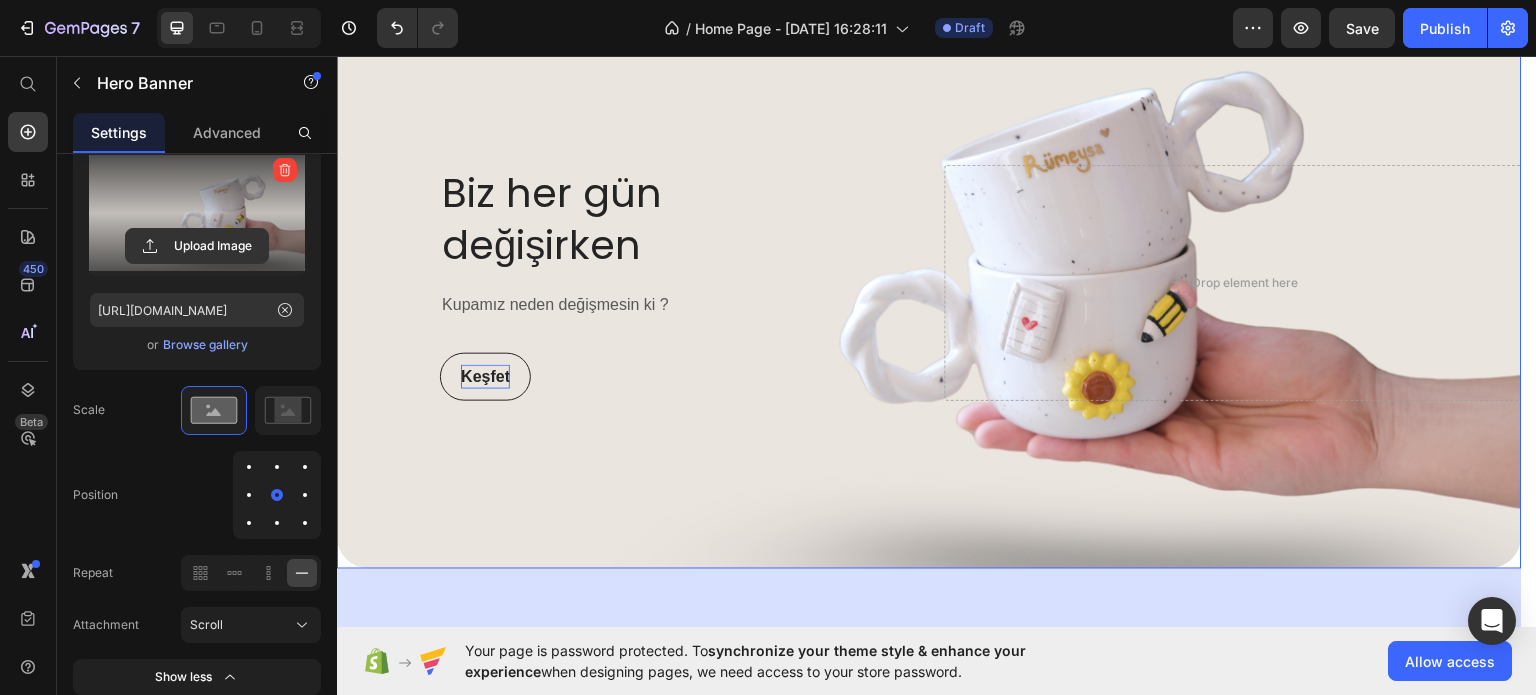 scroll, scrollTop: 0, scrollLeft: 0, axis: both 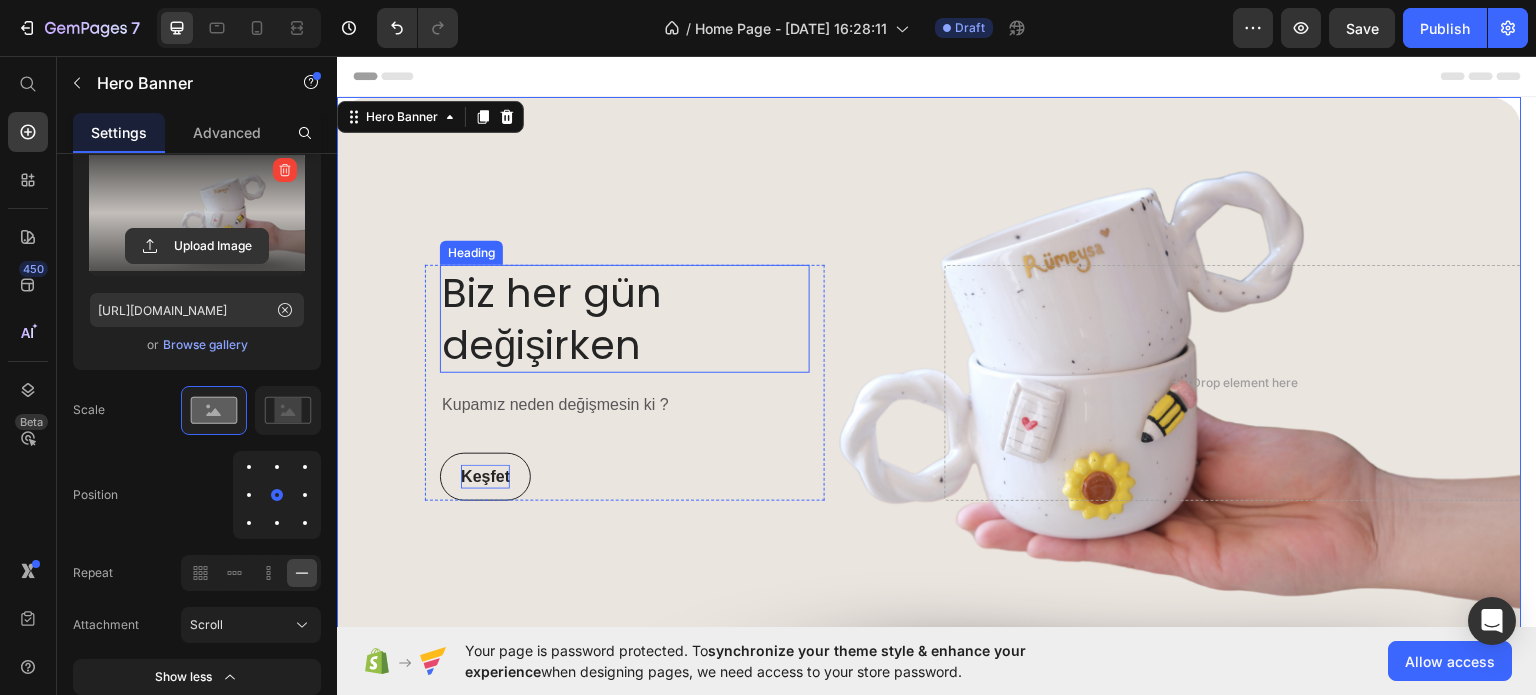 click on "Biz her gün değişirken" at bounding box center [625, 318] 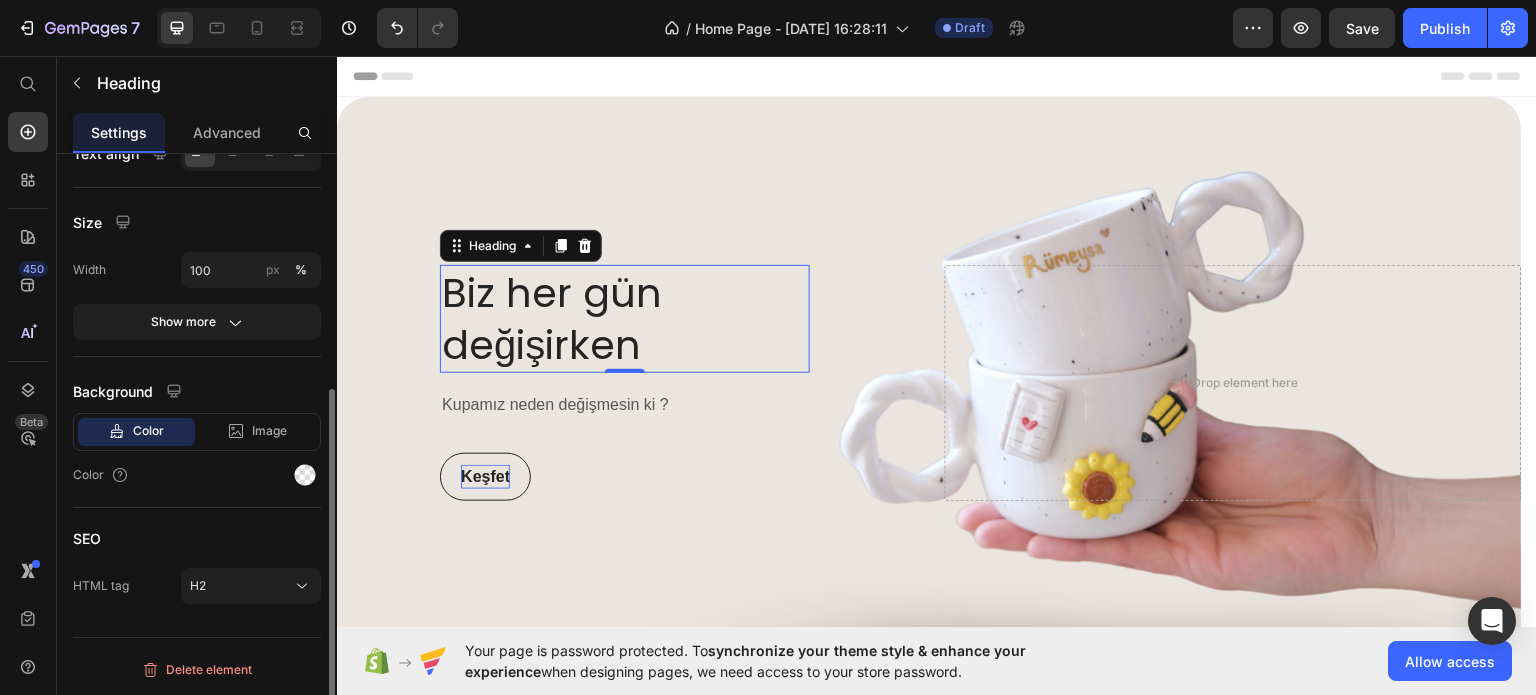 scroll, scrollTop: 0, scrollLeft: 0, axis: both 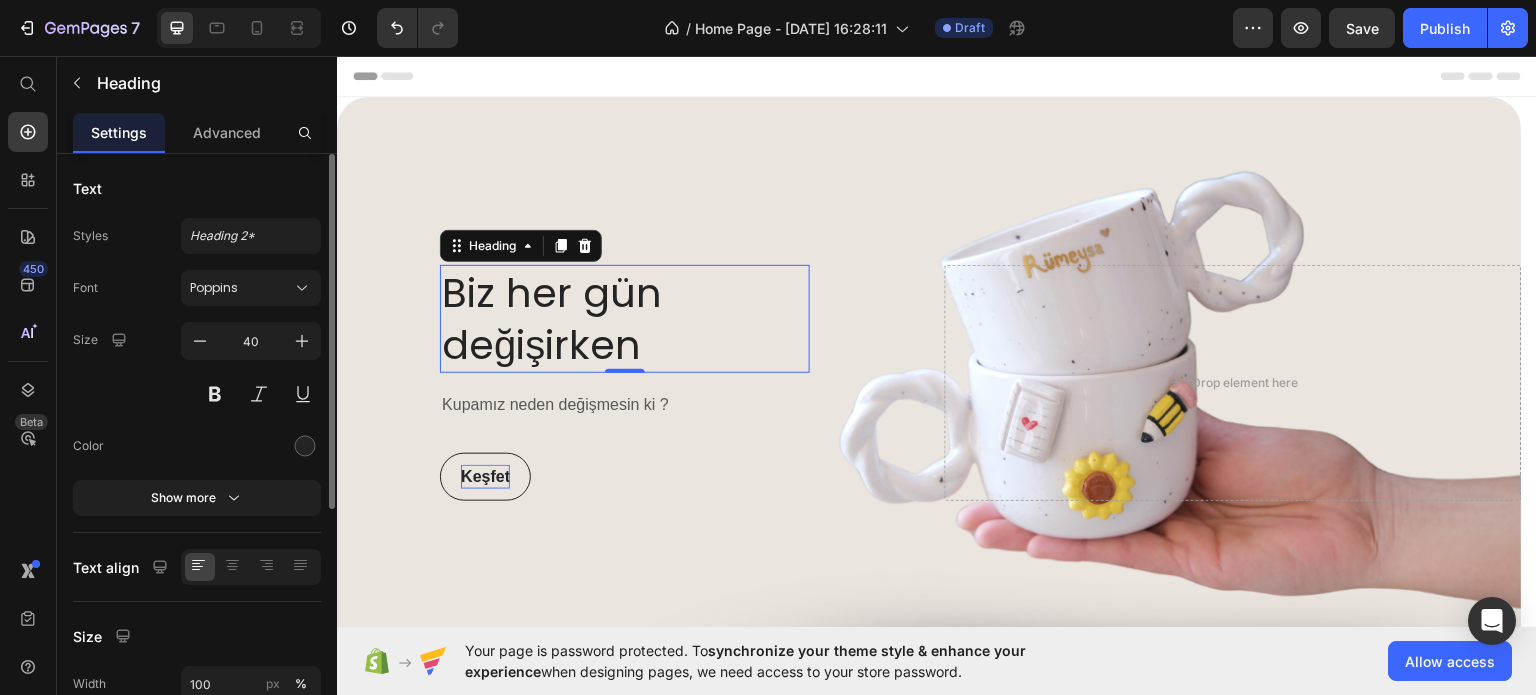 click on "Text" at bounding box center (197, 188) 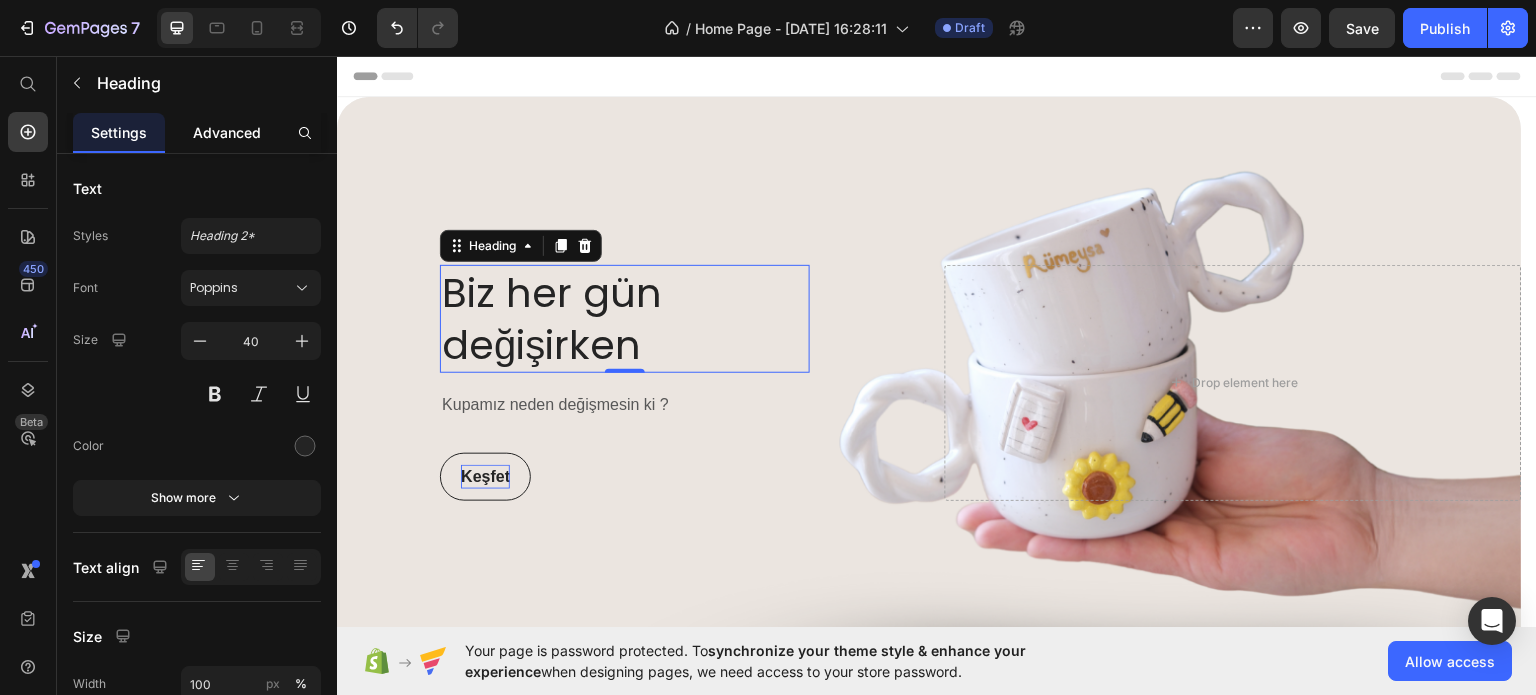 click on "Advanced" at bounding box center (227, 132) 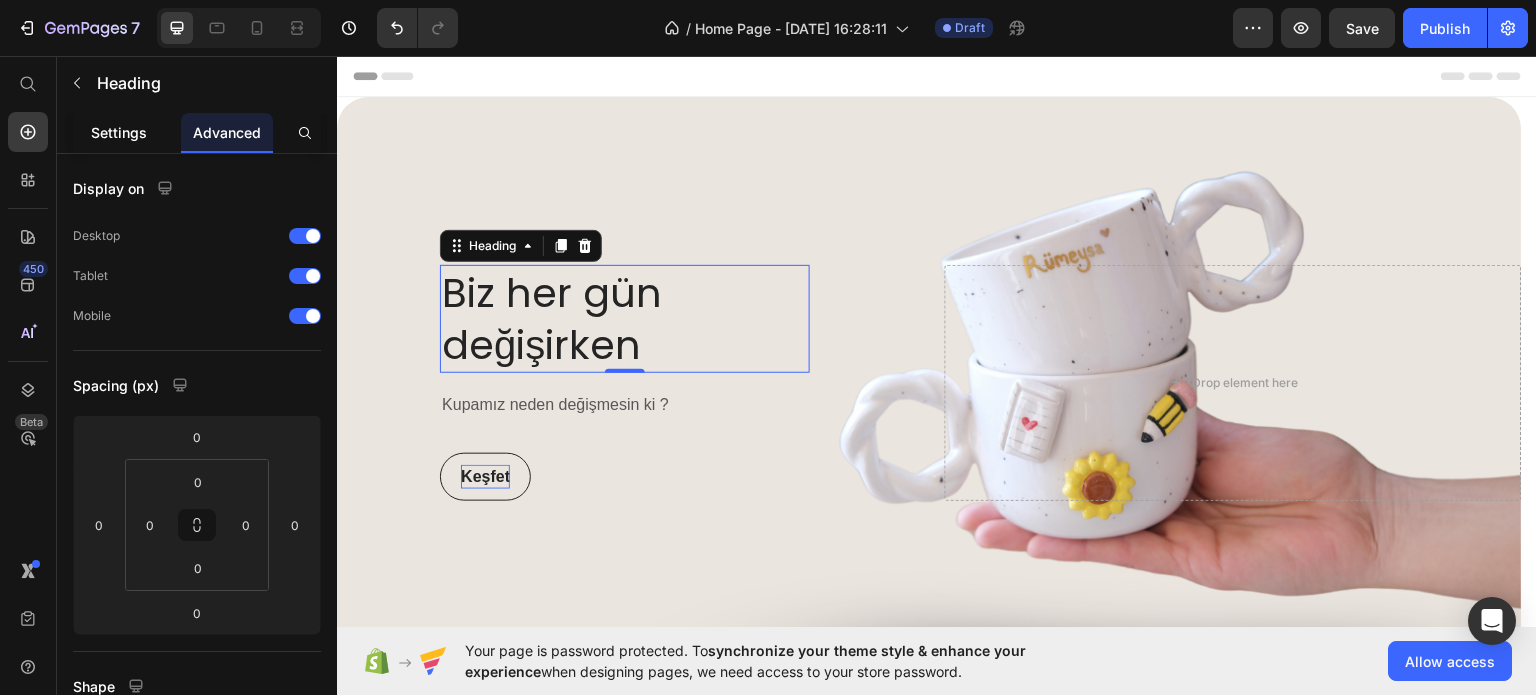 click on "Settings" at bounding box center [119, 132] 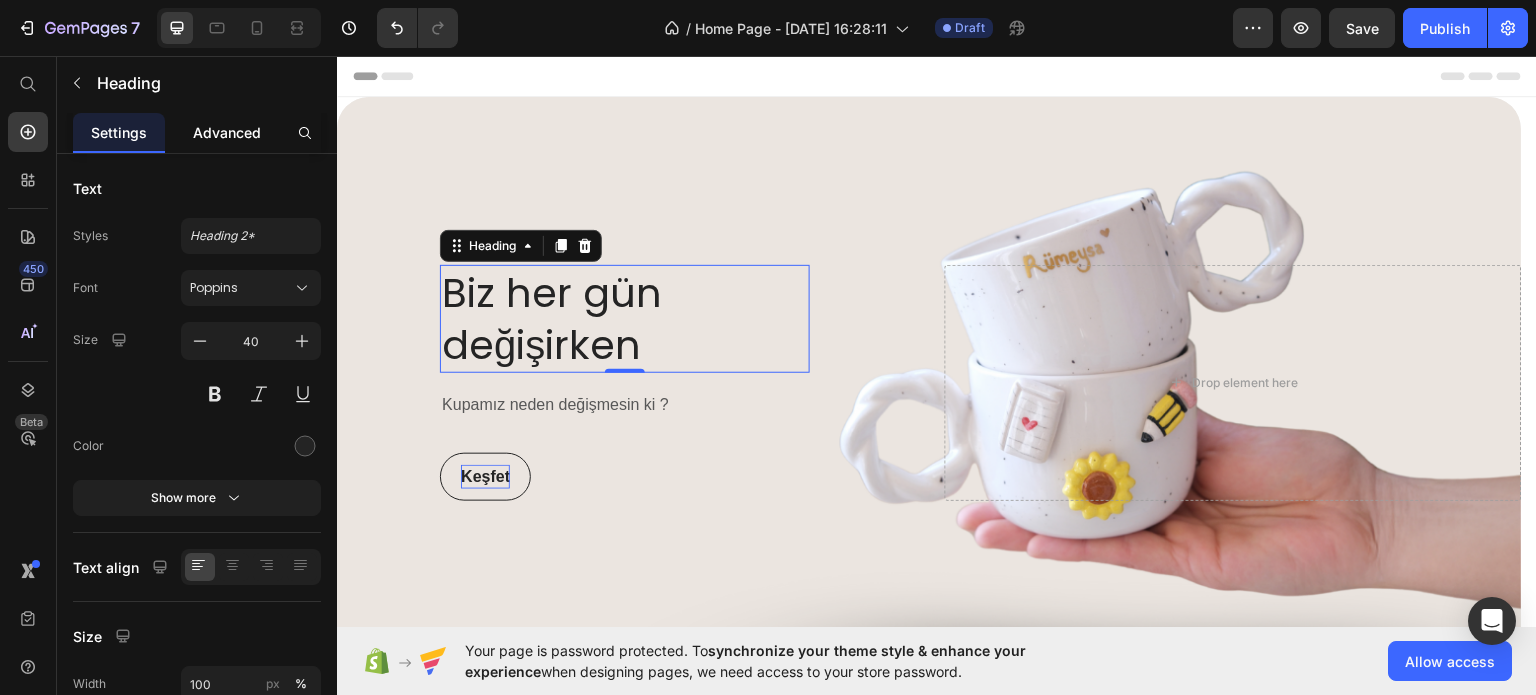 click on "Advanced" 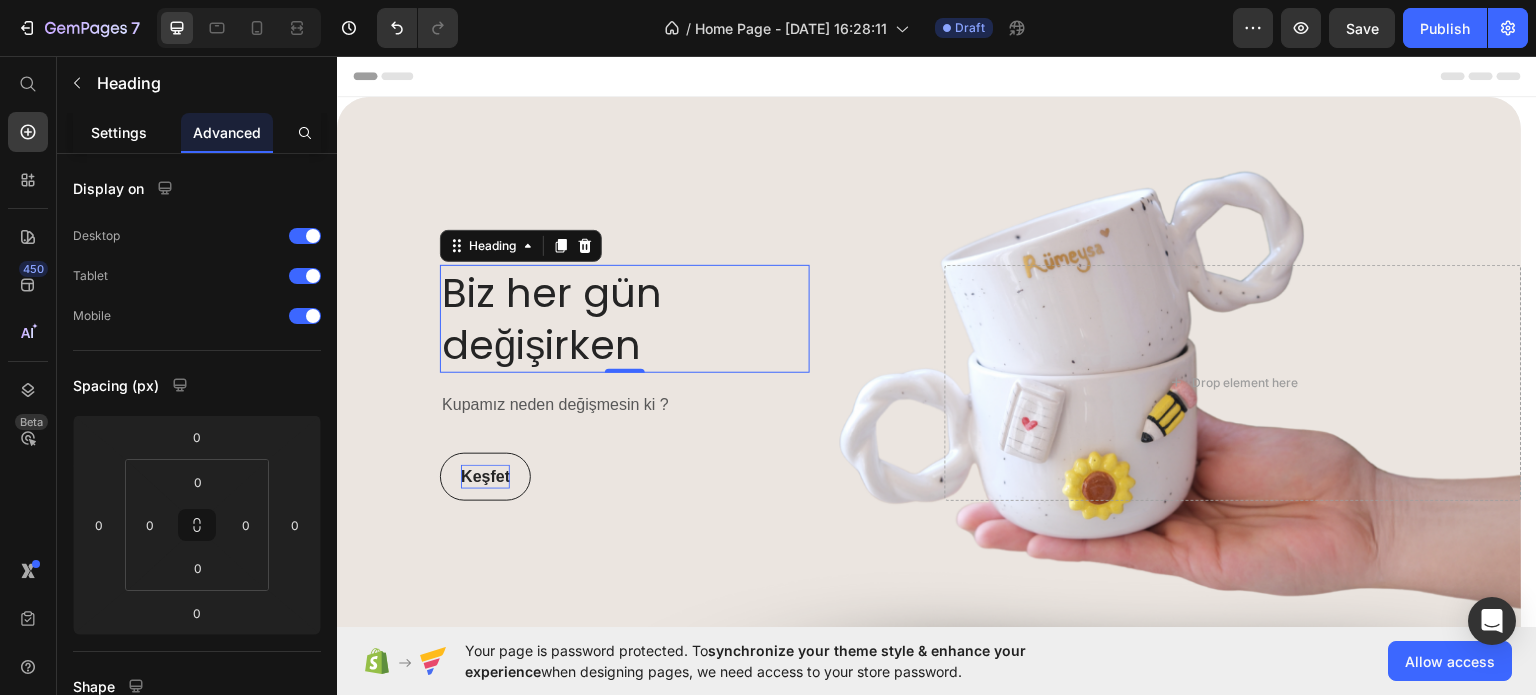 click on "Settings" at bounding box center (119, 132) 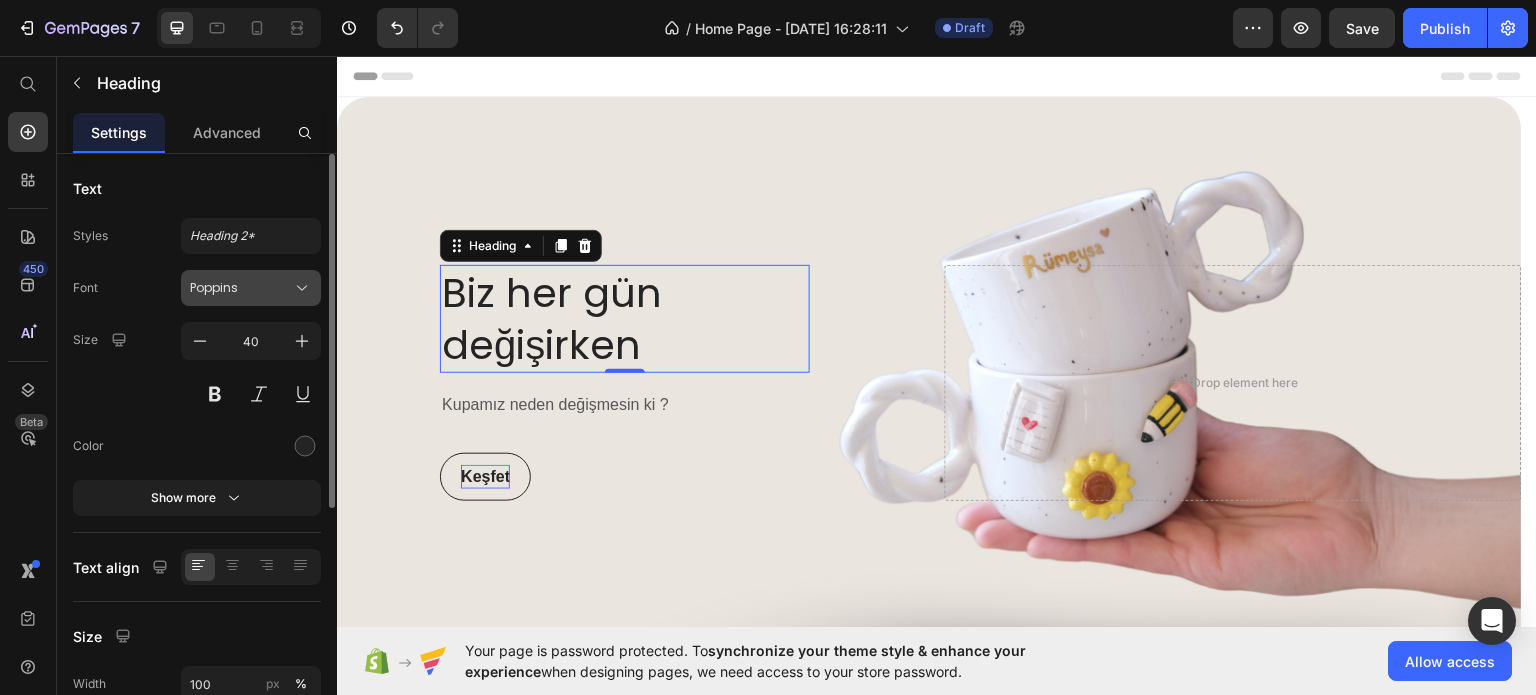 click on "Poppins" at bounding box center (251, 288) 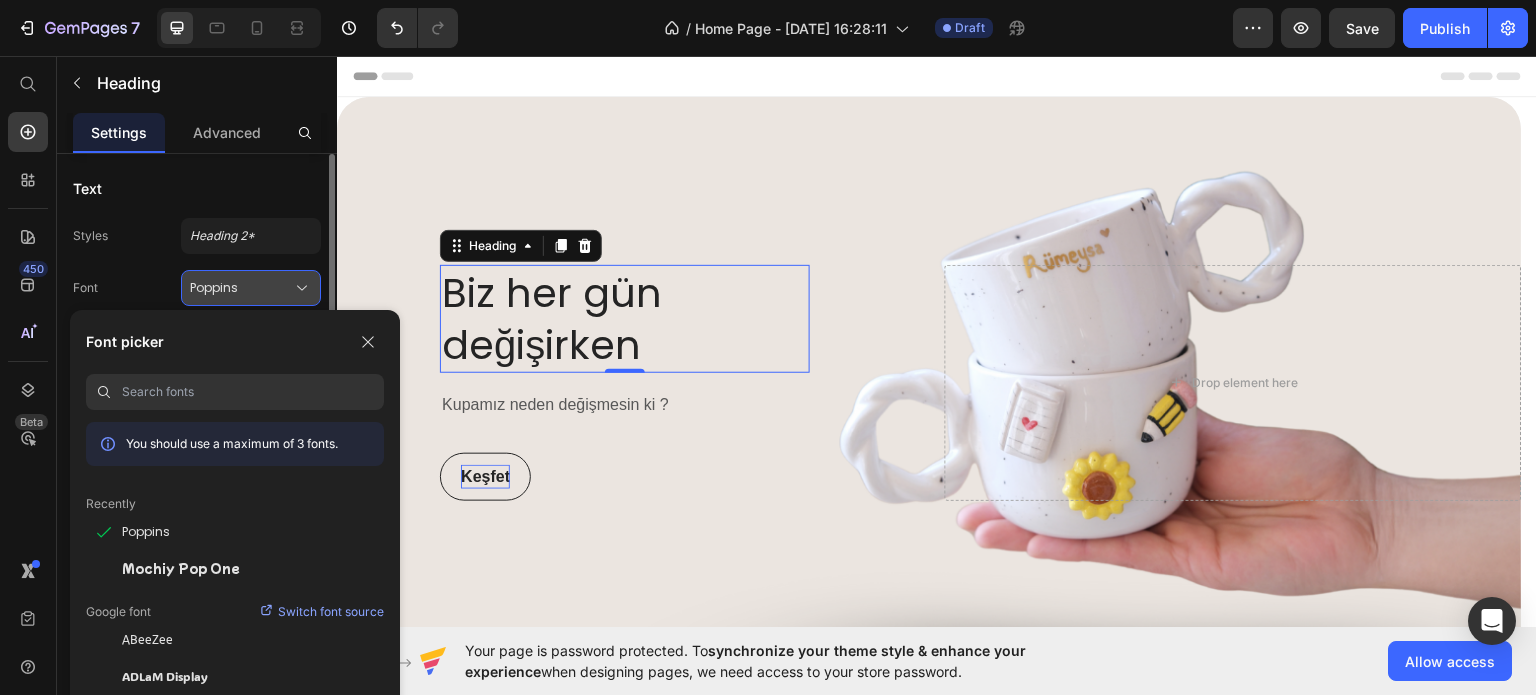 click on "Poppins" at bounding box center (241, 288) 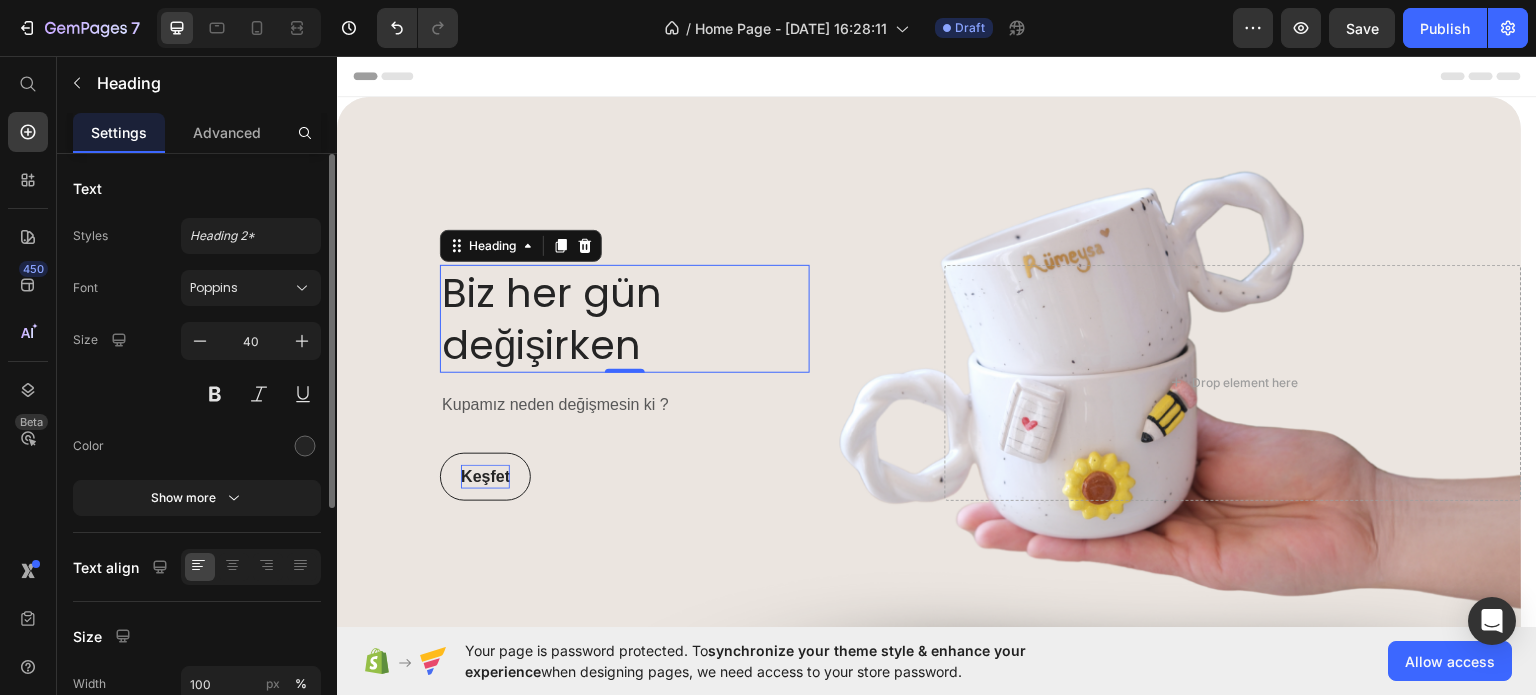 click on "Text" at bounding box center (197, 188) 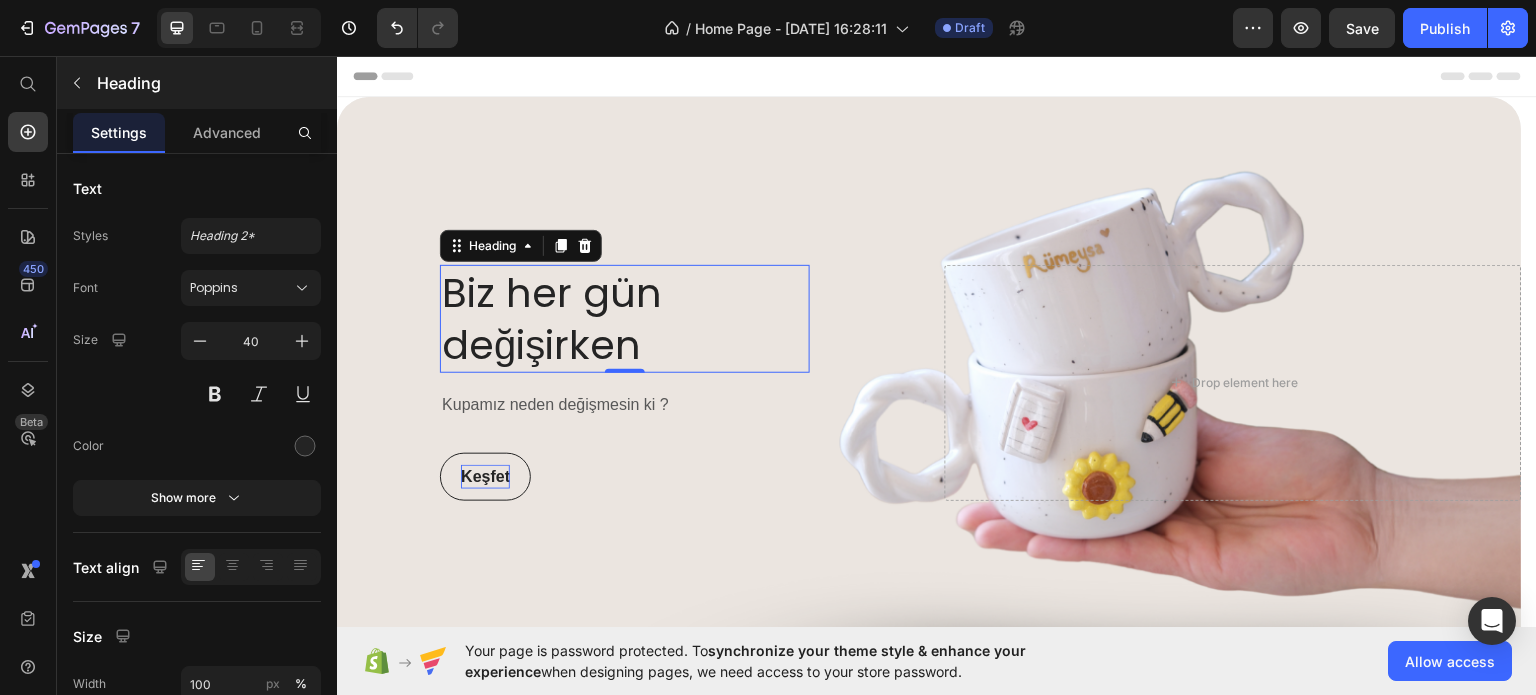 click on "Heading" at bounding box center [197, 83] 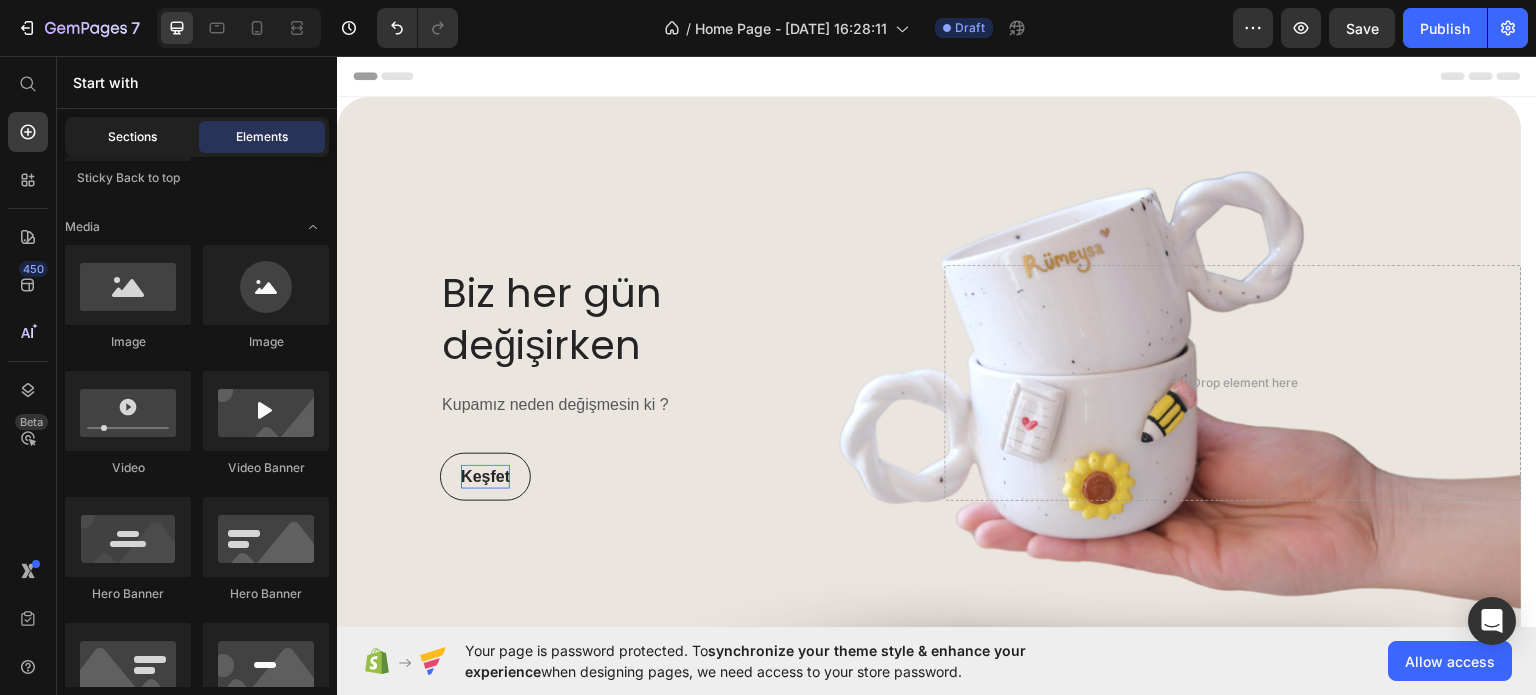 click on "Sections" at bounding box center (132, 137) 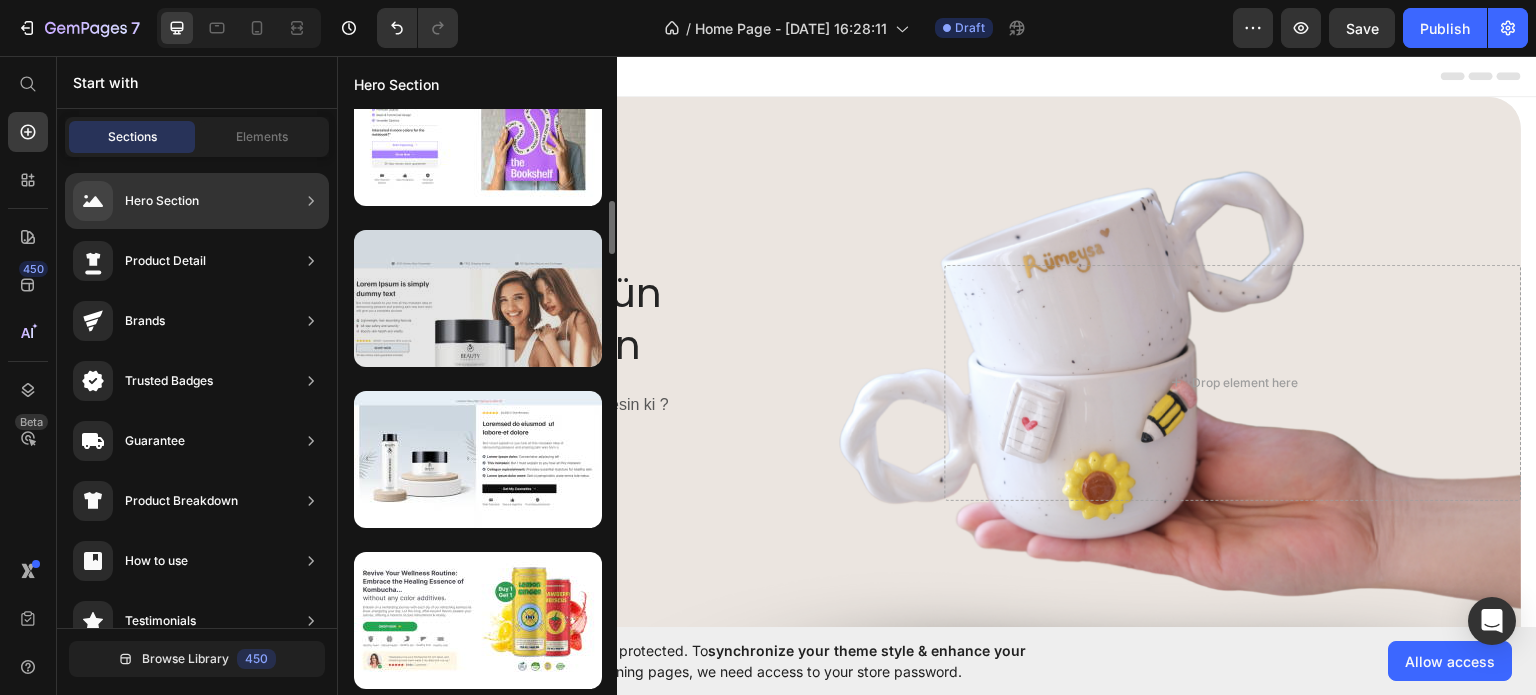 click at bounding box center (478, 298) 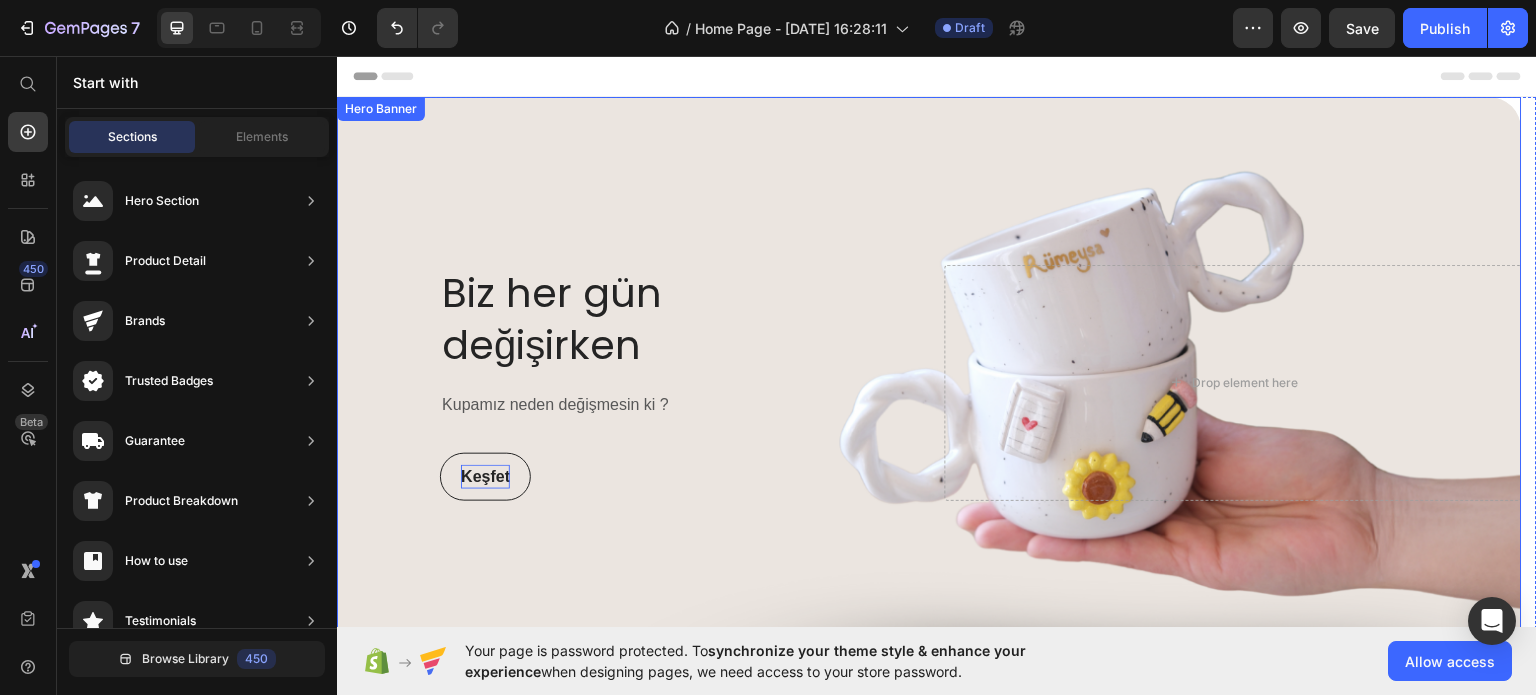 click on "Biz her gün değişirken" at bounding box center (625, 318) 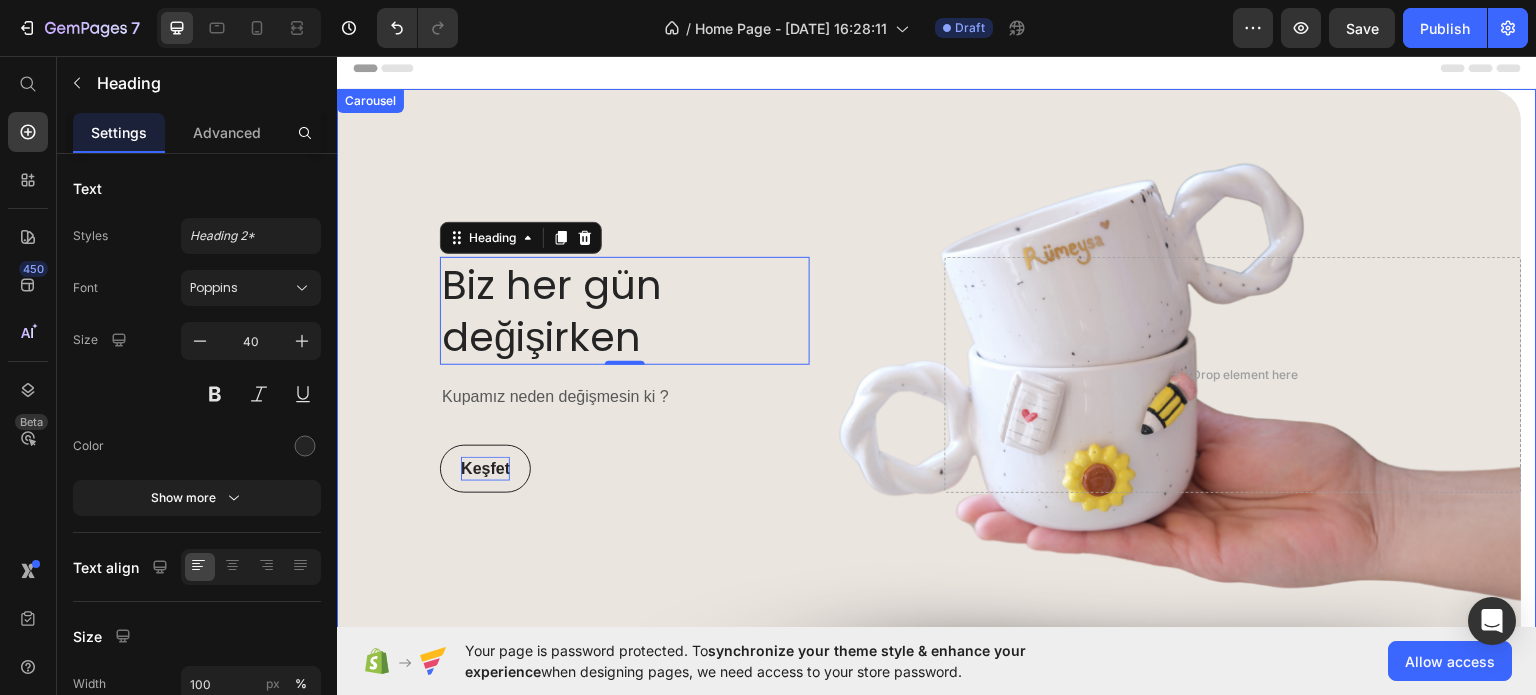 scroll, scrollTop: 0, scrollLeft: 0, axis: both 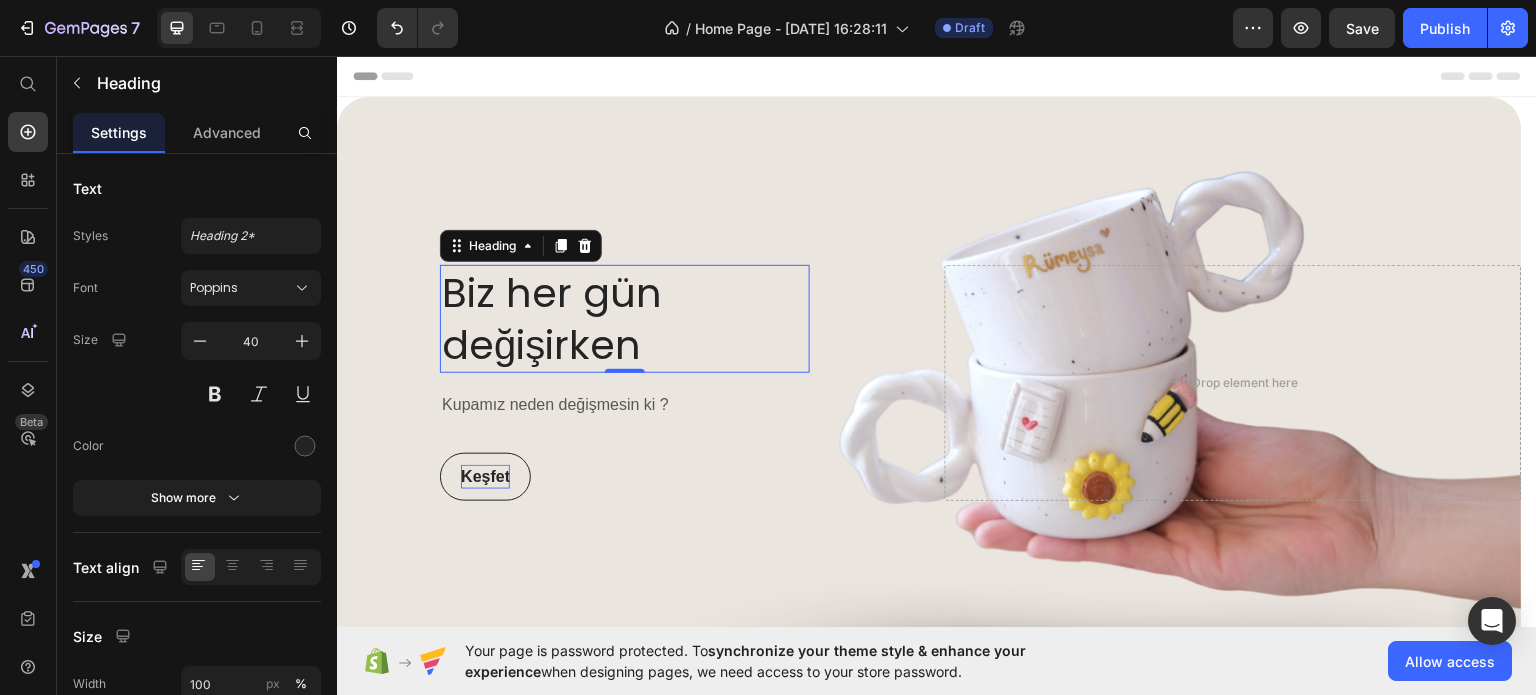 click on "/  Home Page - [DATE] 16:28:11 Draft" 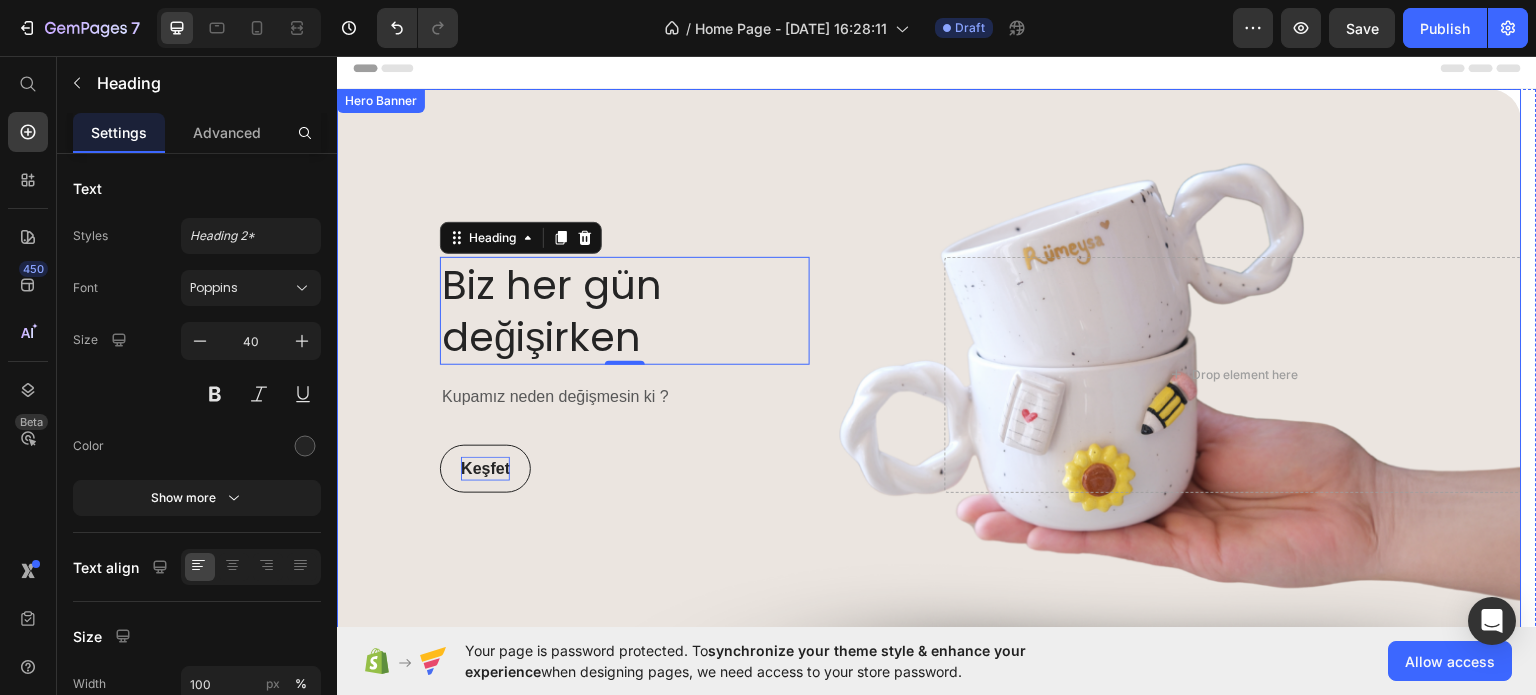 scroll, scrollTop: 0, scrollLeft: 0, axis: both 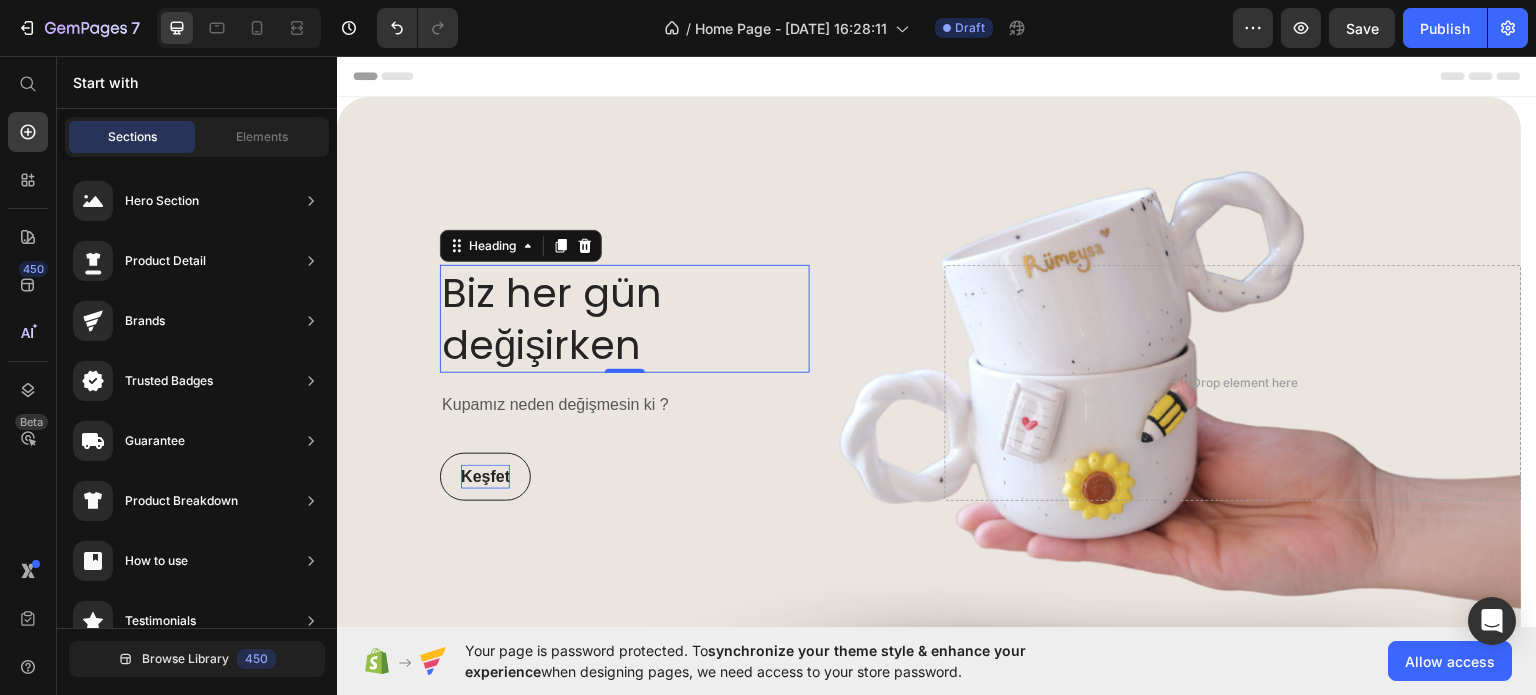 click on "Header" at bounding box center (937, 75) 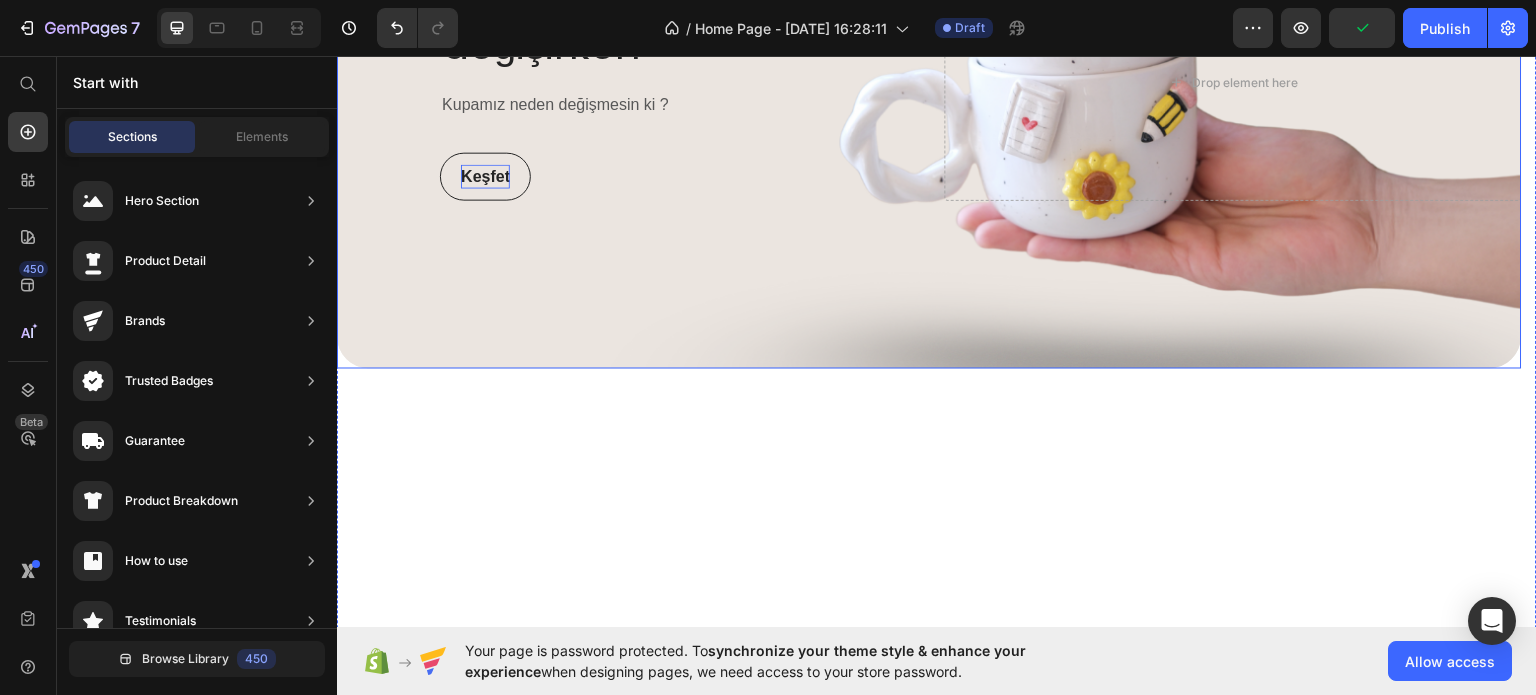 scroll, scrollTop: 0, scrollLeft: 0, axis: both 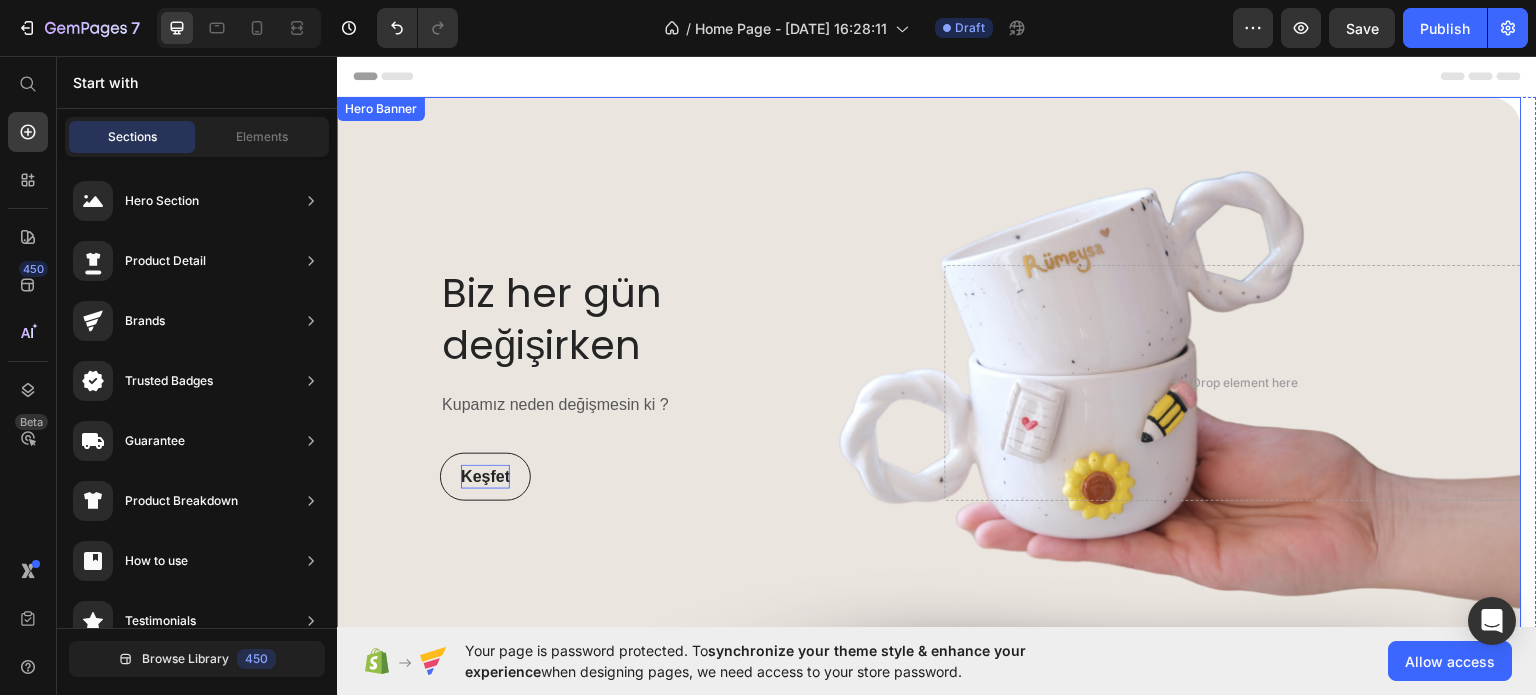 click at bounding box center [929, 382] 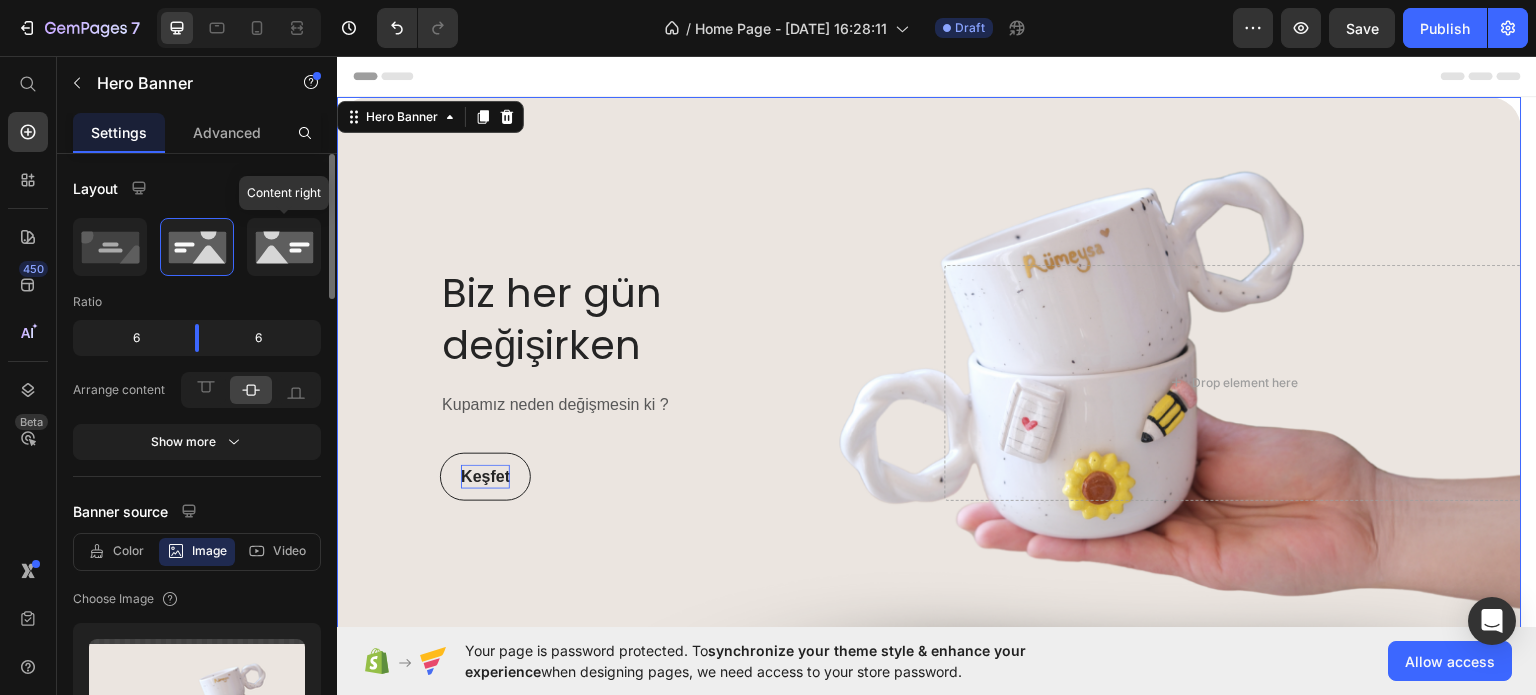 click 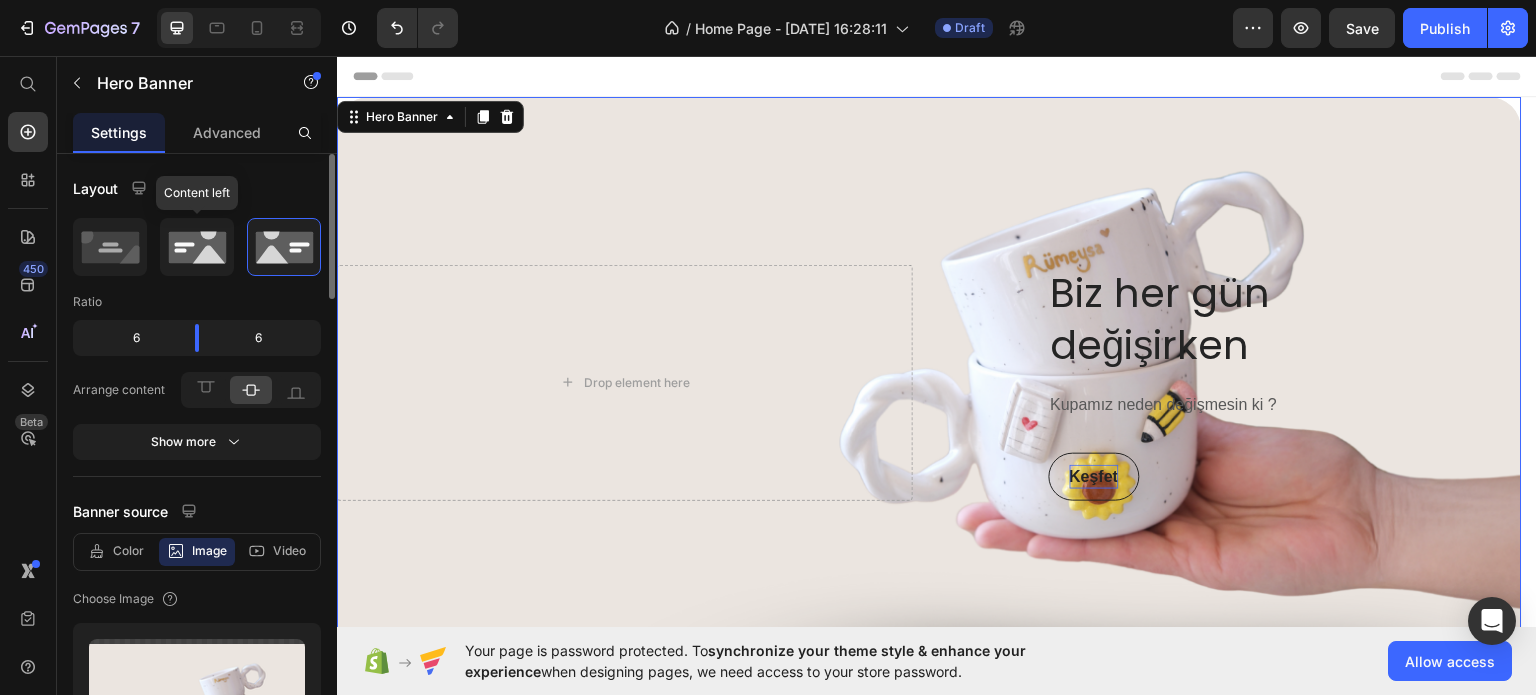 click 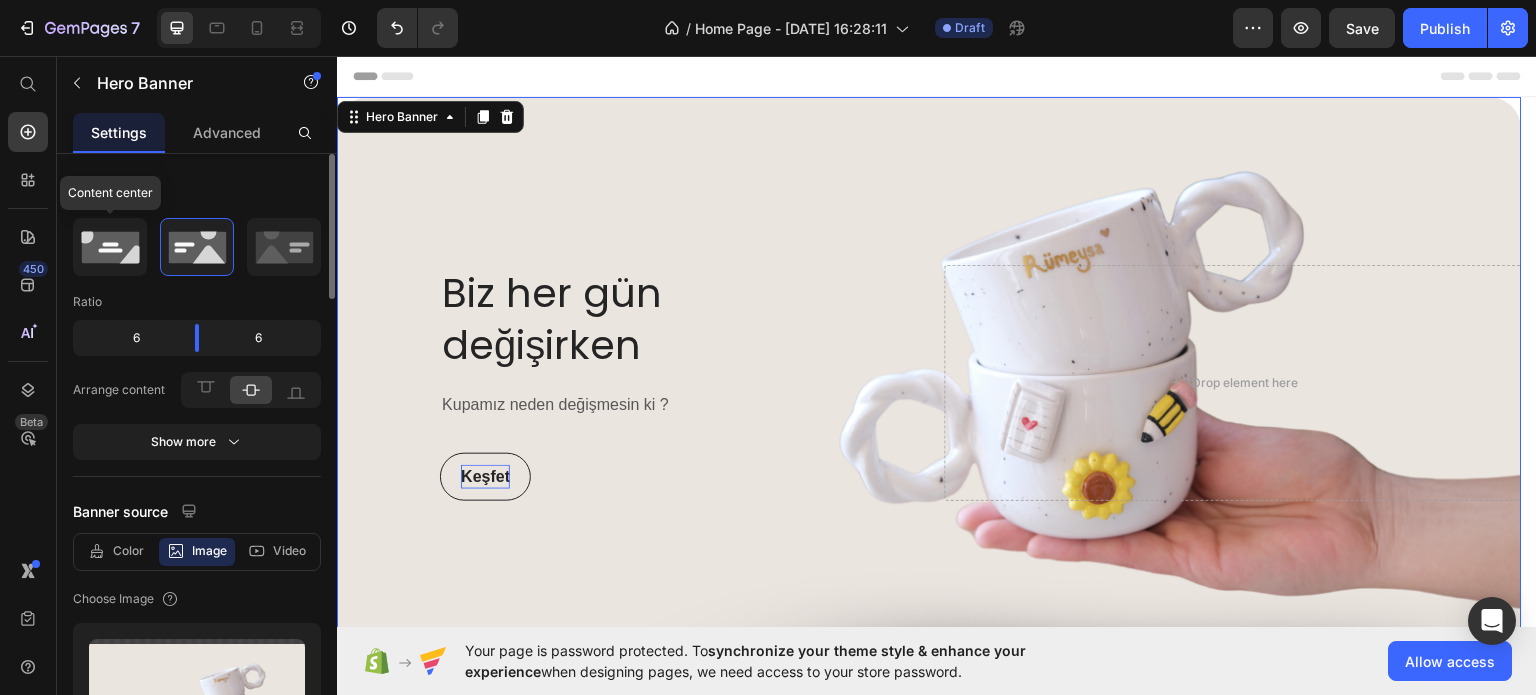 click 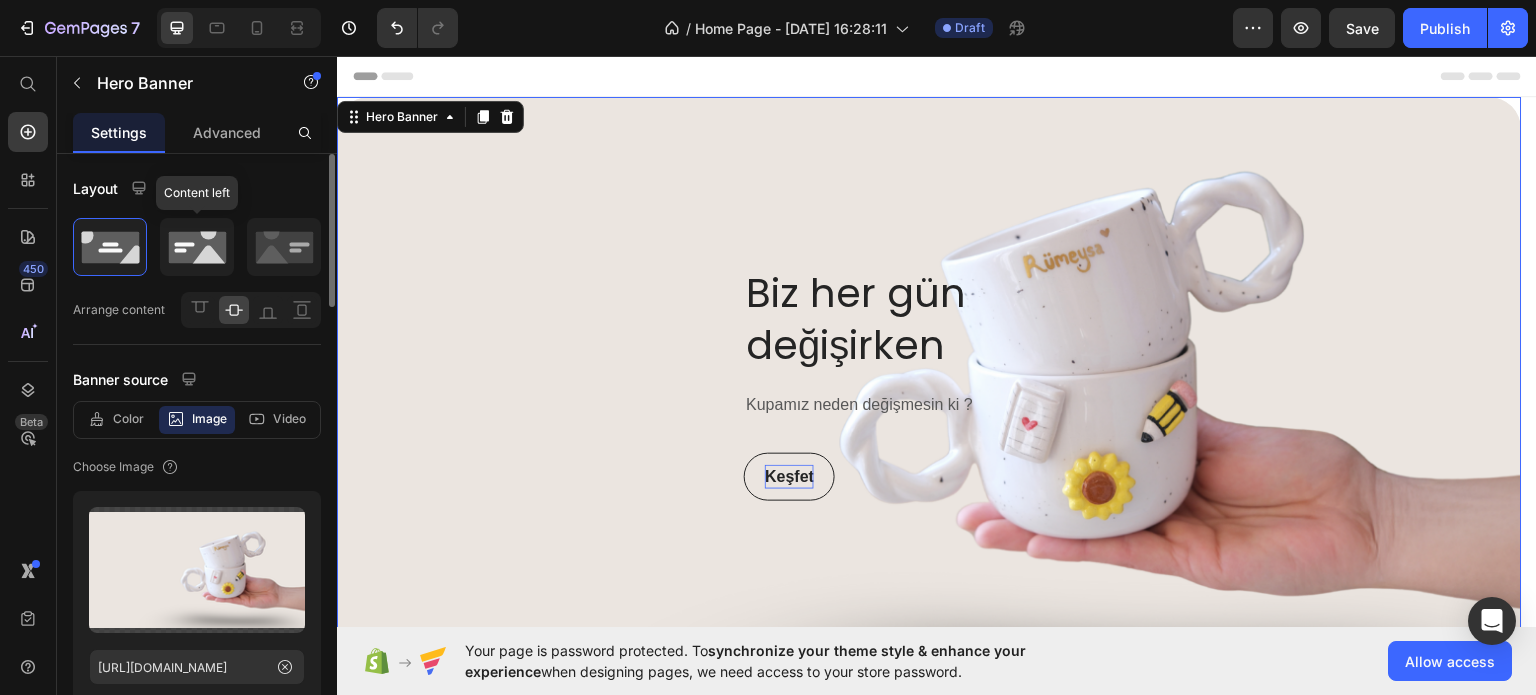 click 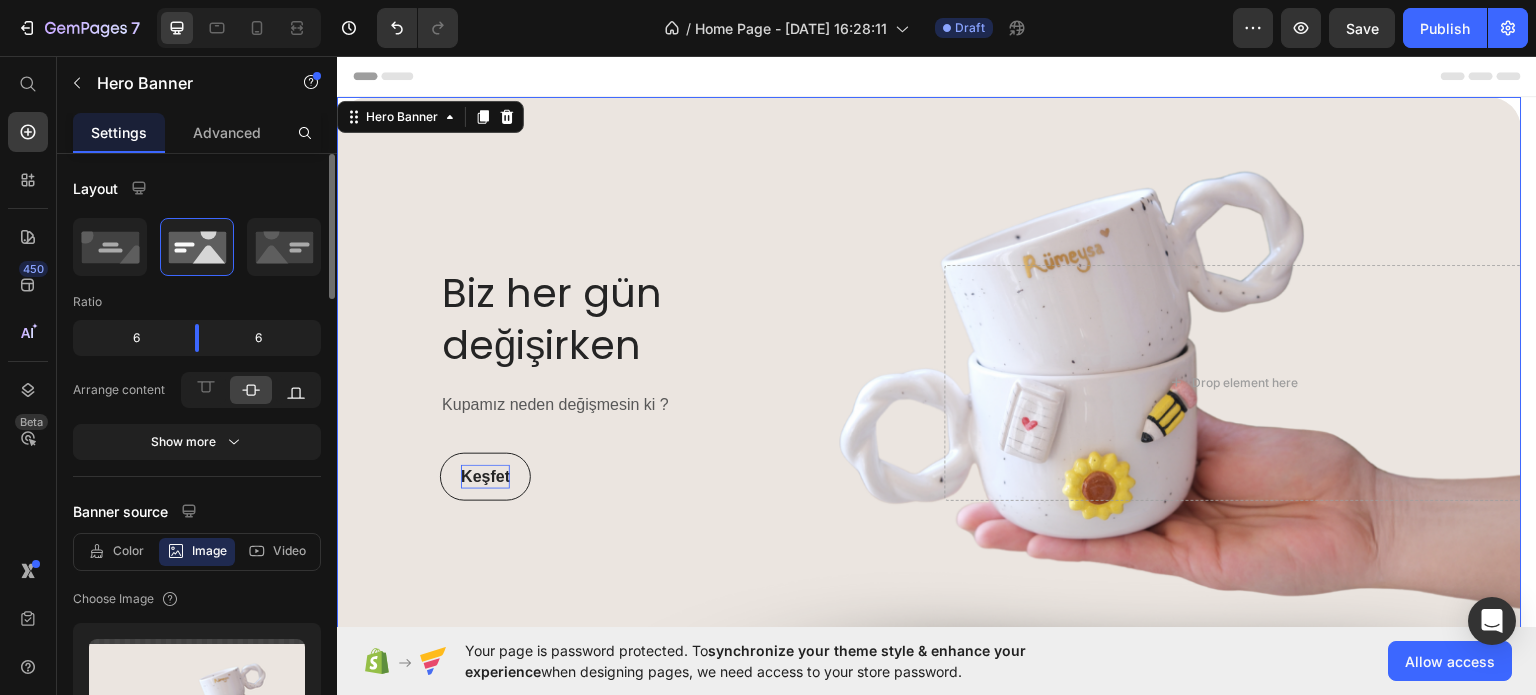 click 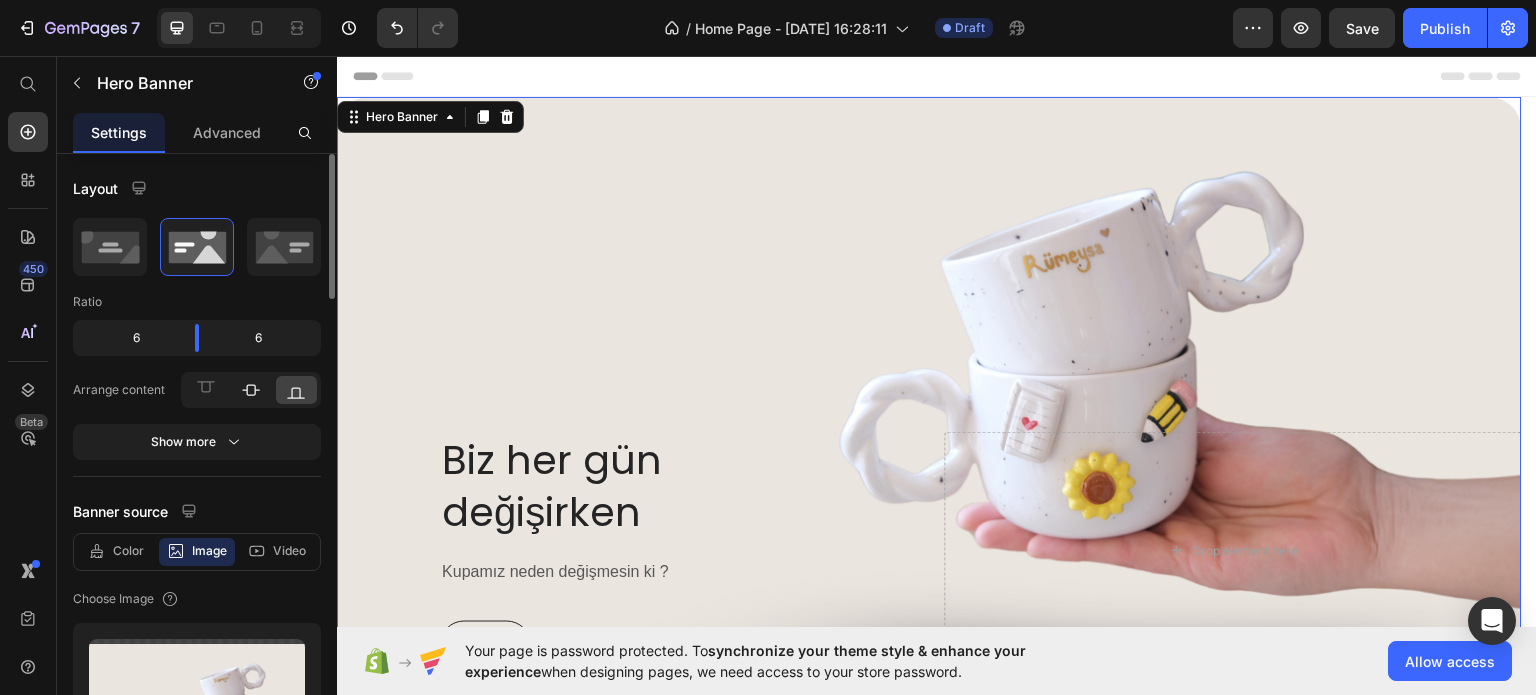 click 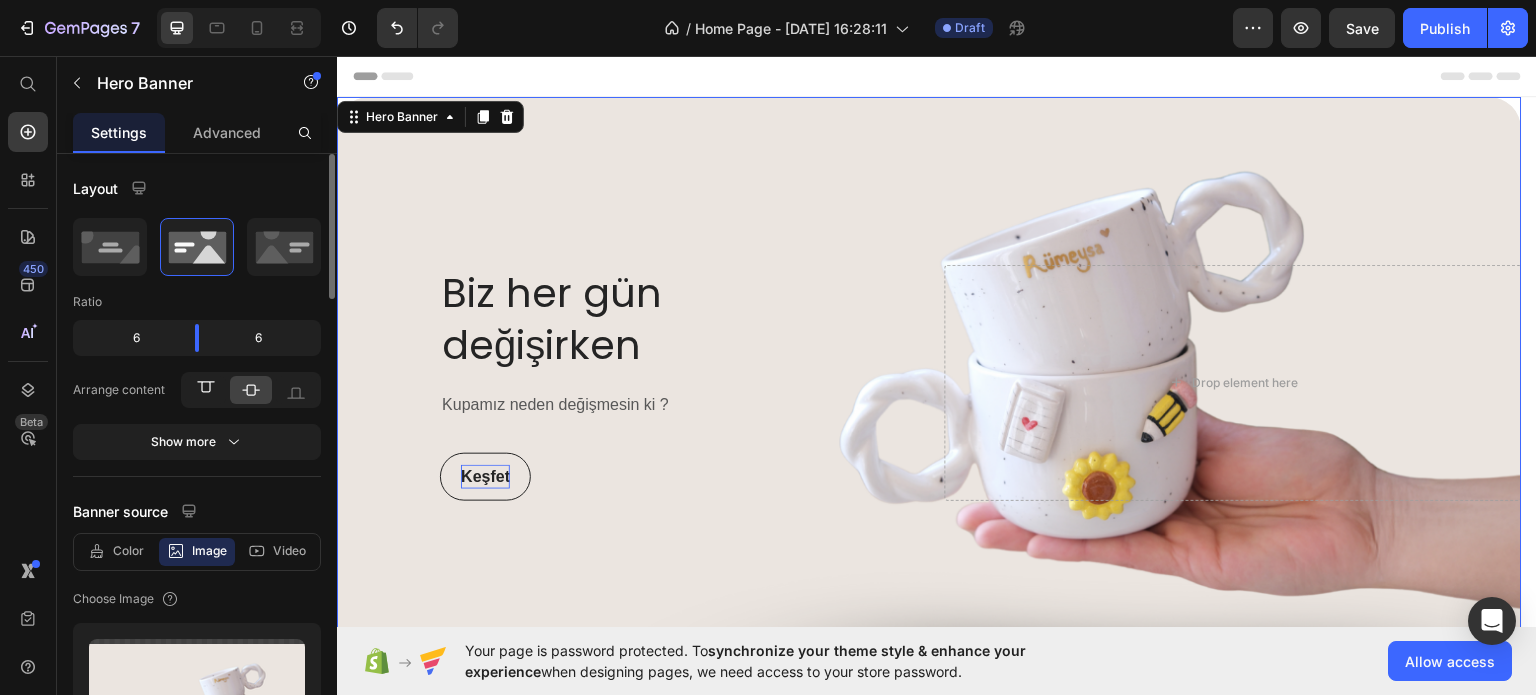 click 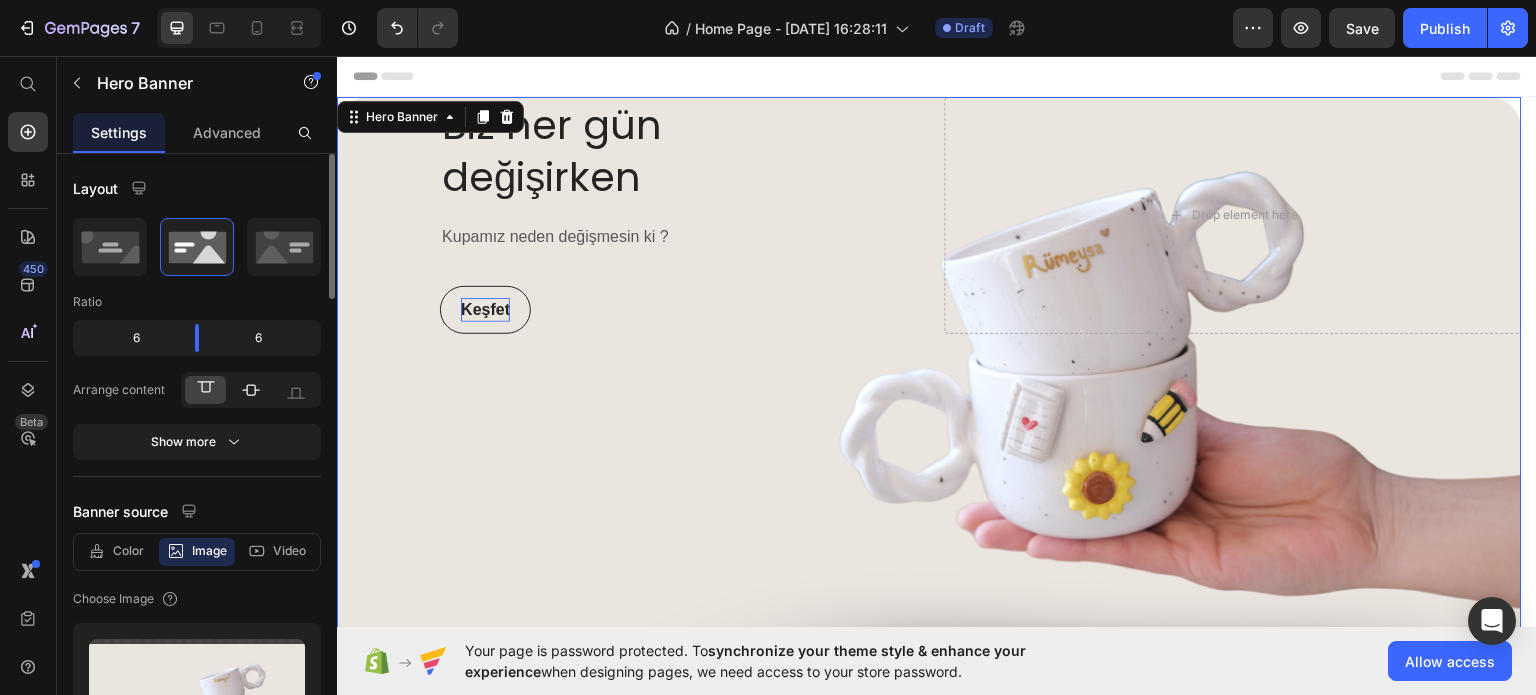 click 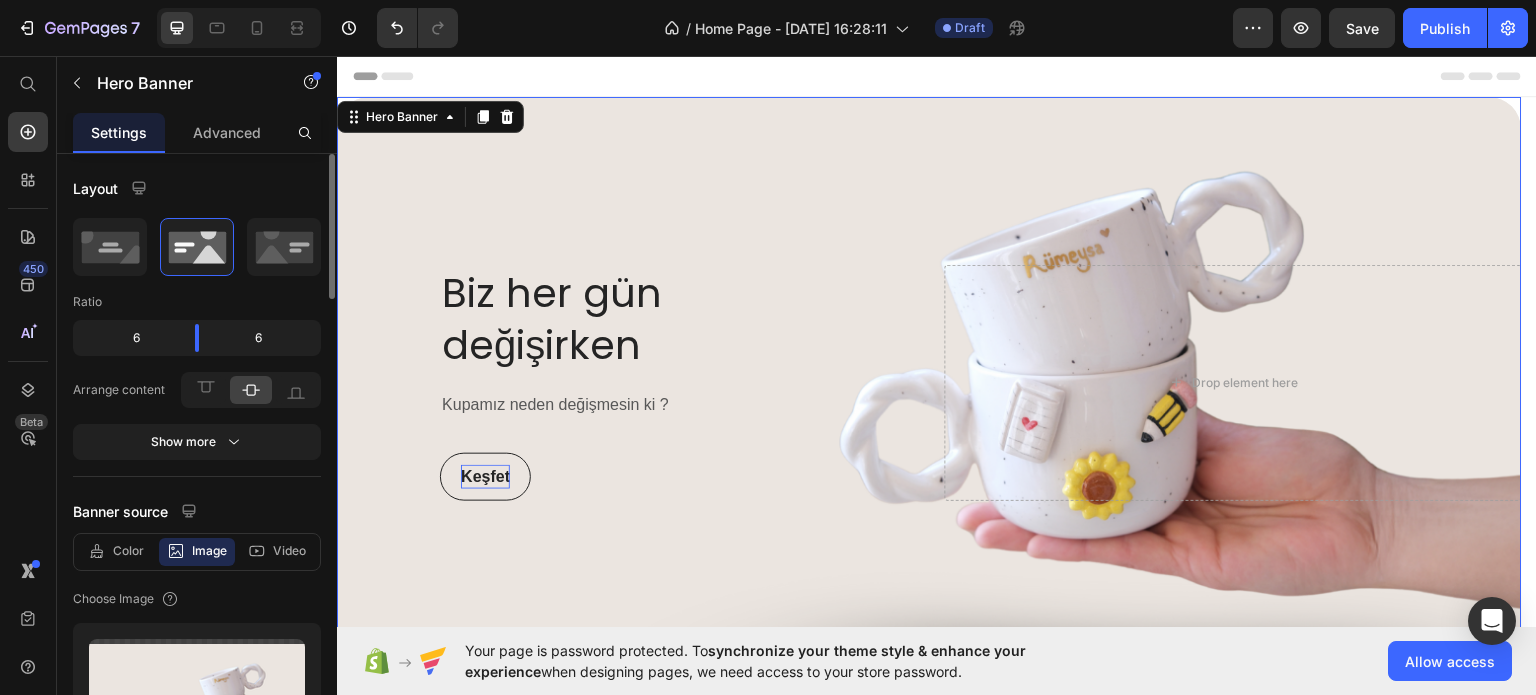 scroll, scrollTop: 100, scrollLeft: 0, axis: vertical 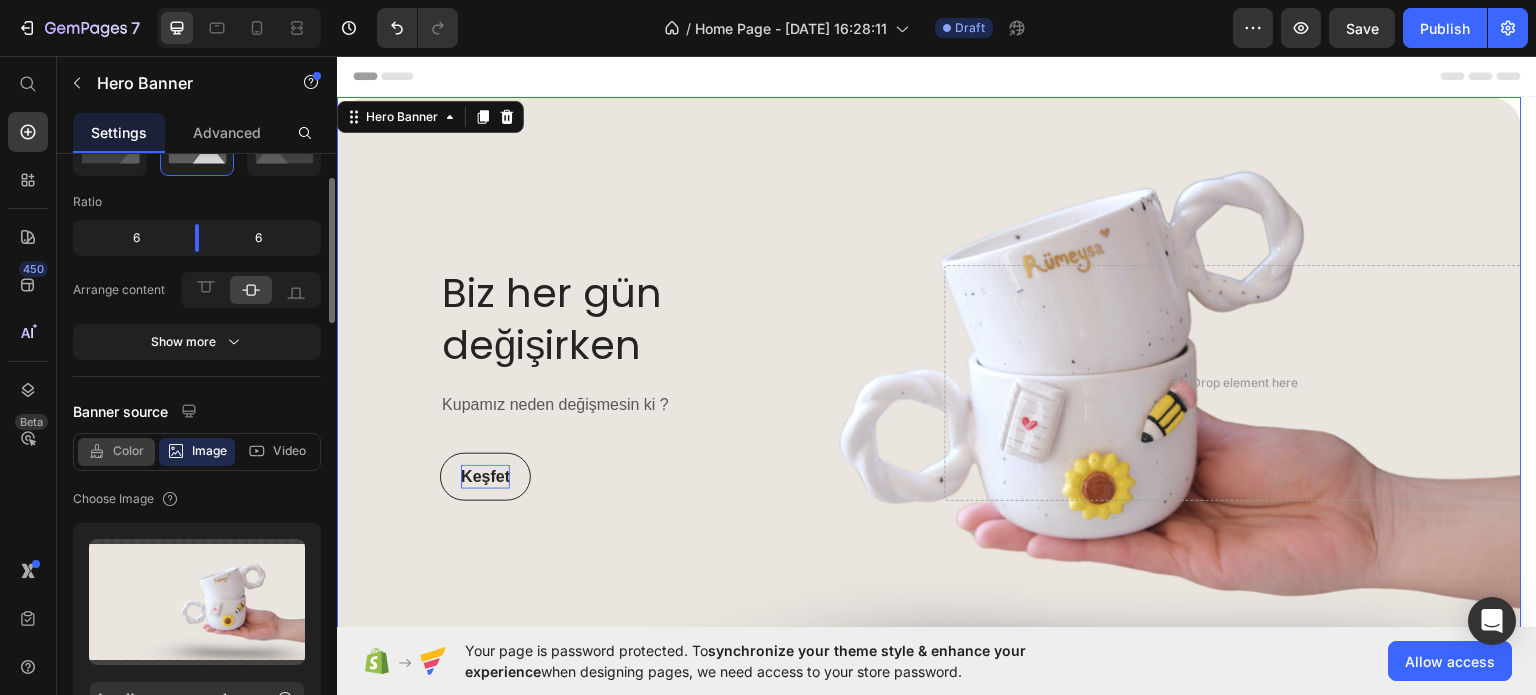 click on "Color" at bounding box center (128, 451) 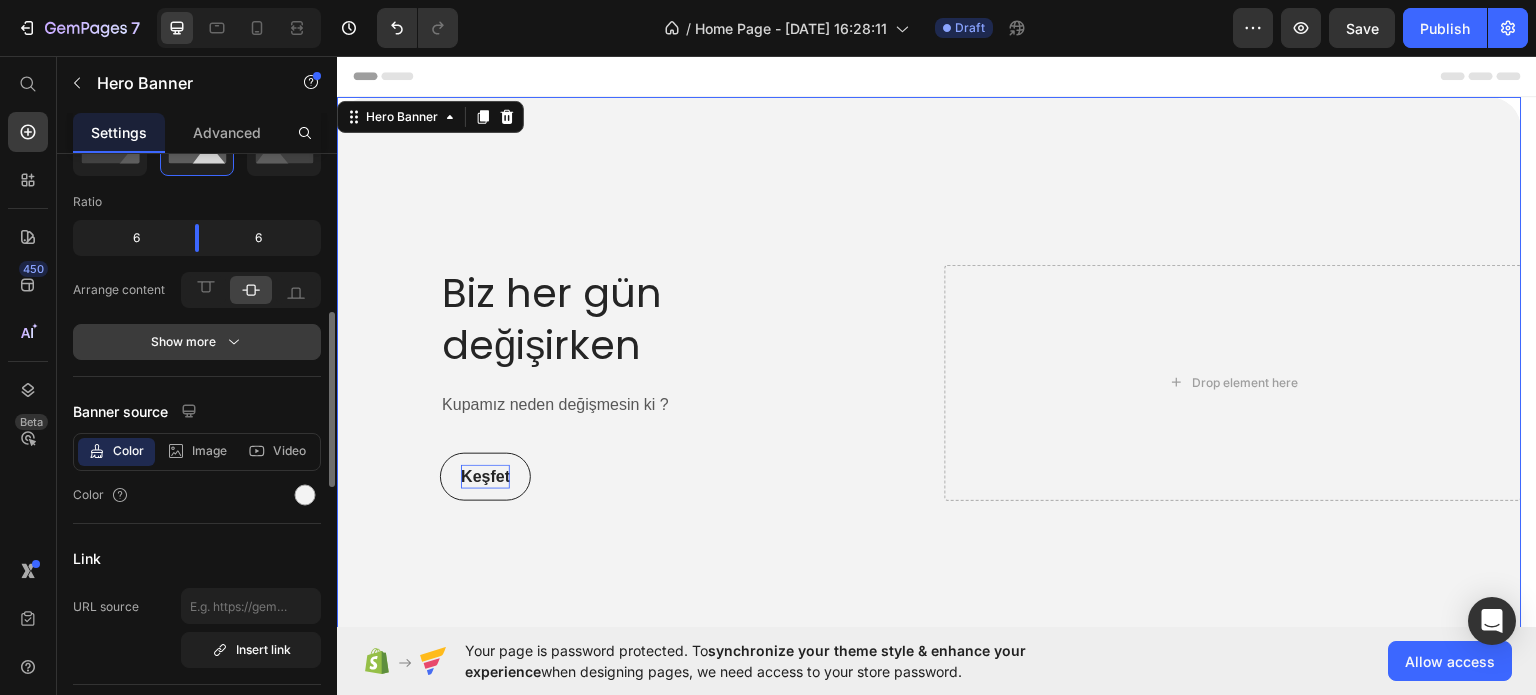 scroll, scrollTop: 200, scrollLeft: 0, axis: vertical 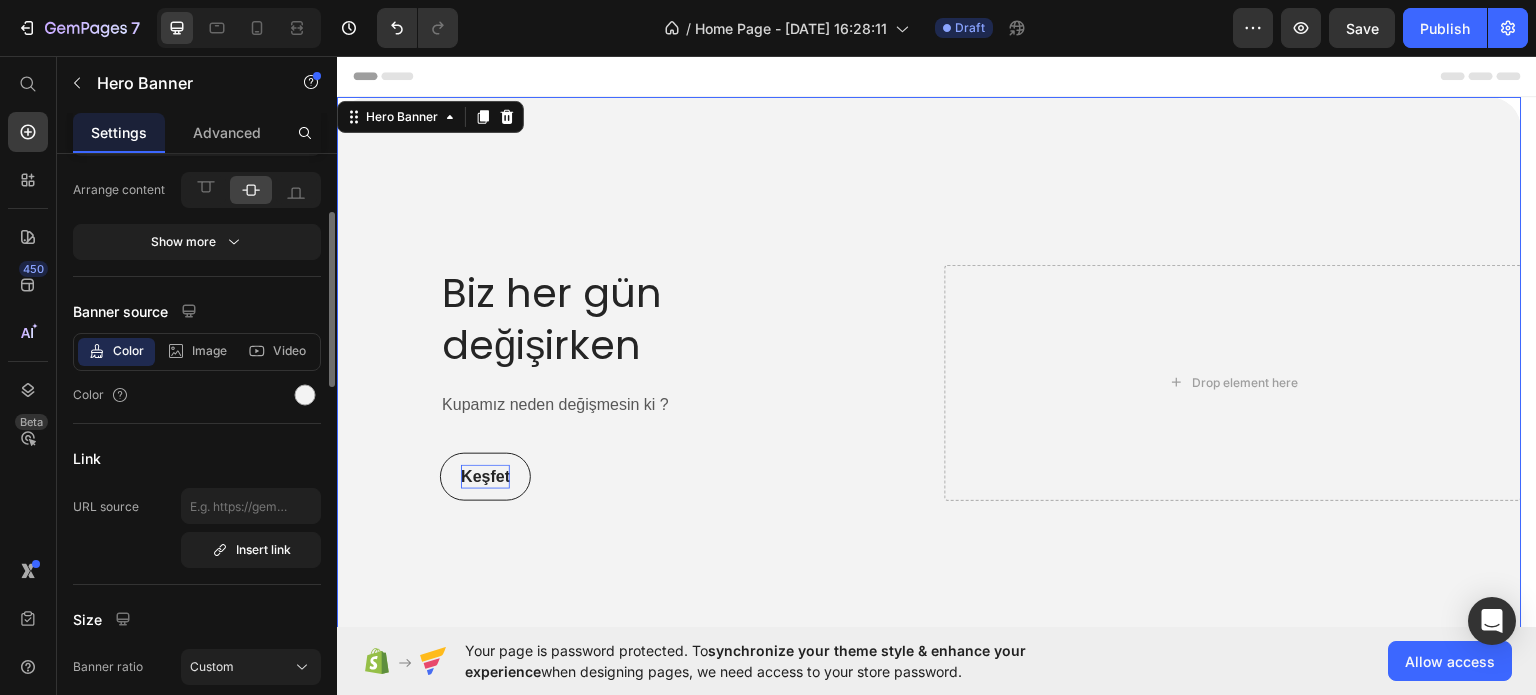 click on "Color Image Video  Color" 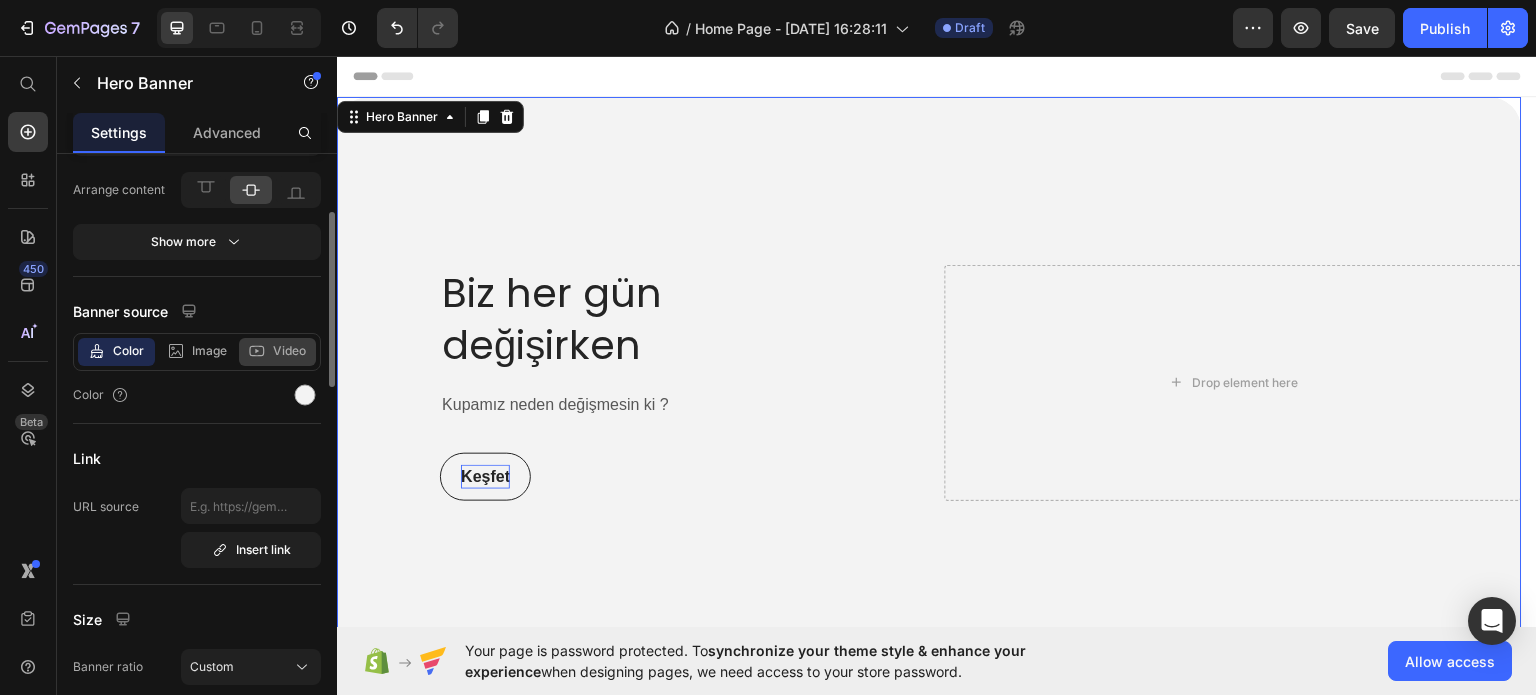 click on "Video" at bounding box center [289, 351] 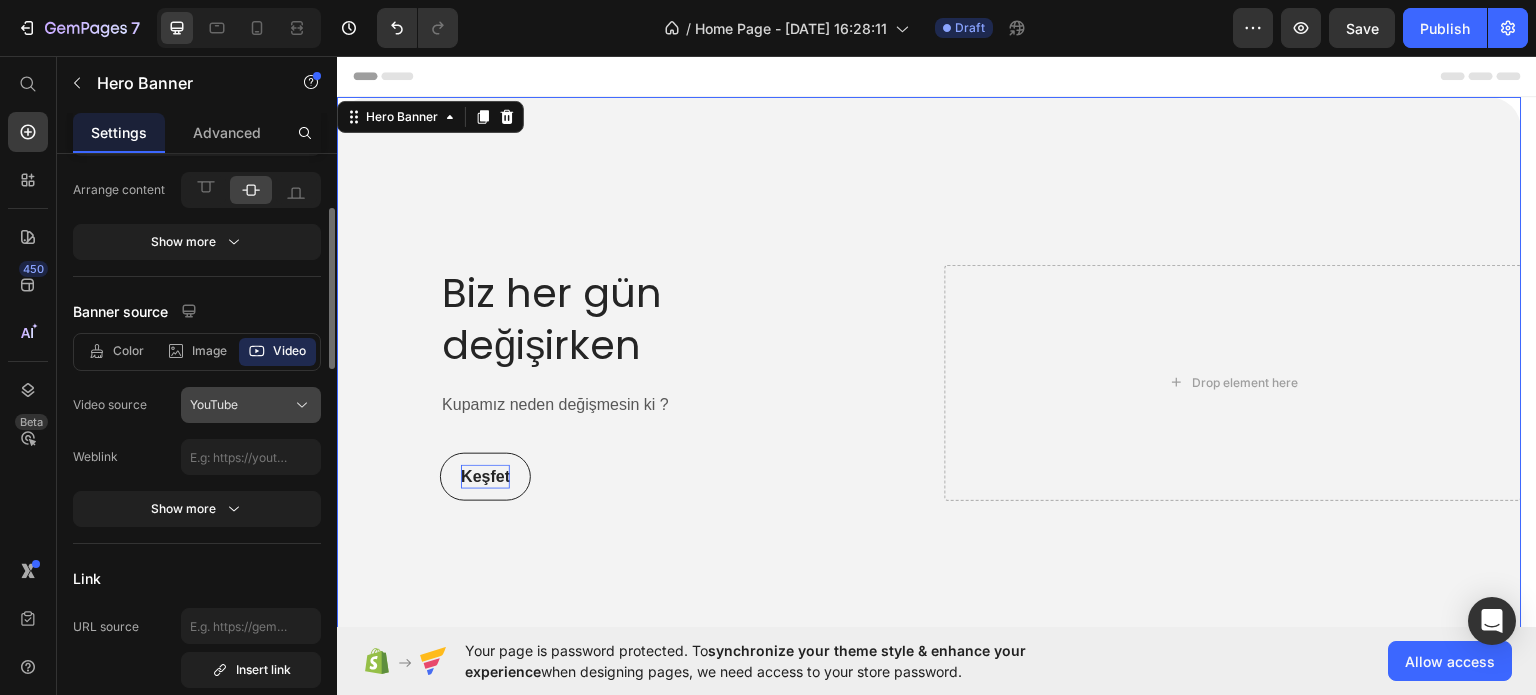 click on "YouTube" at bounding box center [251, 405] 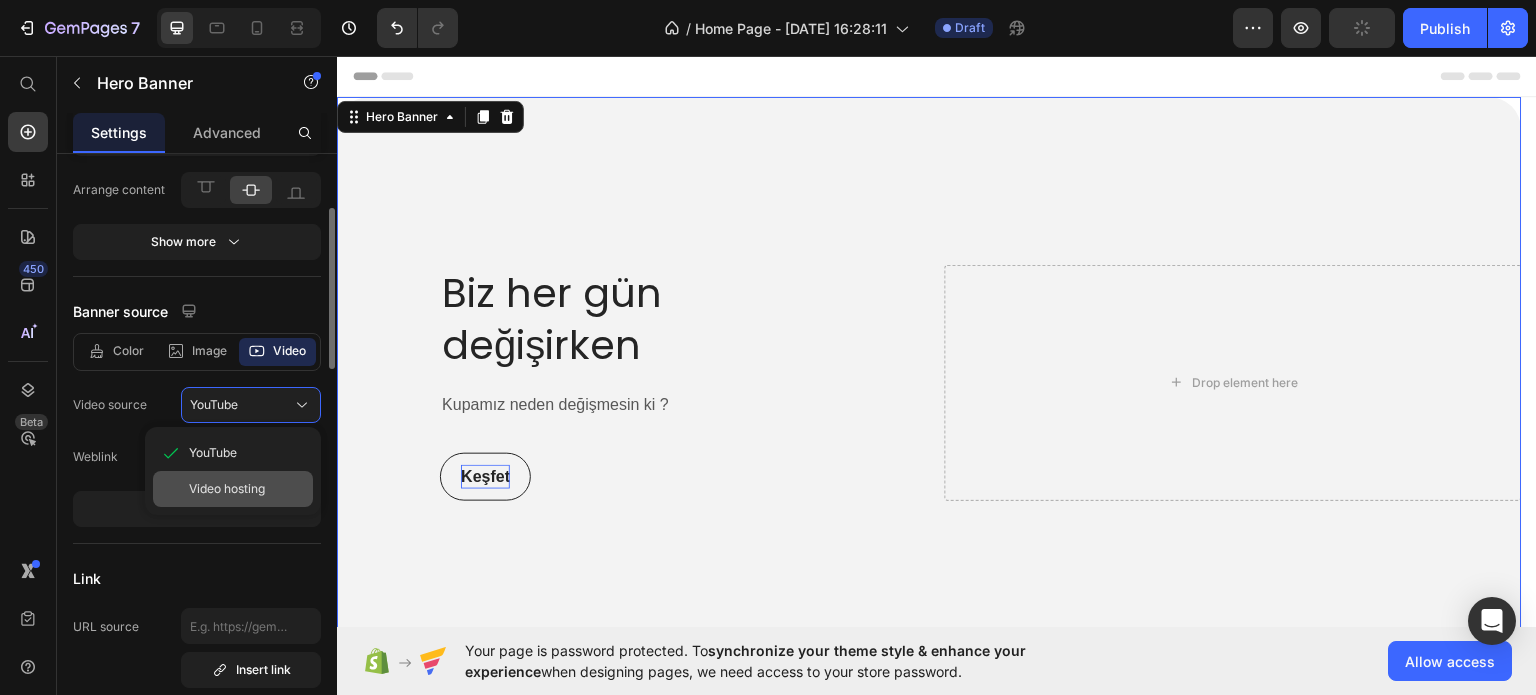 click on "Video hosting" 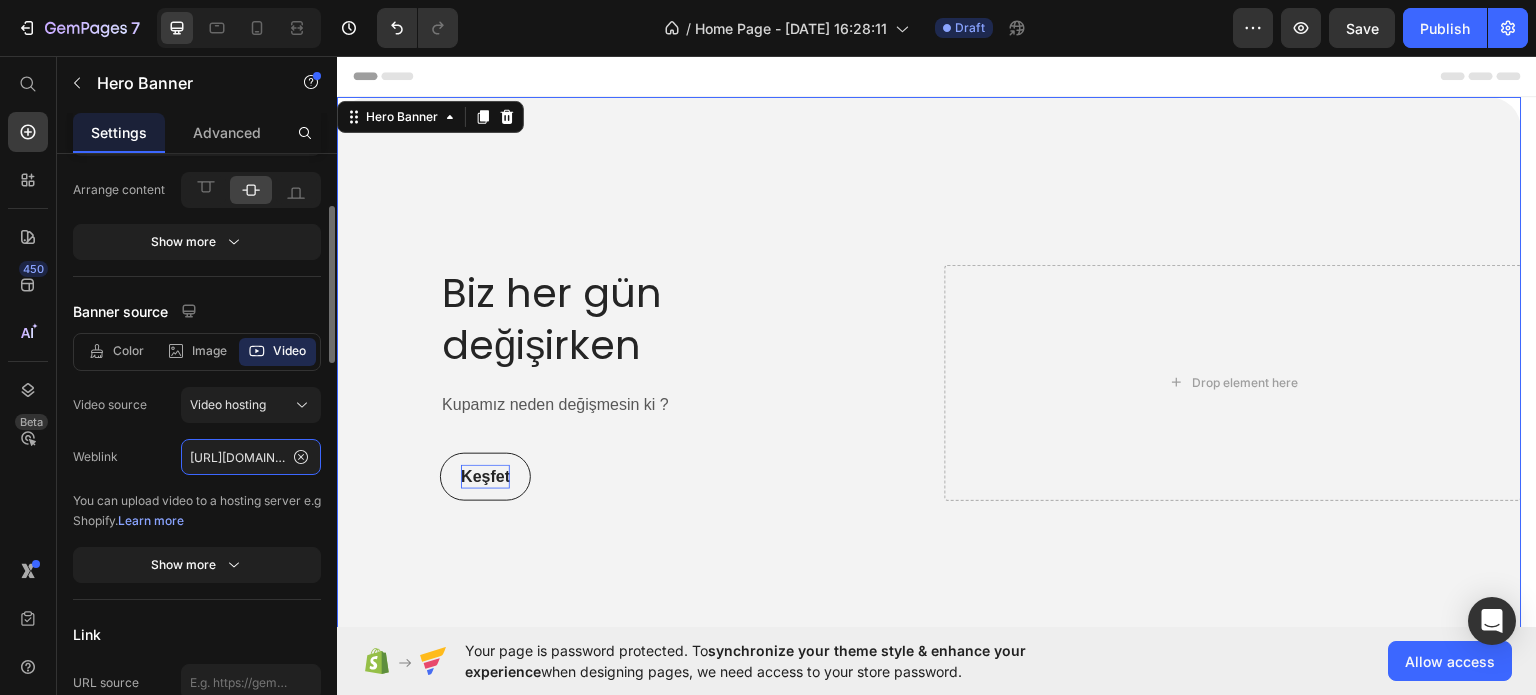 click on "[URL][DOMAIN_NAME]" 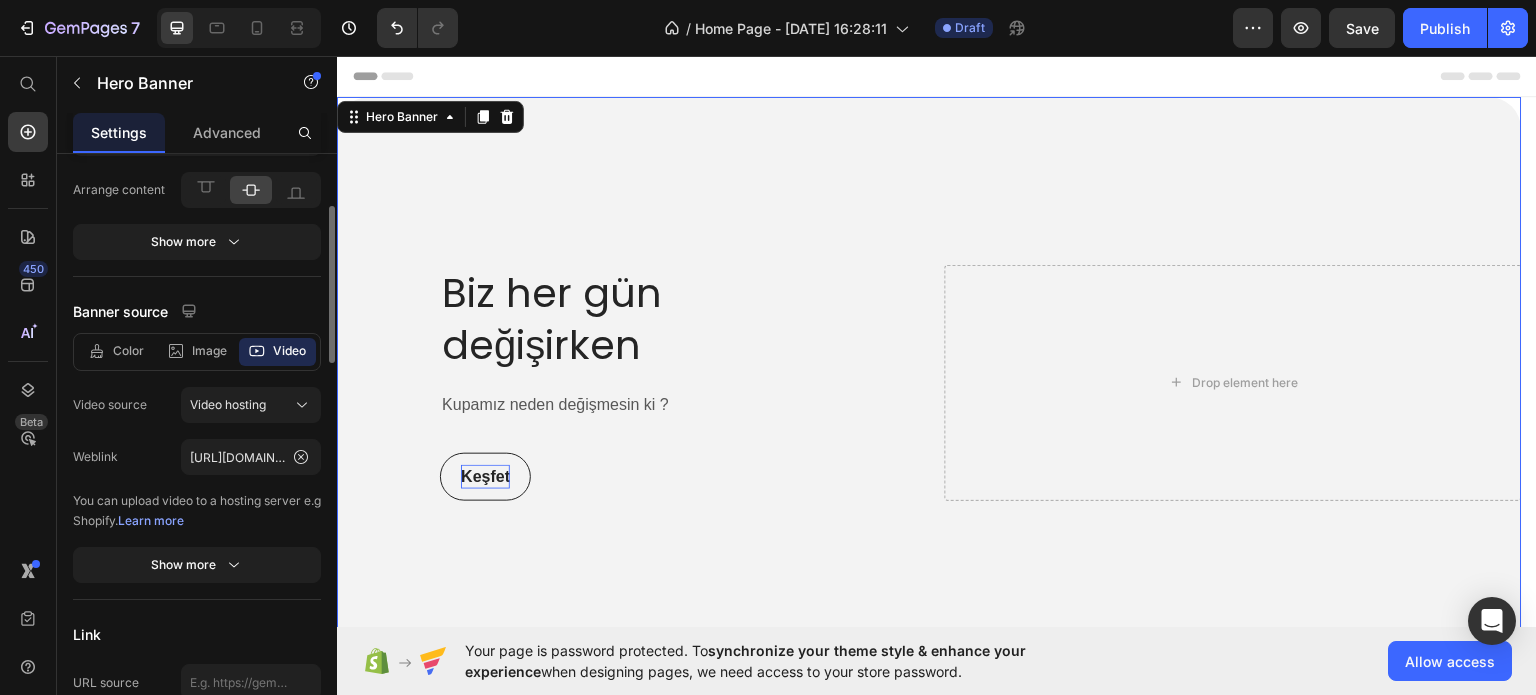 click on "Weblink" at bounding box center (127, 457) 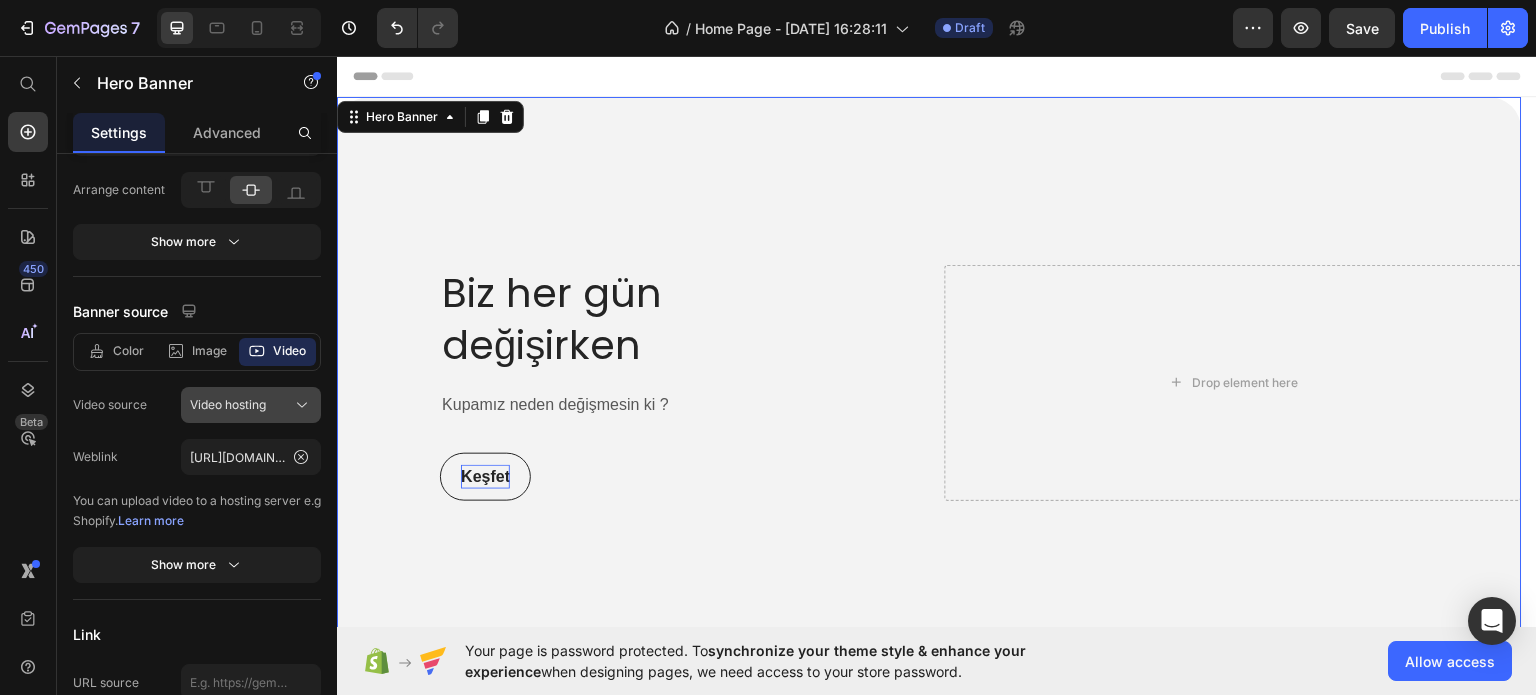 click on "Video hosting" at bounding box center (228, 405) 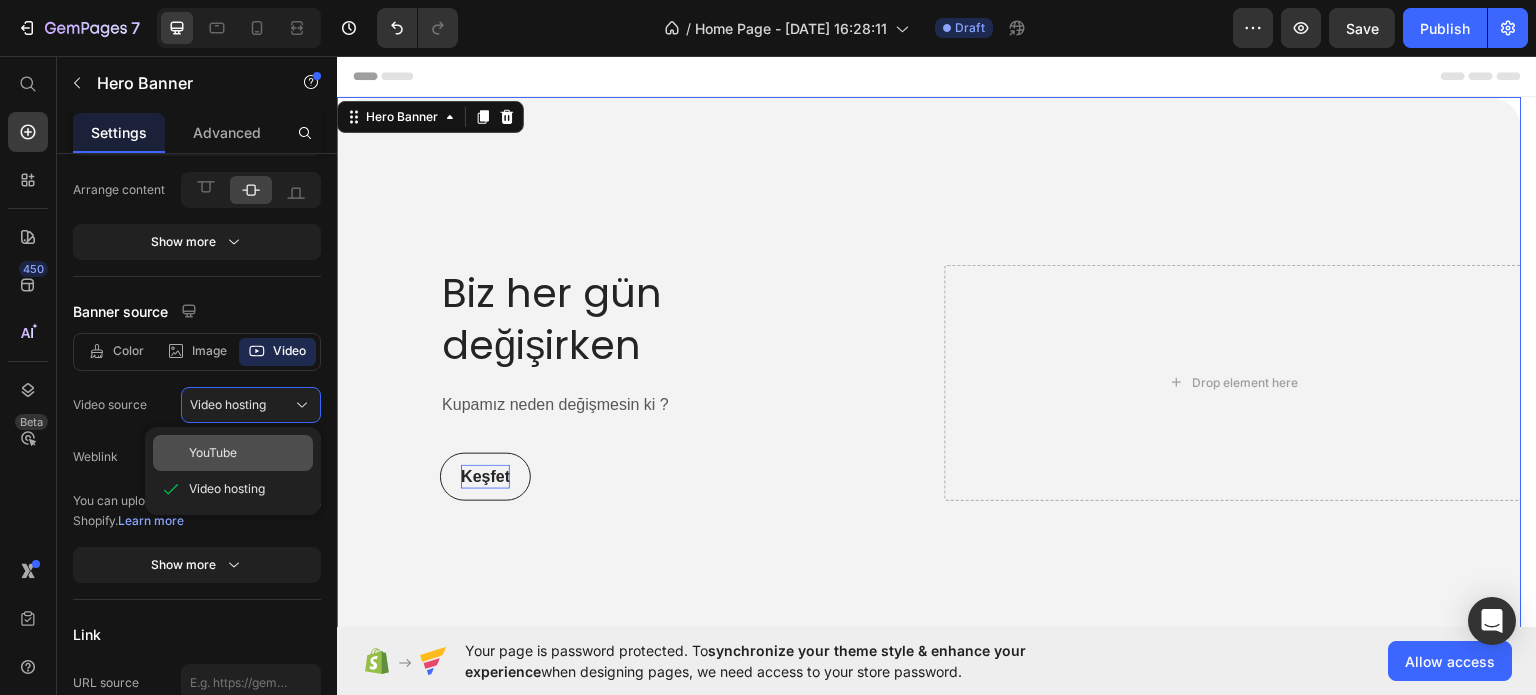click on "YouTube" 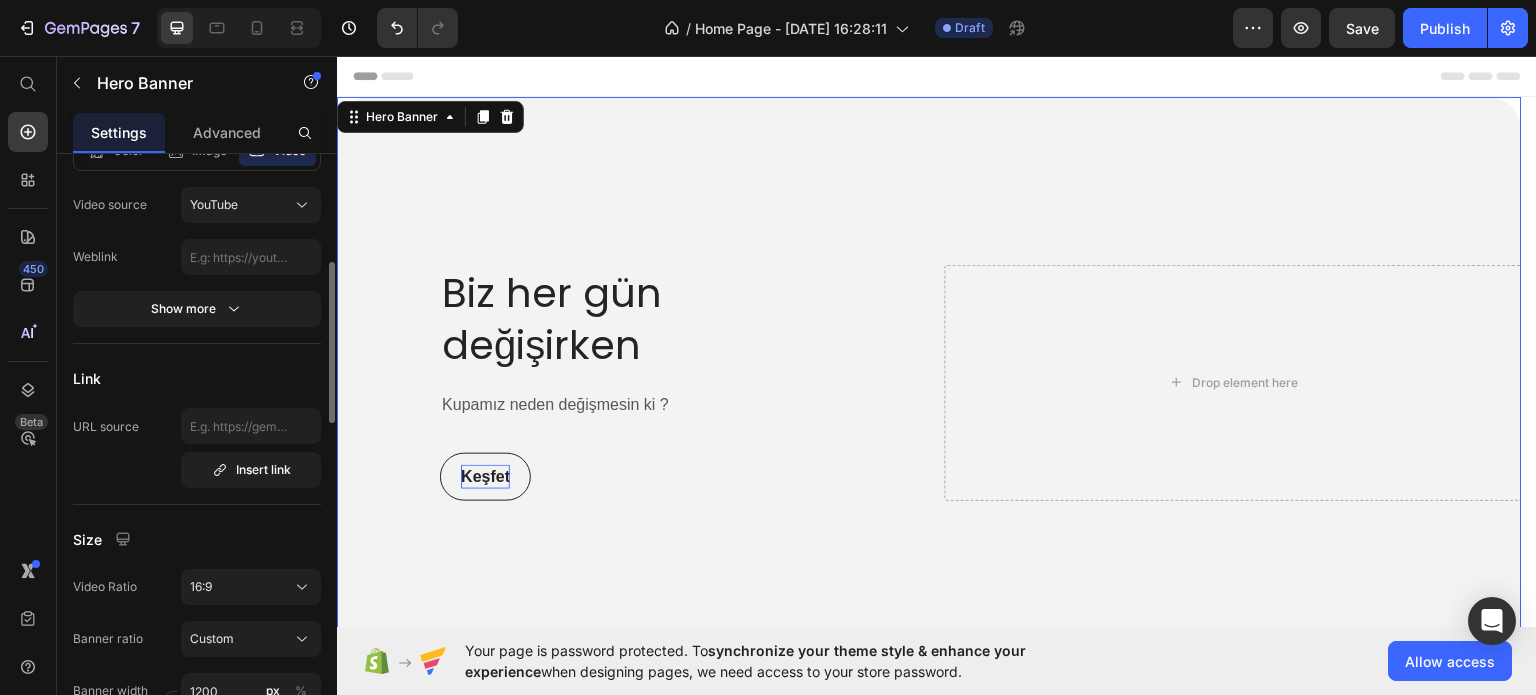 scroll, scrollTop: 200, scrollLeft: 0, axis: vertical 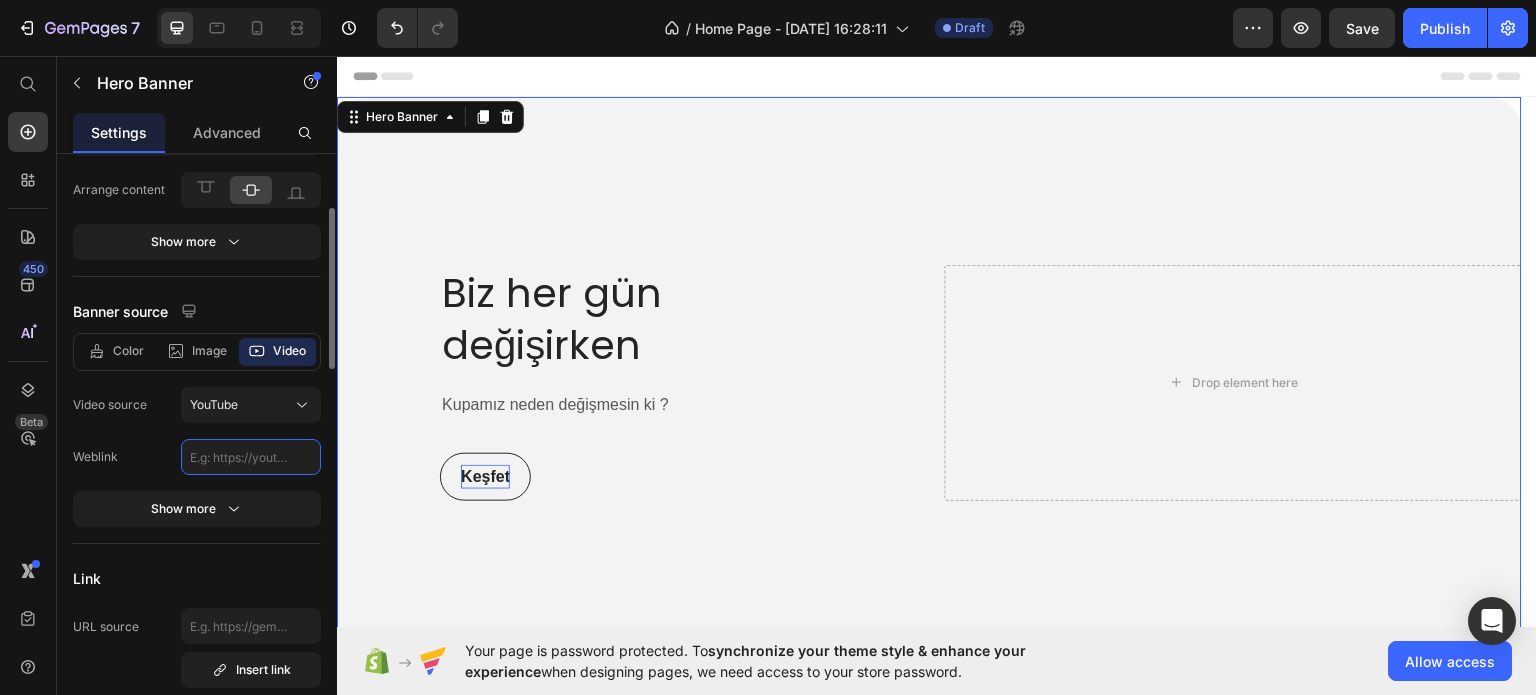 click 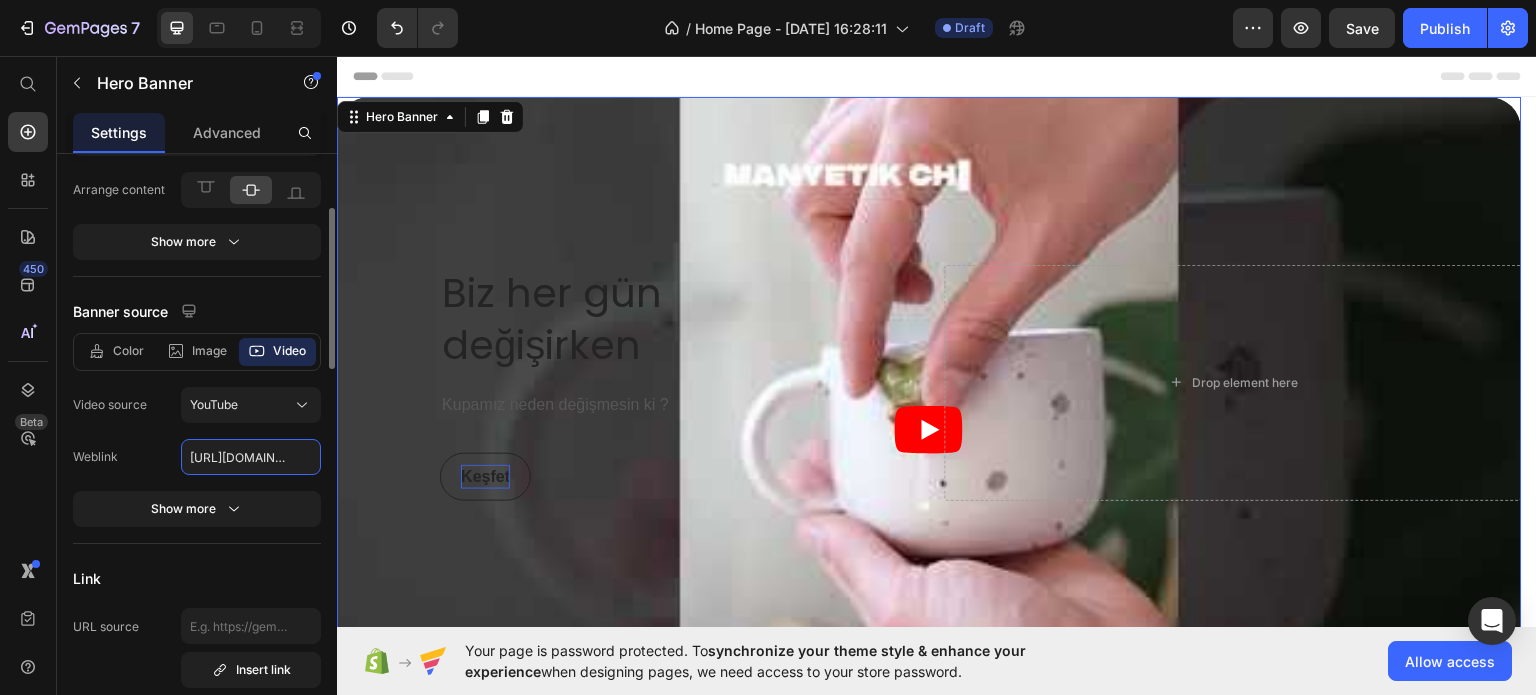 scroll, scrollTop: 0, scrollLeft: 167, axis: horizontal 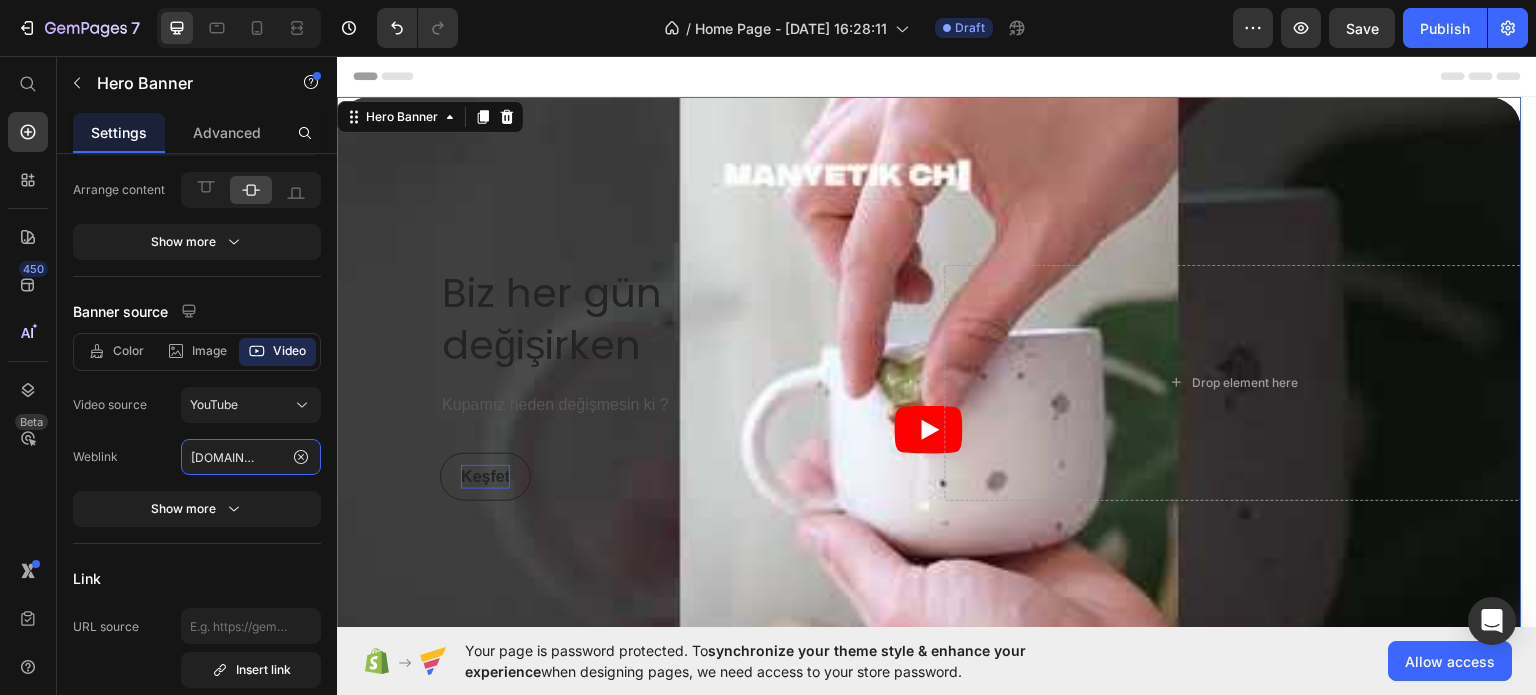 type on "[URL][DOMAIN_NAME]" 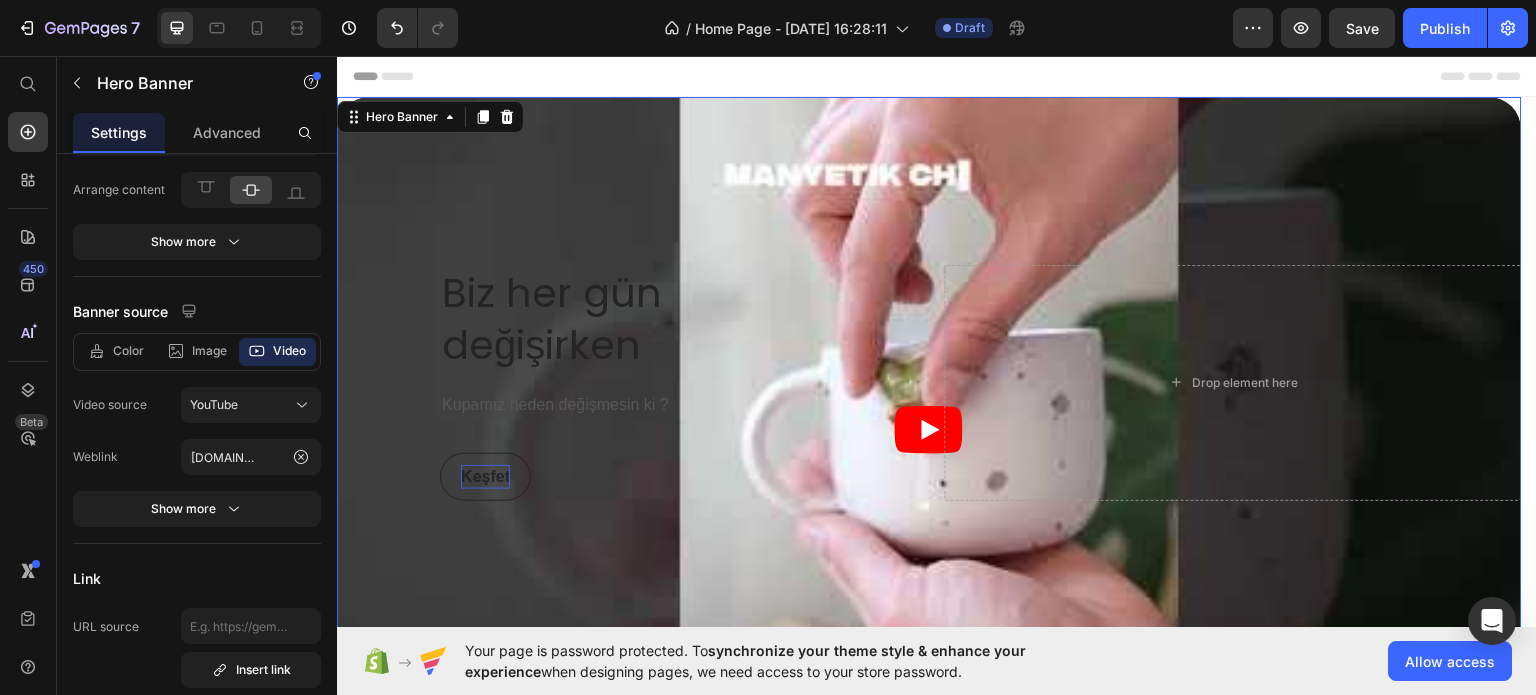 click on "Biz her gün değişirken Heading Kupamız neden değişmesin ki ? Text block Keşfet Button Row" at bounding box center (625, 382) 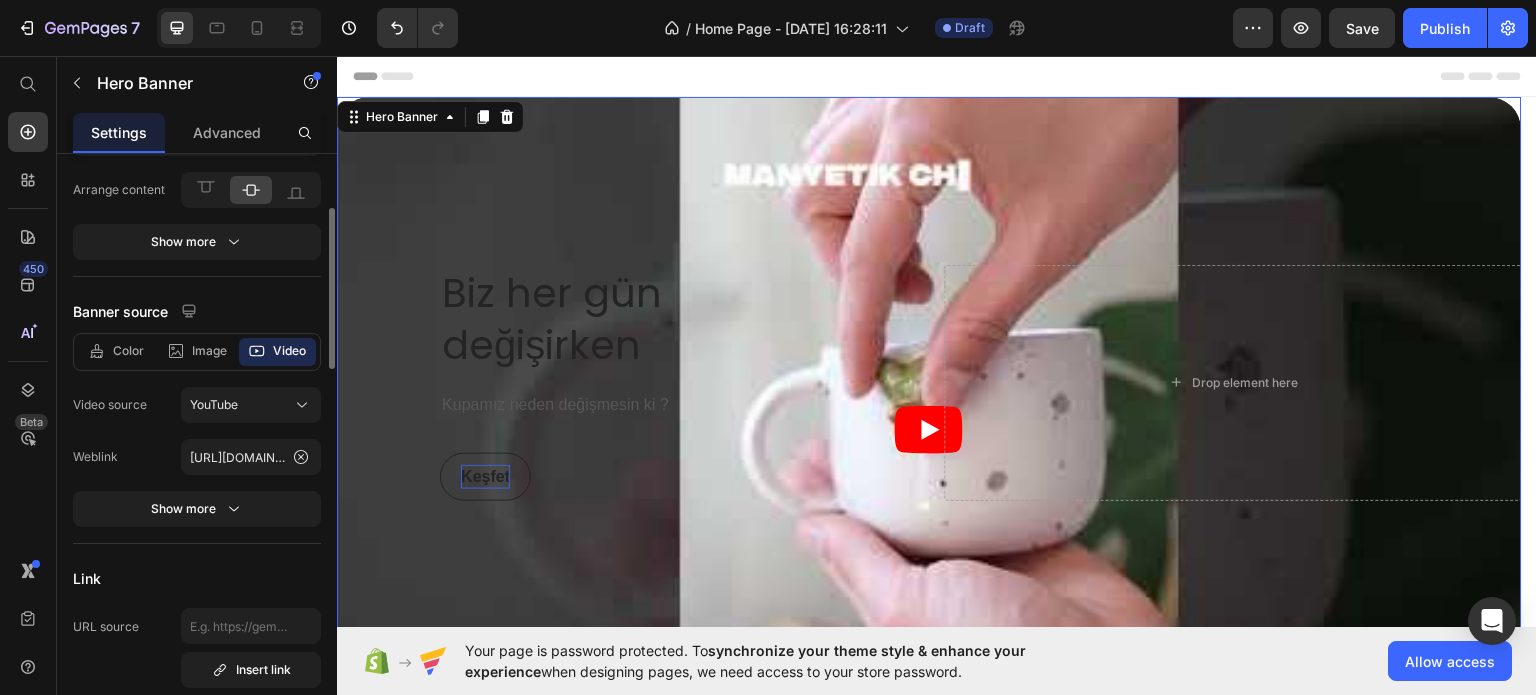 click on "Color Image Video Video source YouTube Weblink [URL][DOMAIN_NAME] Show more" 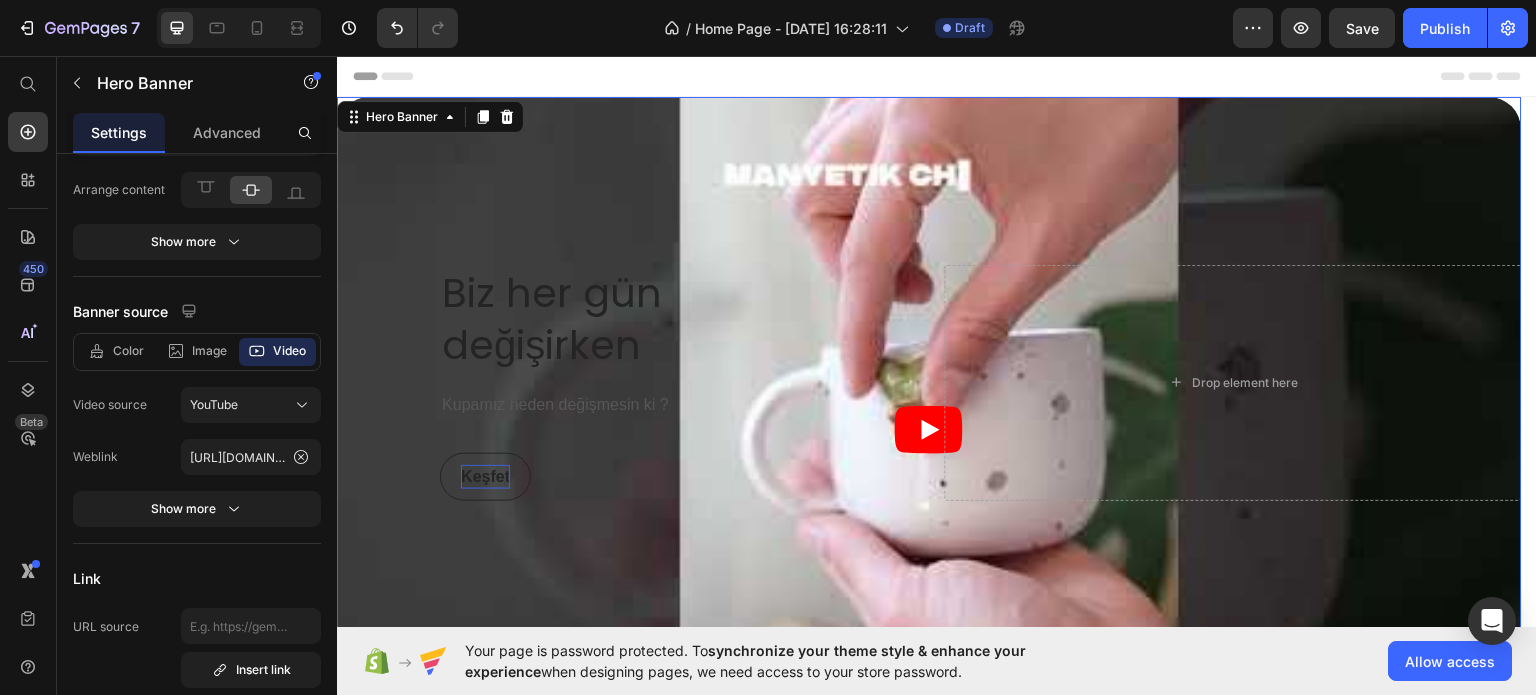 click on "Biz her gün değişirken Heading Kupamız neden değişmesin ki ? Text block Keşfet Button Row
Drop element here" at bounding box center [929, 382] 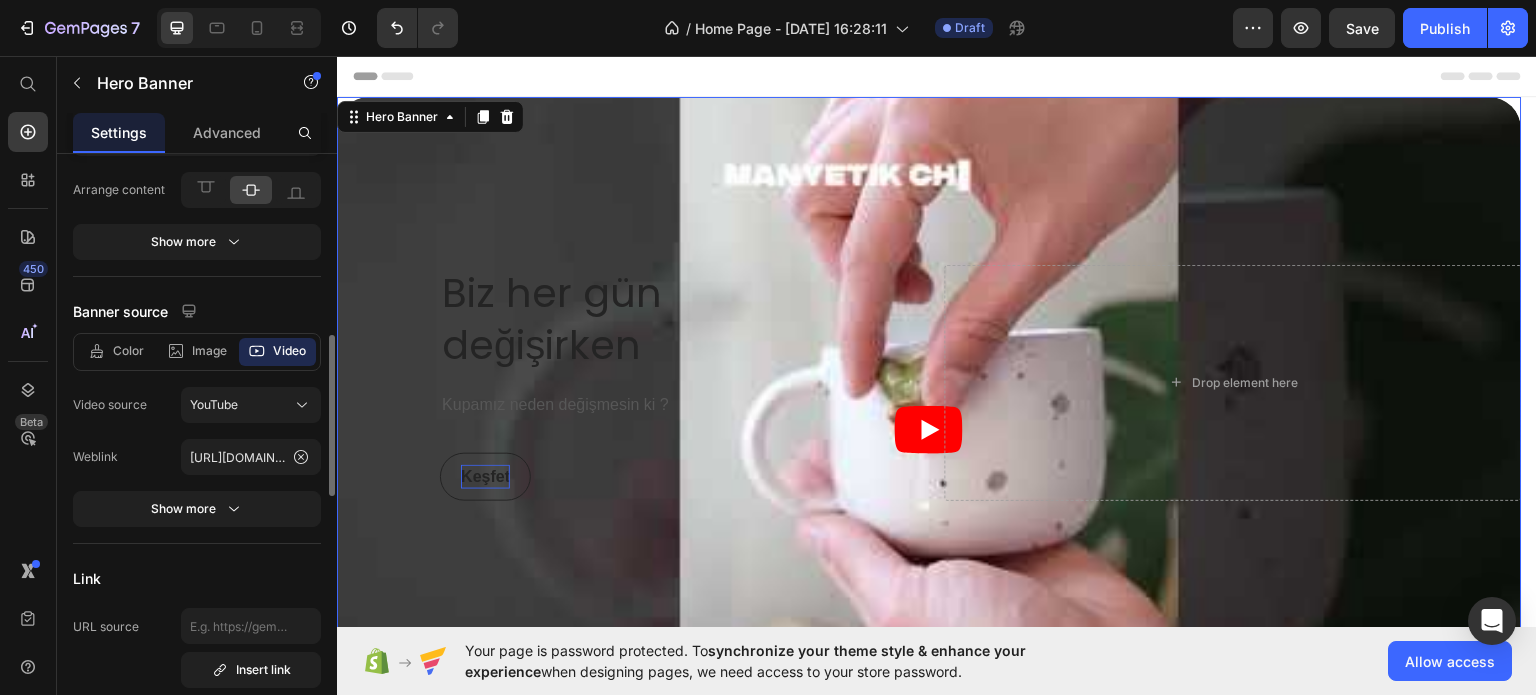 scroll, scrollTop: 300, scrollLeft: 0, axis: vertical 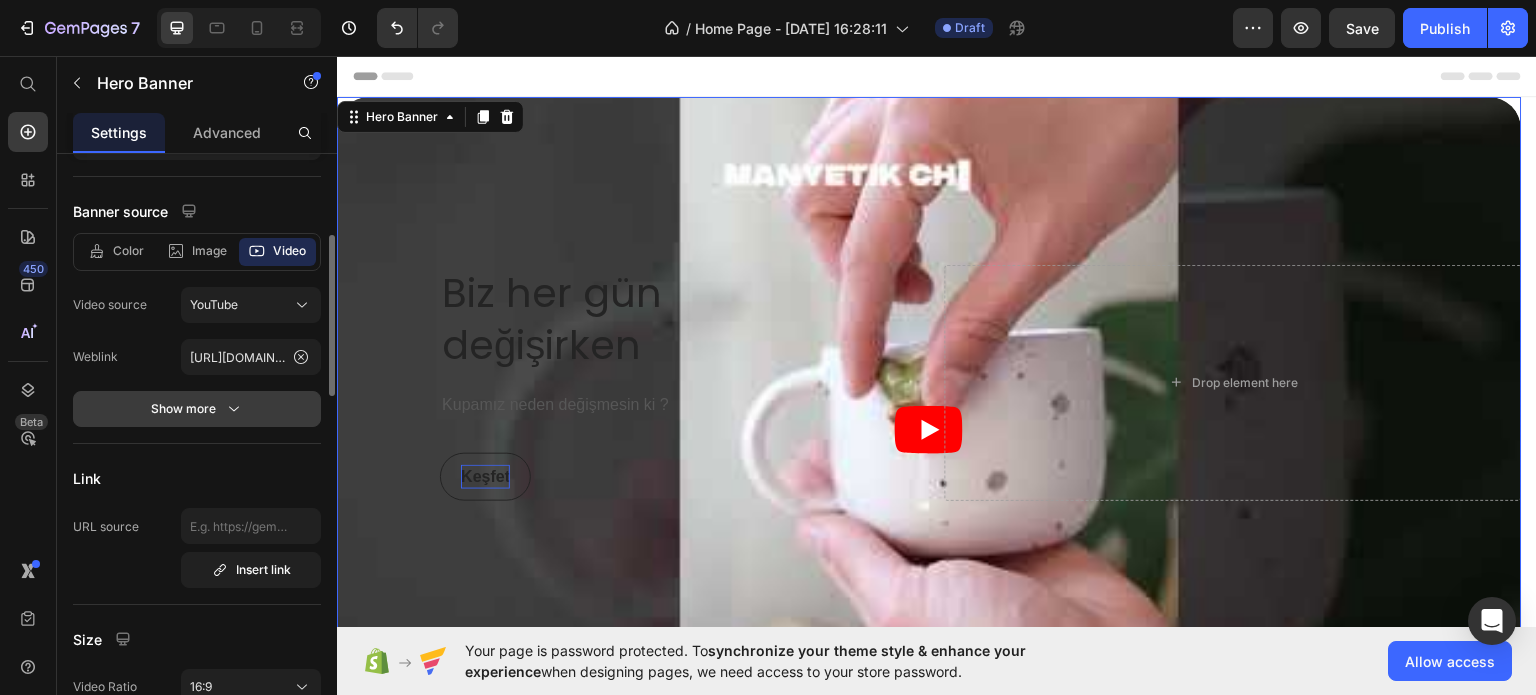 click on "Show more" at bounding box center [197, 409] 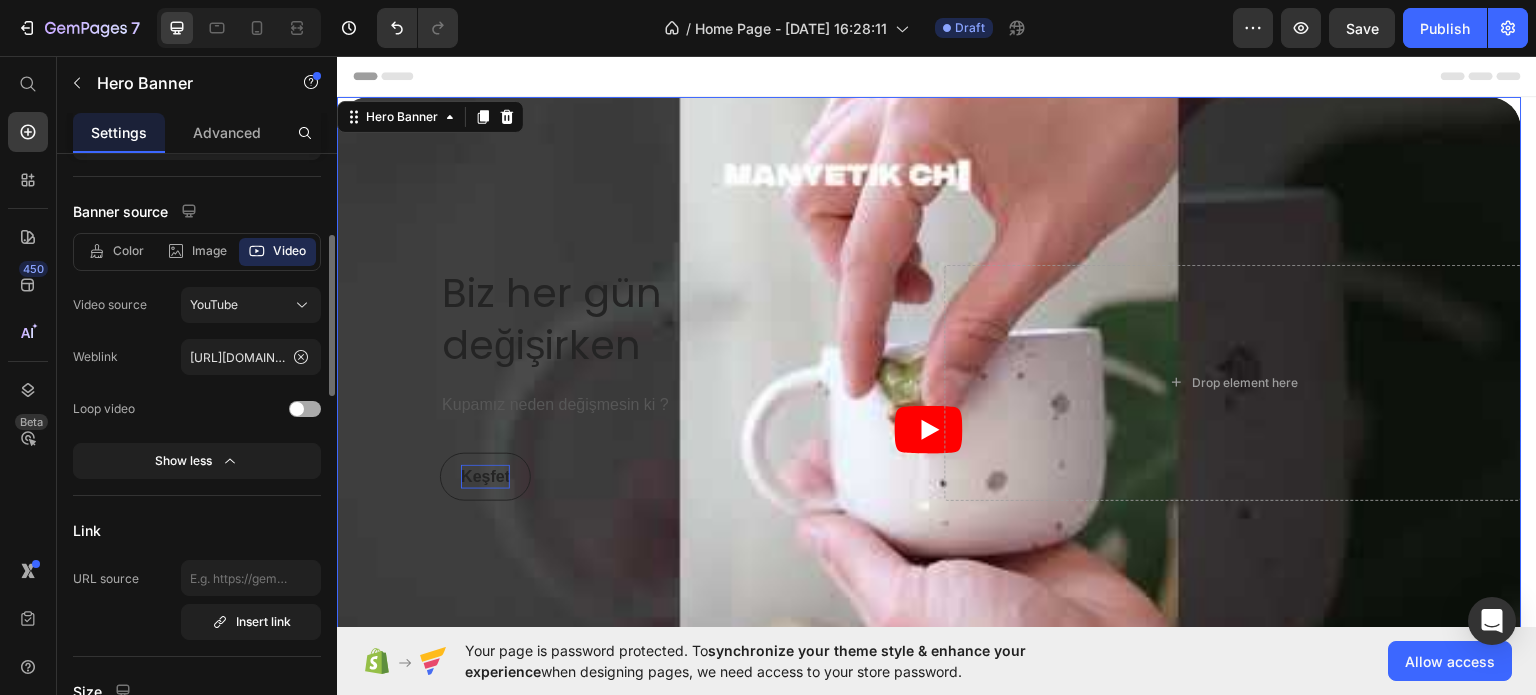click on "Loop video" at bounding box center [197, 409] 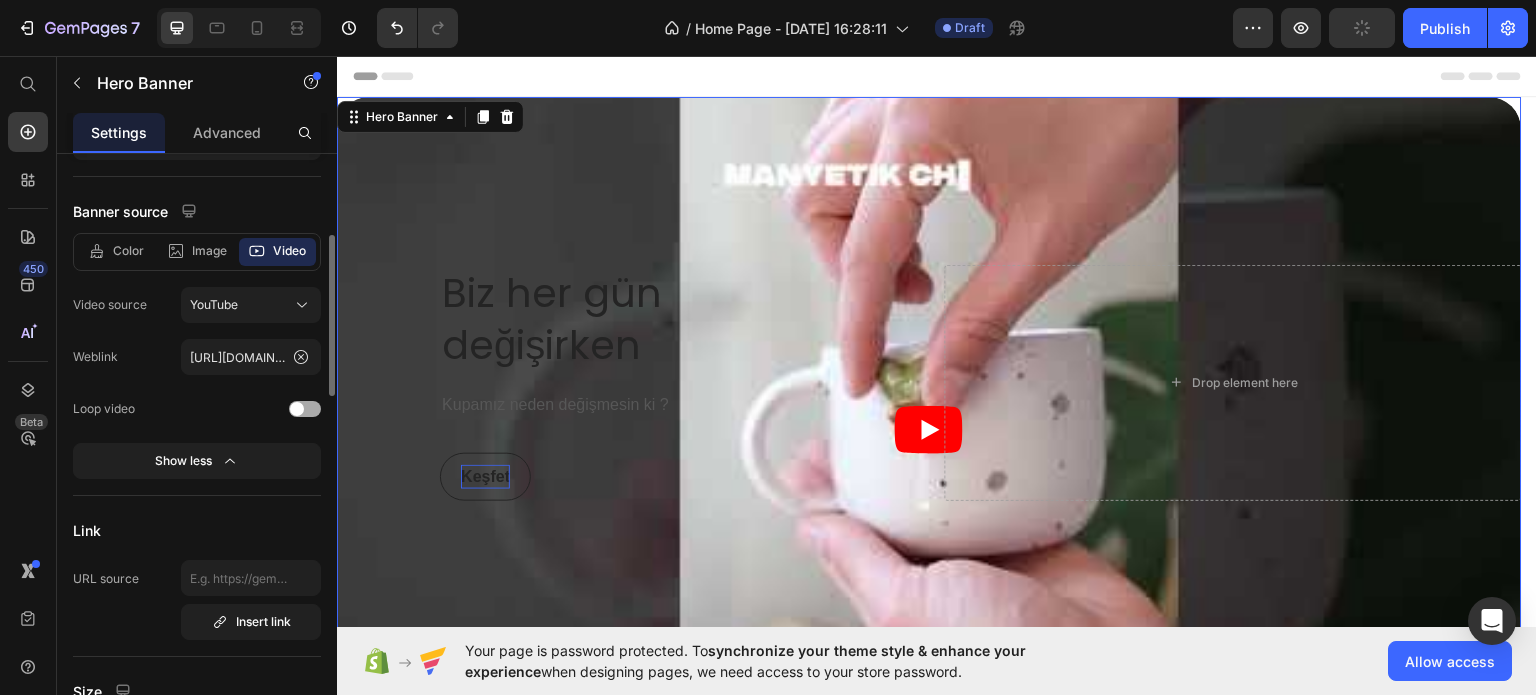 click at bounding box center (305, 409) 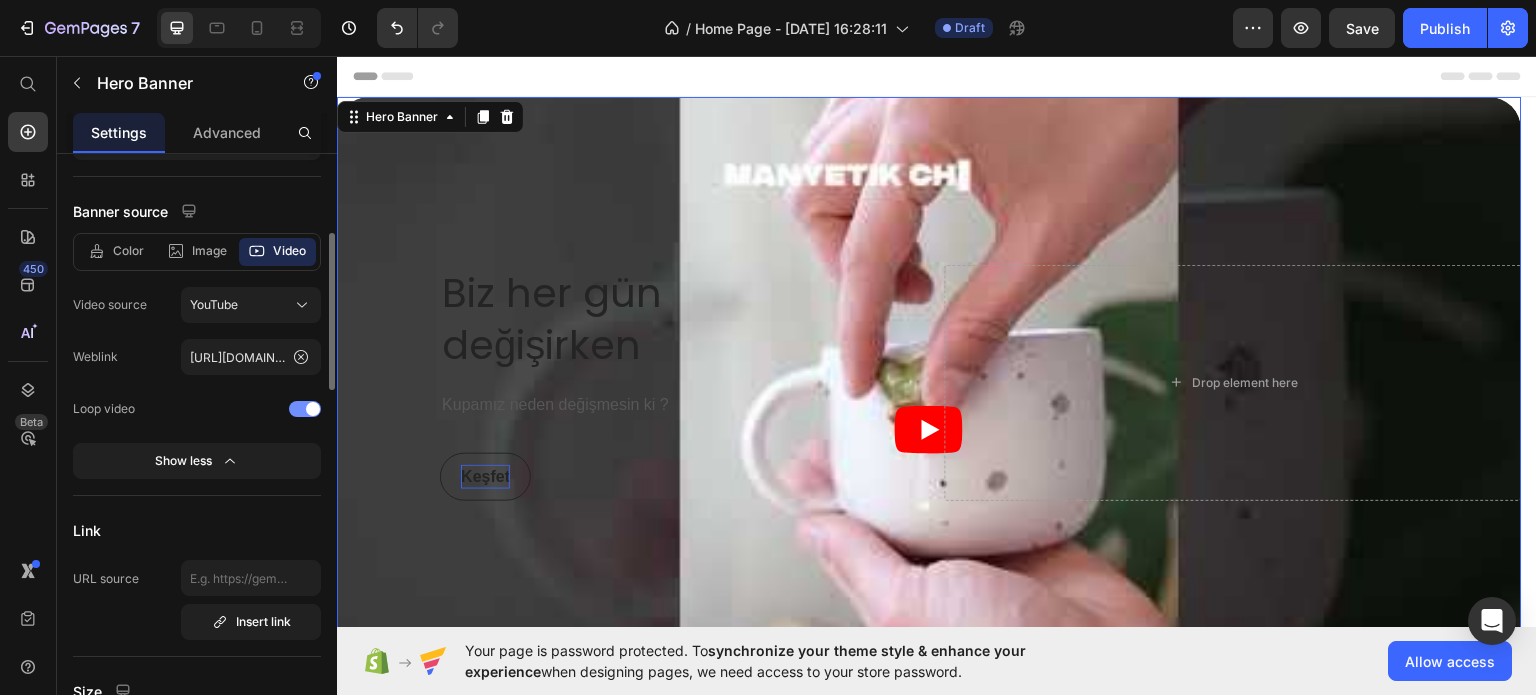 click on "Loop video" at bounding box center [197, 409] 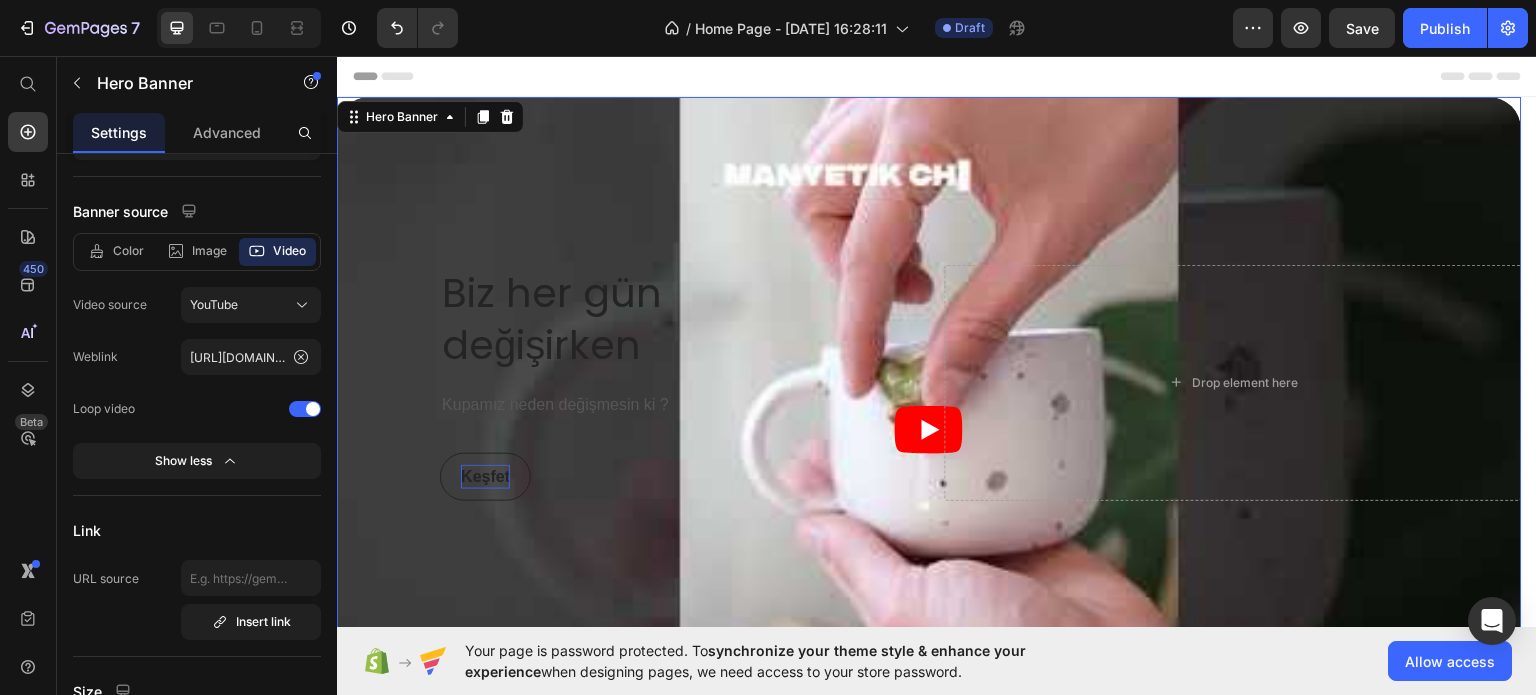 click on "Biz her gün değişirken Heading Kupamız neden değişmesin ki ? Text block Keşfet Button Row
Drop element here" at bounding box center [929, 382] 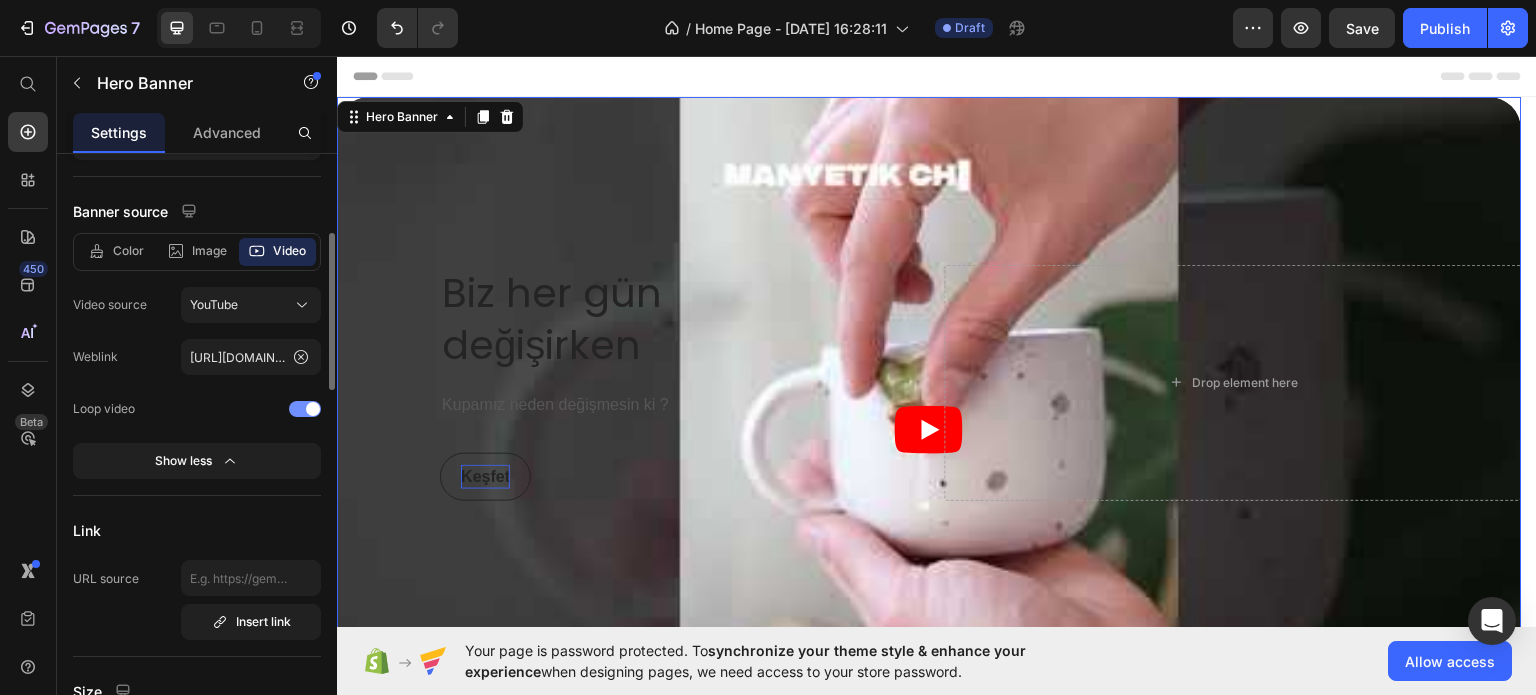 click on "Loop video" at bounding box center (197, 409) 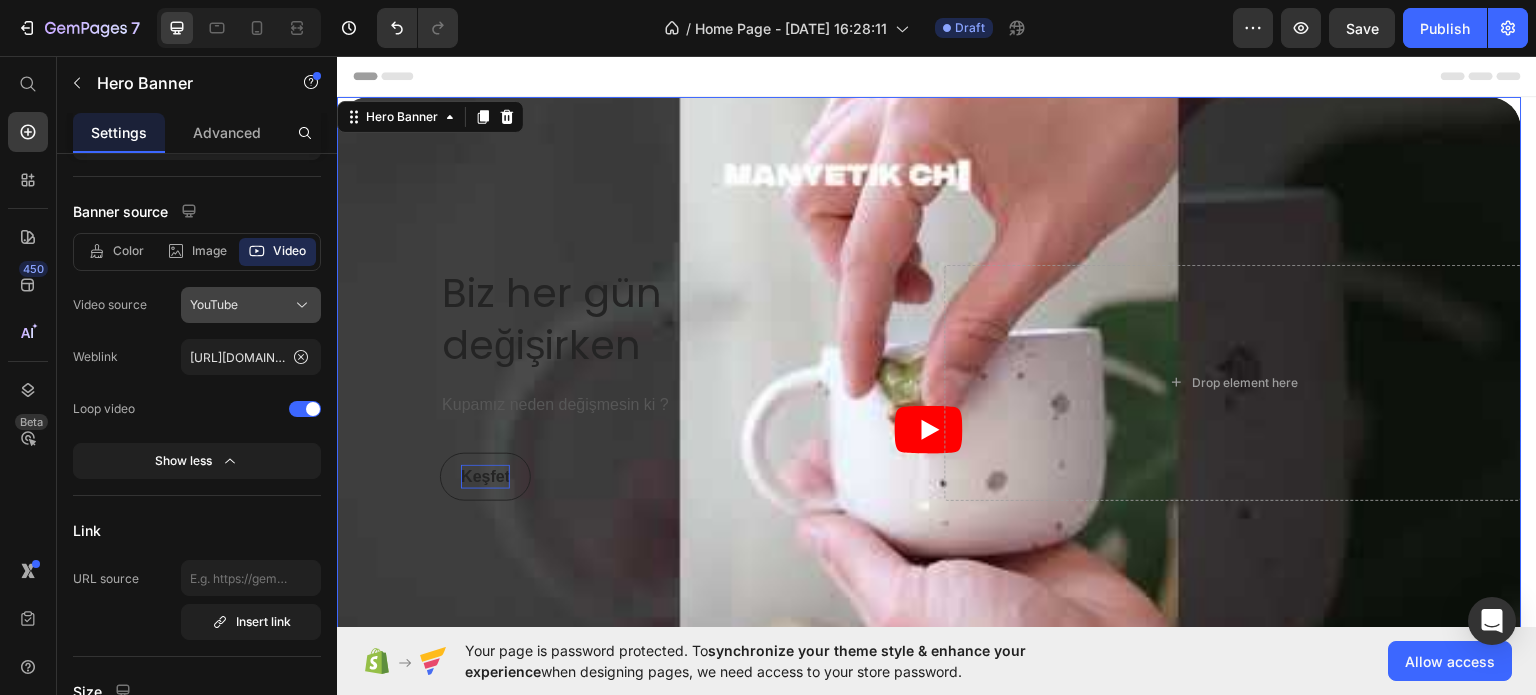 click on "YouTube" at bounding box center (251, 305) 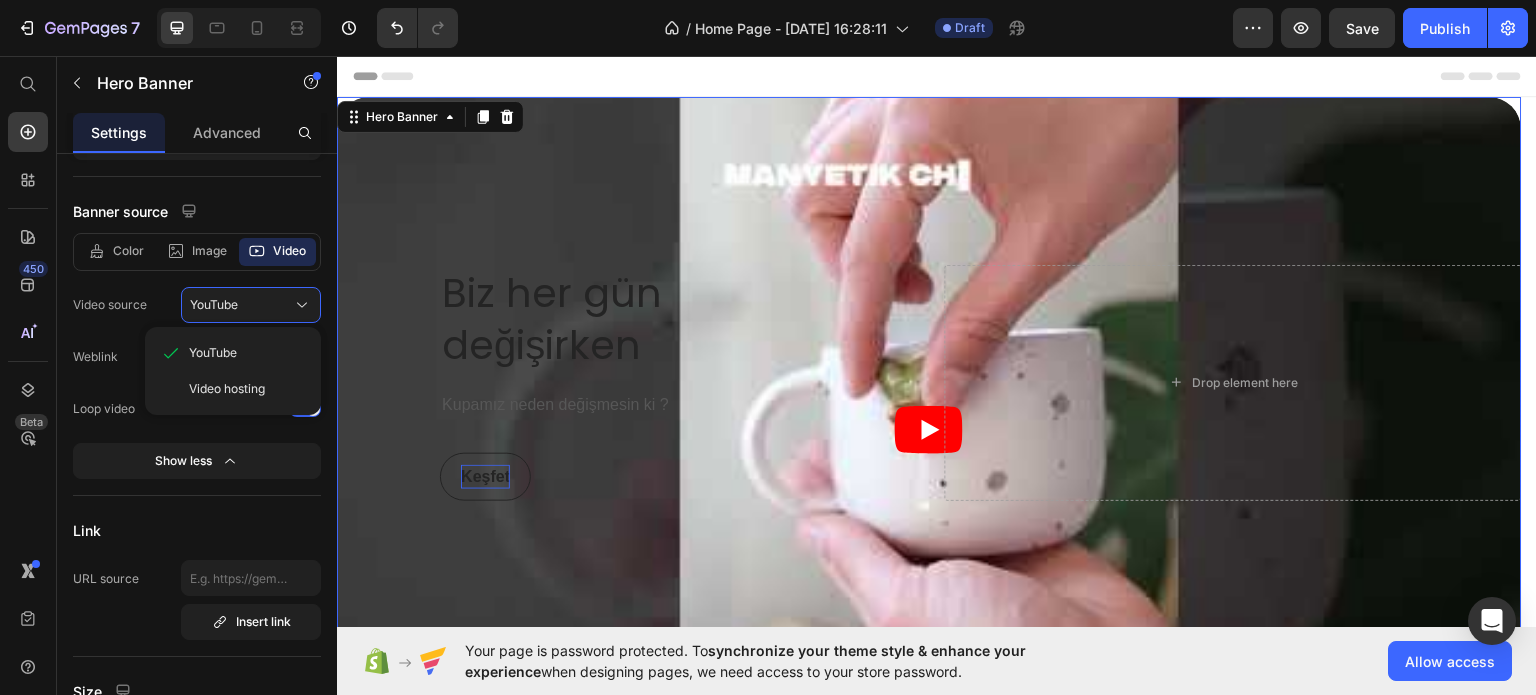 click on "Video source" at bounding box center [110, 305] 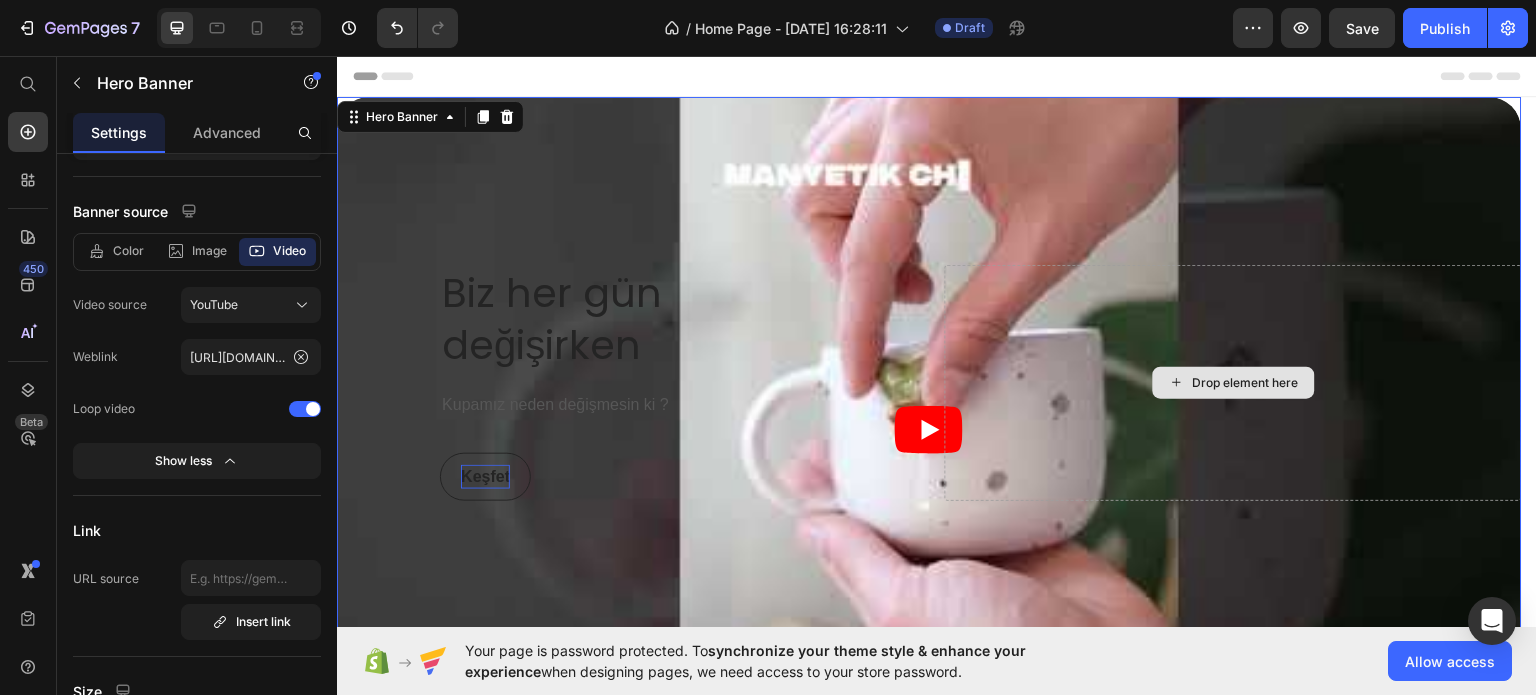 click on "Drop element here" at bounding box center [1233, 382] 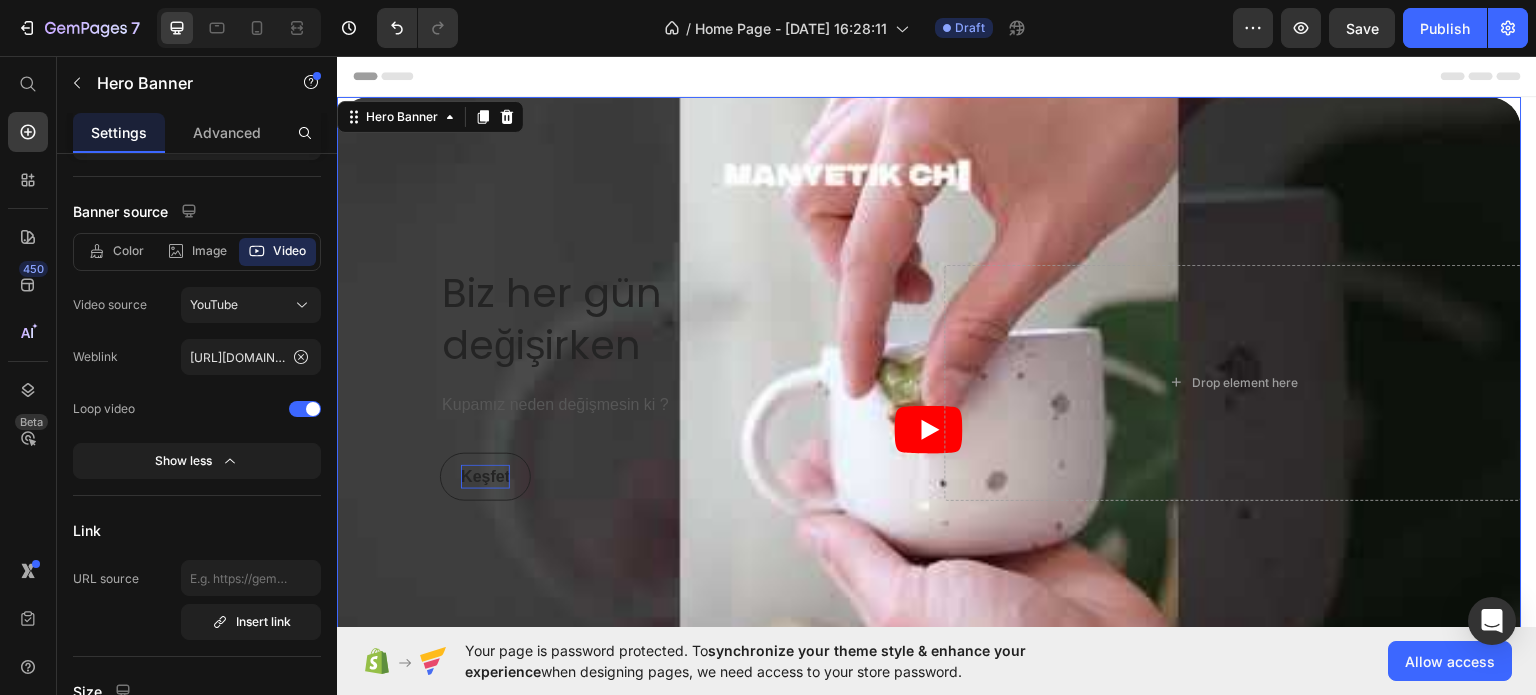 click on "Biz her gün değişirken Heading Kupamız neden değişmesin ki ? Text block Keşfet Button Row" at bounding box center [625, 382] 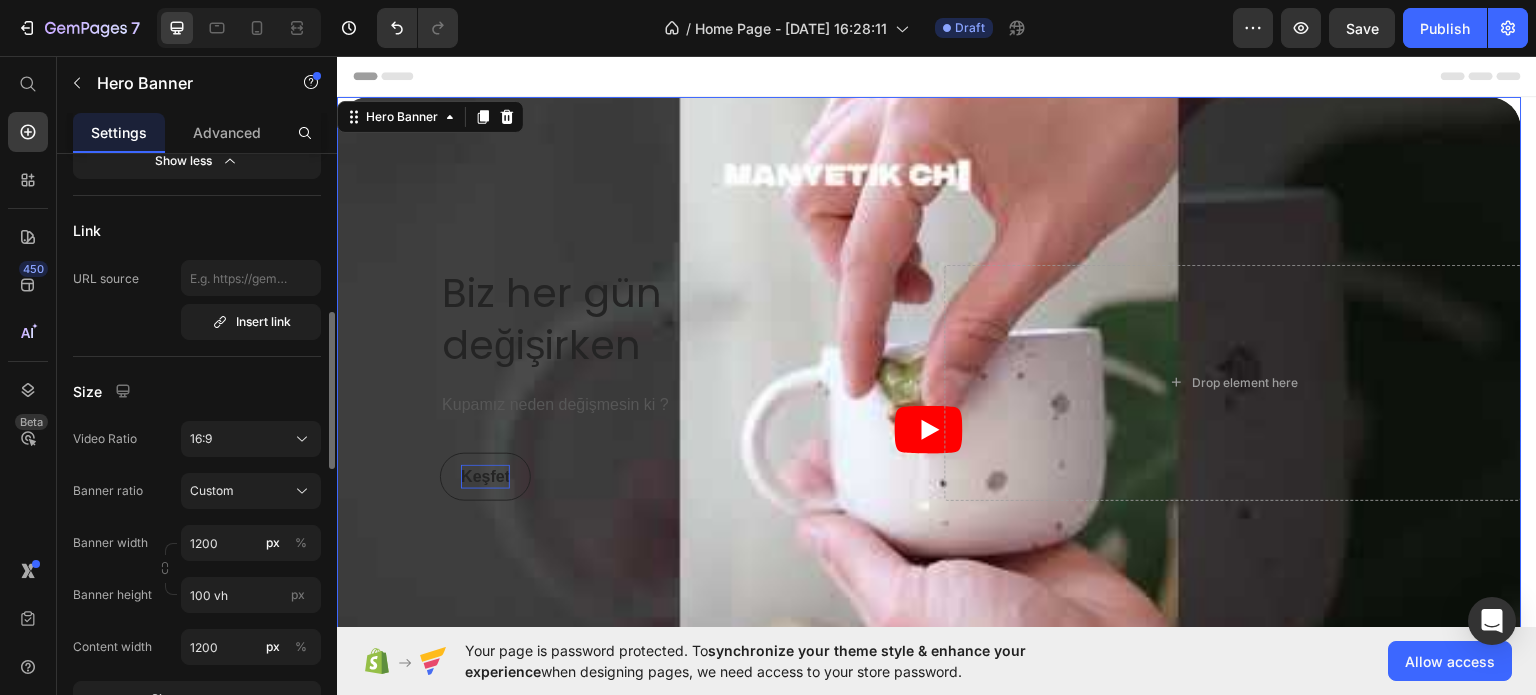 scroll, scrollTop: 300, scrollLeft: 0, axis: vertical 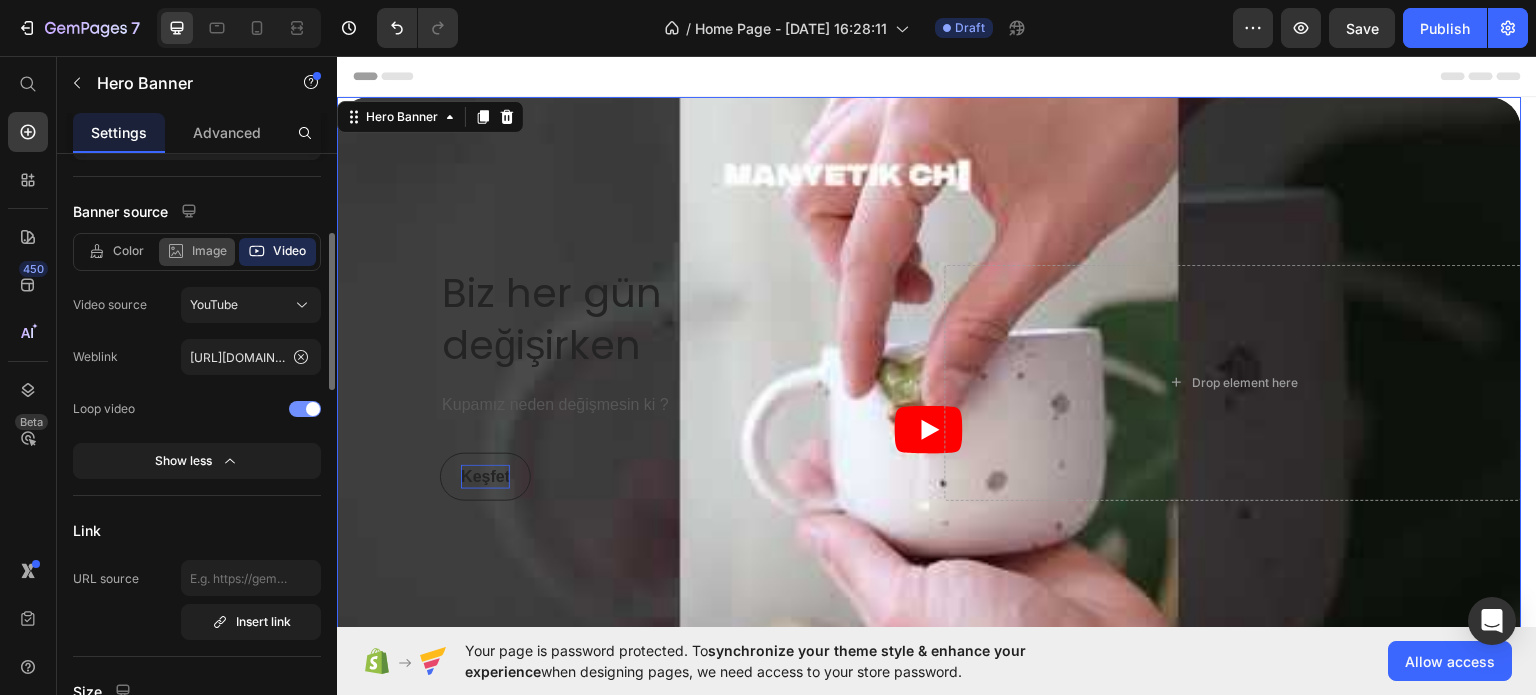 click on "Image" at bounding box center [209, 251] 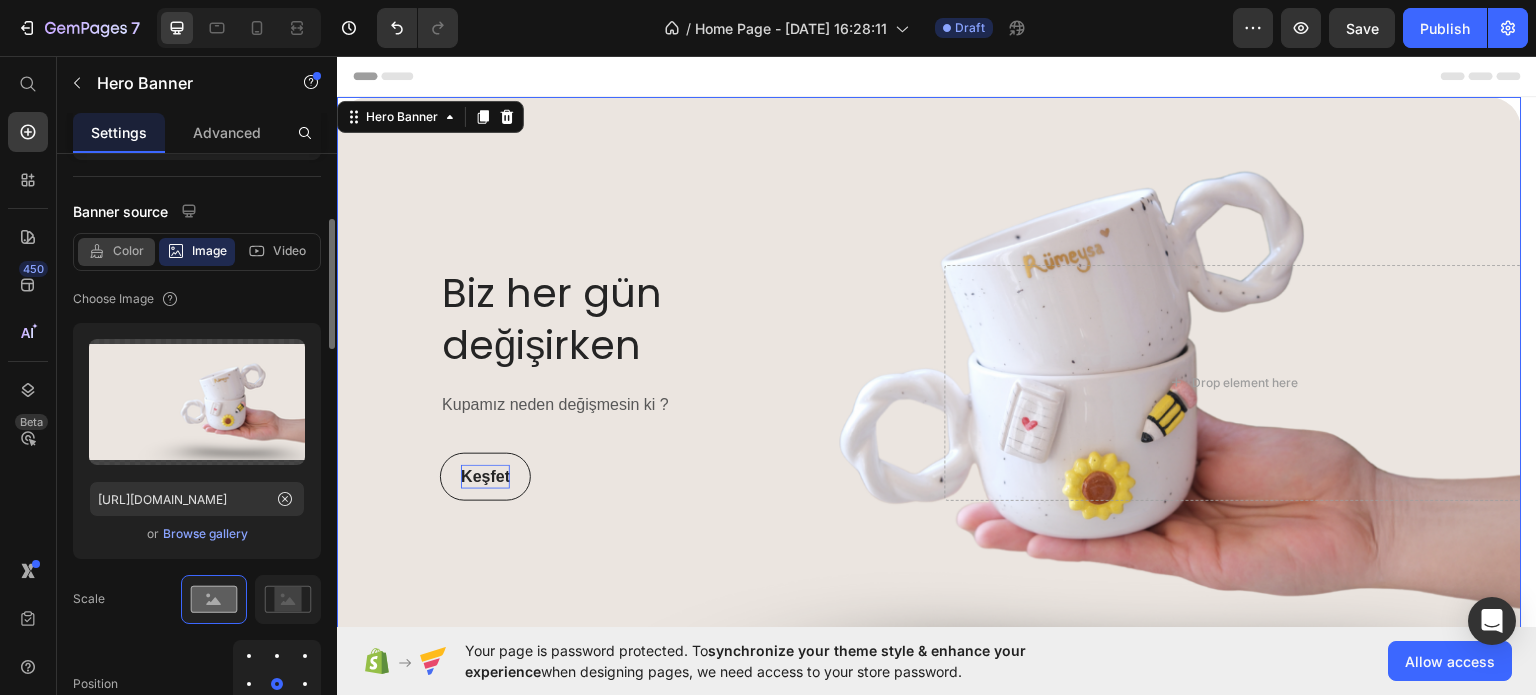 click on "Color" at bounding box center [128, 251] 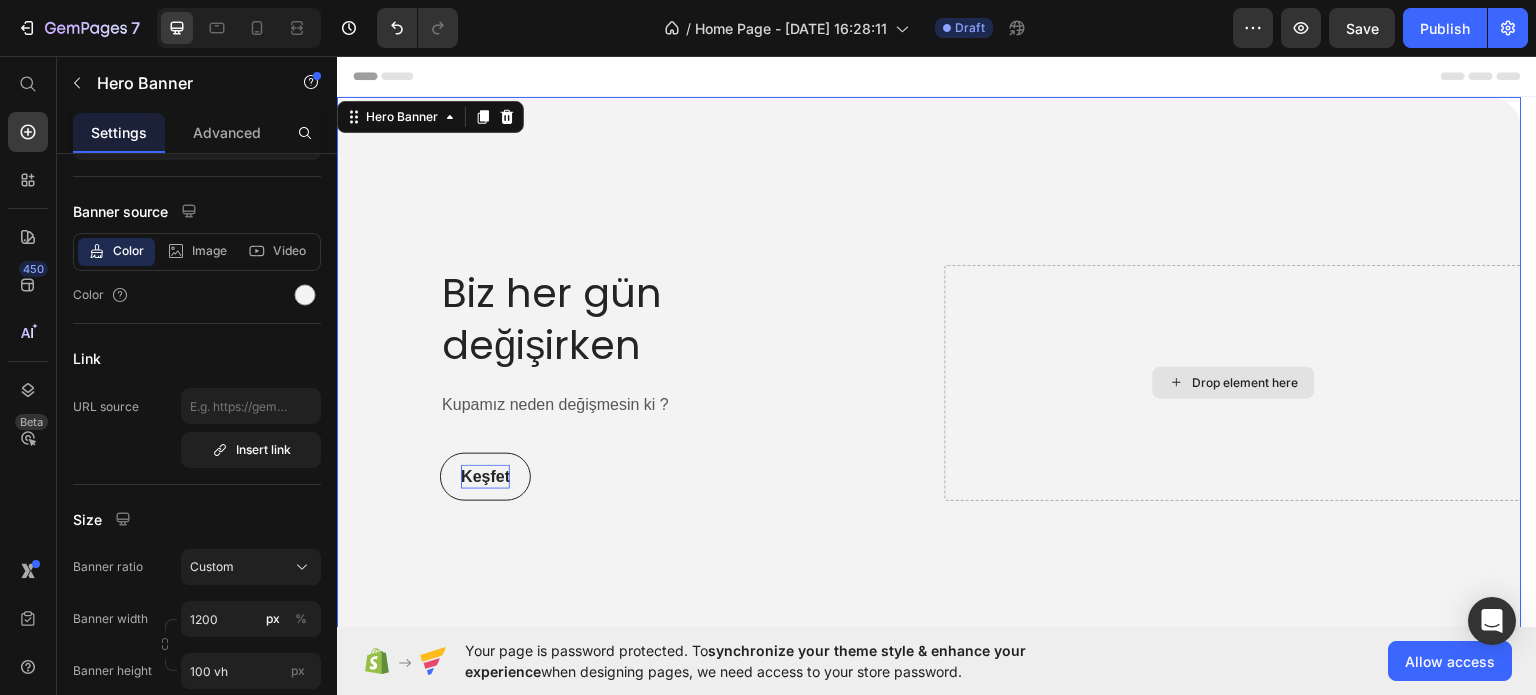 click on "Drop element here" at bounding box center [1233, 382] 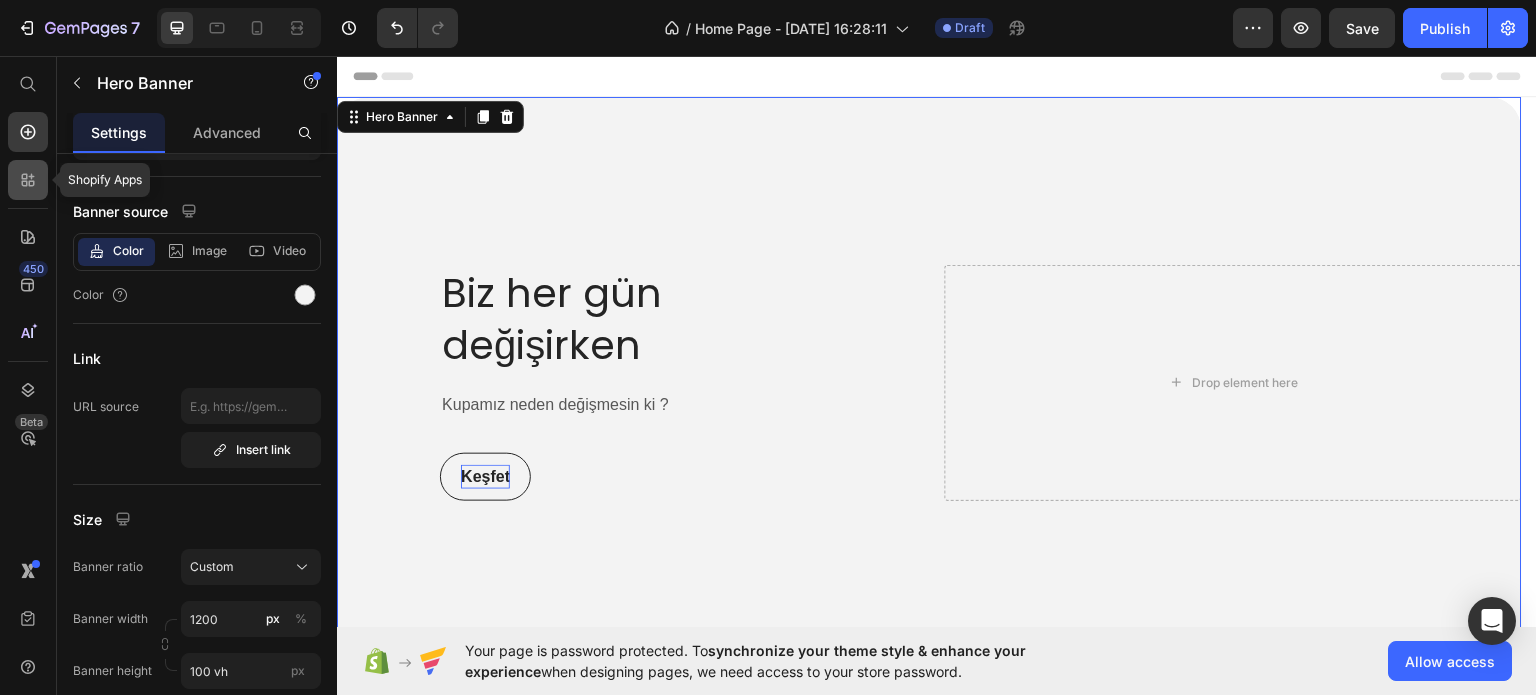 click 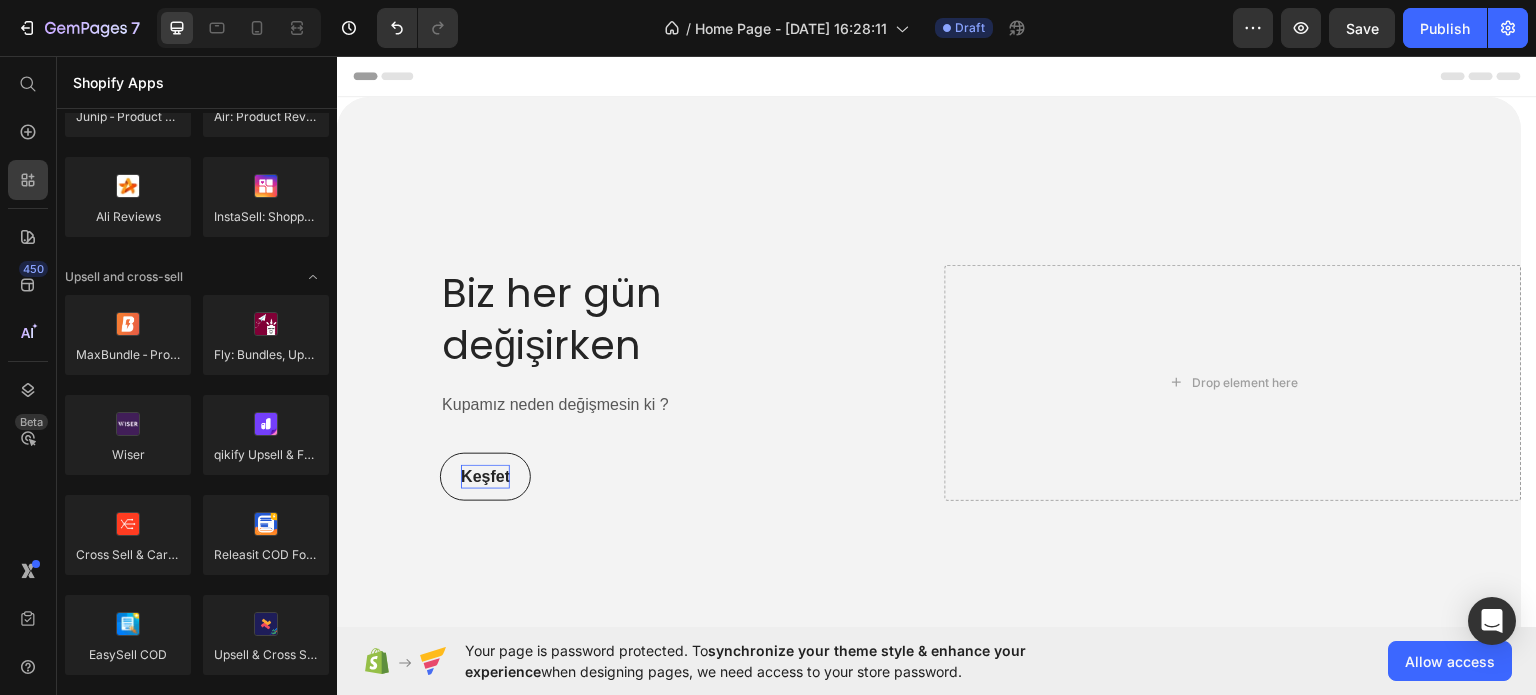 click on "450 Beta" at bounding box center [28, 307] 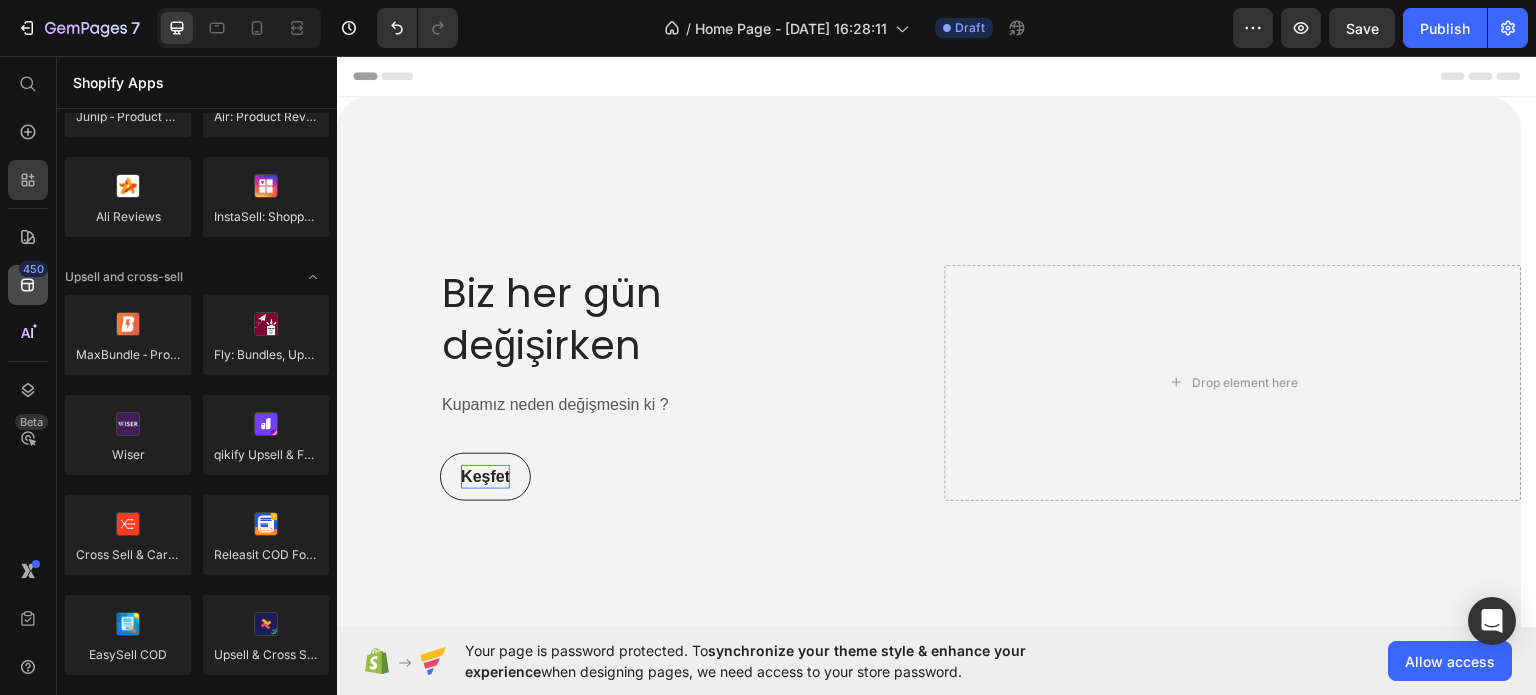 click on "450" at bounding box center [33, 269] 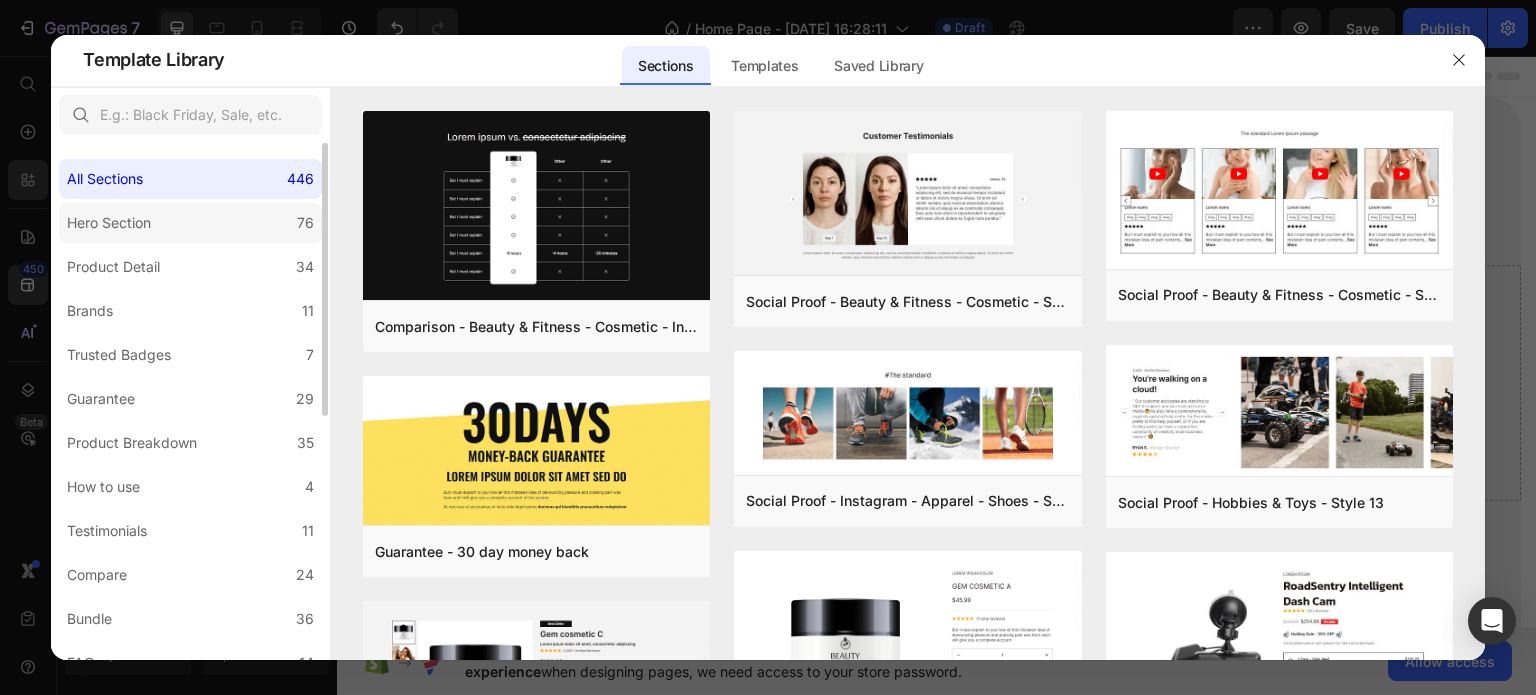 click on "Hero Section 76" 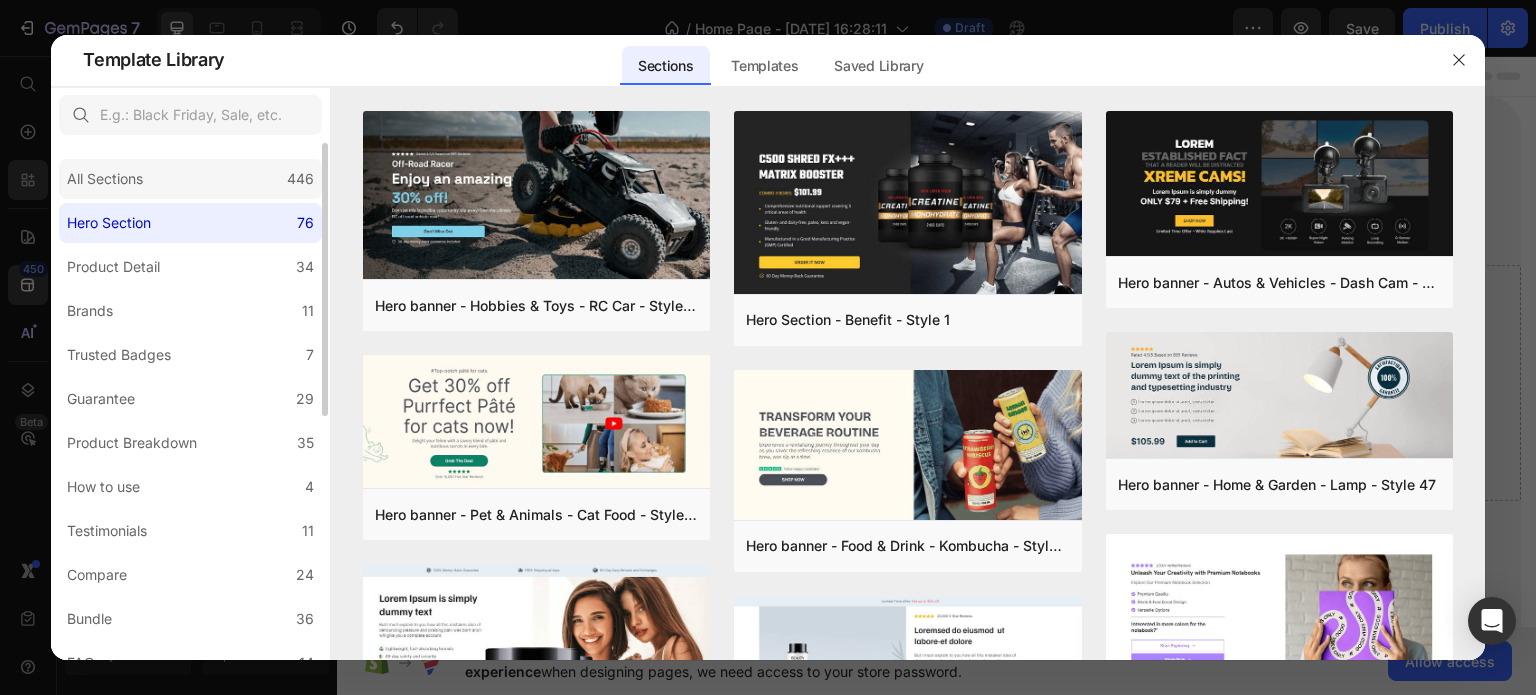 click on "All Sections 446" 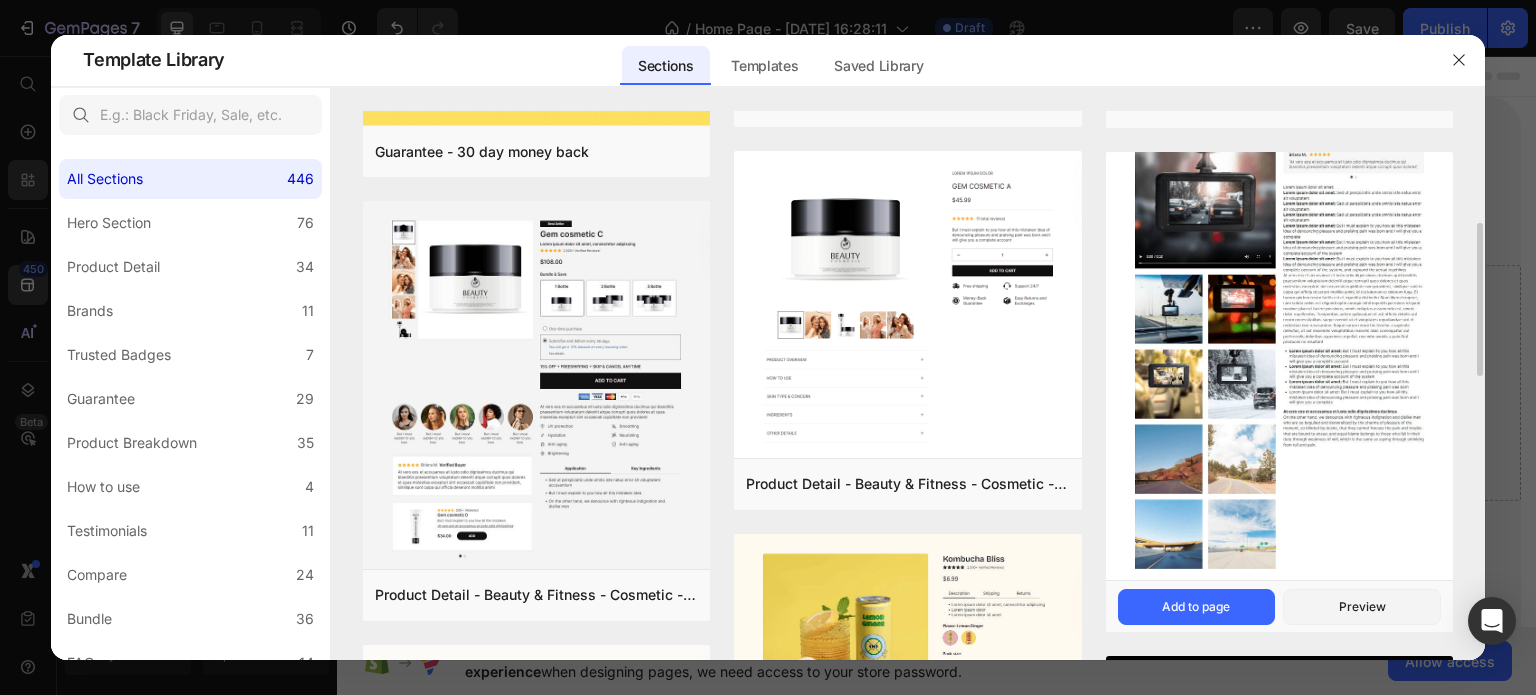 scroll, scrollTop: 800, scrollLeft: 0, axis: vertical 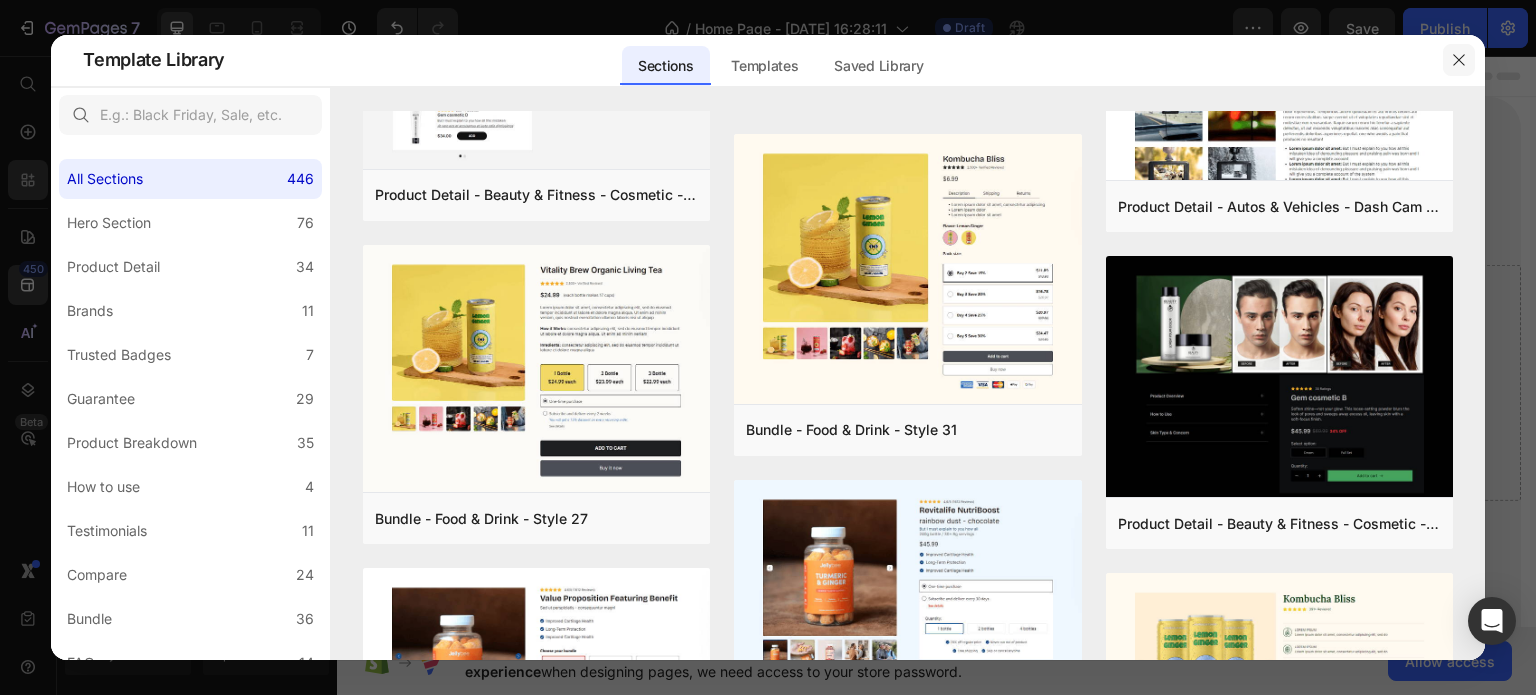 click 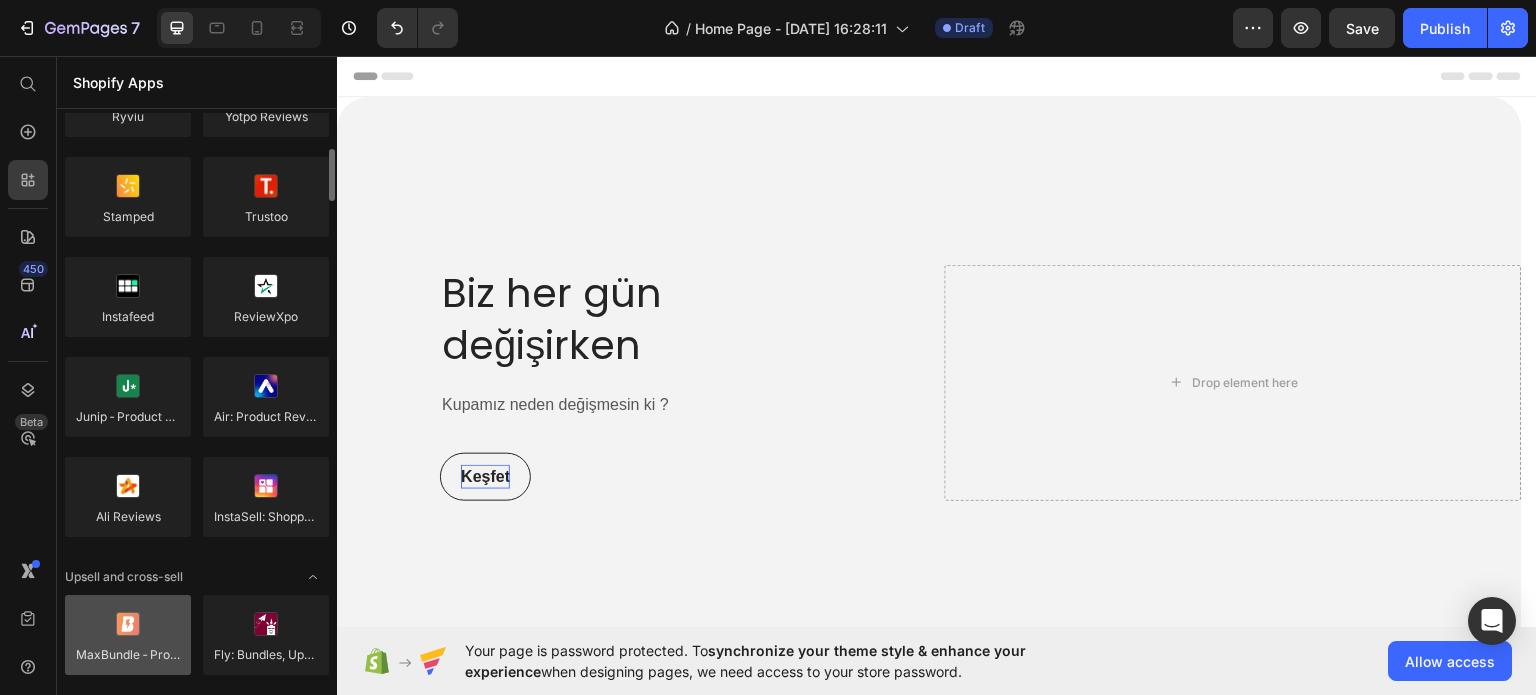 scroll, scrollTop: 0, scrollLeft: 0, axis: both 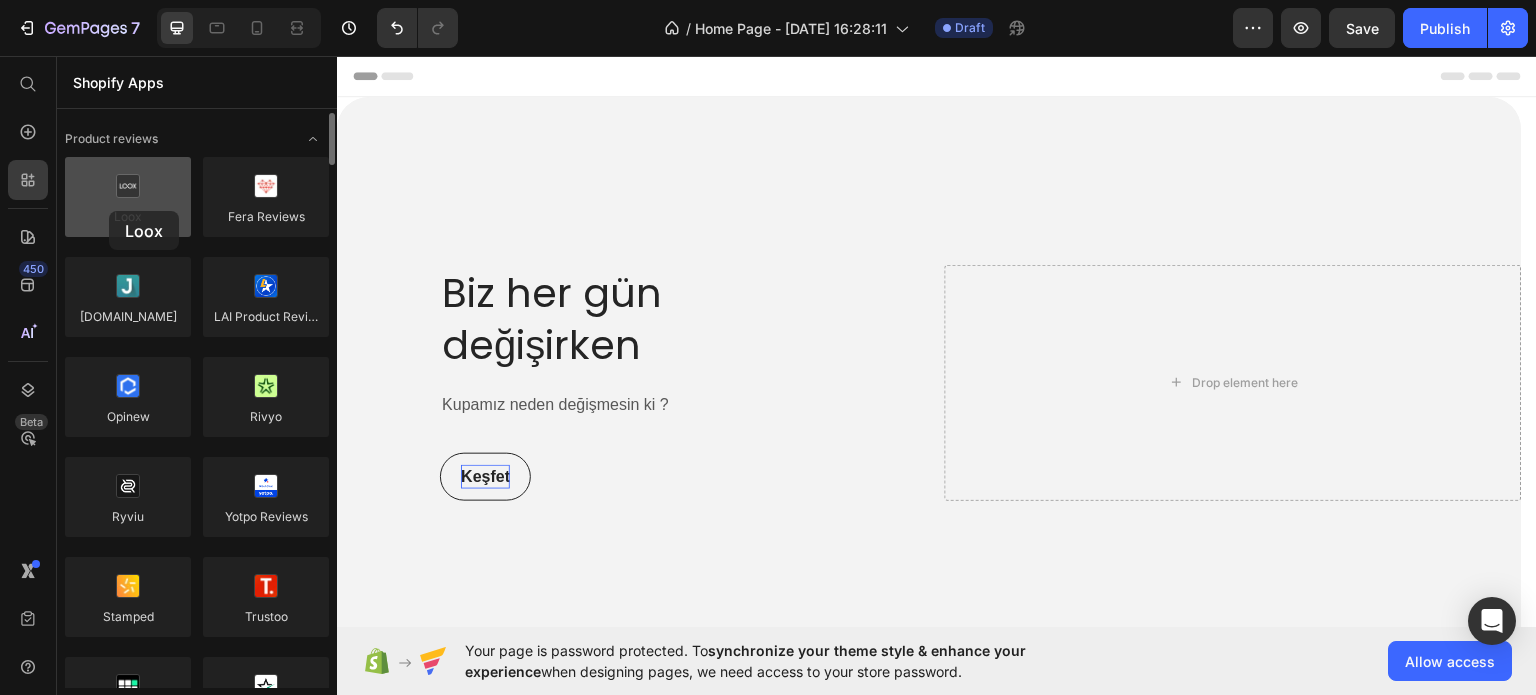 click at bounding box center (128, 197) 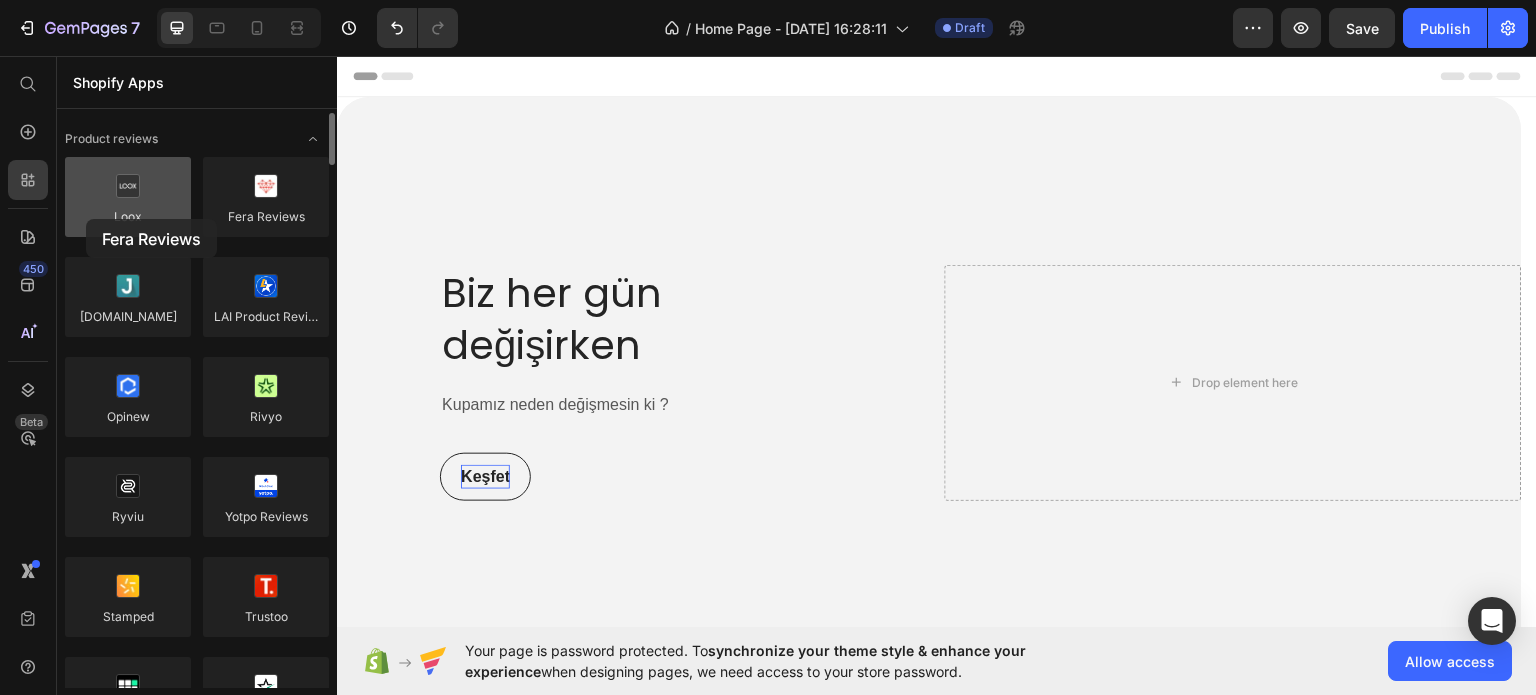 drag, startPoint x: 268, startPoint y: 213, endPoint x: 132, endPoint y: 210, distance: 136.03308 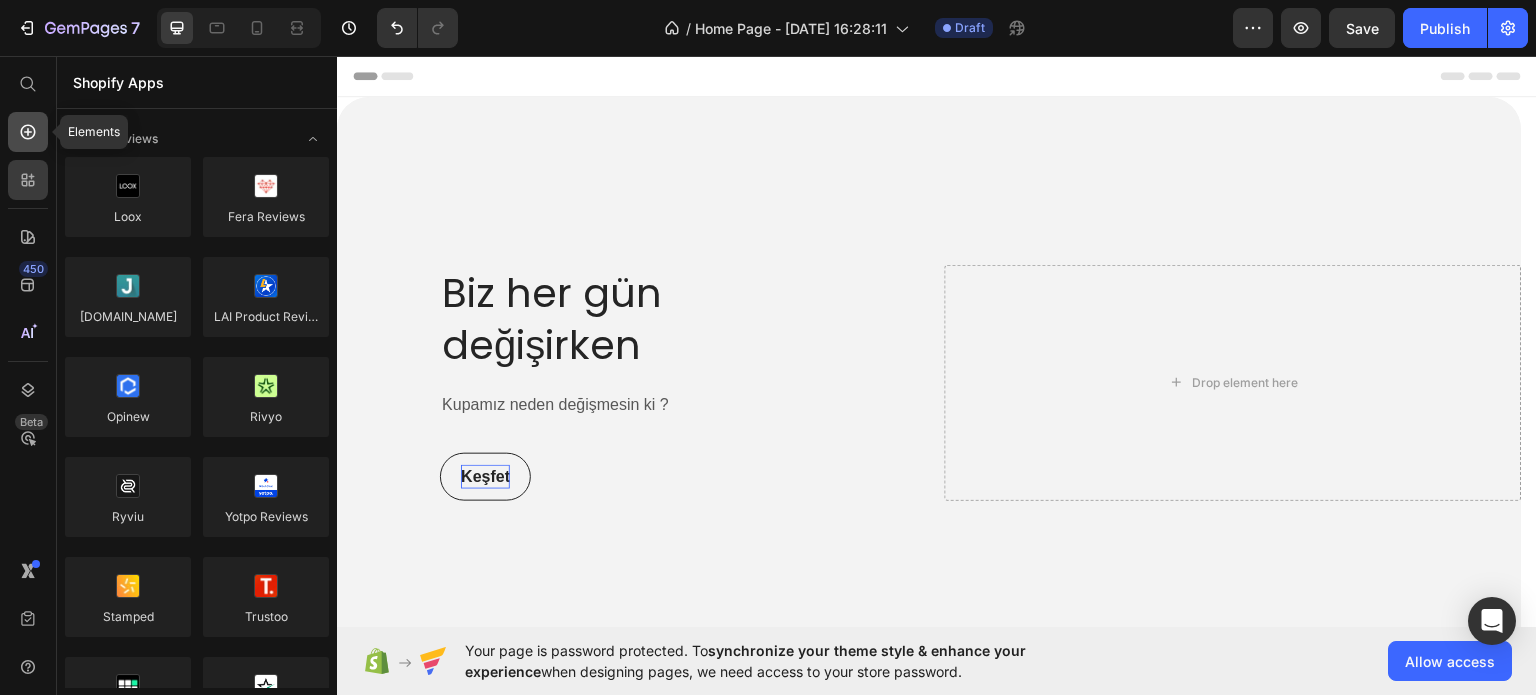 click 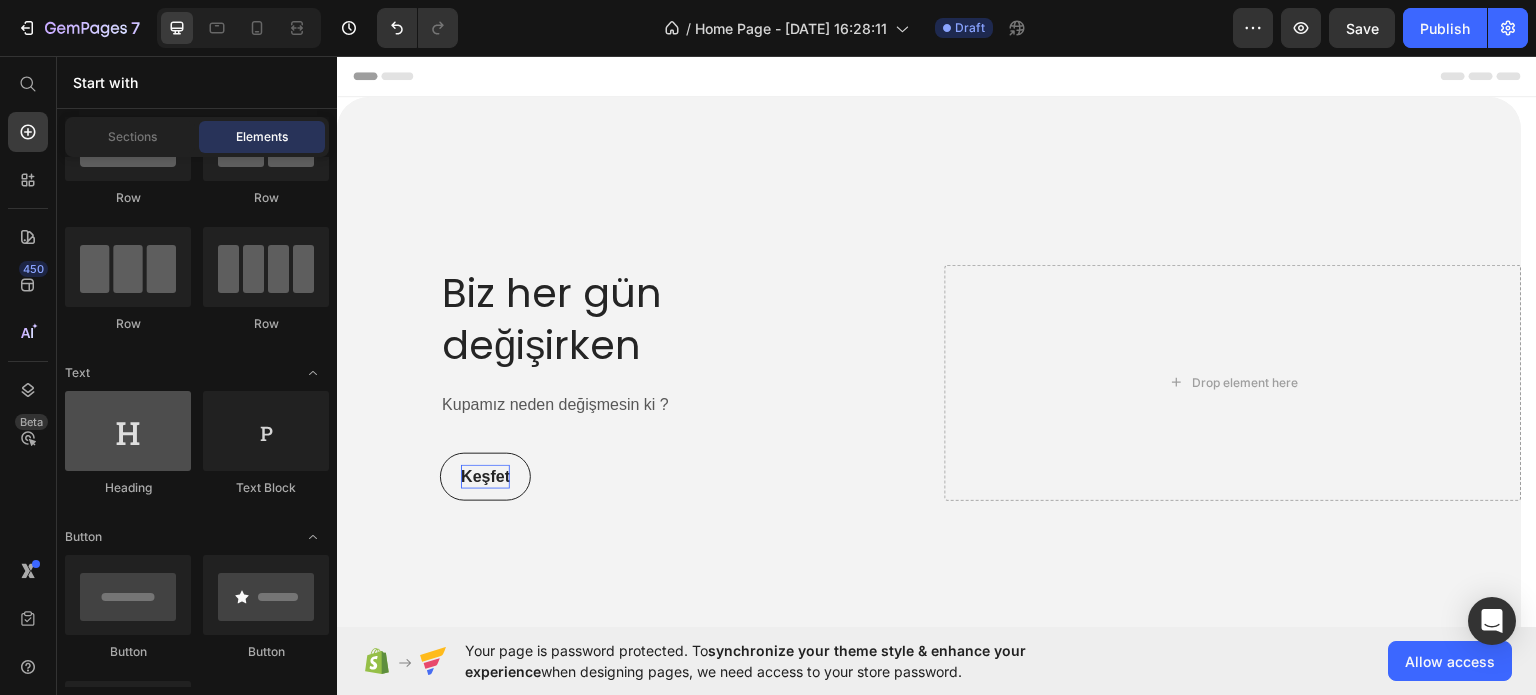 scroll, scrollTop: 300, scrollLeft: 0, axis: vertical 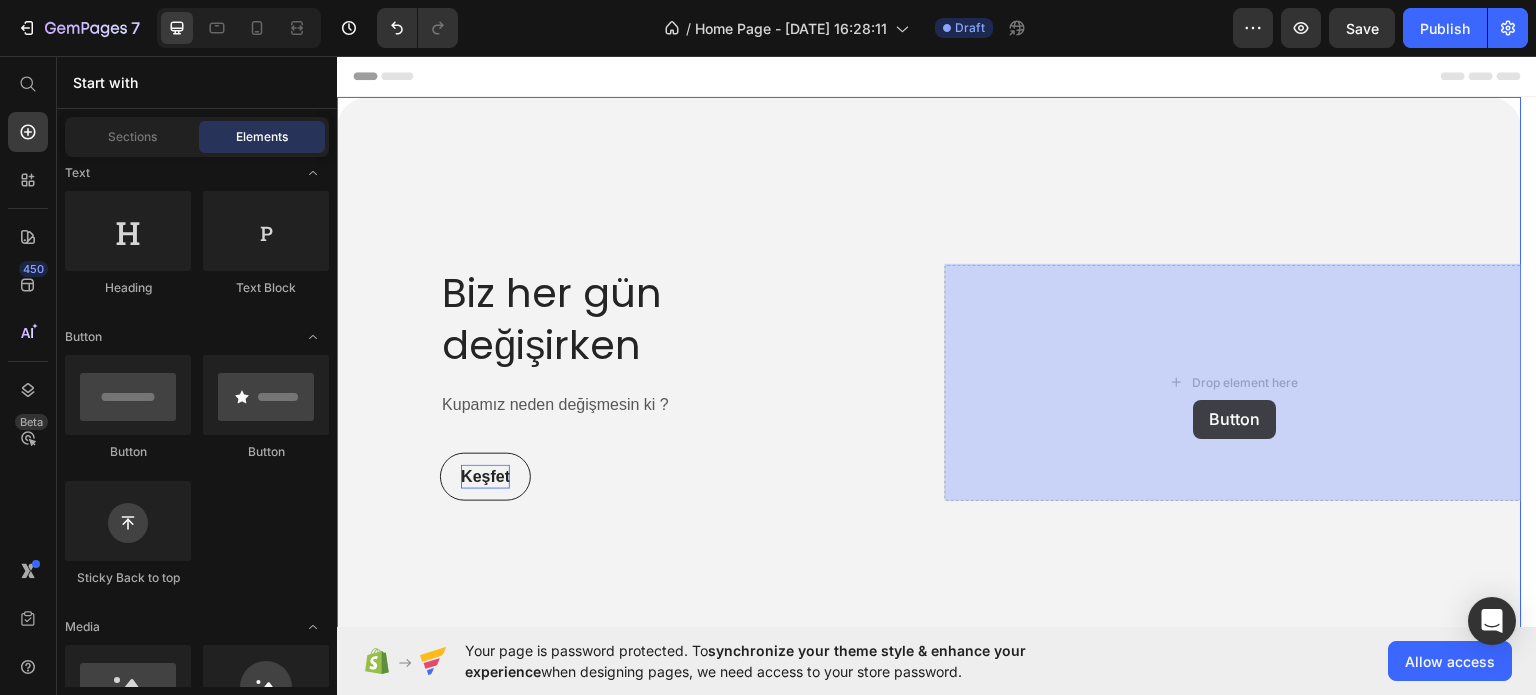 drag, startPoint x: 578, startPoint y: 471, endPoint x: 1194, endPoint y: 396, distance: 620.54895 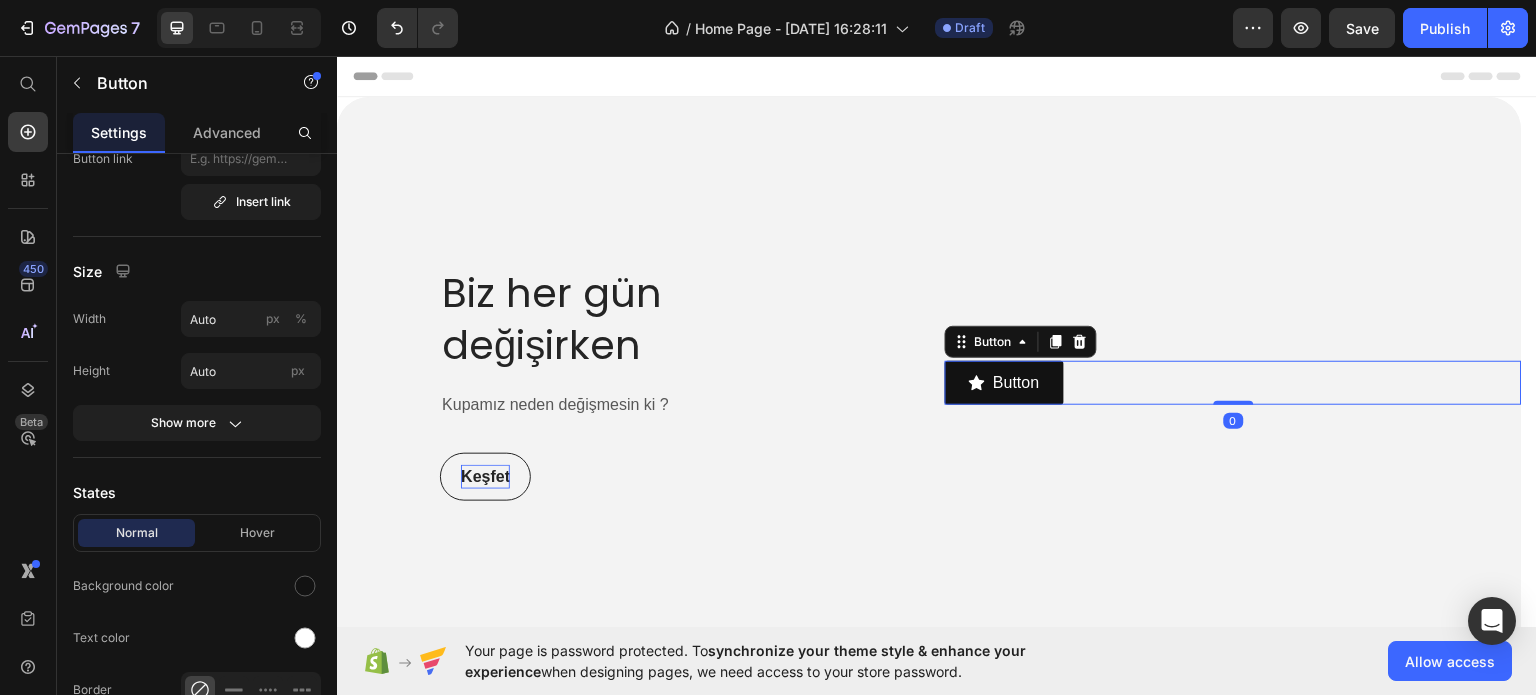 scroll, scrollTop: 0, scrollLeft: 0, axis: both 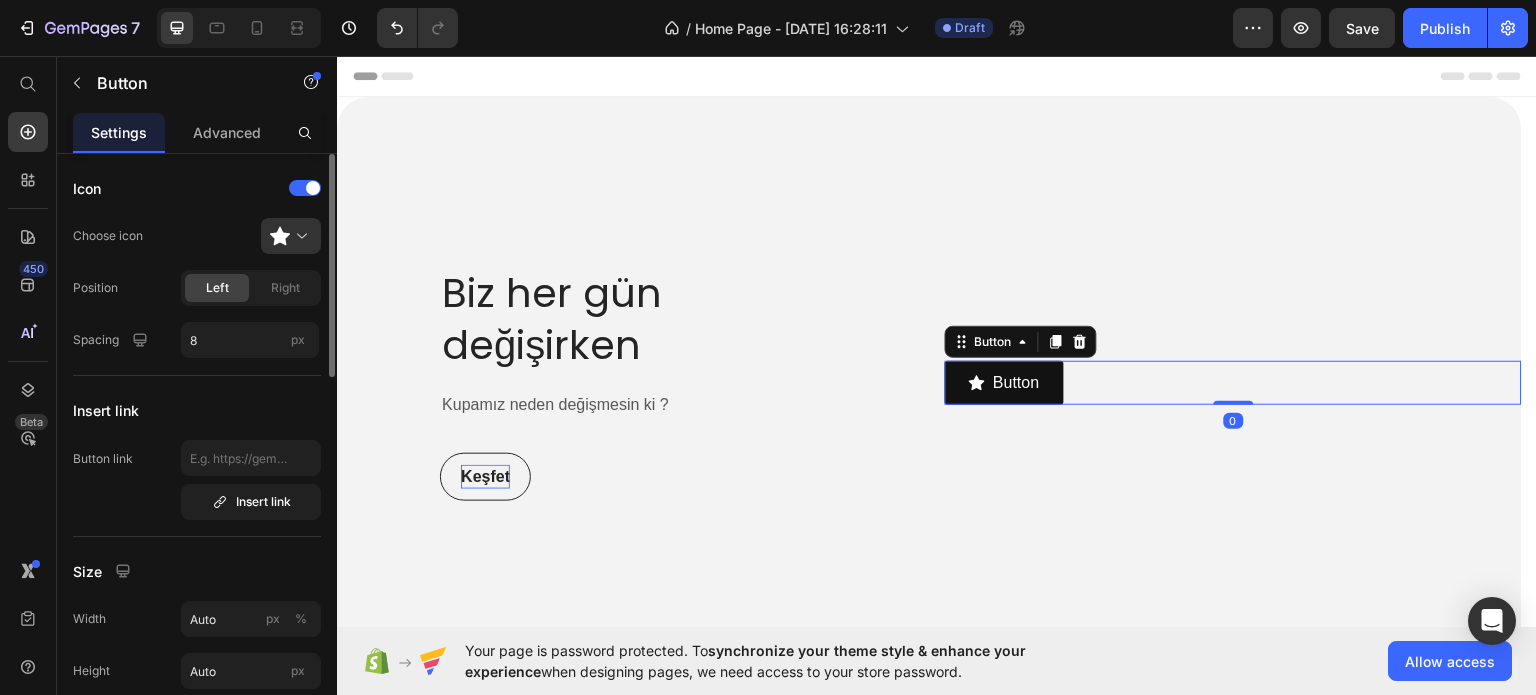 click on "Button Button   0" at bounding box center [1233, 382] 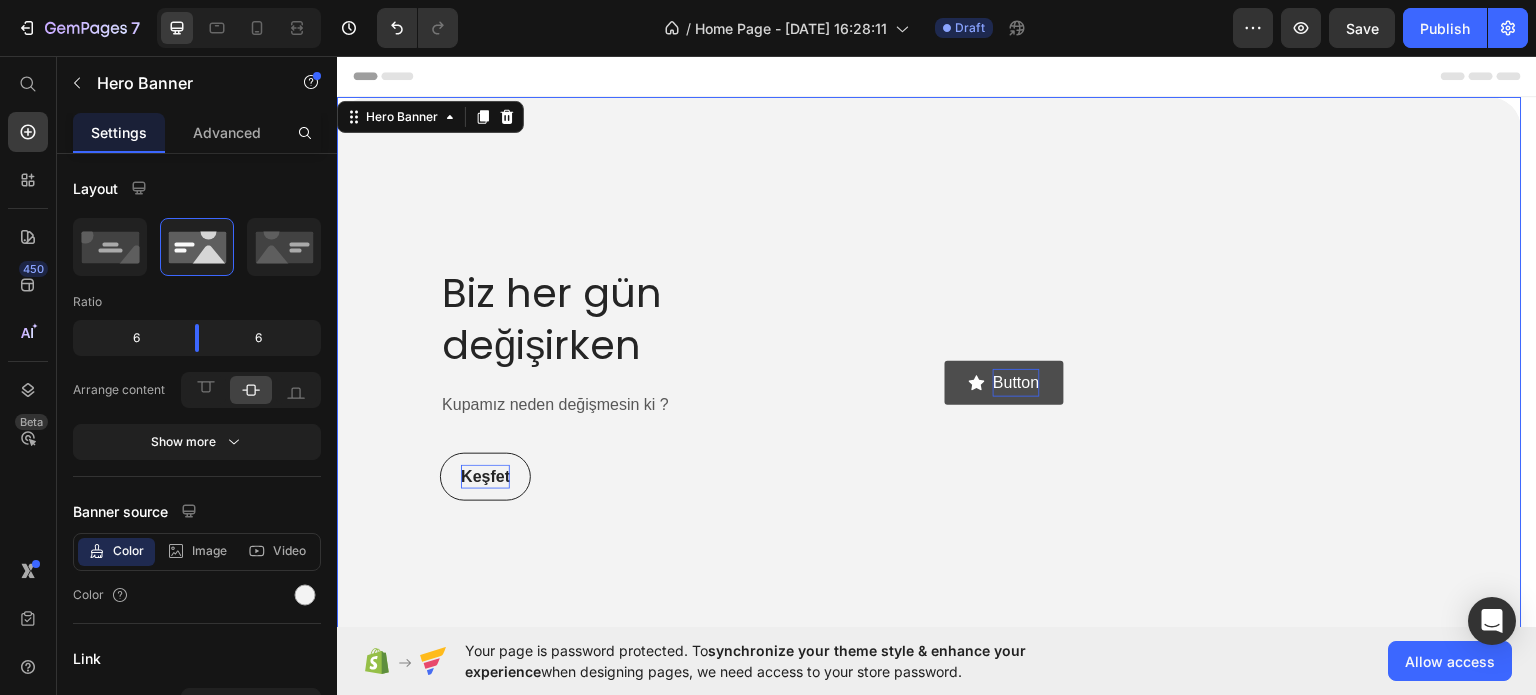 click on "Button" at bounding box center (1016, 382) 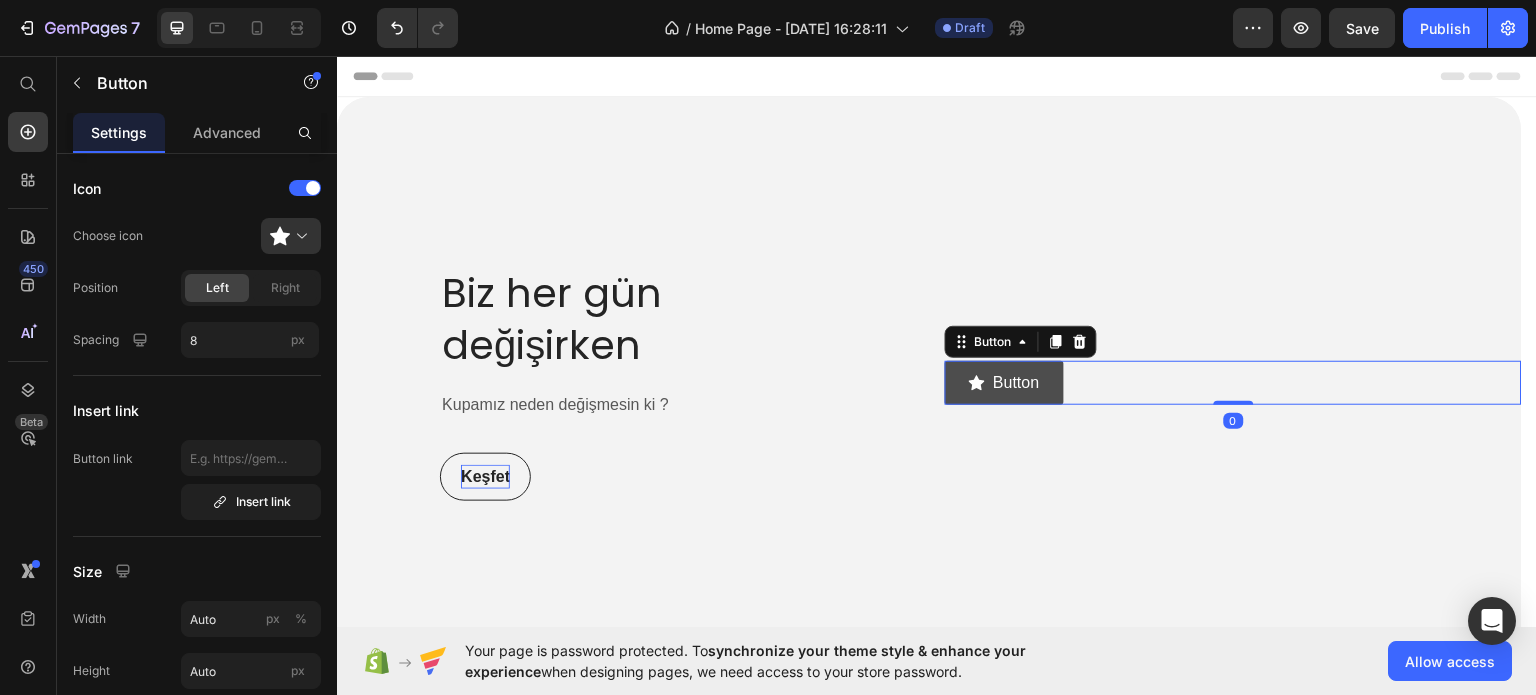 click on "Button" at bounding box center (1004, 382) 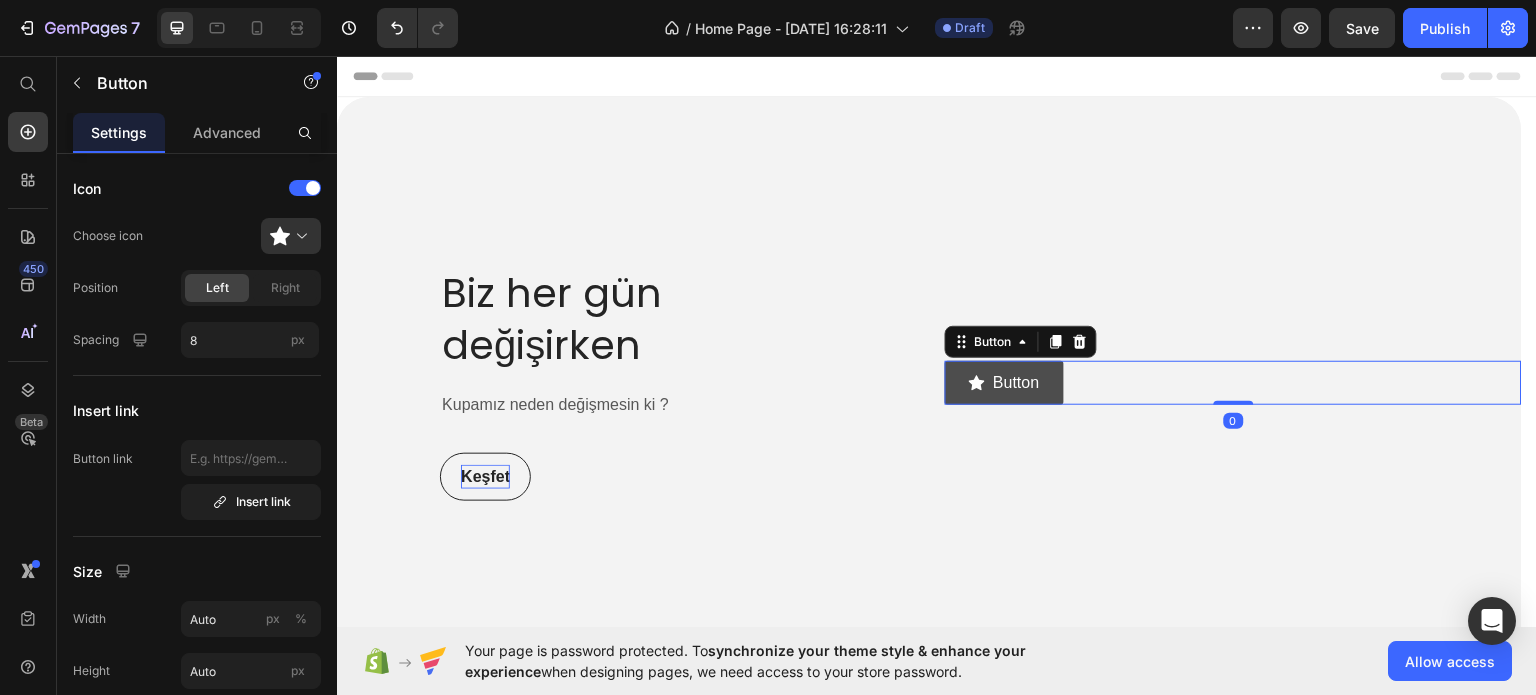 click on "Button" at bounding box center (1004, 382) 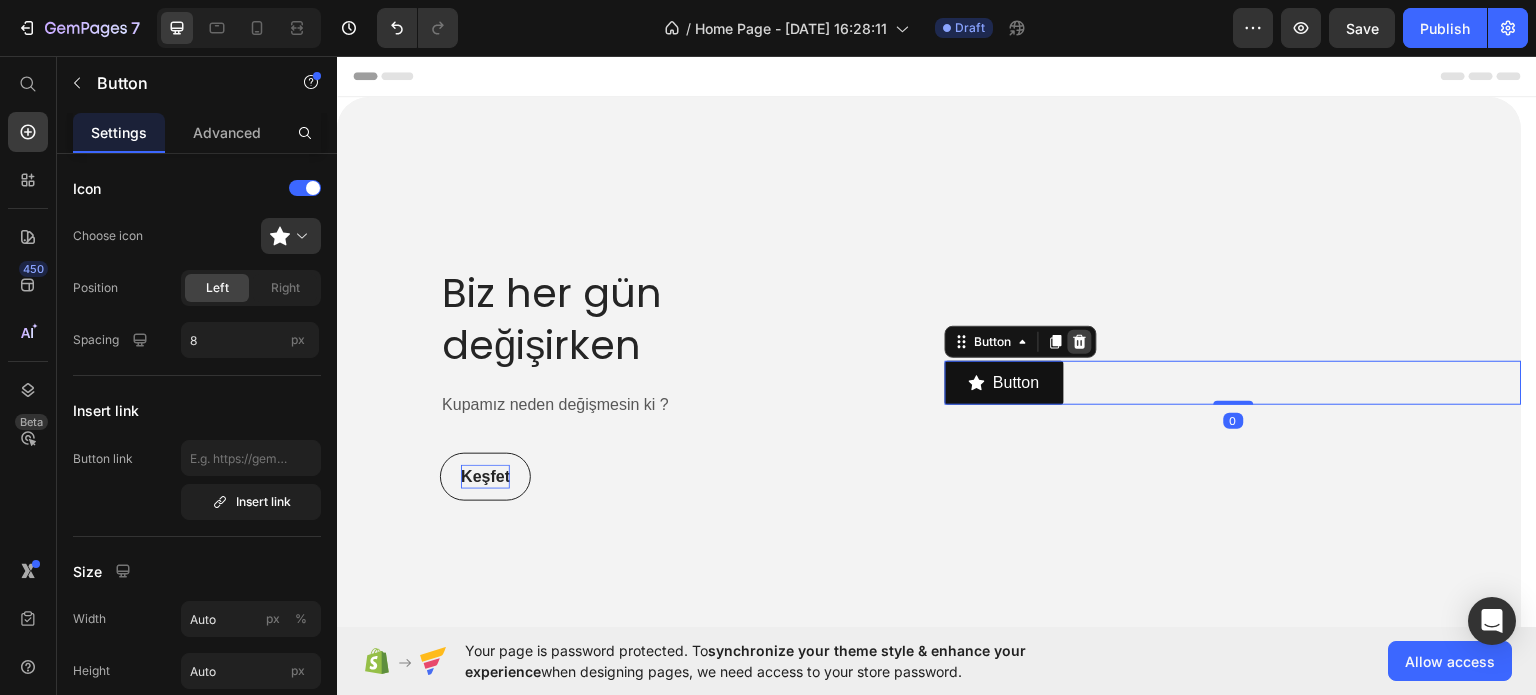 click 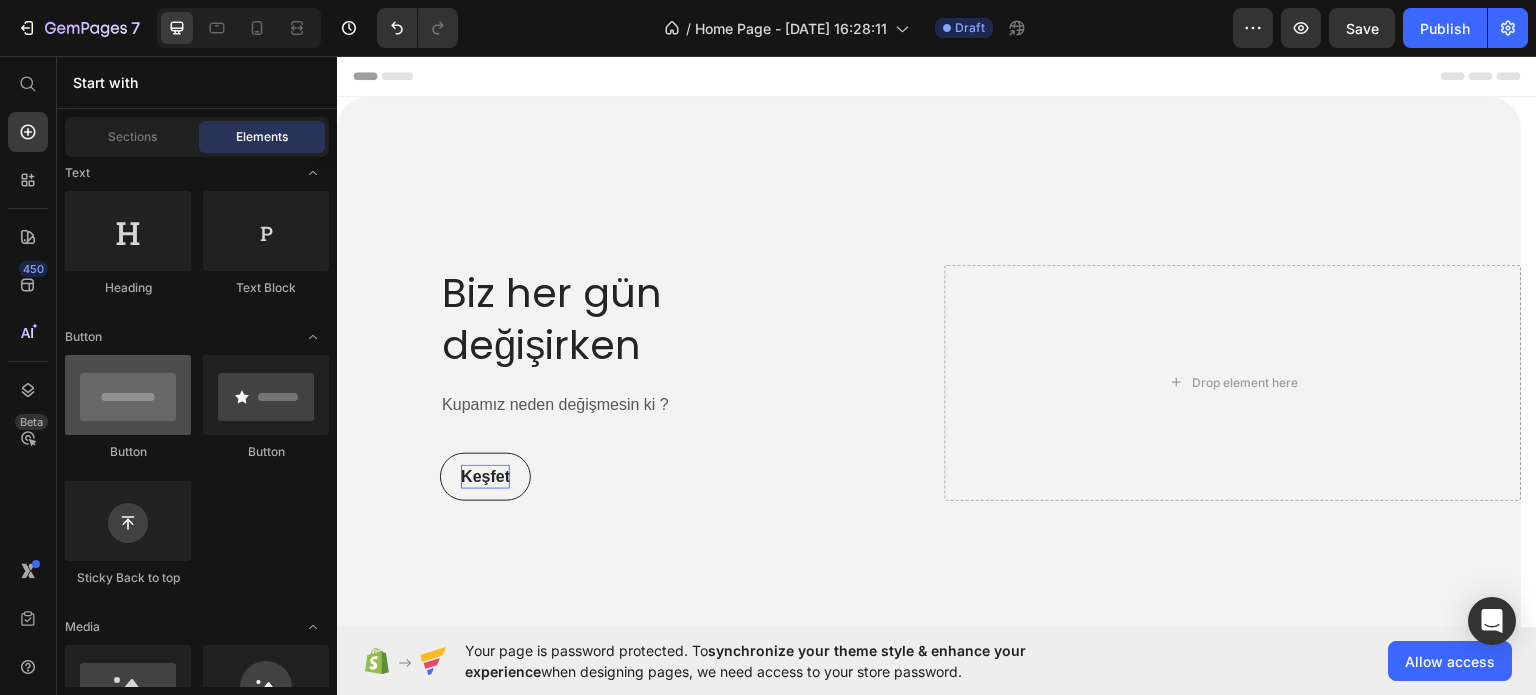 scroll, scrollTop: 400, scrollLeft: 0, axis: vertical 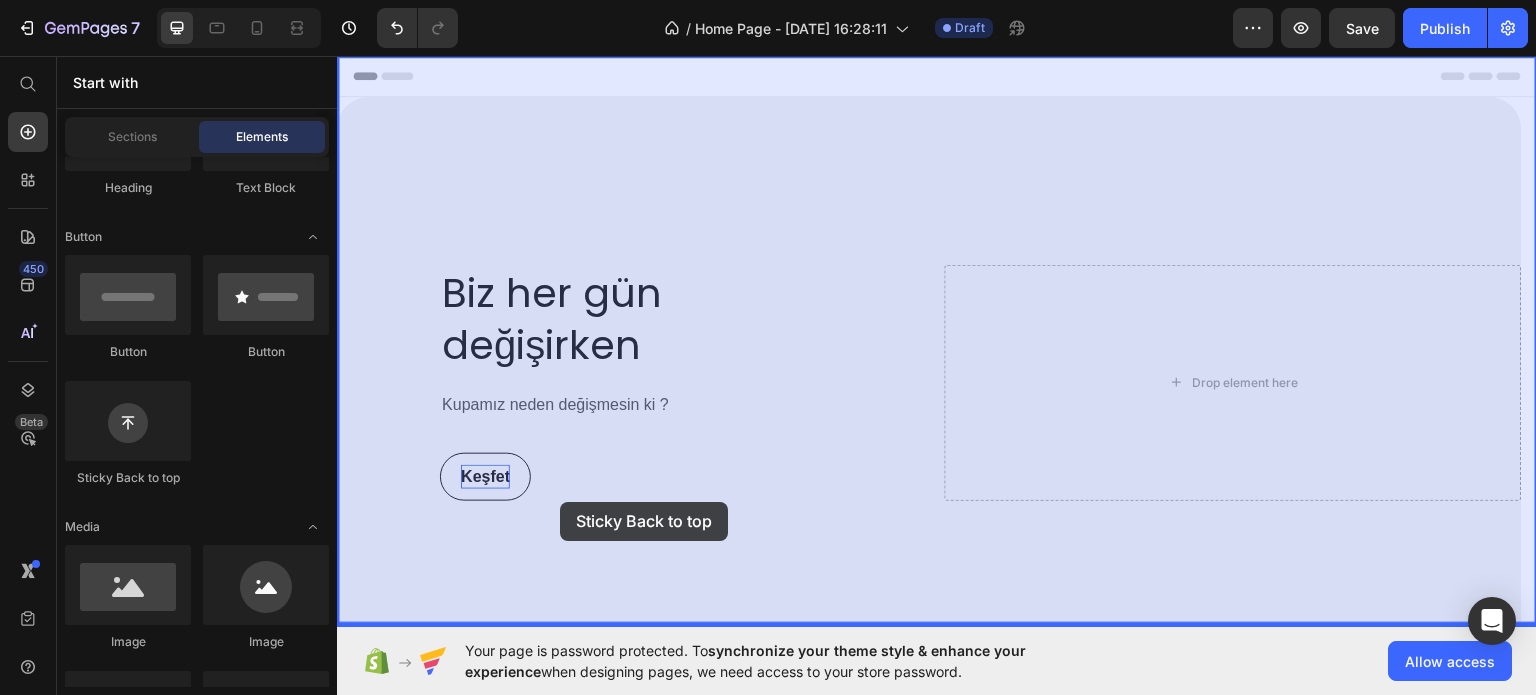 drag, startPoint x: 486, startPoint y: 485, endPoint x: 560, endPoint y: 501, distance: 75.70998 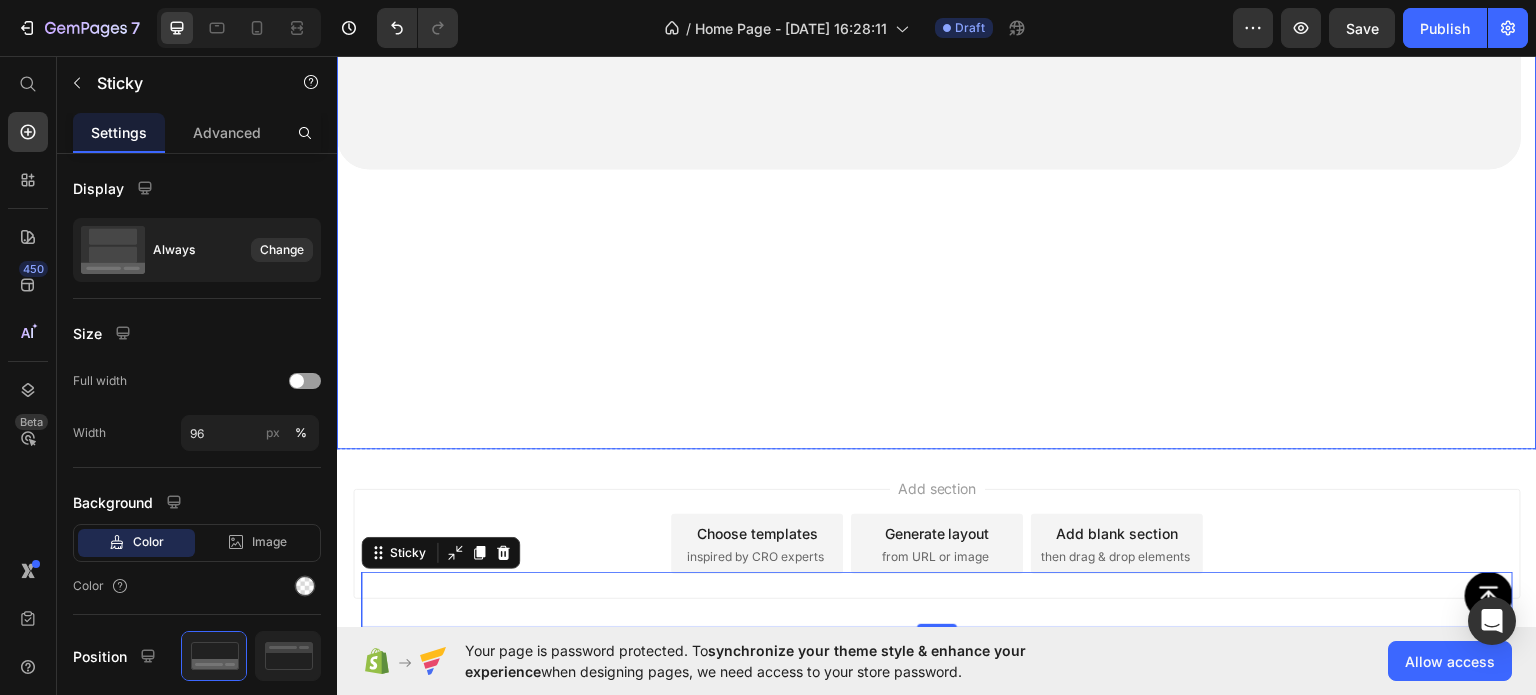 scroll, scrollTop: 600, scrollLeft: 0, axis: vertical 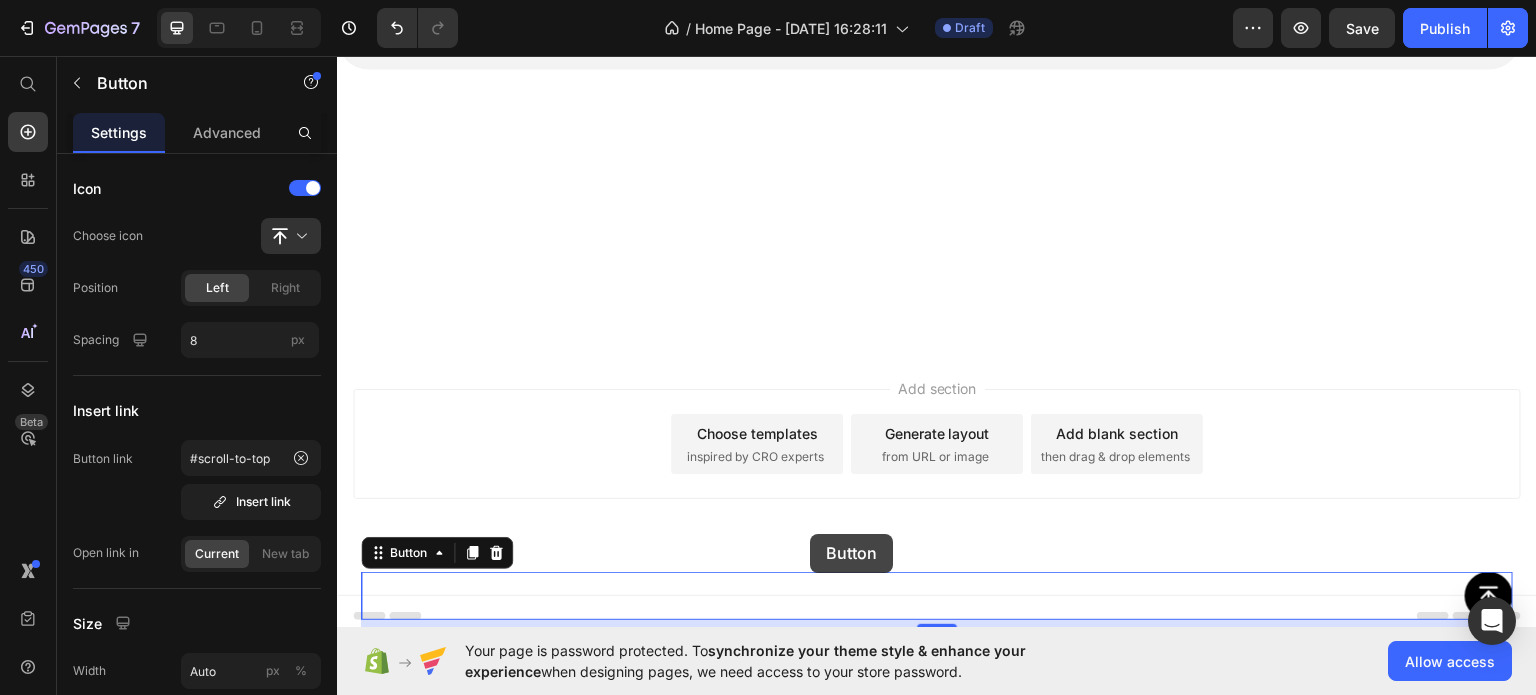 drag, startPoint x: 812, startPoint y: 592, endPoint x: 810, endPoint y: 533, distance: 59.03389 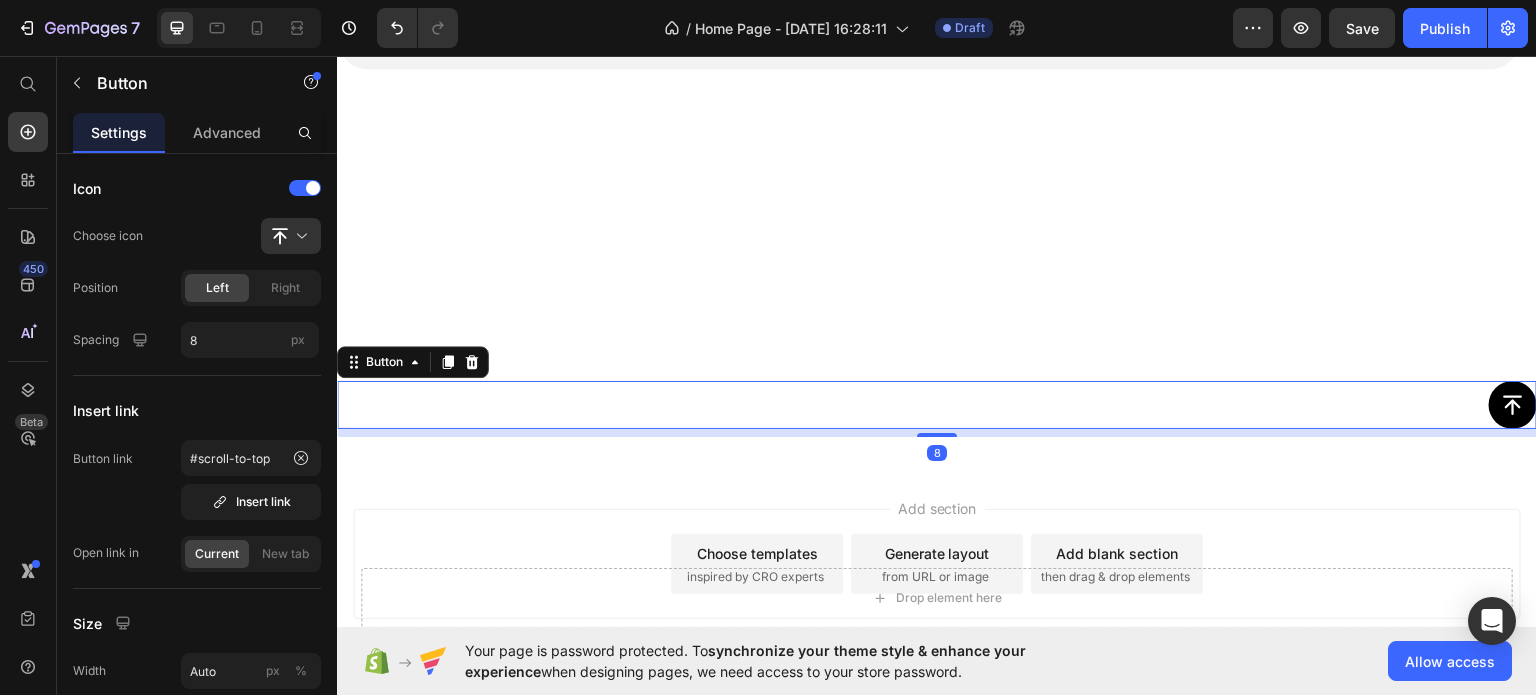click on "8" at bounding box center (937, 432) 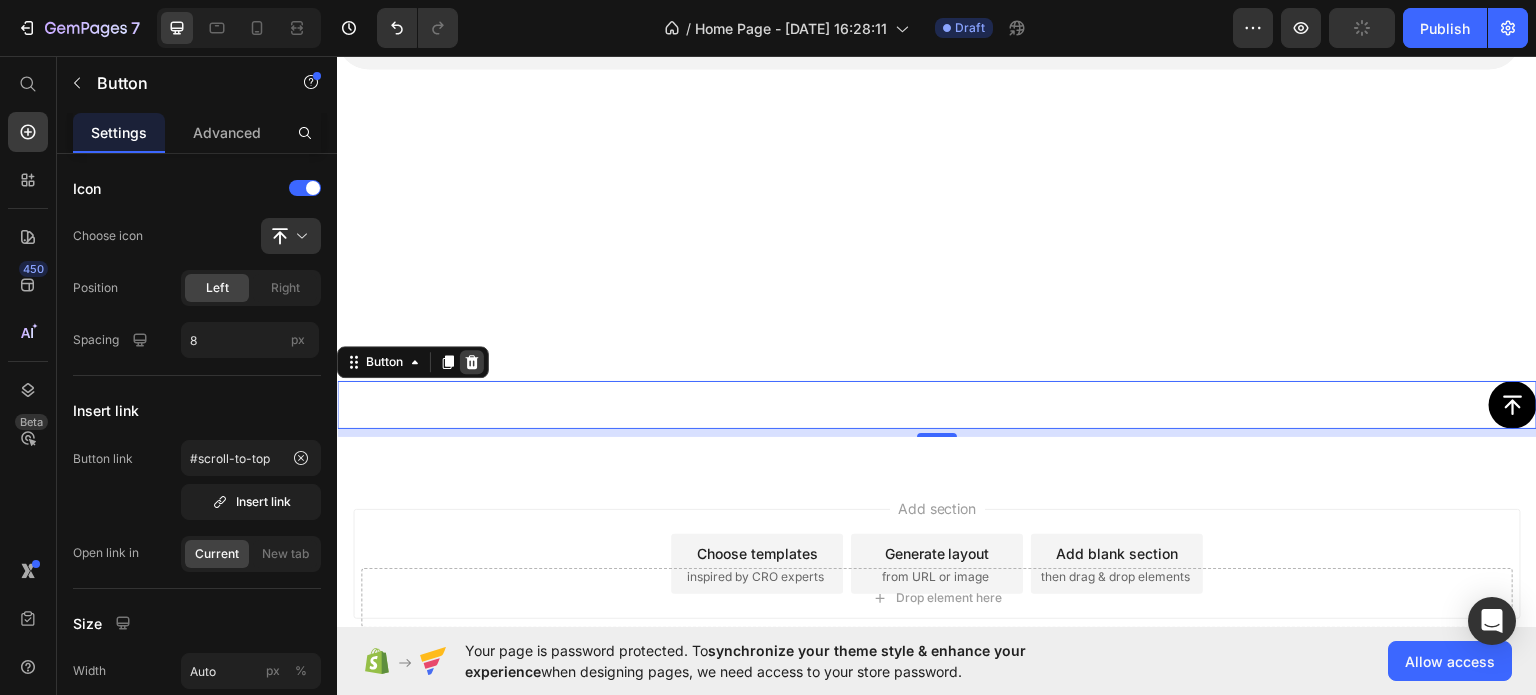 click 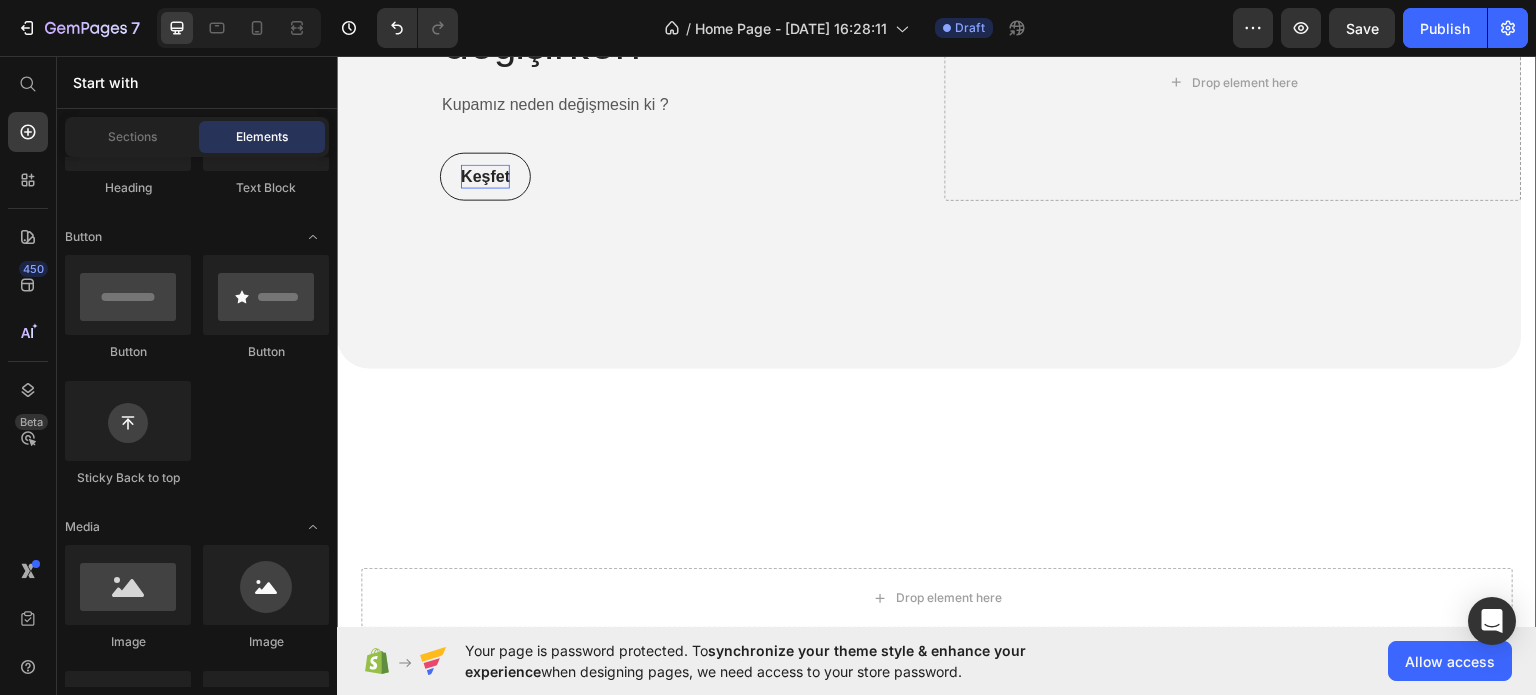 scroll, scrollTop: 0, scrollLeft: 0, axis: both 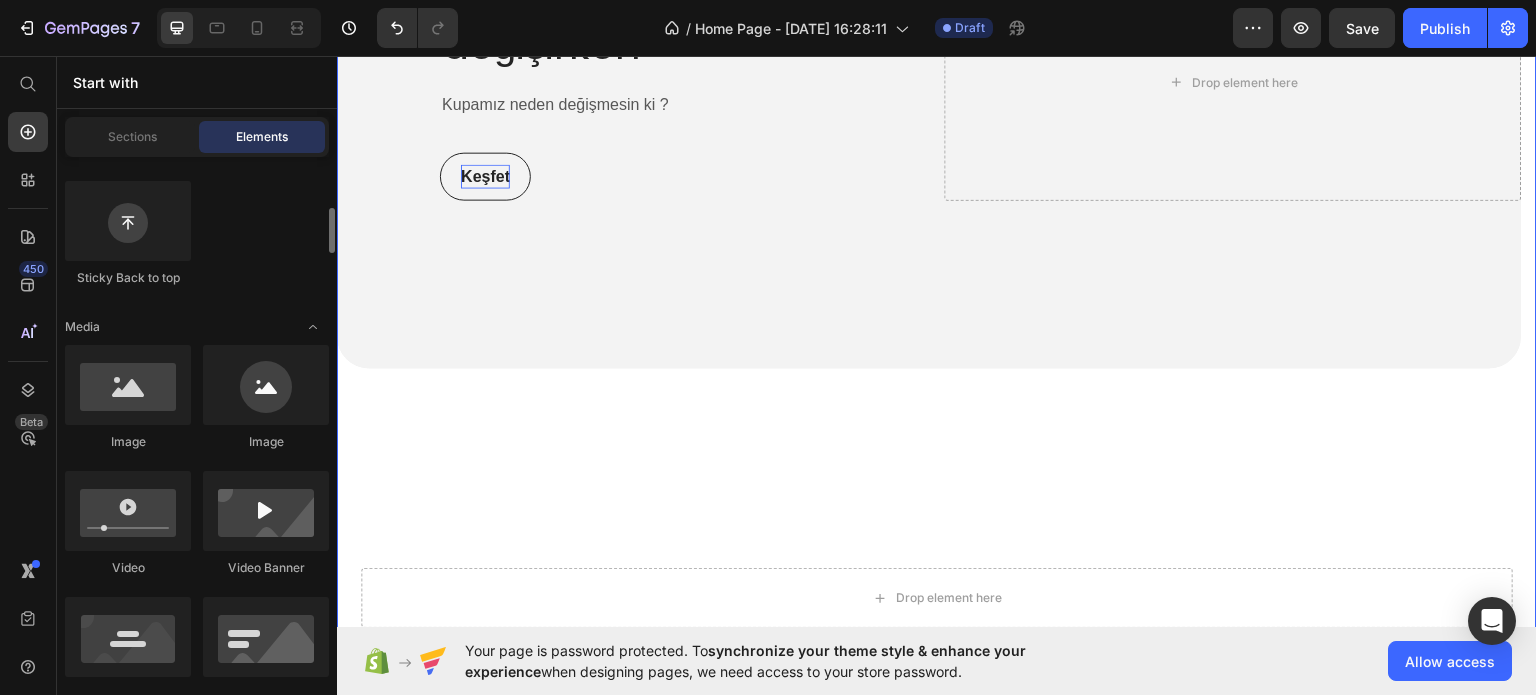 click on "Biz her gün değişirken Heading Kupamız neden değişmesin ki ? Text block Keşfet Button Row
Drop element here Hero Banner" at bounding box center [929, 222] 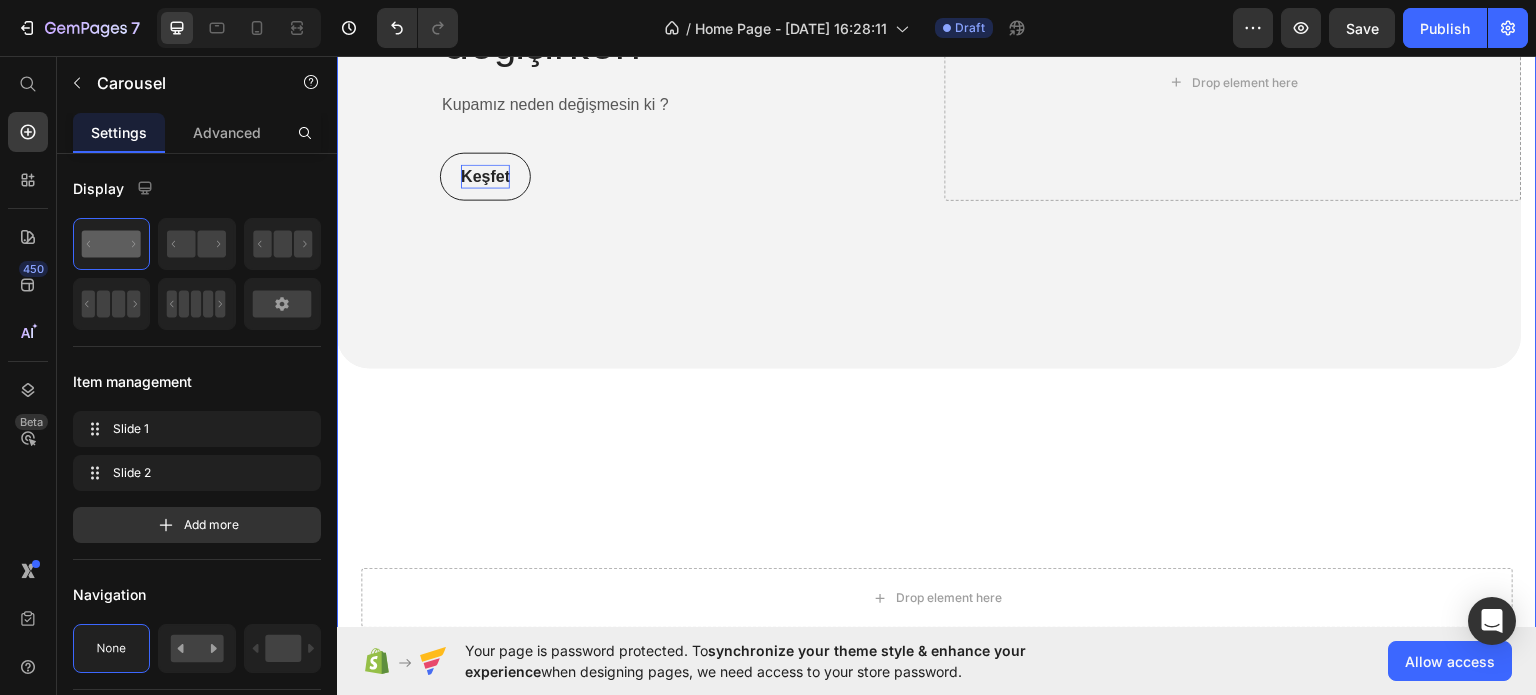 click on "Biz her gün değişirken Heading Kupamız neden değişmesin ki ? Text block Keşfet Button Row
Drop element here Hero Banner" at bounding box center (929, 222) 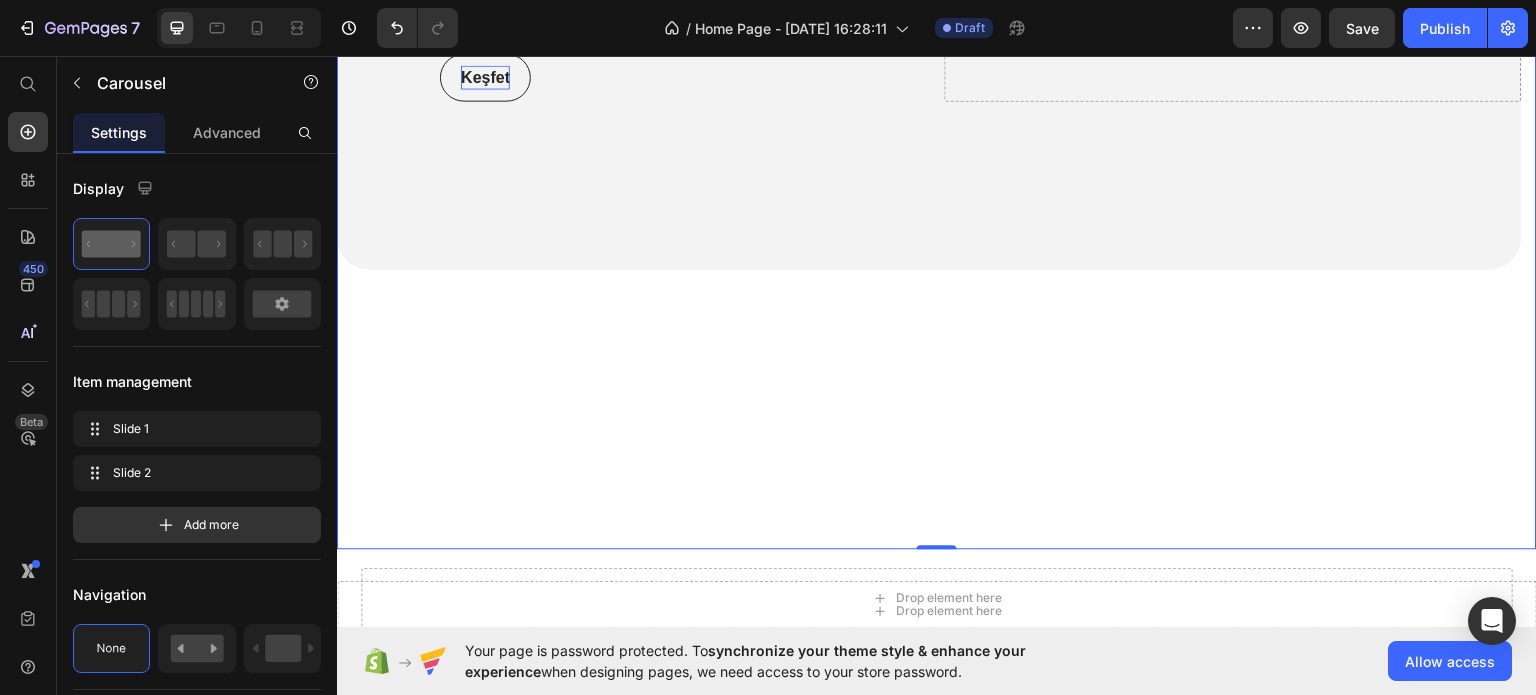 click on "Biz her gün değişirken Heading Kupamız neden değişmesin ki ? Text block Keşfet Button Row
Drop element here Hero Banner" at bounding box center (929, 122) 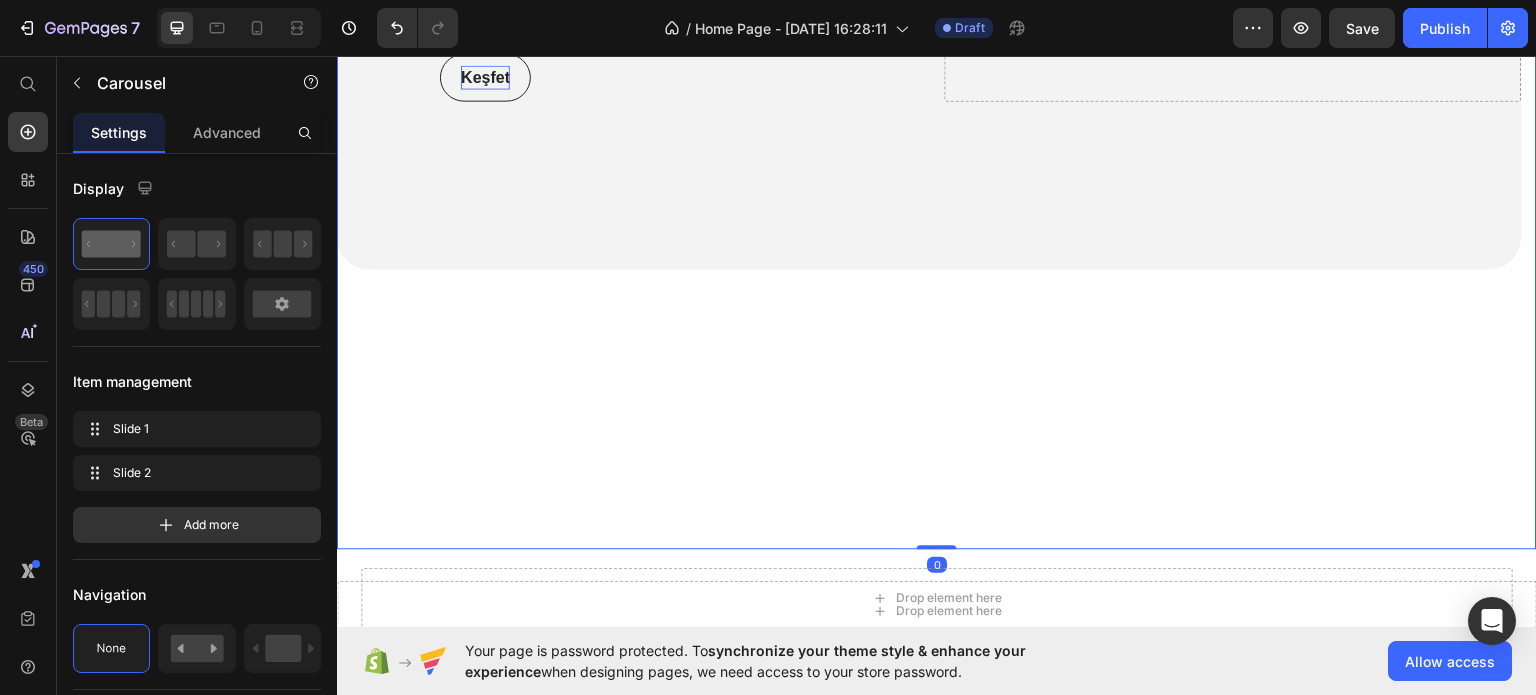drag, startPoint x: 927, startPoint y: 545, endPoint x: 919, endPoint y: 432, distance: 113.28283 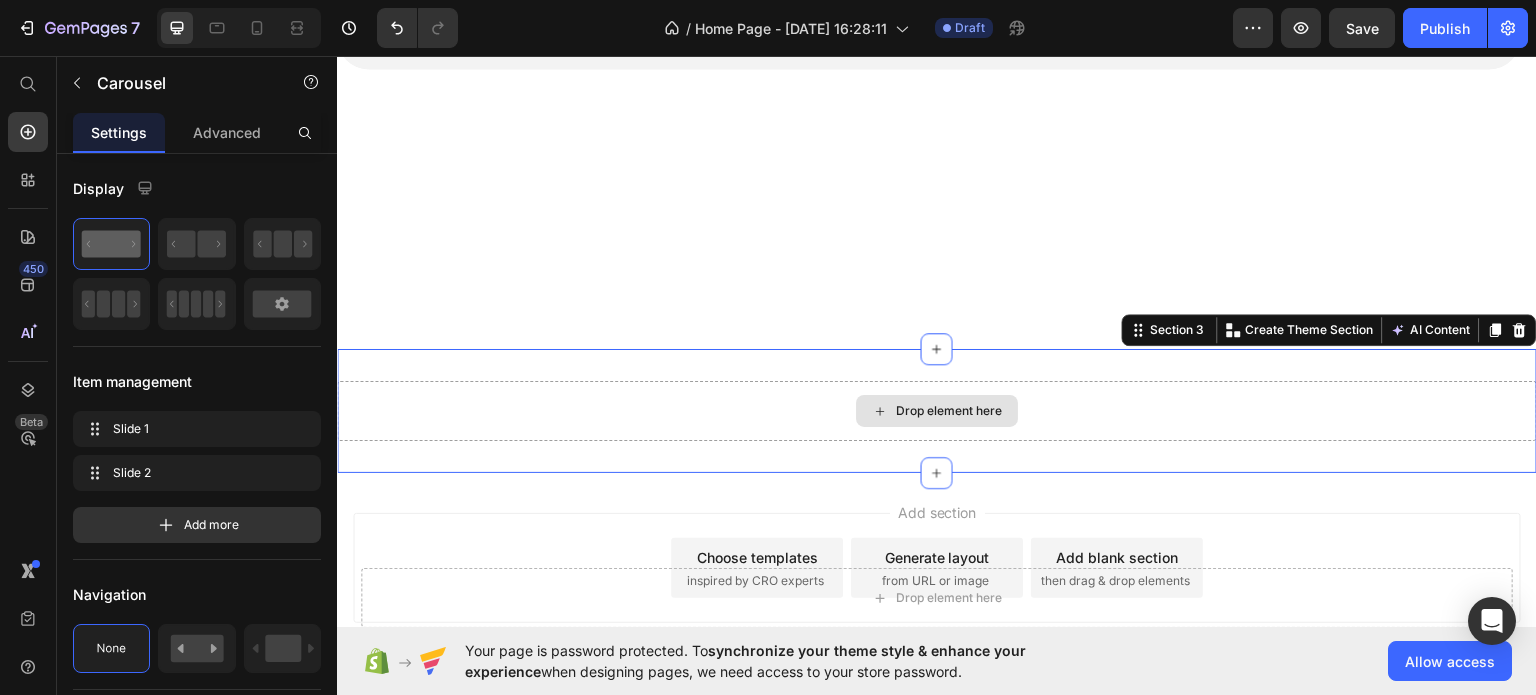 click on "Drop element here" at bounding box center (937, 410) 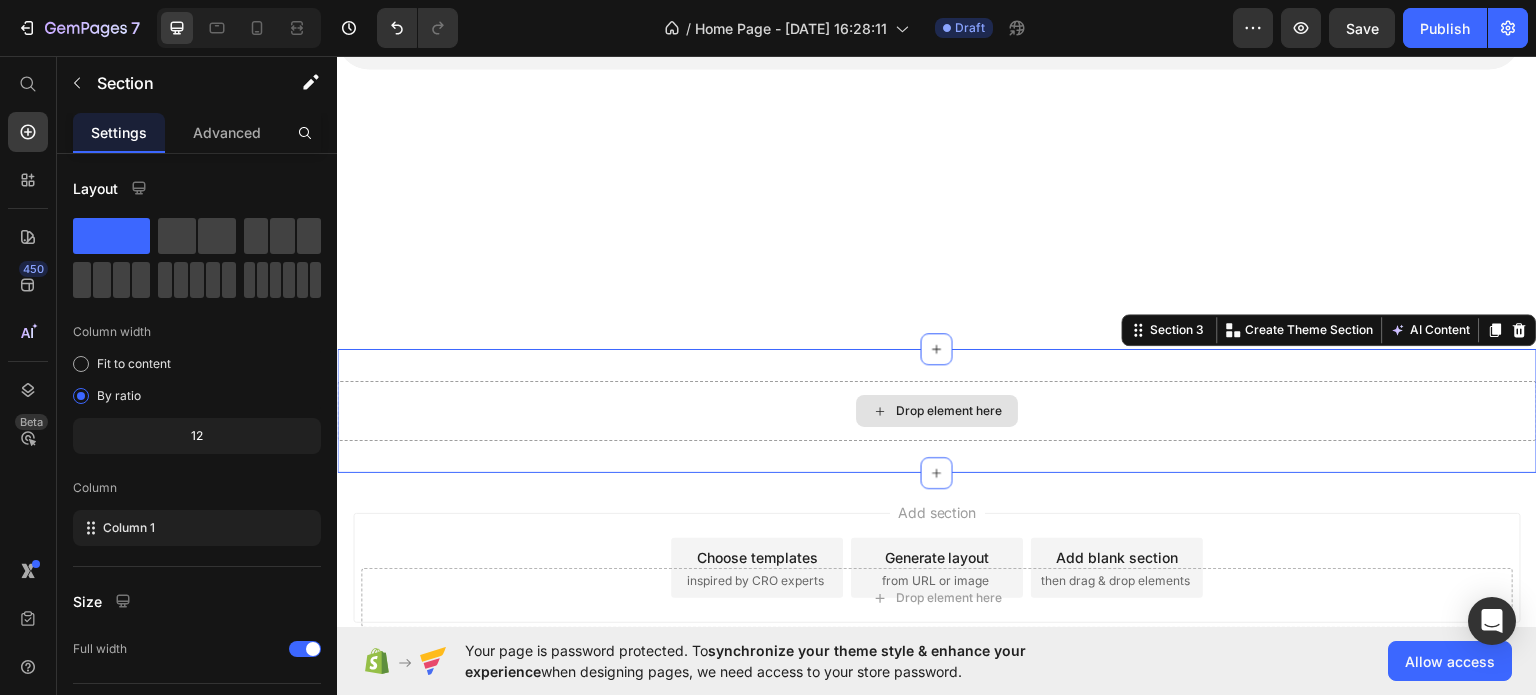drag, startPoint x: 926, startPoint y: 471, endPoint x: 881, endPoint y: 369, distance: 111.48543 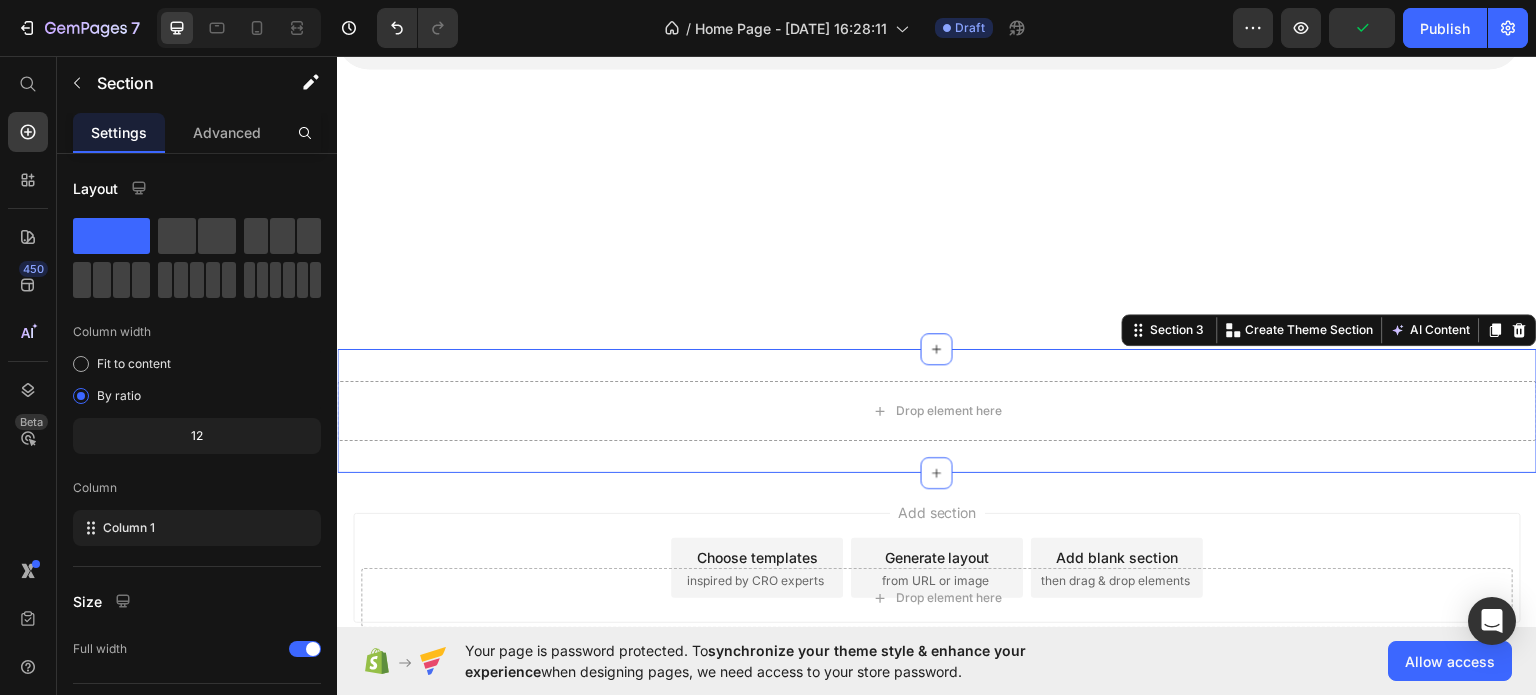 click on "Biz her gün değişirken Heading Kupamız neden değişmesin ki ? Text block Keşfet Button Row
Drop element here Hero Banner" at bounding box center [929, -78] 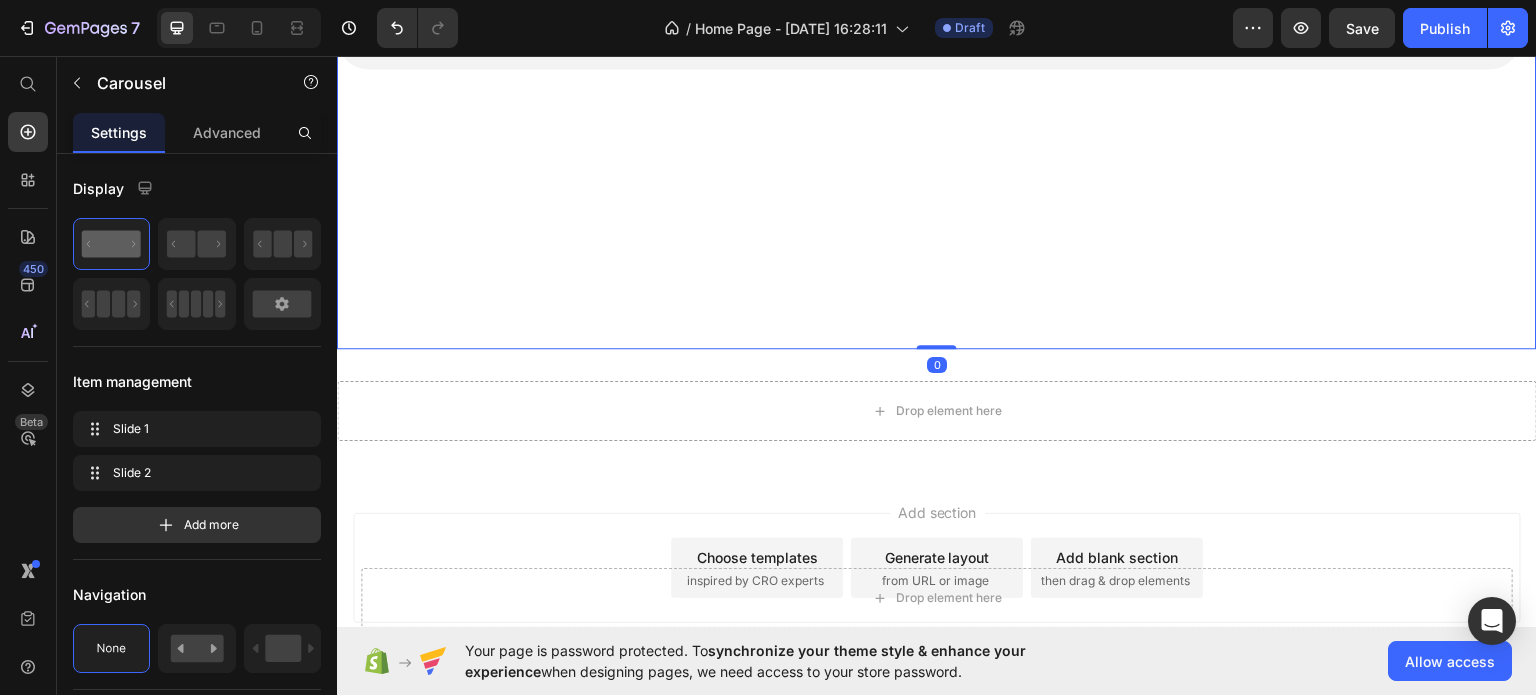 drag, startPoint x: 912, startPoint y: 345, endPoint x: 902, endPoint y: 265, distance: 80.622574 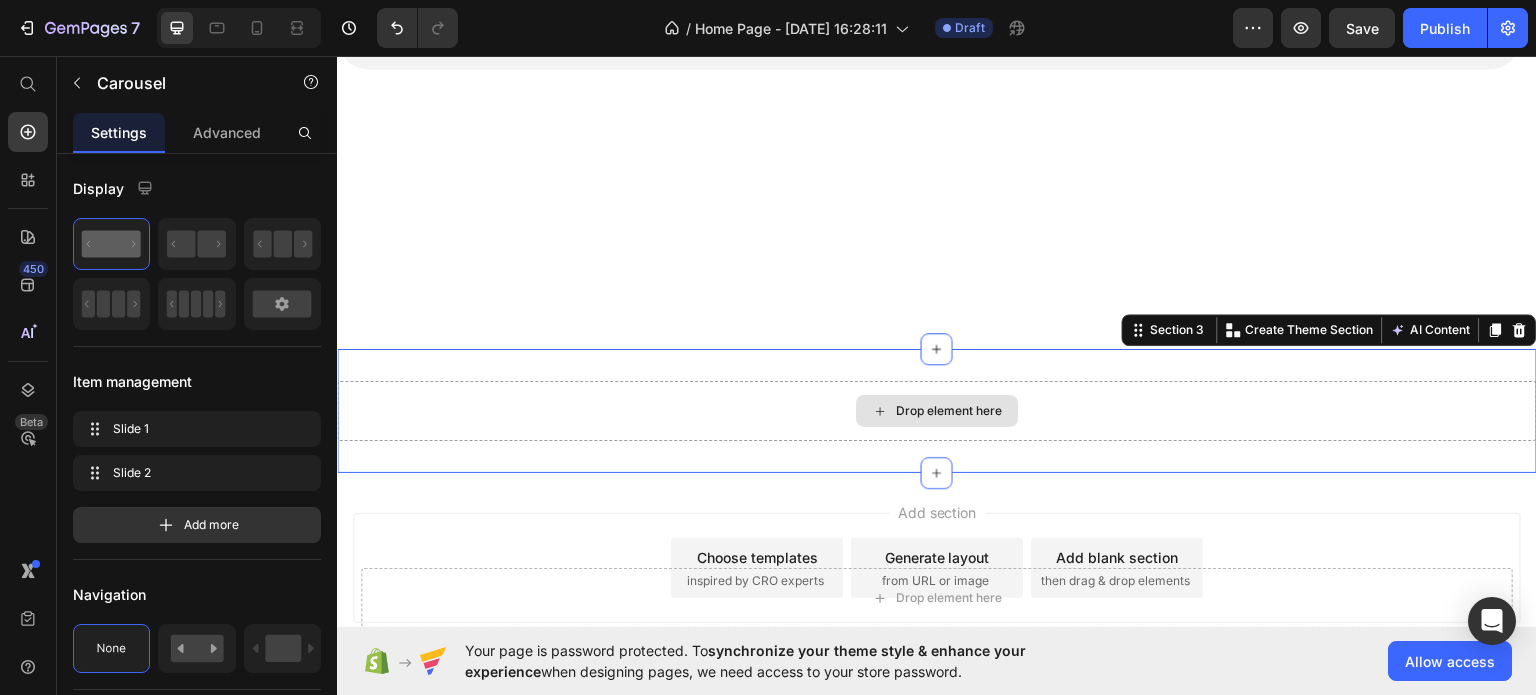 click on "Drop element here" at bounding box center (937, 410) 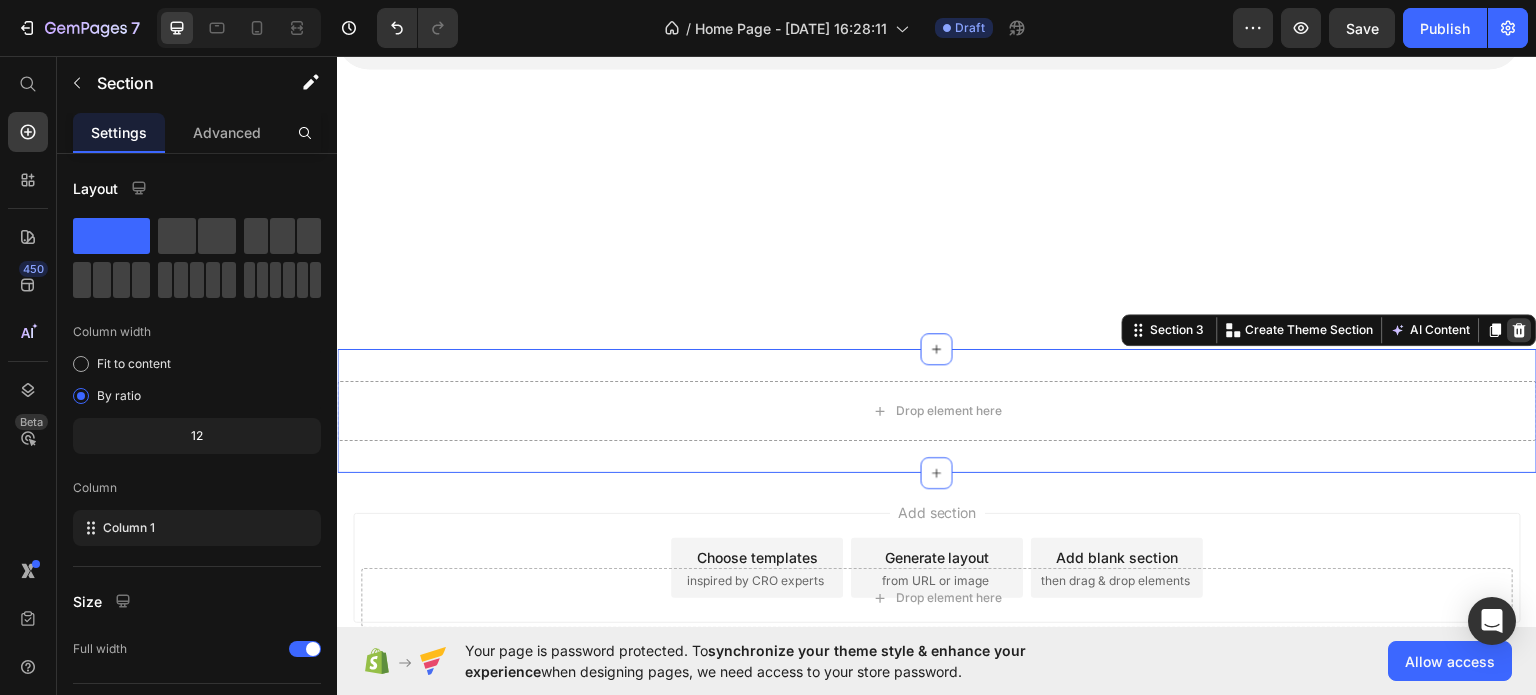 click 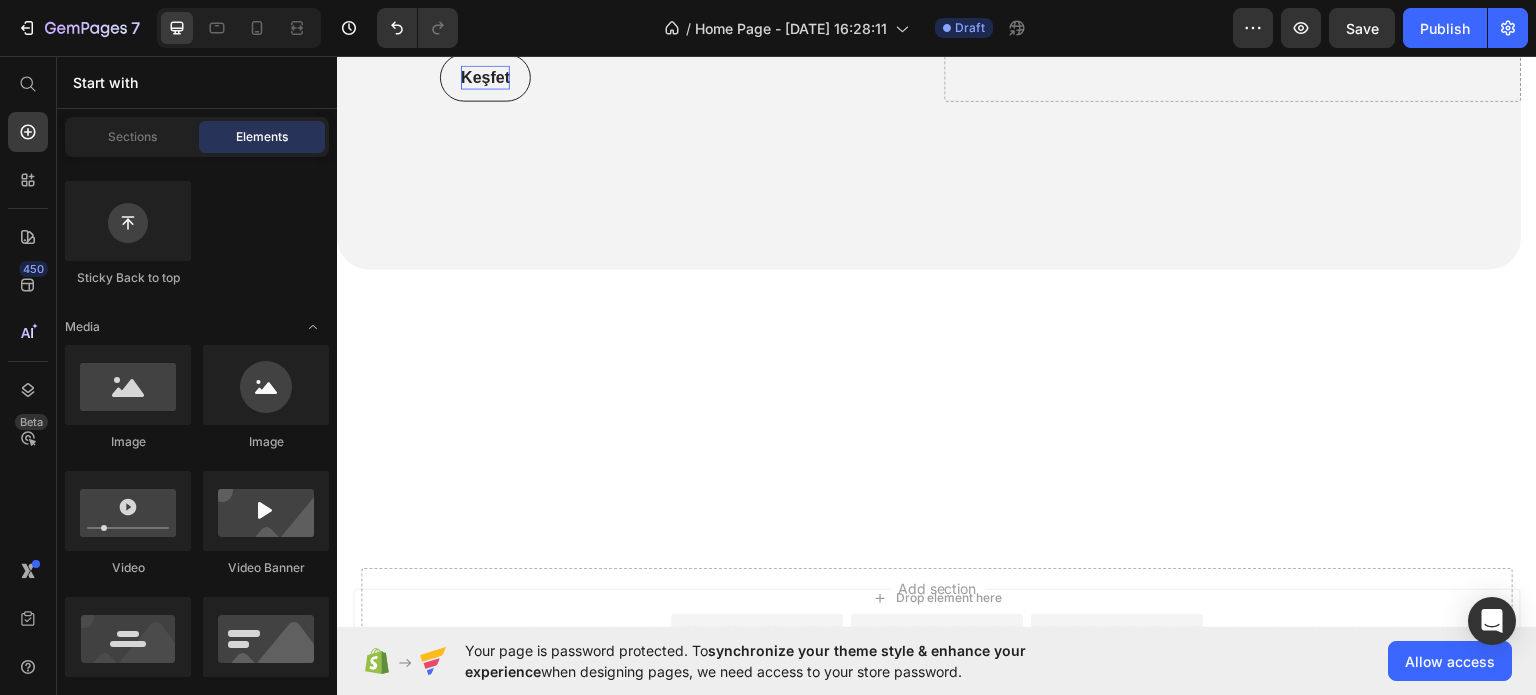 click on "Biz her gün değişirken Heading Kupamız neden değişmesin ki ? Text block Keşfet Button Row
Drop element here Hero Banner" at bounding box center [929, 122] 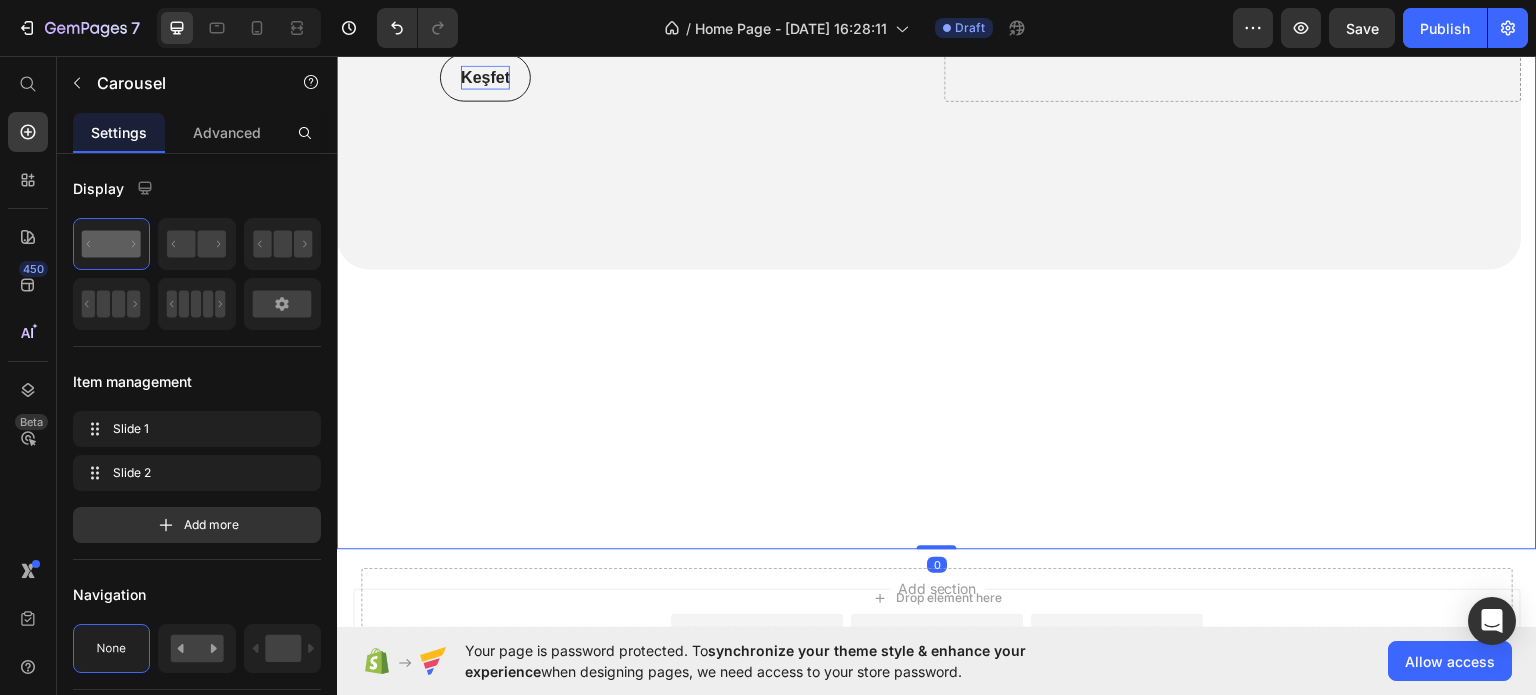 scroll, scrollTop: 500, scrollLeft: 0, axis: vertical 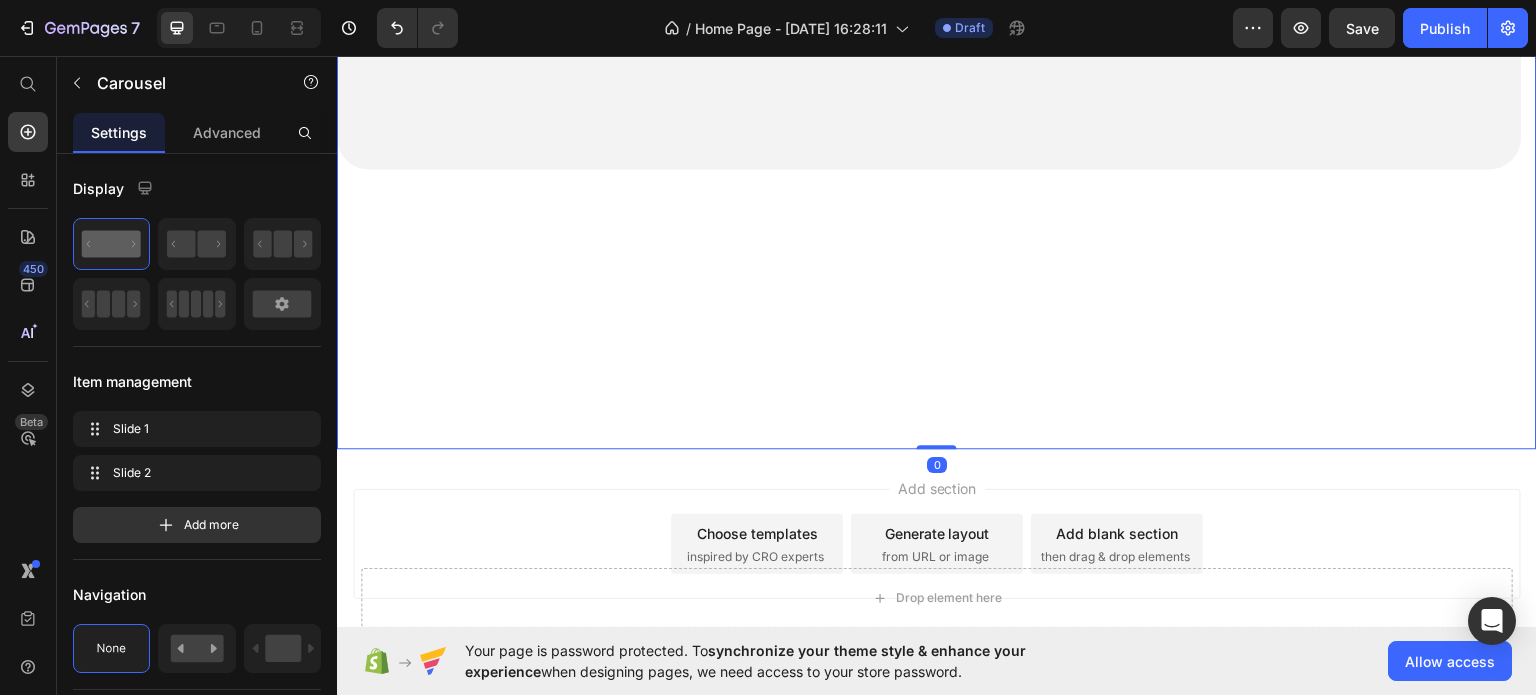 drag, startPoint x: 936, startPoint y: 441, endPoint x: 936, endPoint y: 360, distance: 81 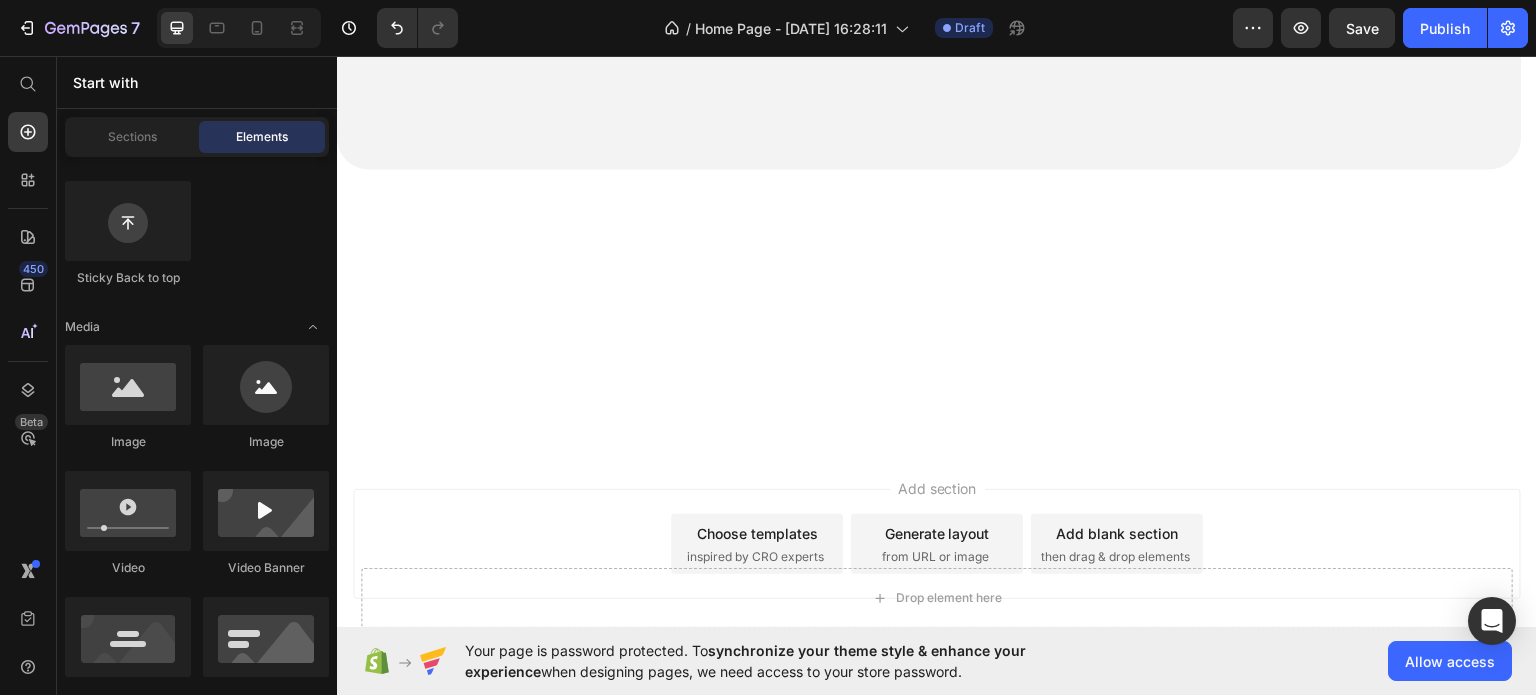 scroll, scrollTop: 608, scrollLeft: 0, axis: vertical 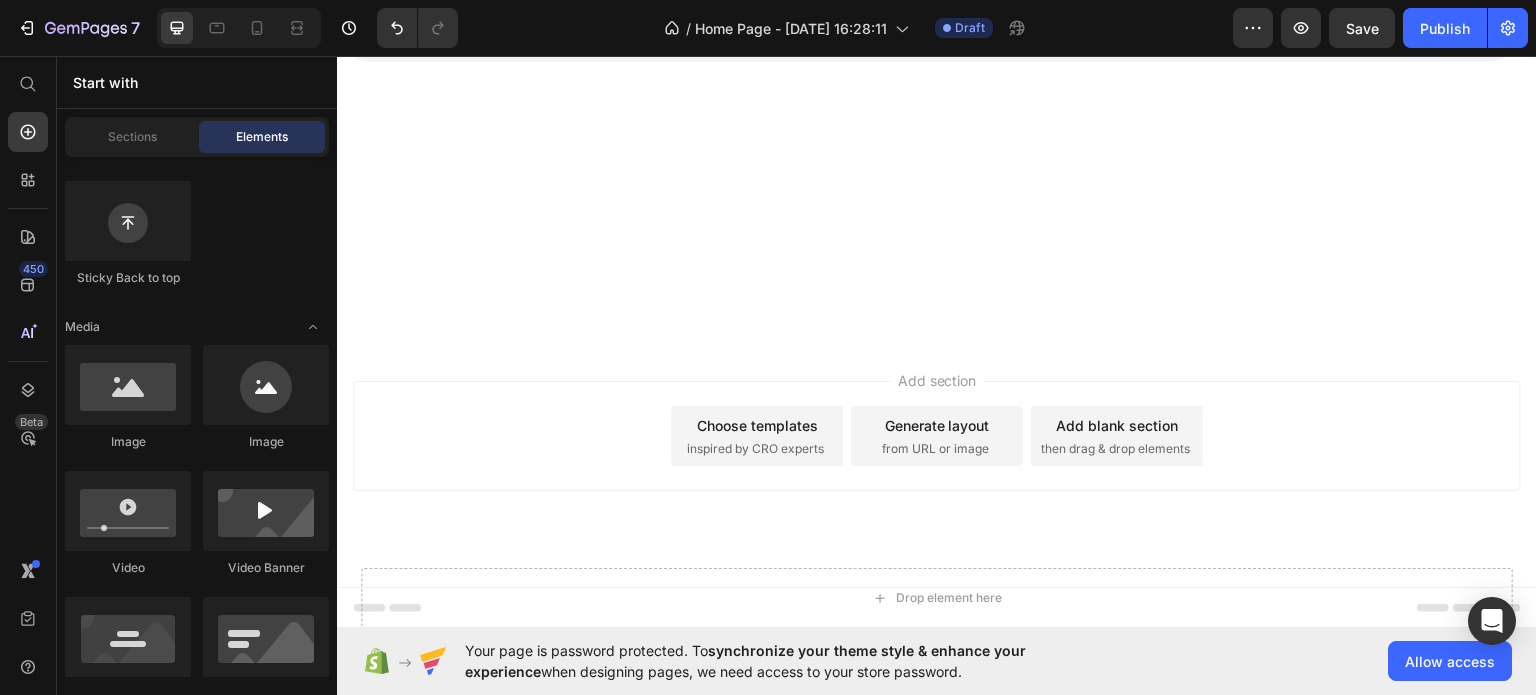 click on "inspired by CRO experts" at bounding box center (755, 448) 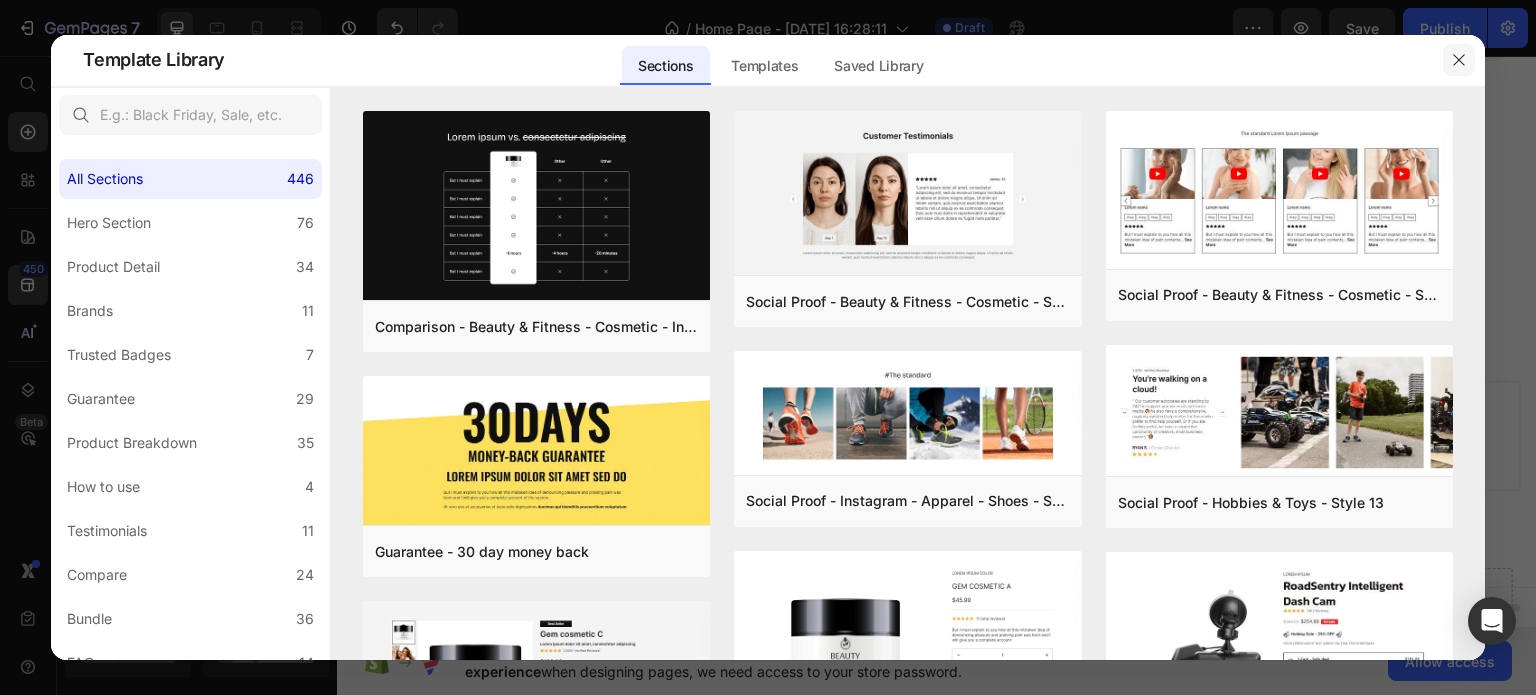 drag, startPoint x: 1455, startPoint y: 55, endPoint x: 1094, endPoint y: 18, distance: 362.89117 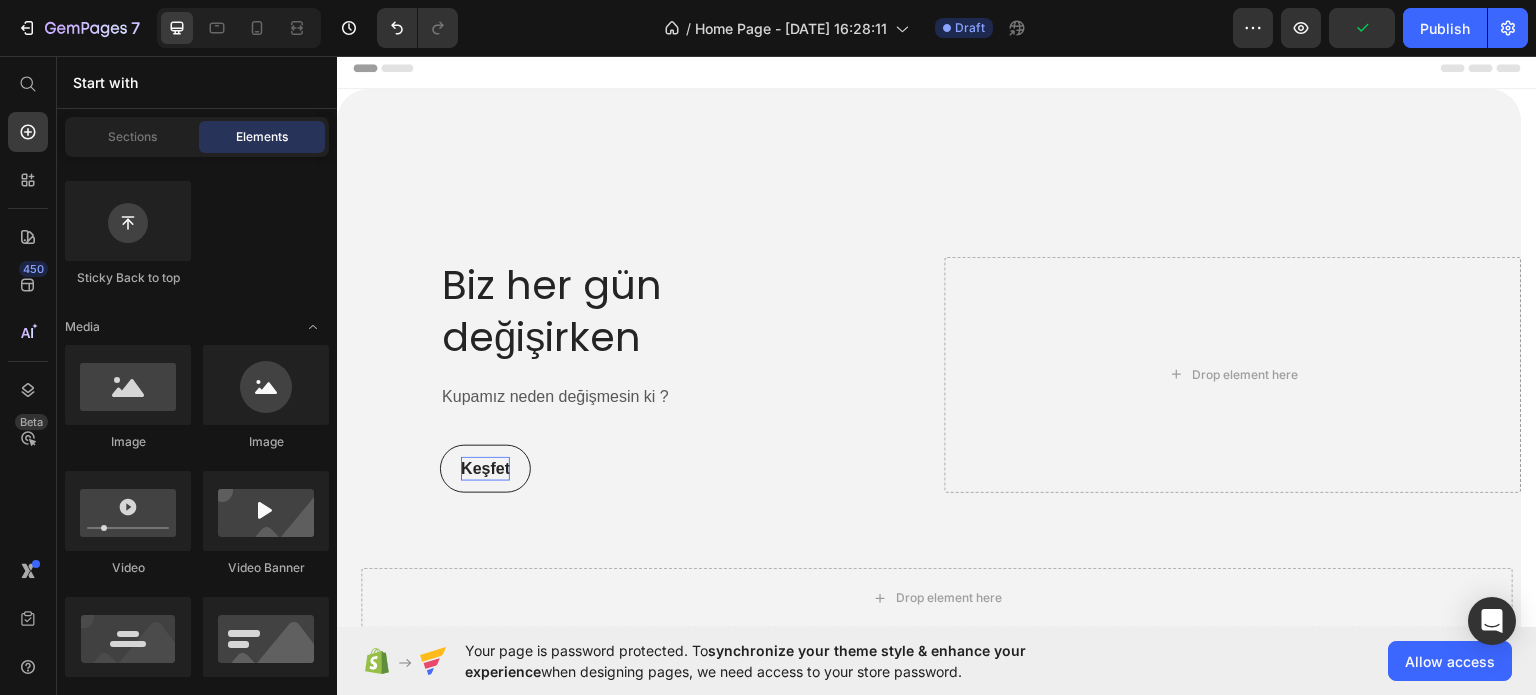scroll, scrollTop: 0, scrollLeft: 0, axis: both 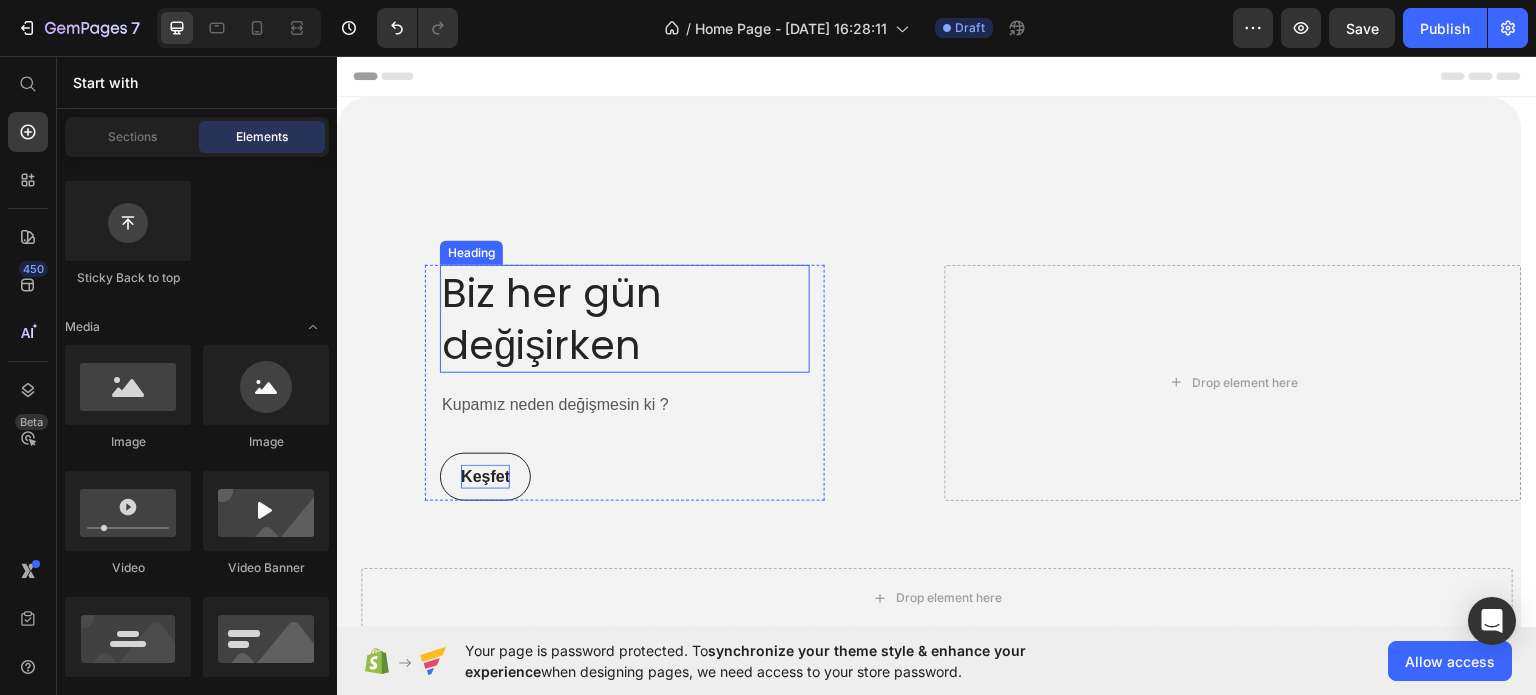click on "Biz her gün değişirken" at bounding box center (625, 318) 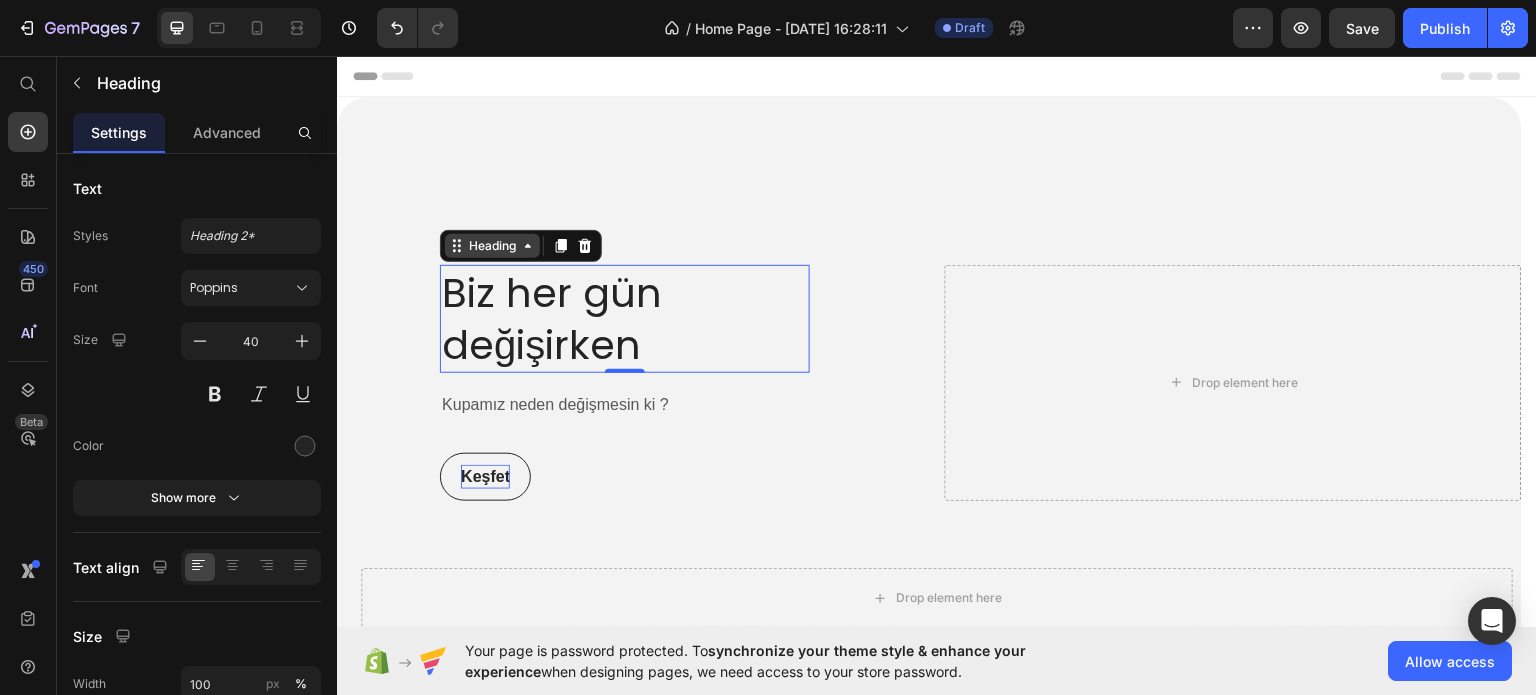 click on "Heading" at bounding box center (492, 245) 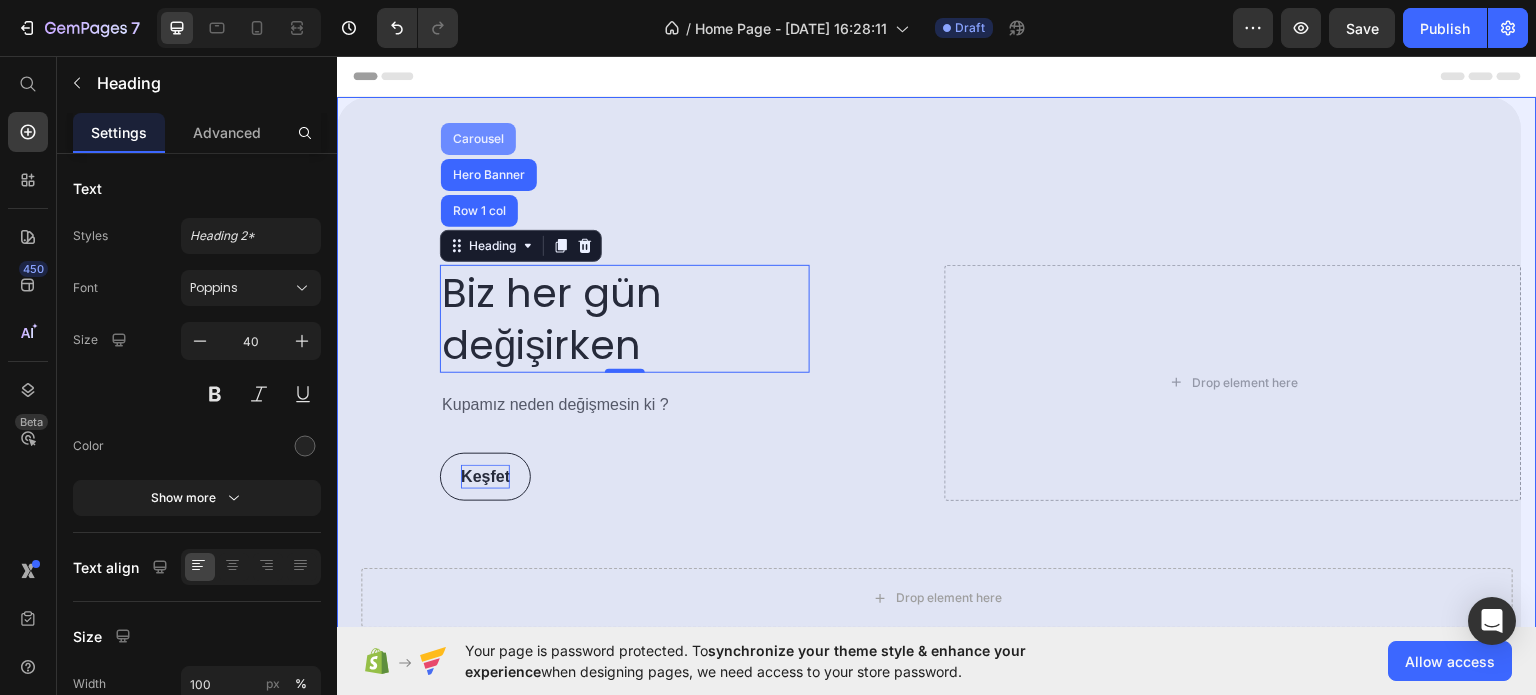 click on "Carousel" at bounding box center (478, 138) 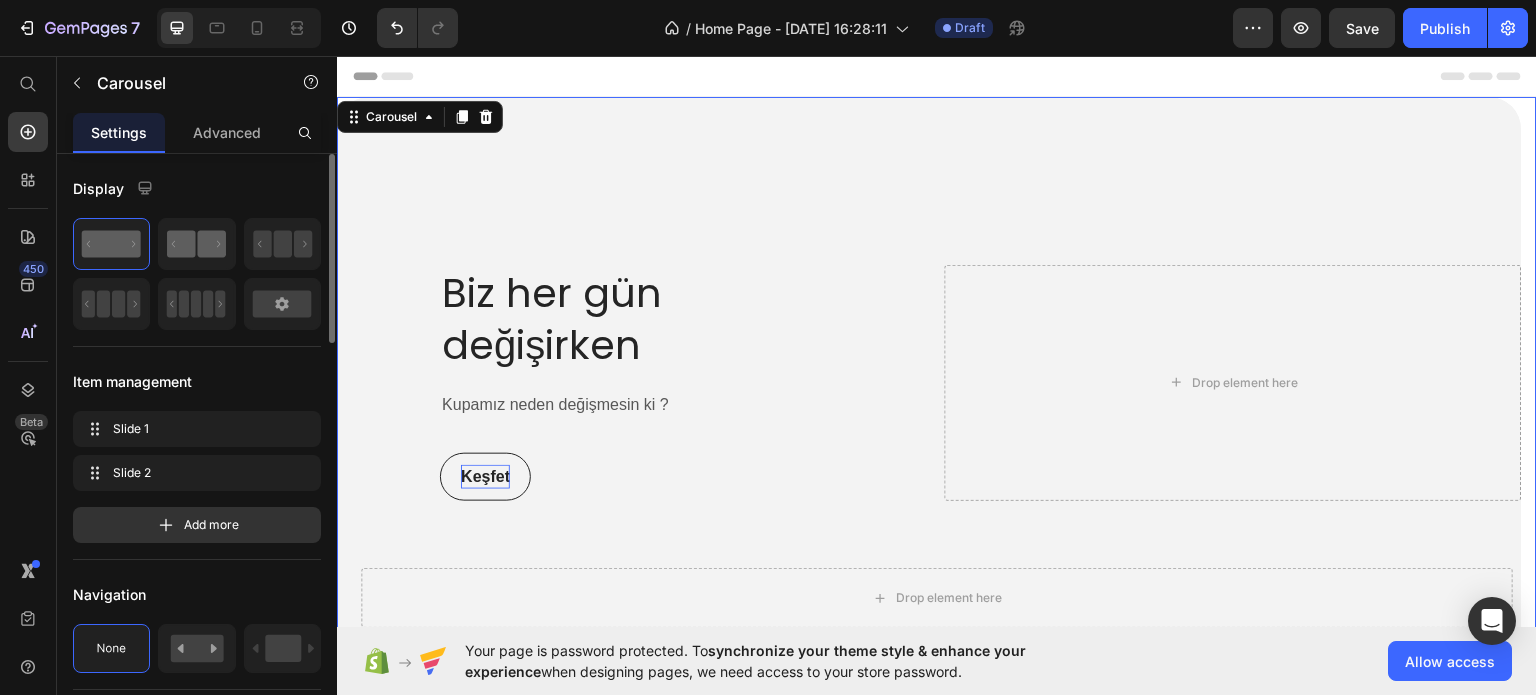 click 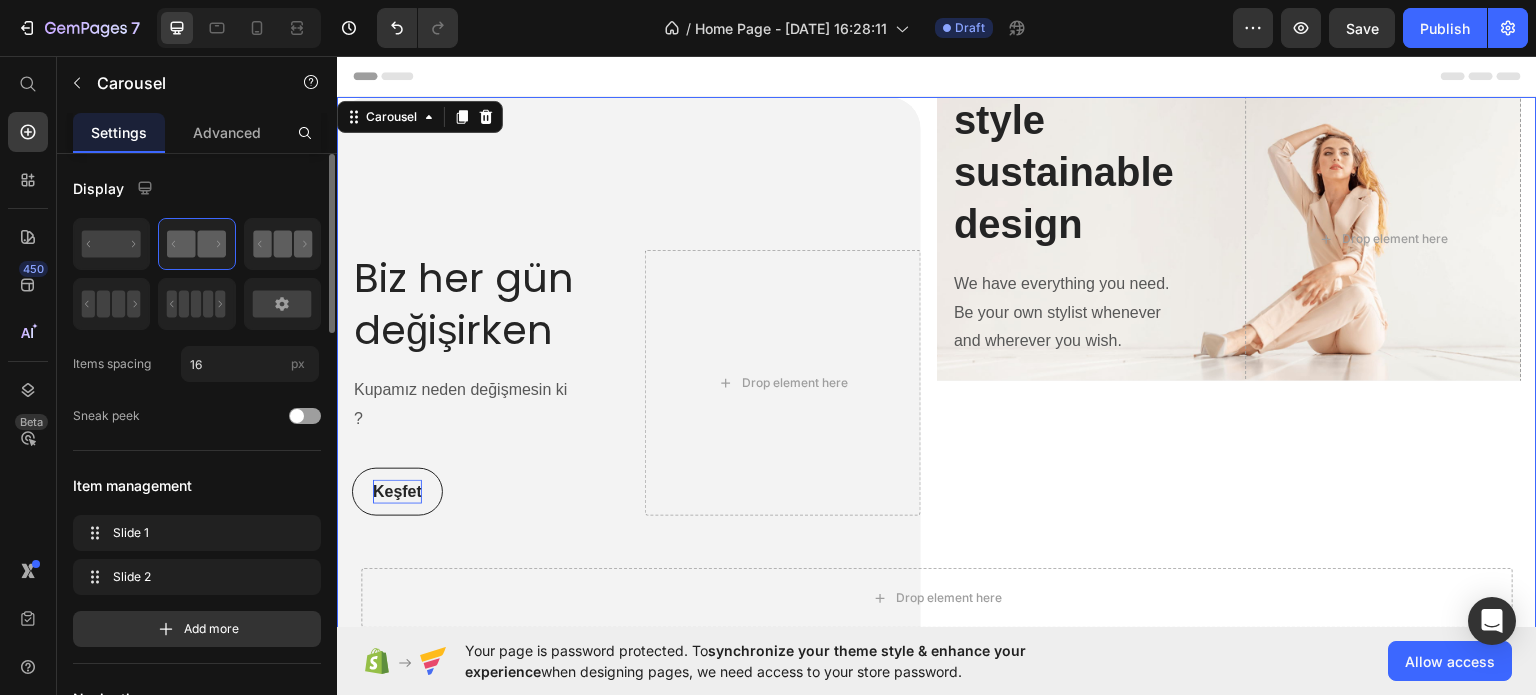 click 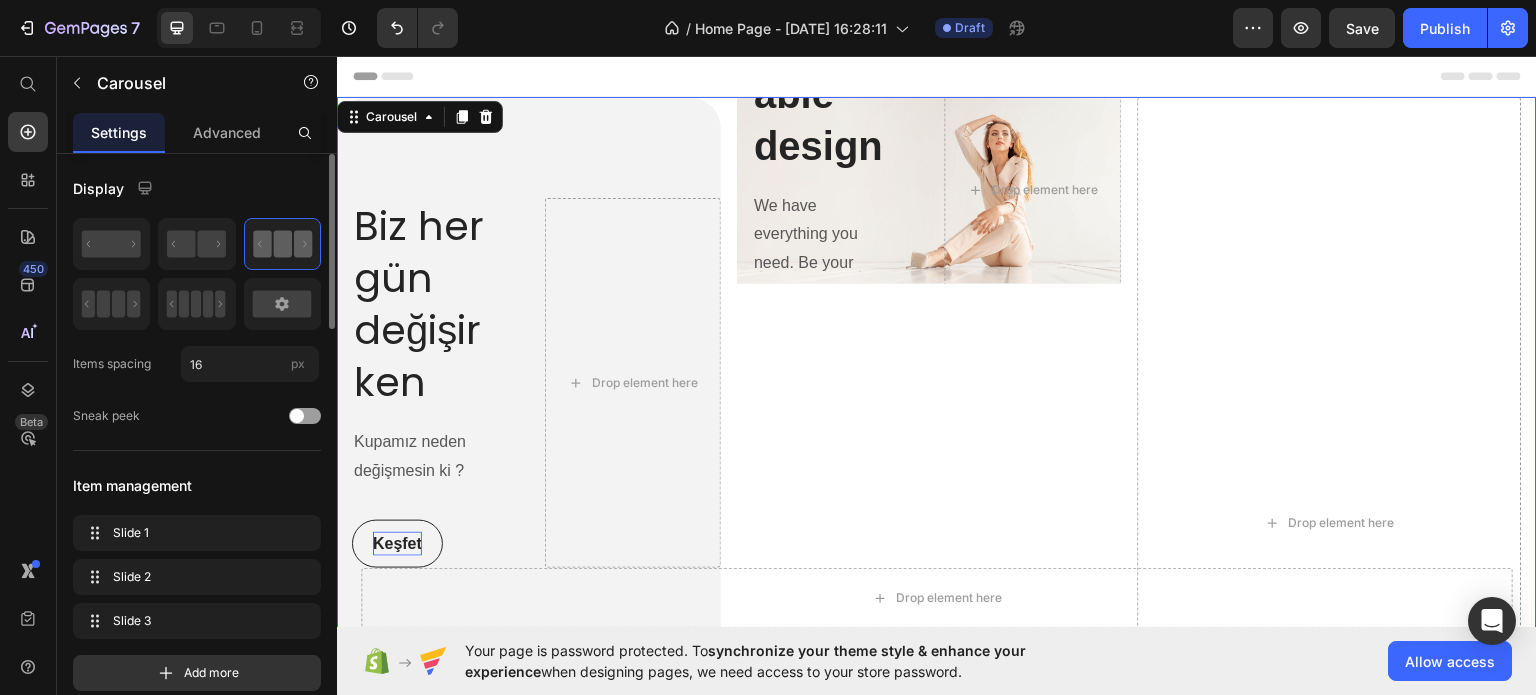 click 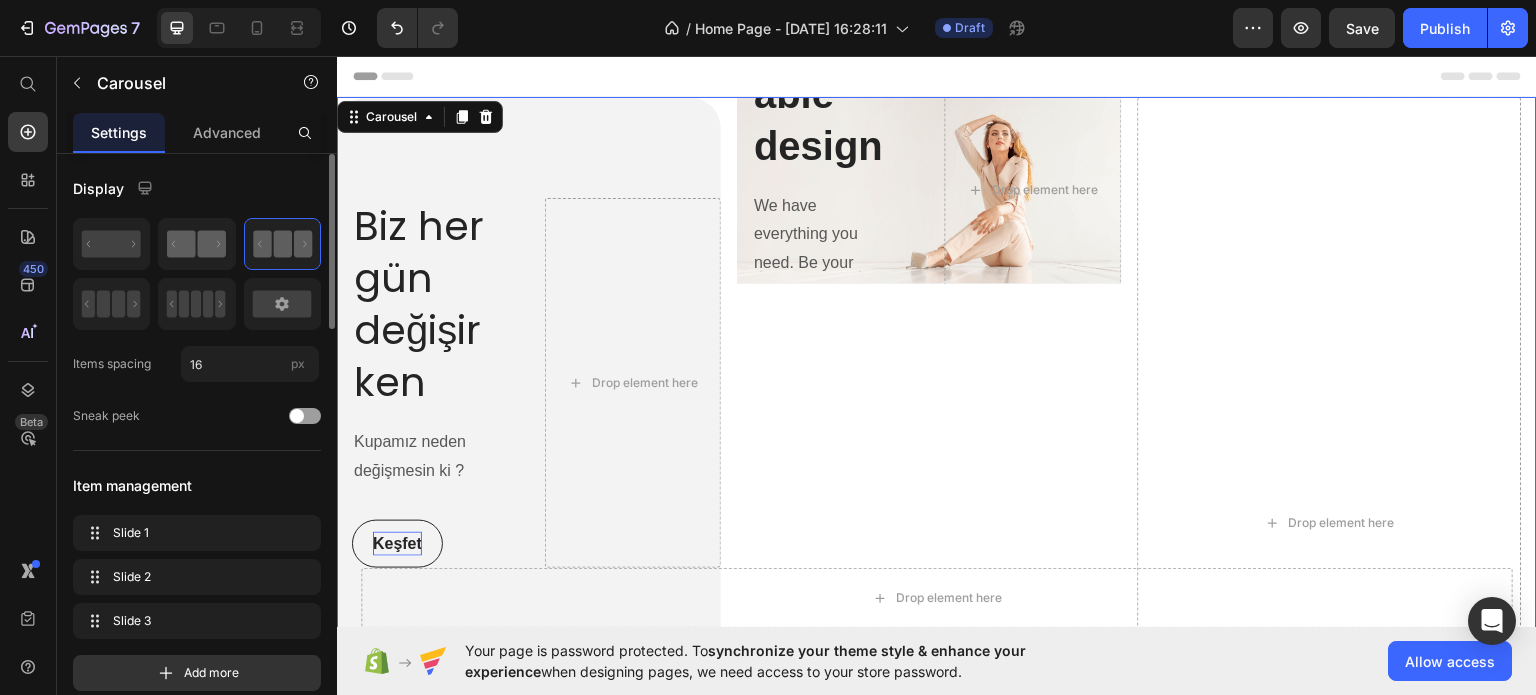 click 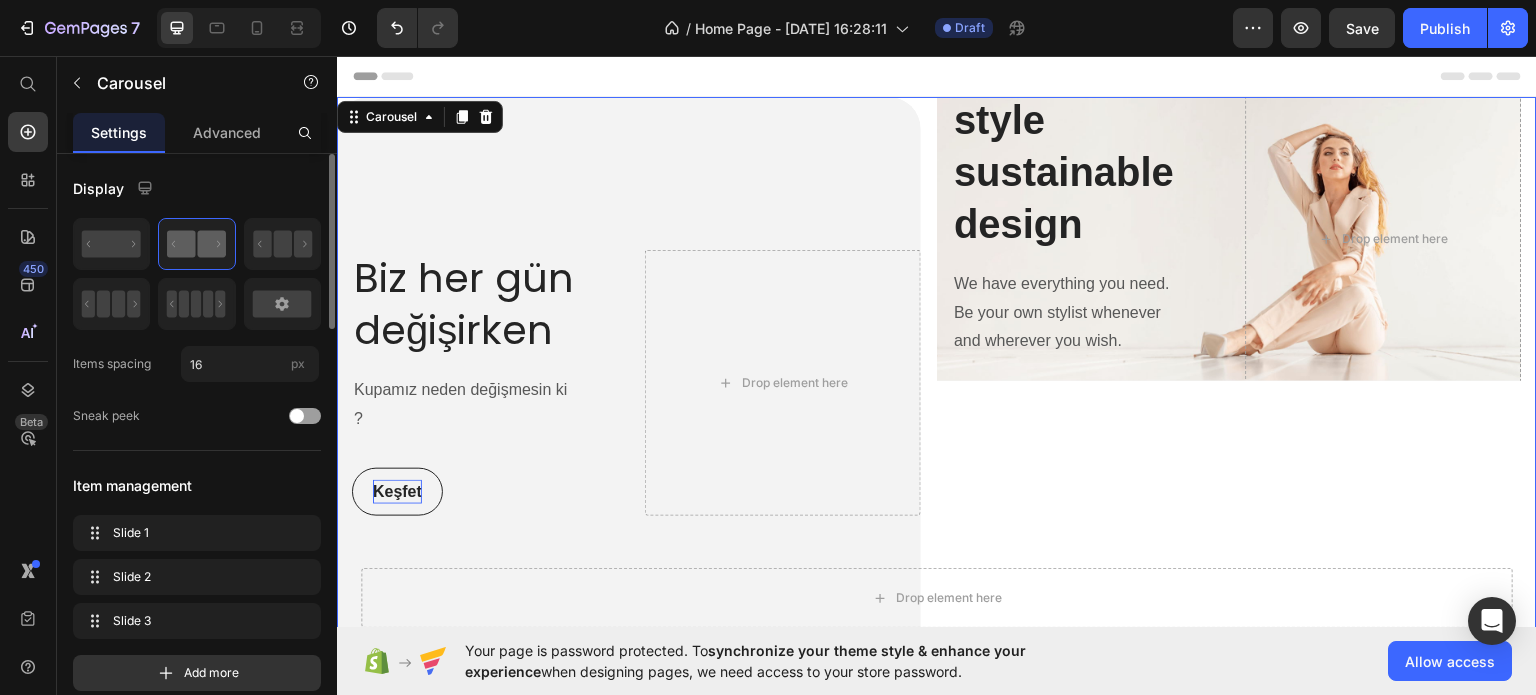 click on "Display Items spacing 16 px Sneak peek" 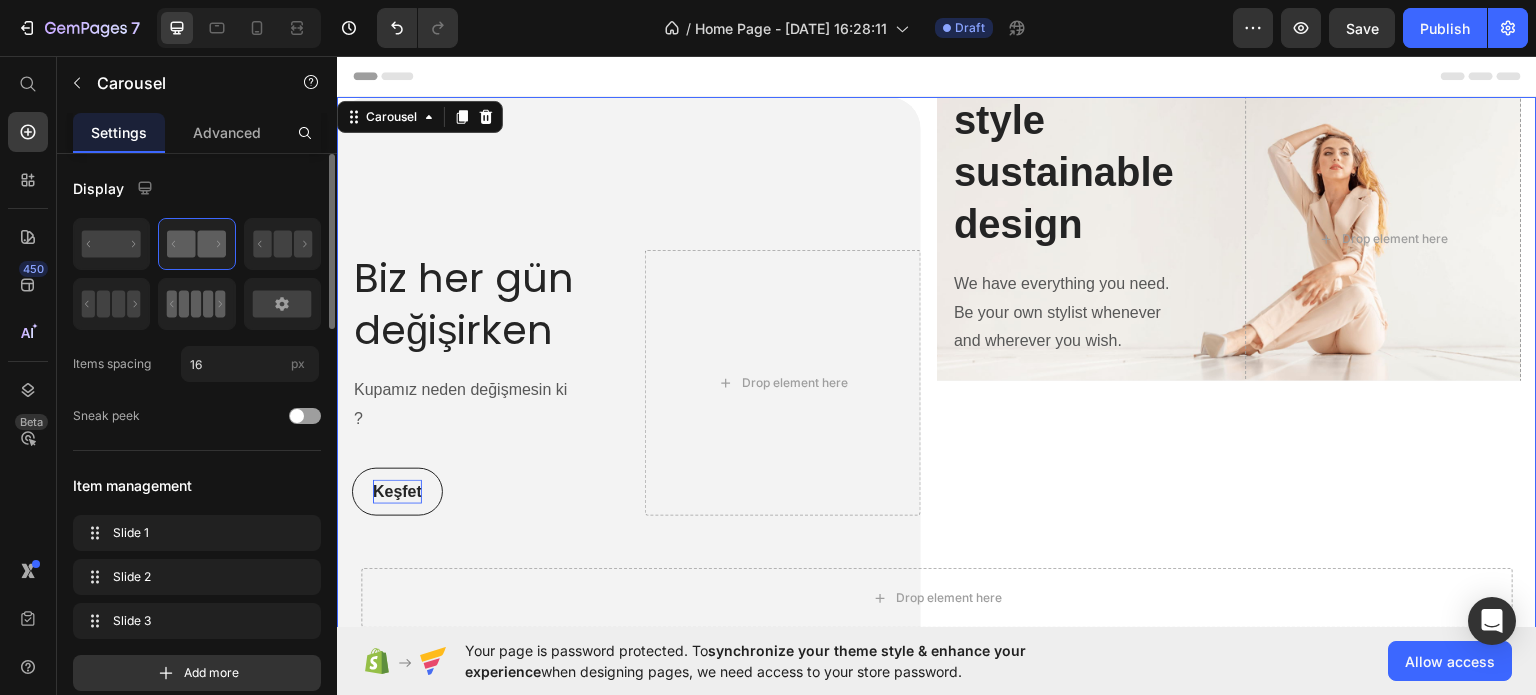 click 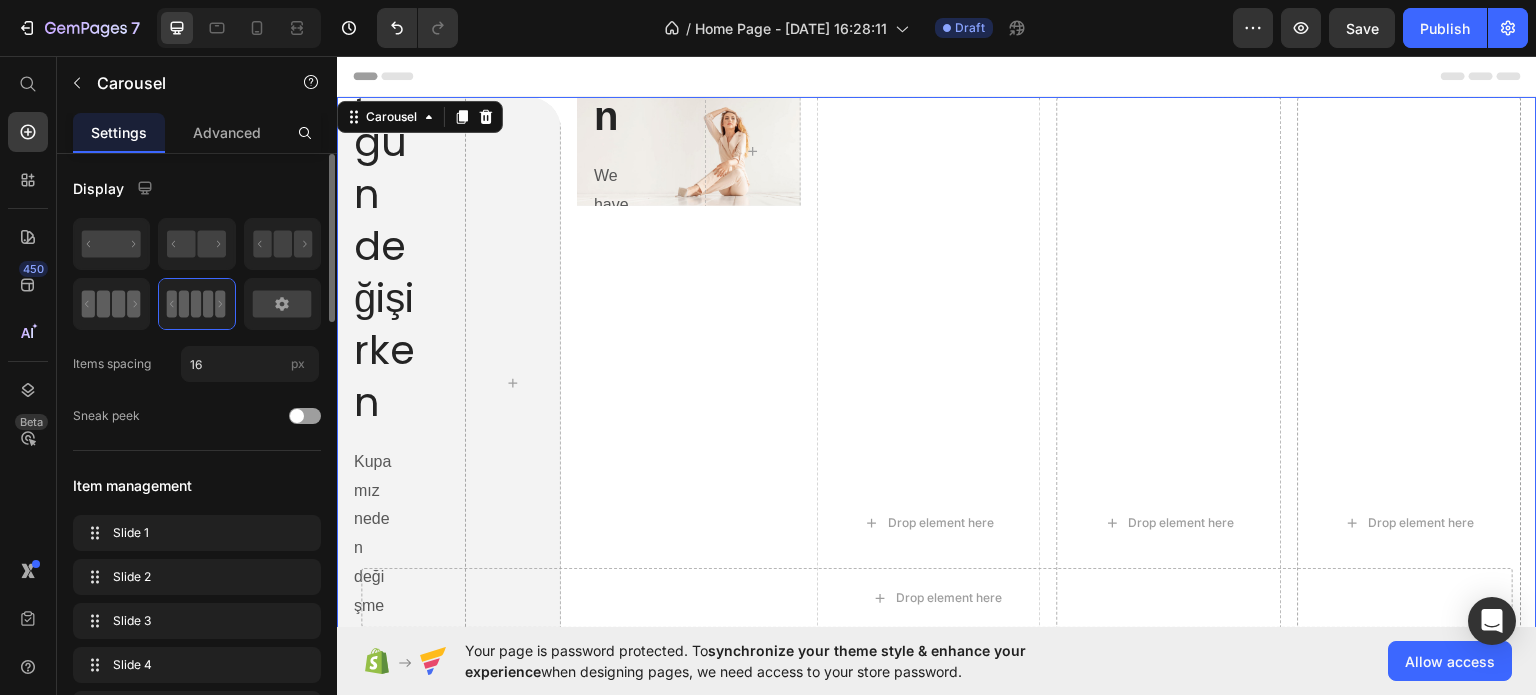 click 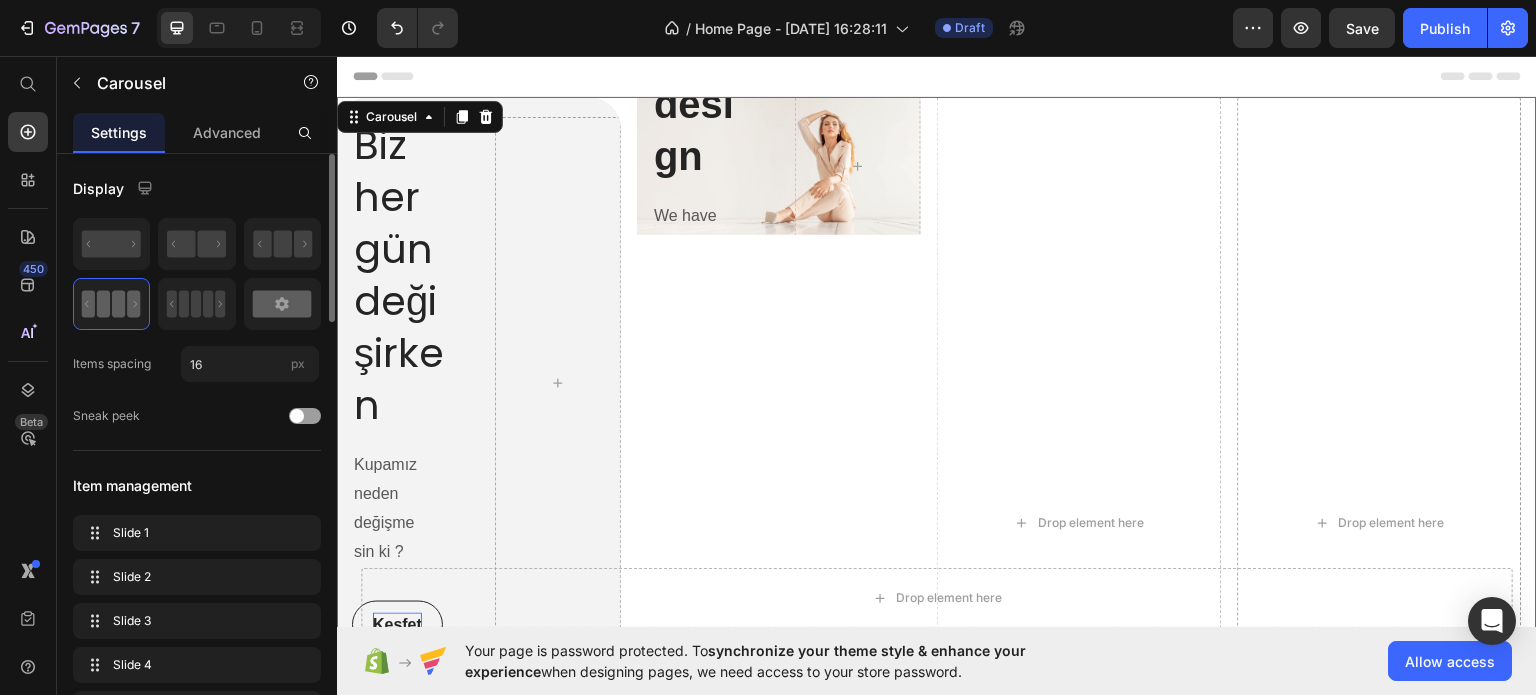 click 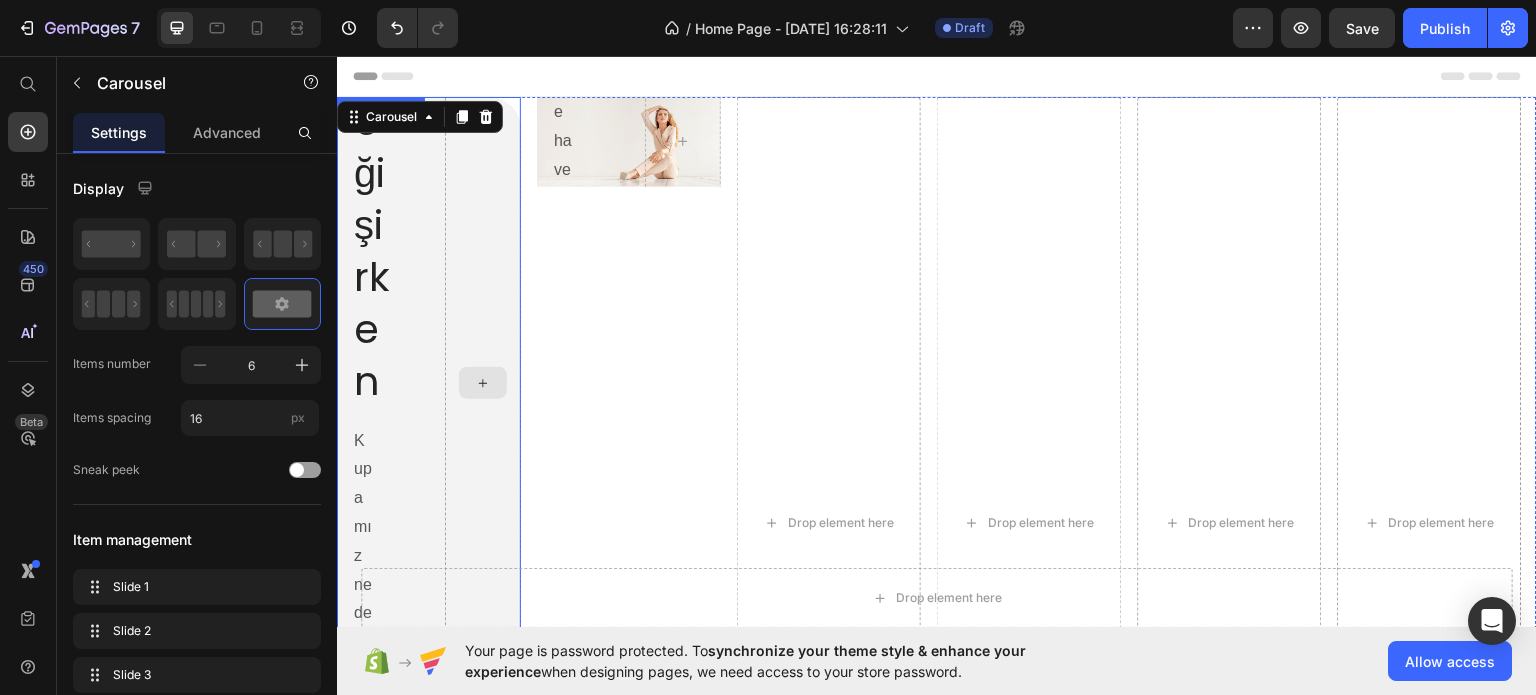 click on "Biz her gün değişirken Heading Kupamız neden değişmesin ki ? Text block Keşfet Button Row
Hero Banner Timeless style sustainable design Heading We have everything you need. Be your own stylist whenever and wherever you wish. Text block Explore collection now Button Row
Hero Banner
Drop element here
Drop element here
Drop element here
Drop element here" at bounding box center [937, 522] 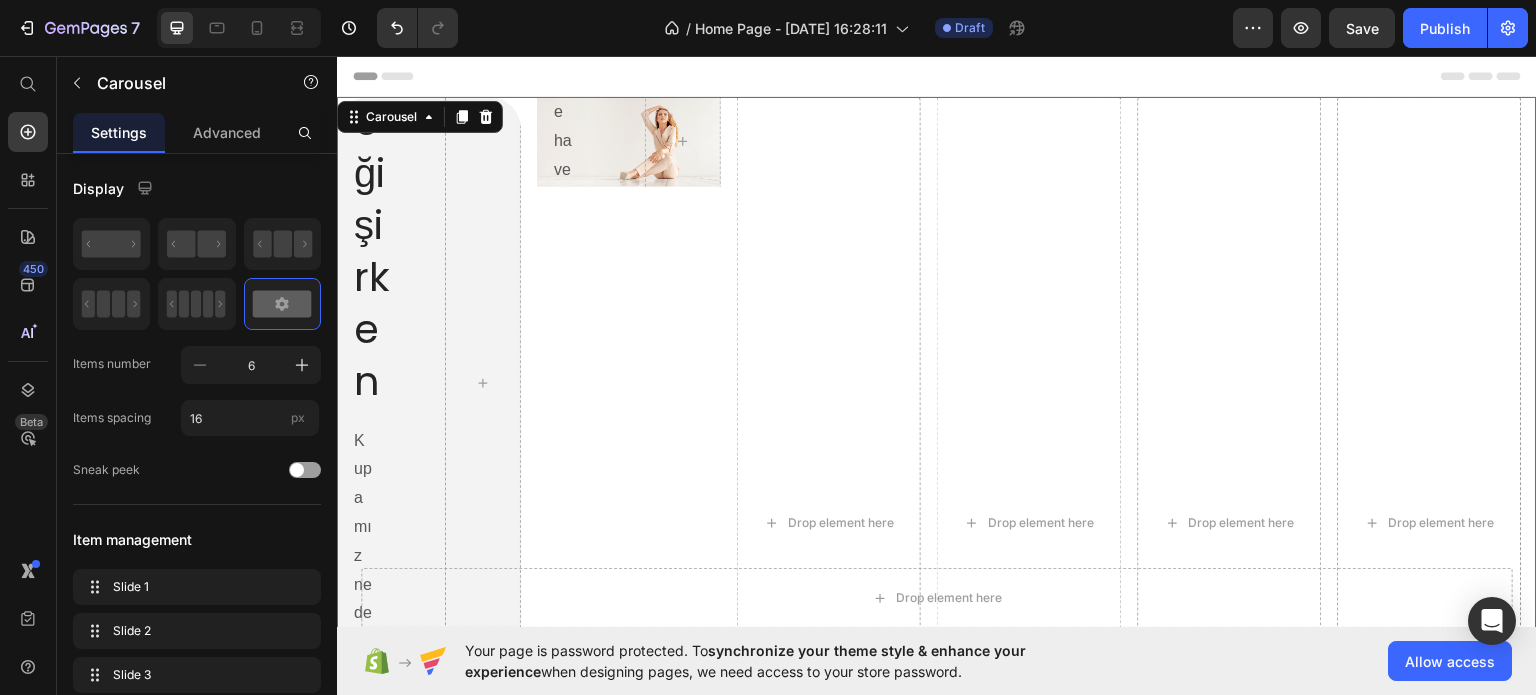 click on "Timeless style sustainable design Heading We have everything you need. Be your own stylist whenever and wherever you wish. Text block Explore collection now Button Row
Hero Banner" at bounding box center (629, 522) 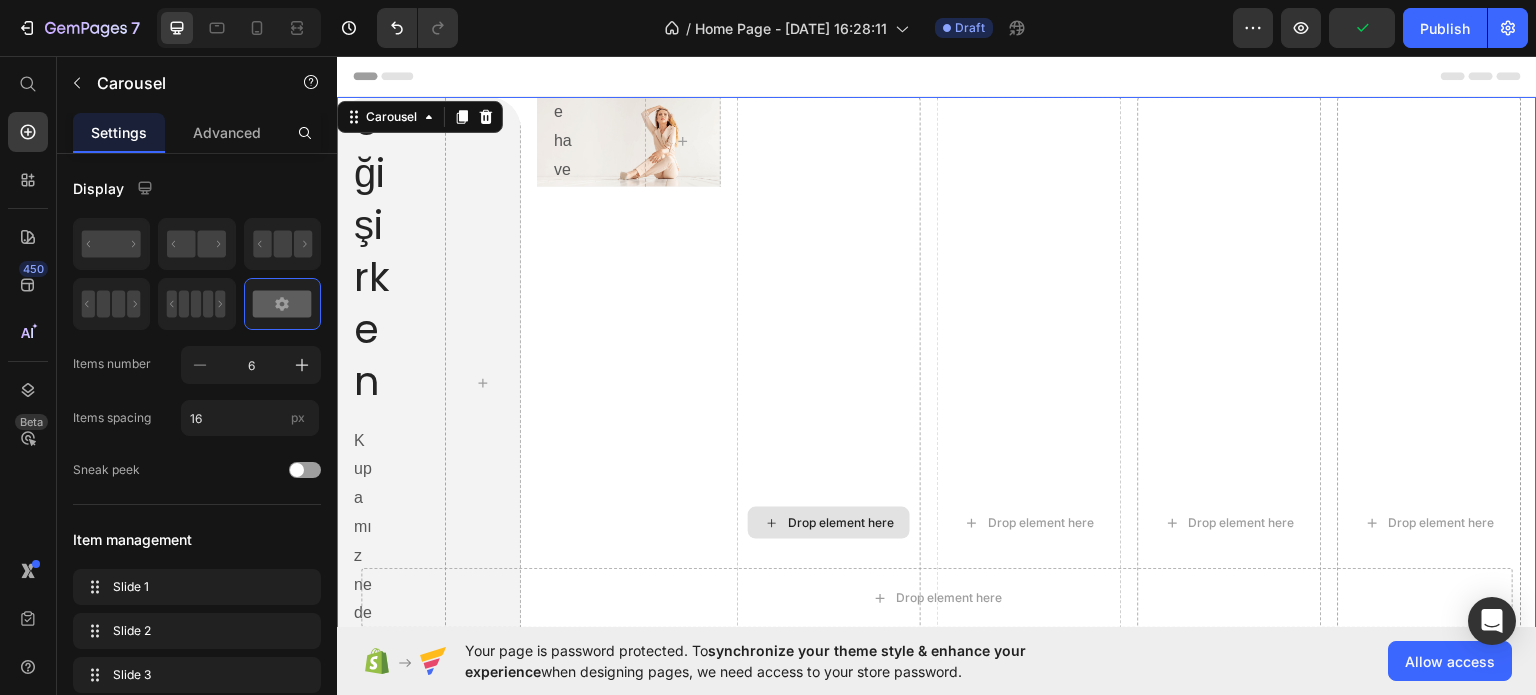 click on "Drop element here" at bounding box center (829, 522) 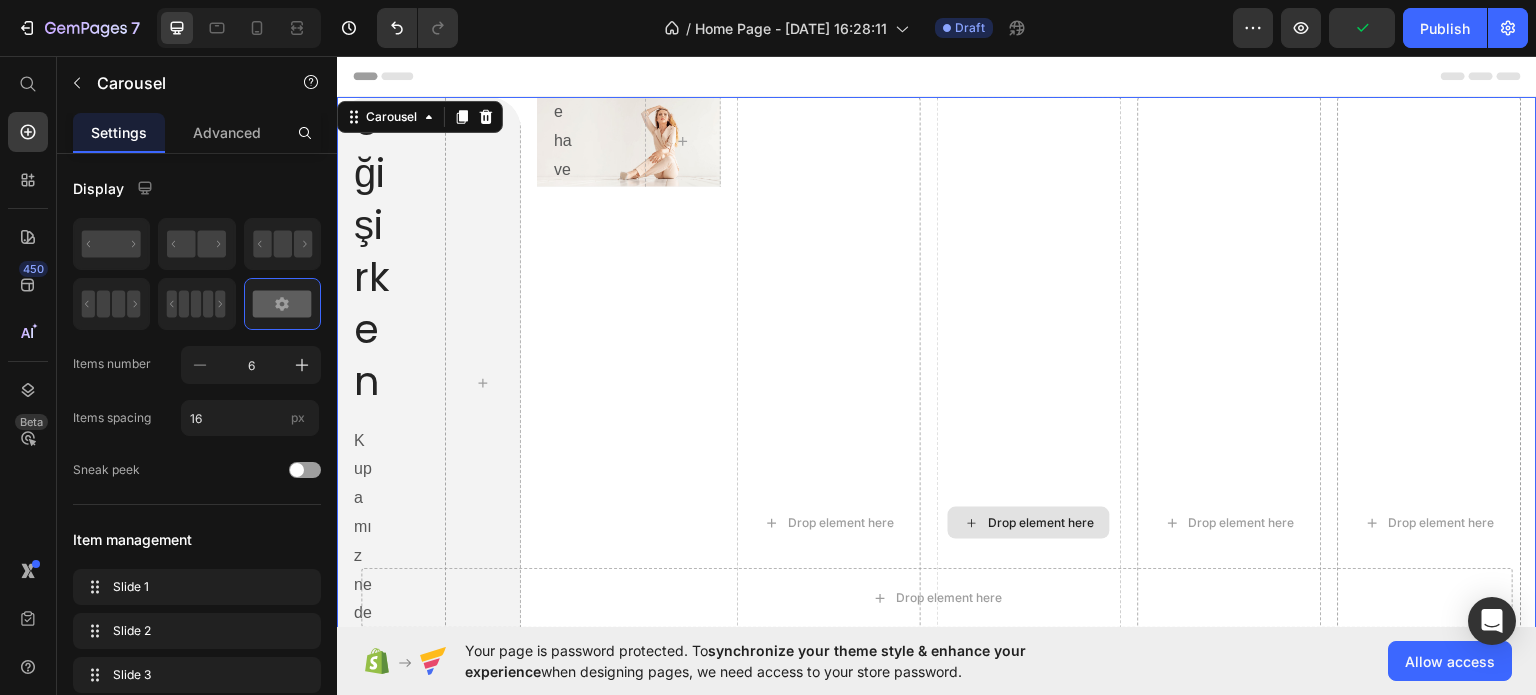 click on "Drop element here" at bounding box center [1029, 522] 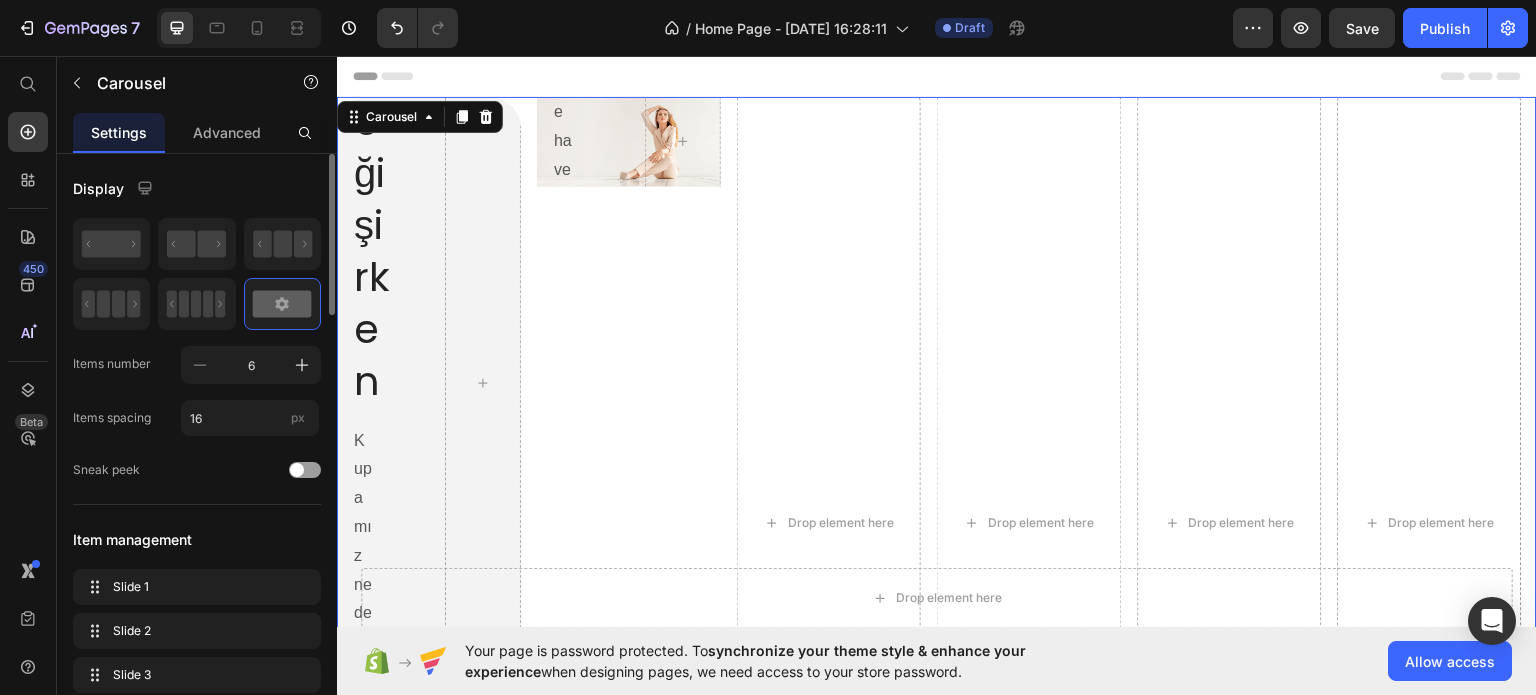 click 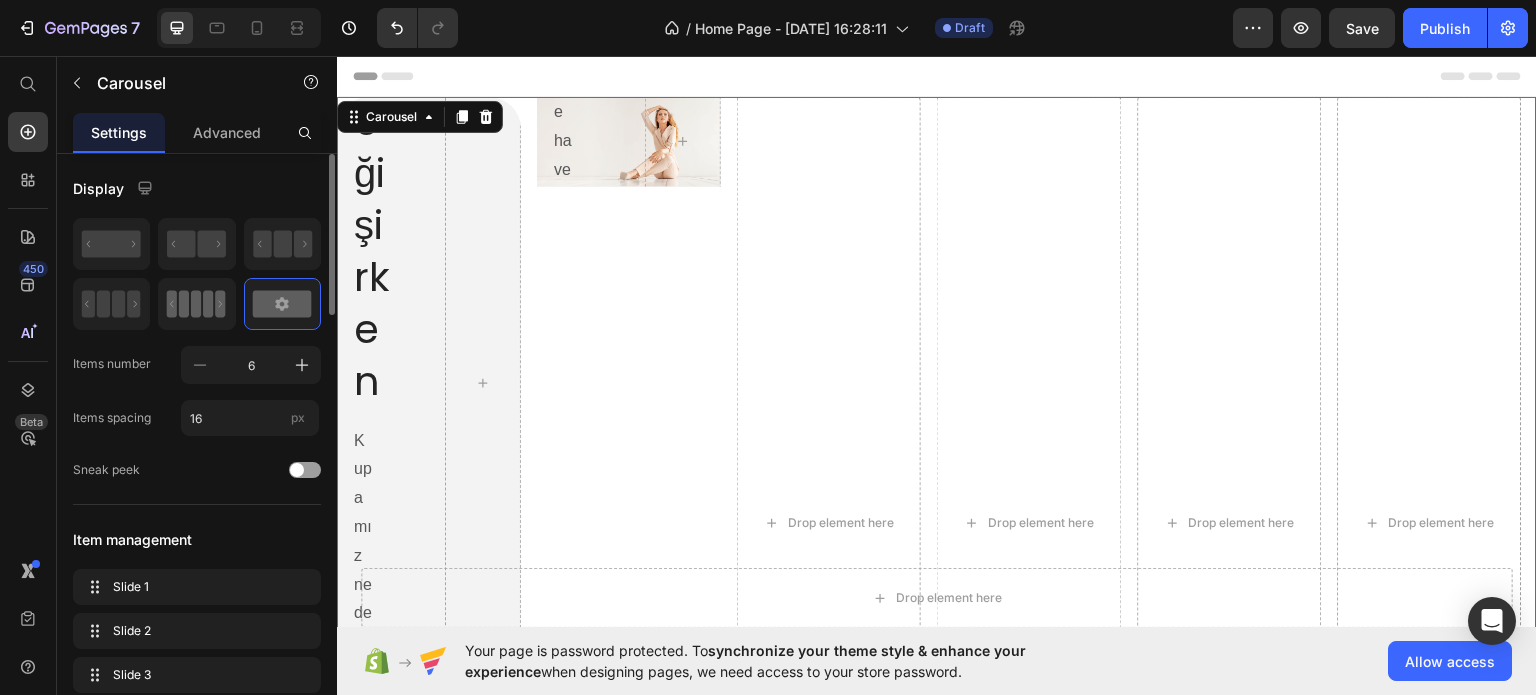 click 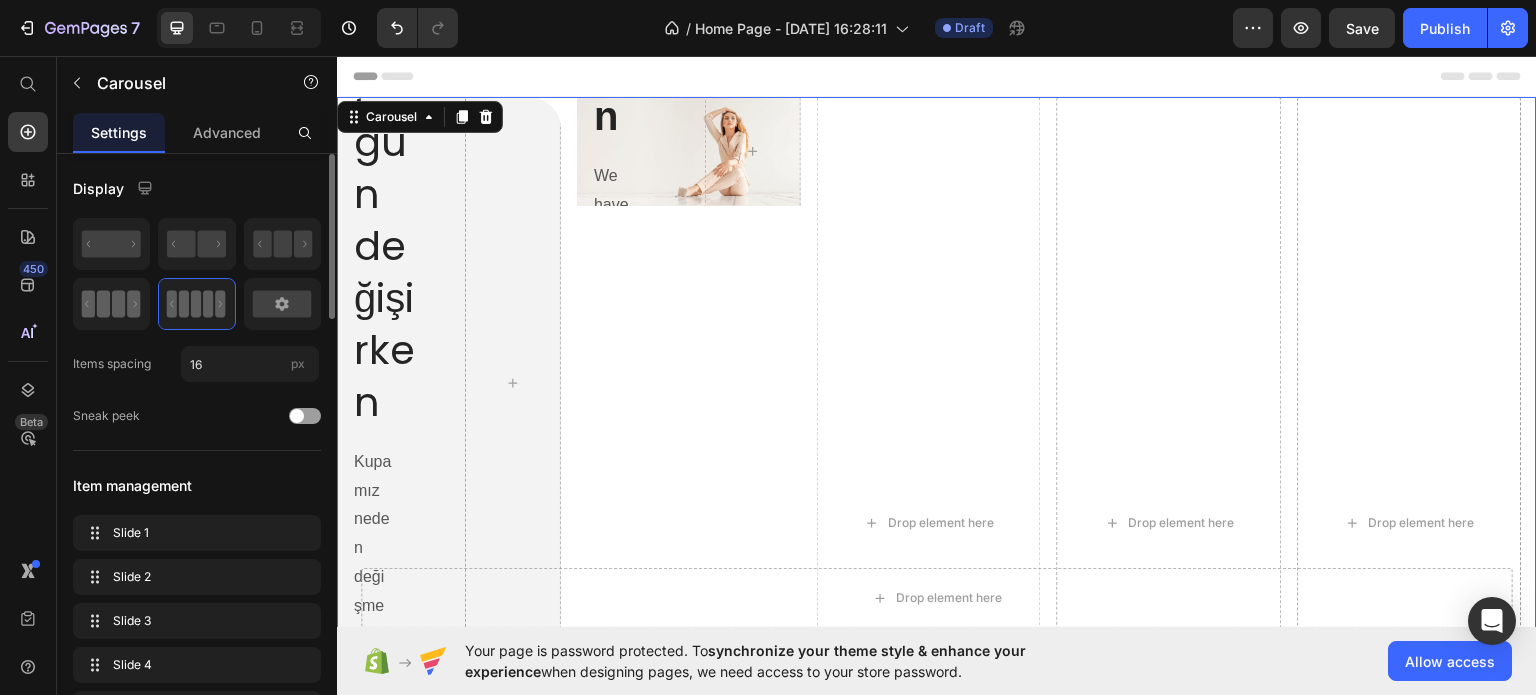 click 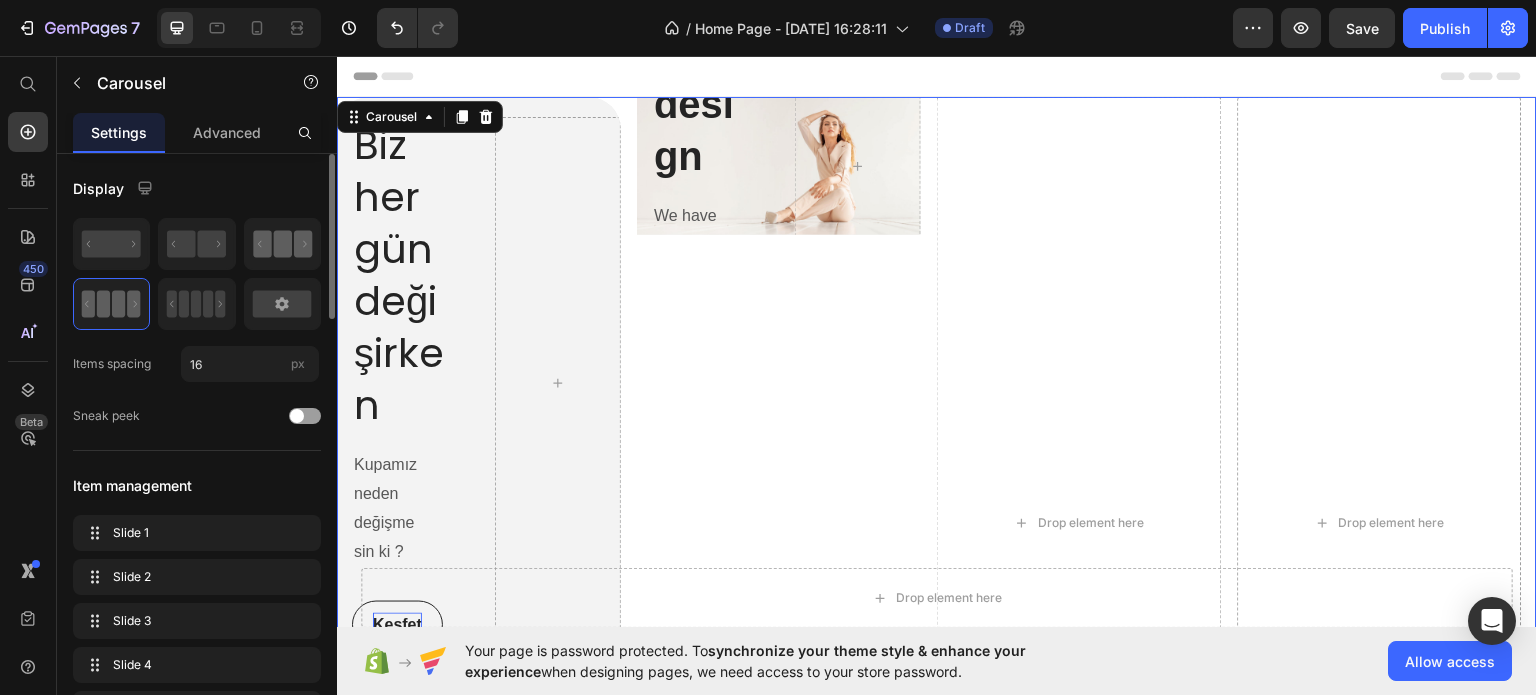 click 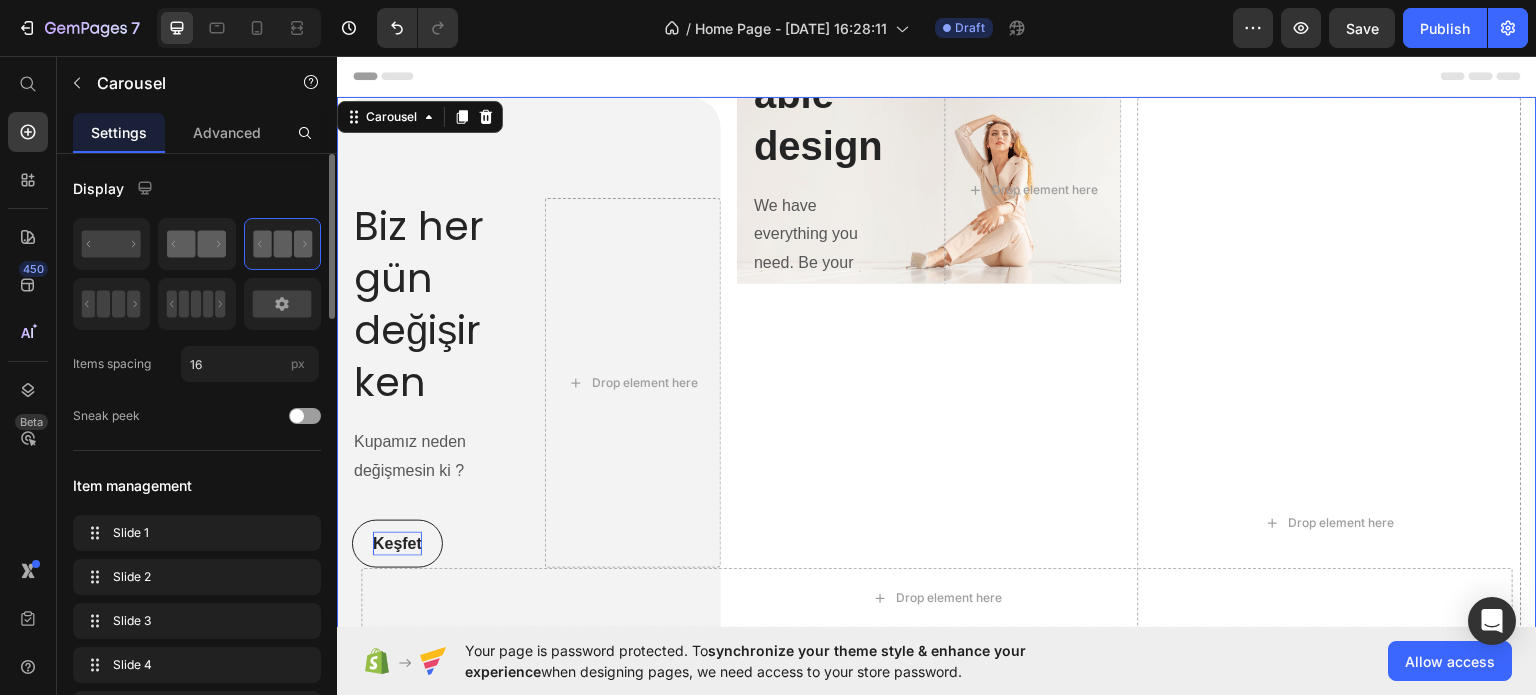 click 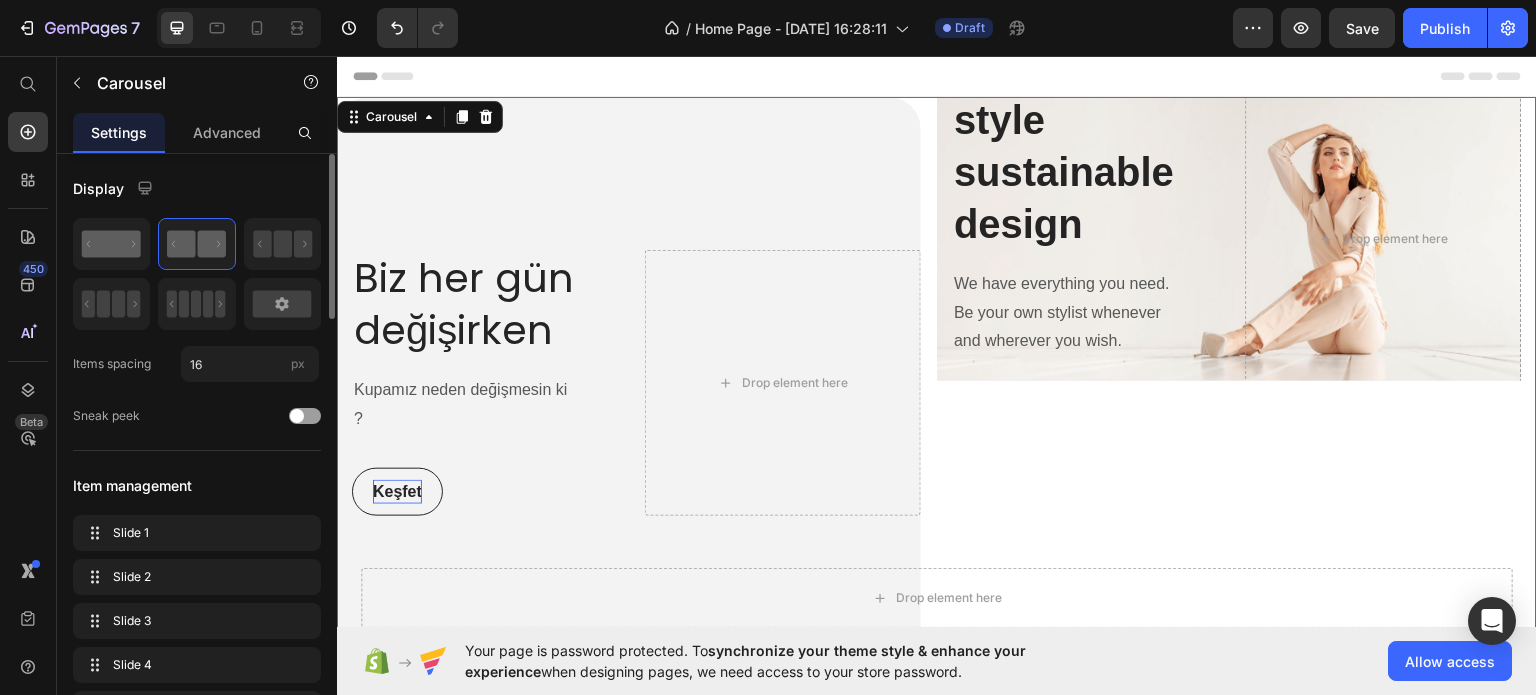 click 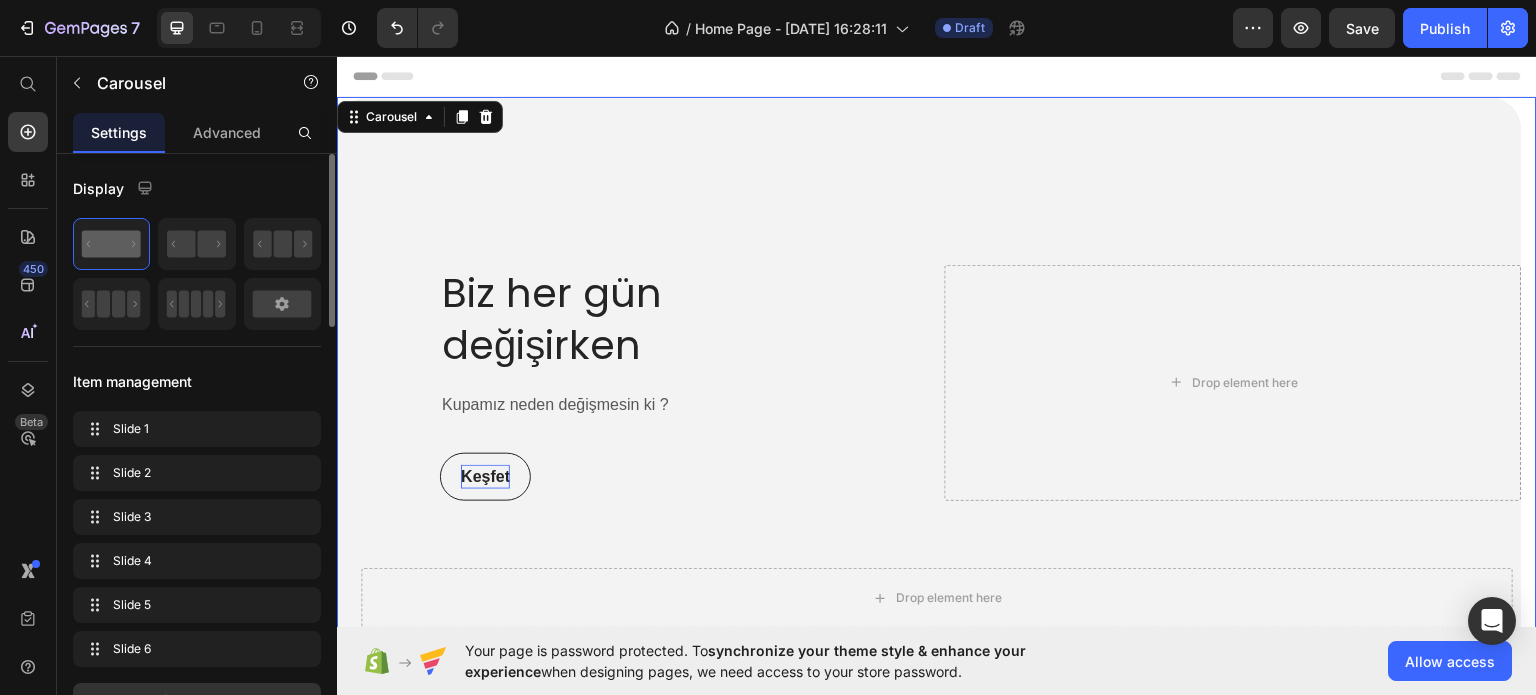 click 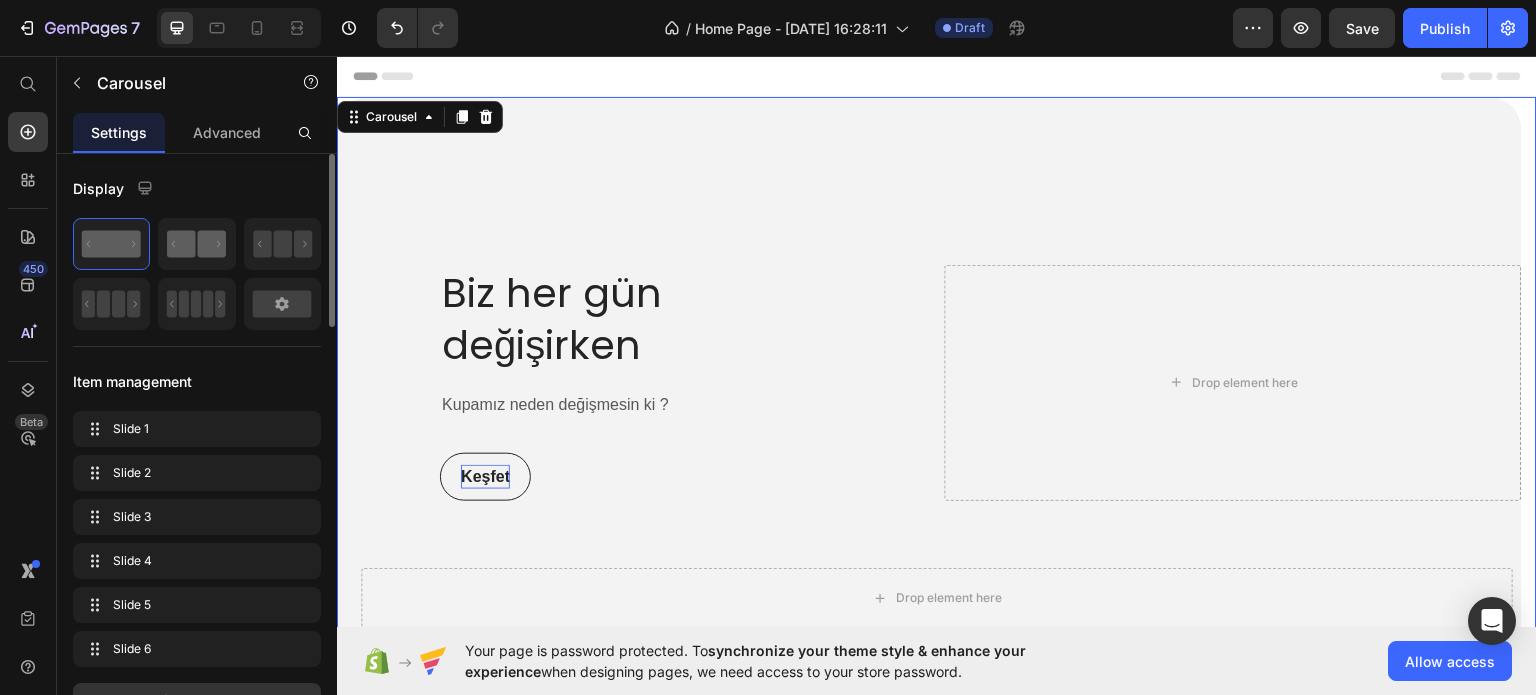click 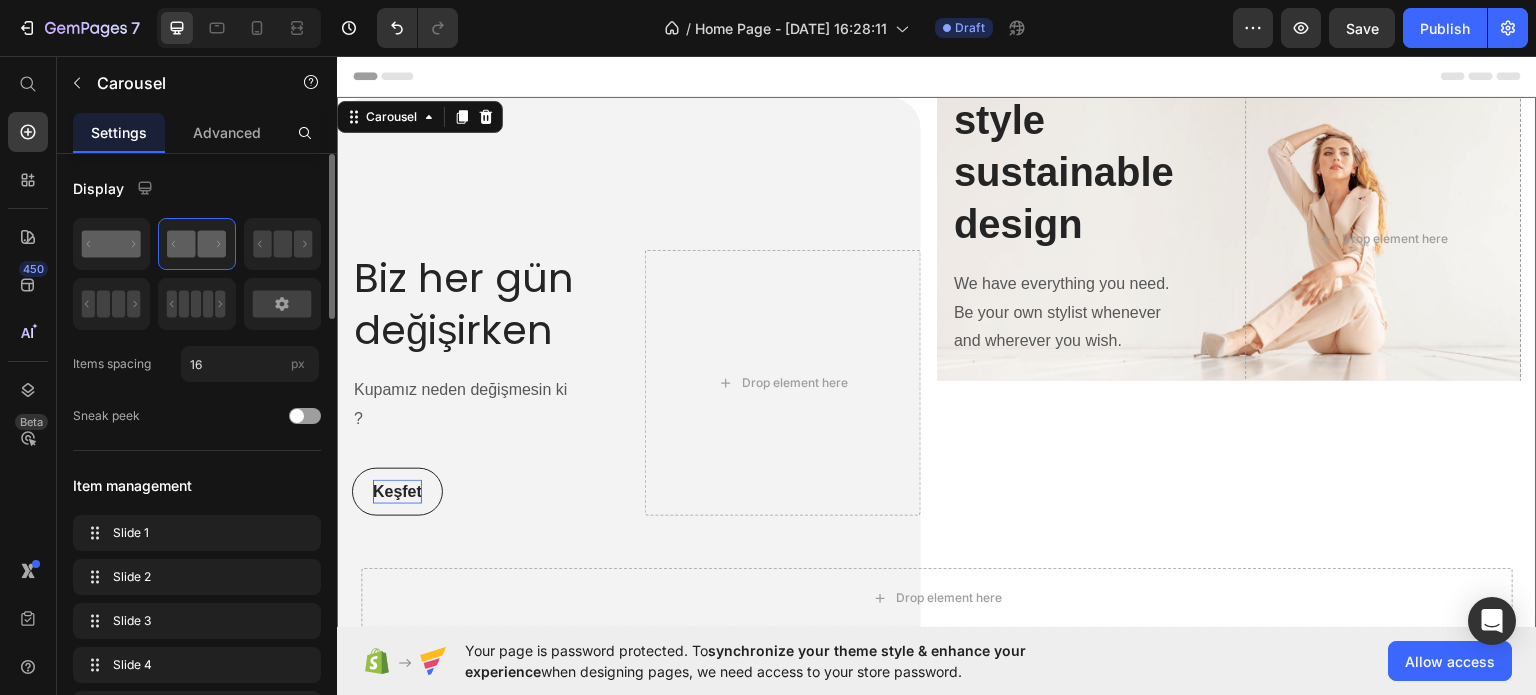 click 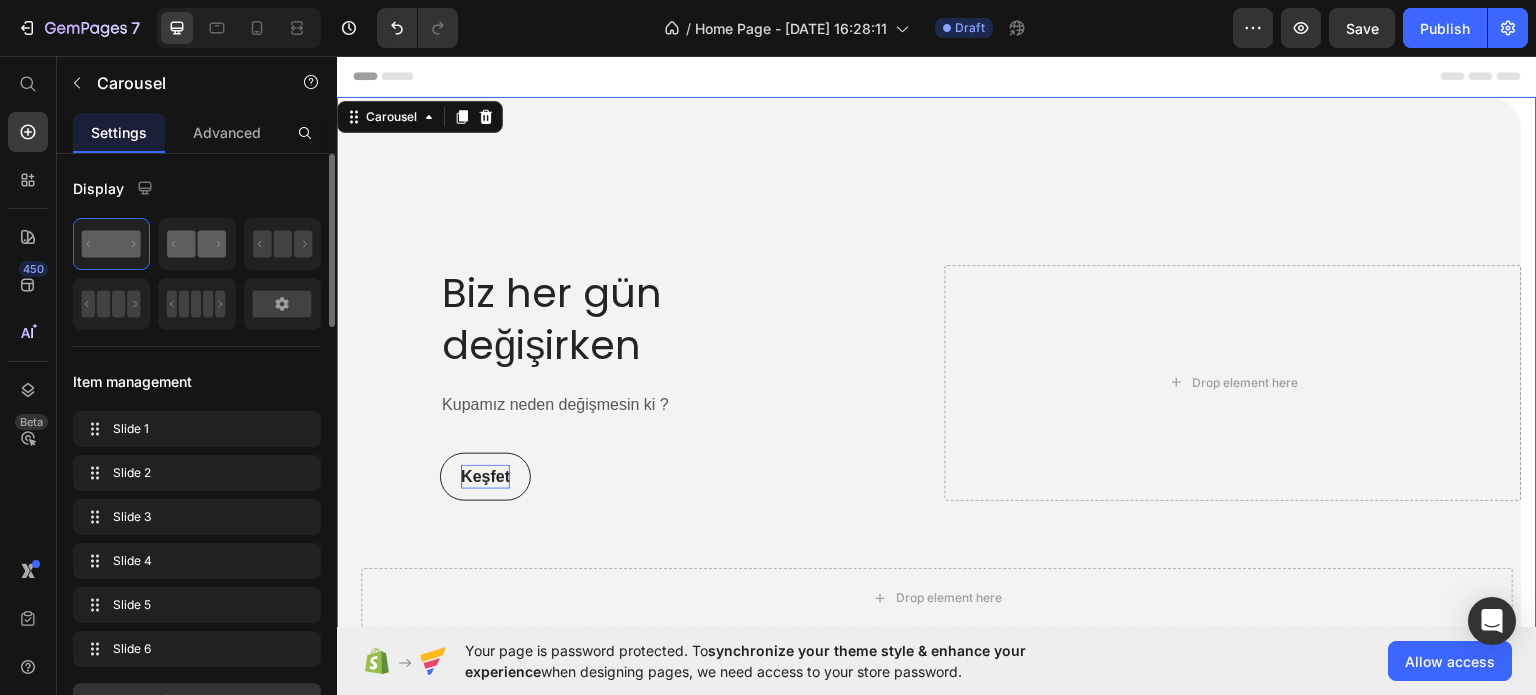 click 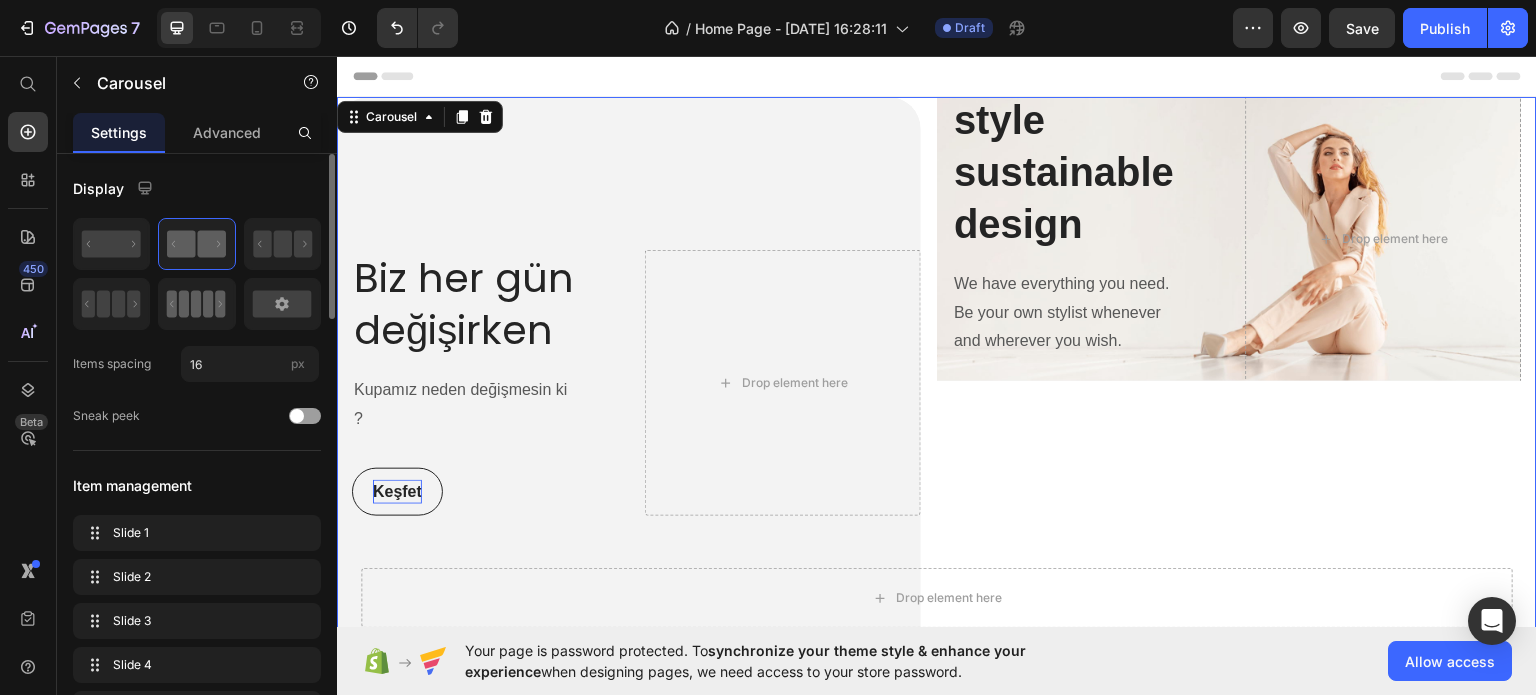 click 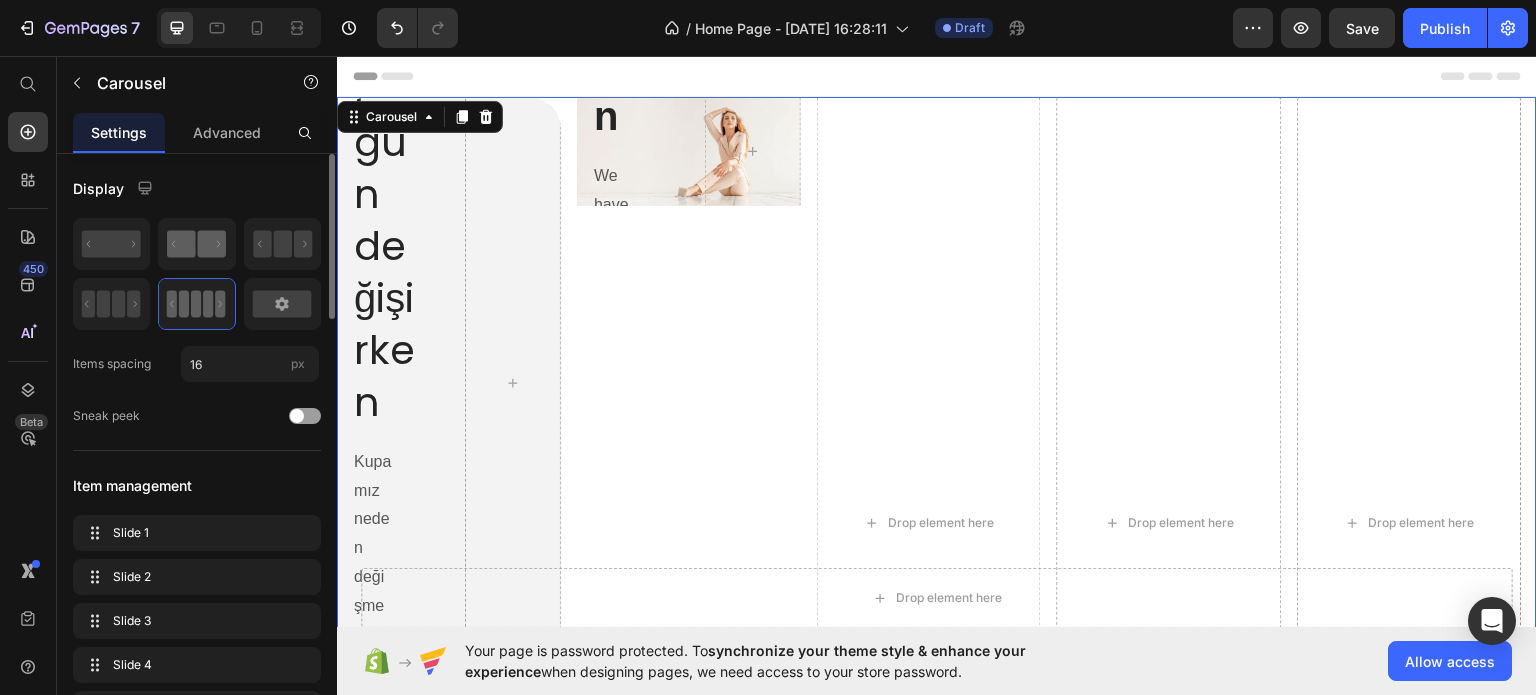 click 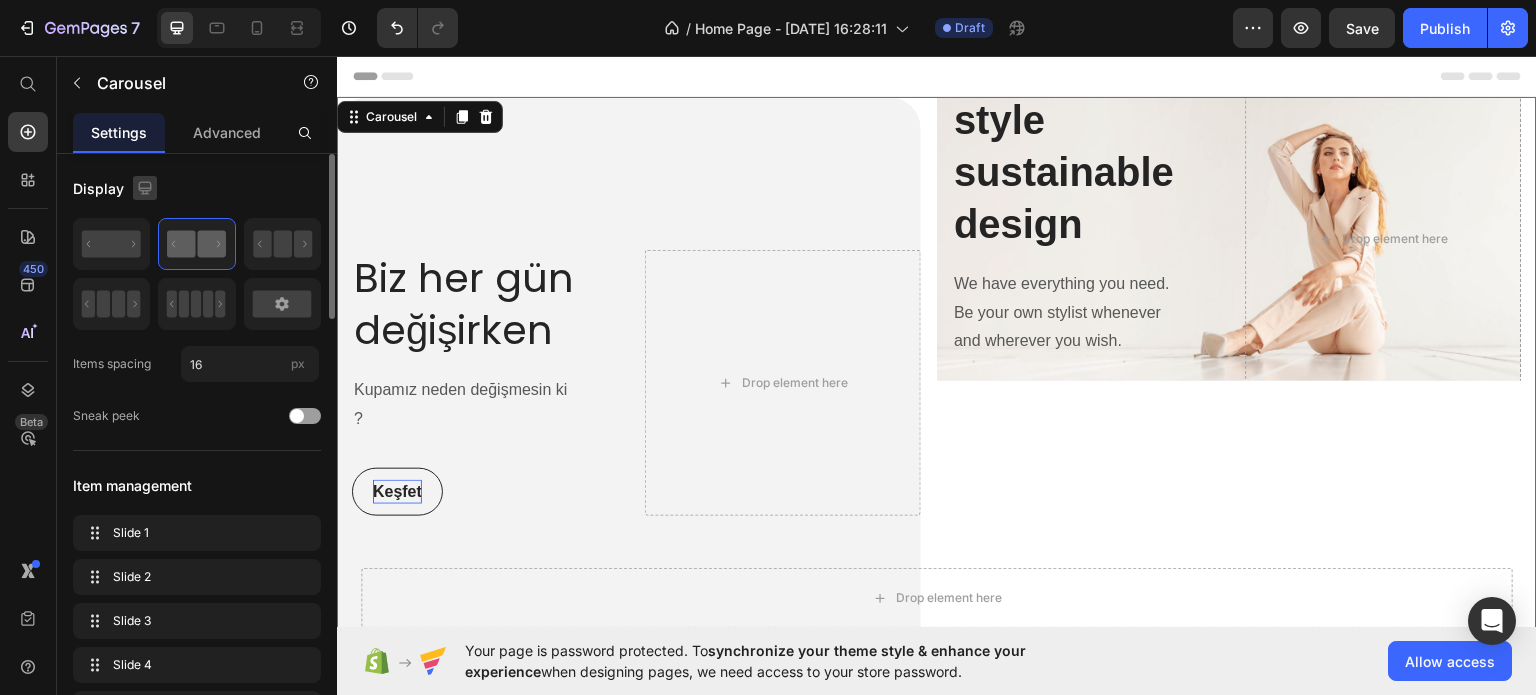 click 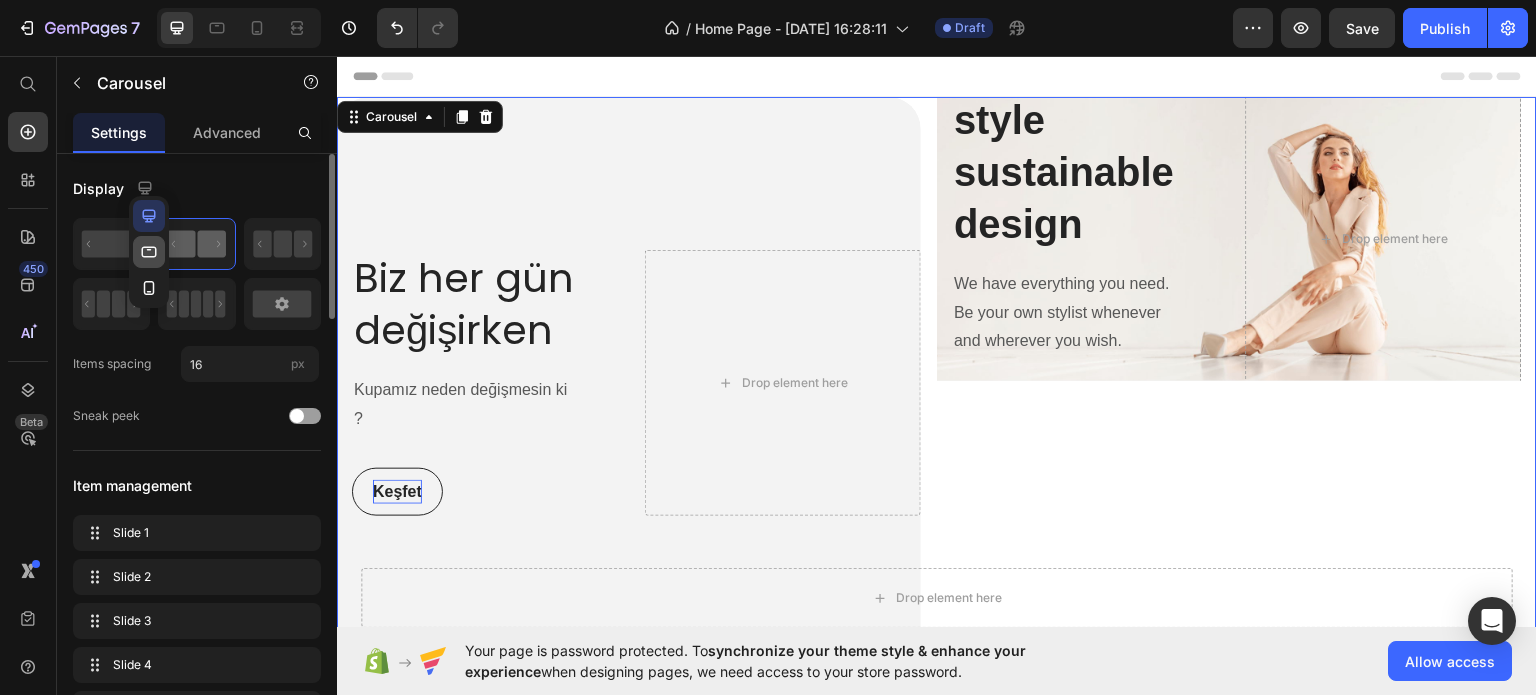 click 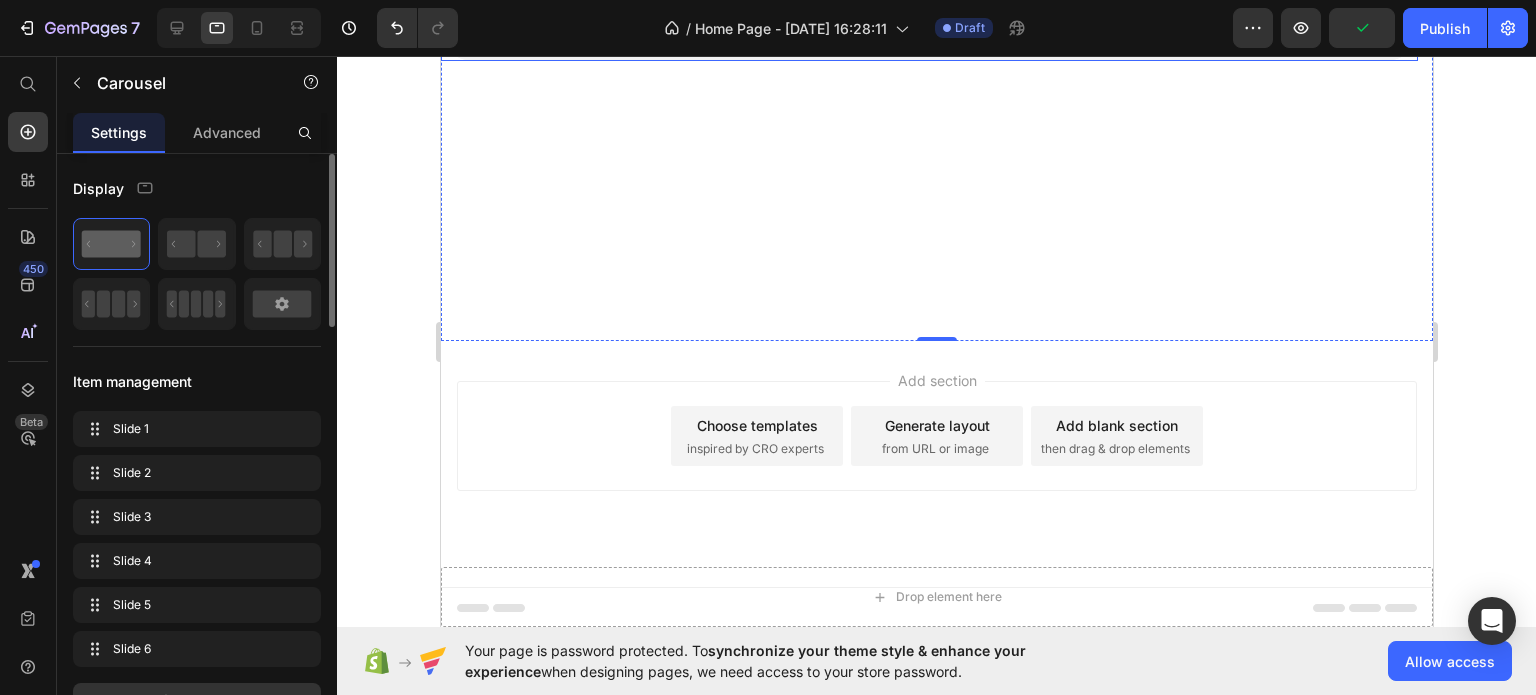 scroll, scrollTop: 0, scrollLeft: 0, axis: both 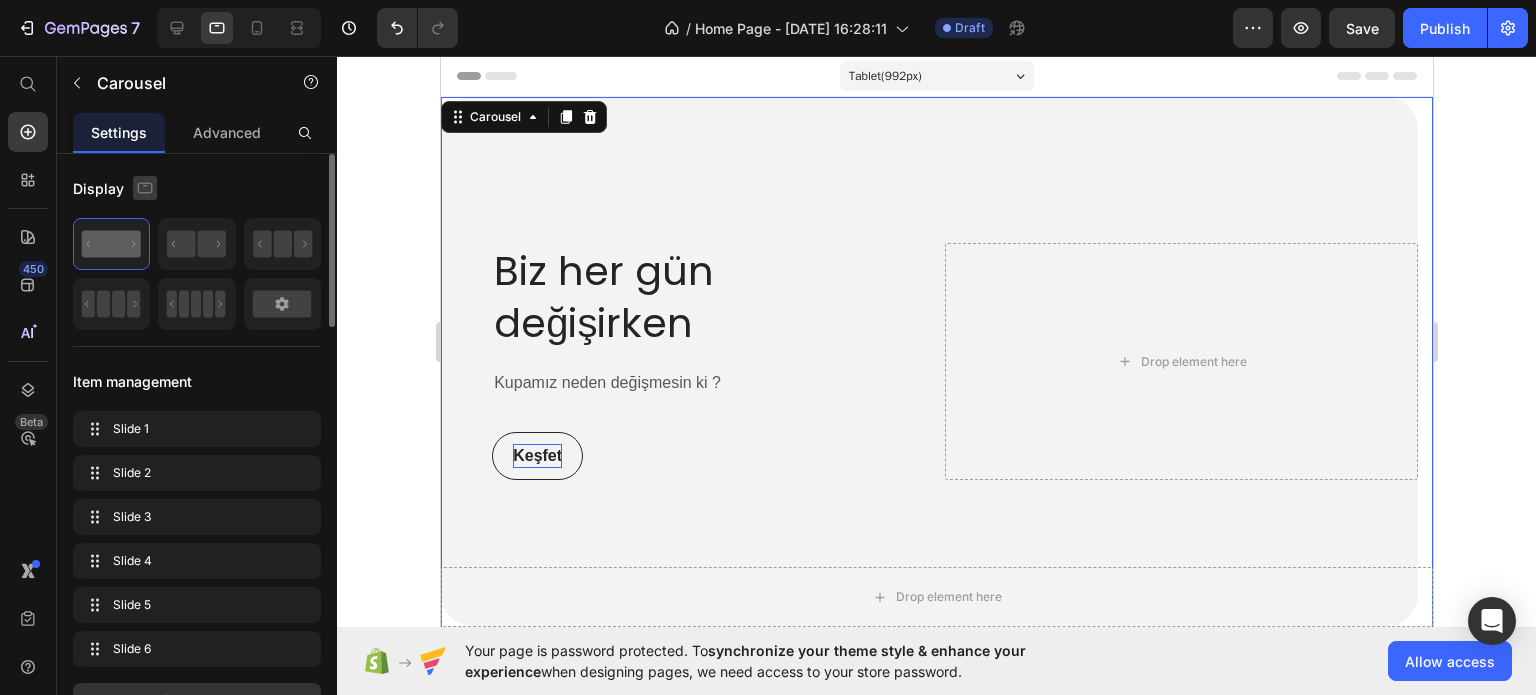 click 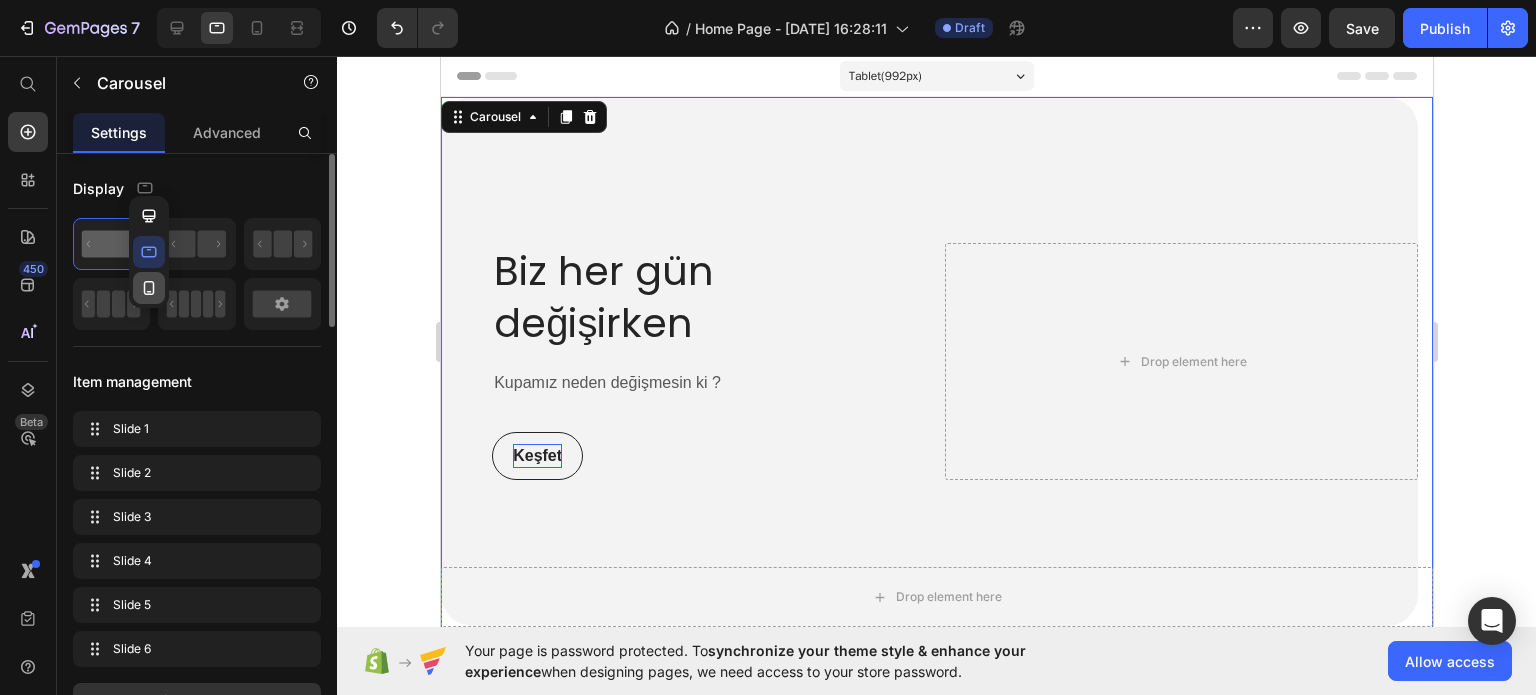 click 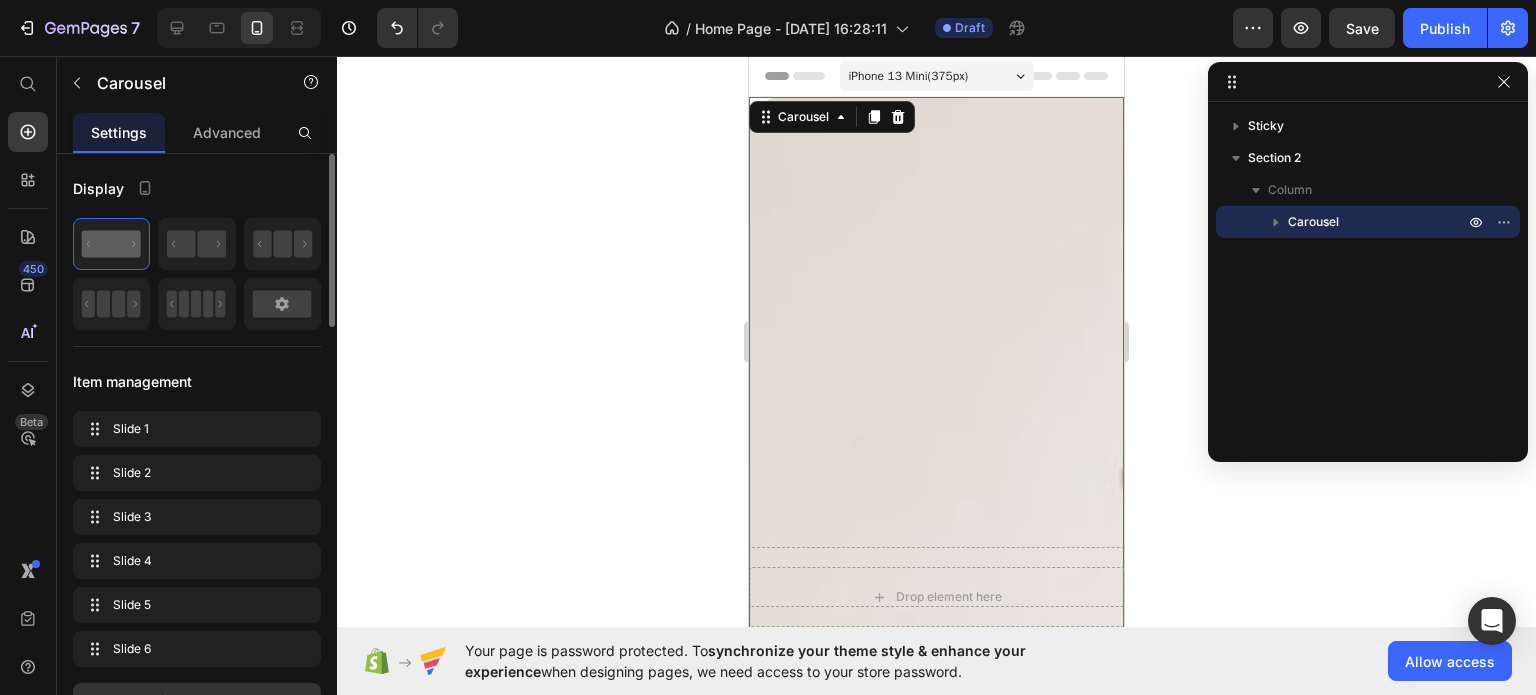 scroll, scrollTop: 0, scrollLeft: 0, axis: both 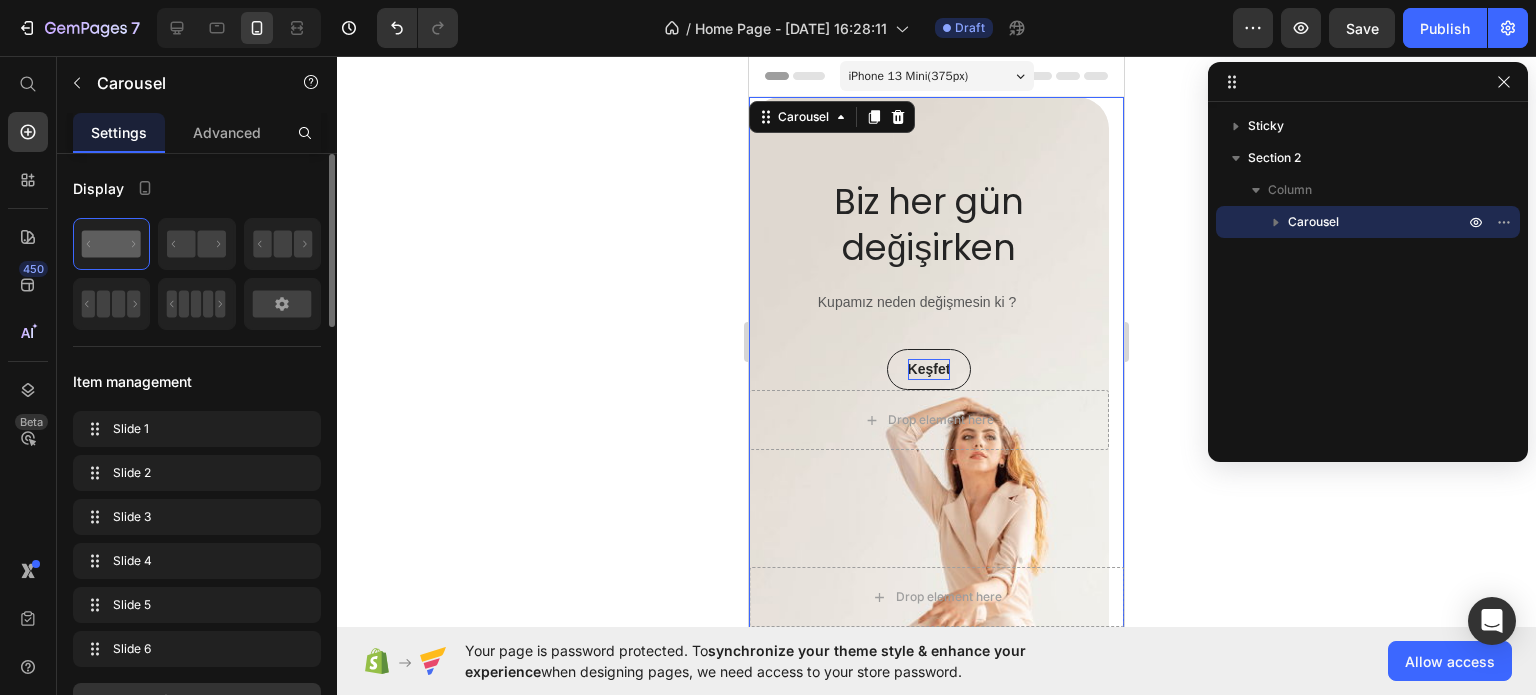 click on "Display" at bounding box center (197, 188) 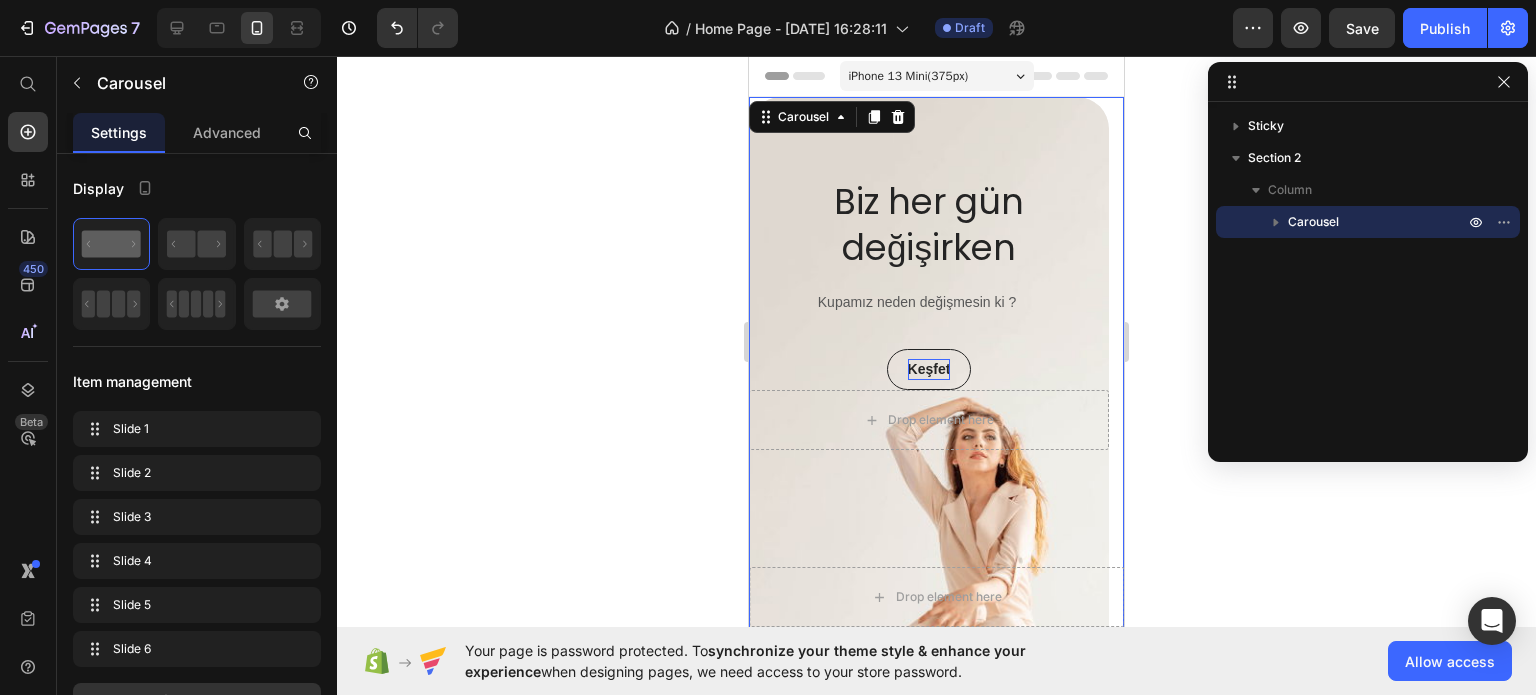 click 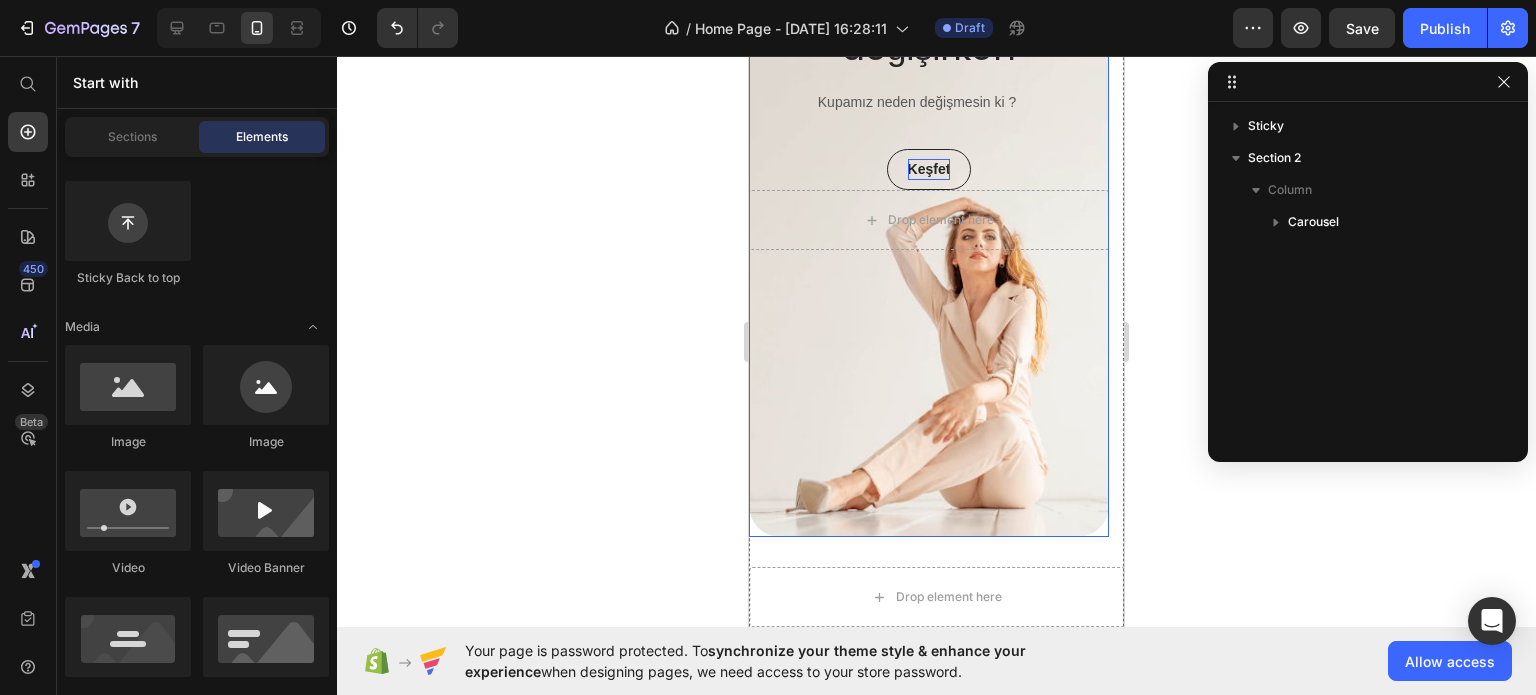 scroll, scrollTop: 0, scrollLeft: 0, axis: both 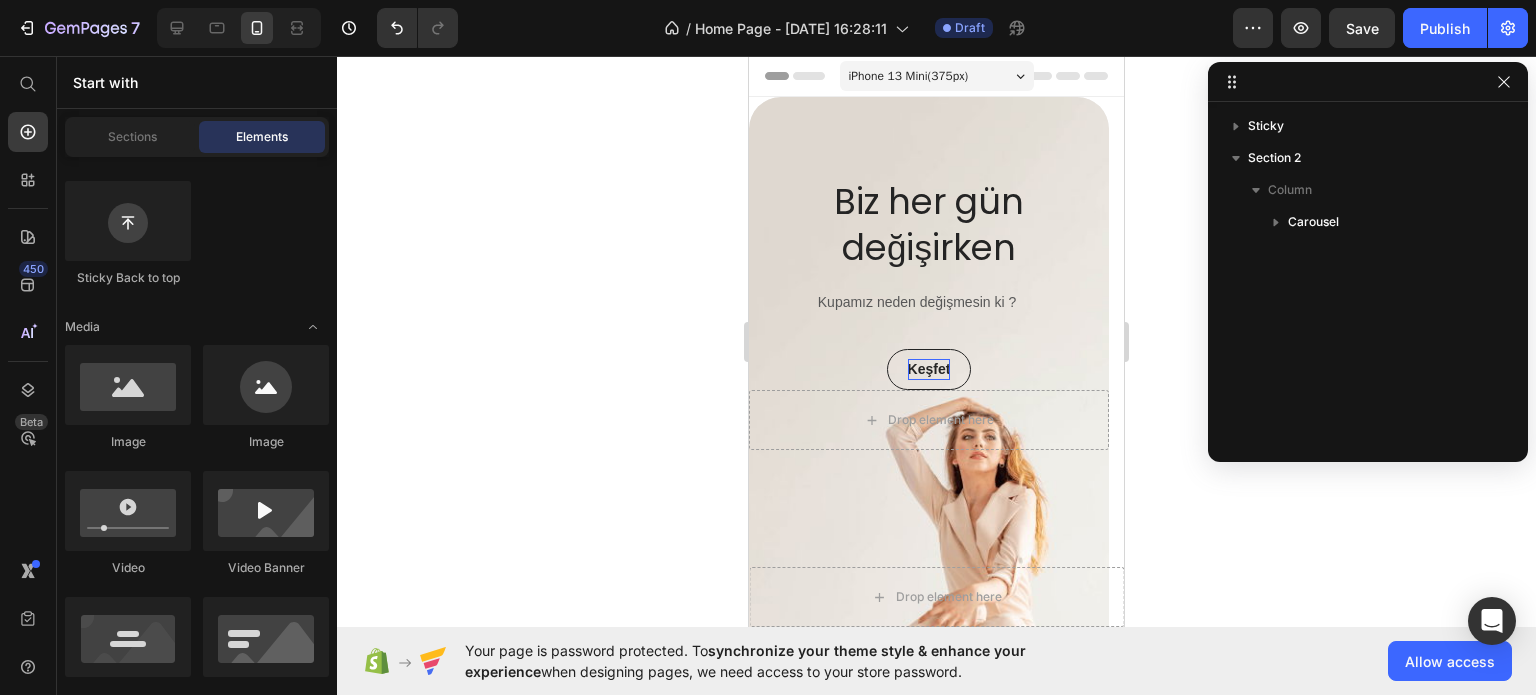 click on "iPhone 13 Mini  ( 375 px)" at bounding box center [909, 76] 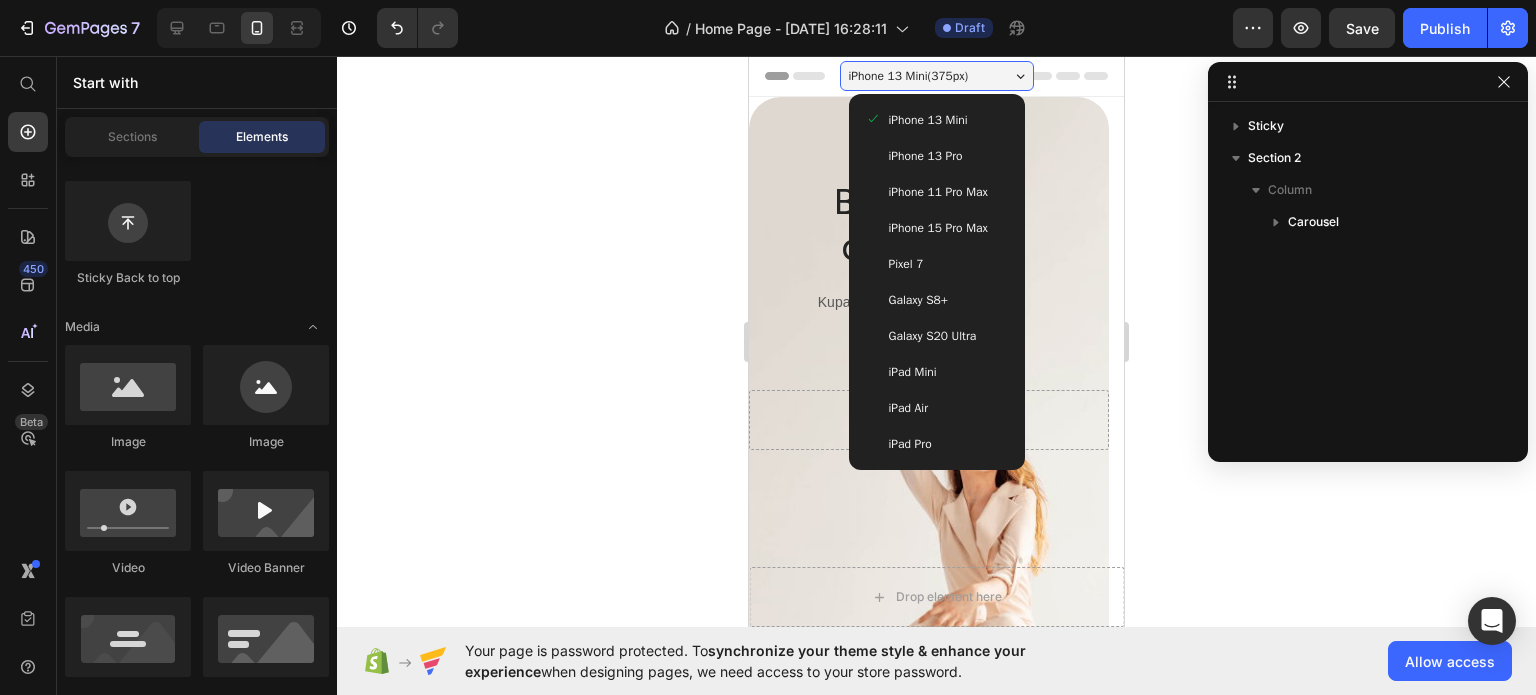 click on "iPhone 13 Pro" at bounding box center (926, 156) 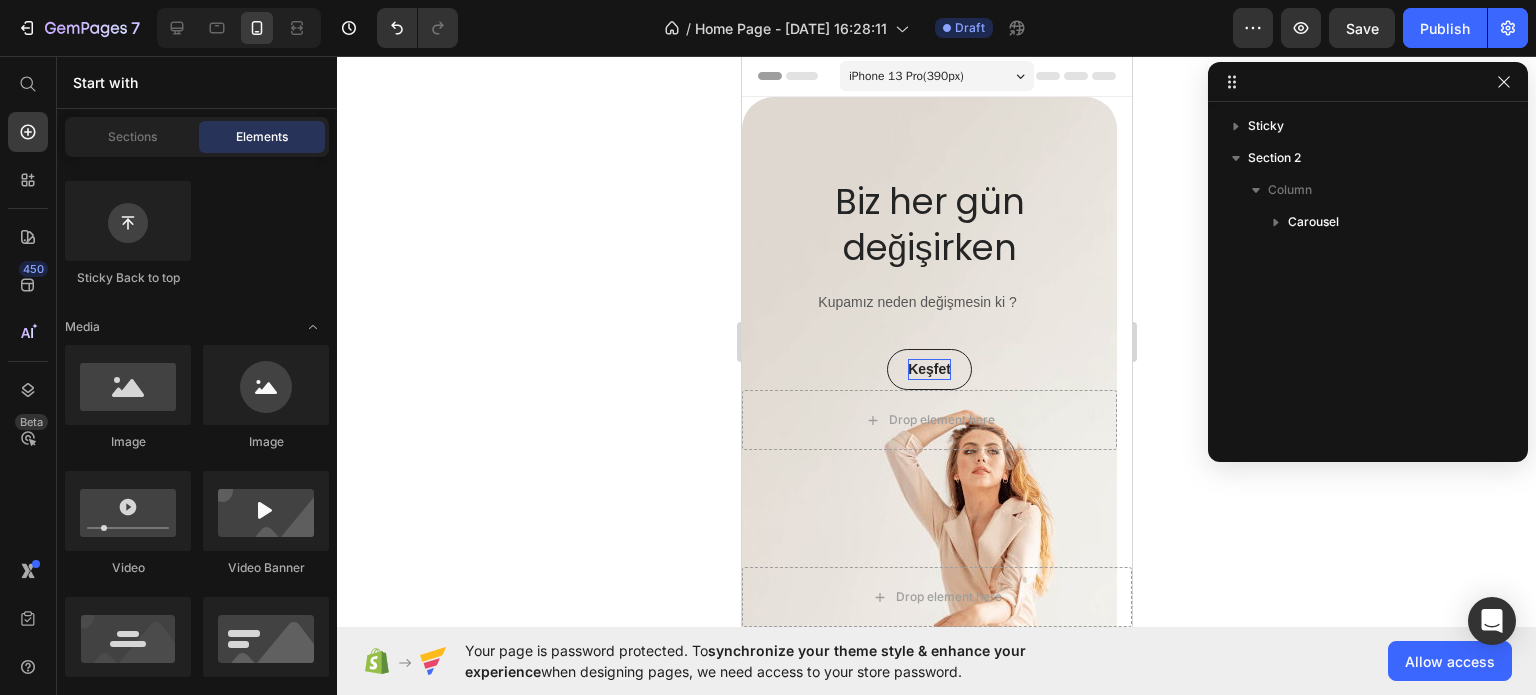 click on "iPhone 13 Pro  ( 390 px)" at bounding box center (905, 76) 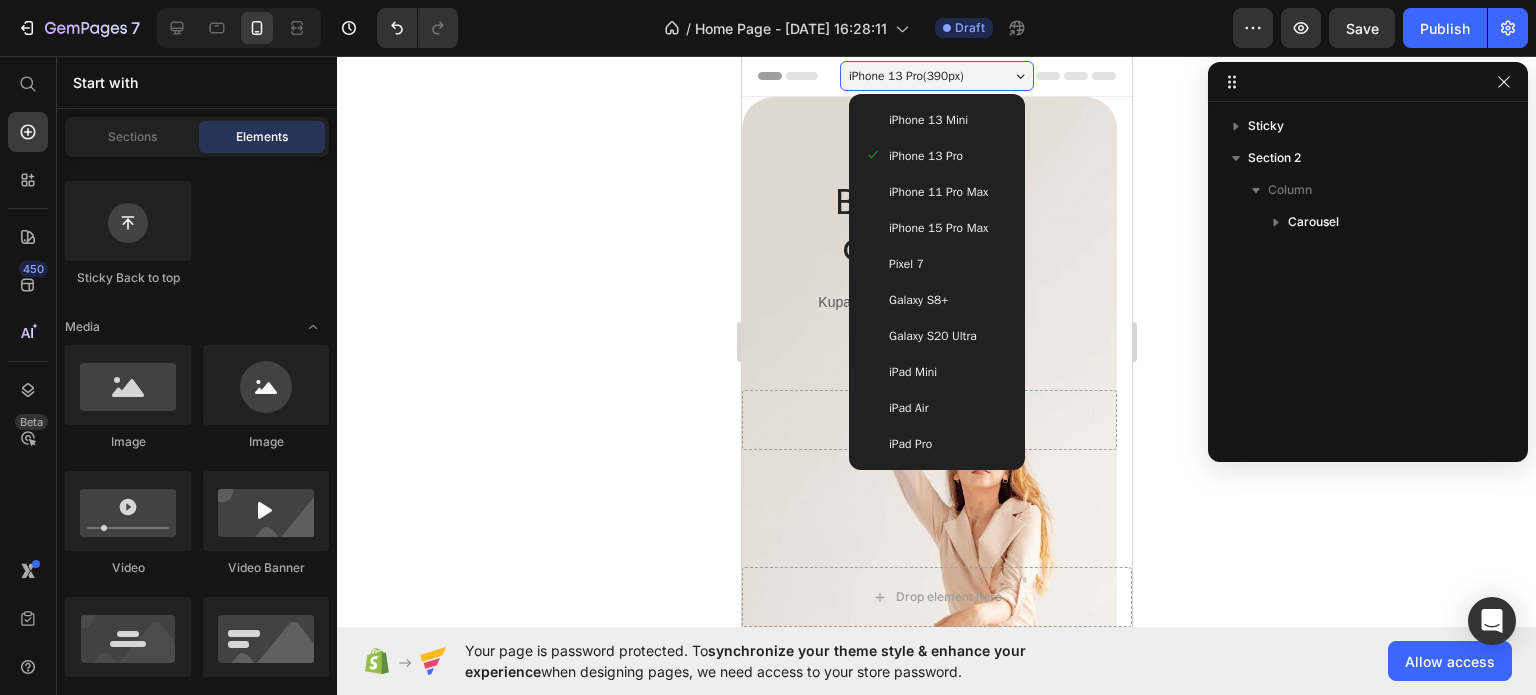 click on "iPad Mini" at bounding box center (912, 372) 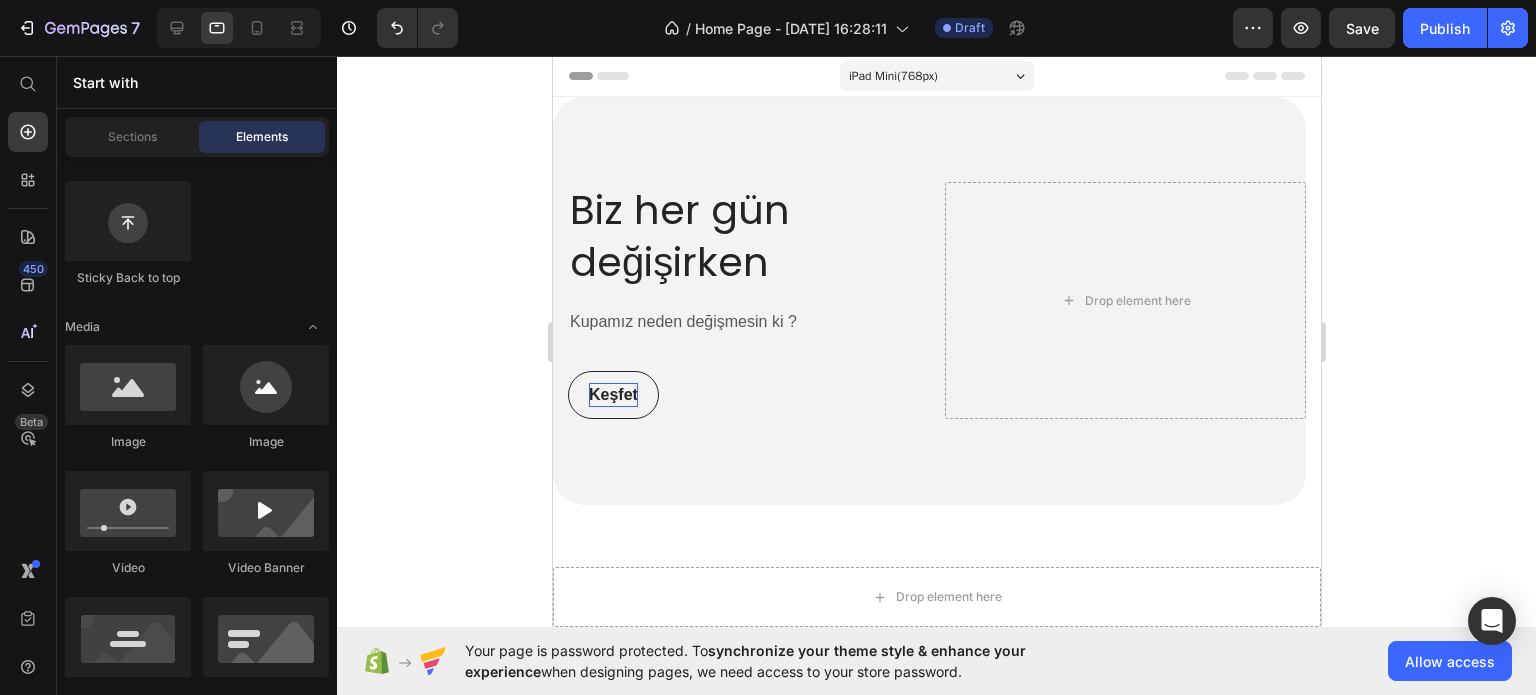 click on "iPad Mini  ( 768 px) iPhone 13 Mini iPhone 13 Pro iPhone 11 Pro Max iPhone 15 Pro Max Pixel 7 Galaxy S8+ Galaxy S20 Ultra iPad Mini iPad Air iPad Pro" at bounding box center (936, 78) 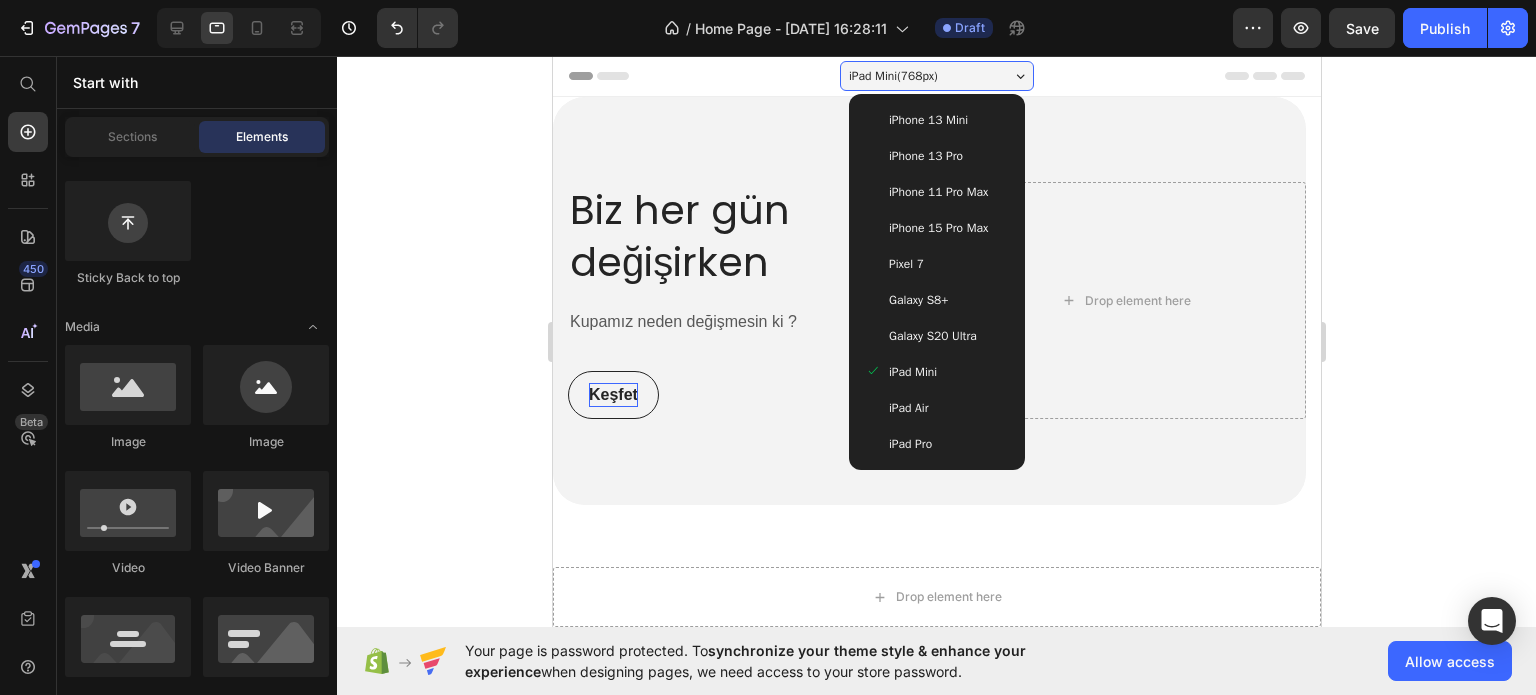 click on "iPad Air" at bounding box center (936, 408) 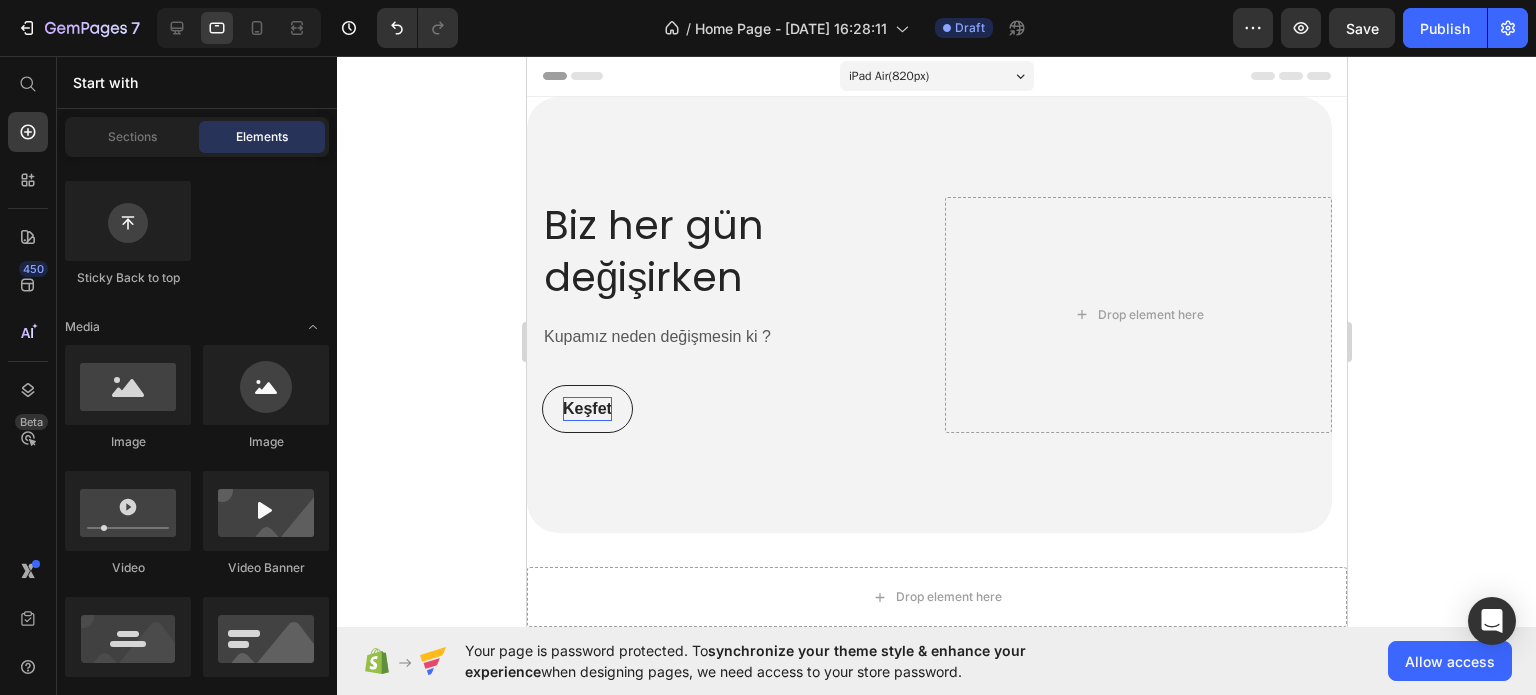 click on "iPad Air  ( 820 px)" at bounding box center (936, 76) 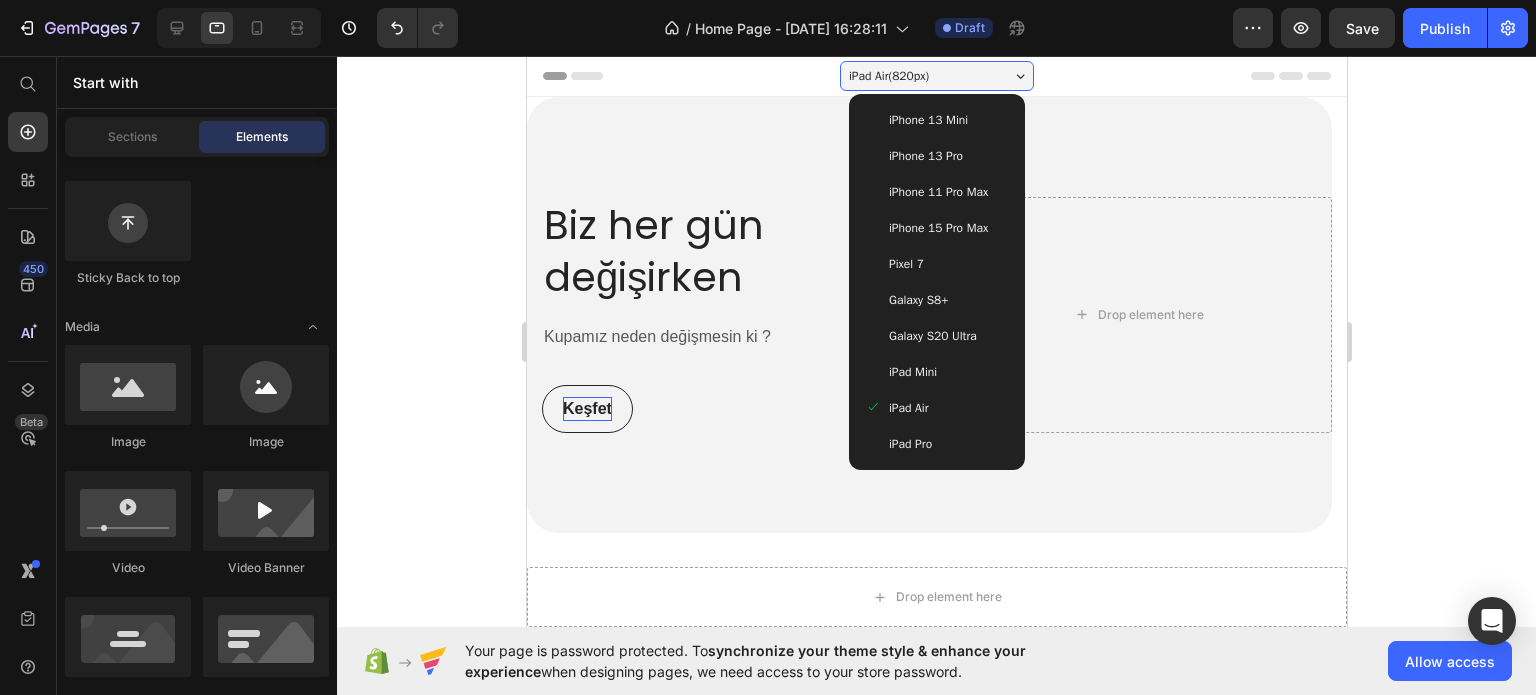 click on "iPhone 13 Pro" at bounding box center [936, 156] 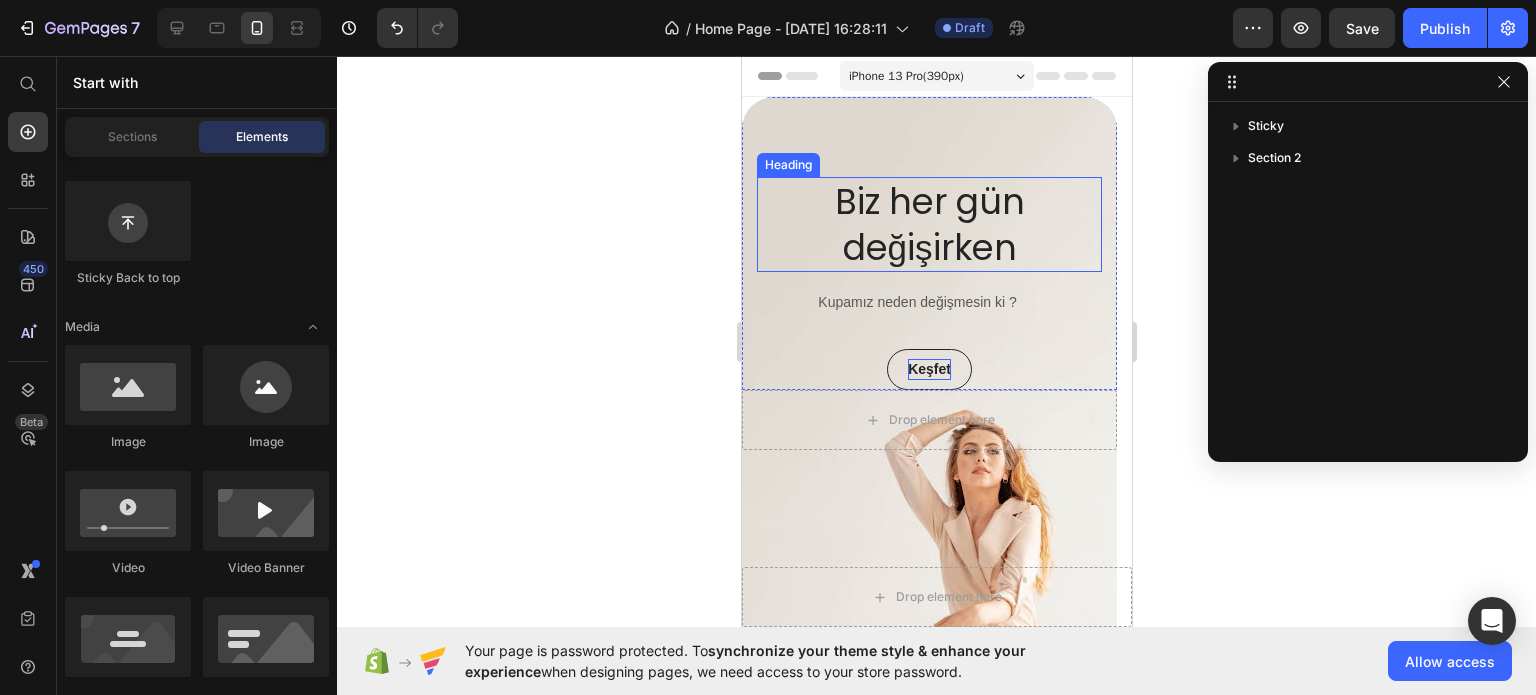 click 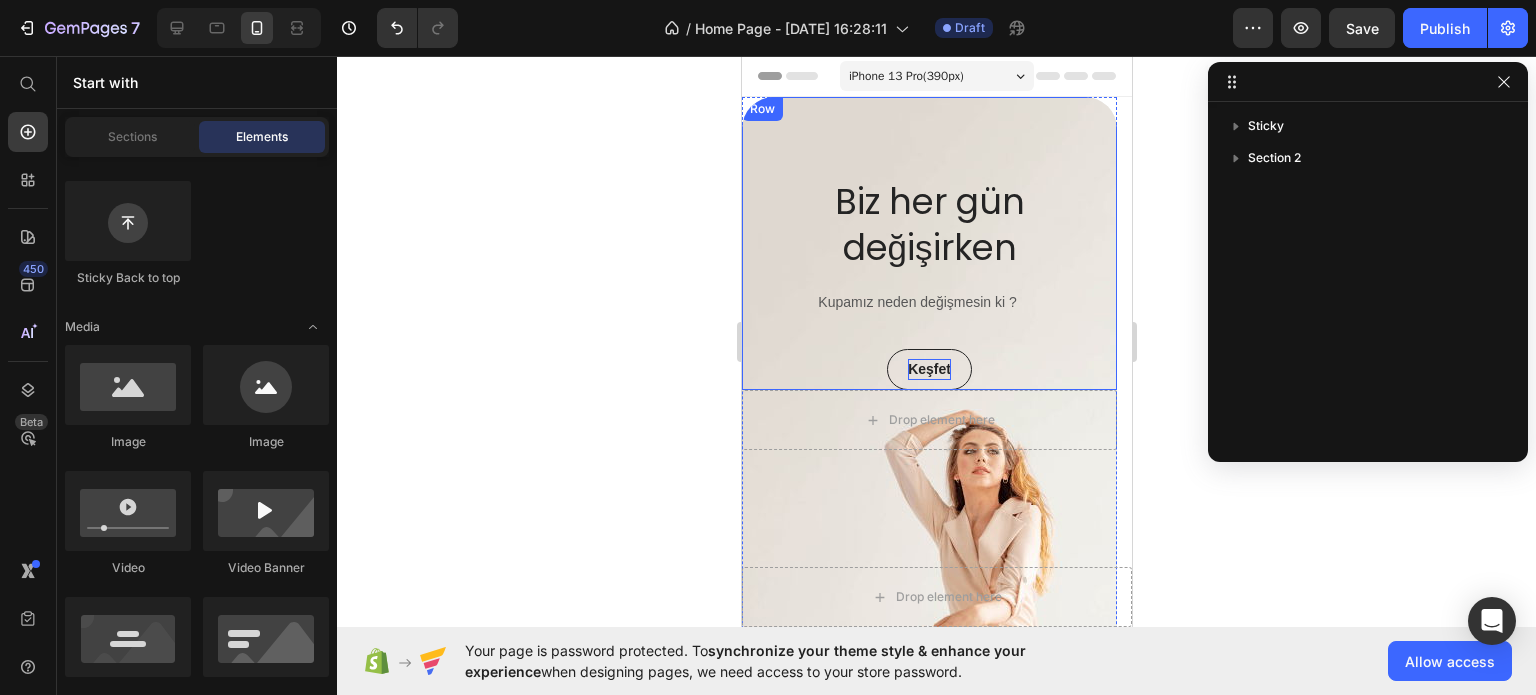 click on "Biz her gün değişirken Heading Kupamız neden değişmesin ki ? Text block Keşfet Button Row" at bounding box center (928, 243) 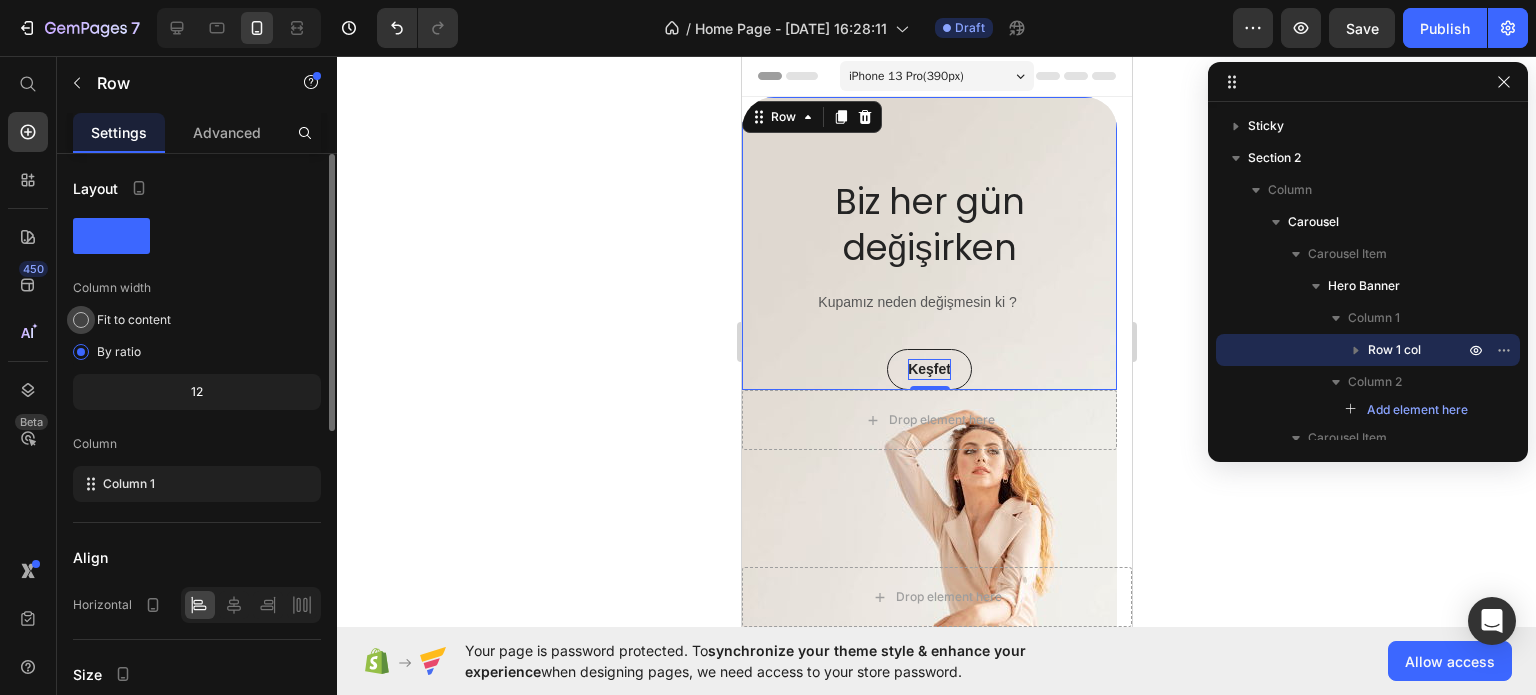 click on "Fit to content" at bounding box center [134, 320] 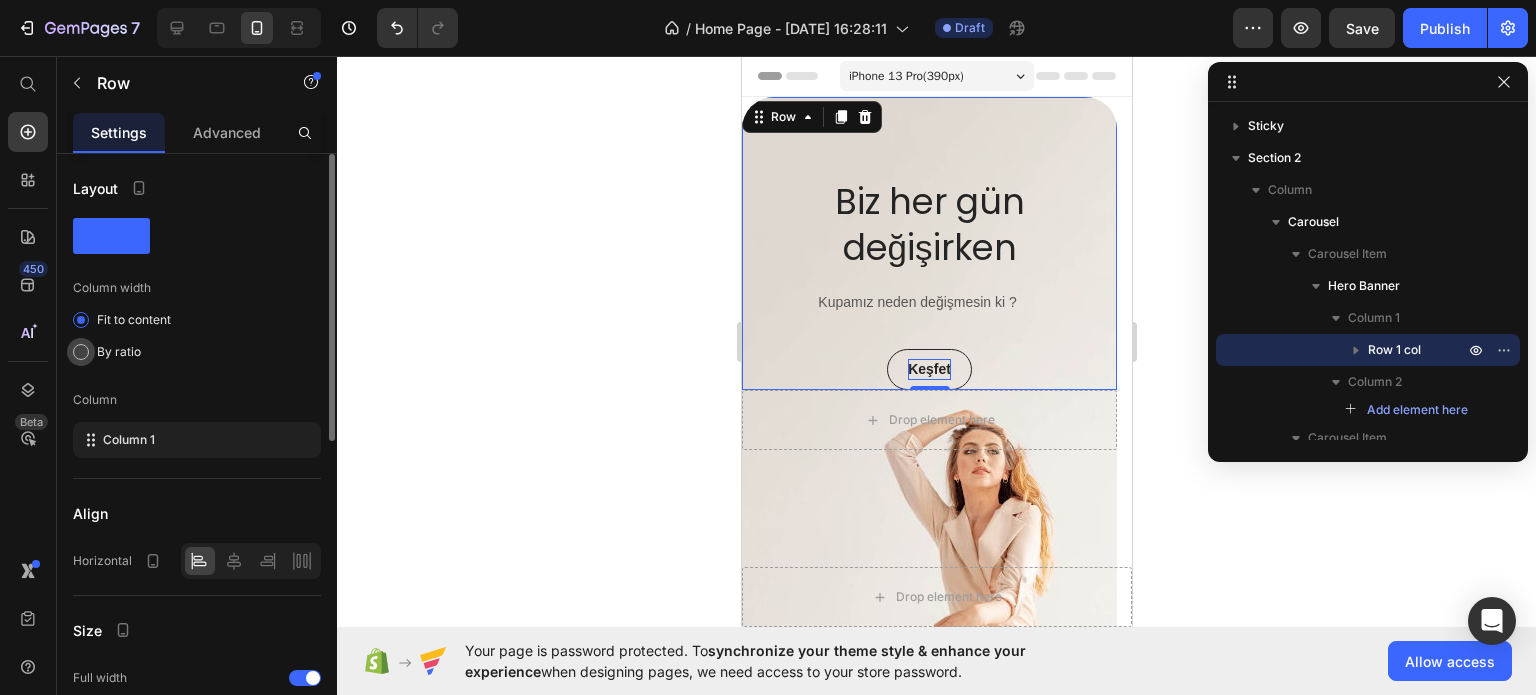 click on "By ratio" at bounding box center [119, 352] 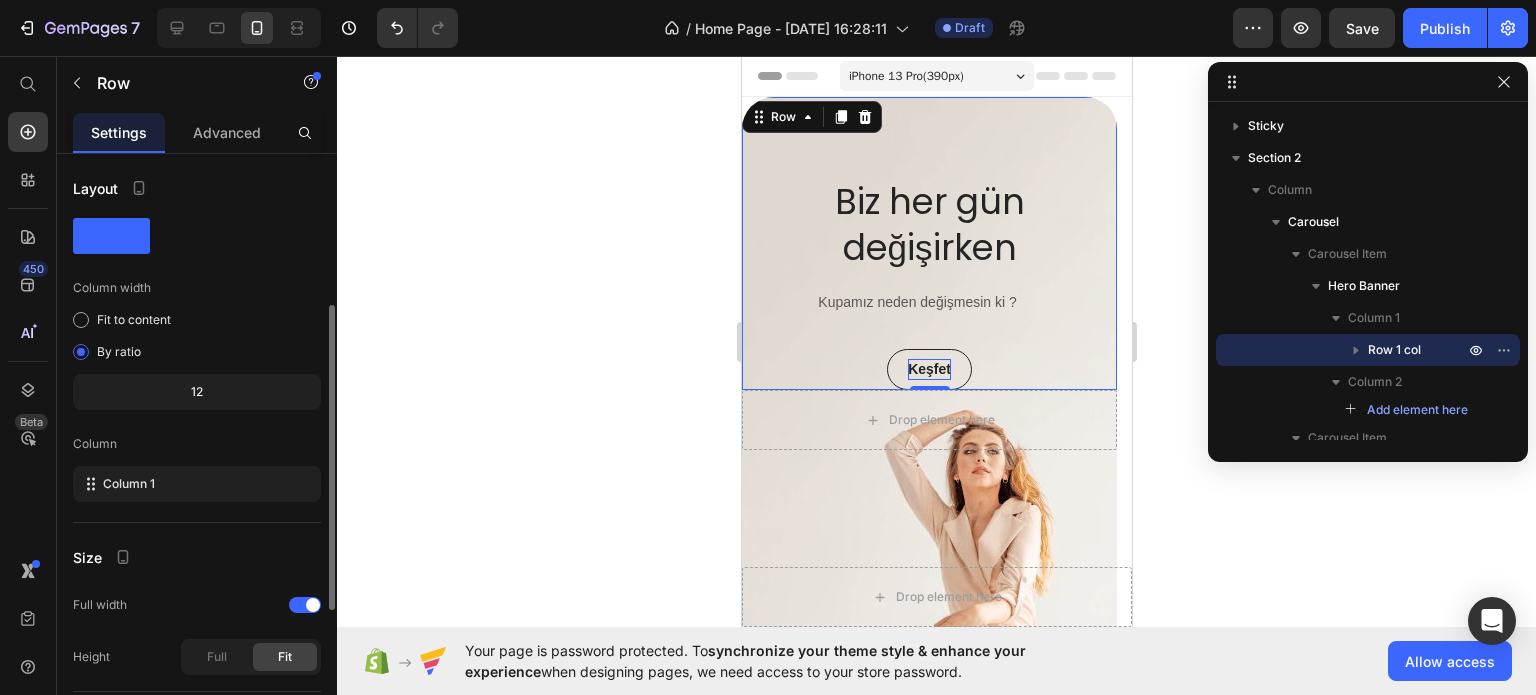 scroll, scrollTop: 100, scrollLeft: 0, axis: vertical 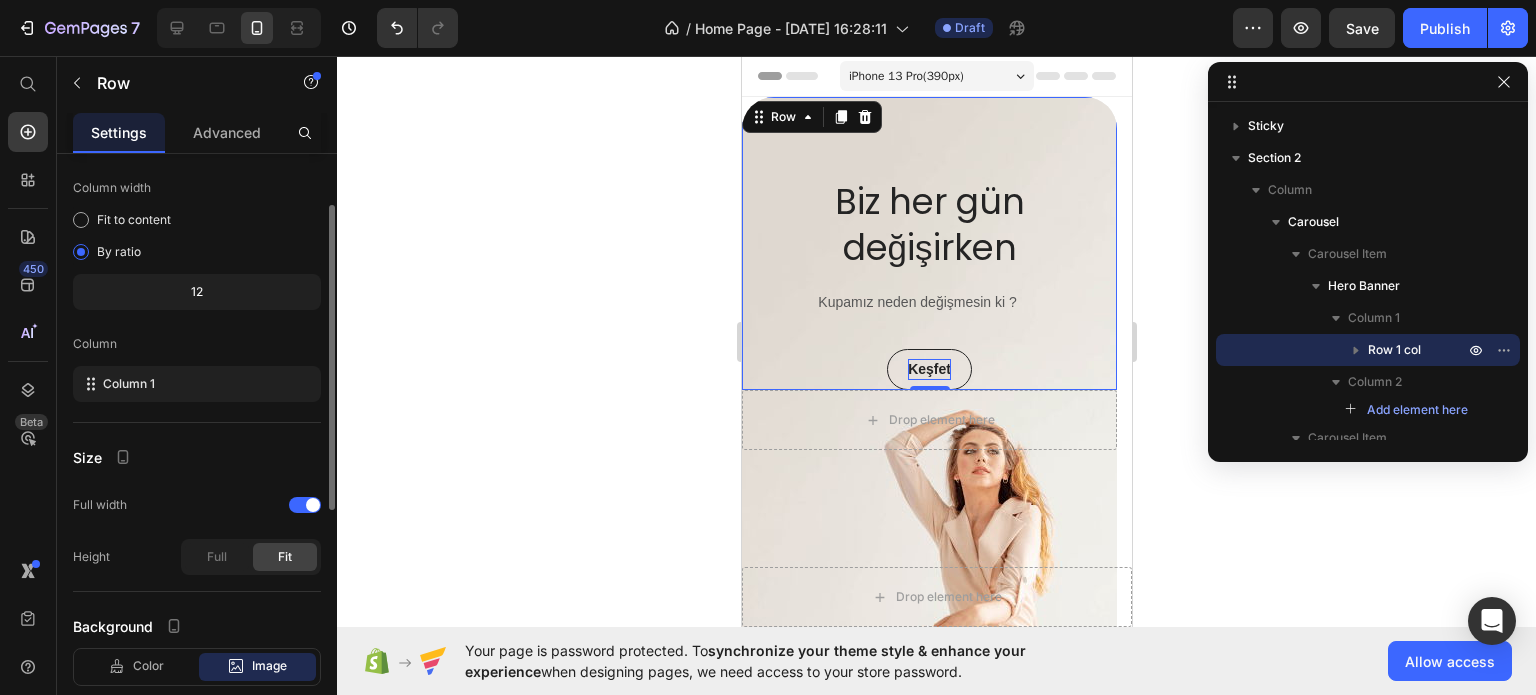 click on "12" 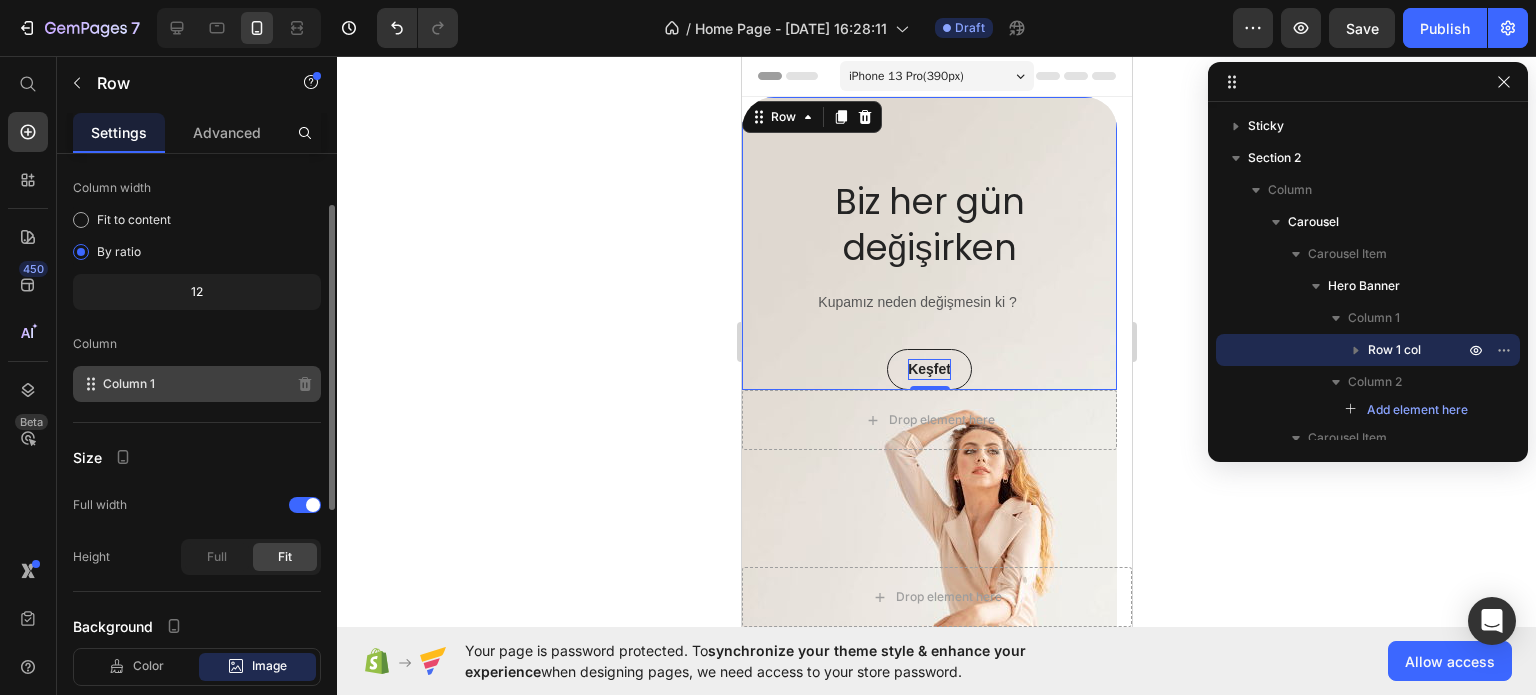click on "Column 1" 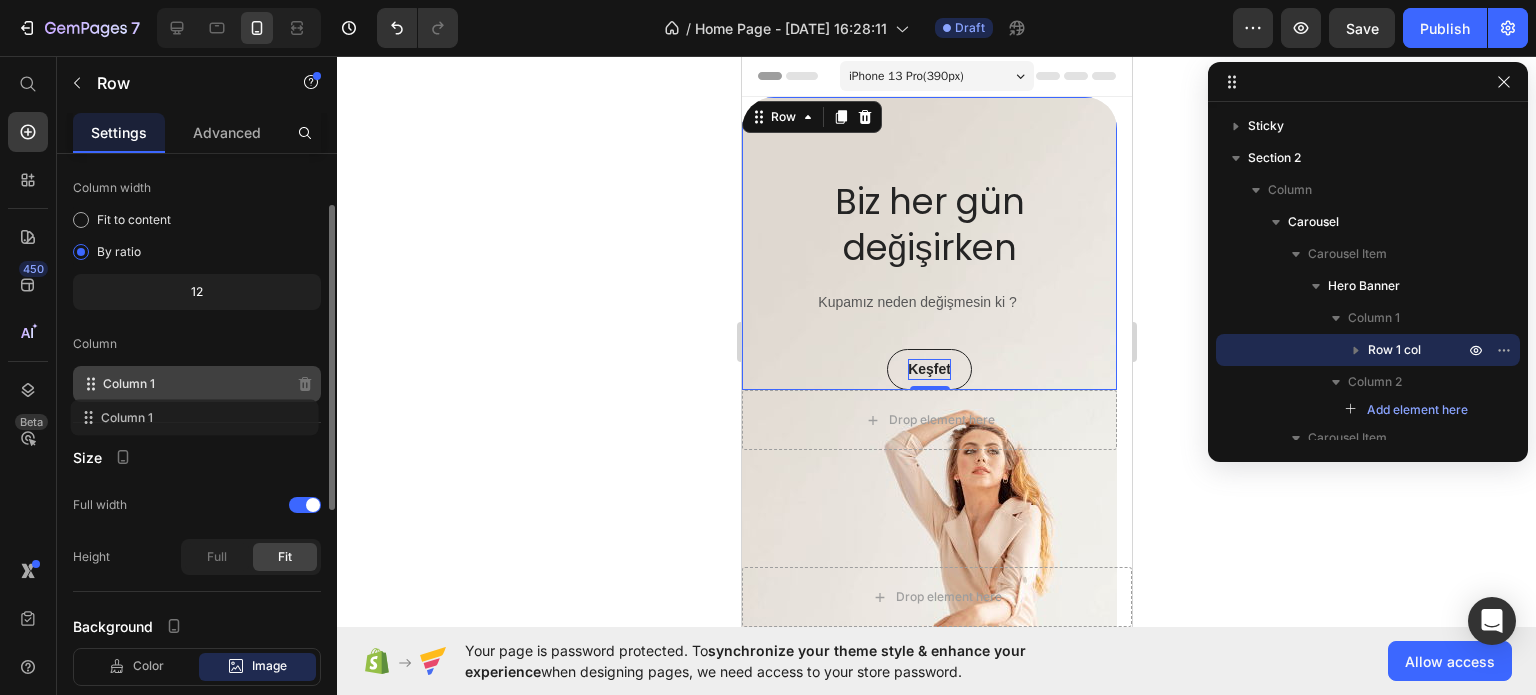 click on "Column 1" at bounding box center [129, 384] 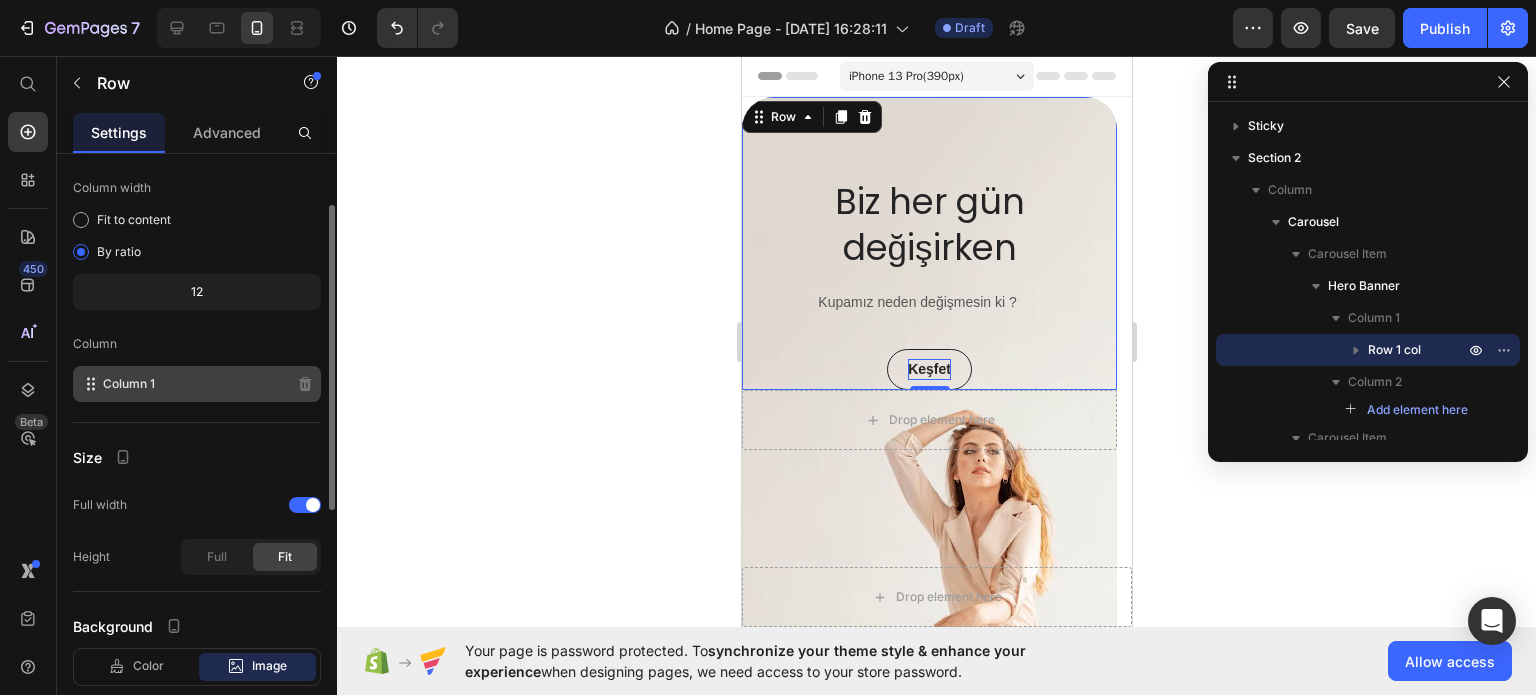 click 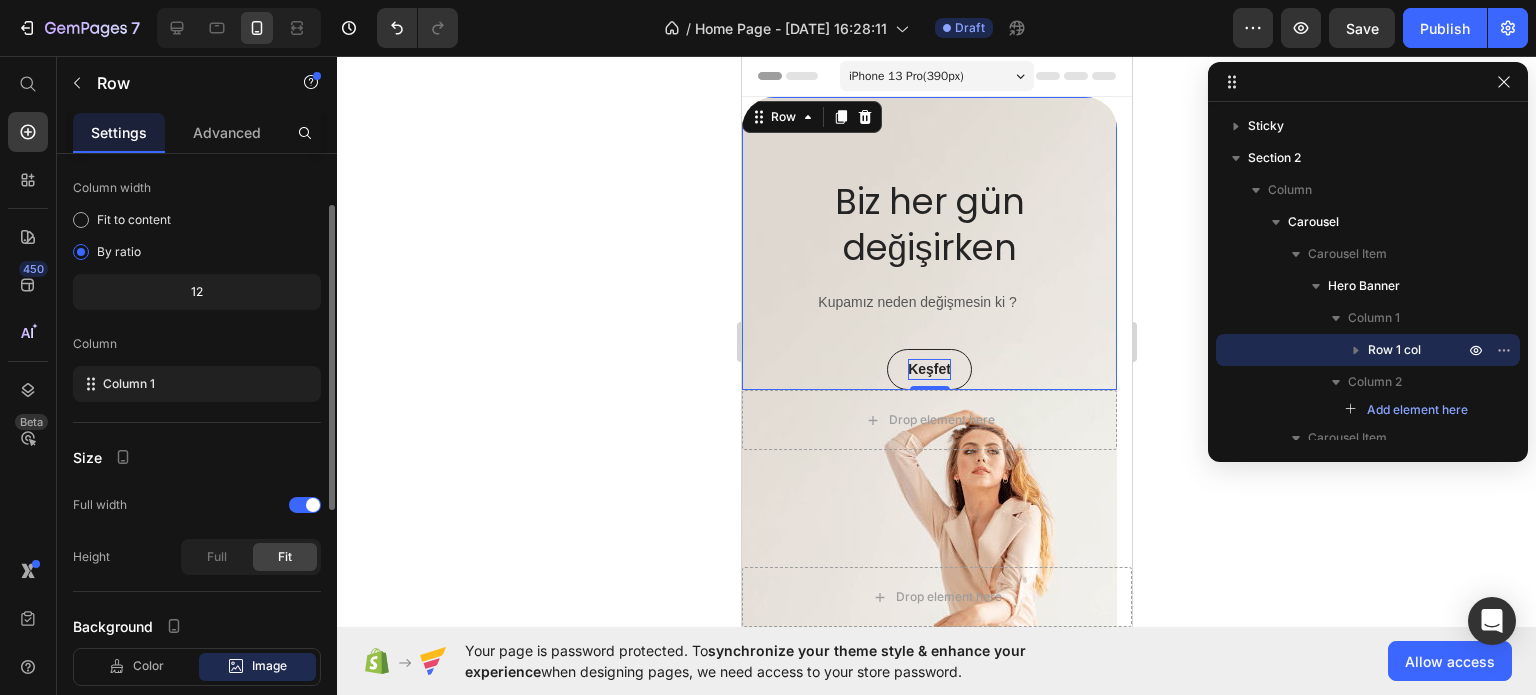 scroll, scrollTop: 200, scrollLeft: 0, axis: vertical 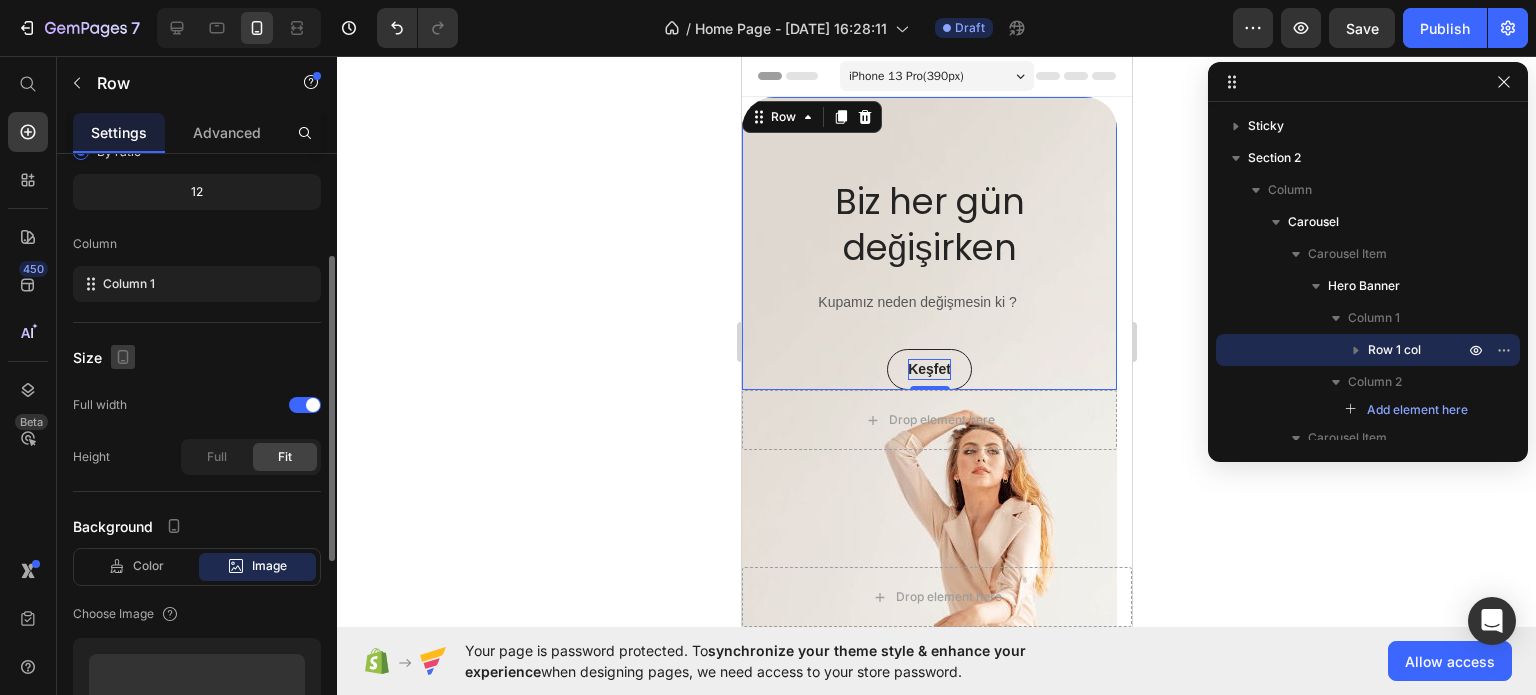 click 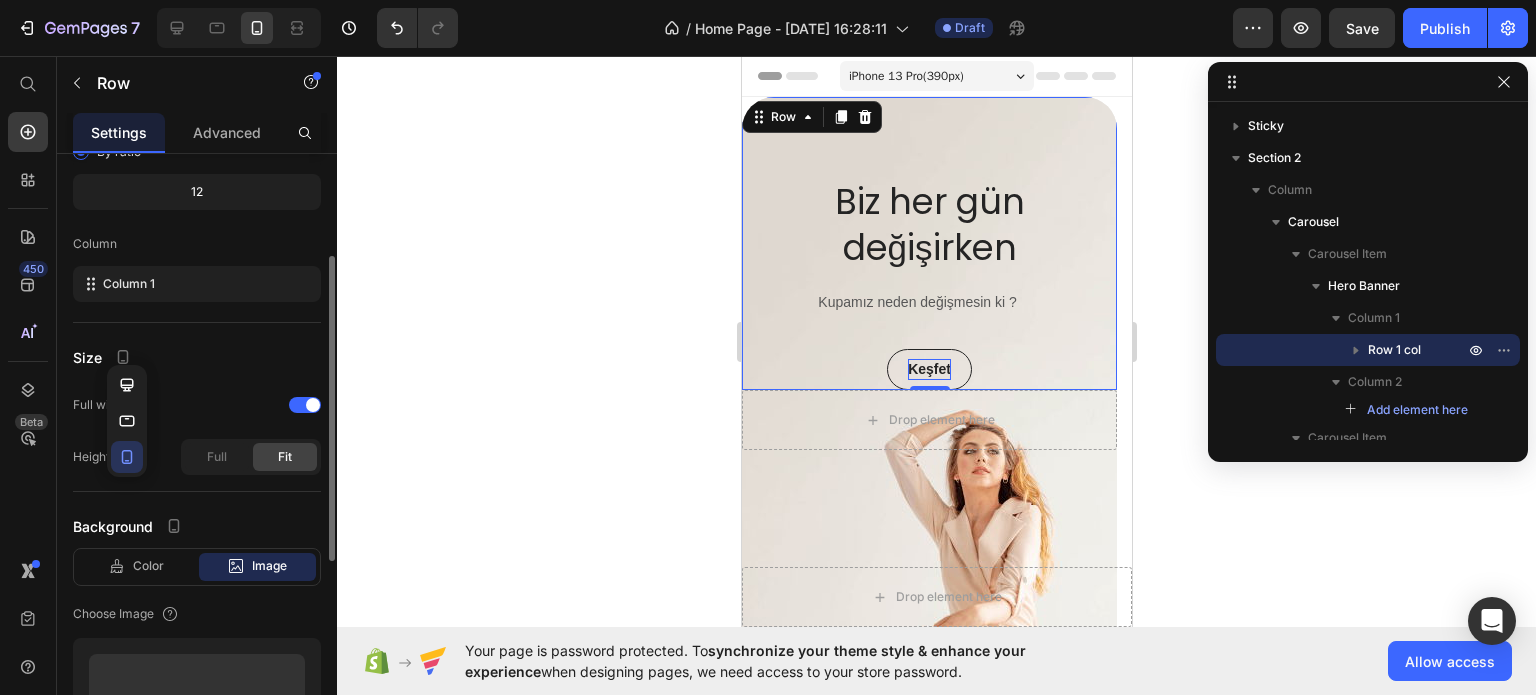 click on "Size" at bounding box center [197, 357] 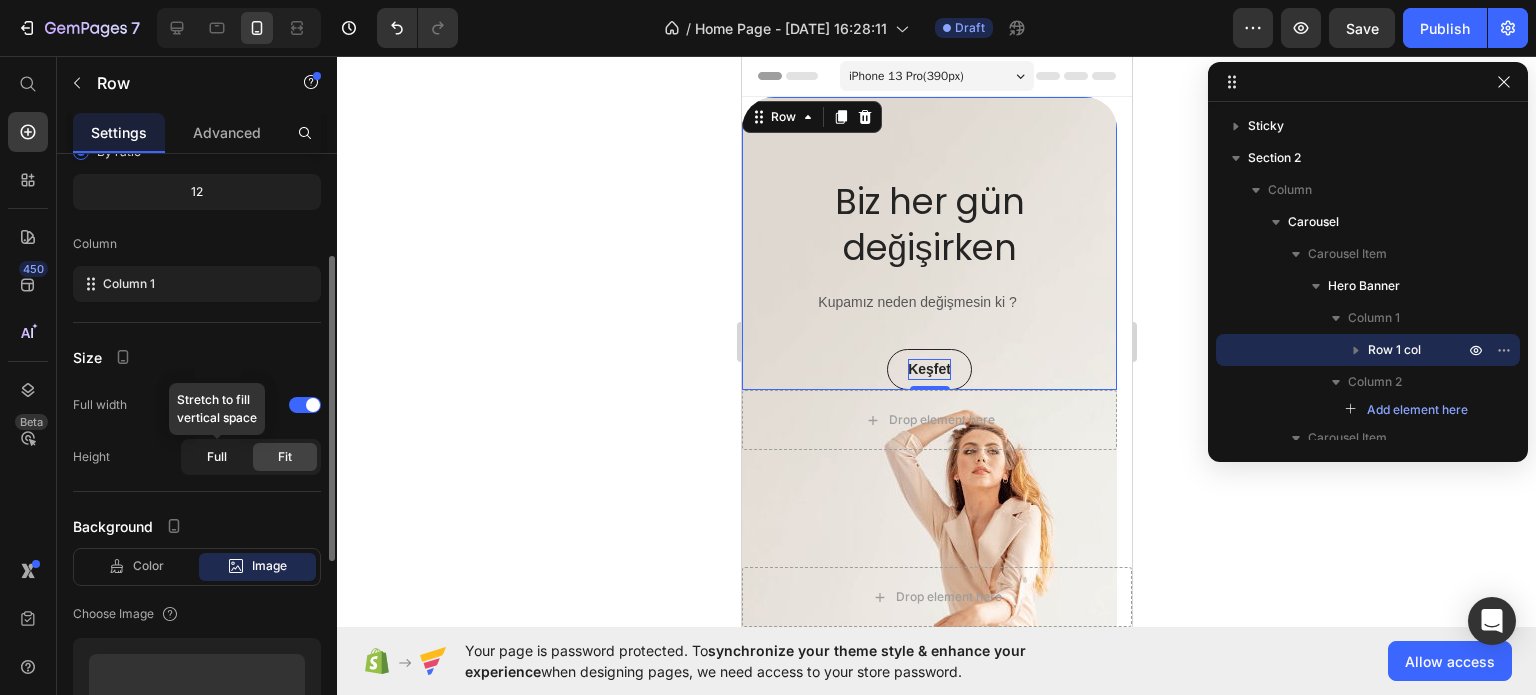 click on "Full" 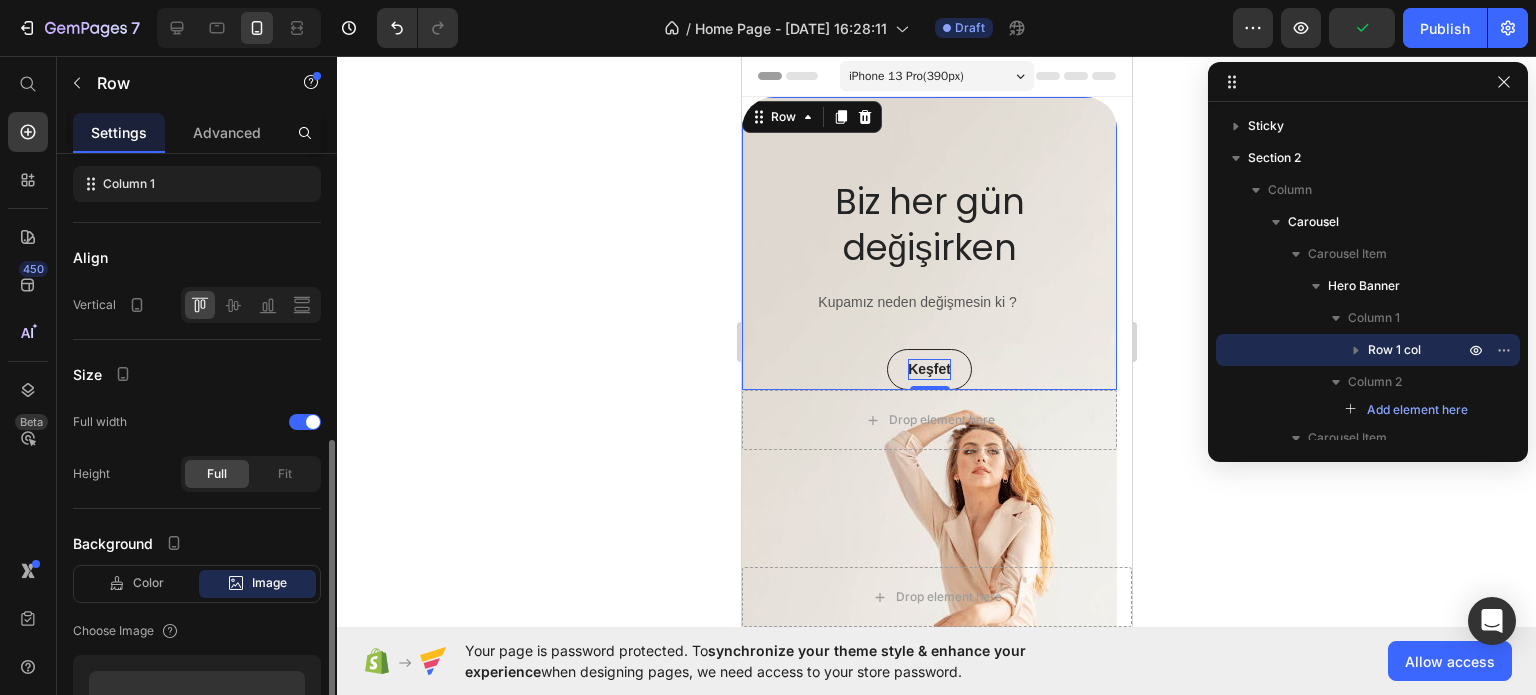 scroll, scrollTop: 400, scrollLeft: 0, axis: vertical 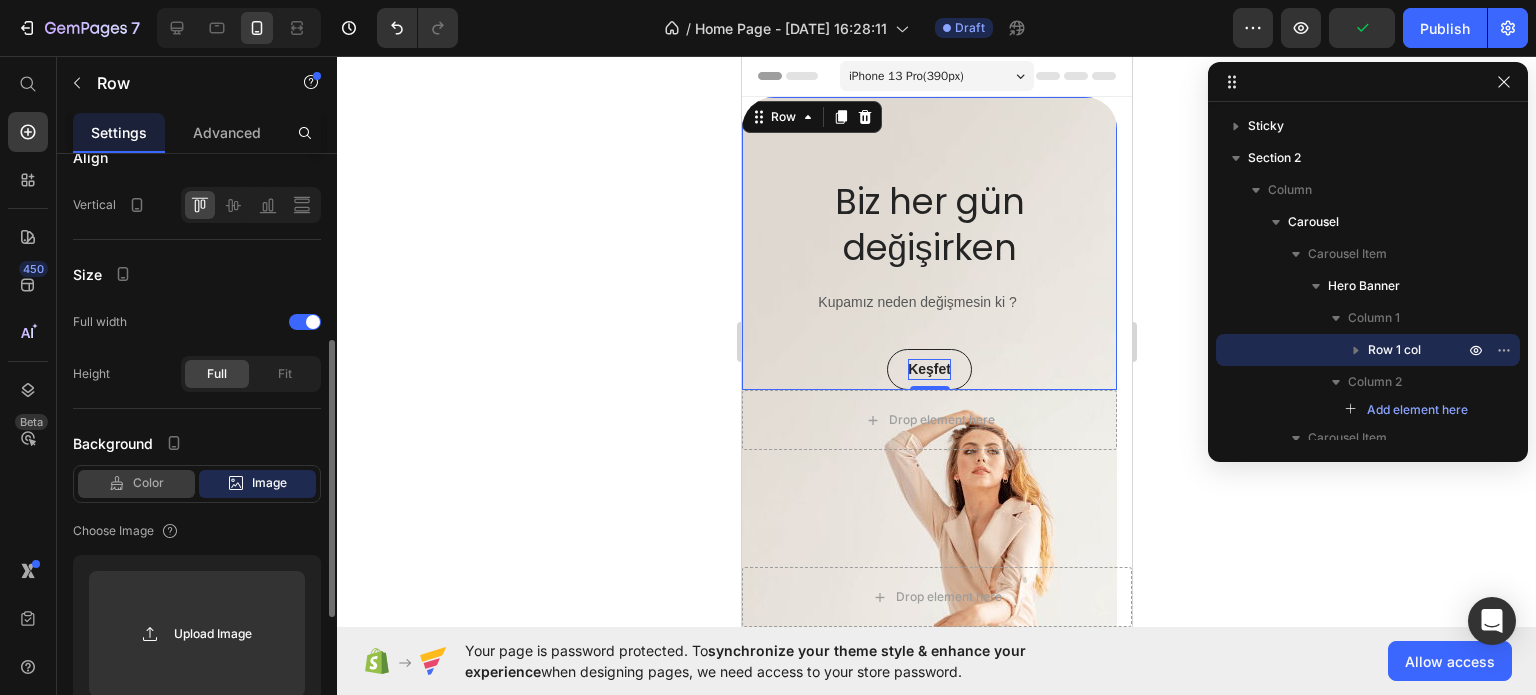 click on "Color" at bounding box center (148, 483) 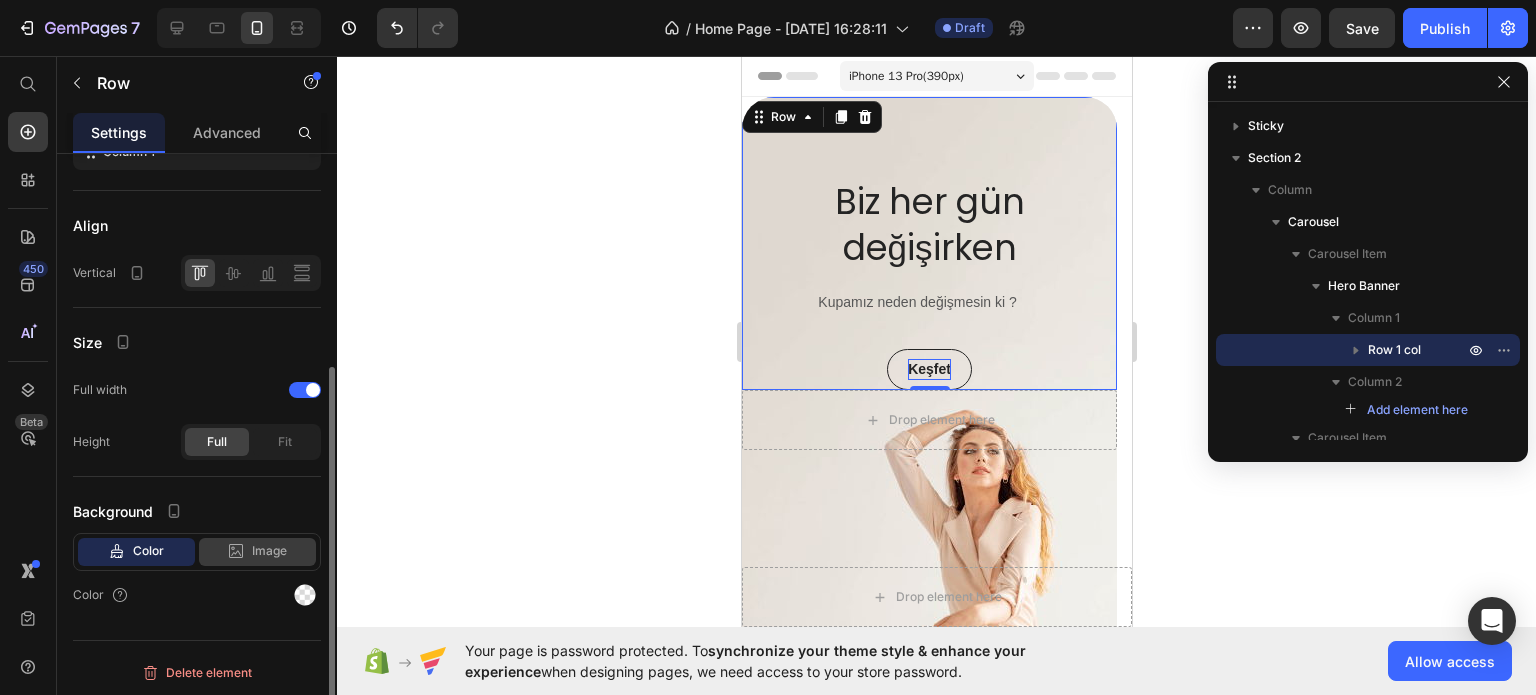 click on "Image" 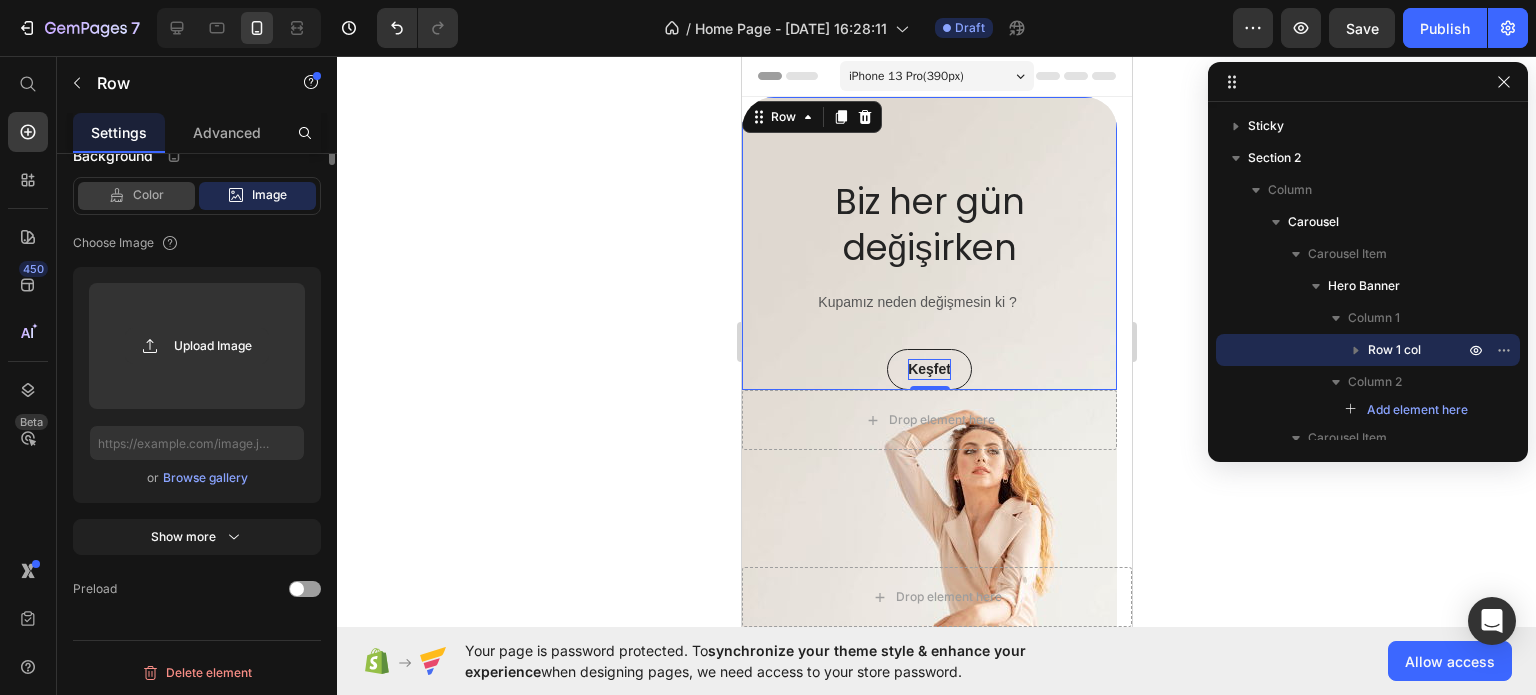 scroll, scrollTop: 188, scrollLeft: 0, axis: vertical 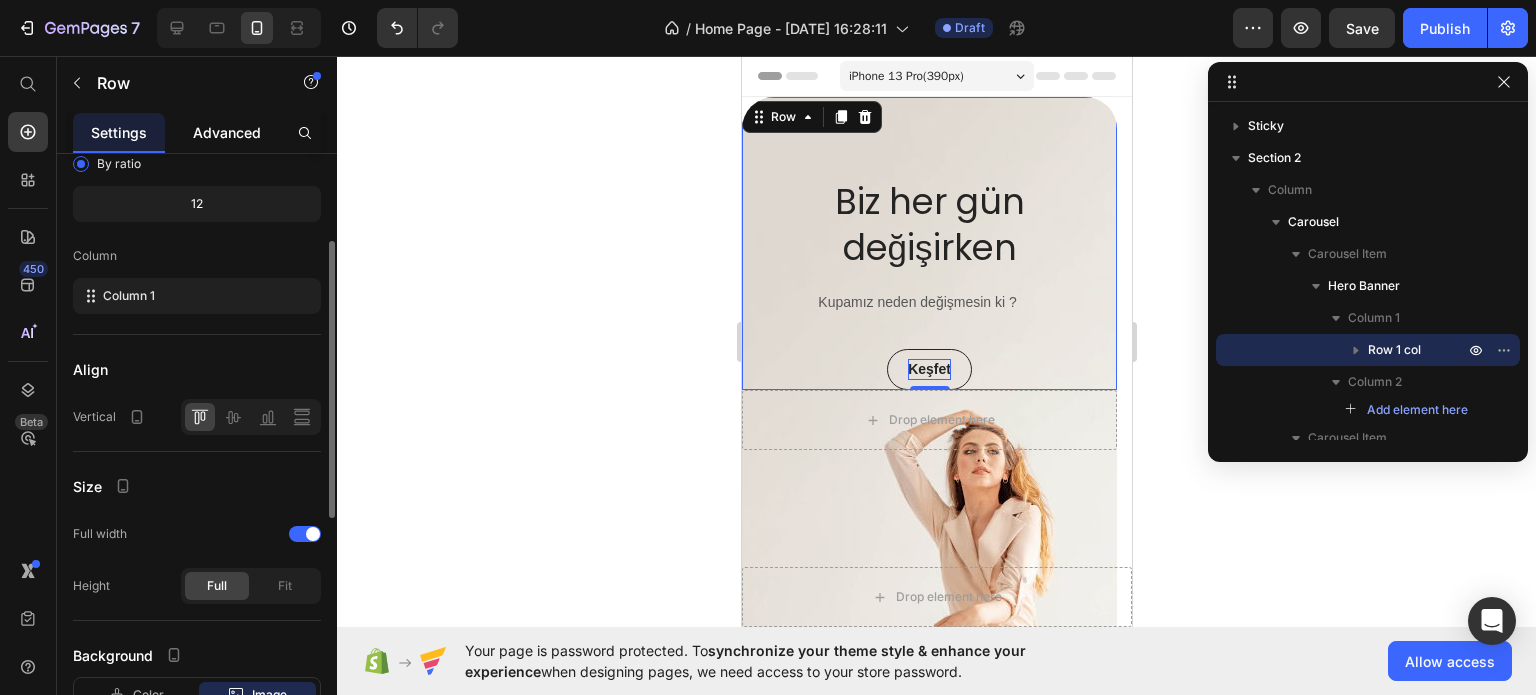 click on "Advanced" at bounding box center [227, 132] 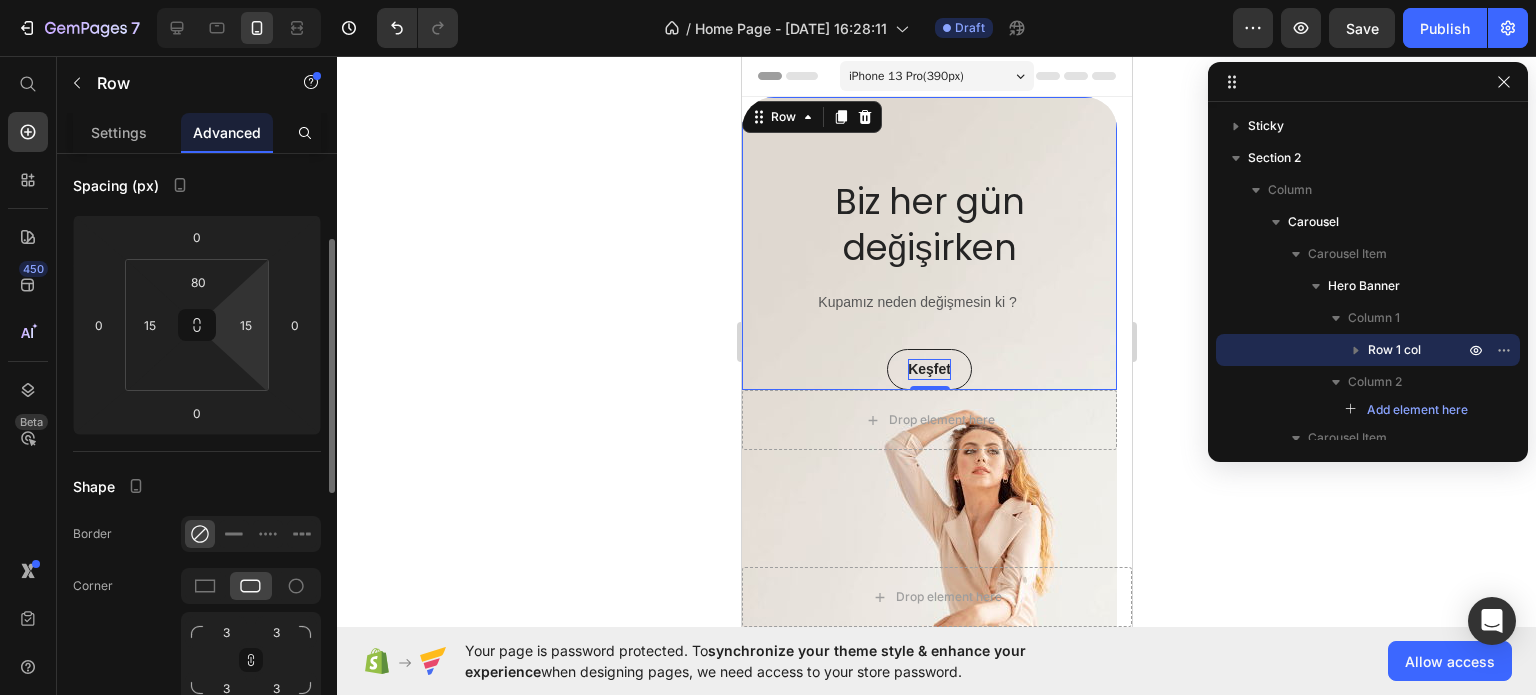 scroll, scrollTop: 400, scrollLeft: 0, axis: vertical 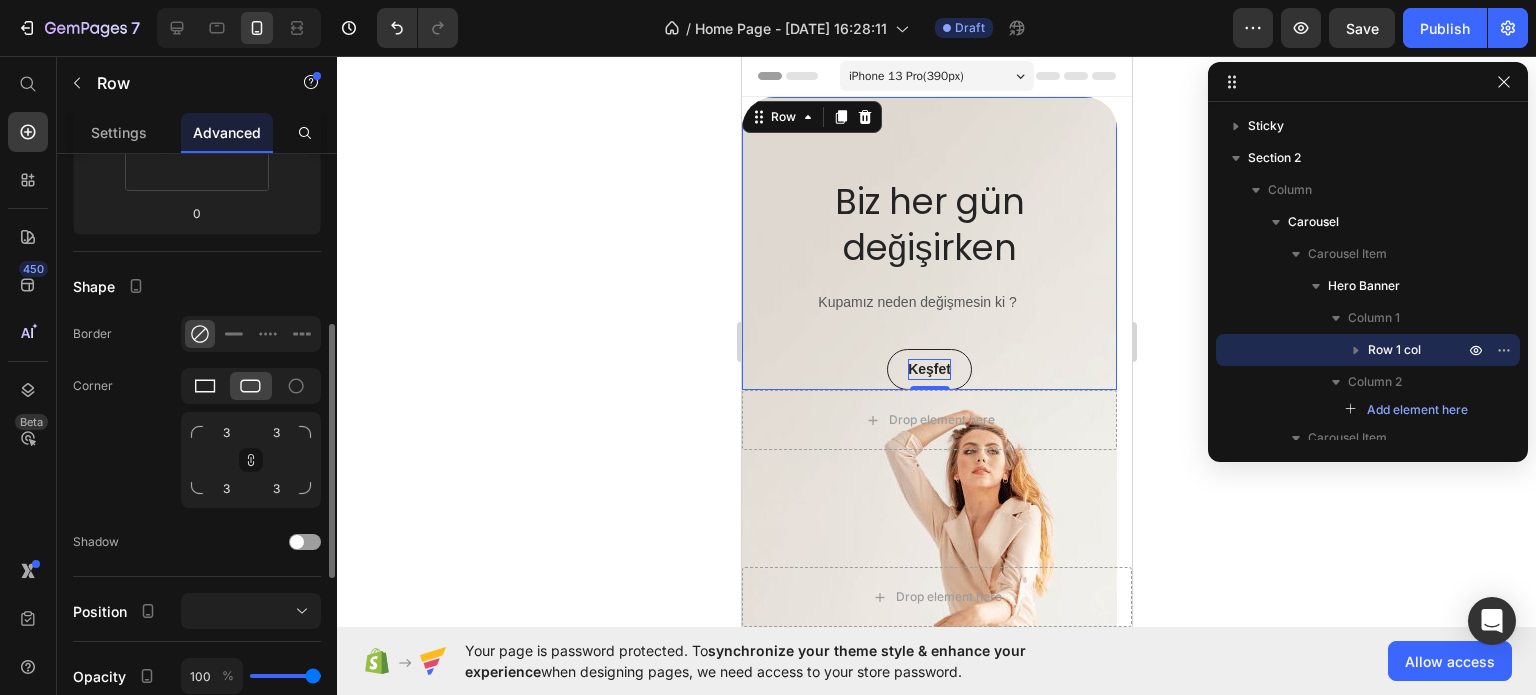 click 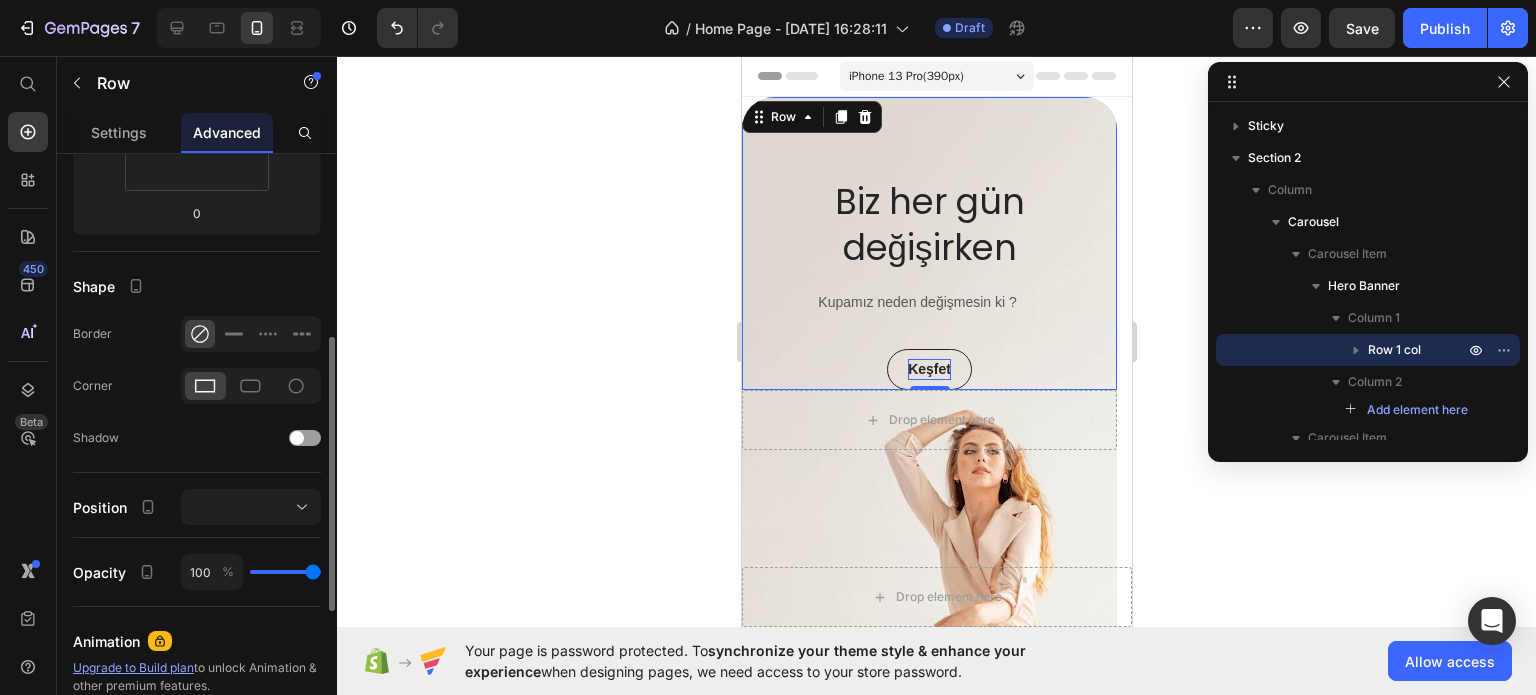 click 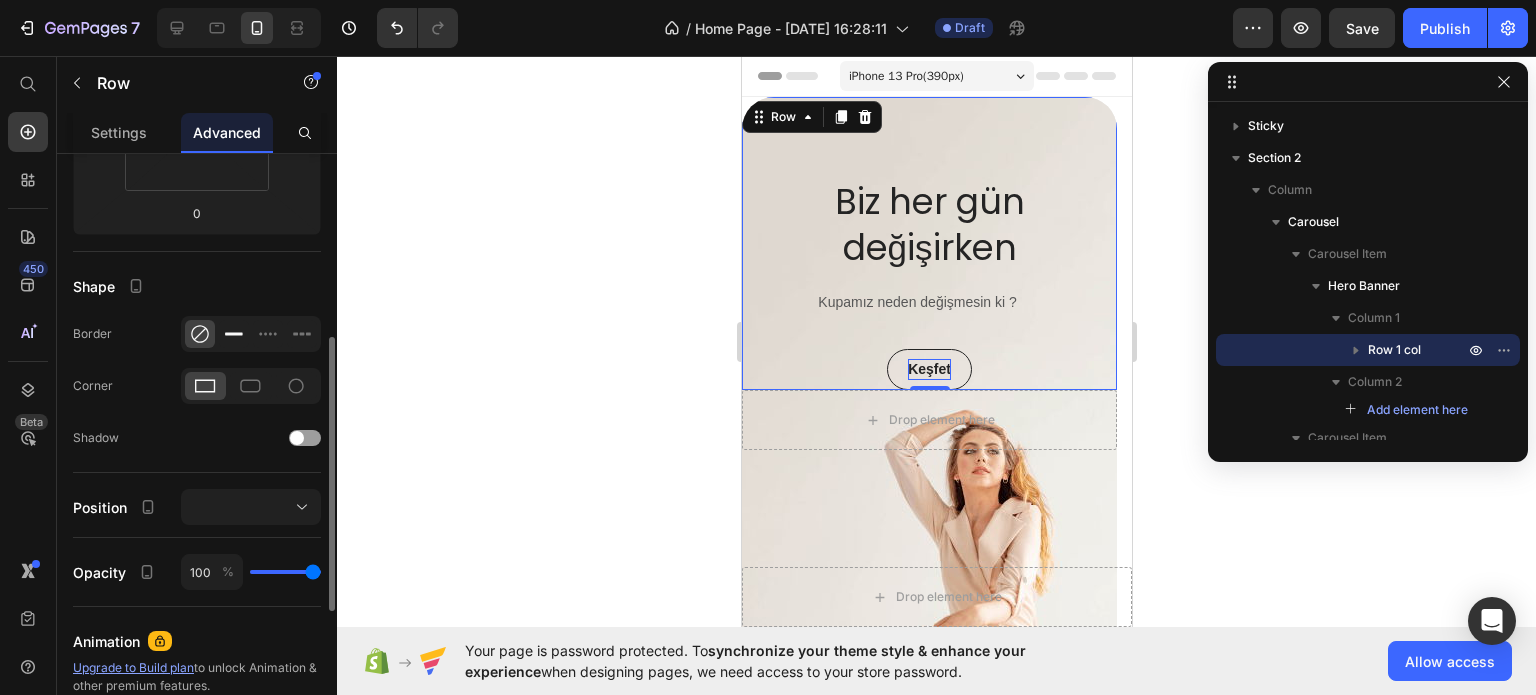click 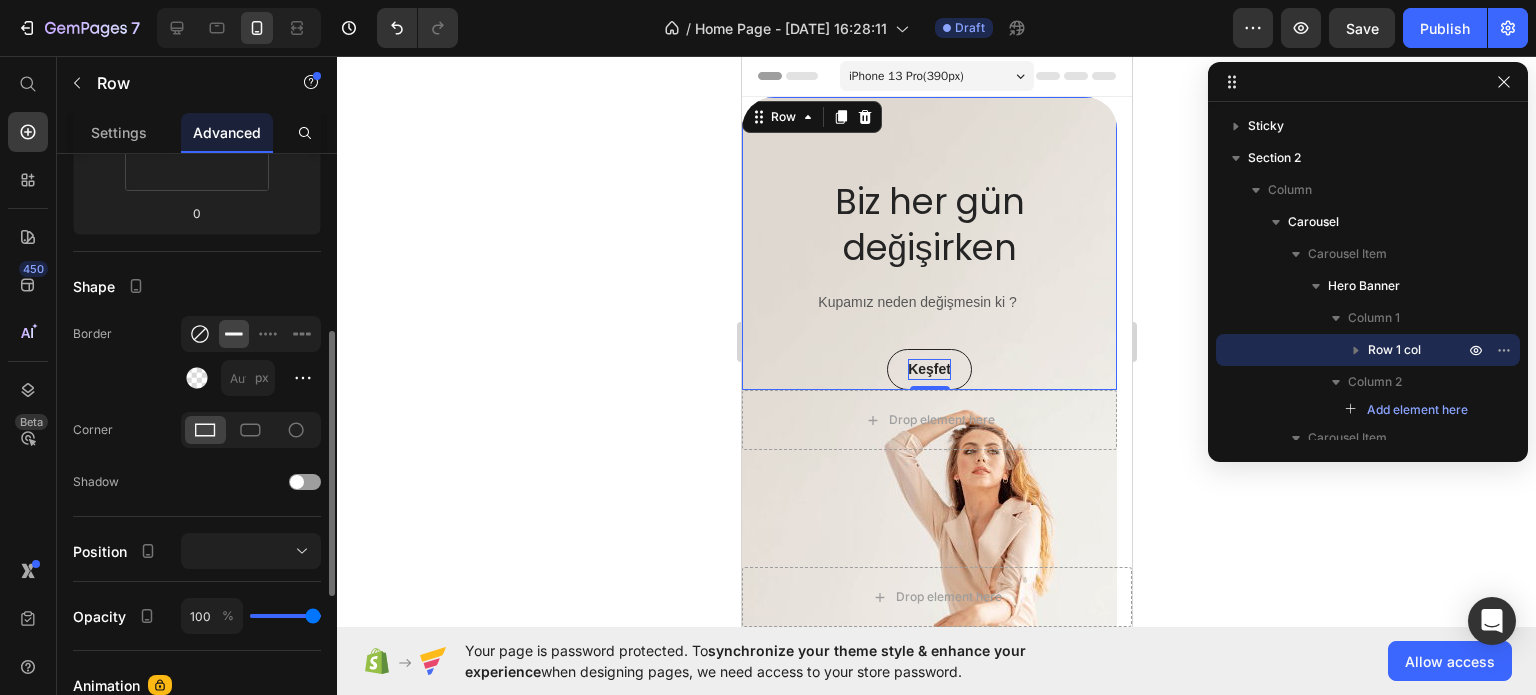 click 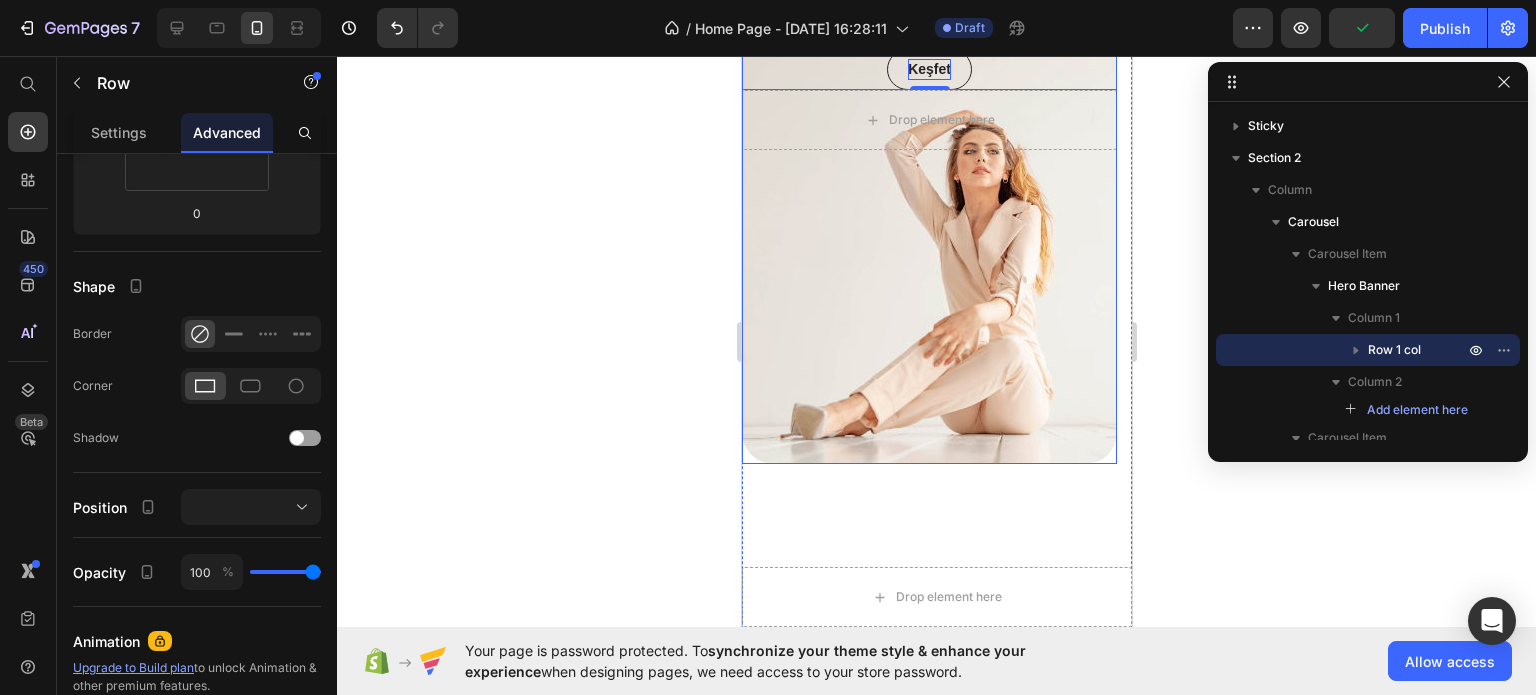 scroll, scrollTop: 0, scrollLeft: 0, axis: both 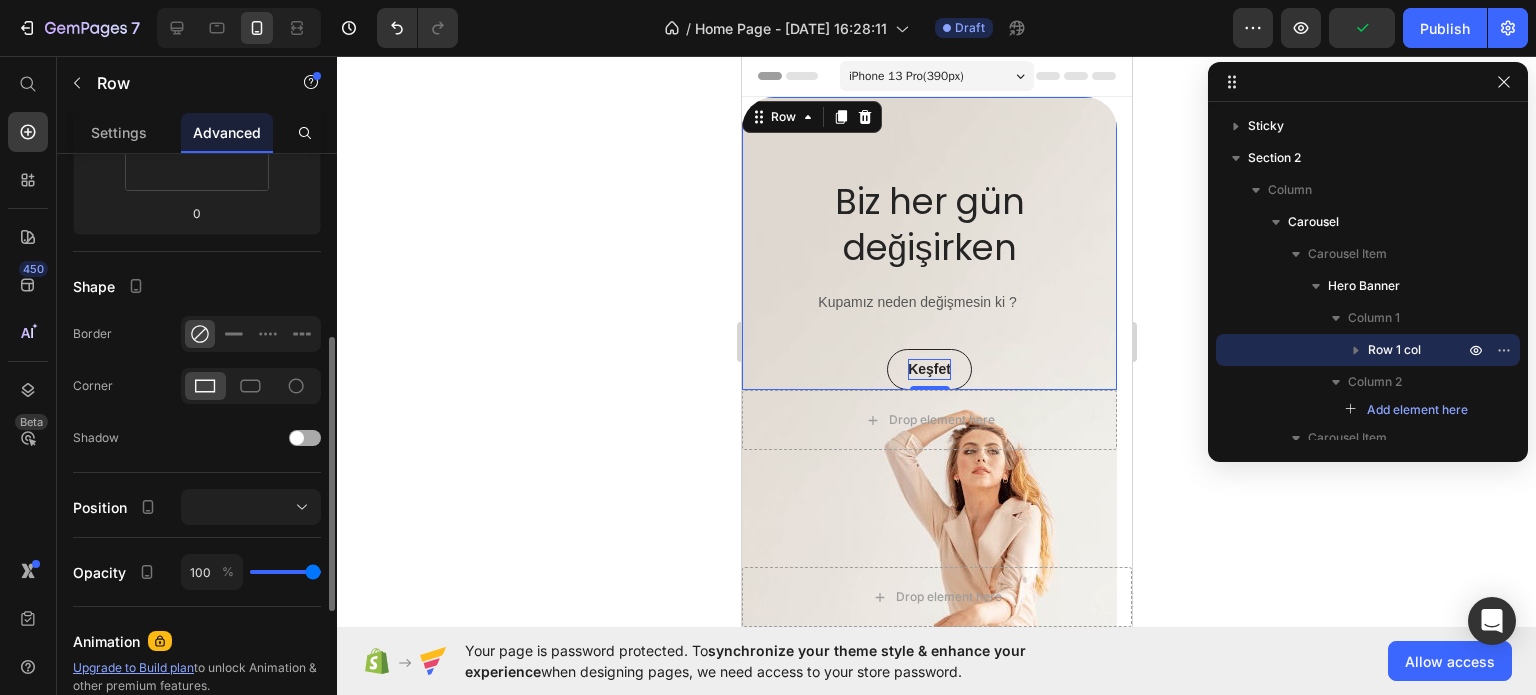 click on "Shadow" 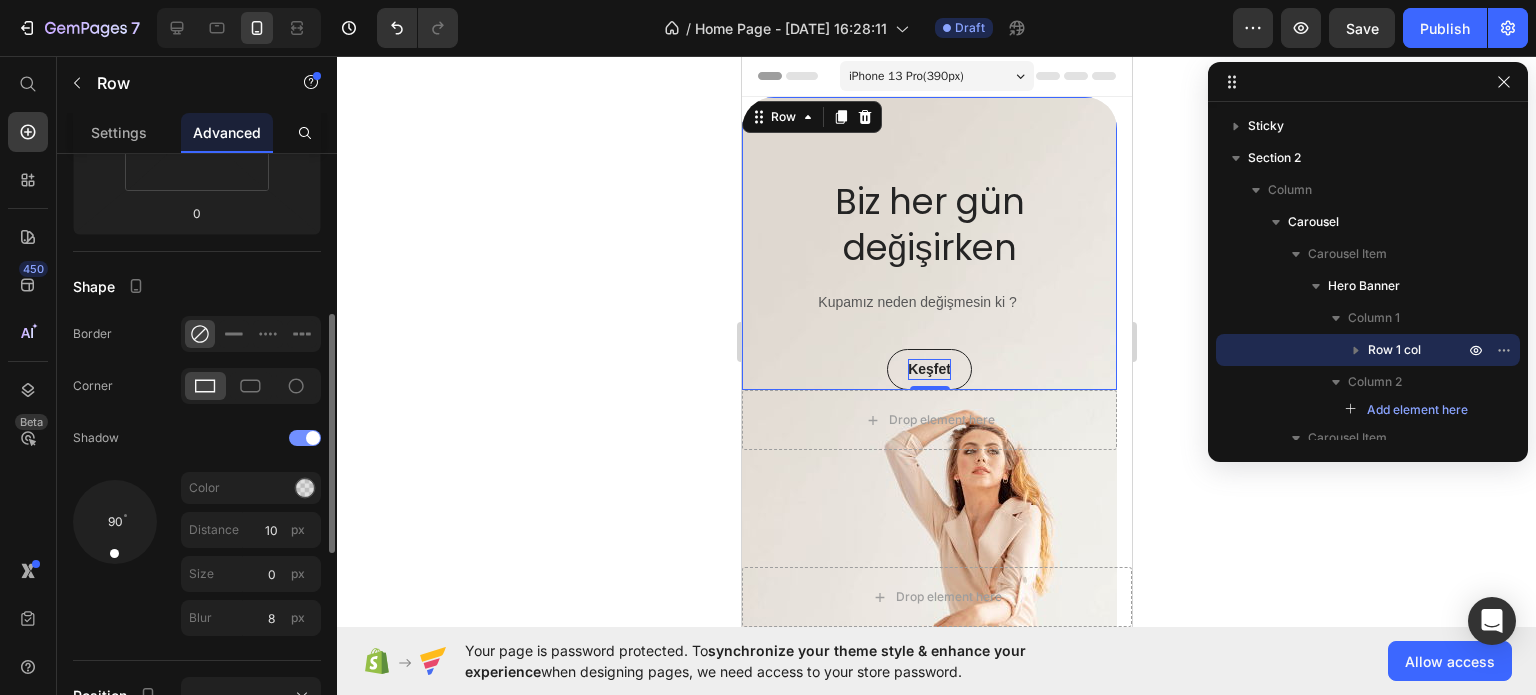 click at bounding box center (305, 438) 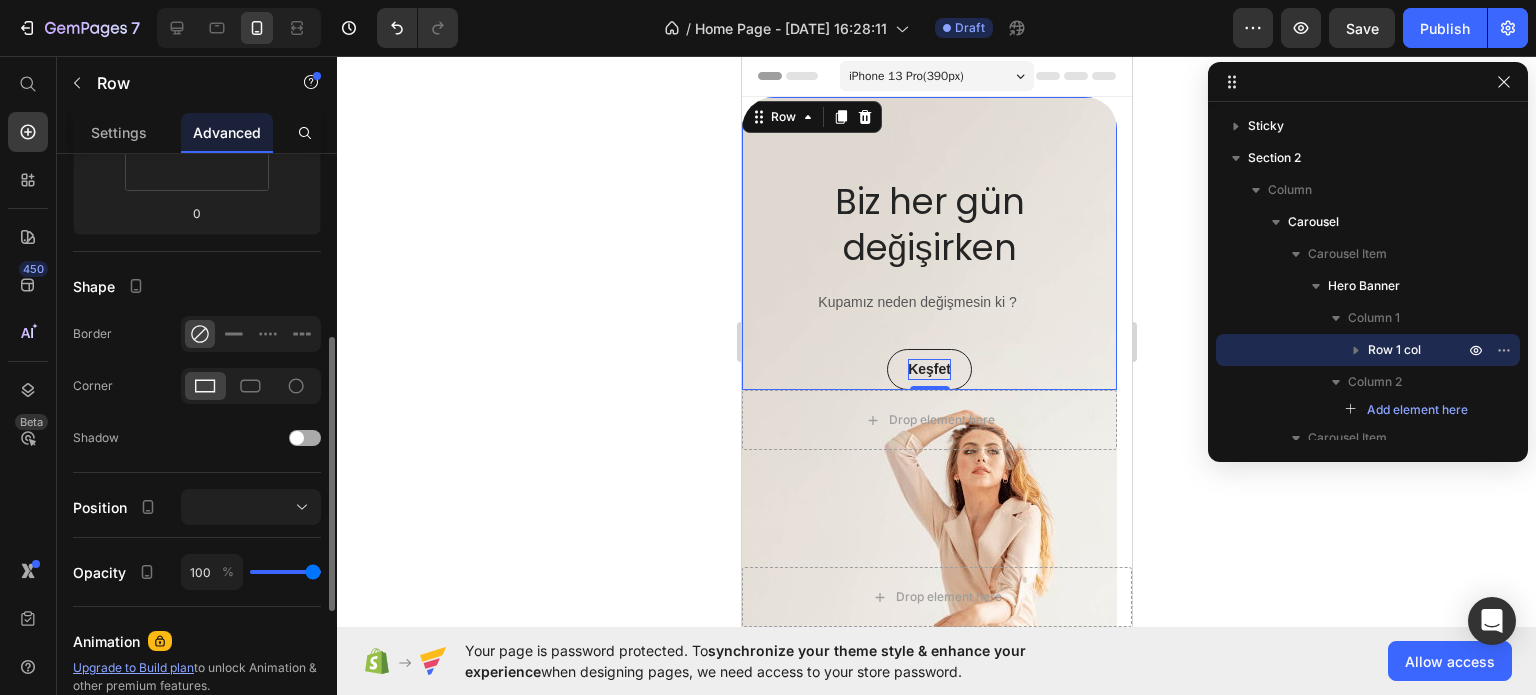 click at bounding box center [297, 438] 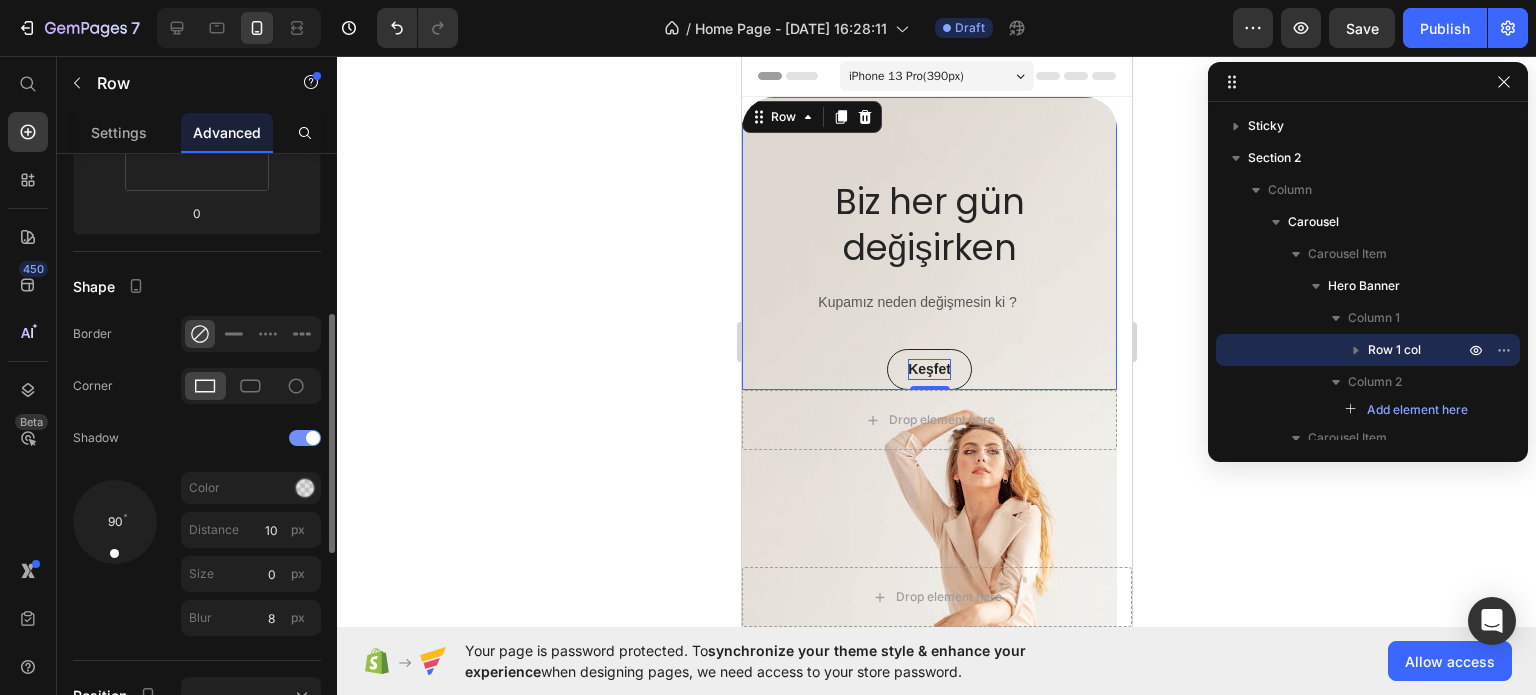 click at bounding box center (305, 438) 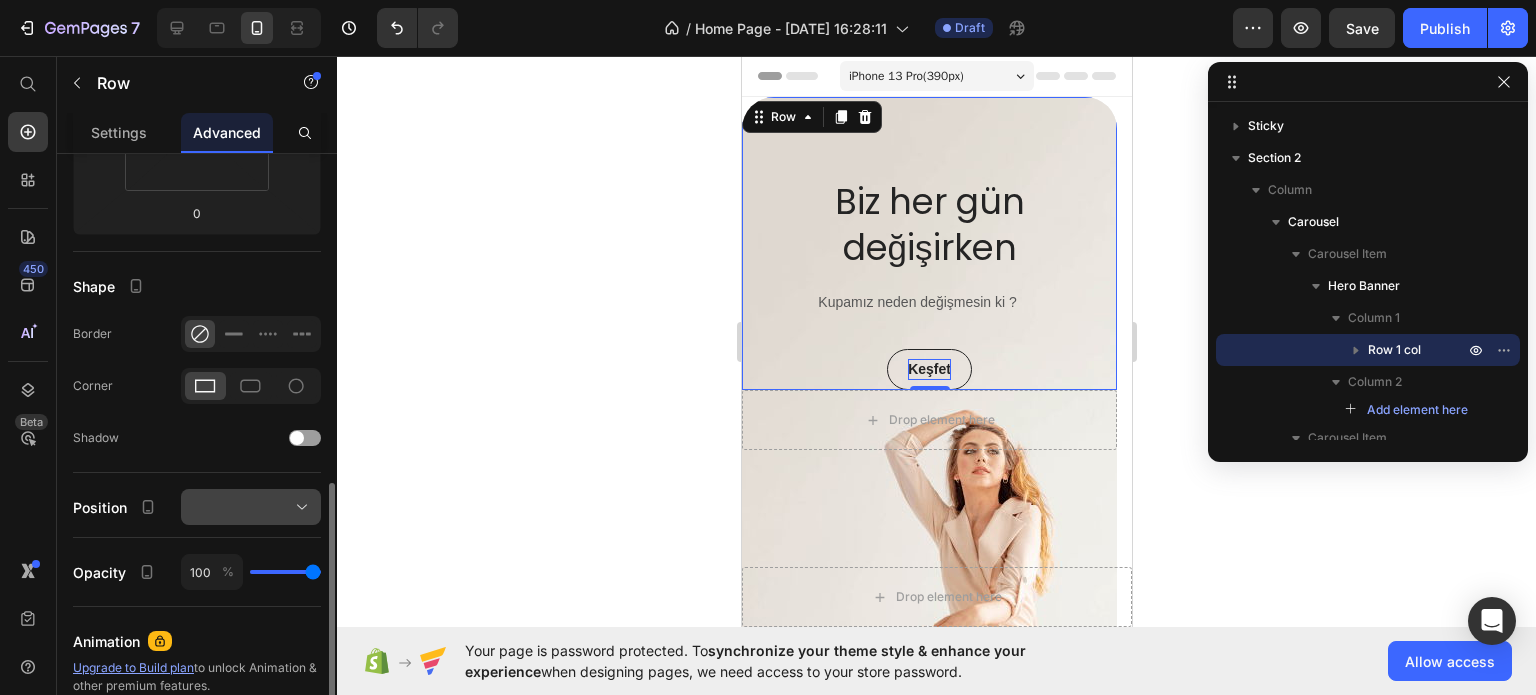 scroll, scrollTop: 500, scrollLeft: 0, axis: vertical 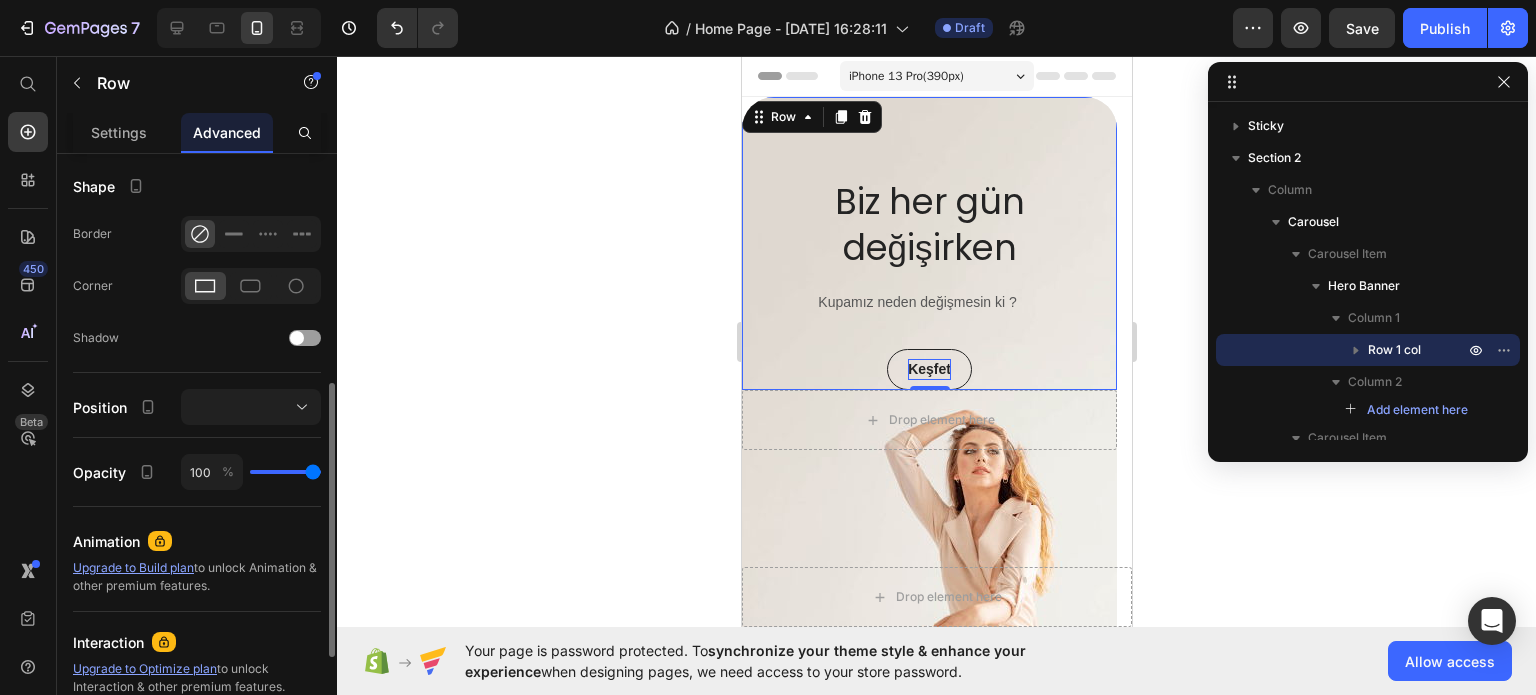 type on "98" 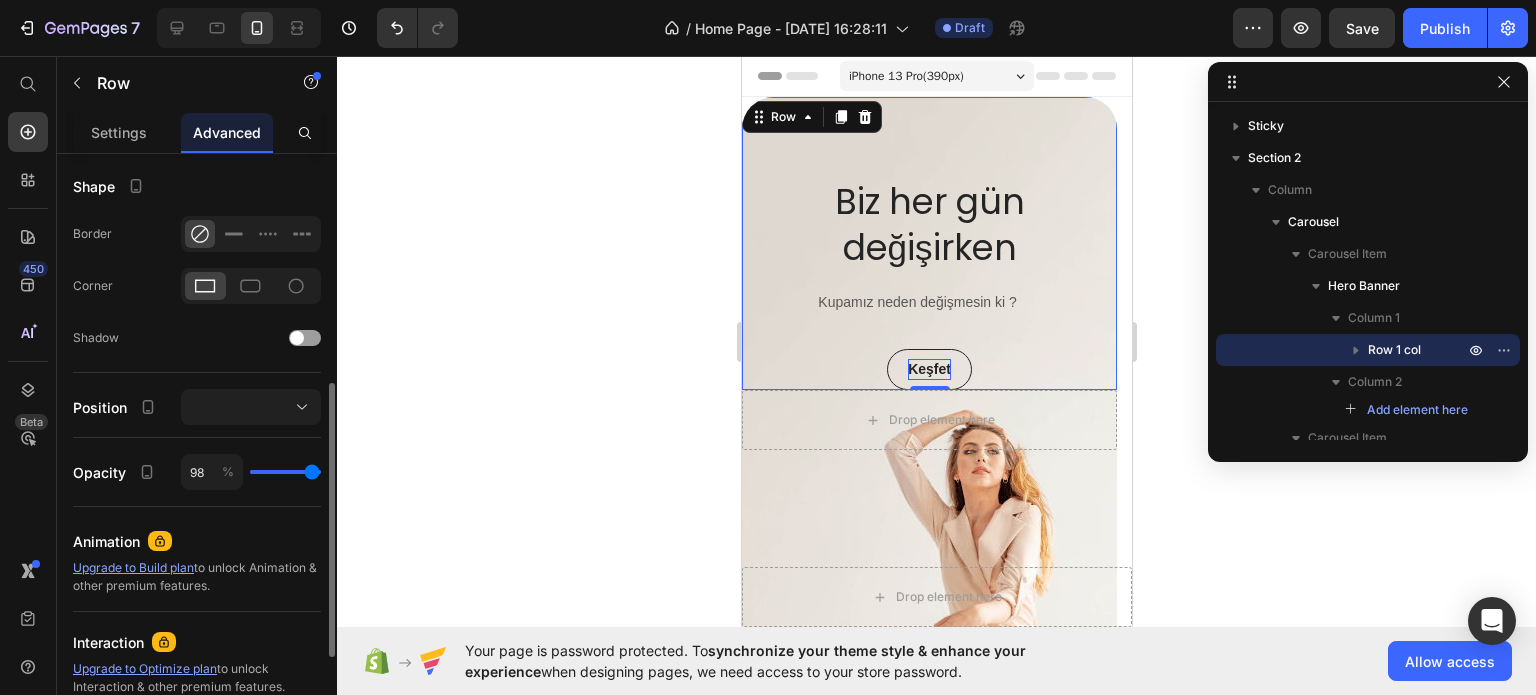 type on "95" 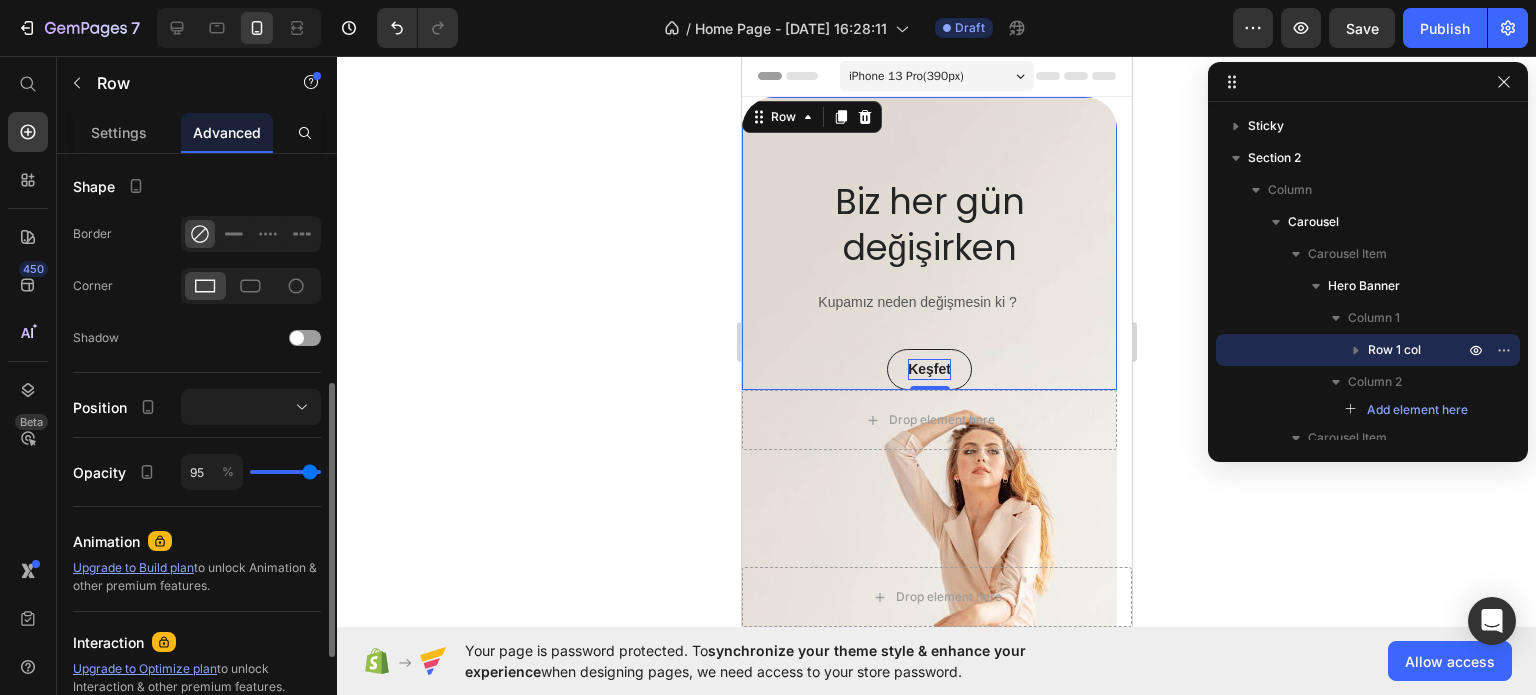 type on "94" 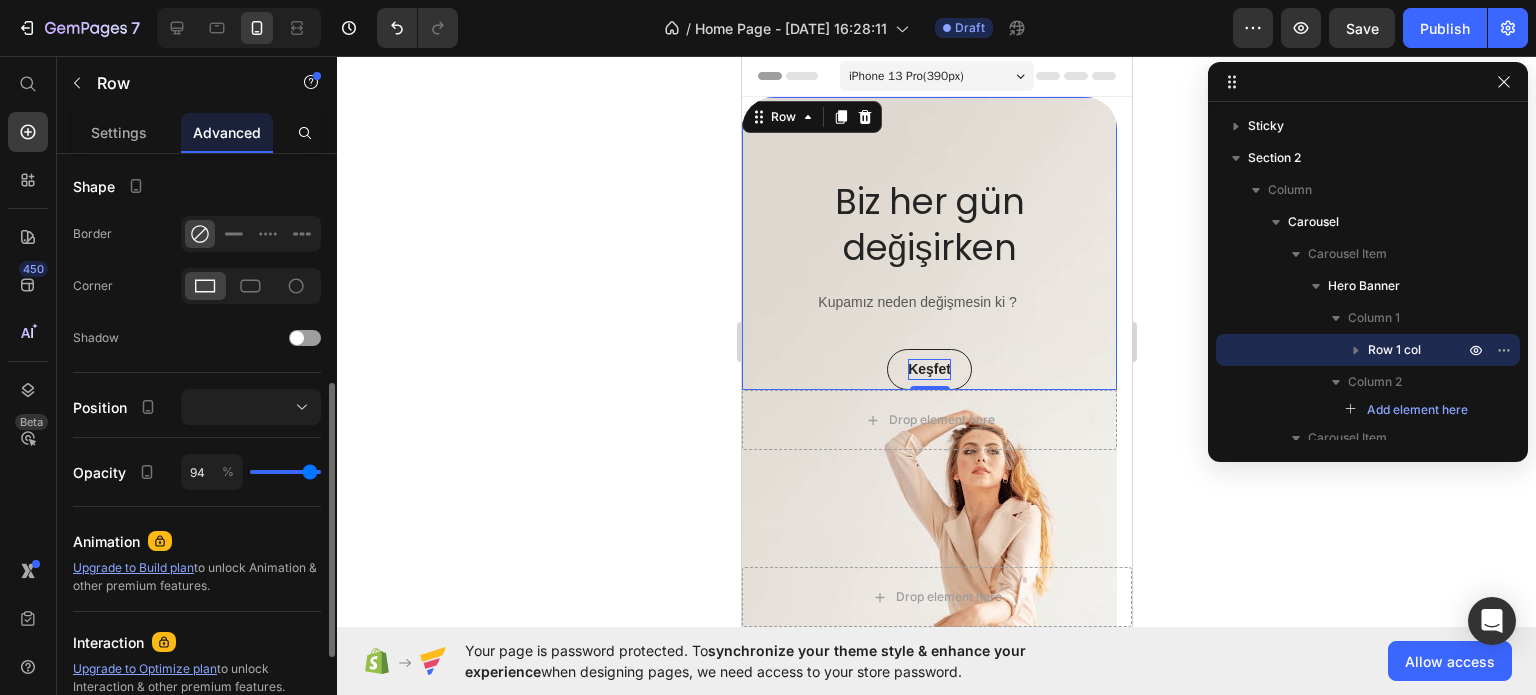 type on "91" 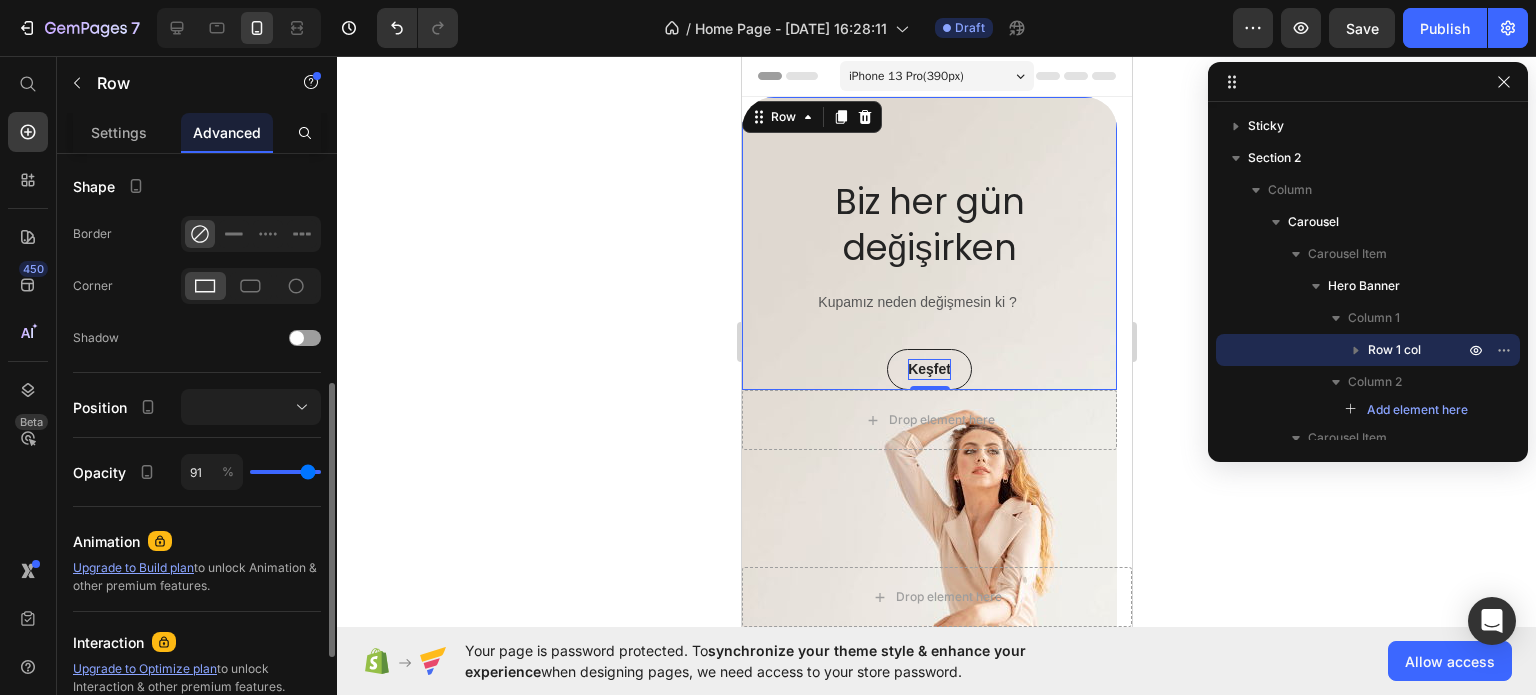 type on "85" 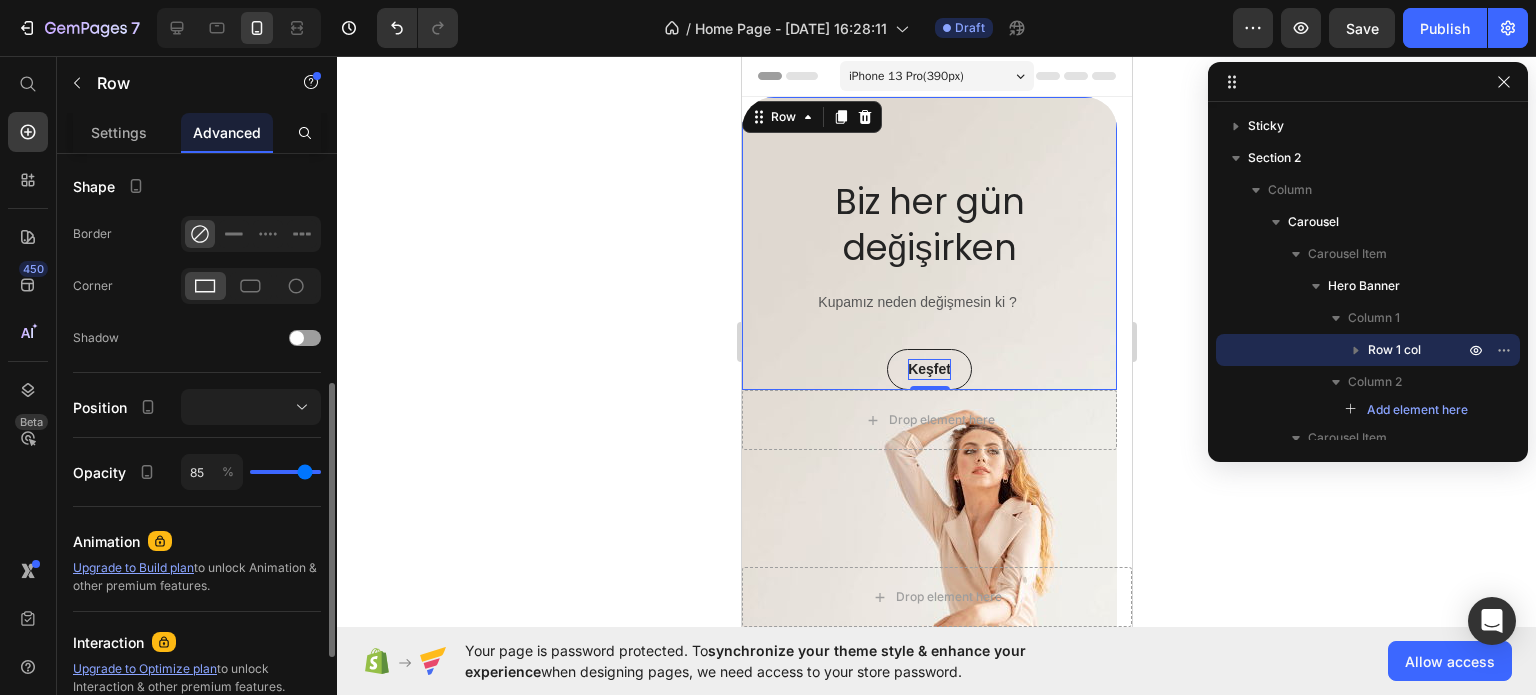 type on "75" 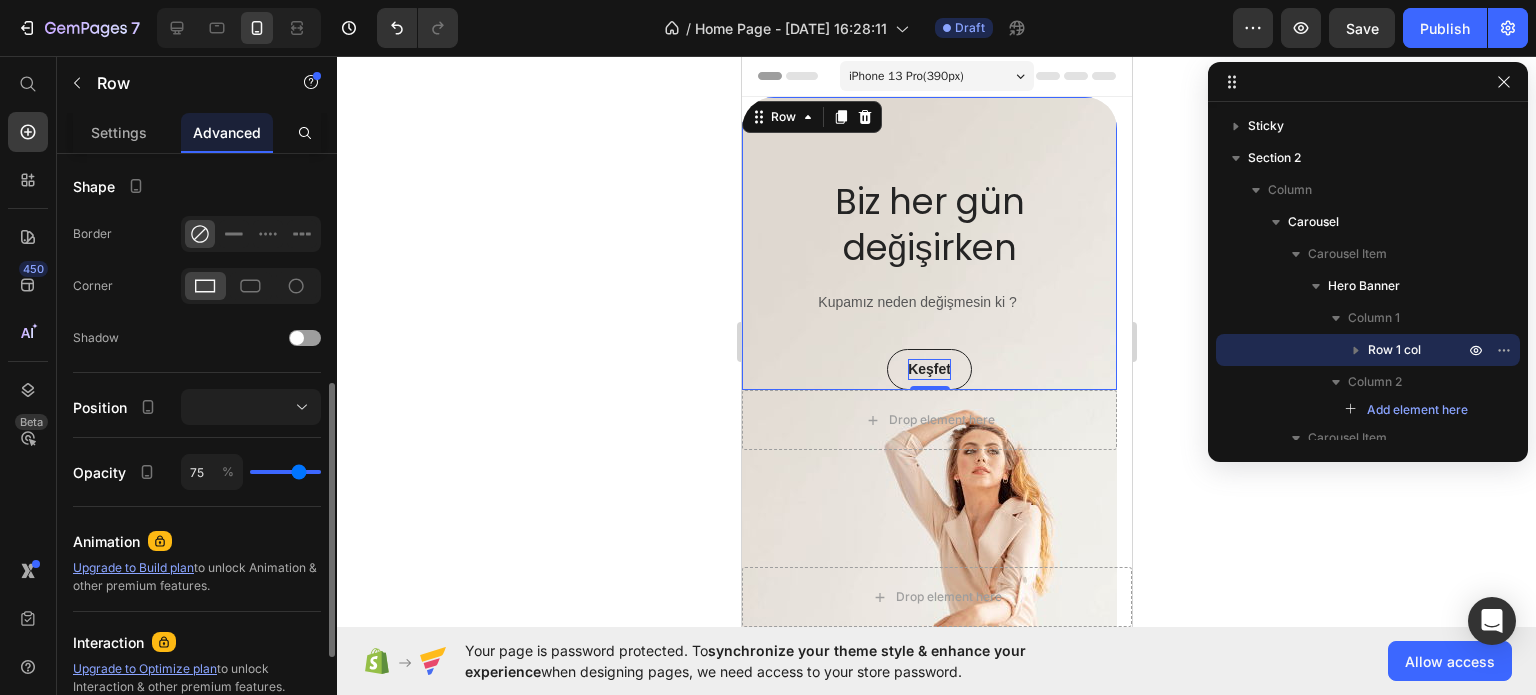 type on "65" 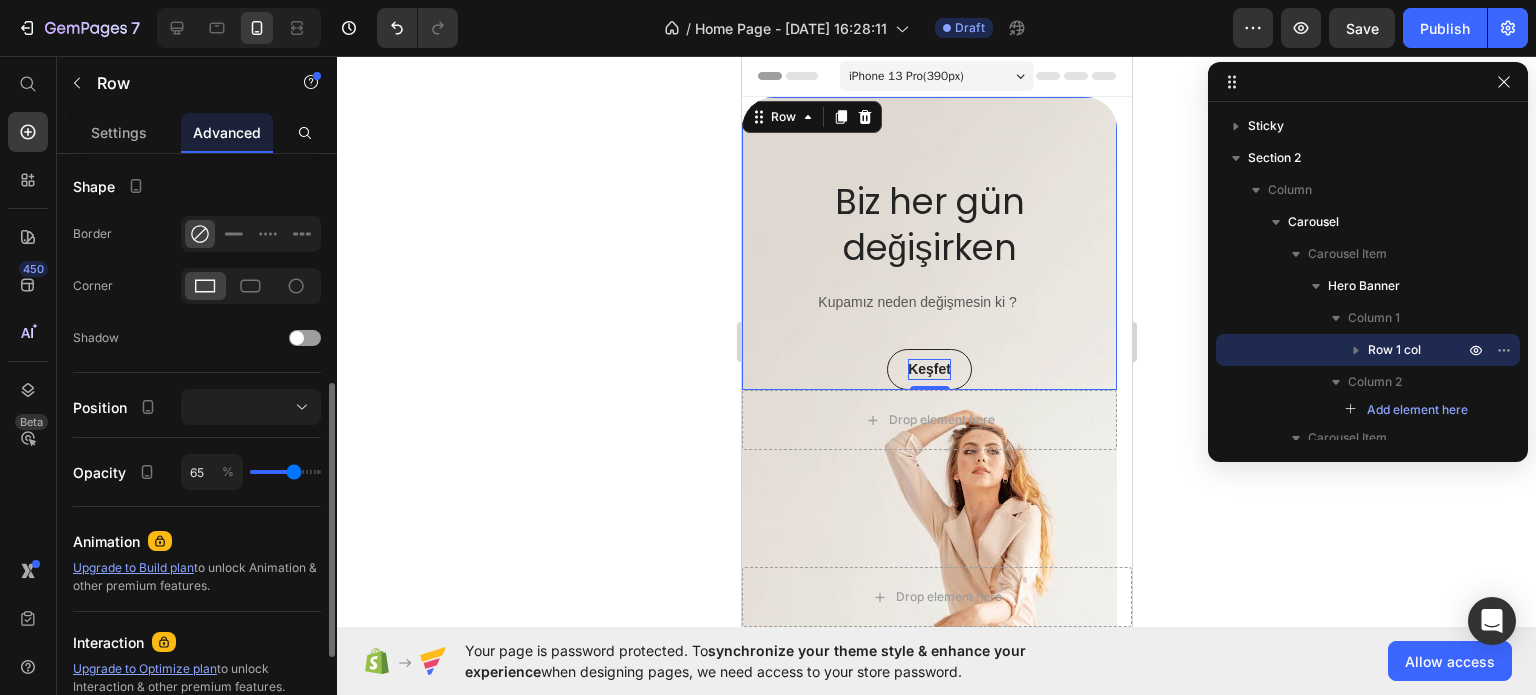 type on "44" 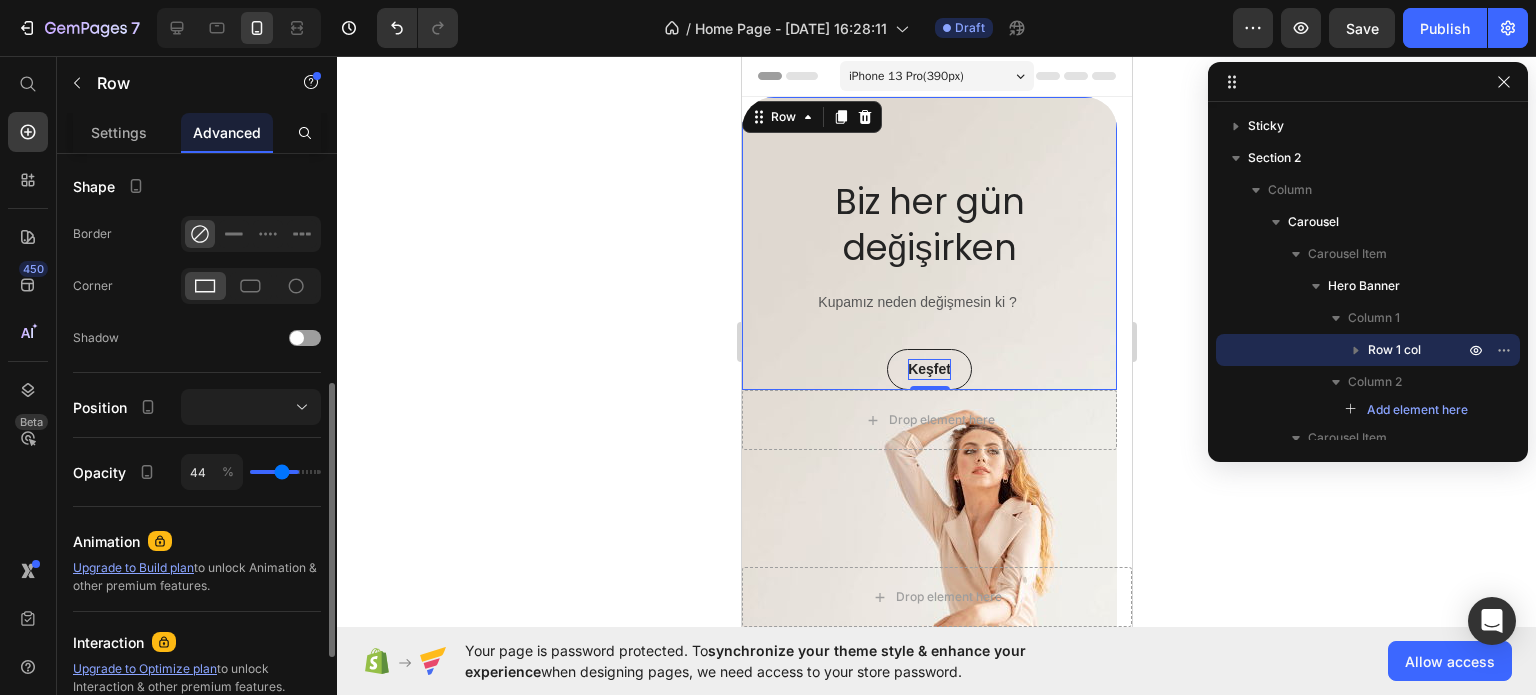 type on "30" 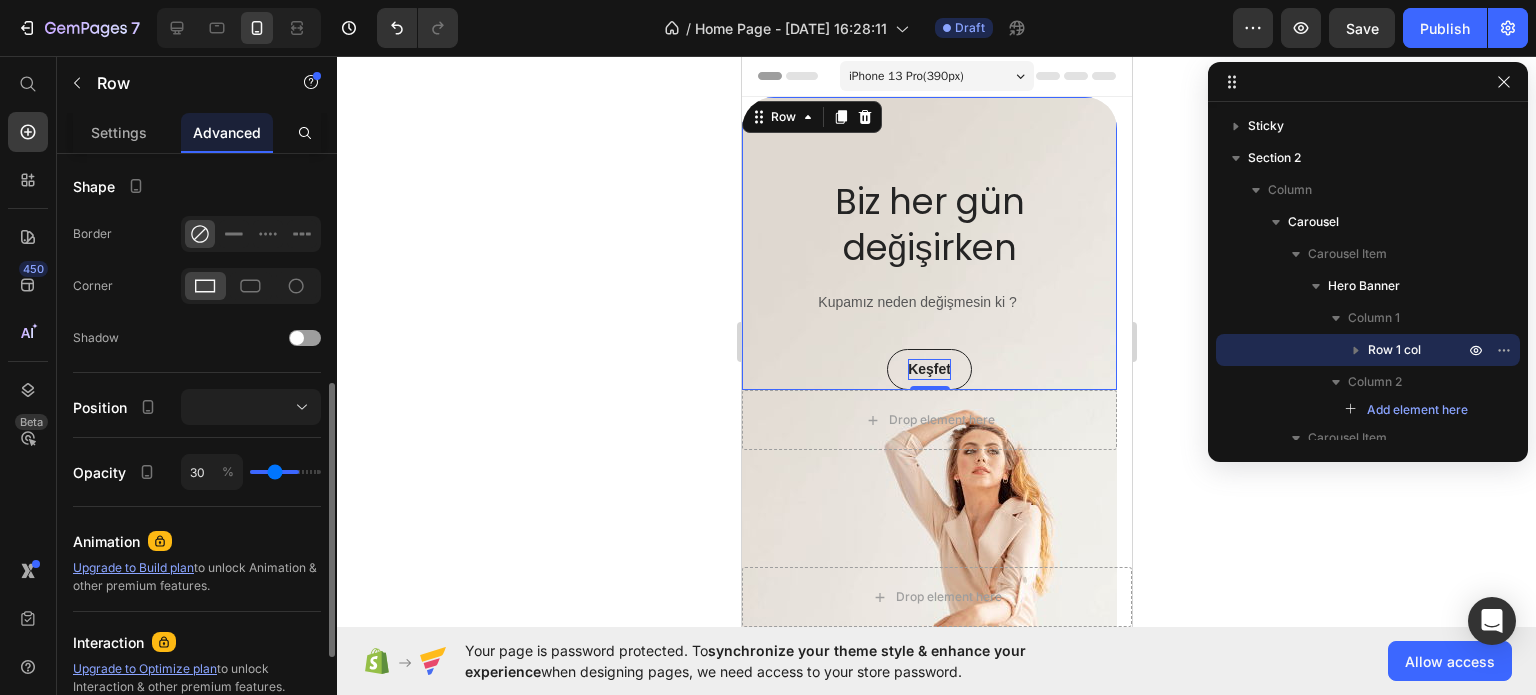 type on "9" 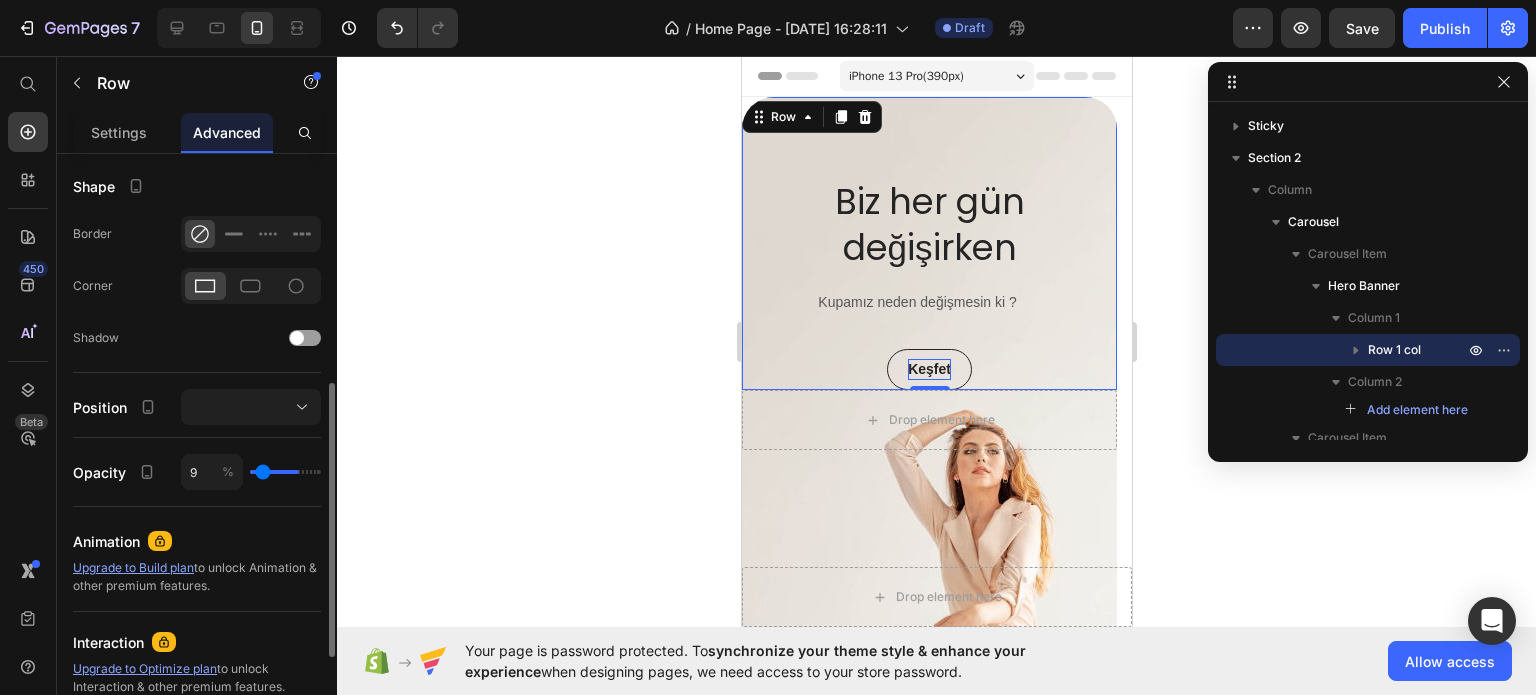 type on "0" 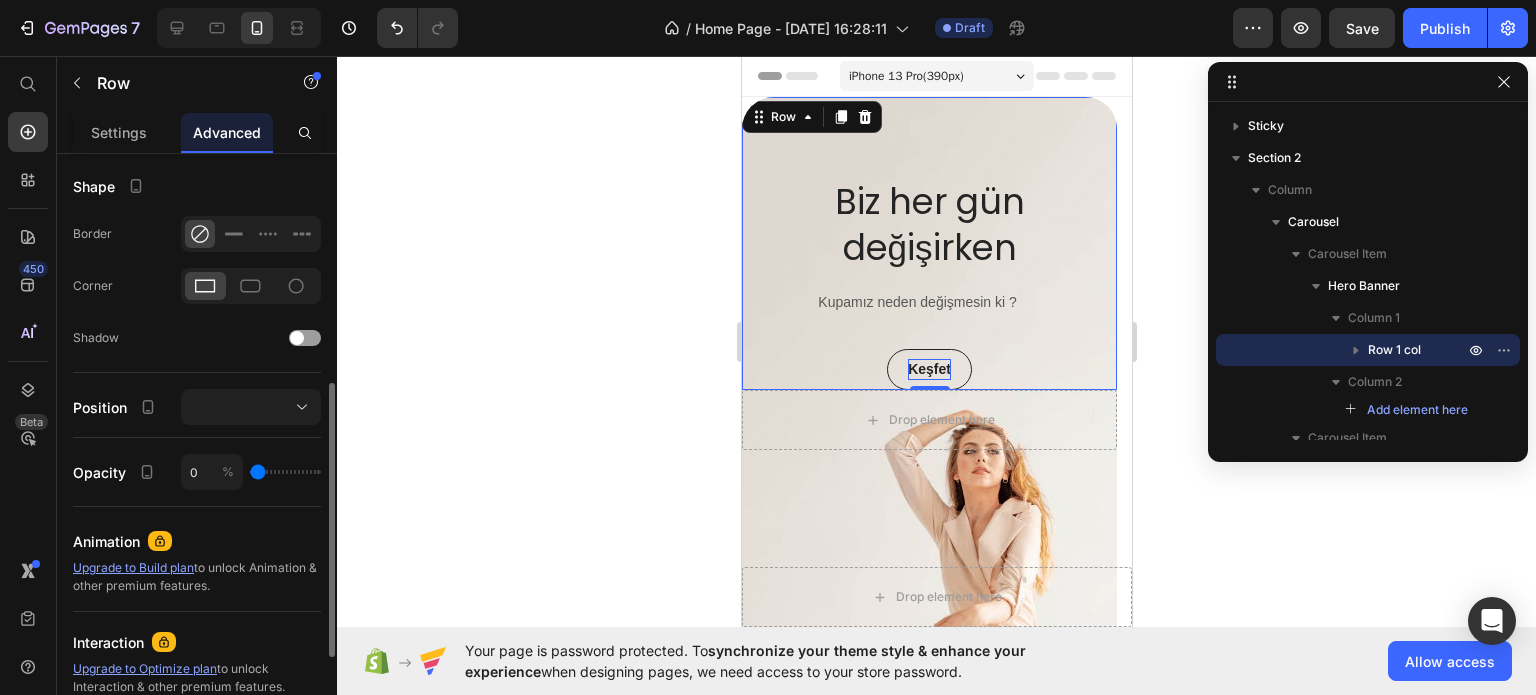 type on "17" 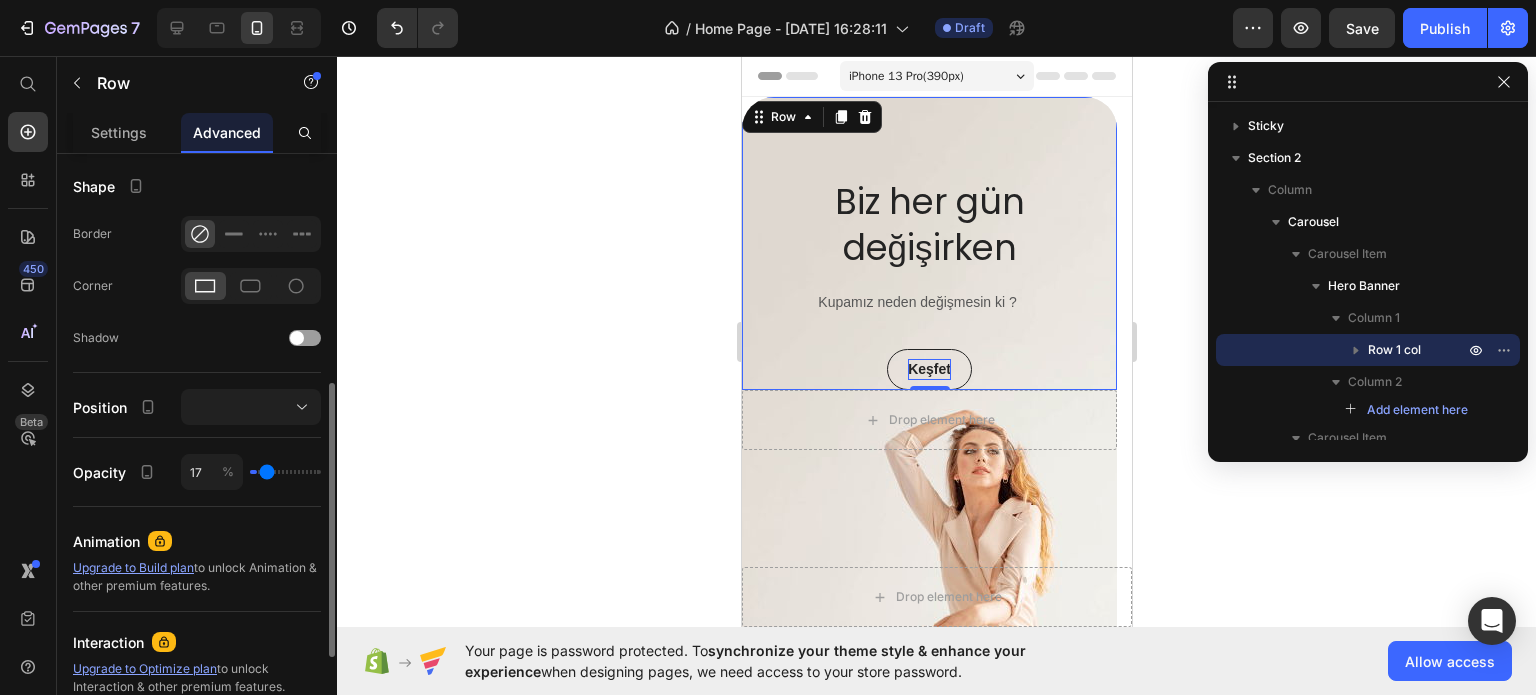 type on "62" 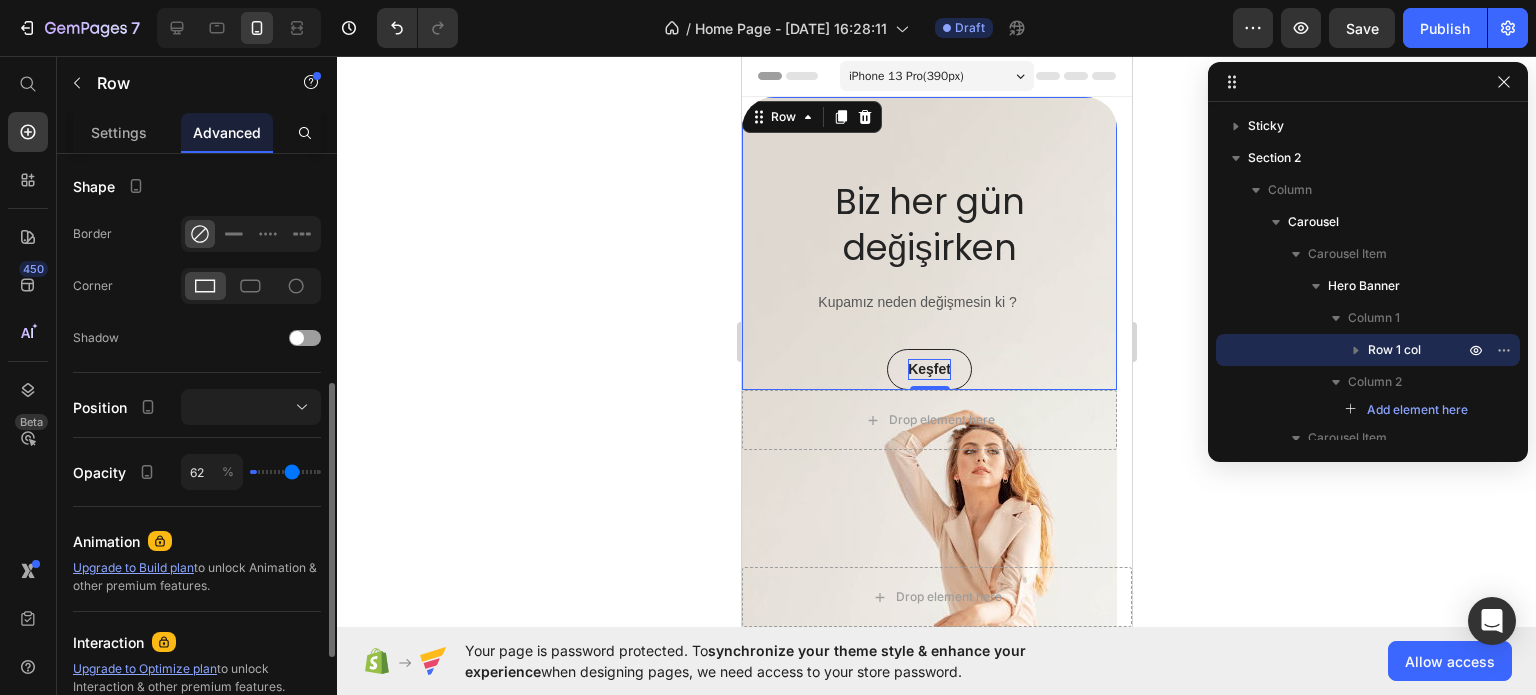 type on "100" 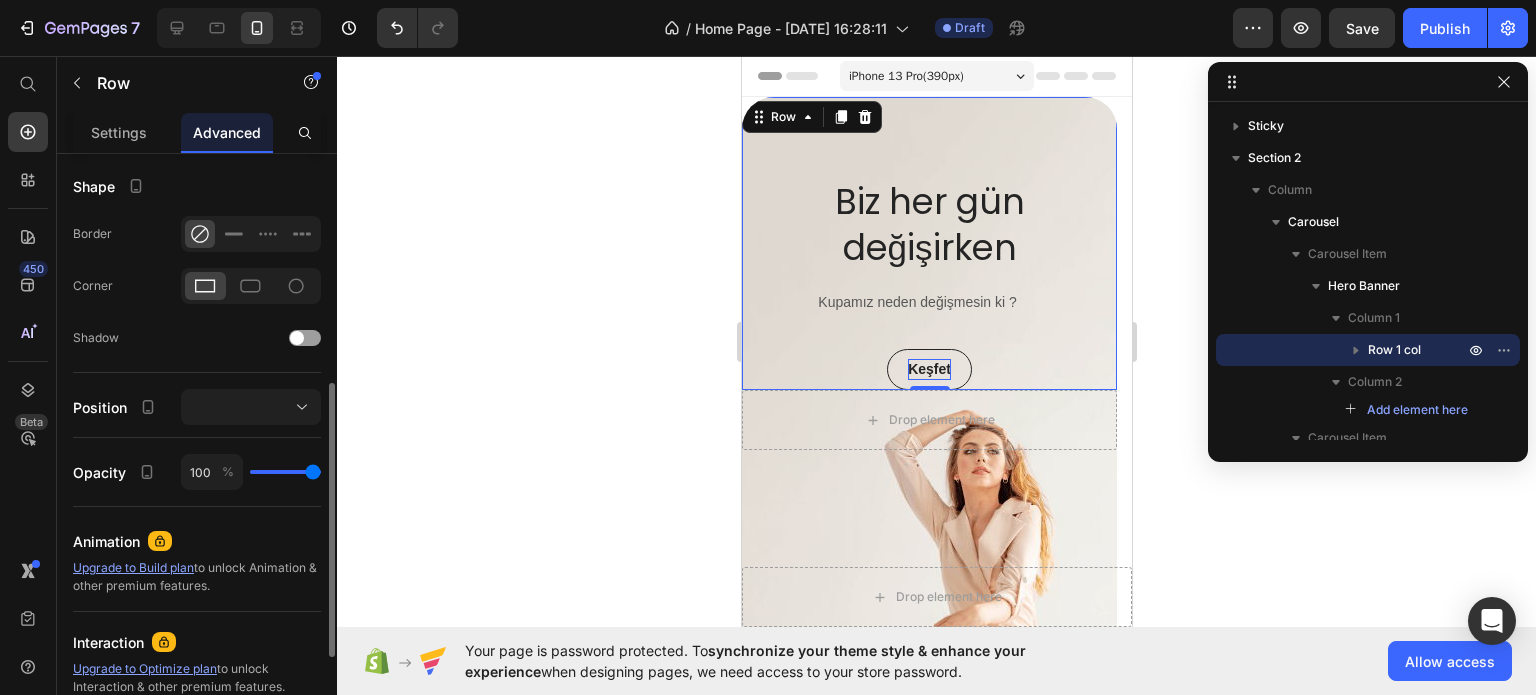 drag, startPoint x: 312, startPoint y: 469, endPoint x: 441, endPoint y: 467, distance: 129.0155 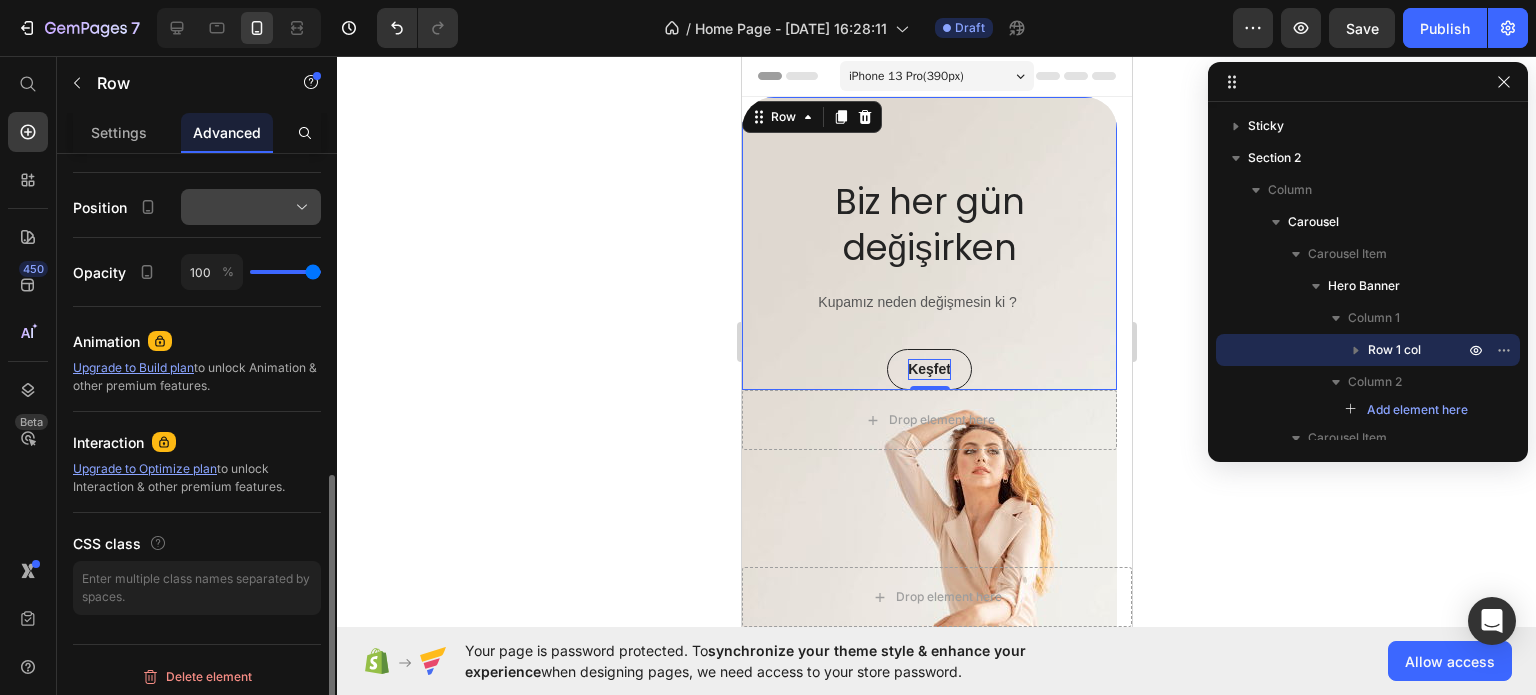 scroll, scrollTop: 704, scrollLeft: 0, axis: vertical 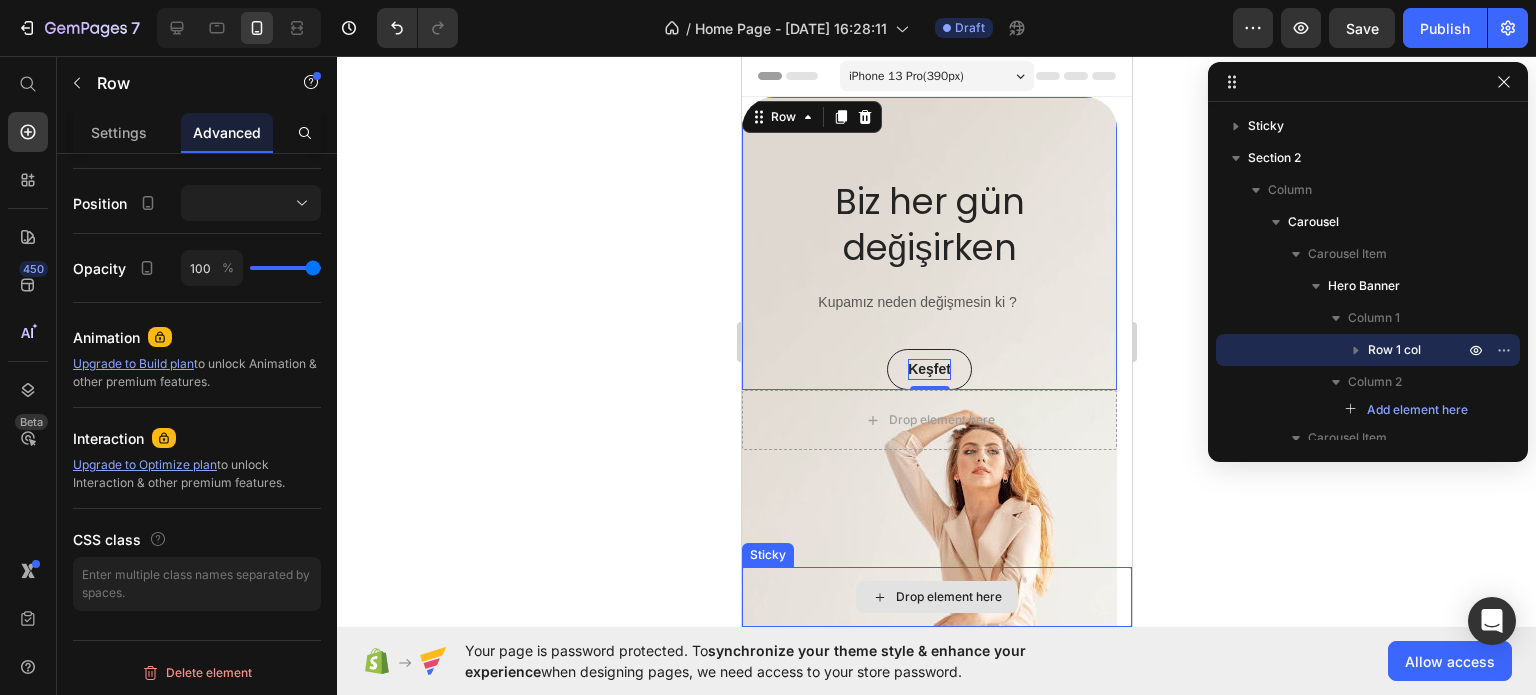 click at bounding box center (928, 430) 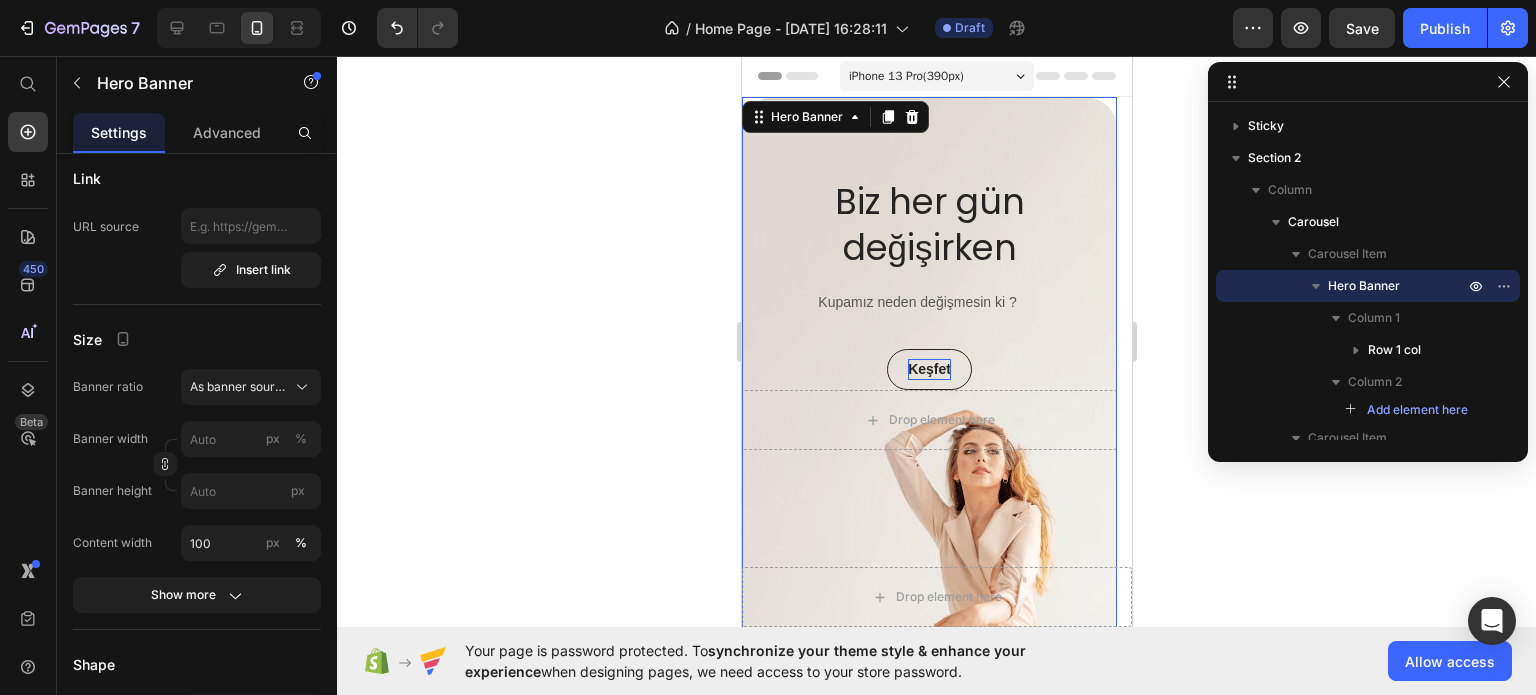 scroll, scrollTop: 0, scrollLeft: 0, axis: both 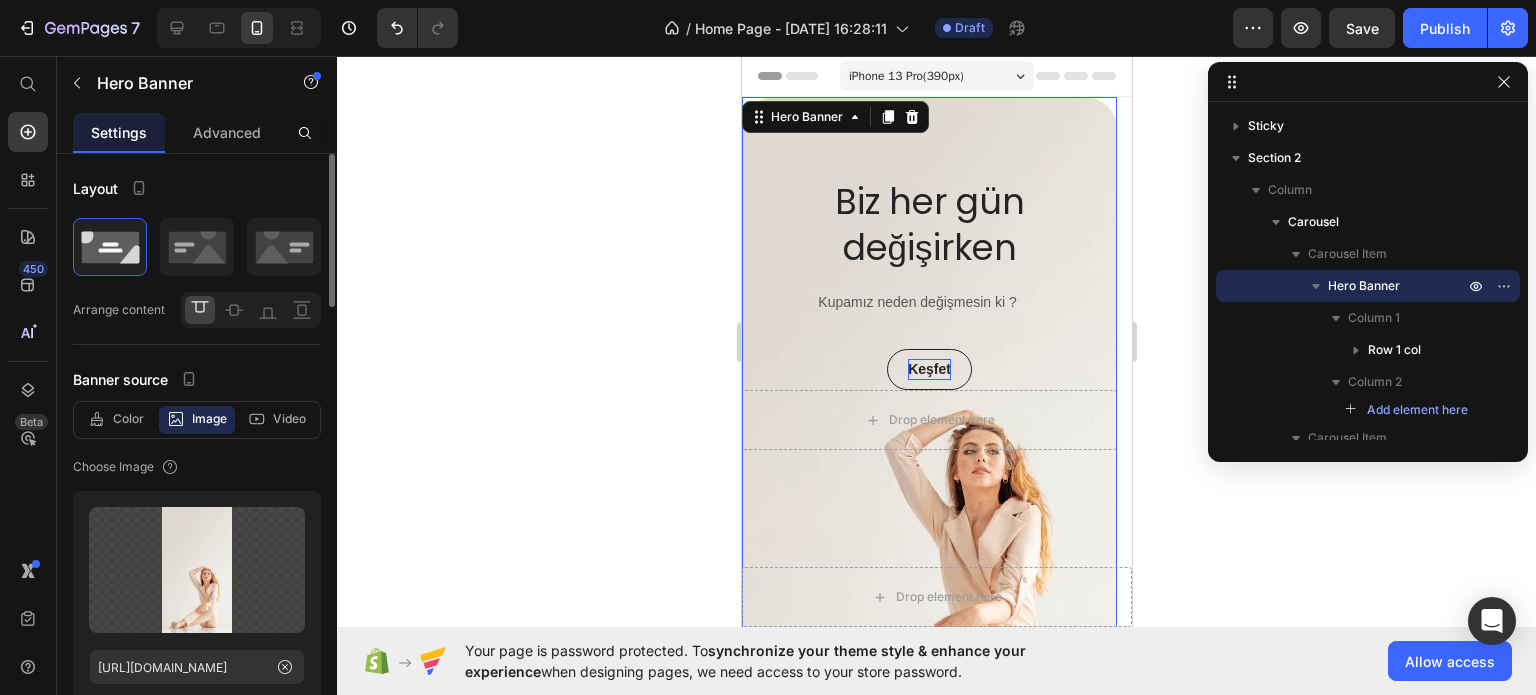 click at bounding box center (928, 430) 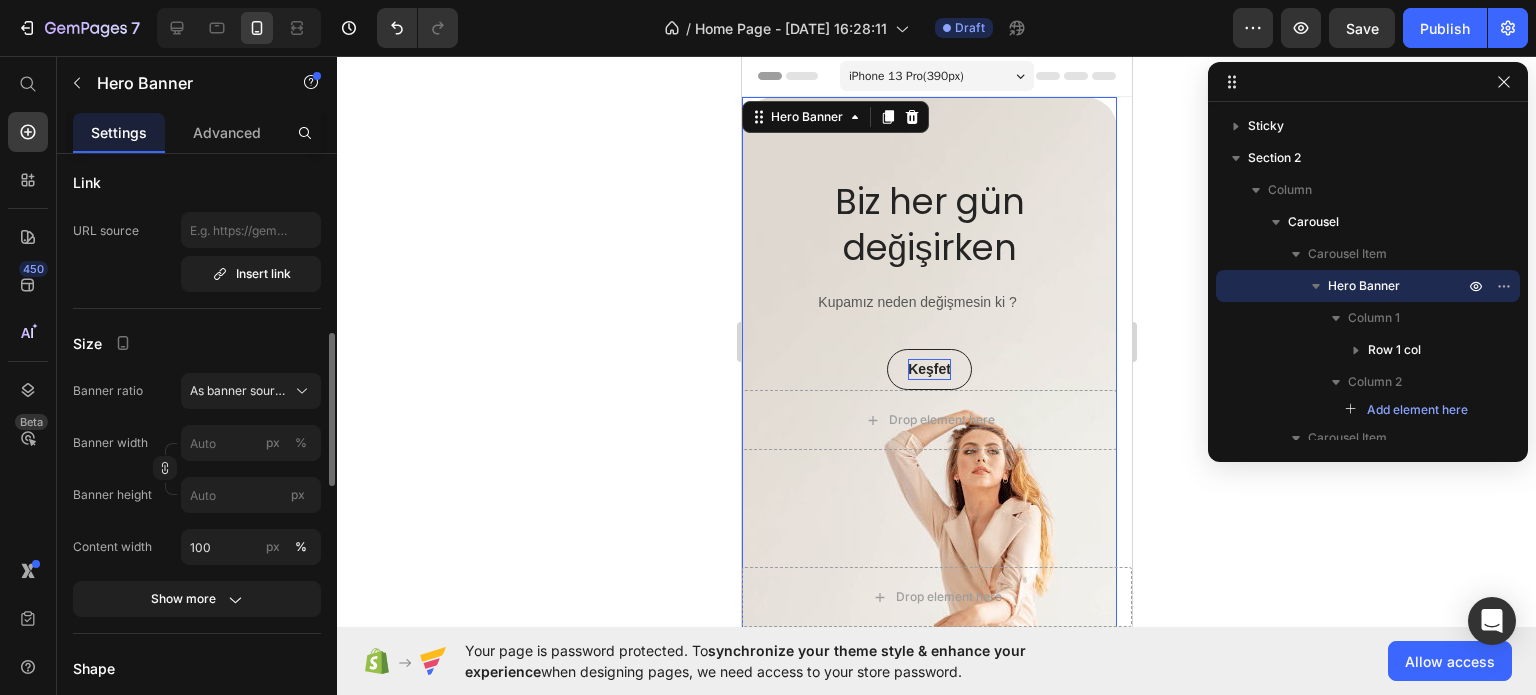 scroll, scrollTop: 1000, scrollLeft: 0, axis: vertical 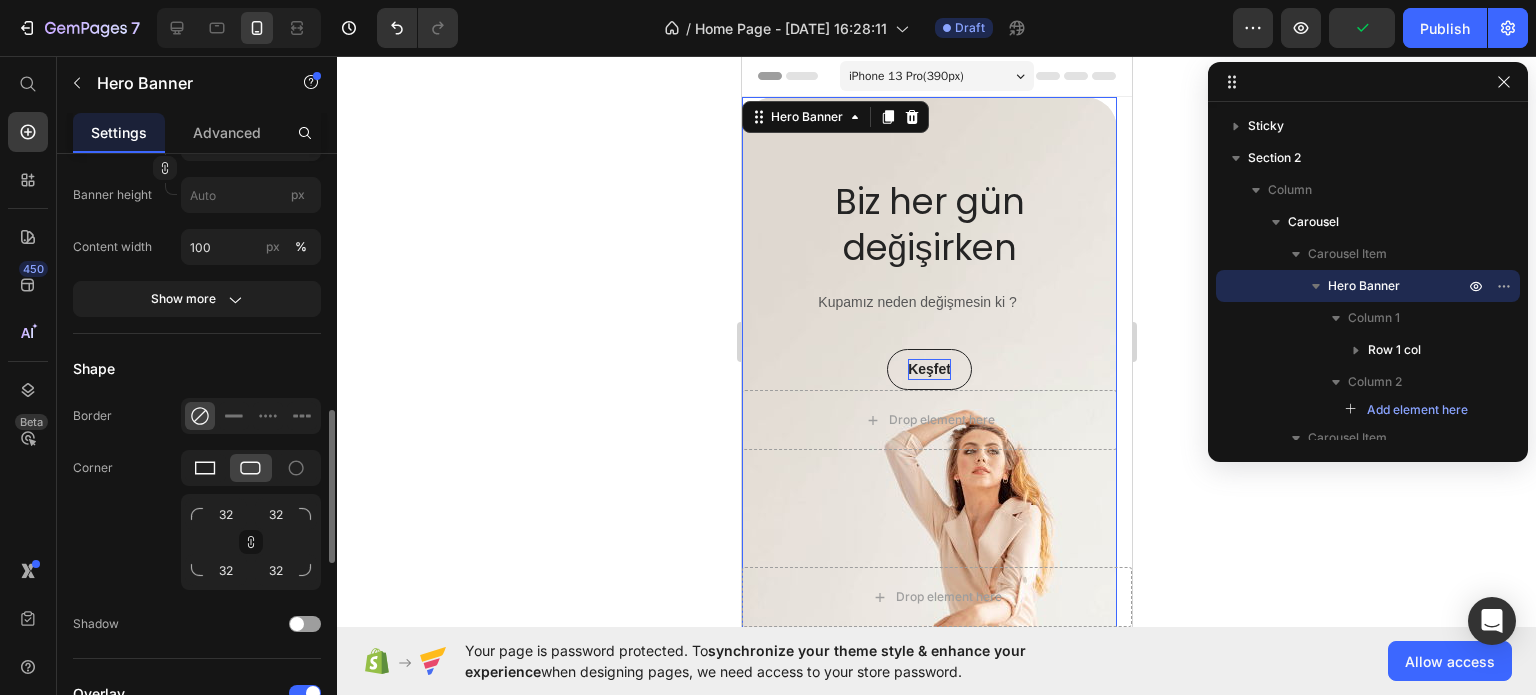 click 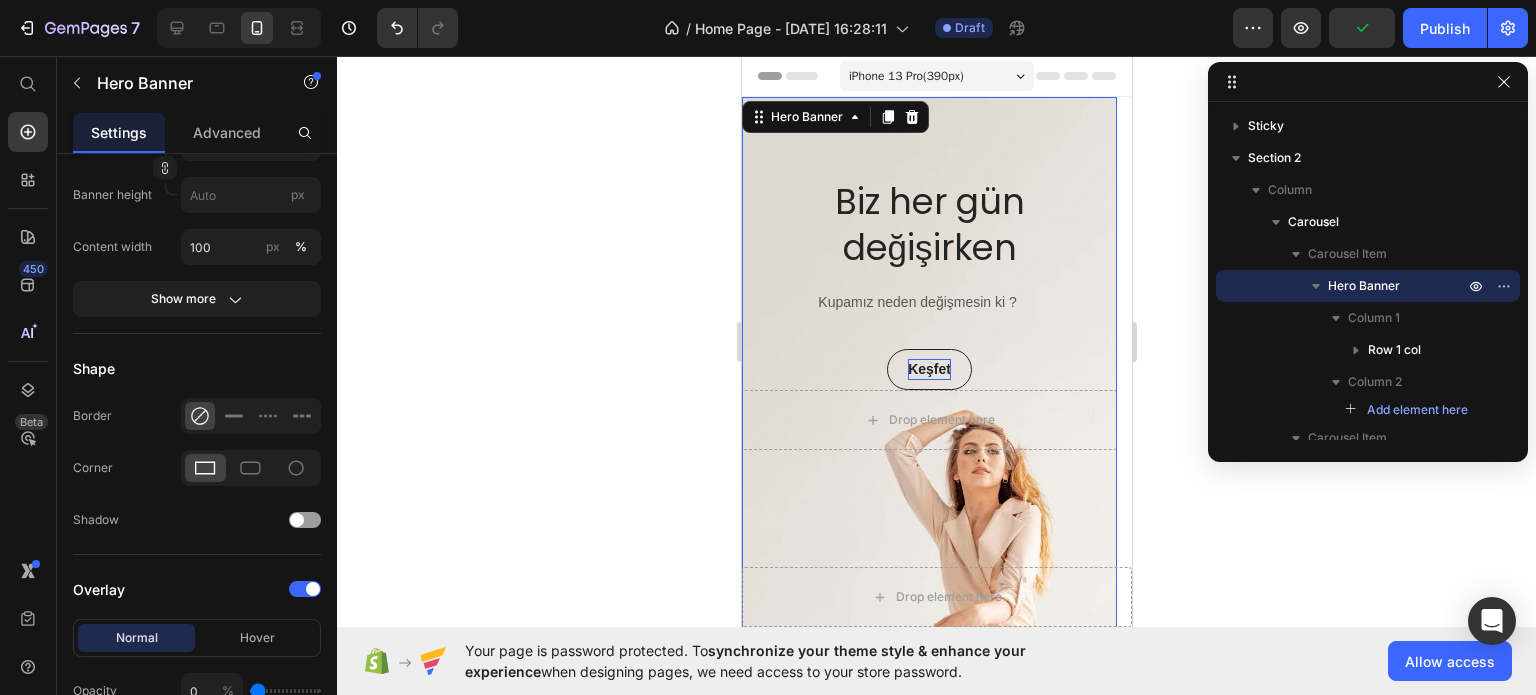 click 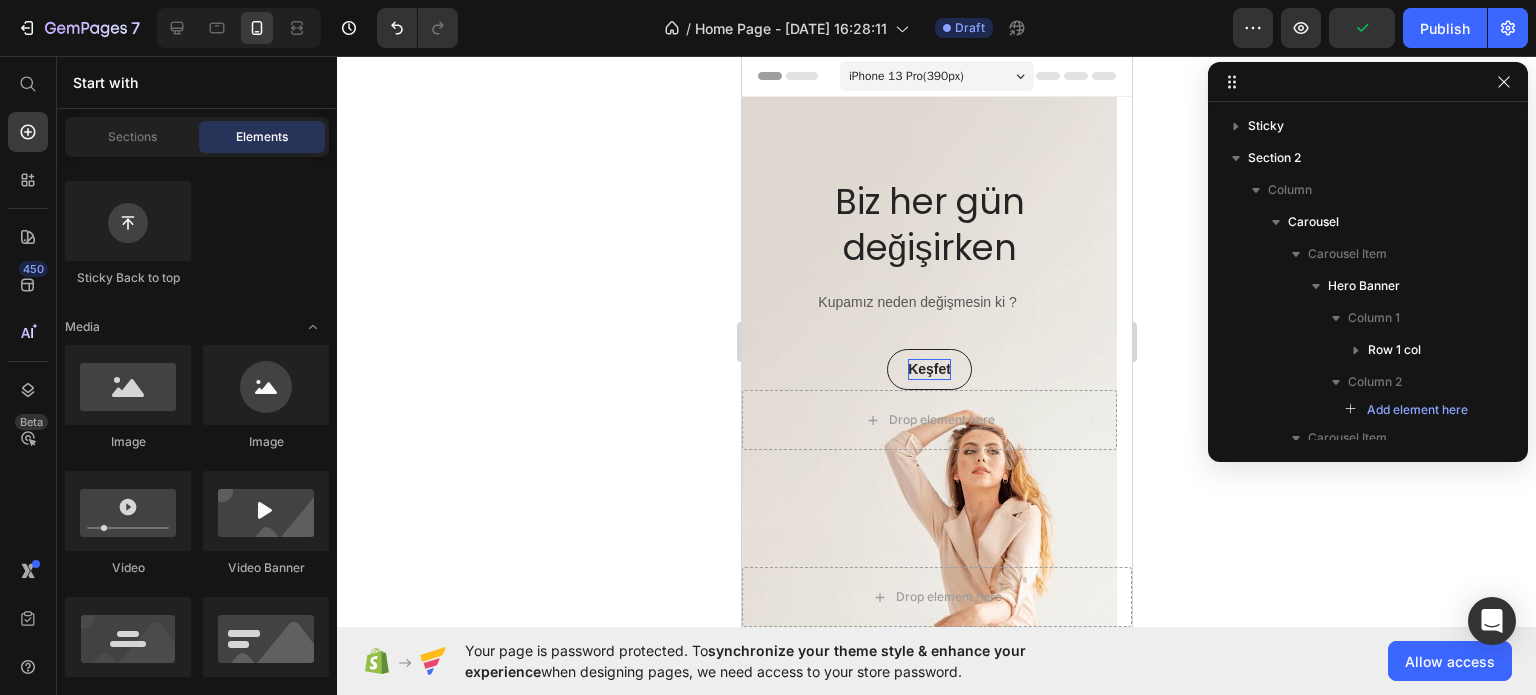 click 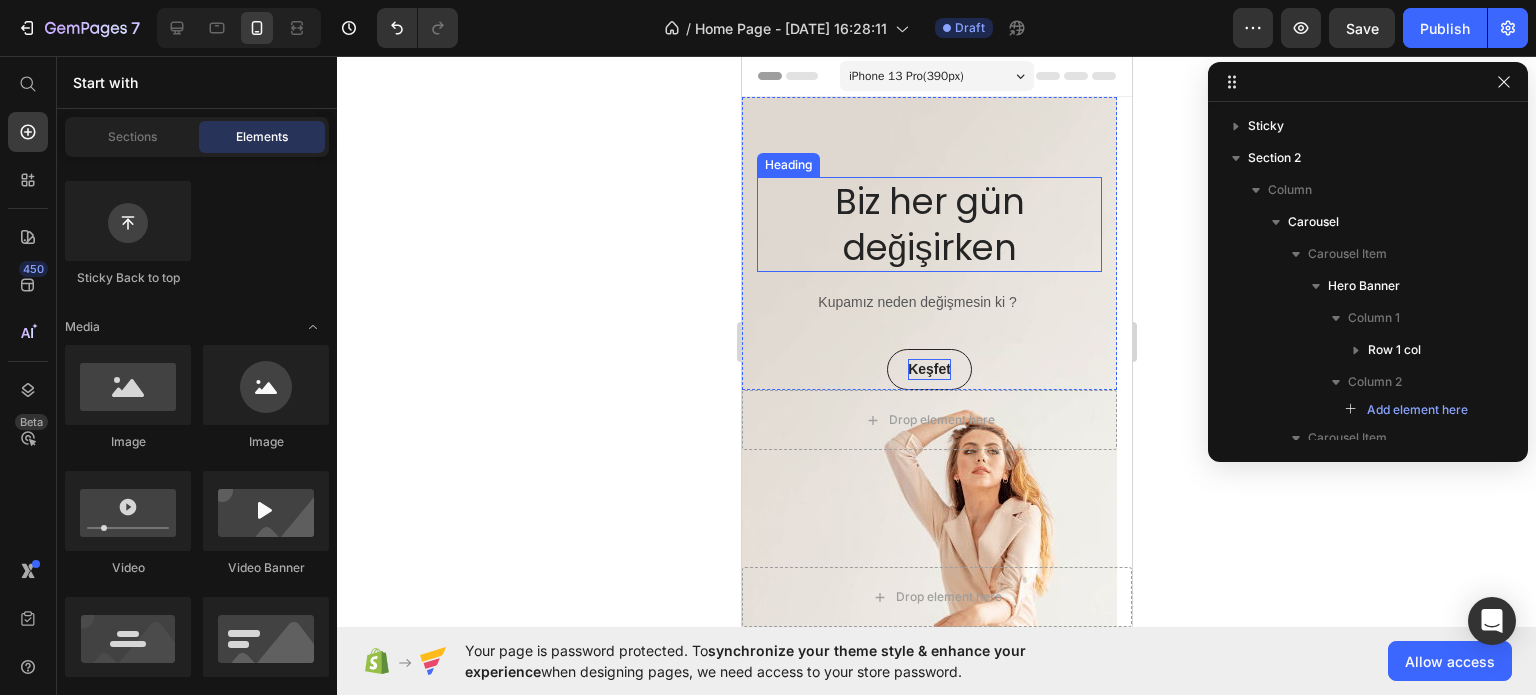 click on "Biz her gün değişirken" at bounding box center (928, 224) 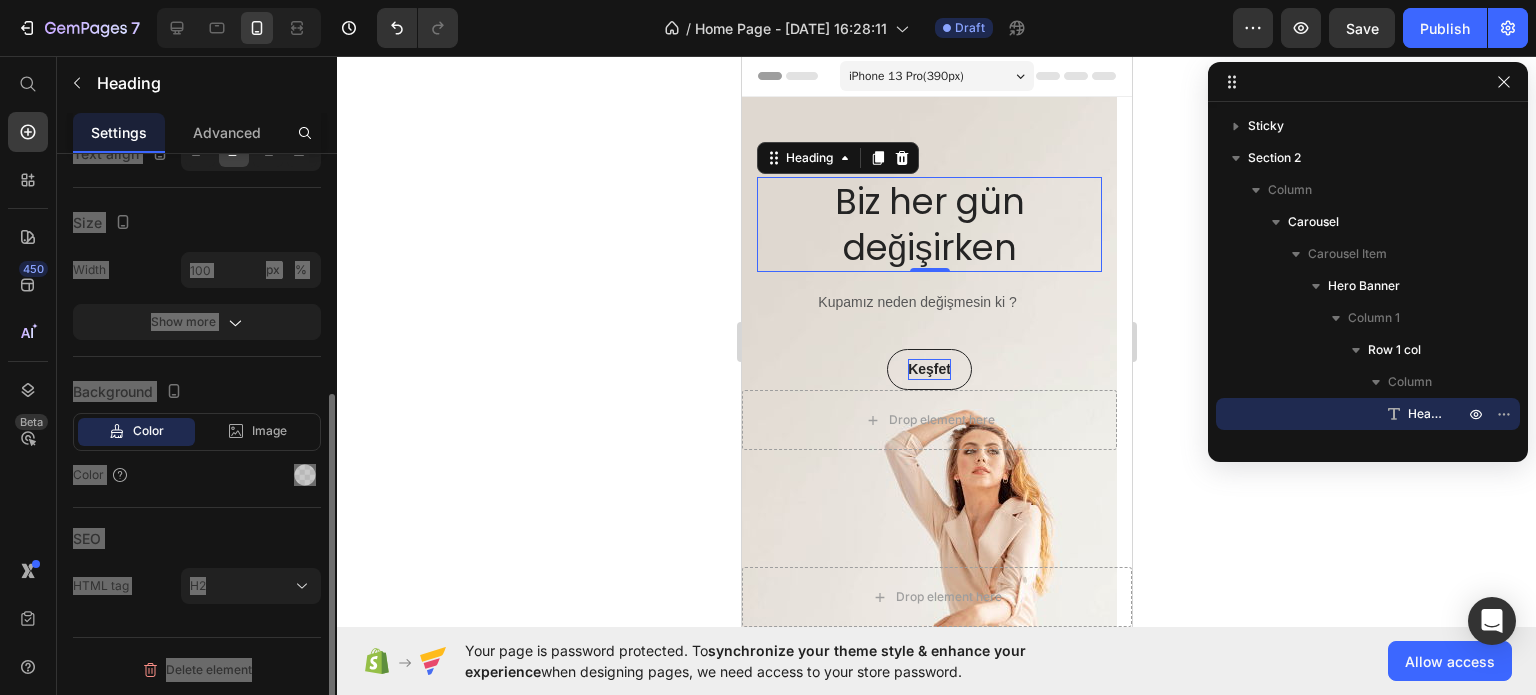 scroll, scrollTop: 0, scrollLeft: 0, axis: both 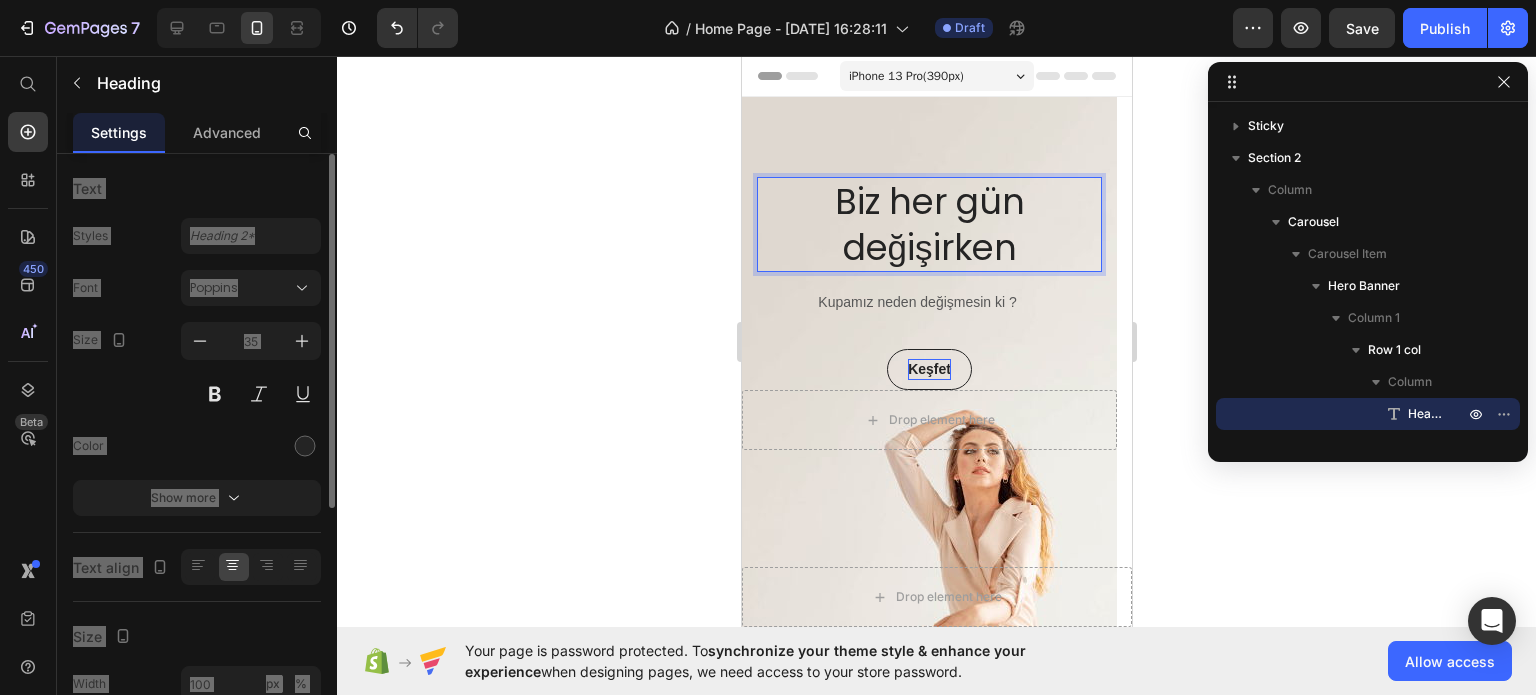 click on "Kupamız neden değişmesin ki ?" at bounding box center (916, 302) 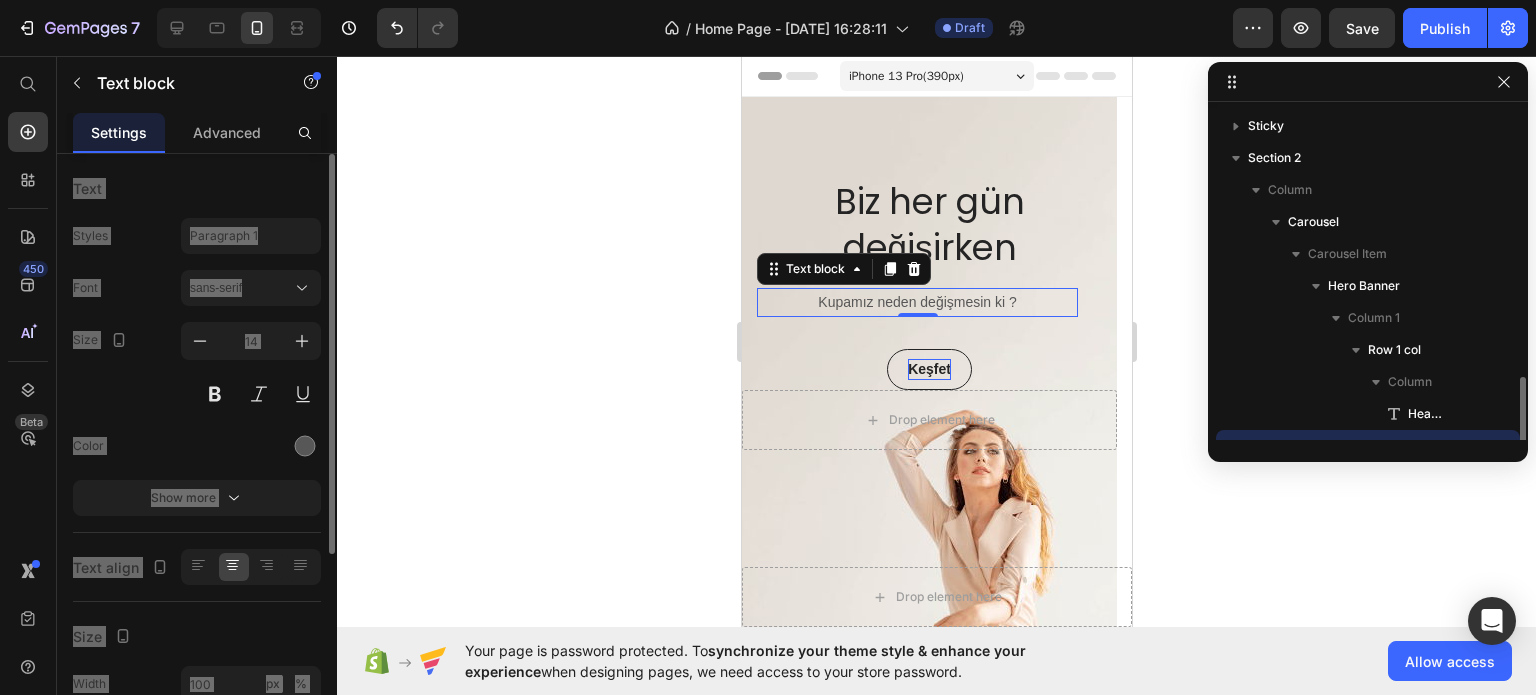 scroll, scrollTop: 186, scrollLeft: 0, axis: vertical 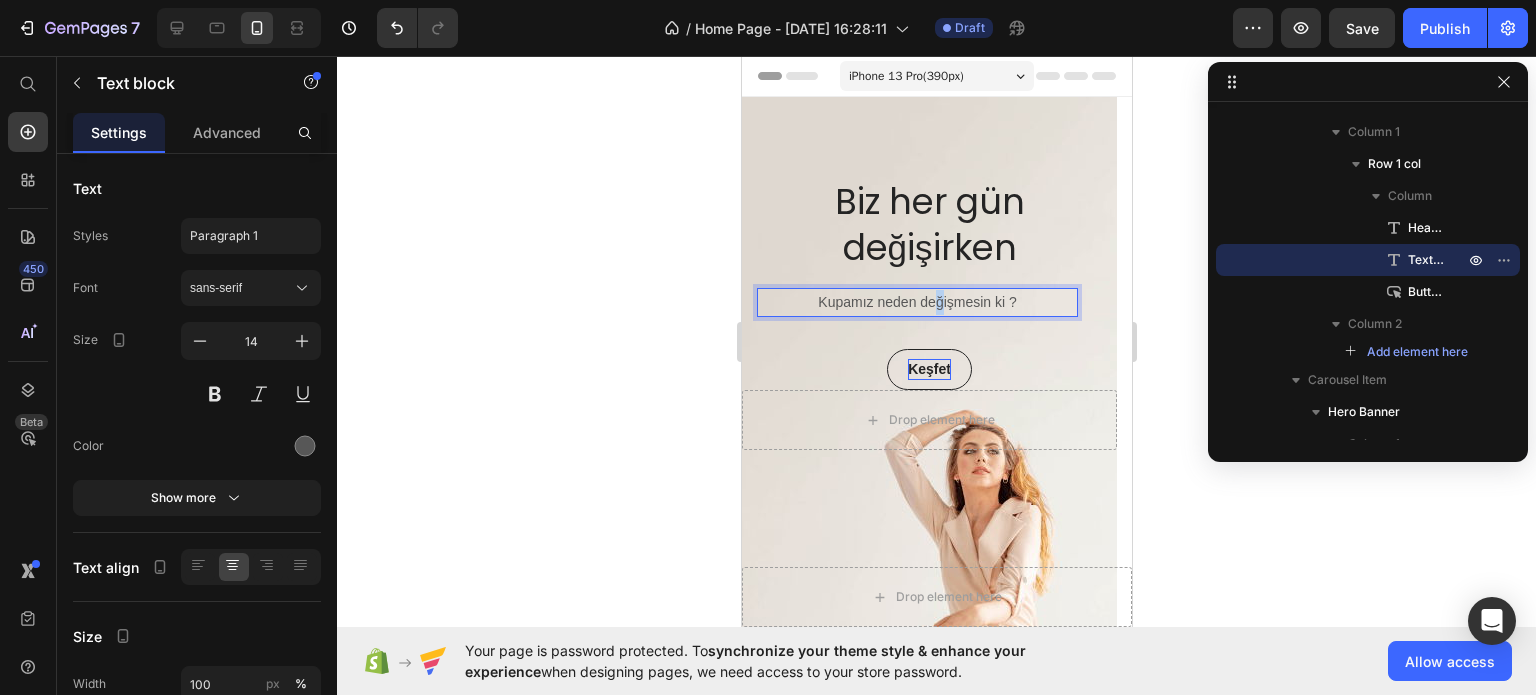 click on "Kupamız neden değişmesin ki ?" at bounding box center (916, 302) 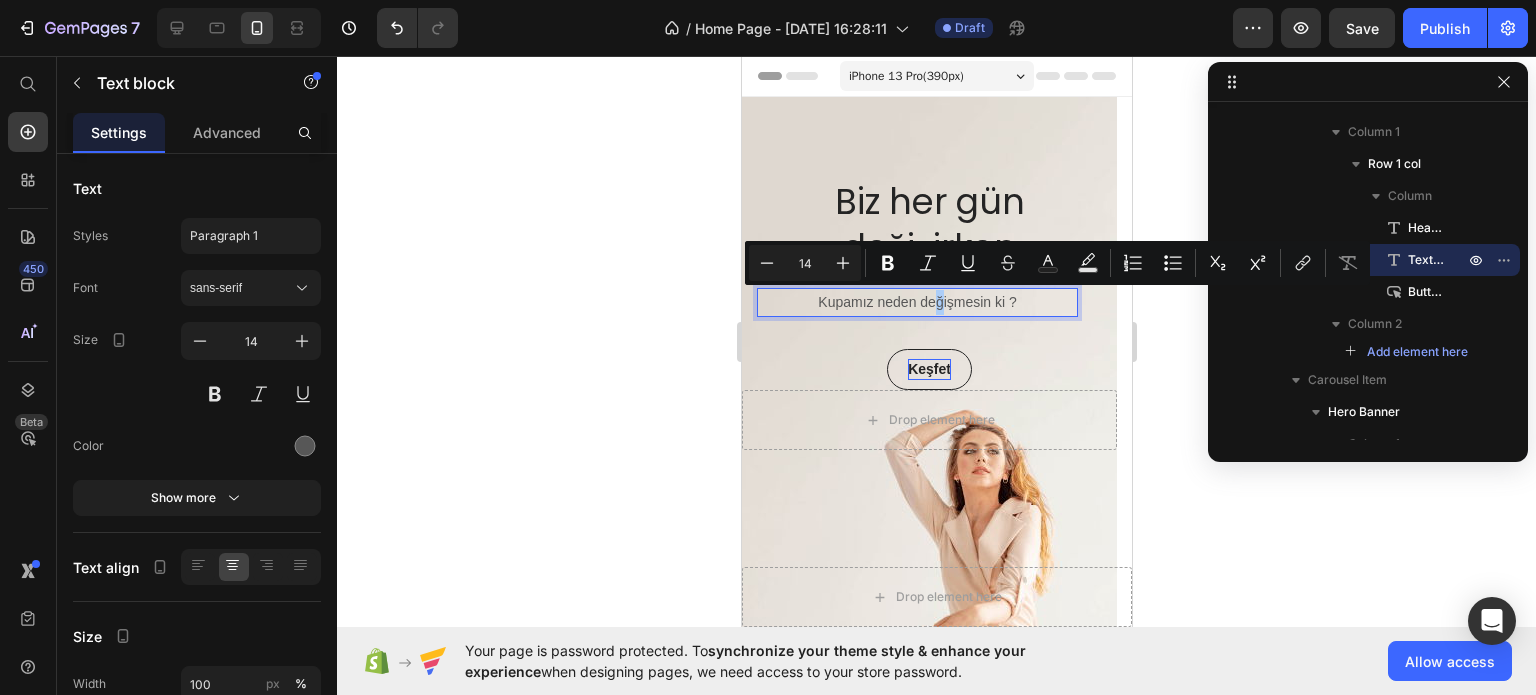 click 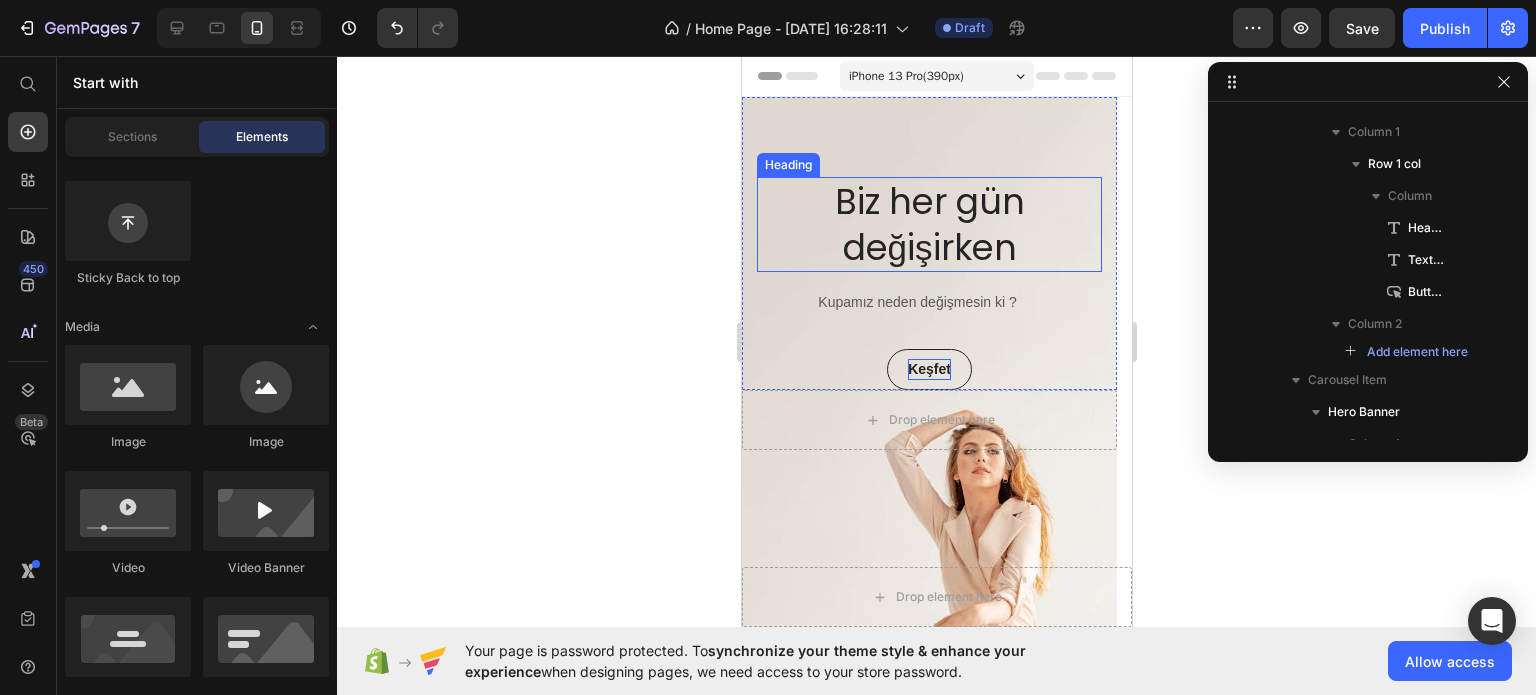click on "Biz her gün değişirken" at bounding box center (928, 224) 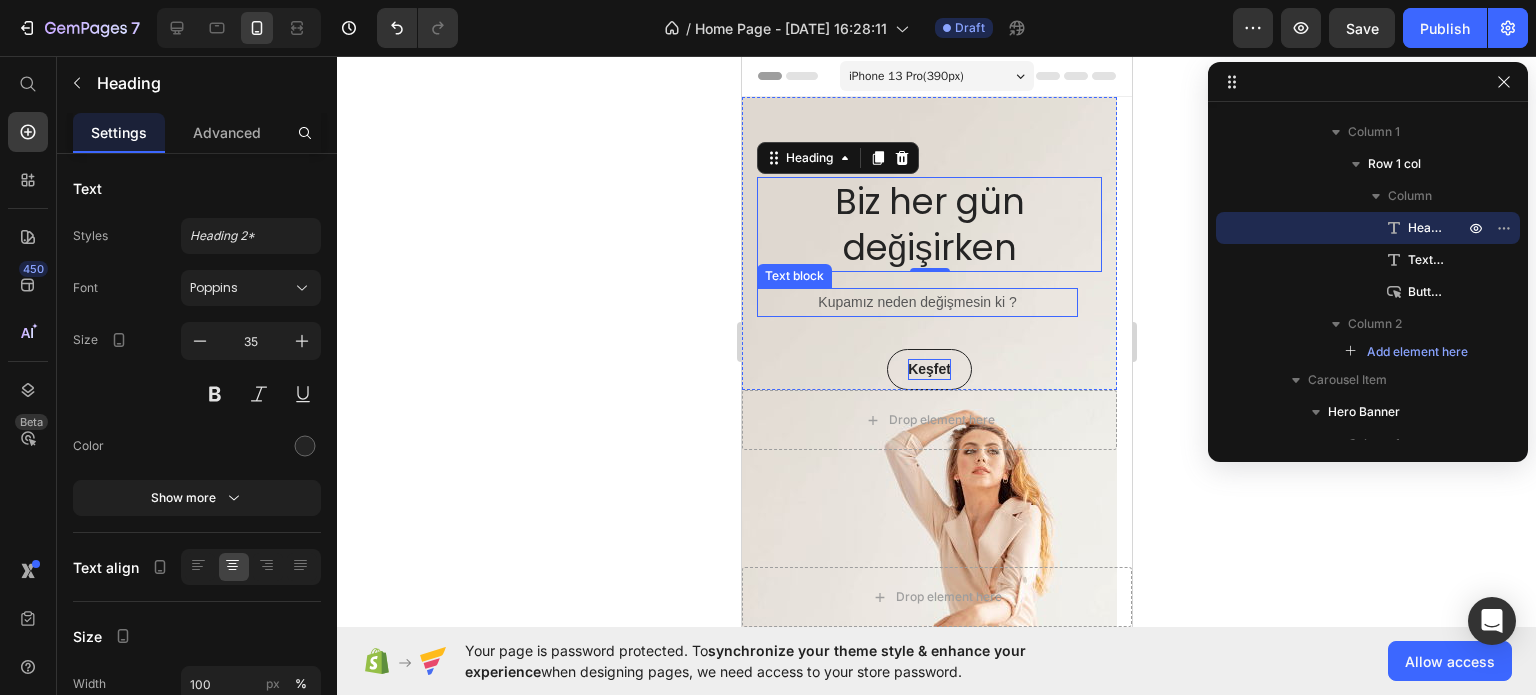 click on "Kupamız neden değişmesin ki ?" at bounding box center (916, 302) 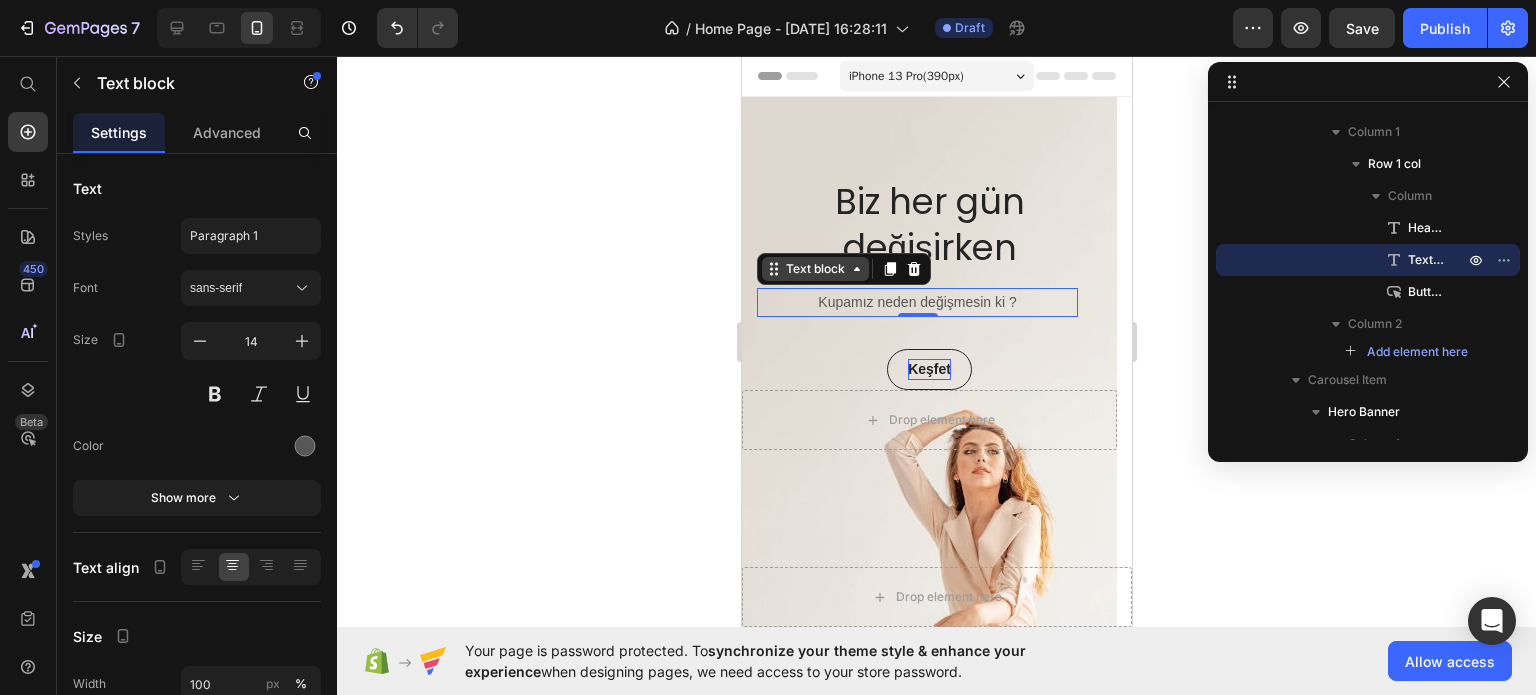click on "Text block" at bounding box center [814, 269] 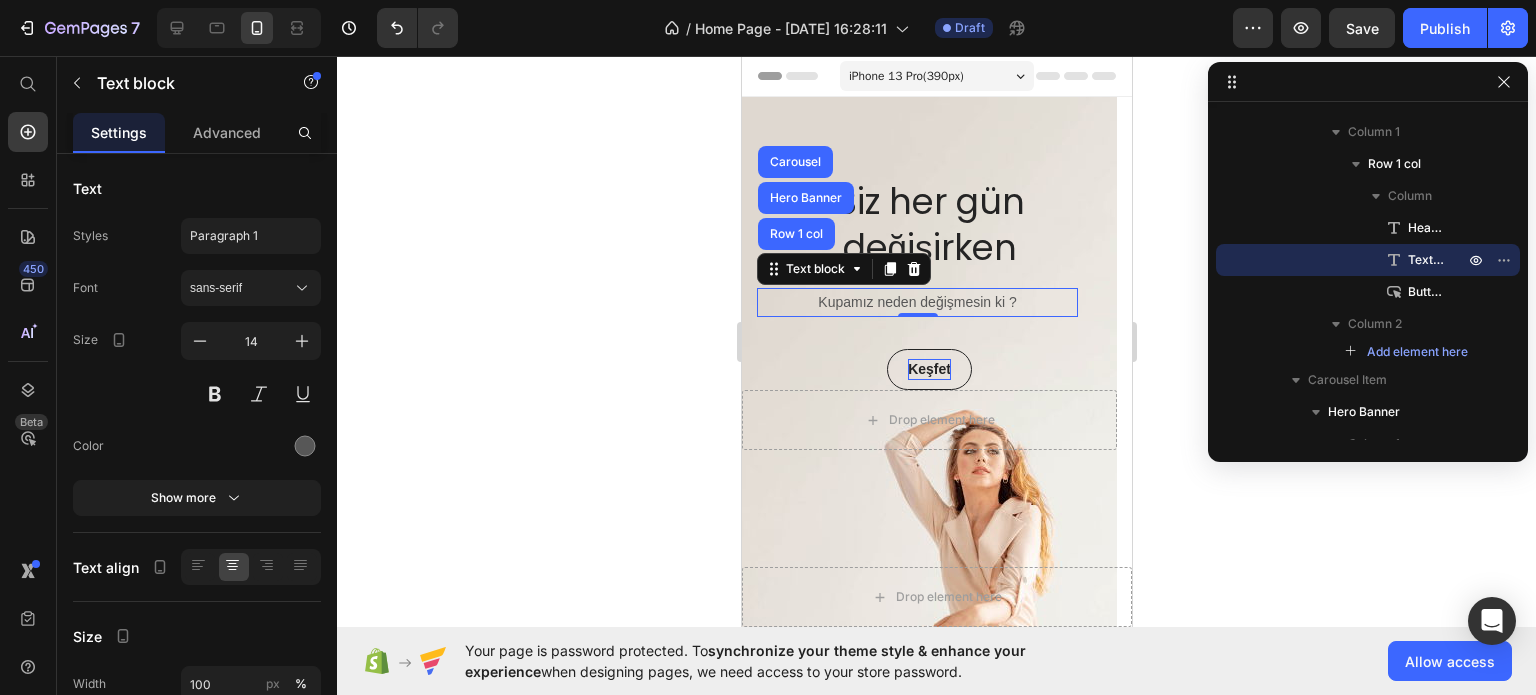 click 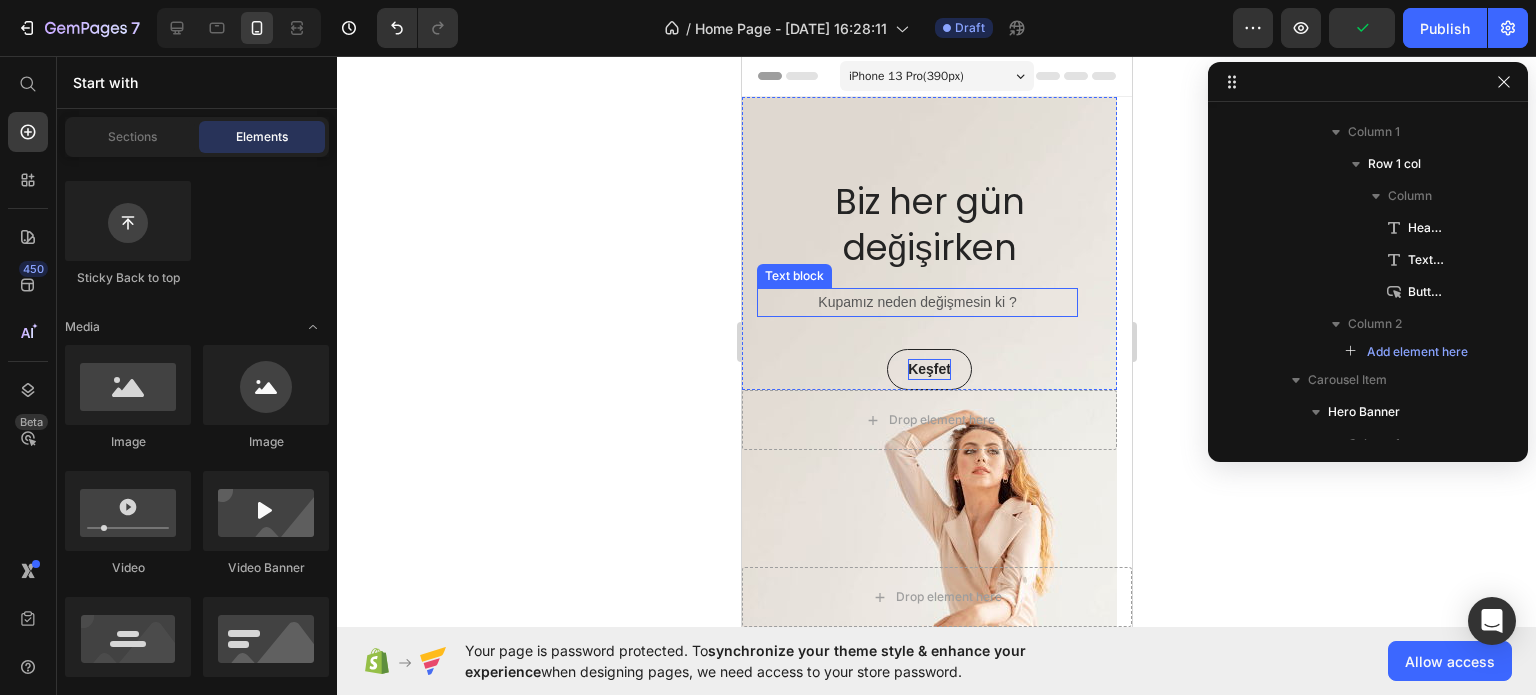 click on "Kupamız neden değişmesin ki ?" at bounding box center (916, 302) 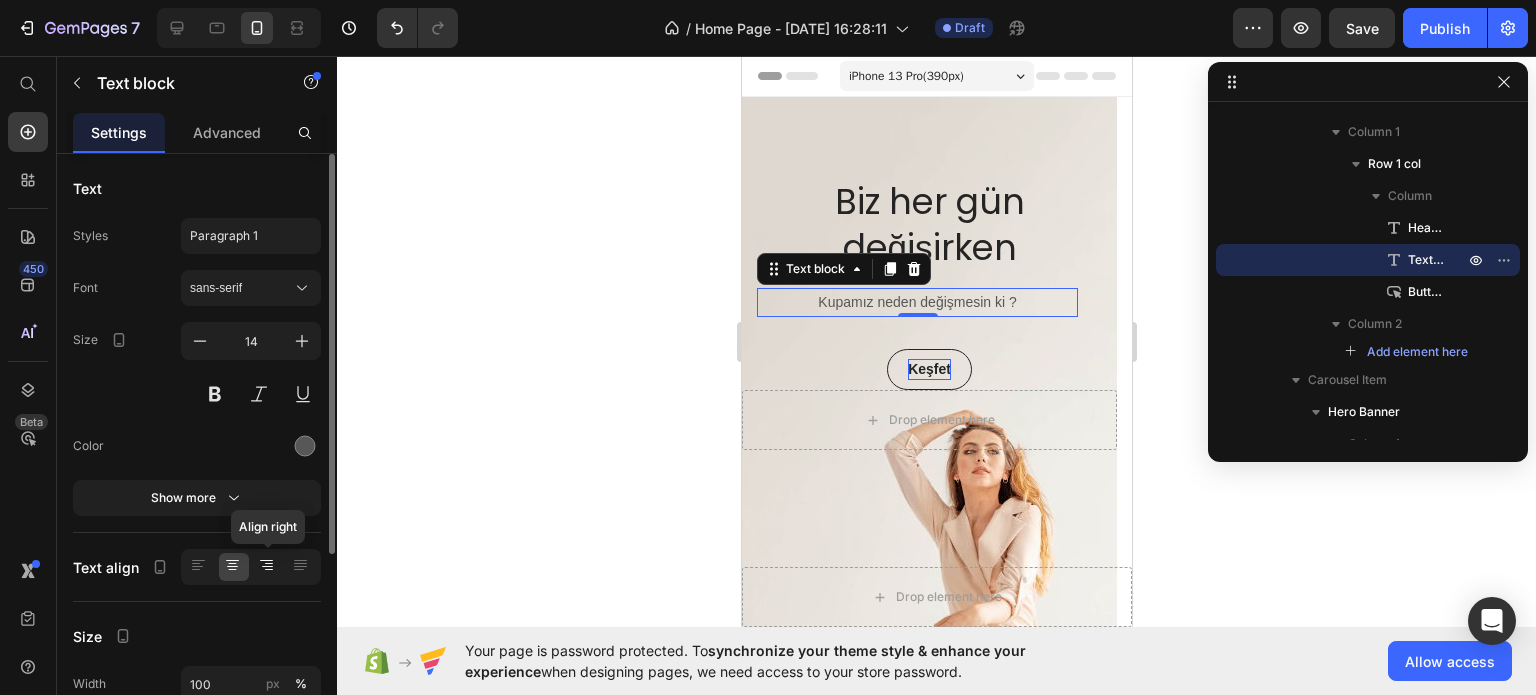 click 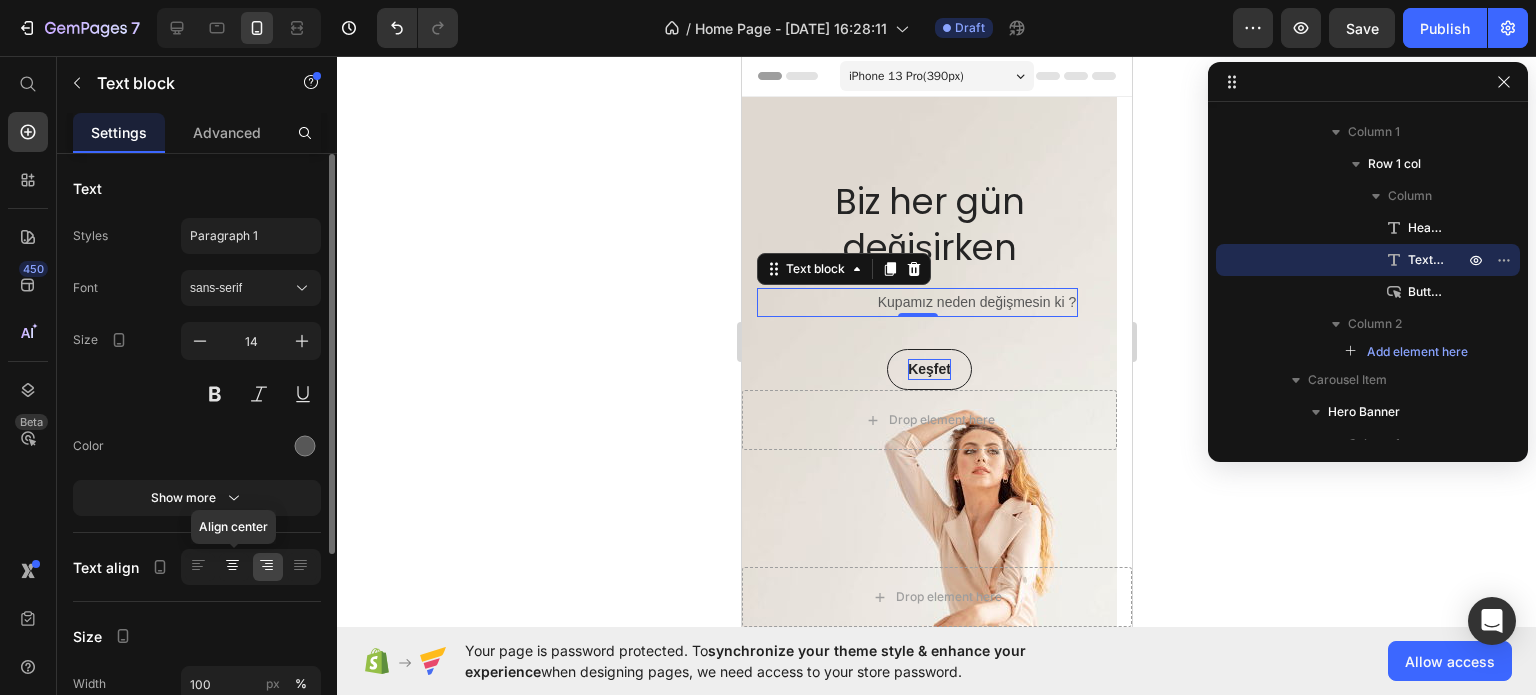 click 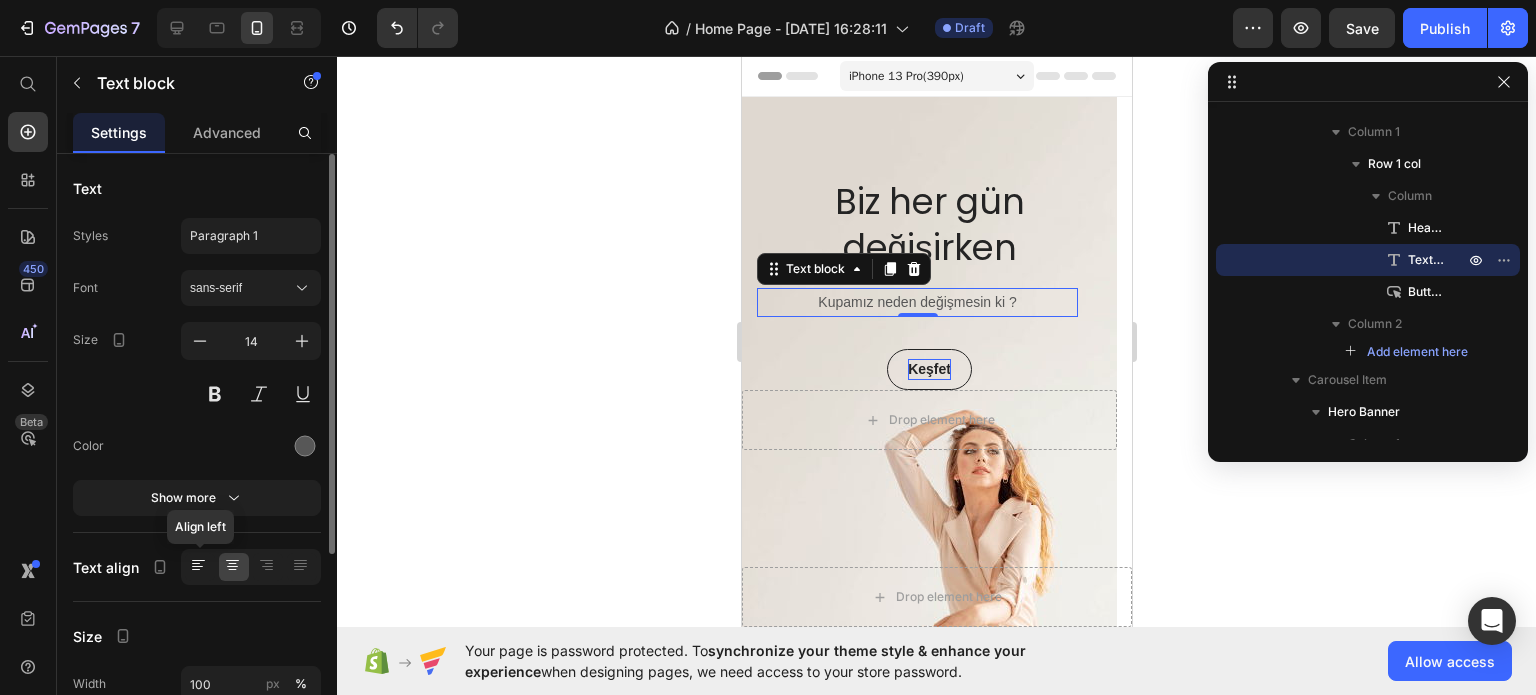 click 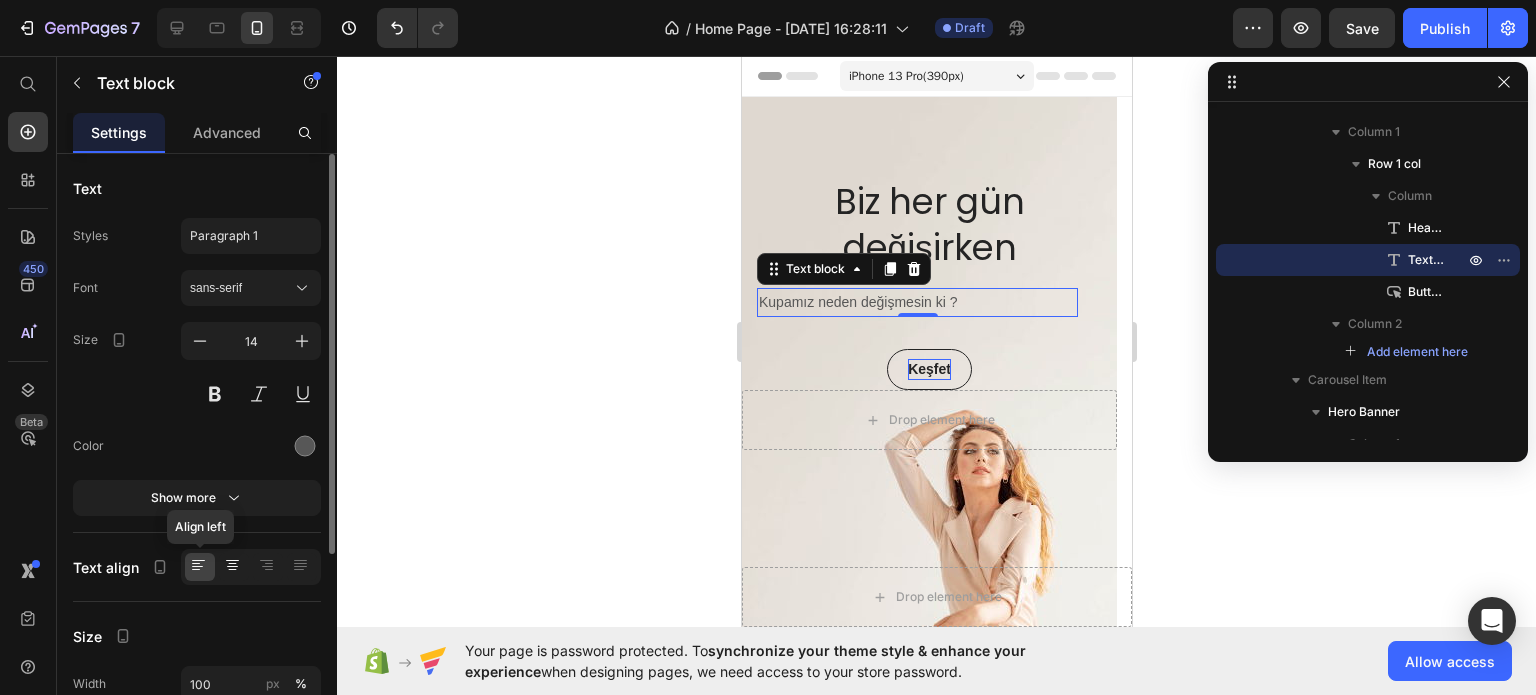 click 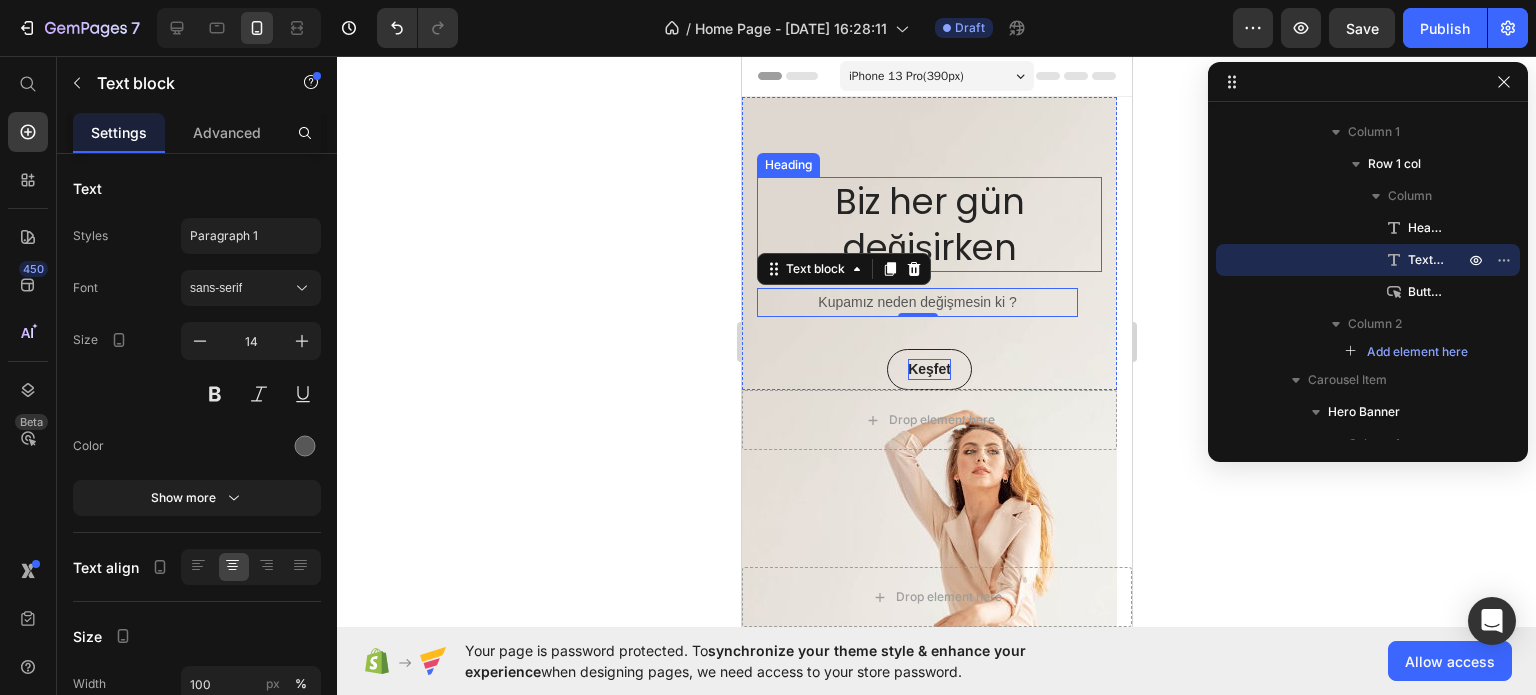 click on "Biz her gün değişirken" at bounding box center [928, 224] 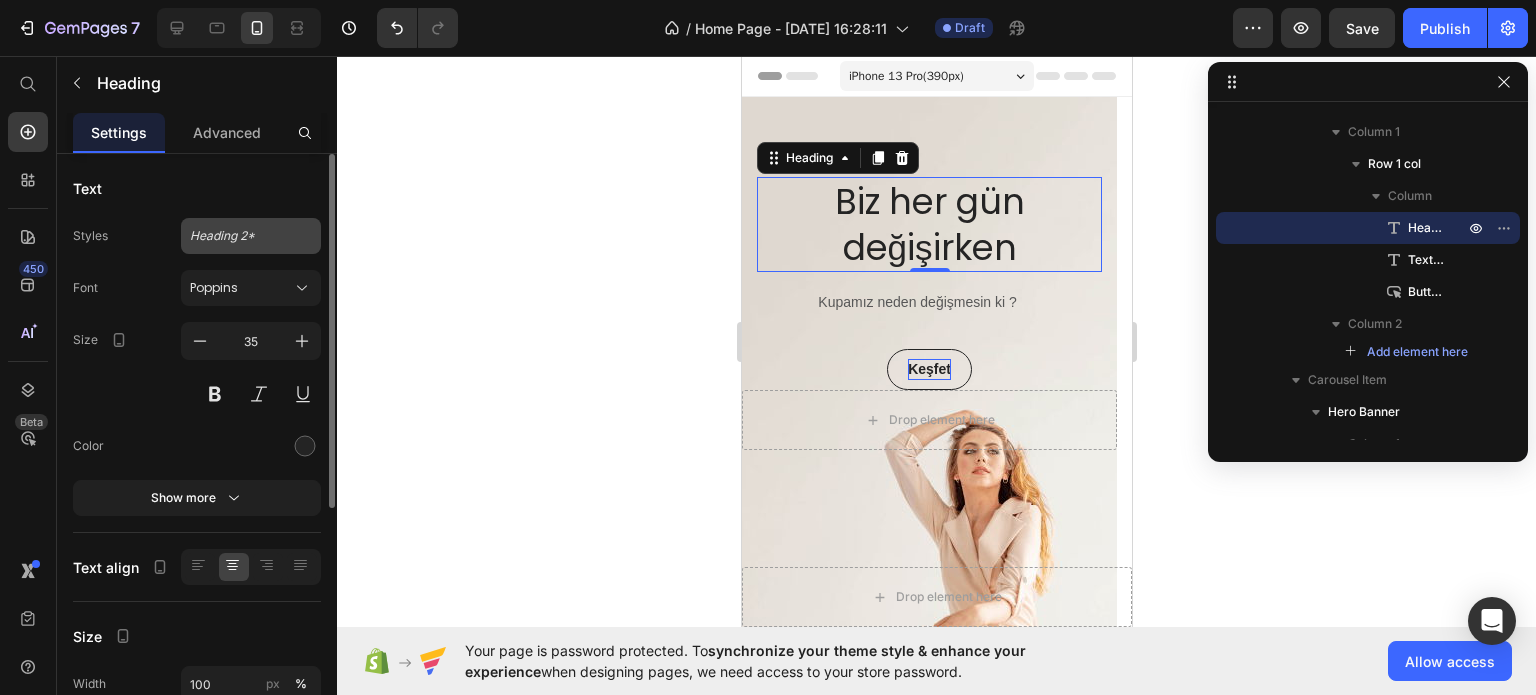 click on "Heading 2*" 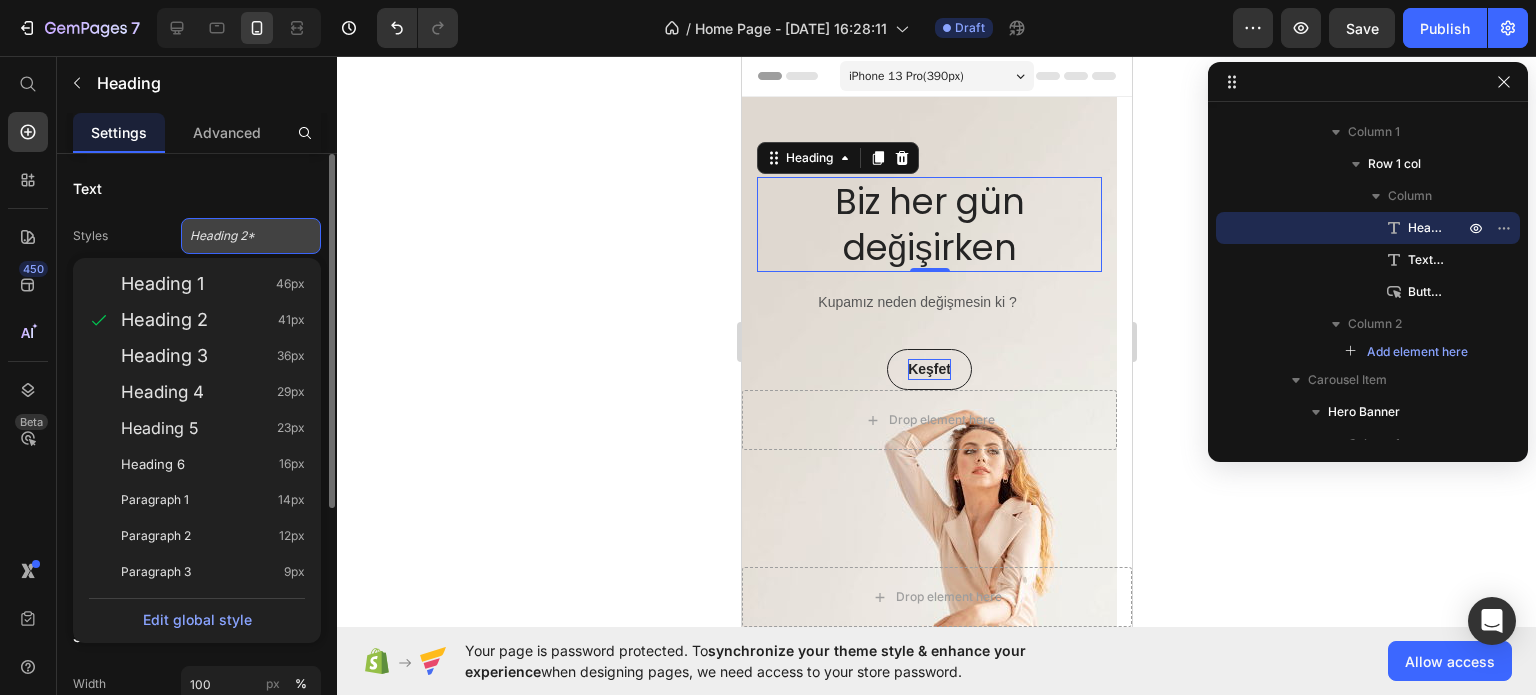 click on "Heading 2*" 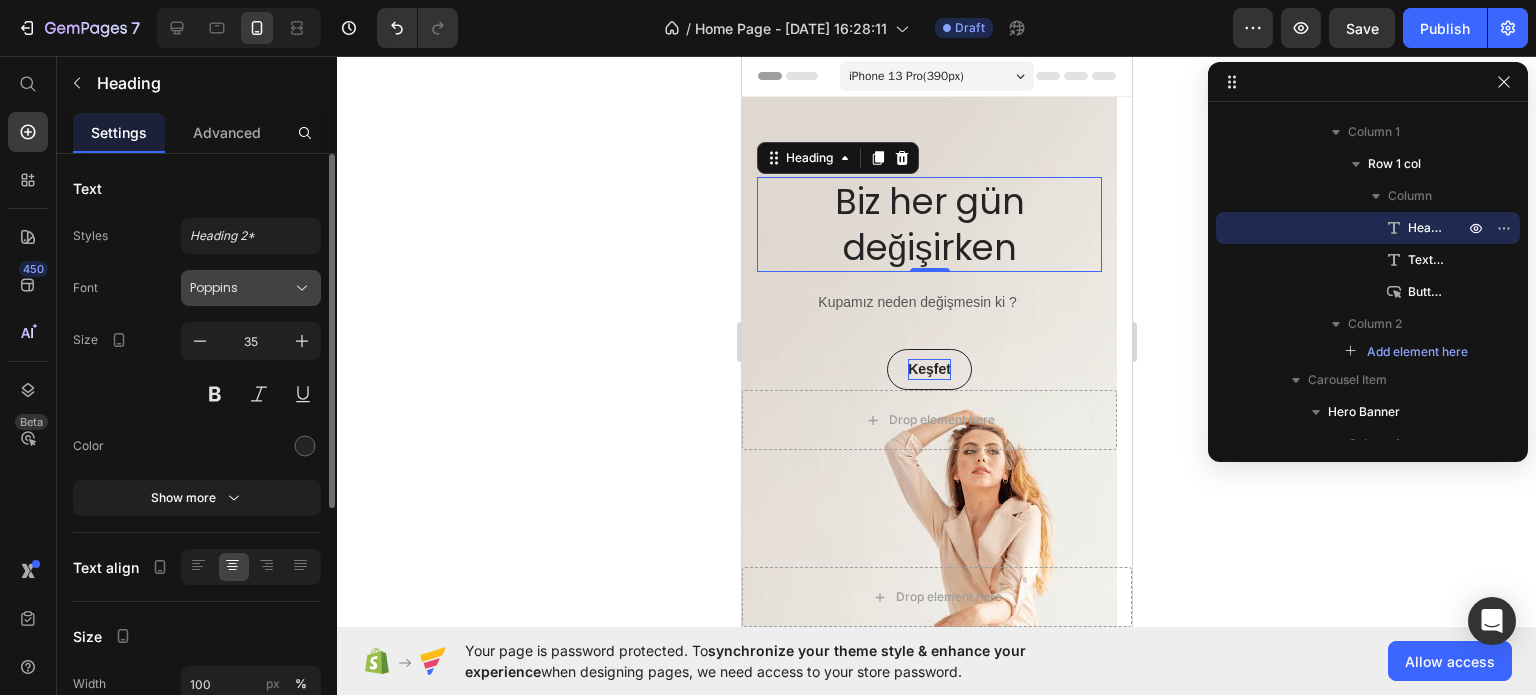 click on "Poppins" at bounding box center [241, 288] 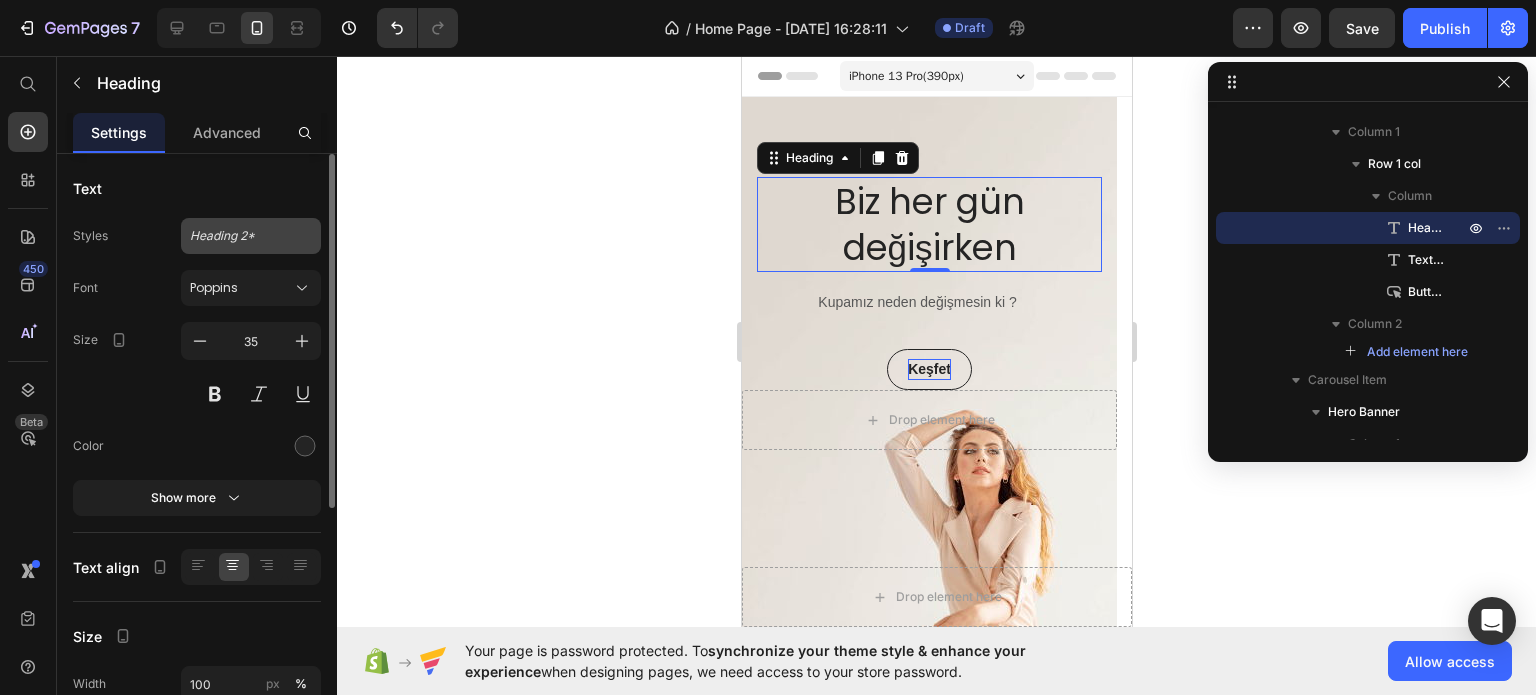 click on "Heading 2*" at bounding box center [239, 236] 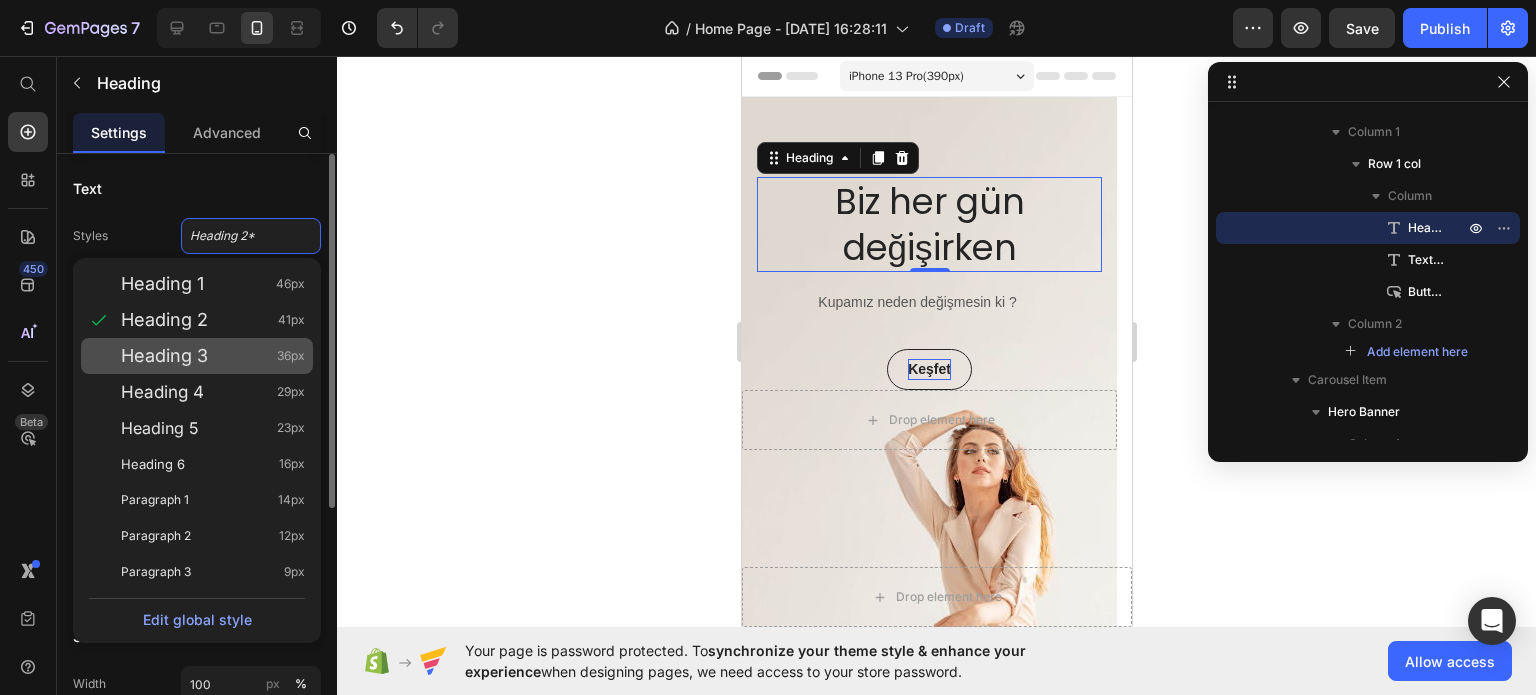 click on "Heading 3 36px" at bounding box center (213, 356) 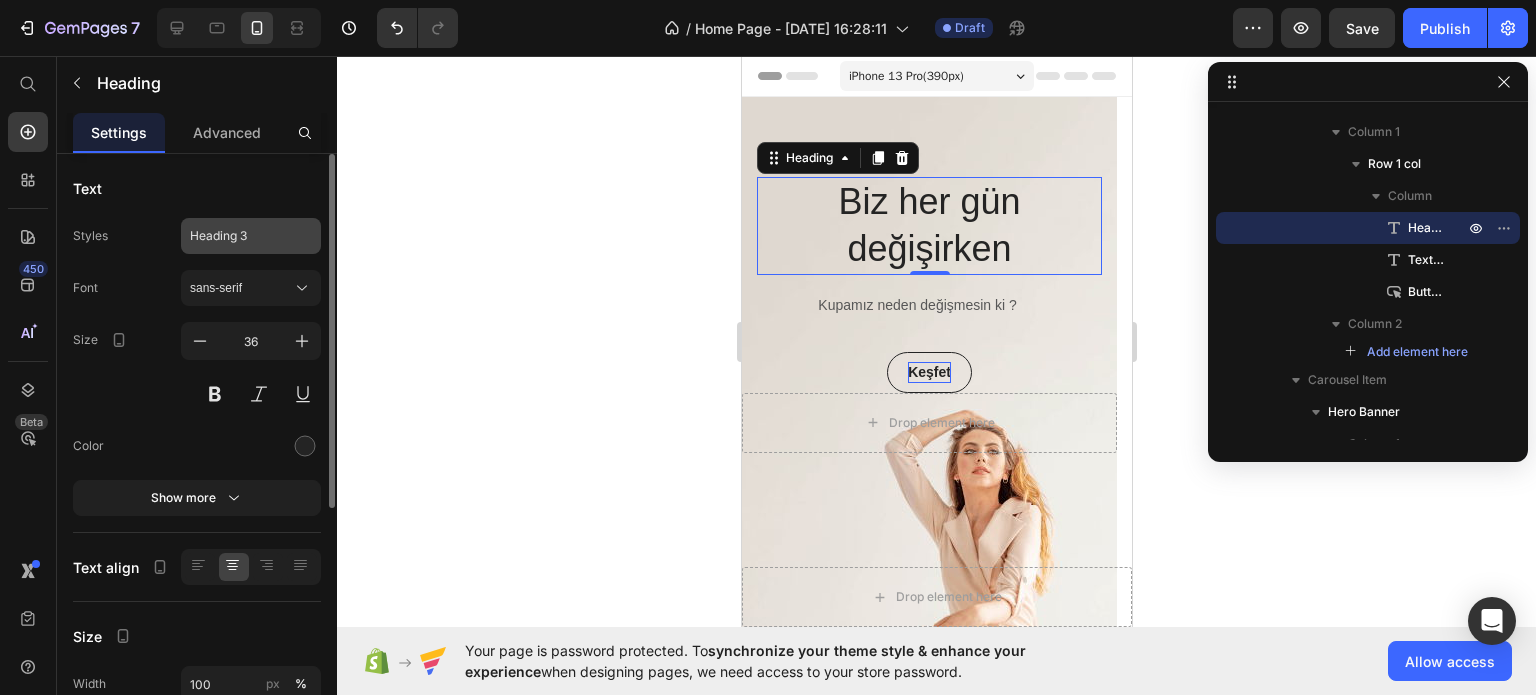 click on "Heading 3" at bounding box center [239, 236] 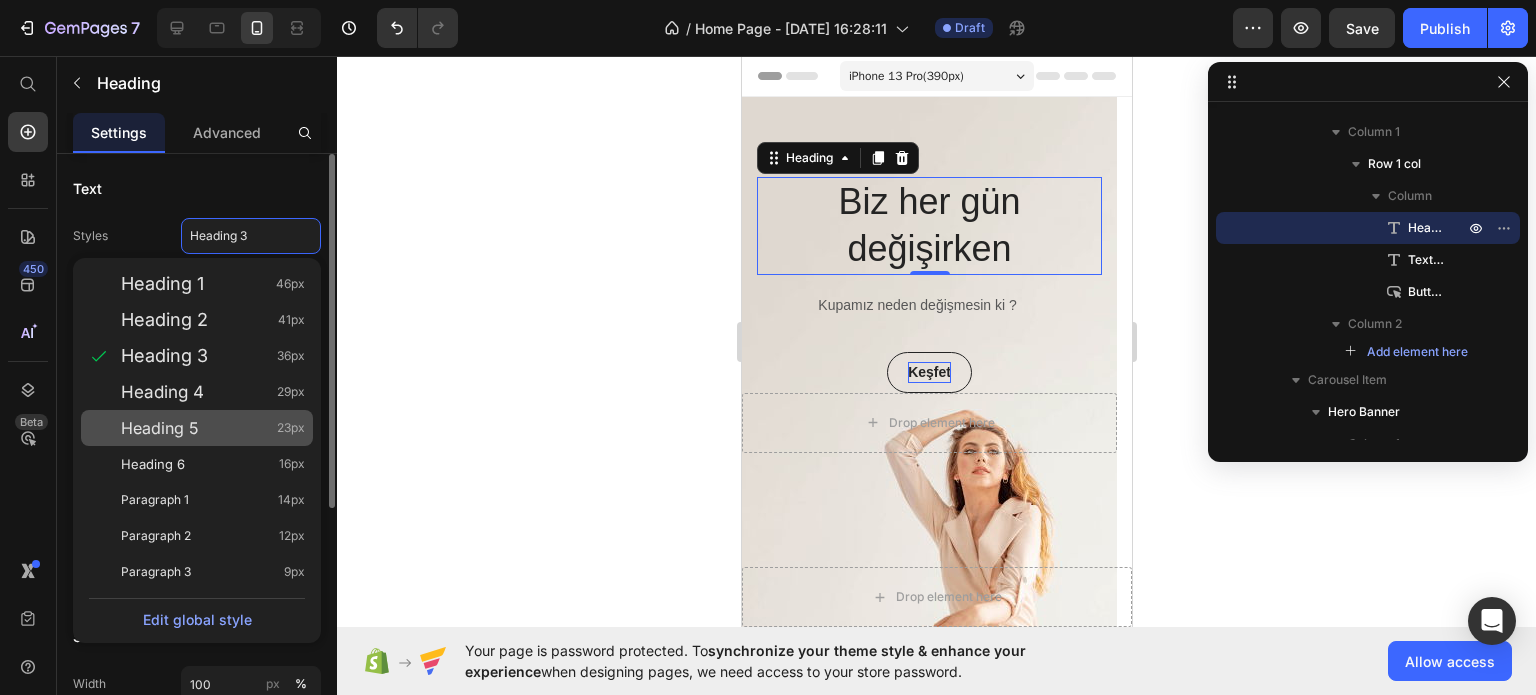 click on "Heading 5 23px" at bounding box center [213, 428] 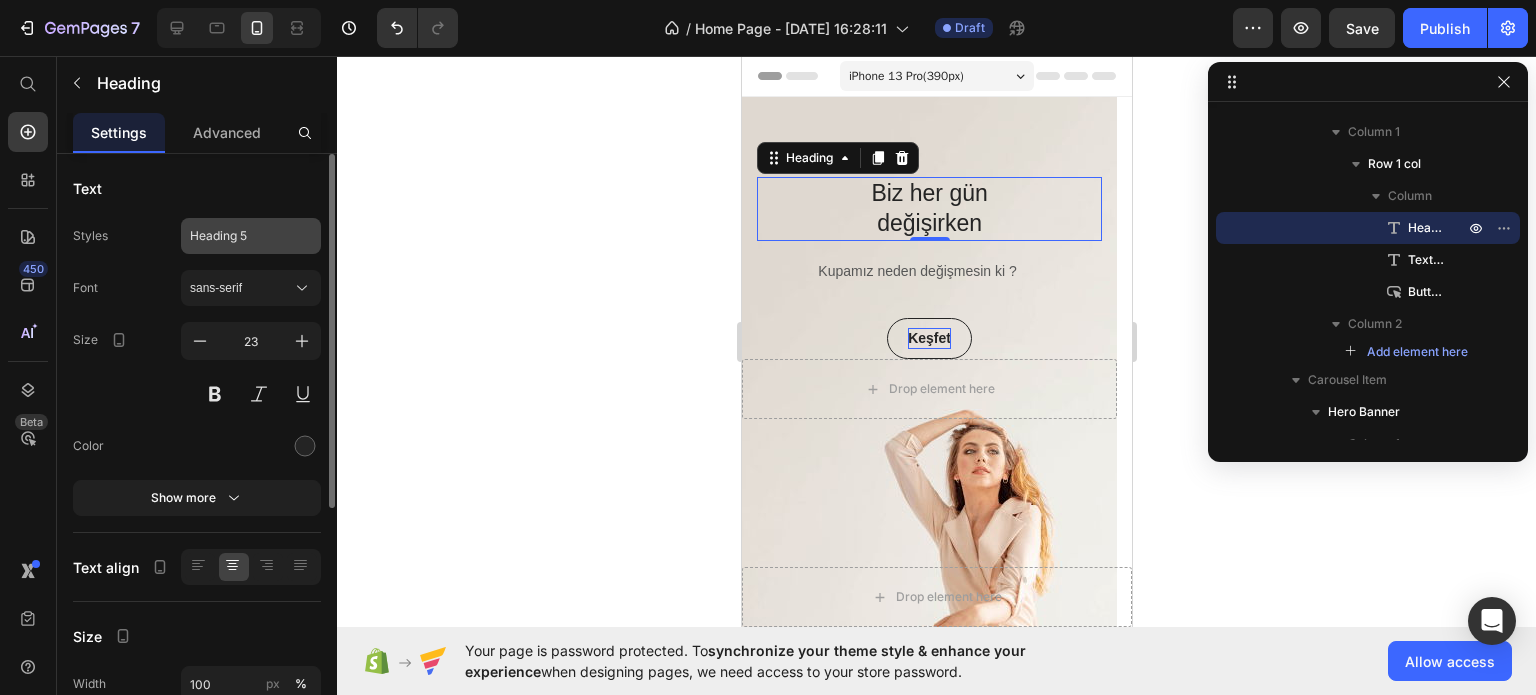 click on "Heading 5" at bounding box center (251, 236) 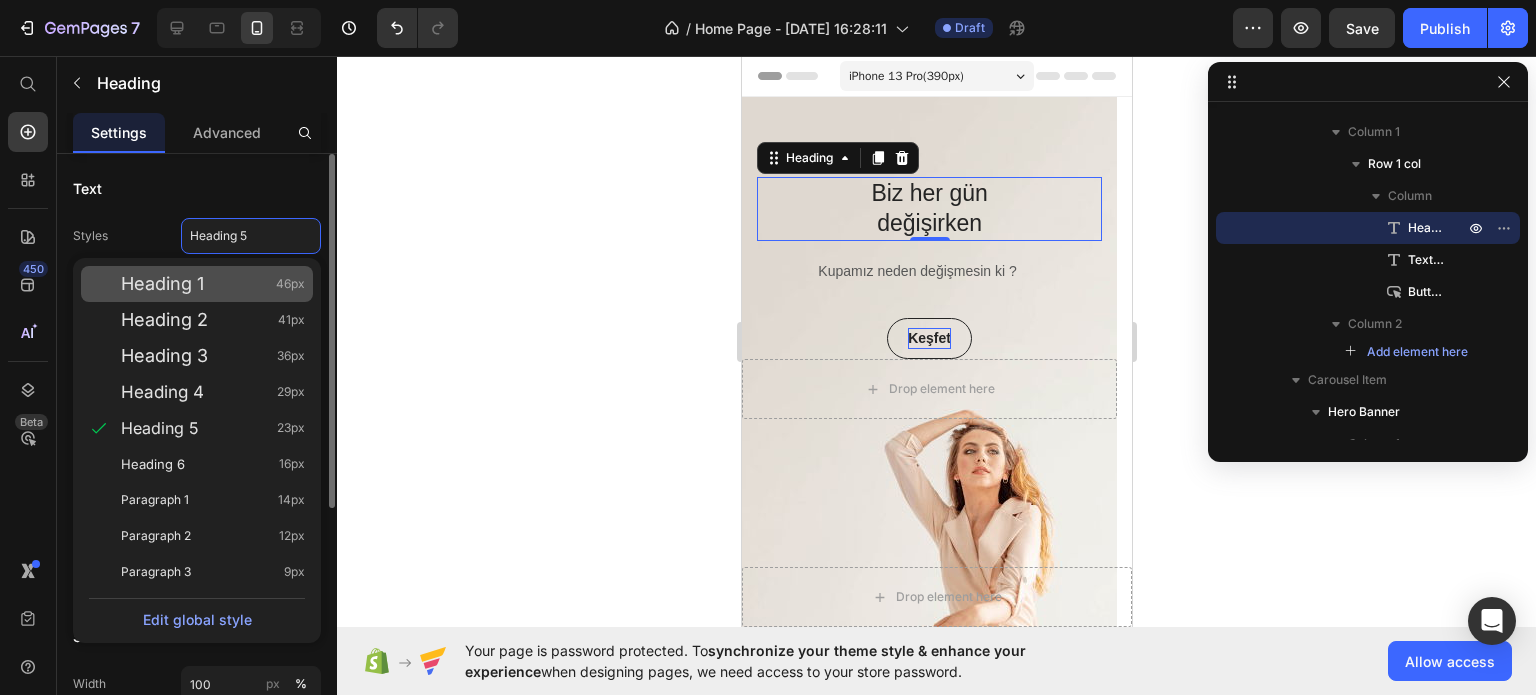click on "Heading 1 46px" at bounding box center [213, 284] 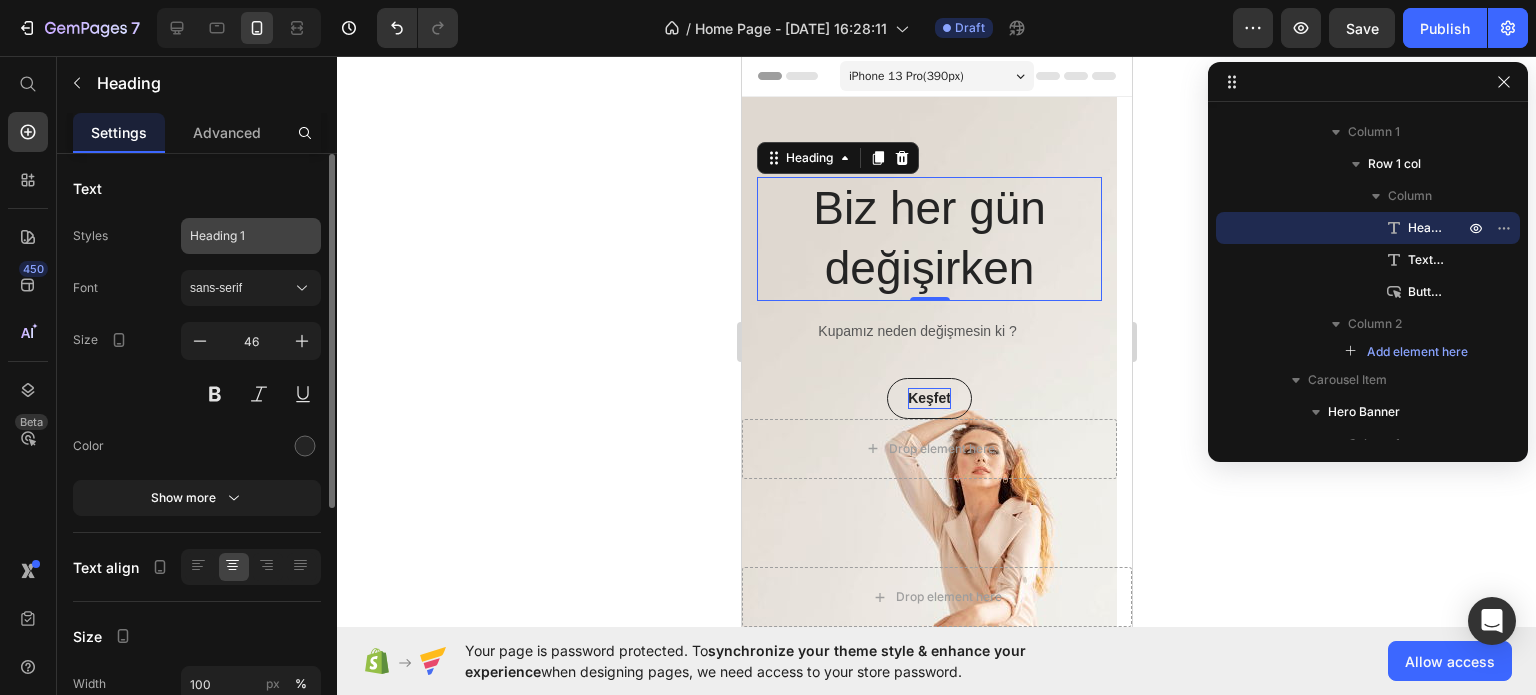 click on "Heading 1" at bounding box center [239, 236] 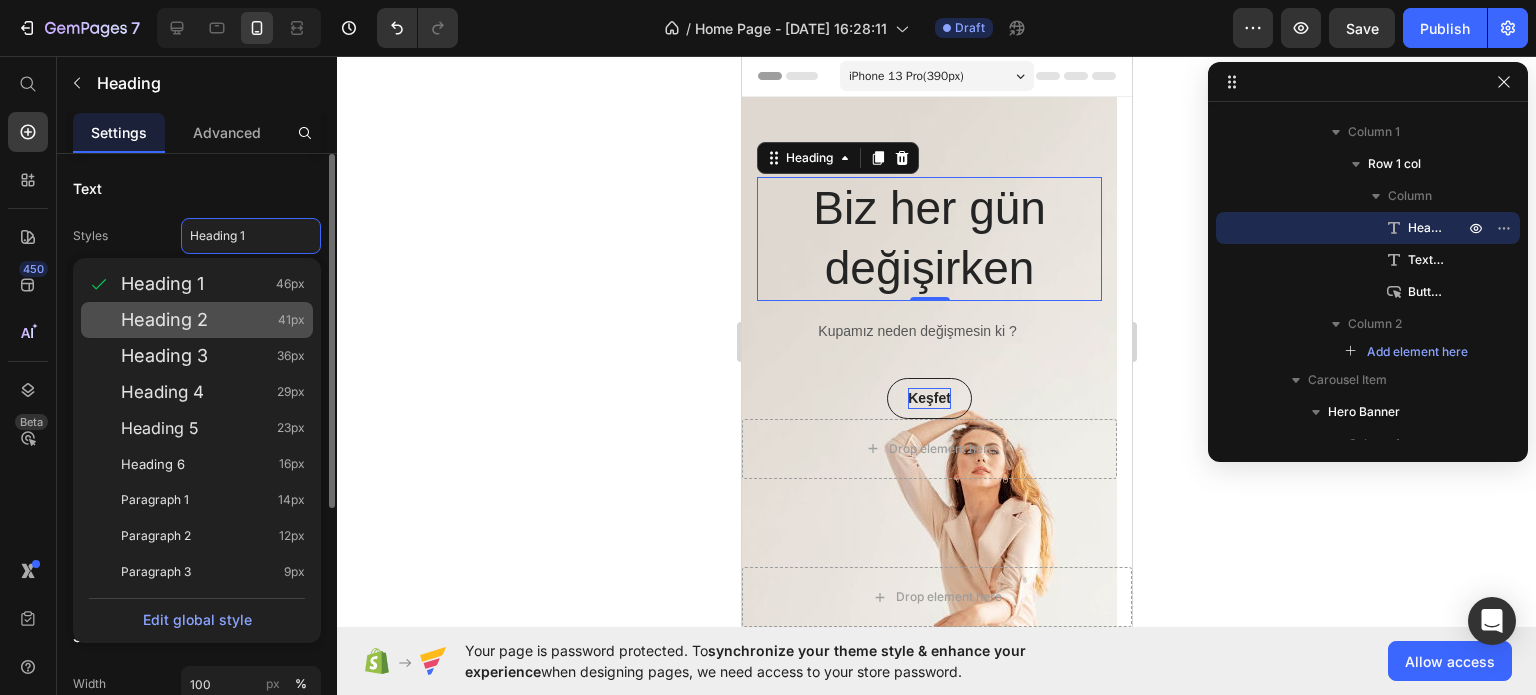 click on "Heading 2 41px" at bounding box center (213, 320) 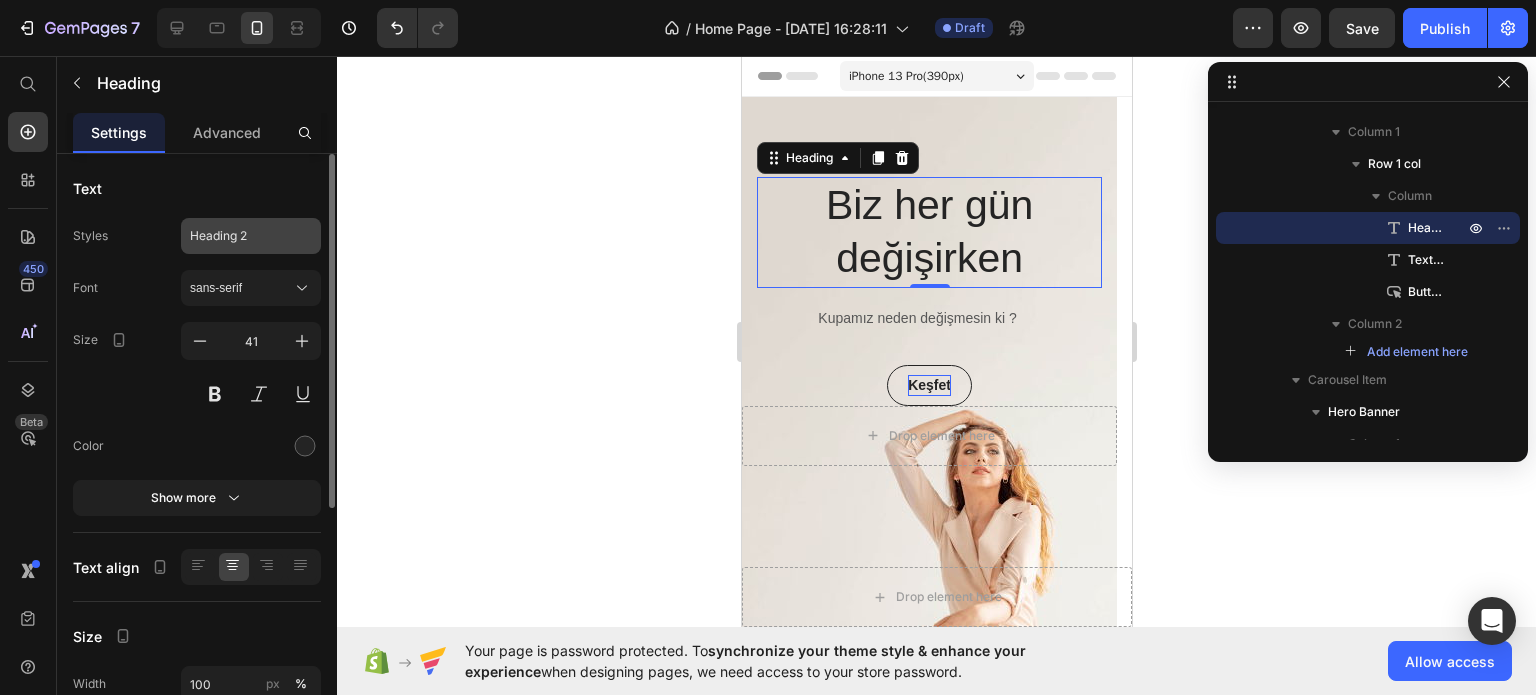 click on "Heading 2" 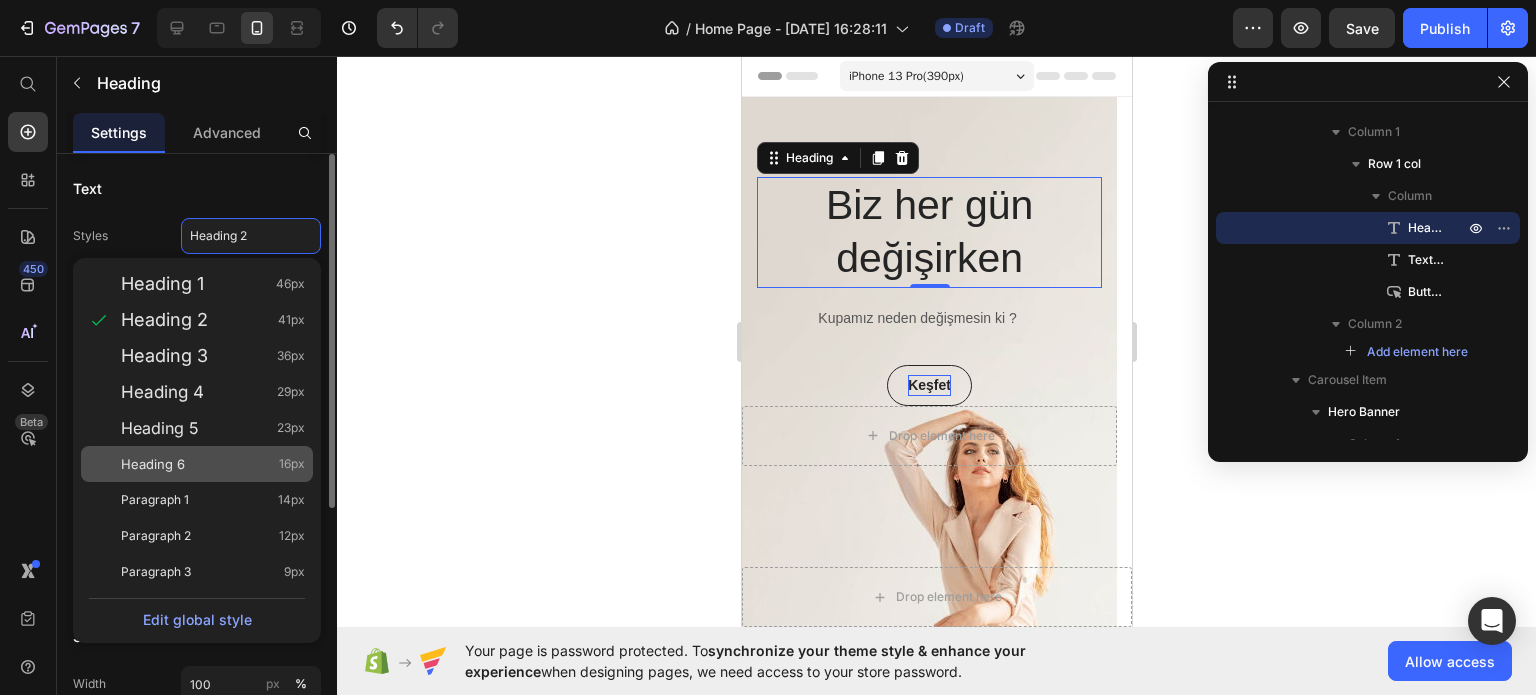 click on "Heading 6 16px" at bounding box center (213, 464) 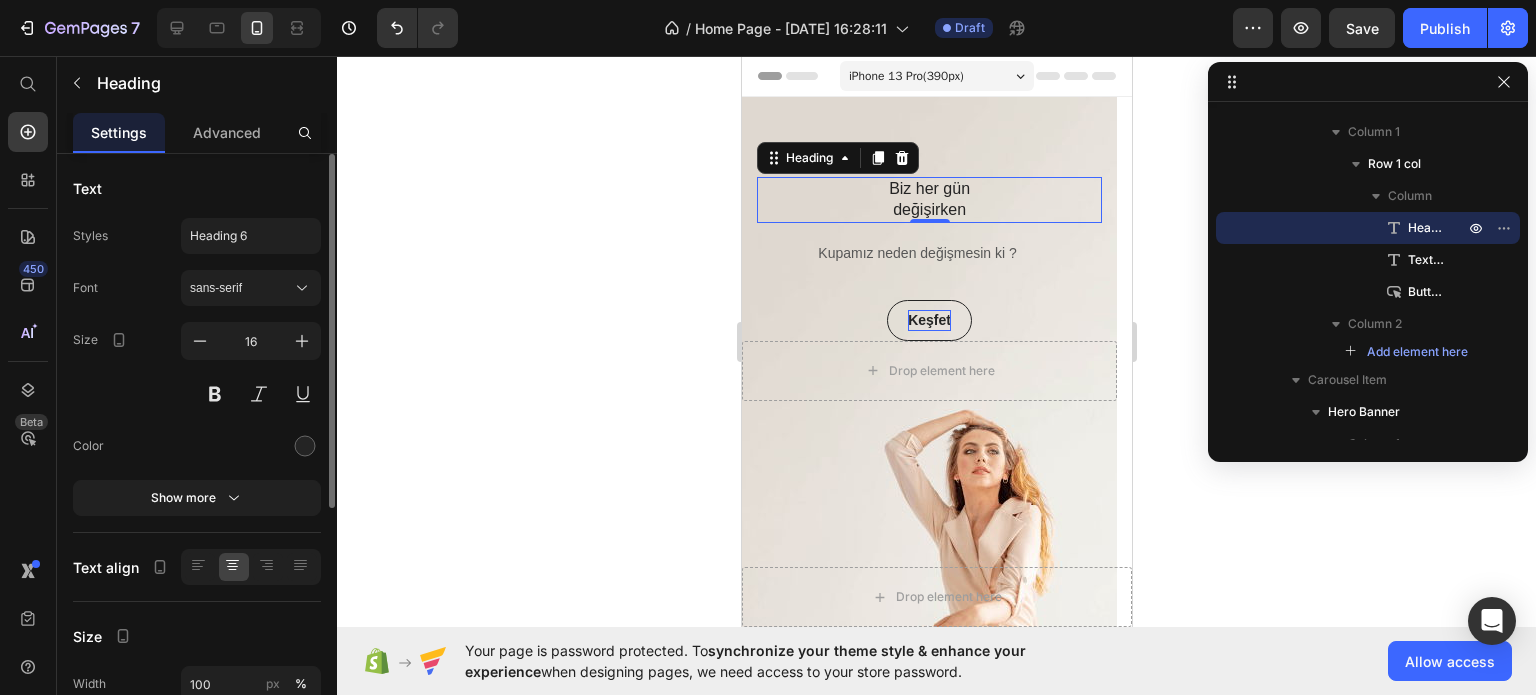 click on "Styles Heading 6 Font sans-serif Size 16 Color Show more" 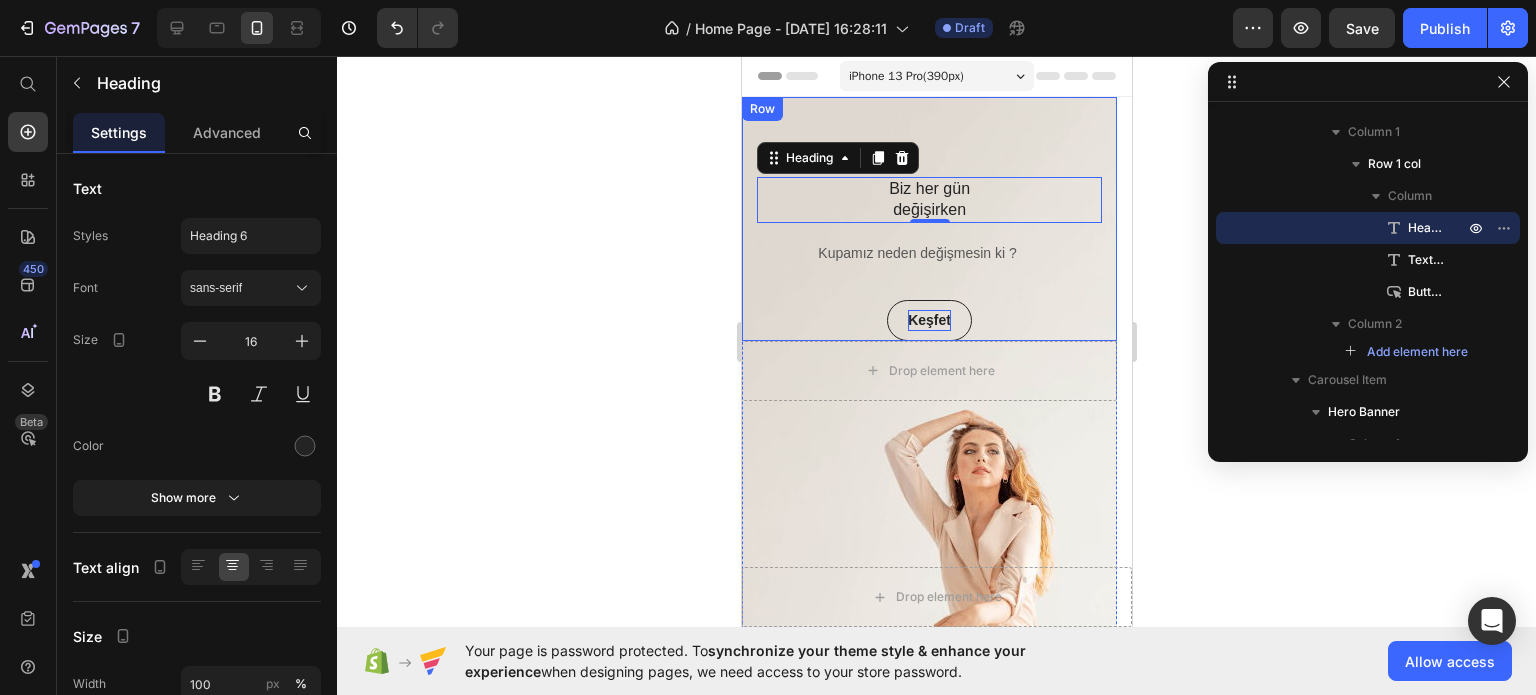 click on "Biz her gün değişirken Heading   0 Kupamız neden değişmesin ki ? Text block Keşfet Button" at bounding box center (928, 259) 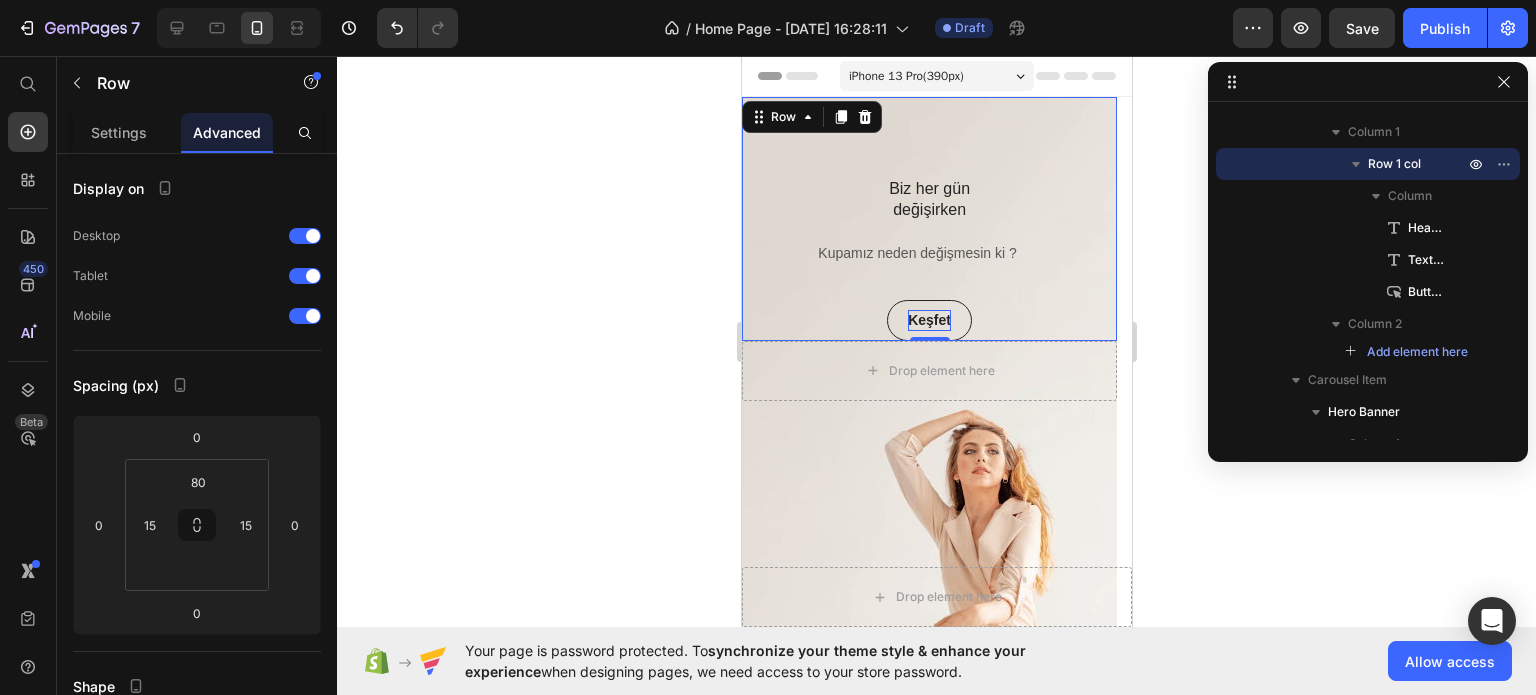 click on "Biz her gün değişirken" at bounding box center [928, 200] 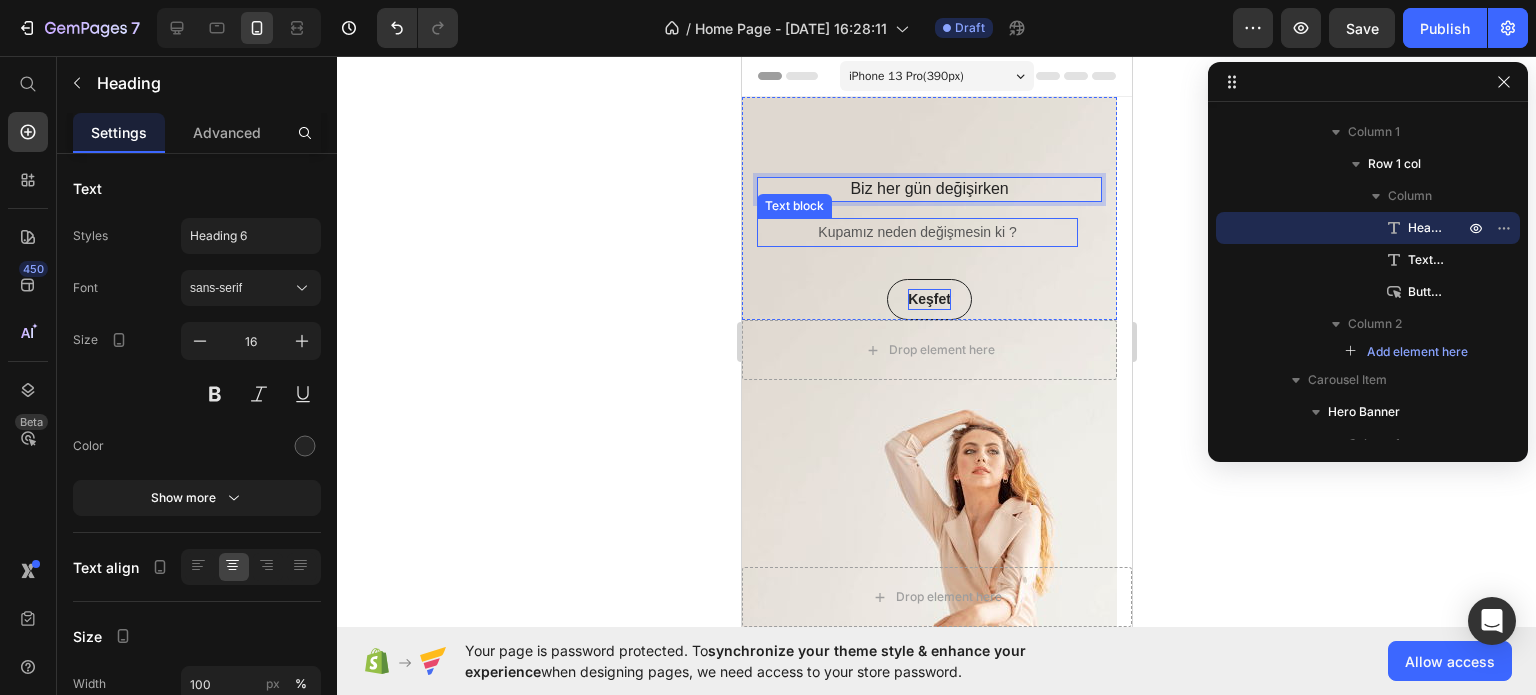 click on "Kupamız neden değişmesin ki ?" at bounding box center (916, 232) 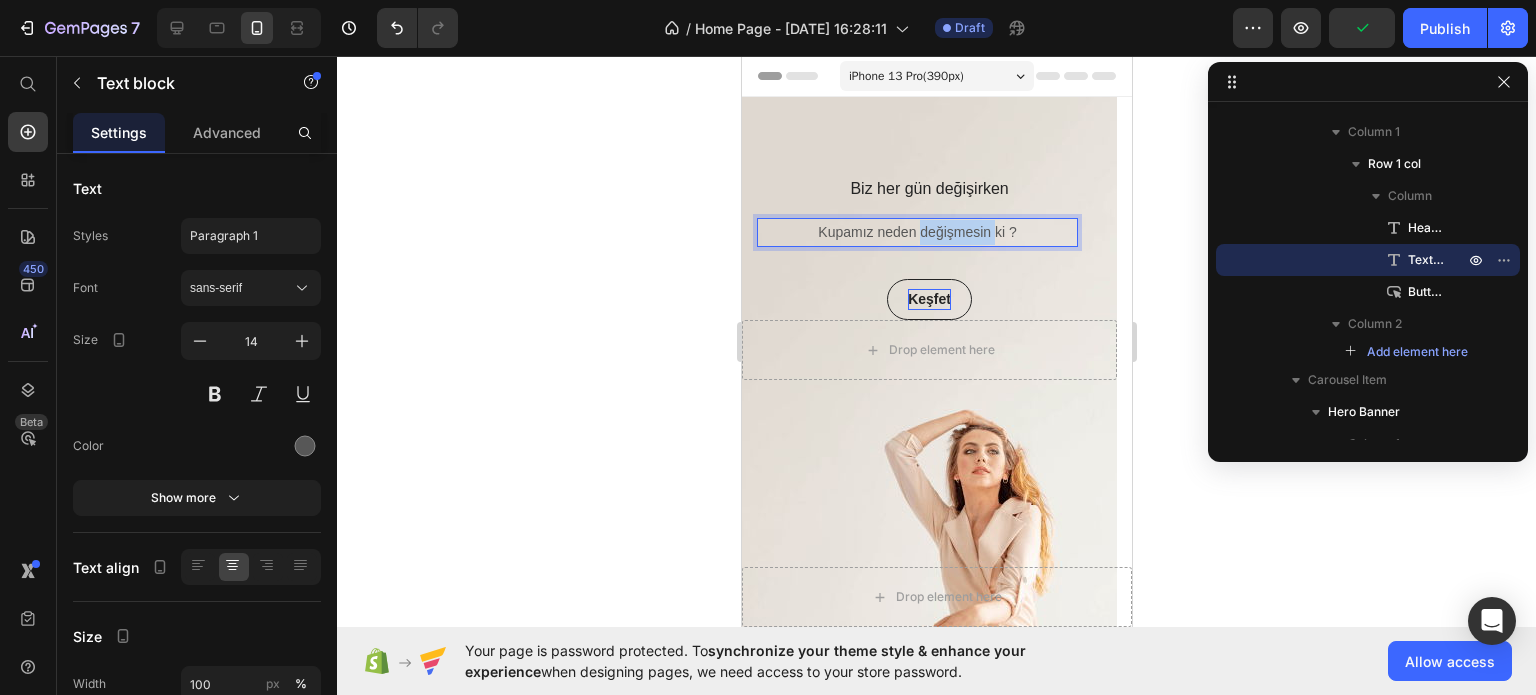 click on "Kupamız neden değişmesin ki ?" at bounding box center [916, 232] 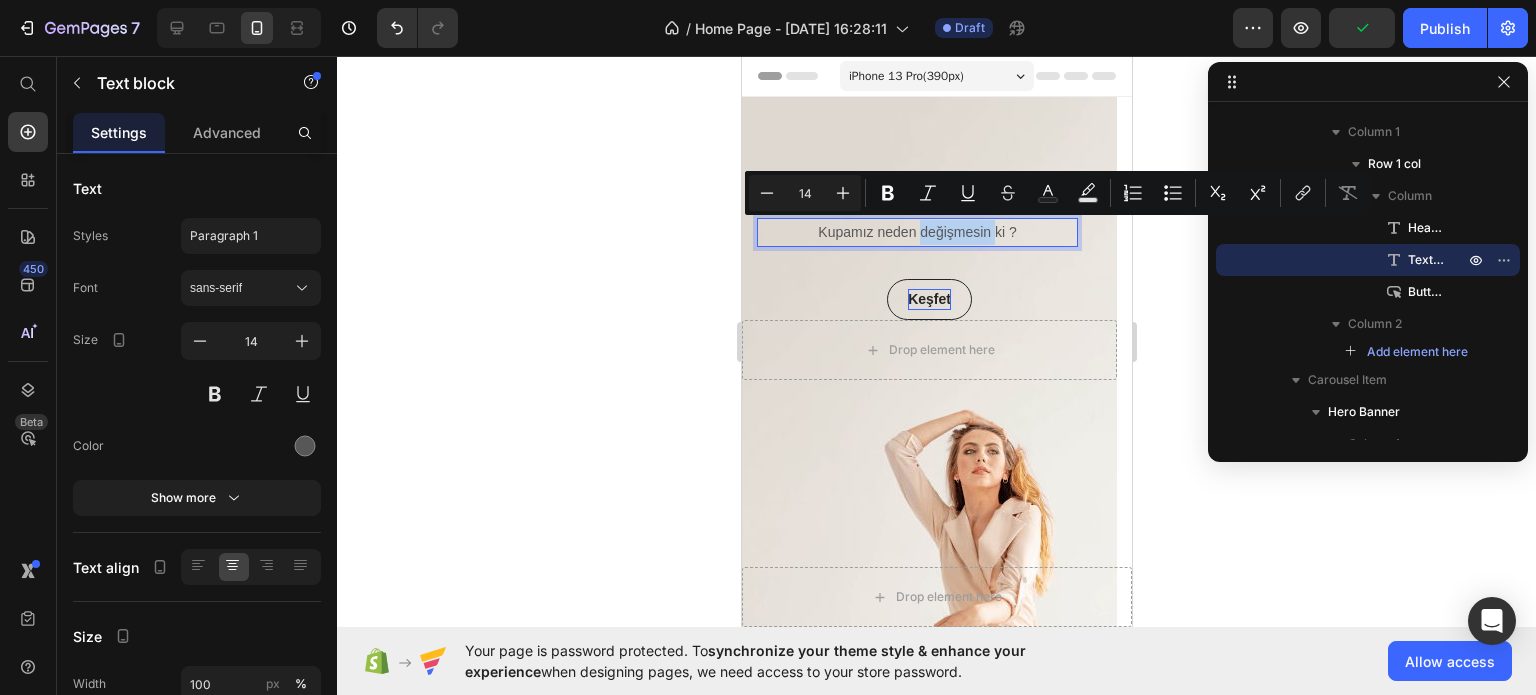 click on "Kupamız neden değişmesin ki ?" at bounding box center (916, 232) 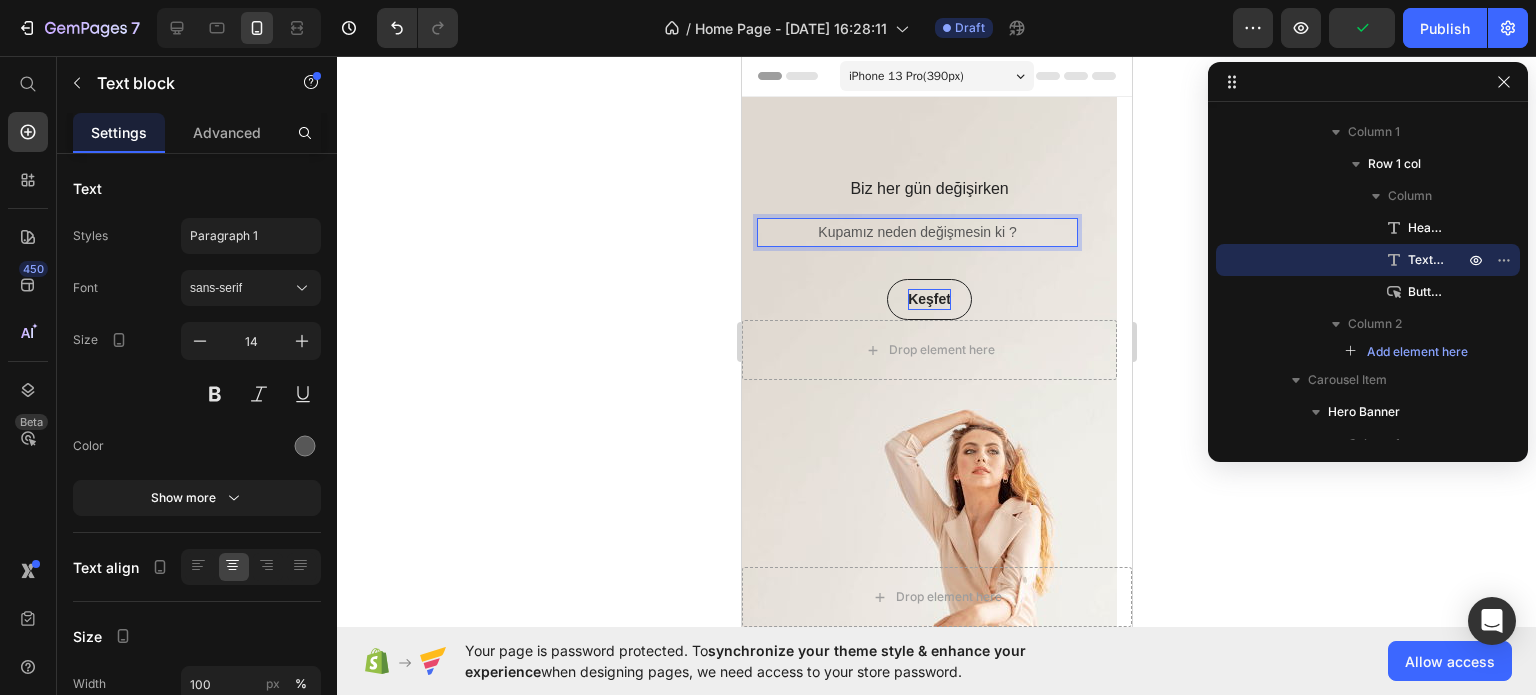 click on "Kupamız neden değişmesin ki ?" at bounding box center (916, 232) 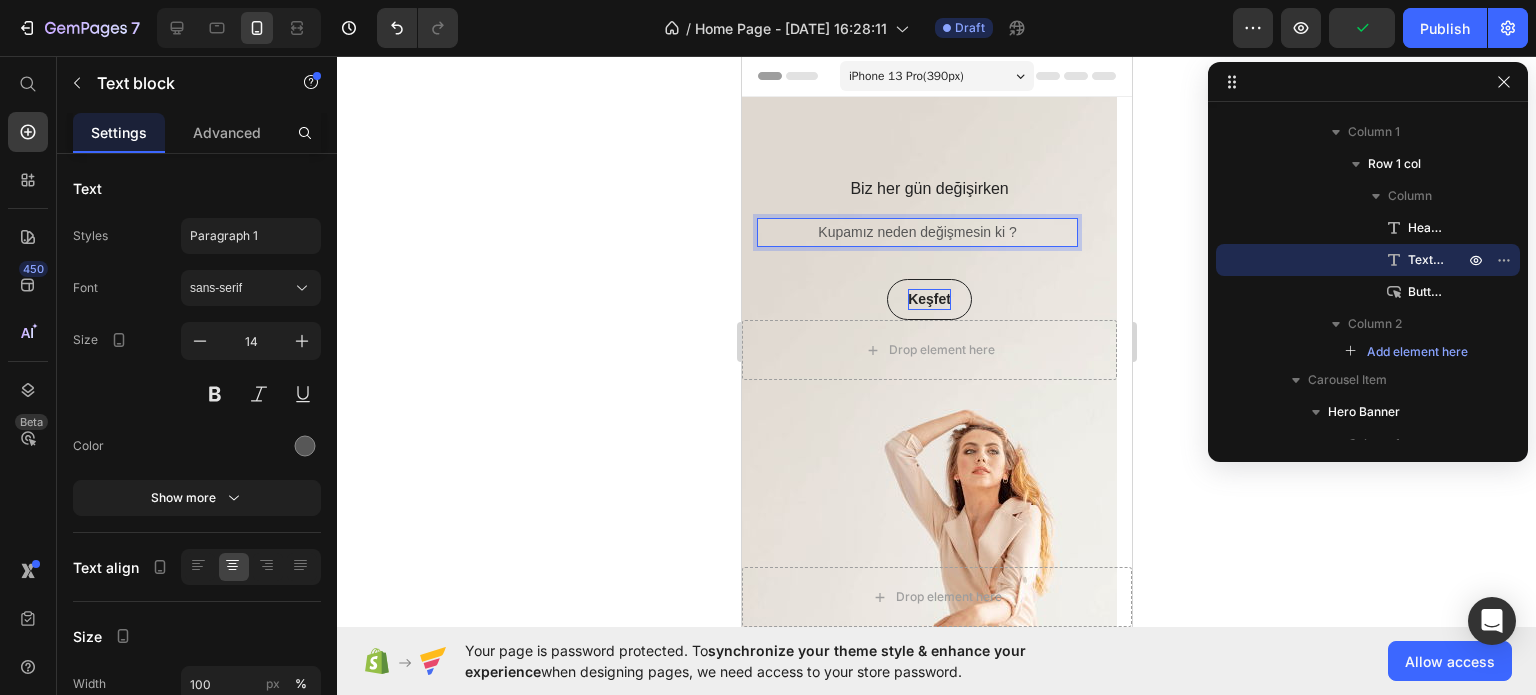 click 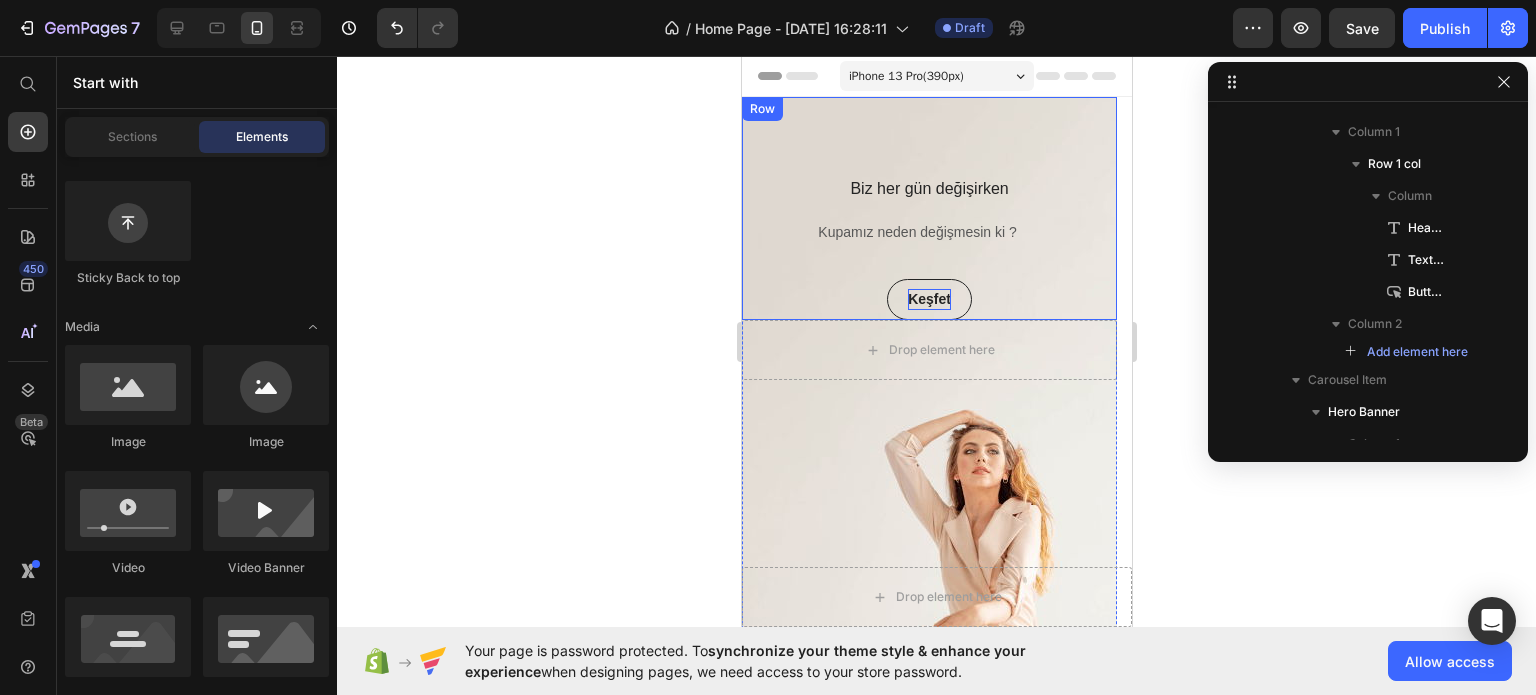 click on "Biz her gün değişirken Heading Kupamız neden değişmesin ki ? Text block Keşfet Button" at bounding box center (928, 248) 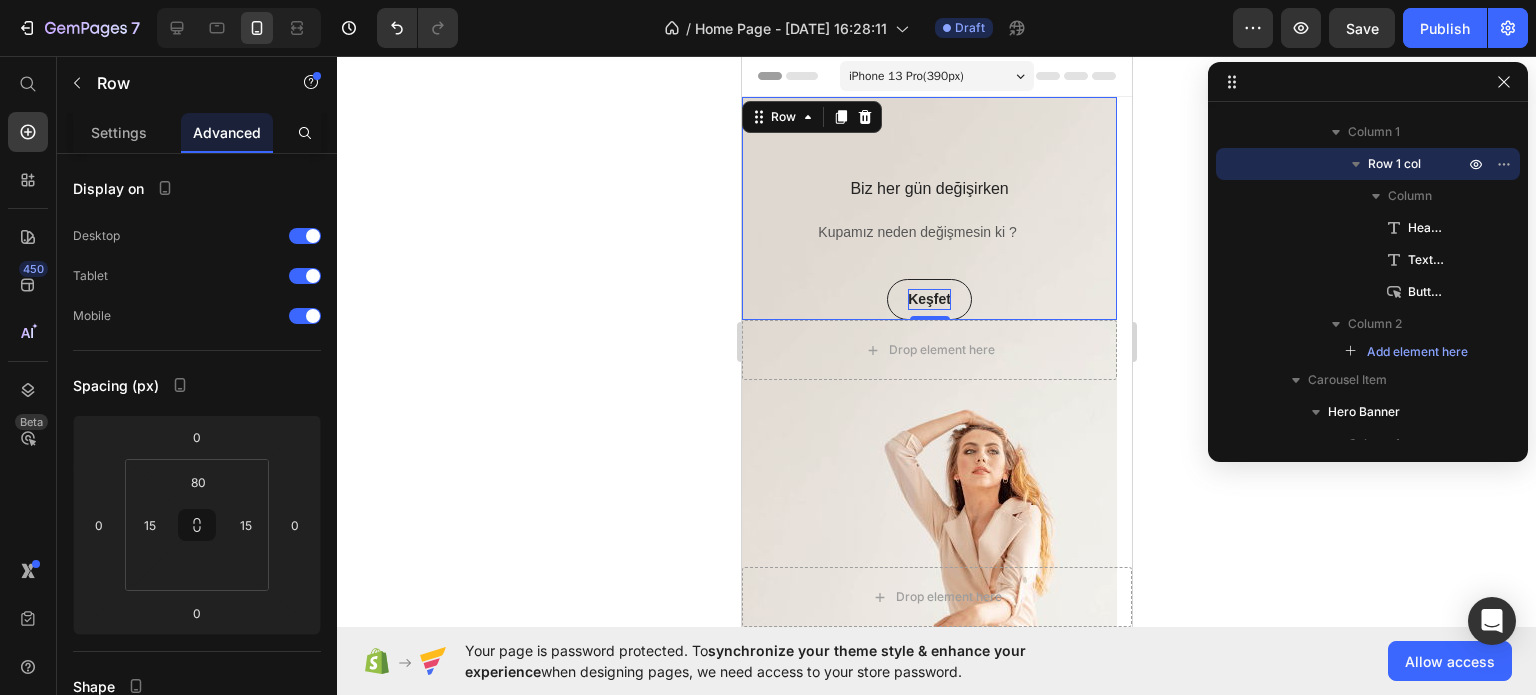 click on "Kupamız neden değişmesin ki ?" at bounding box center (916, 232) 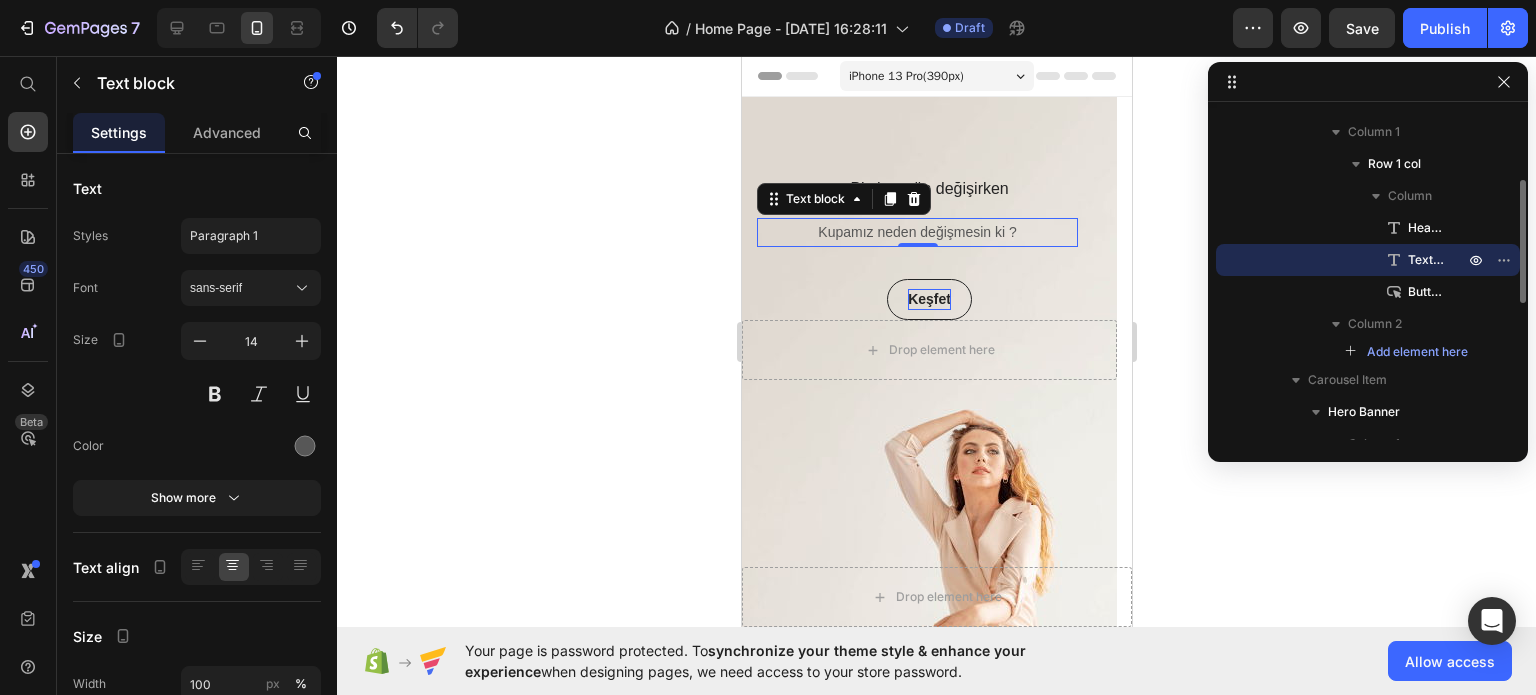 click on "Text block" at bounding box center [1426, 260] 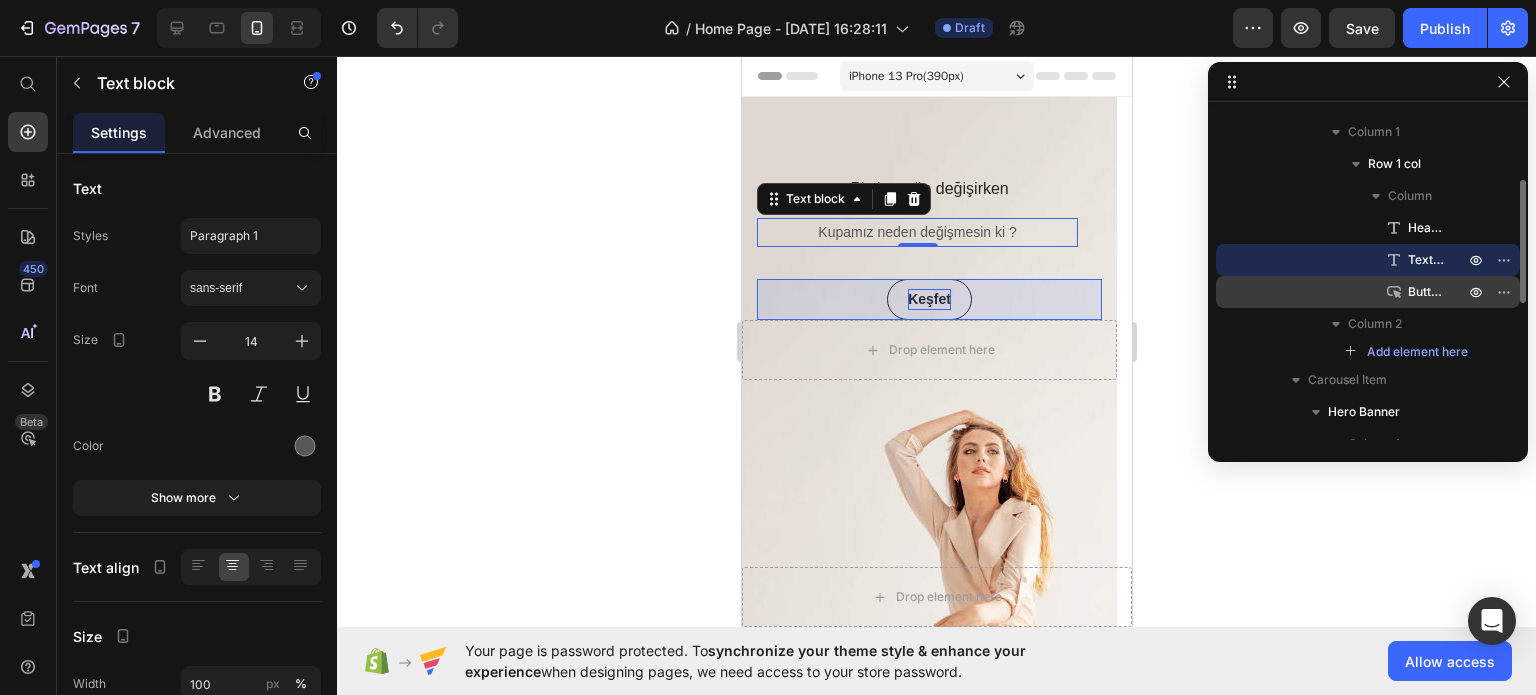 click on "Button" at bounding box center [1426, 292] 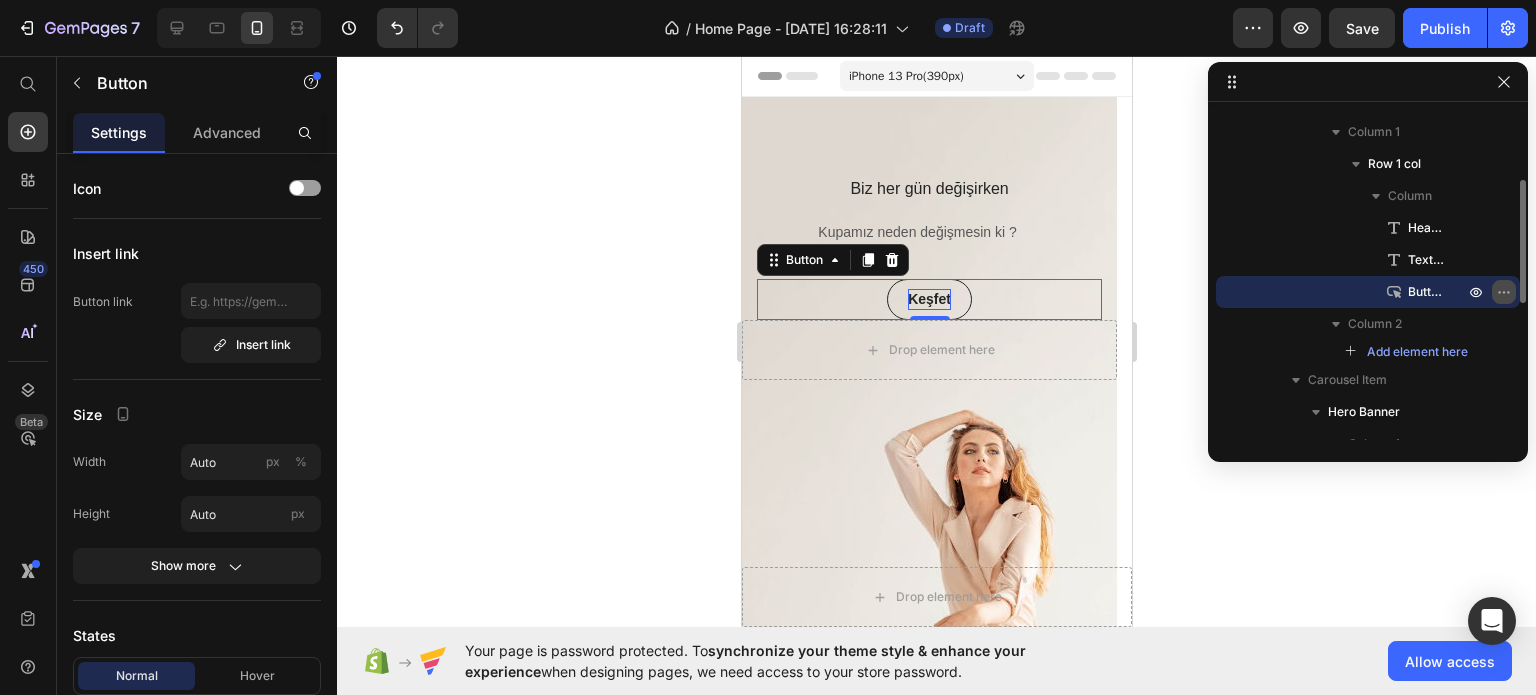 click 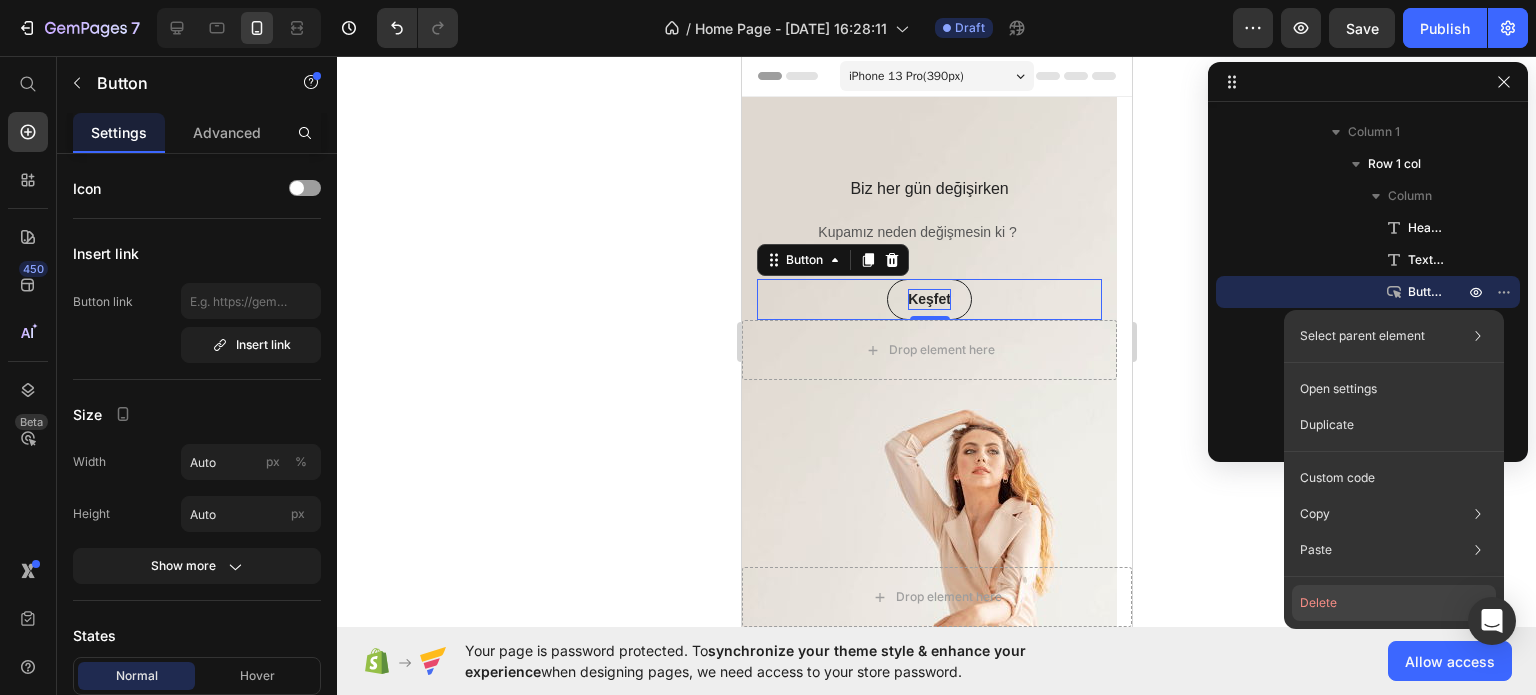 click on "Delete" 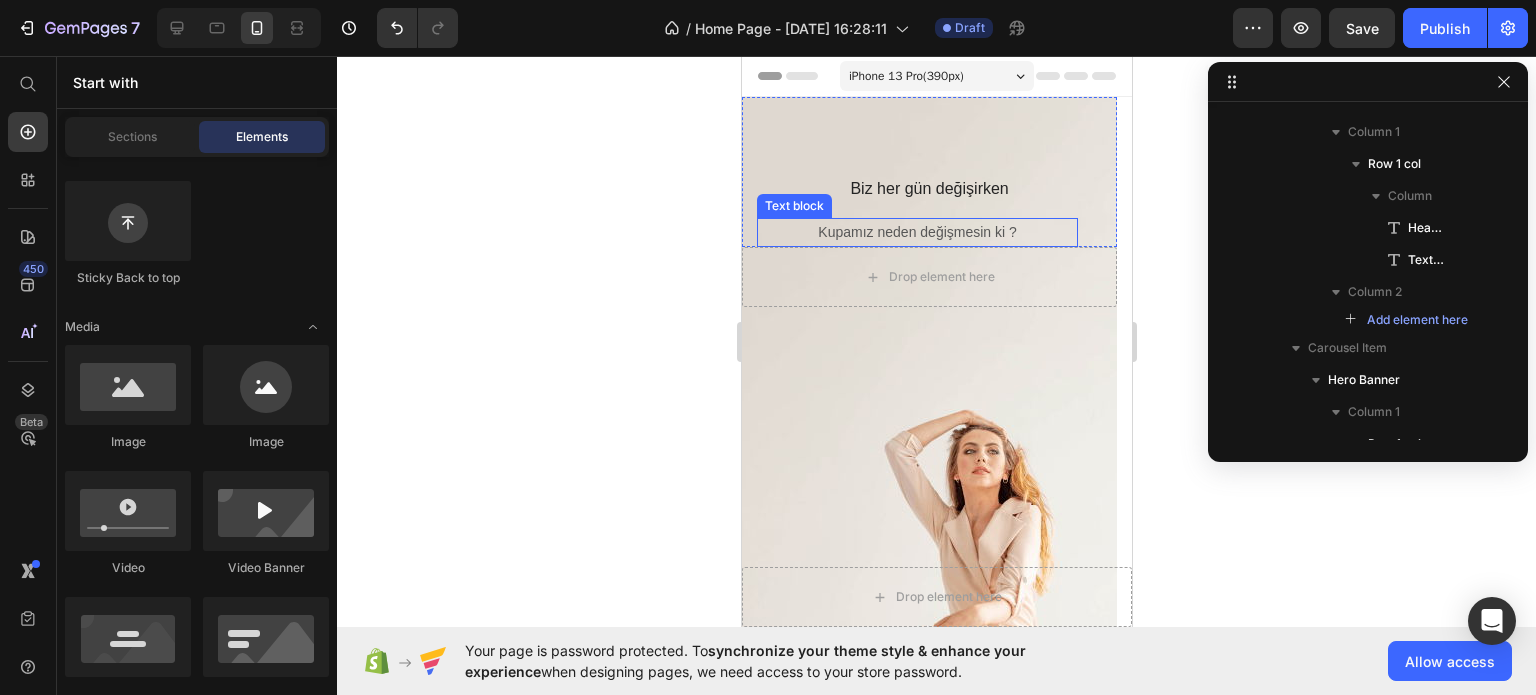 click on "Kupamız neden değişmesin ki ?" at bounding box center [916, 232] 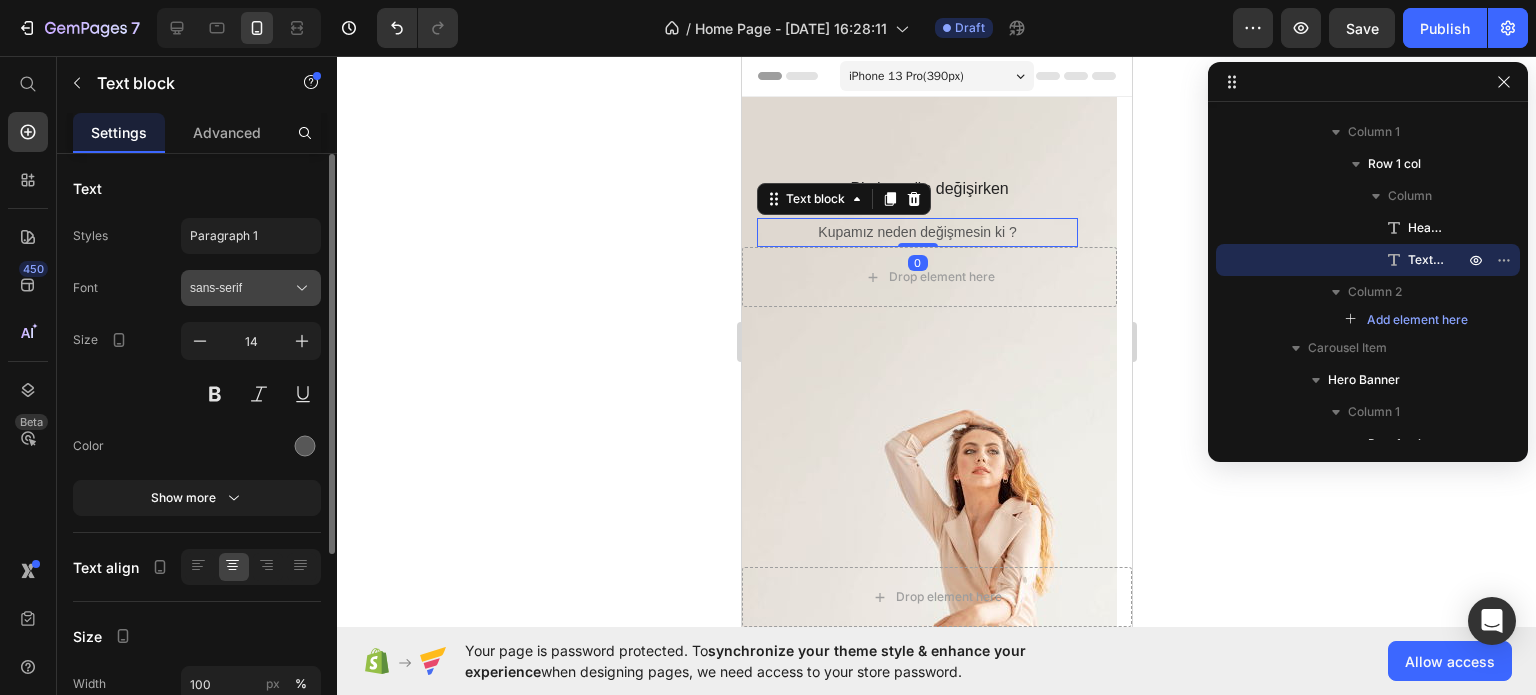 click on "sans-serif" at bounding box center (241, 288) 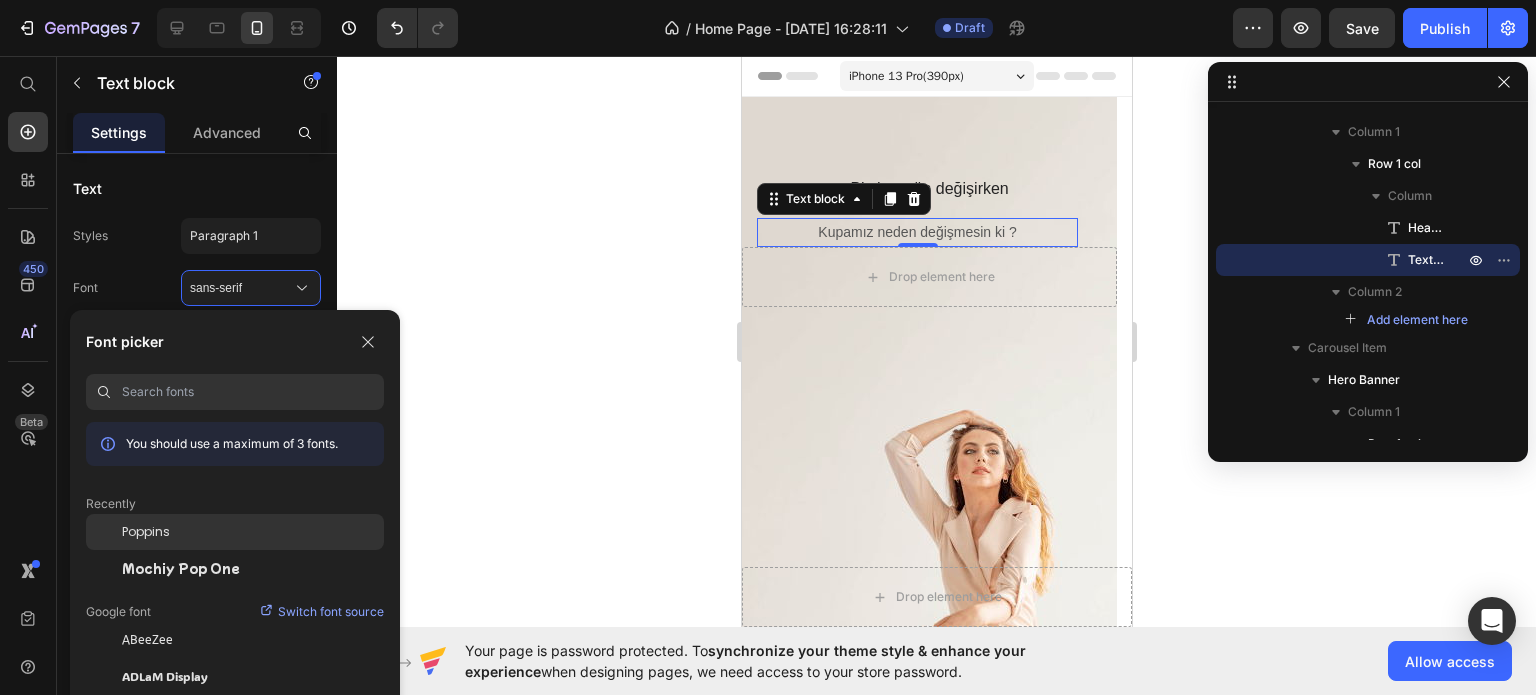 click on "Poppins" 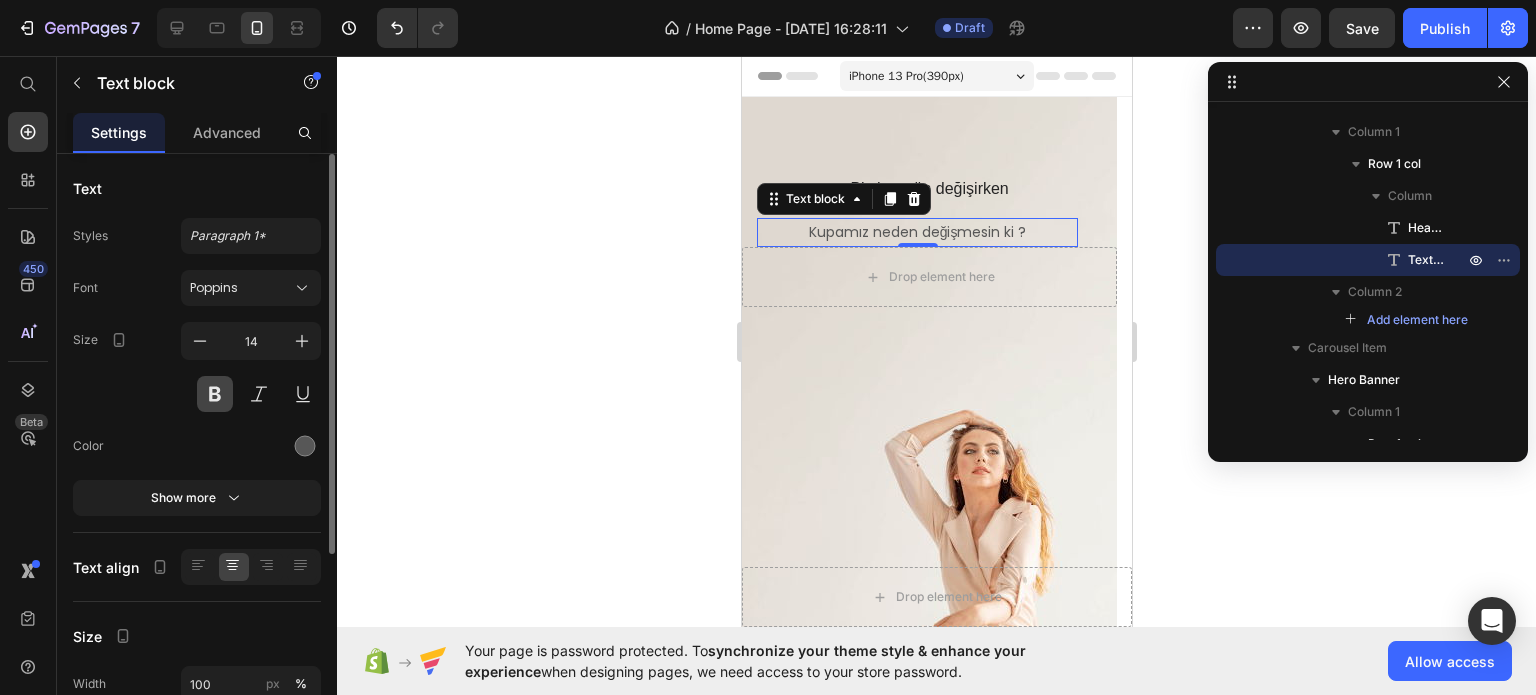 click at bounding box center (215, 394) 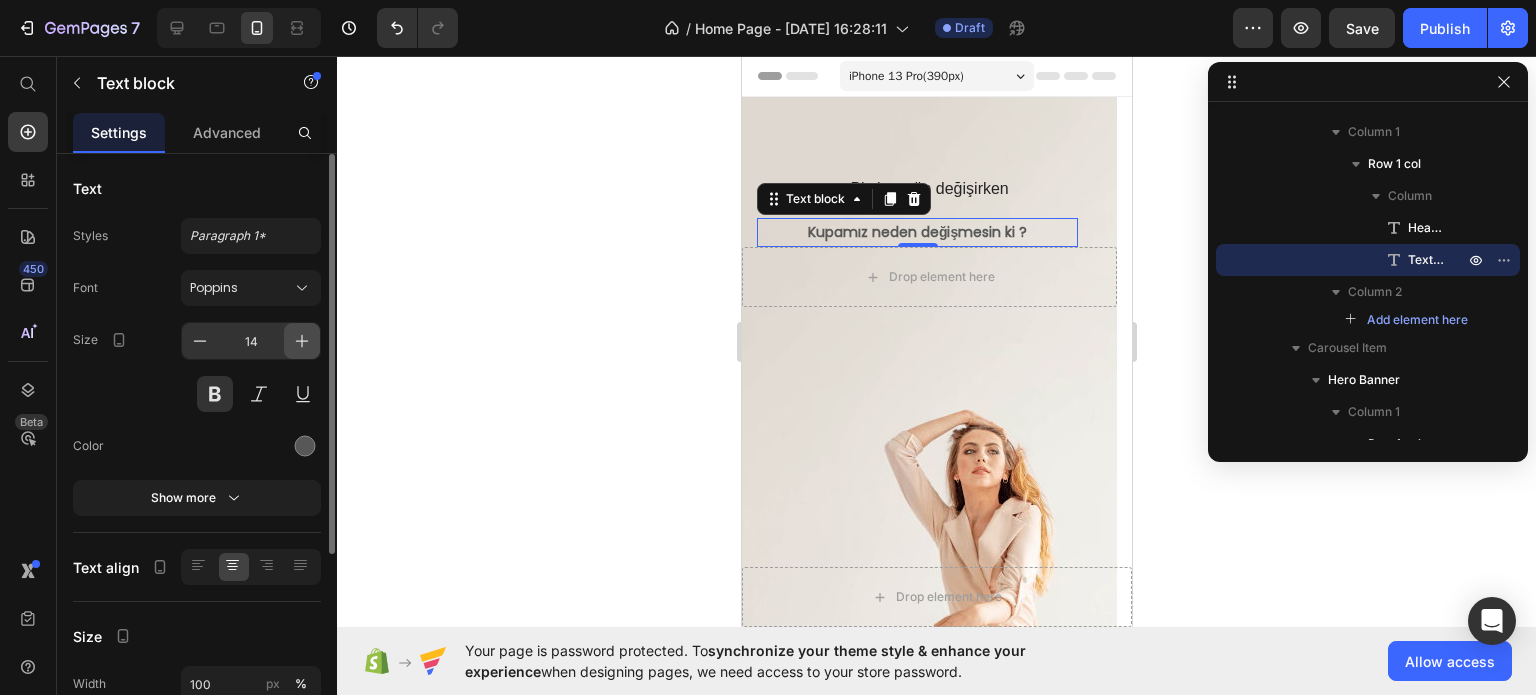 click 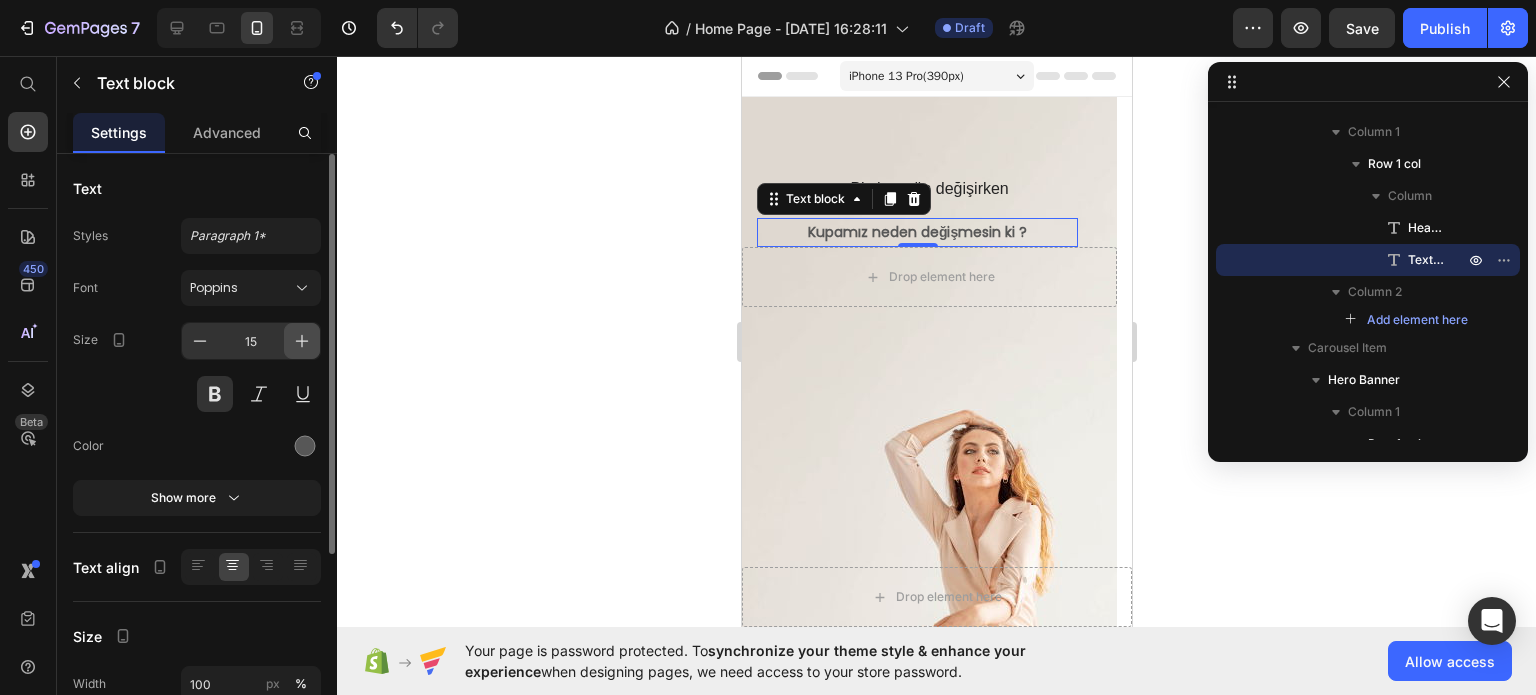 click 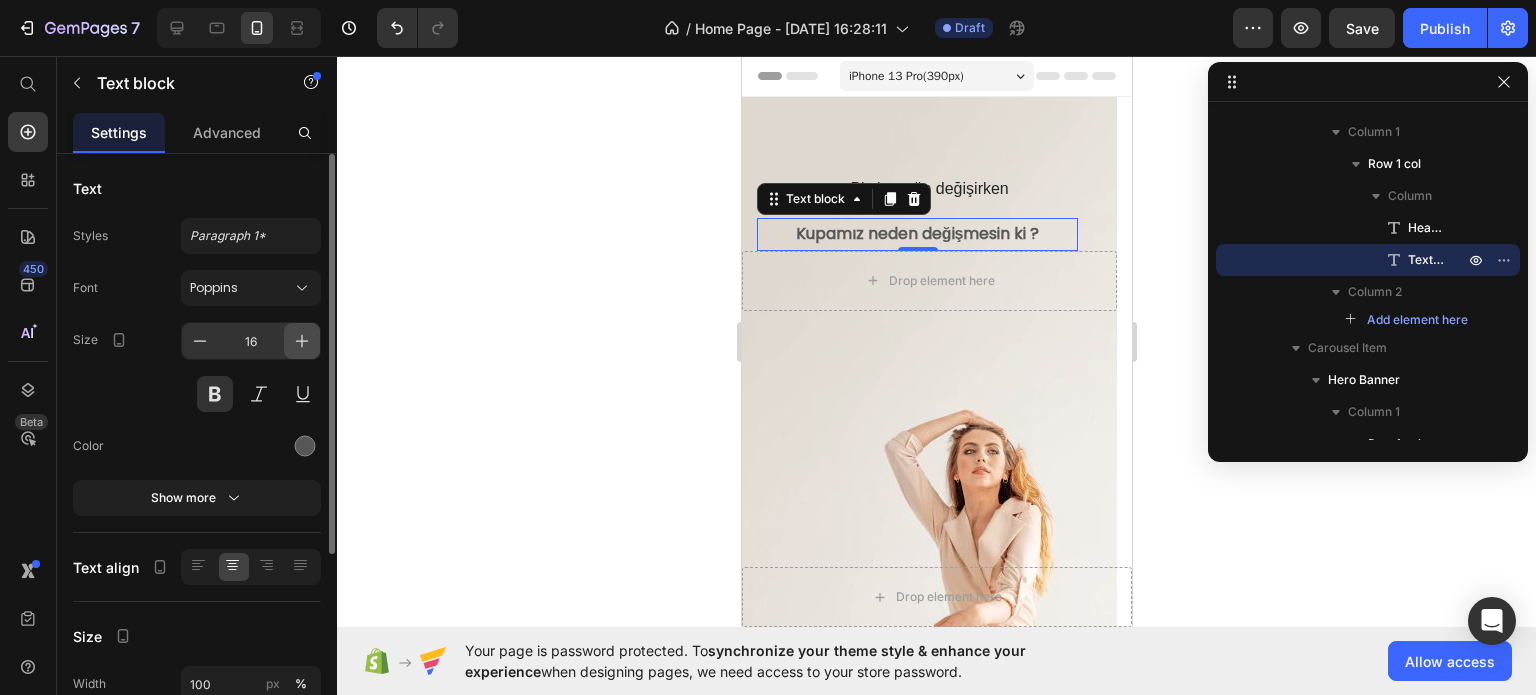 click 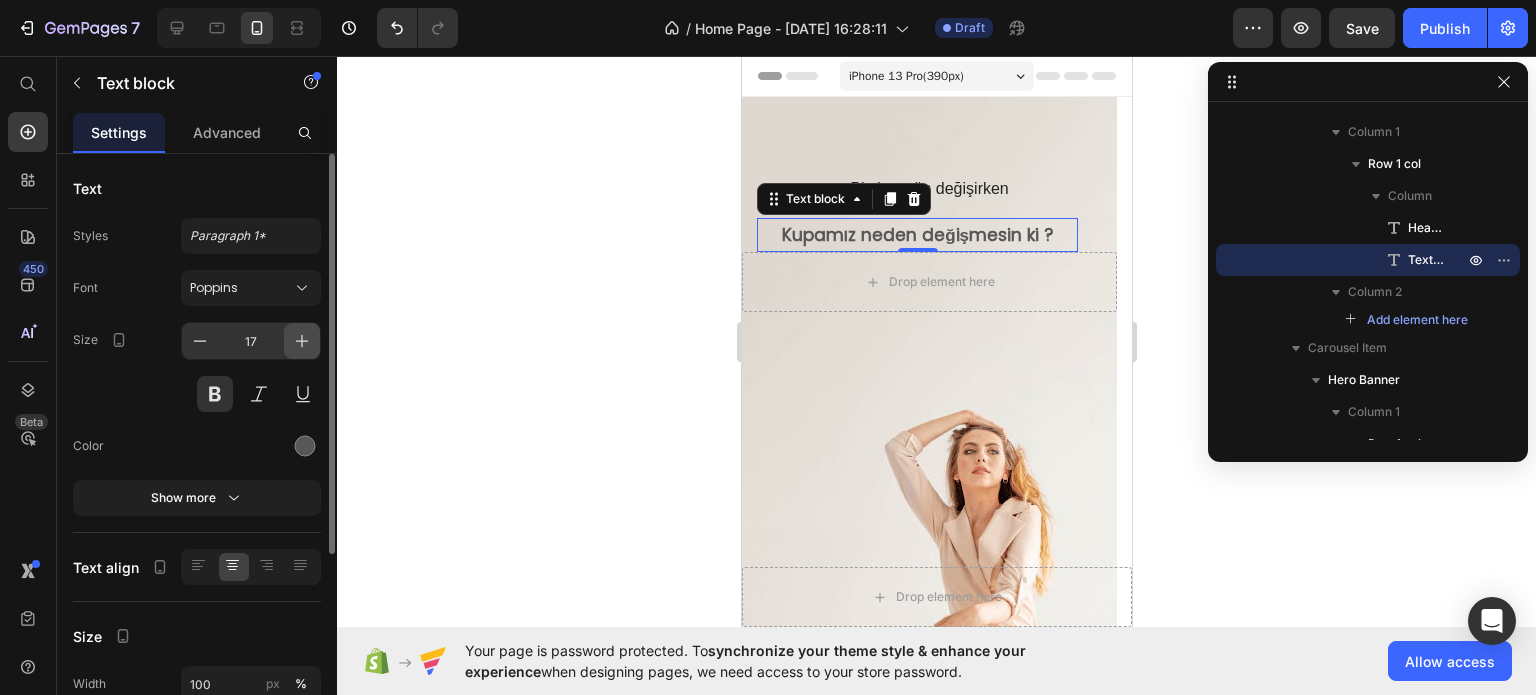 click 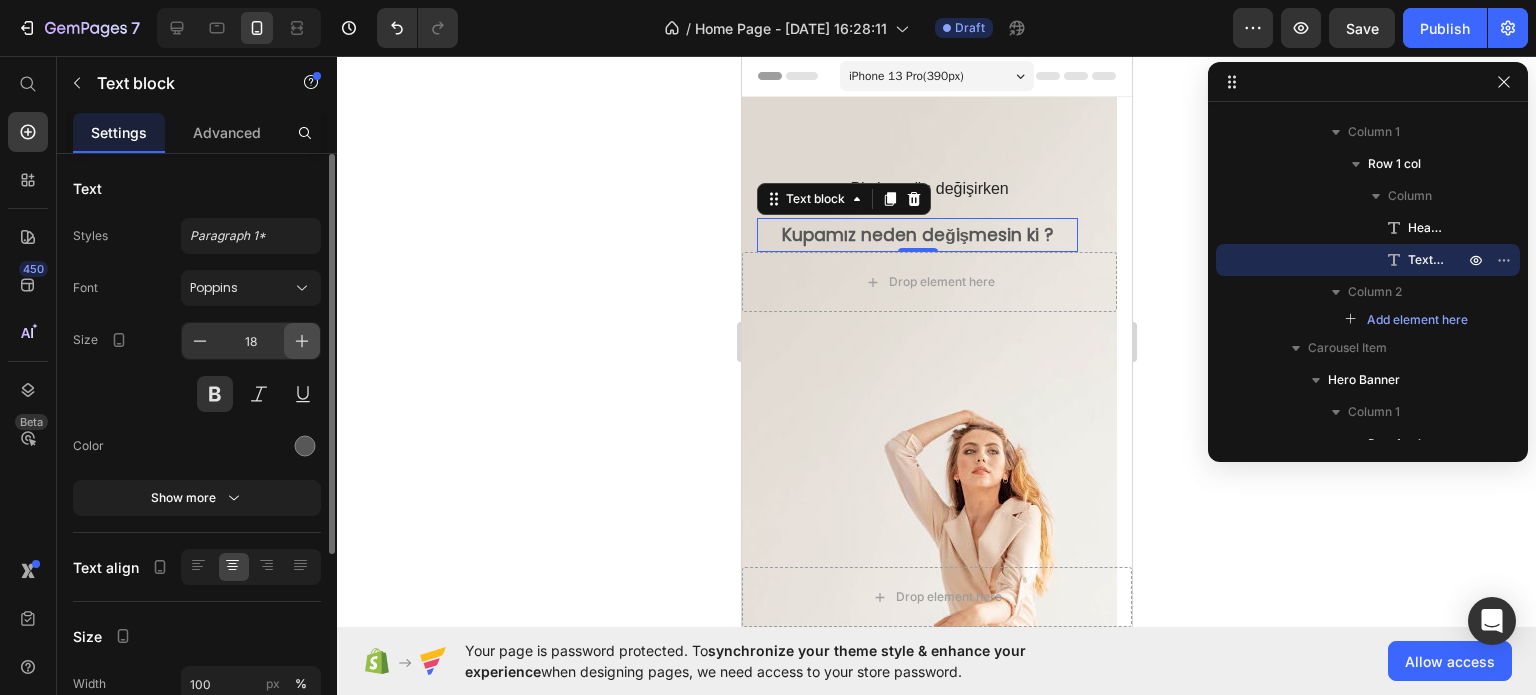 click 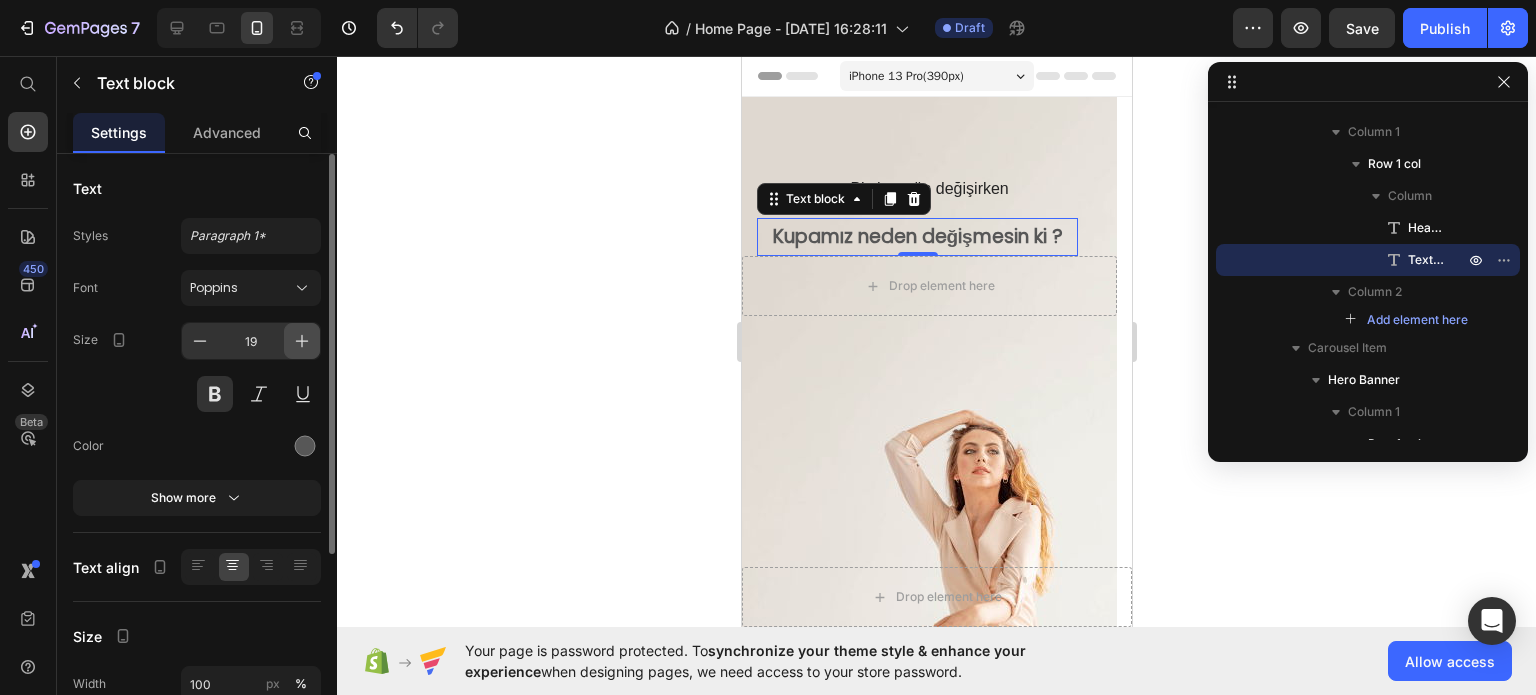 click 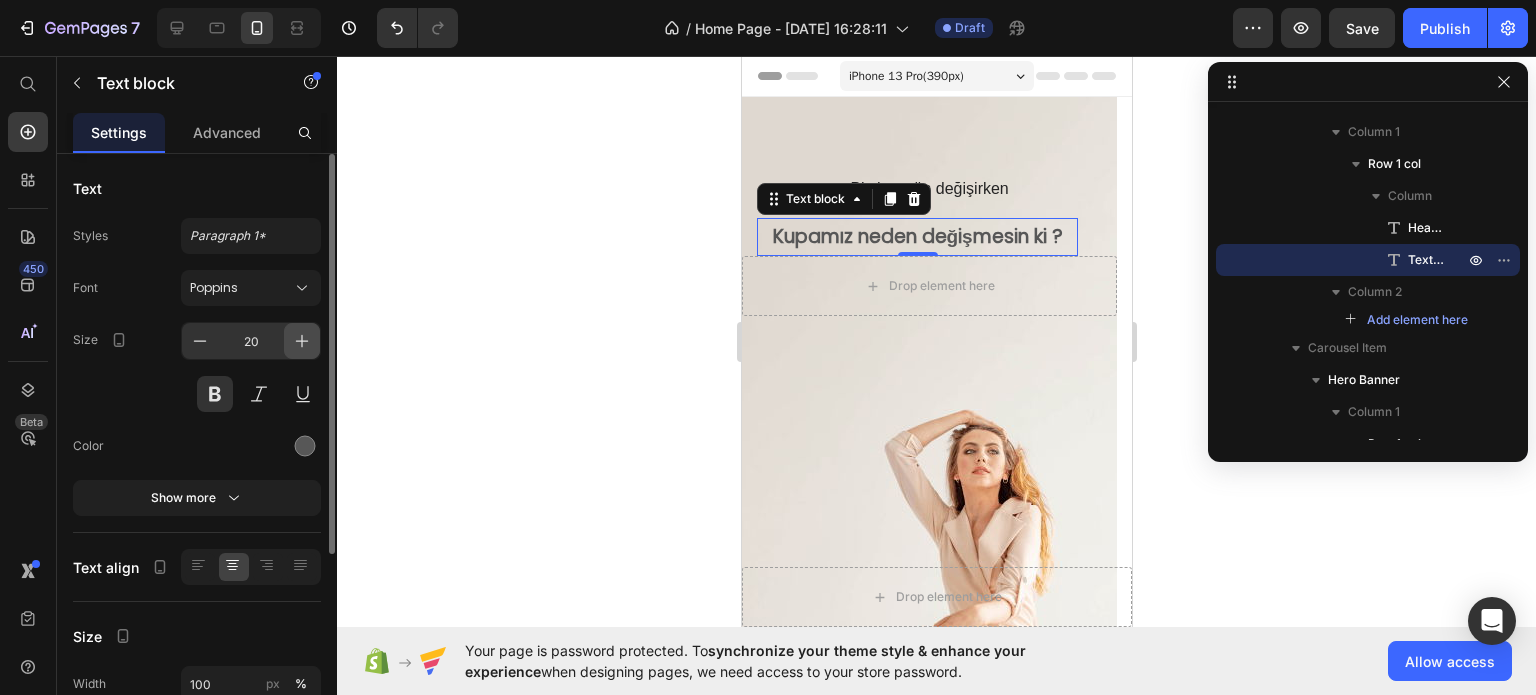 click 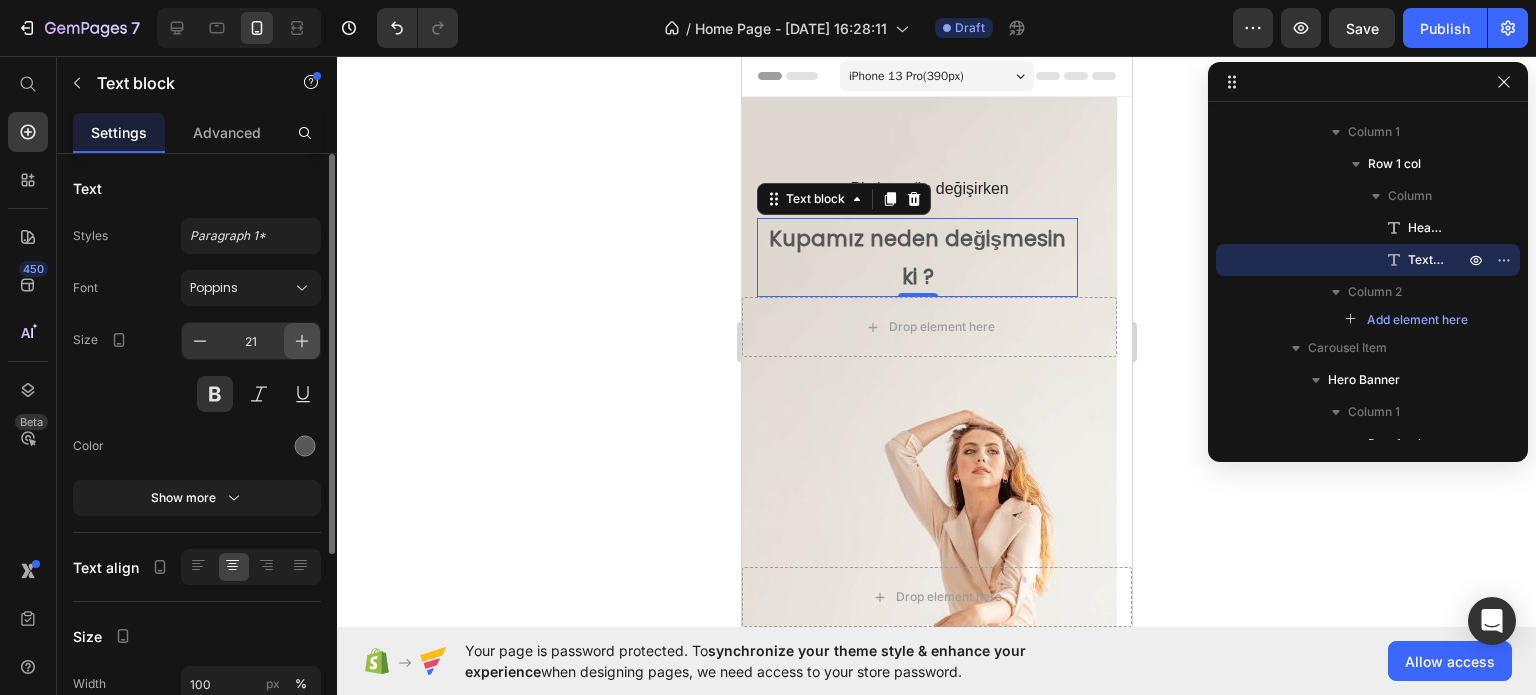 click 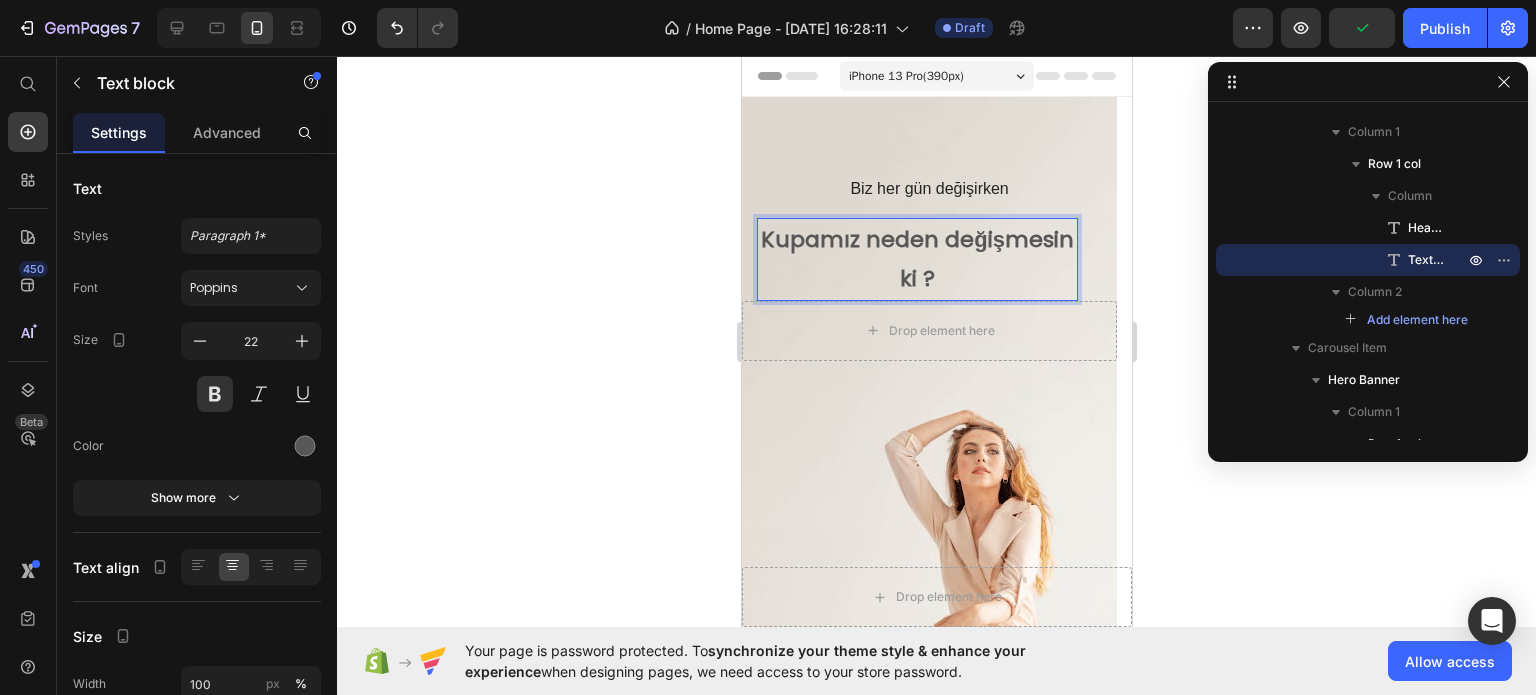 click on "Kupamız neden değişmesin ki ?" at bounding box center [916, 259] 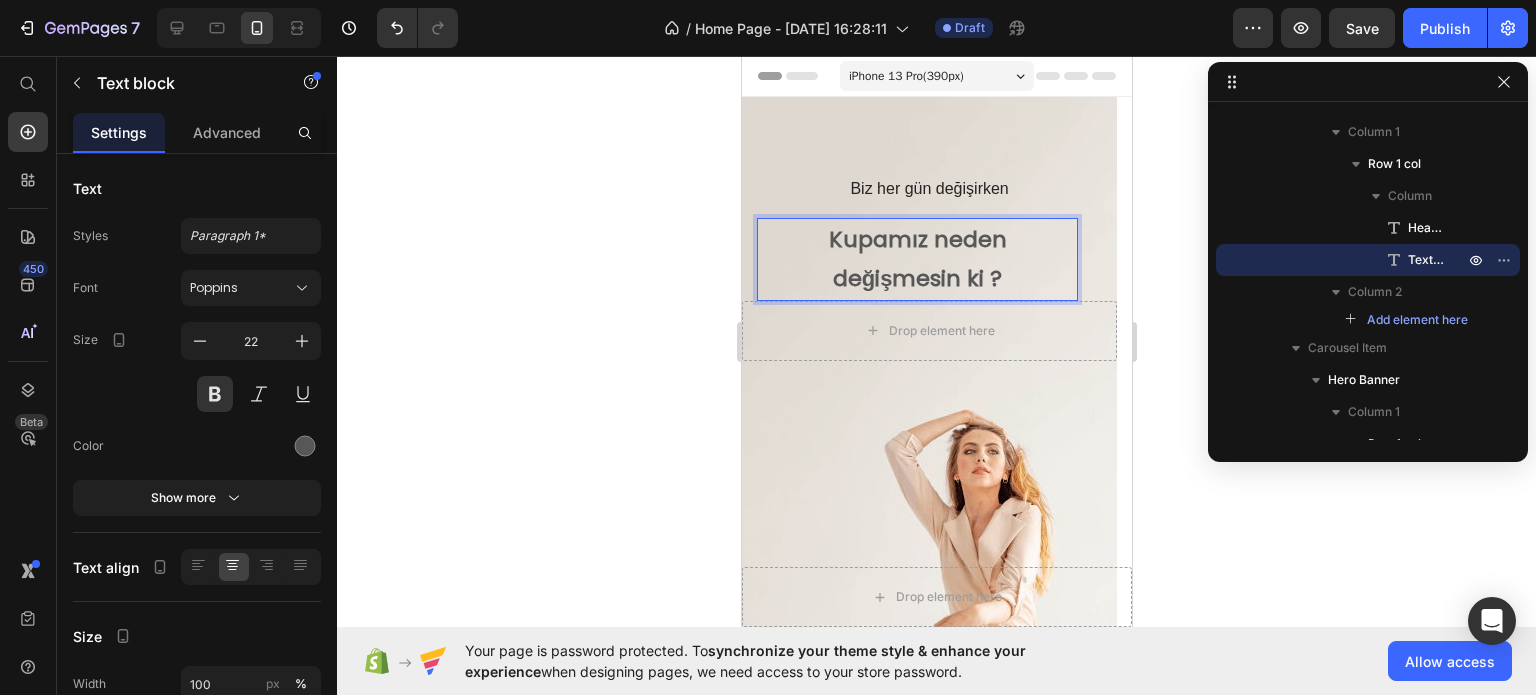 click 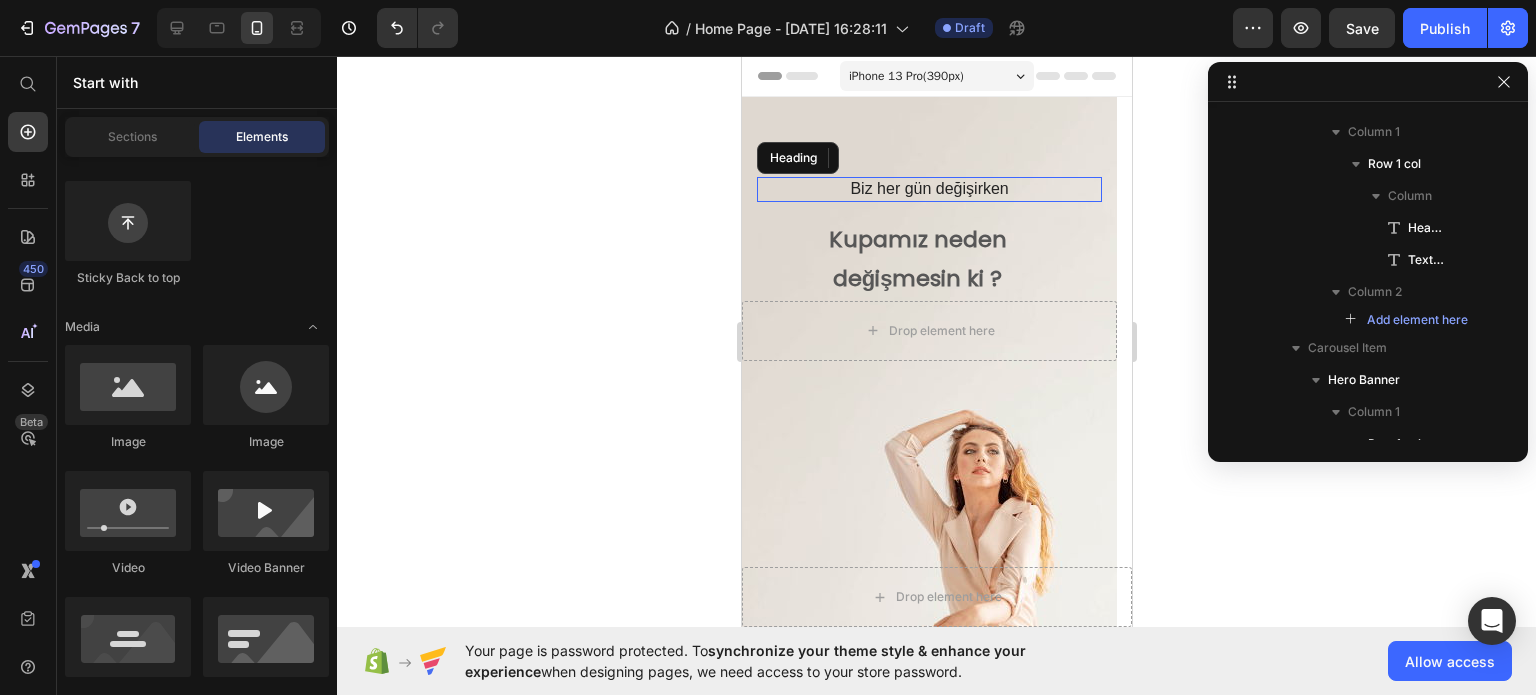 click on "Biz her gün değişirken" at bounding box center (928, 189) 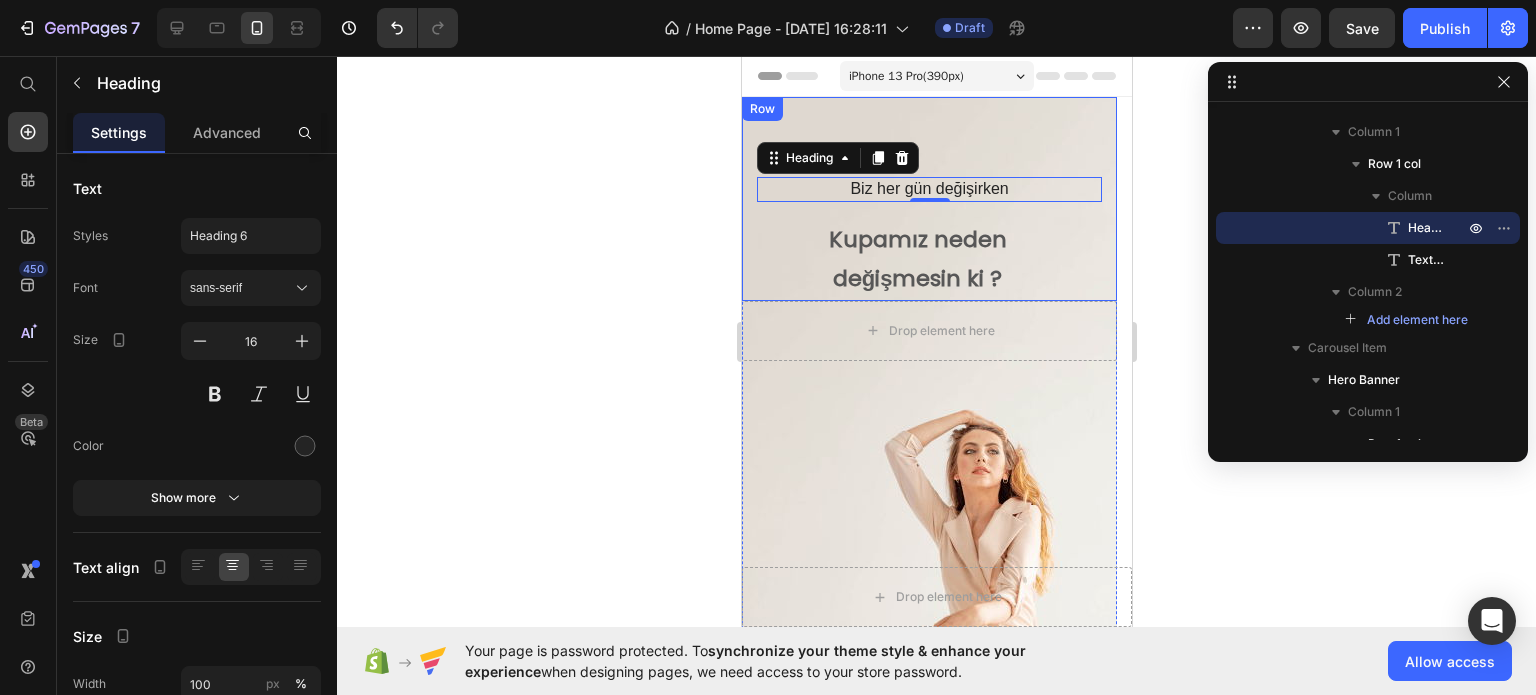 click on "Kupamız neden" at bounding box center (916, 240) 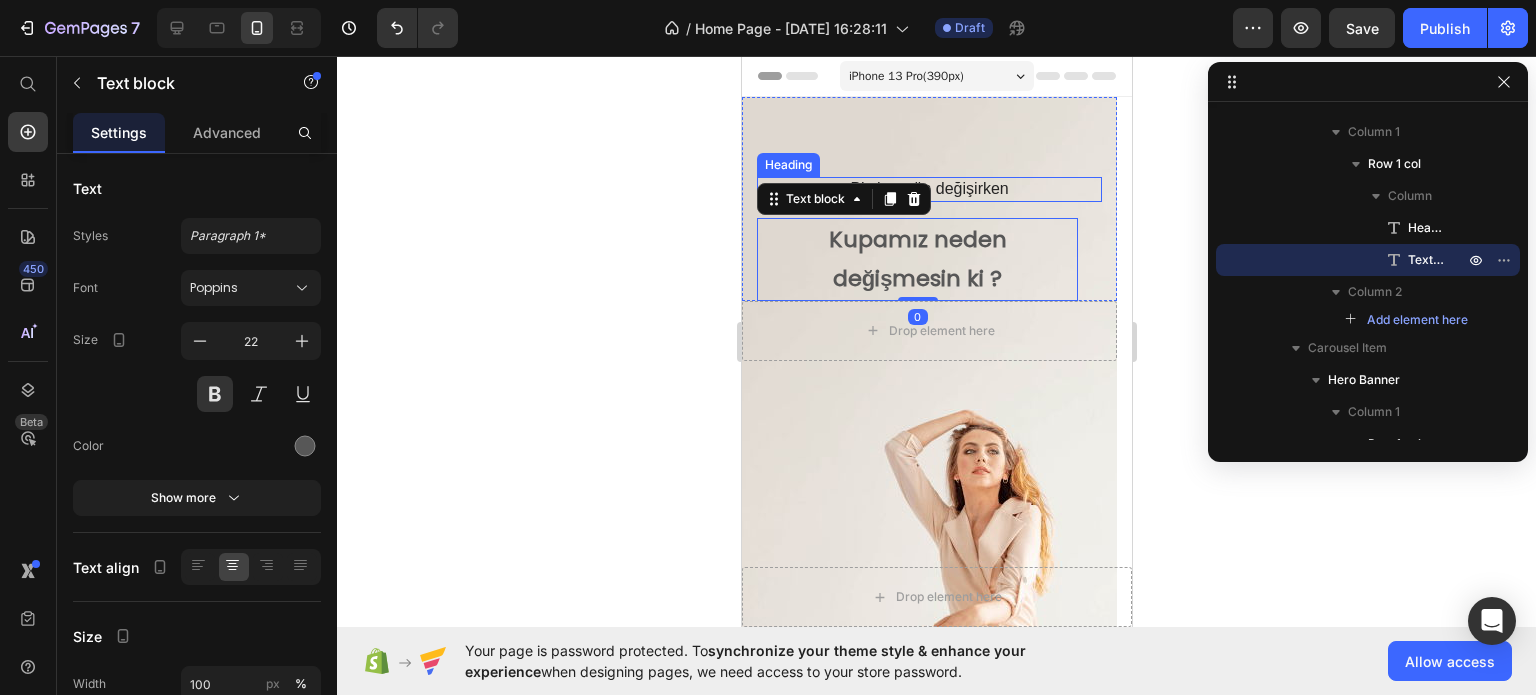 click on "Biz her gün değişirken" at bounding box center (928, 189) 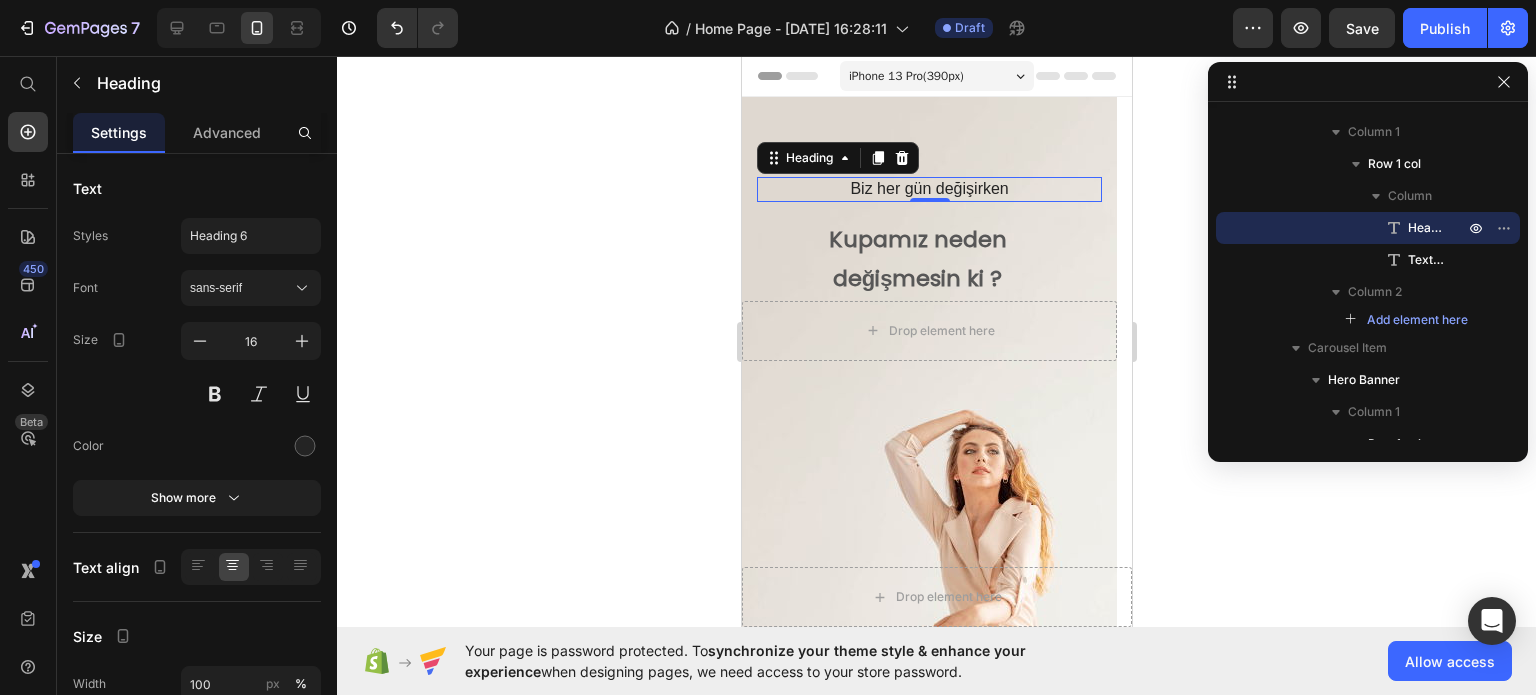 click on "Kupamız neden" at bounding box center [916, 240] 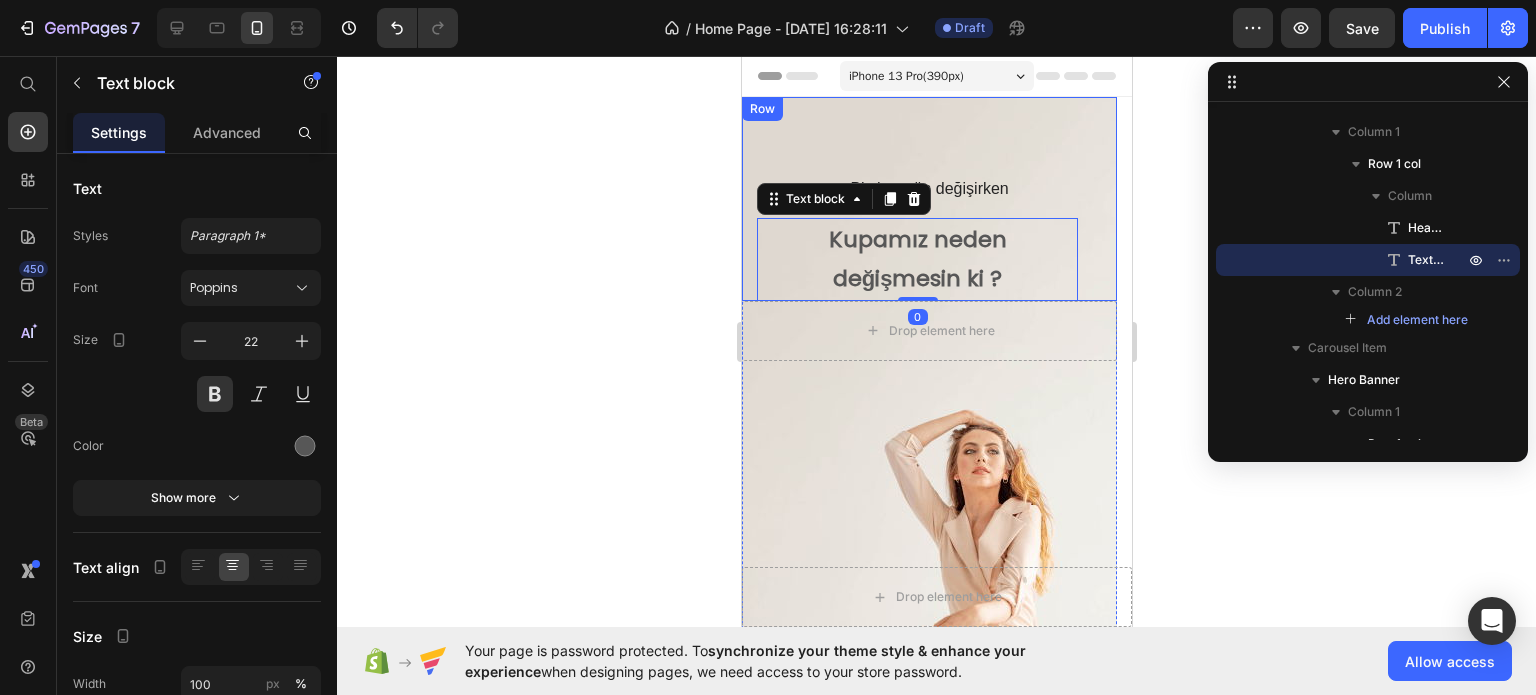 click on "Biz her gün değişirken" at bounding box center (928, 189) 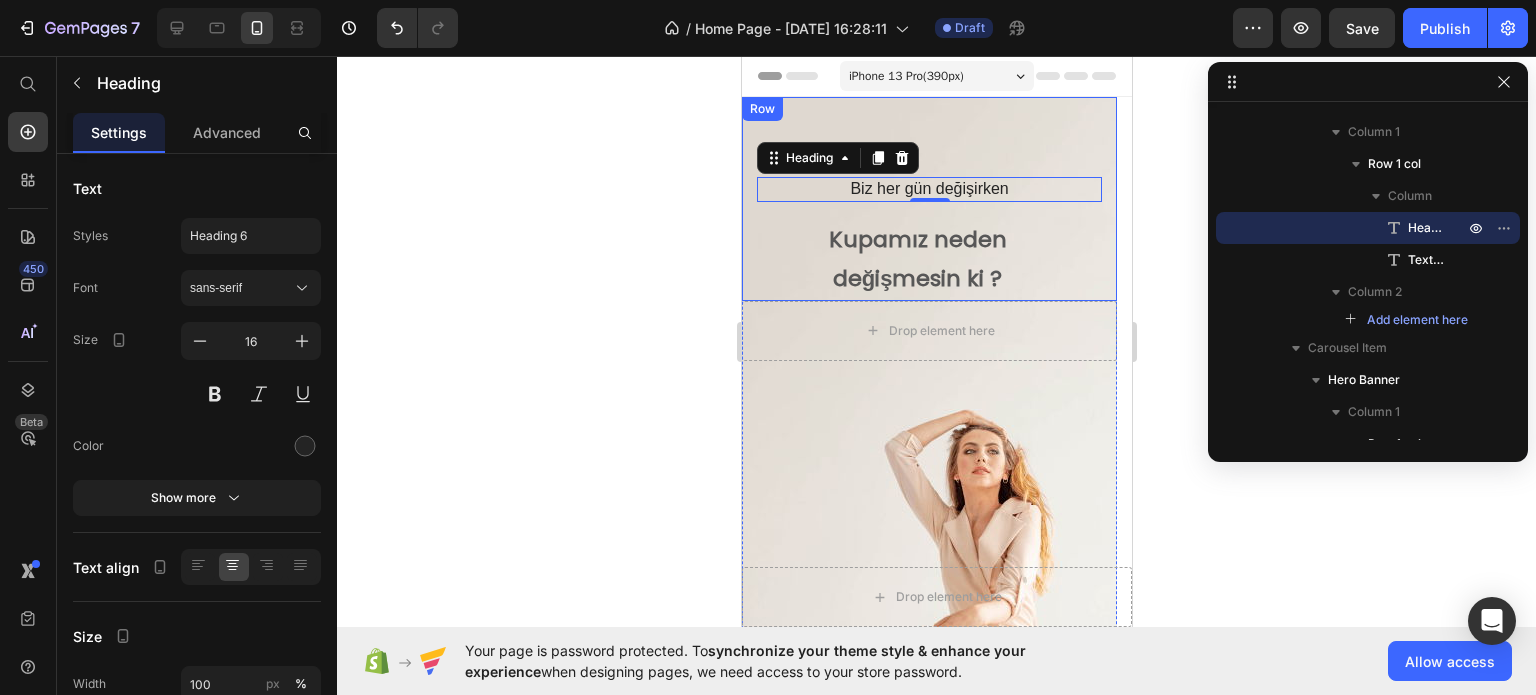 click on "Kupamız neden" at bounding box center (916, 240) 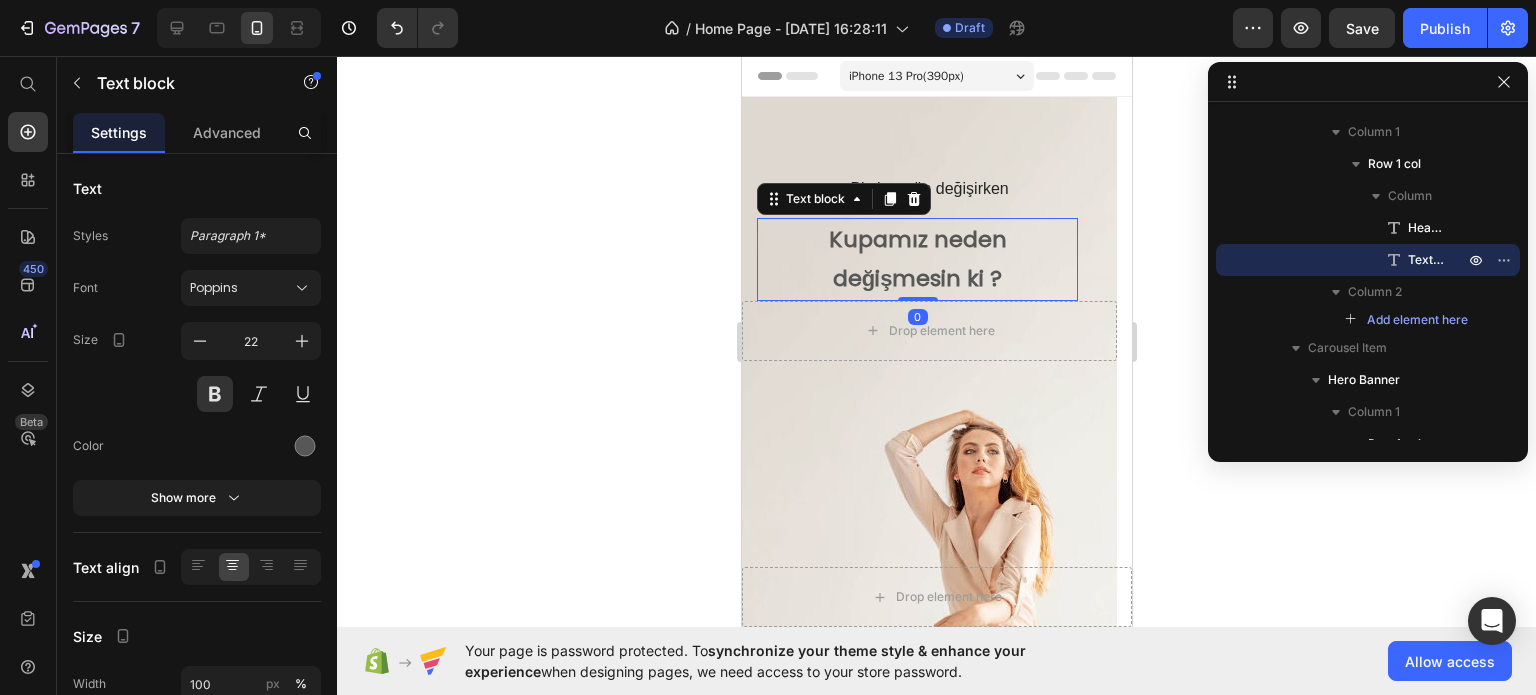 click on "Biz her gün değişirken" at bounding box center [928, 189] 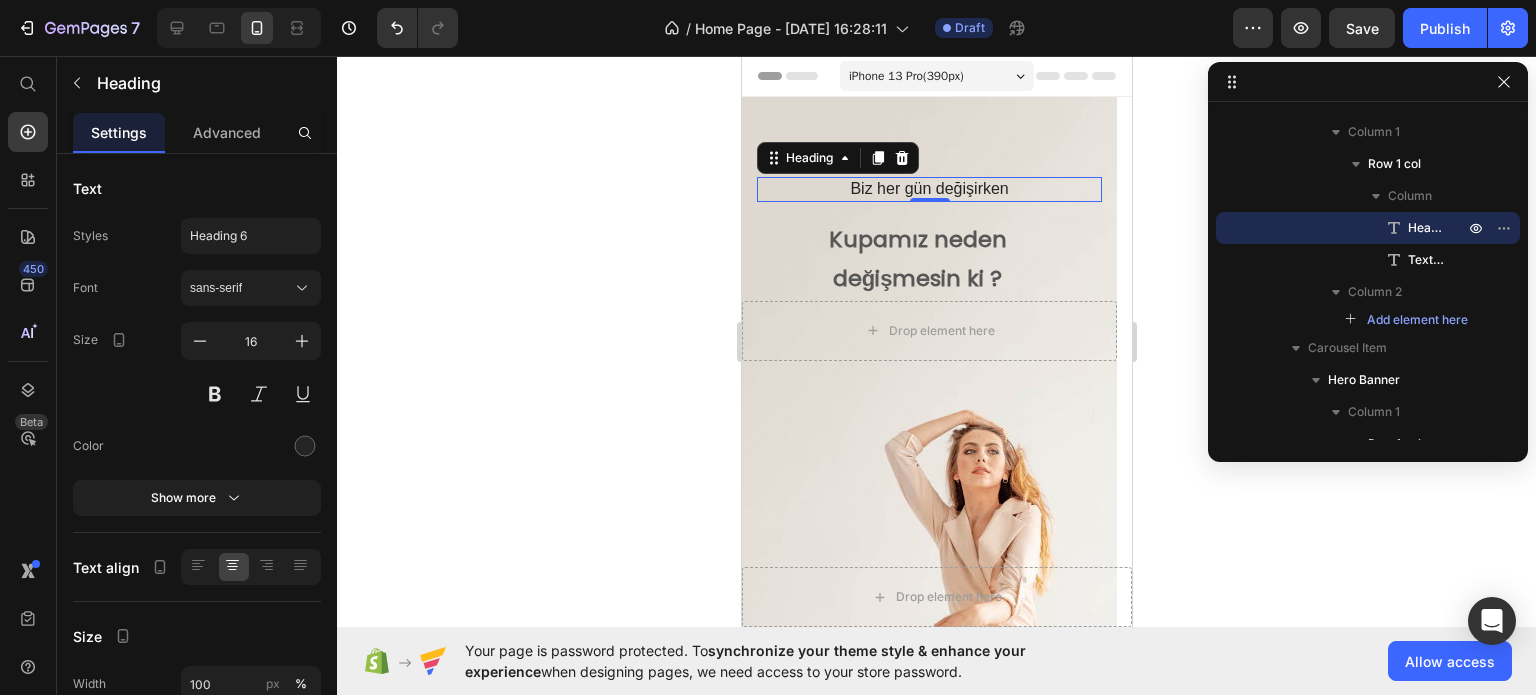 click on "Biz her gün değişirken Heading   0 Kupamız neden  değişmesin ki ? Text block Row" at bounding box center [928, 199] 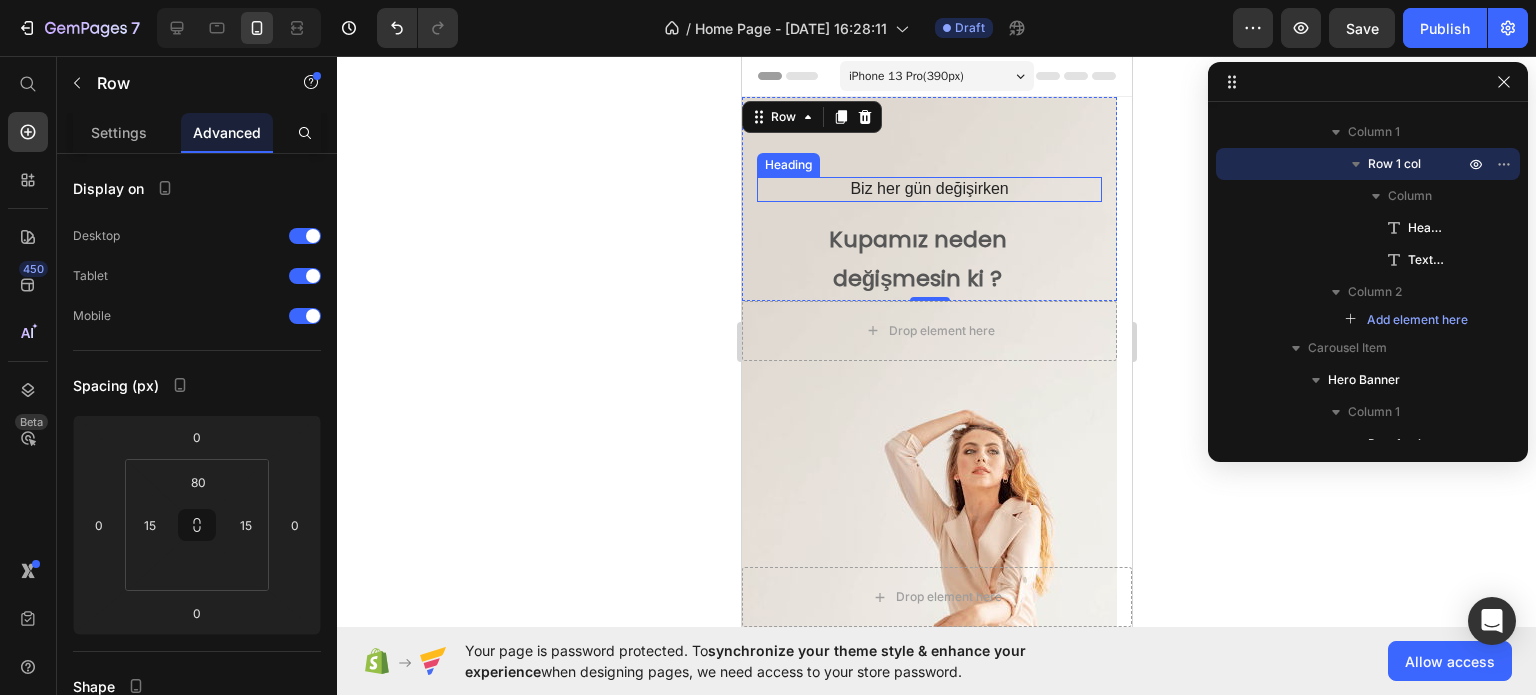 click on "Kupamız neden" at bounding box center [916, 240] 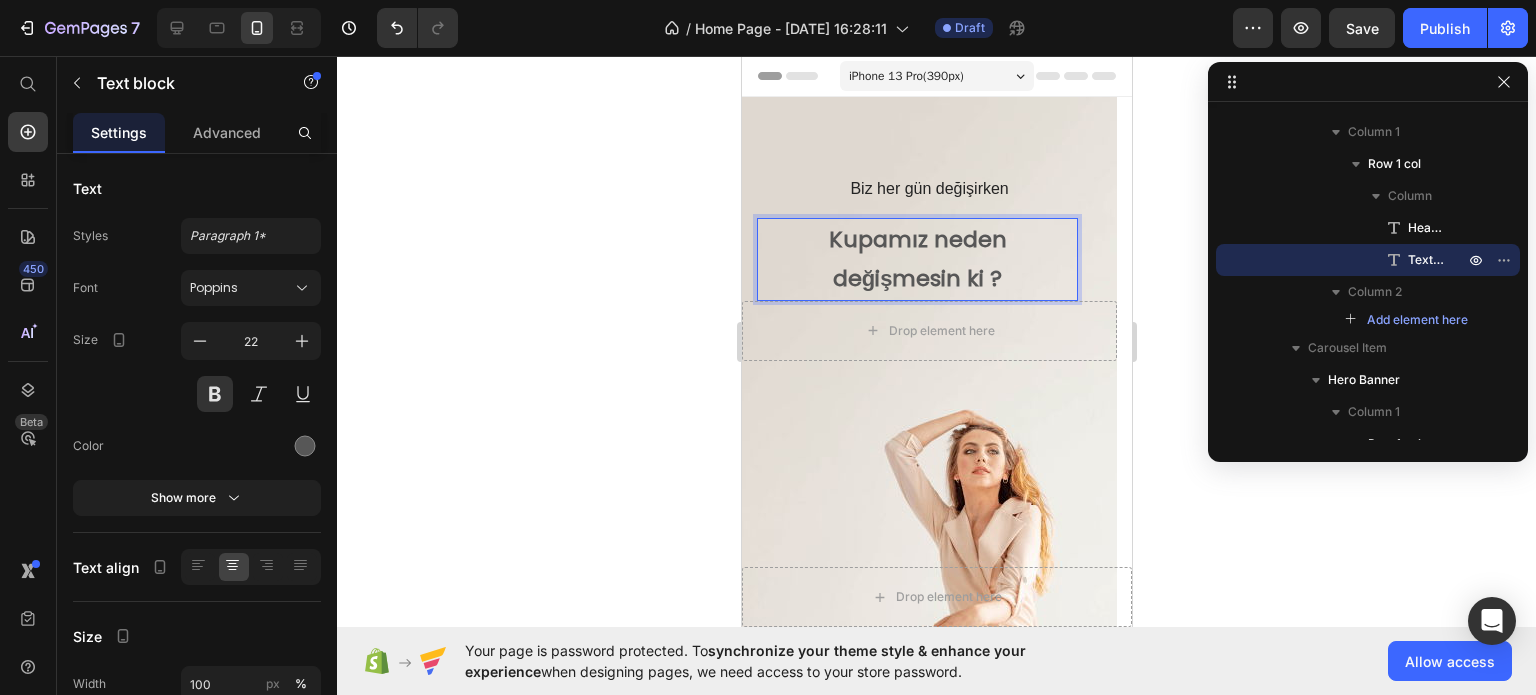 drag, startPoint x: 482, startPoint y: 258, endPoint x: 55, endPoint y: 240, distance: 427.3792 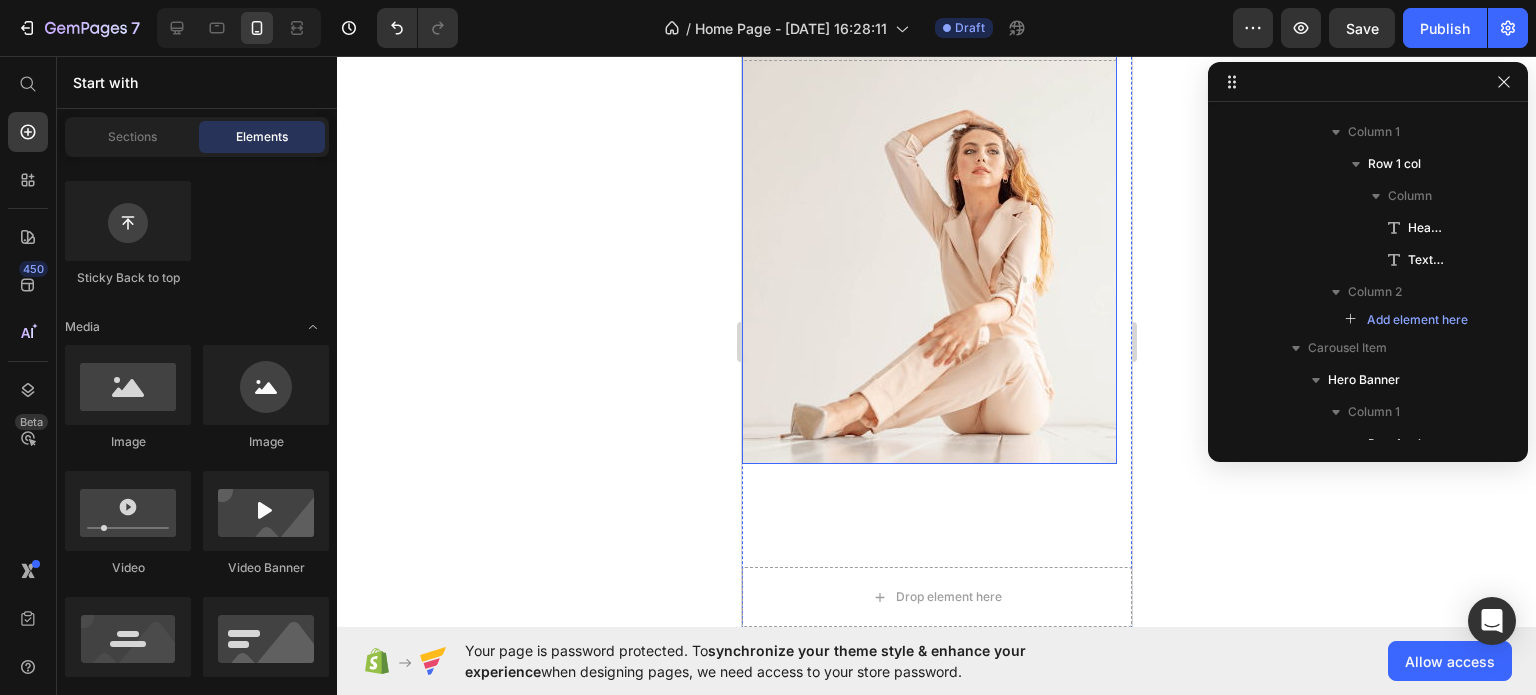 scroll, scrollTop: 0, scrollLeft: 0, axis: both 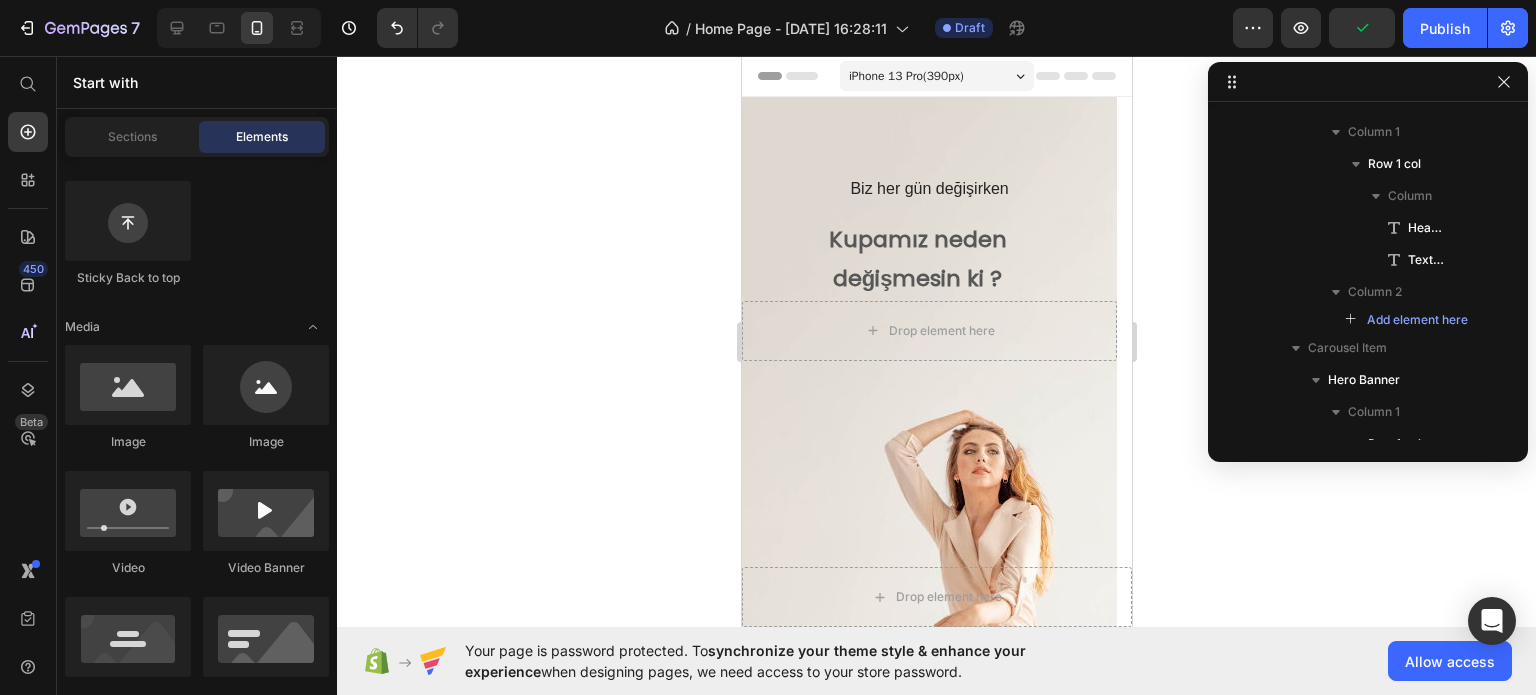 click 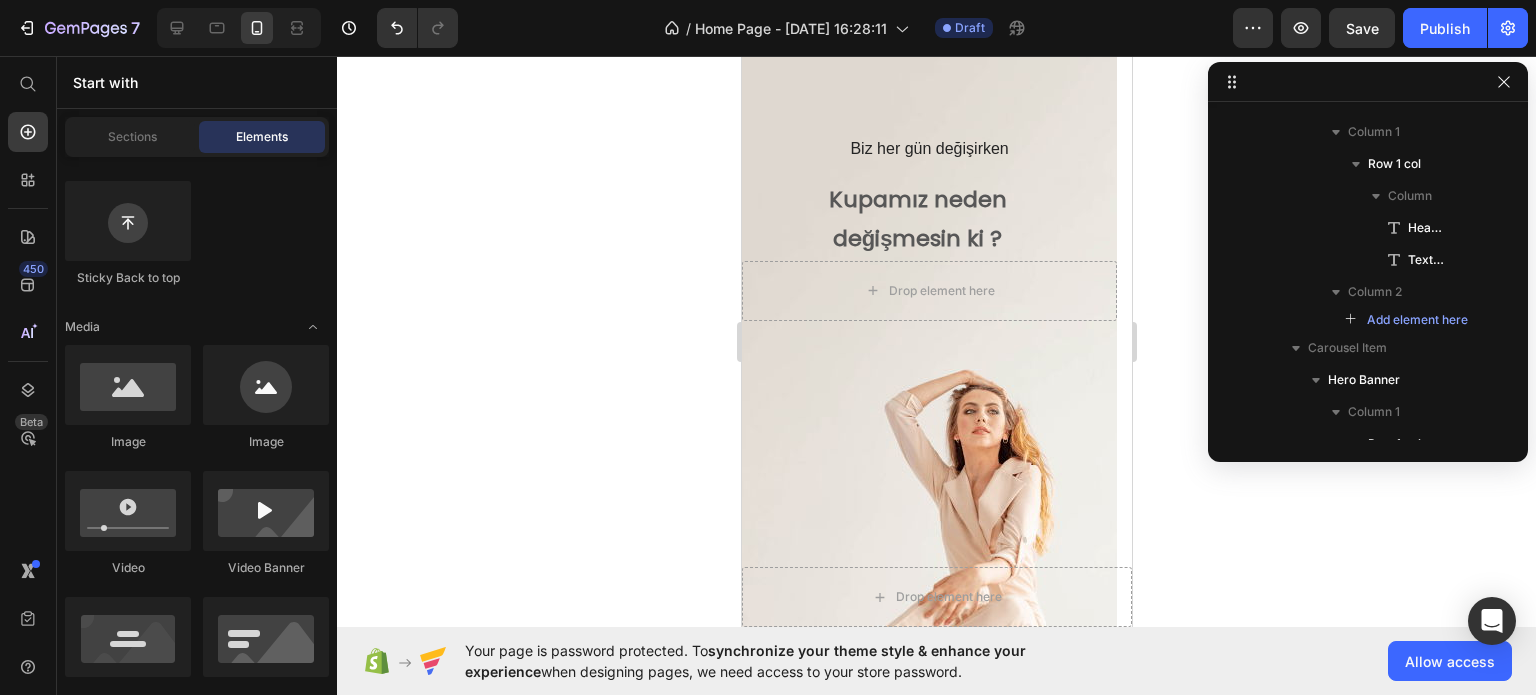 scroll, scrollTop: 0, scrollLeft: 0, axis: both 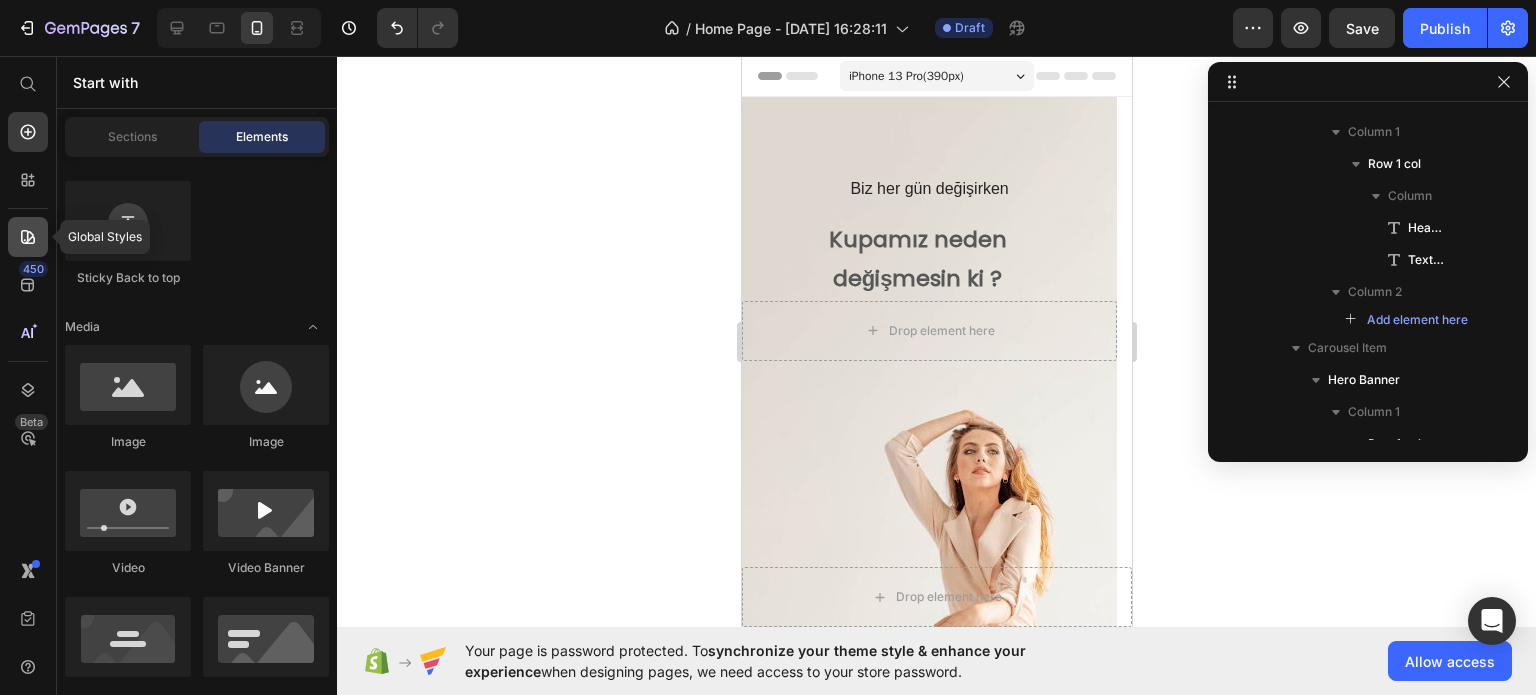 click 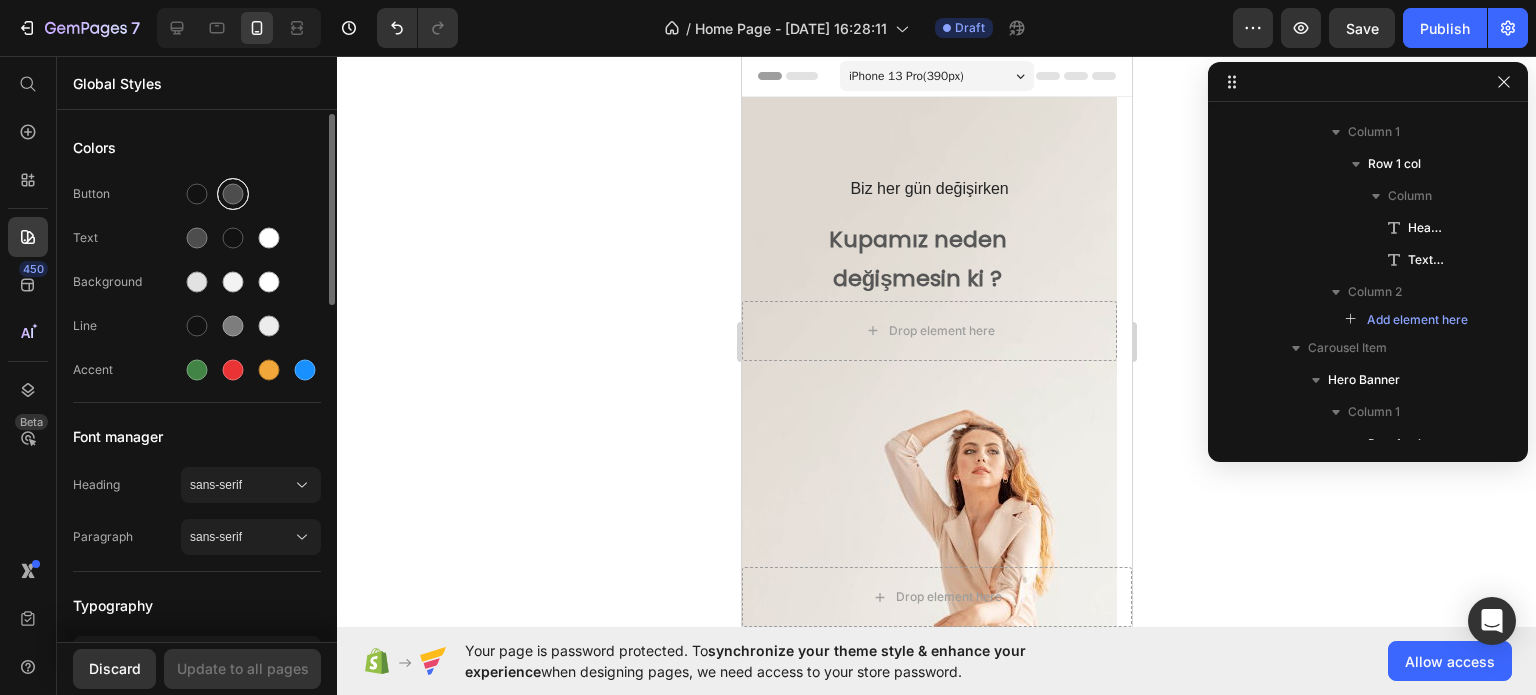 click at bounding box center (233, 194) 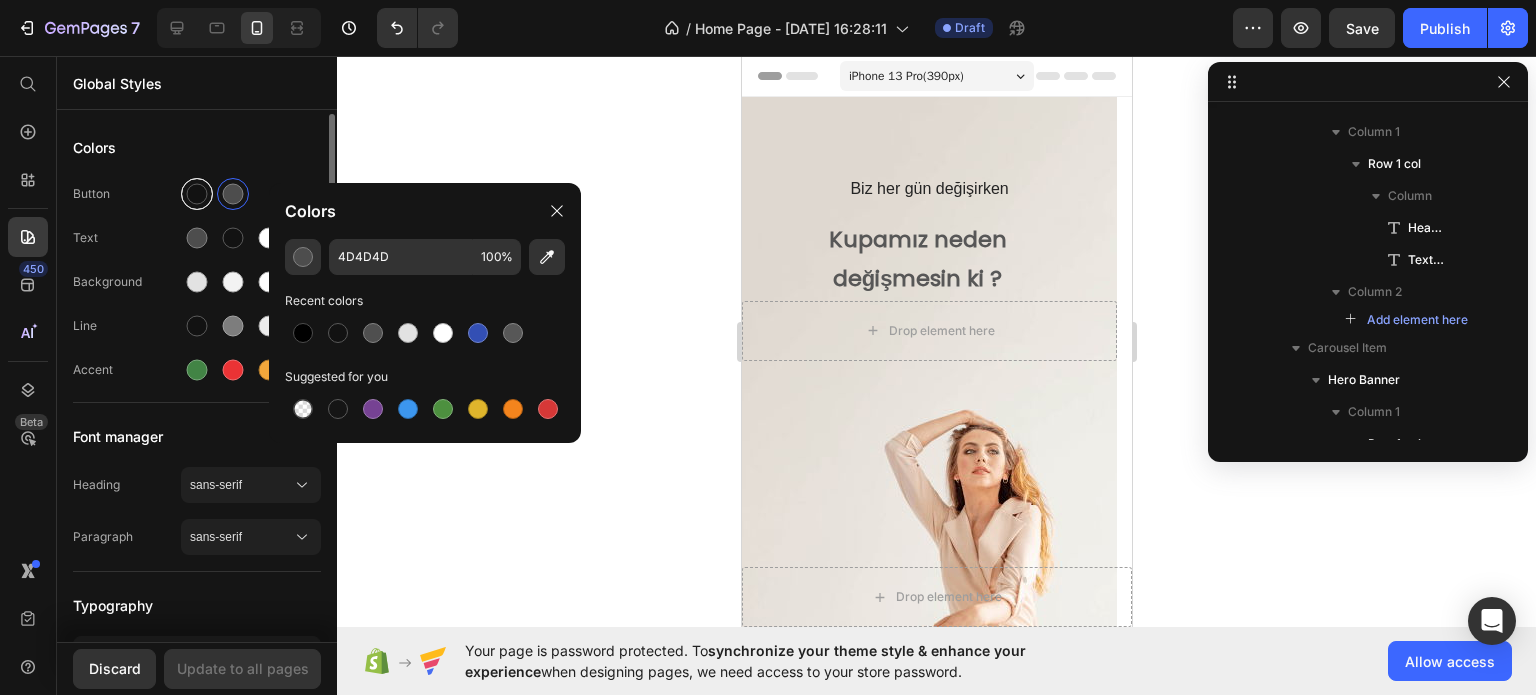 click at bounding box center (197, 194) 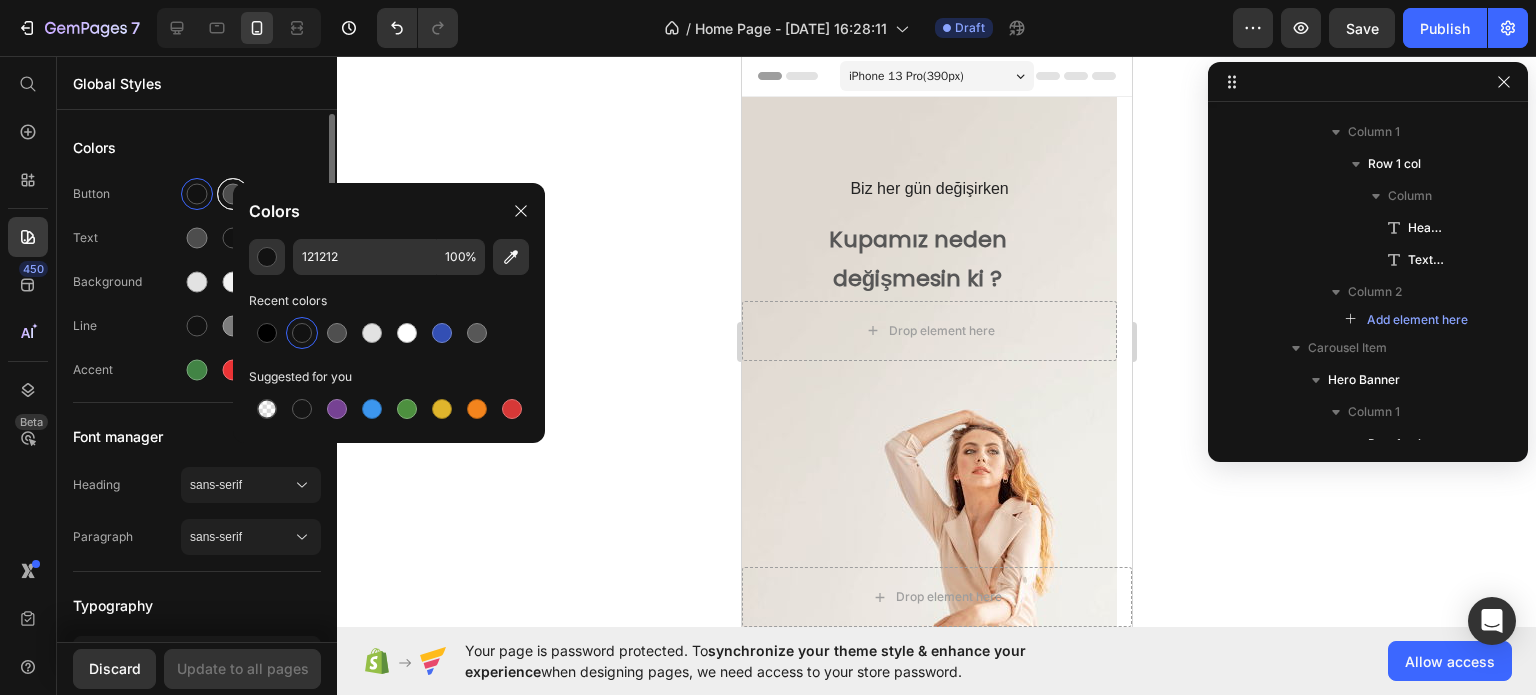 click at bounding box center [233, 194] 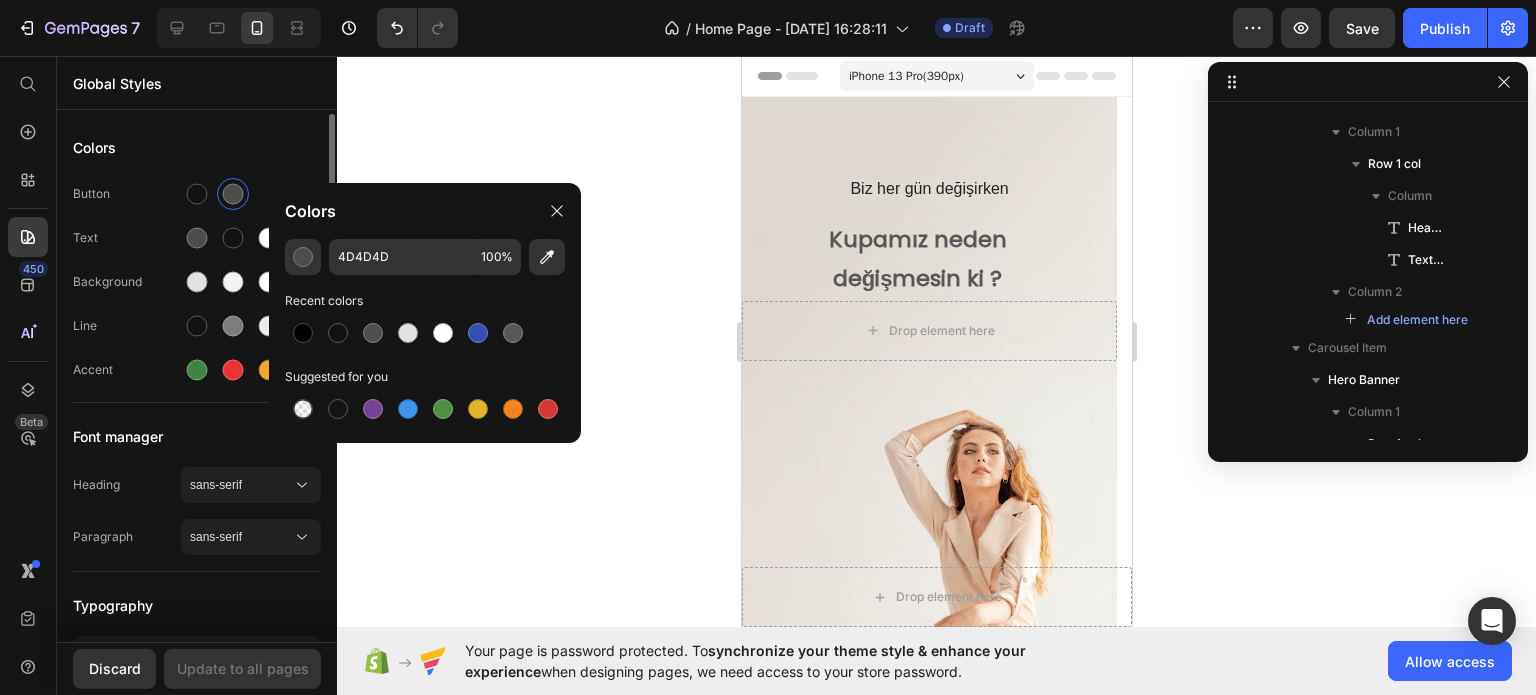 click on "Text" at bounding box center [127, 238] 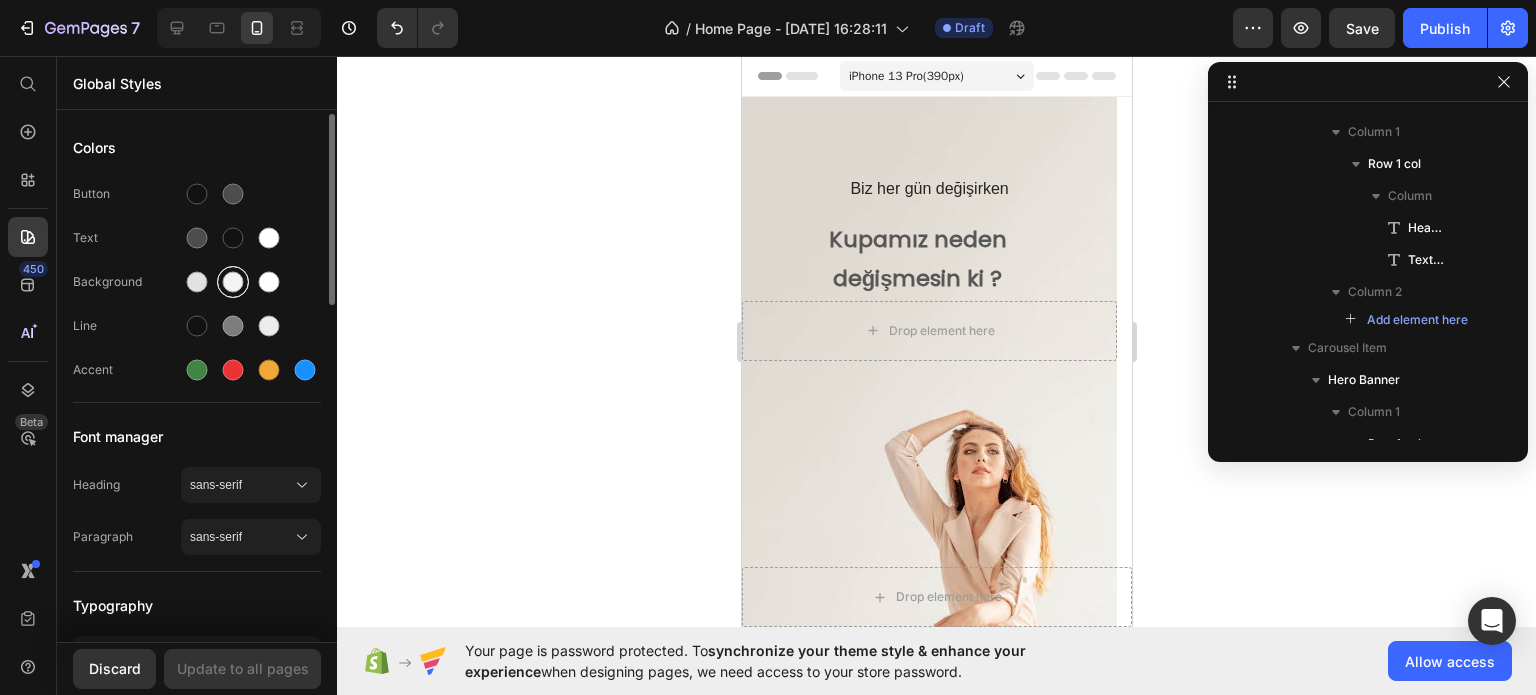 click at bounding box center (233, 282) 